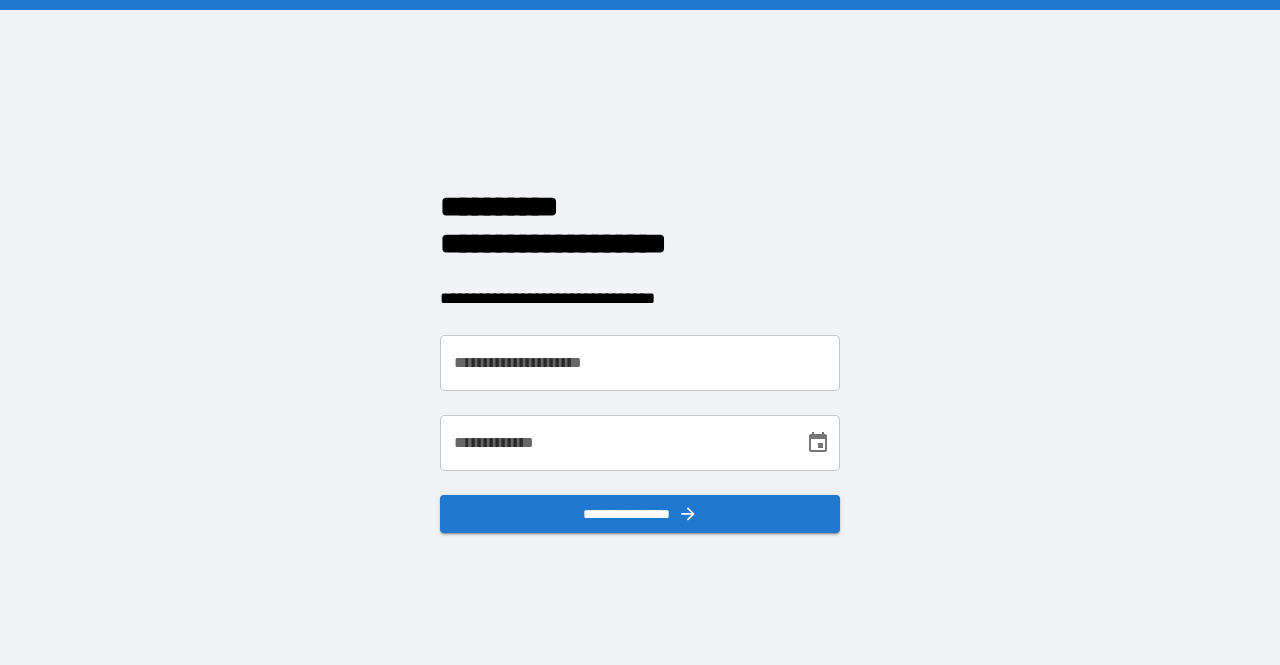 scroll, scrollTop: 0, scrollLeft: 0, axis: both 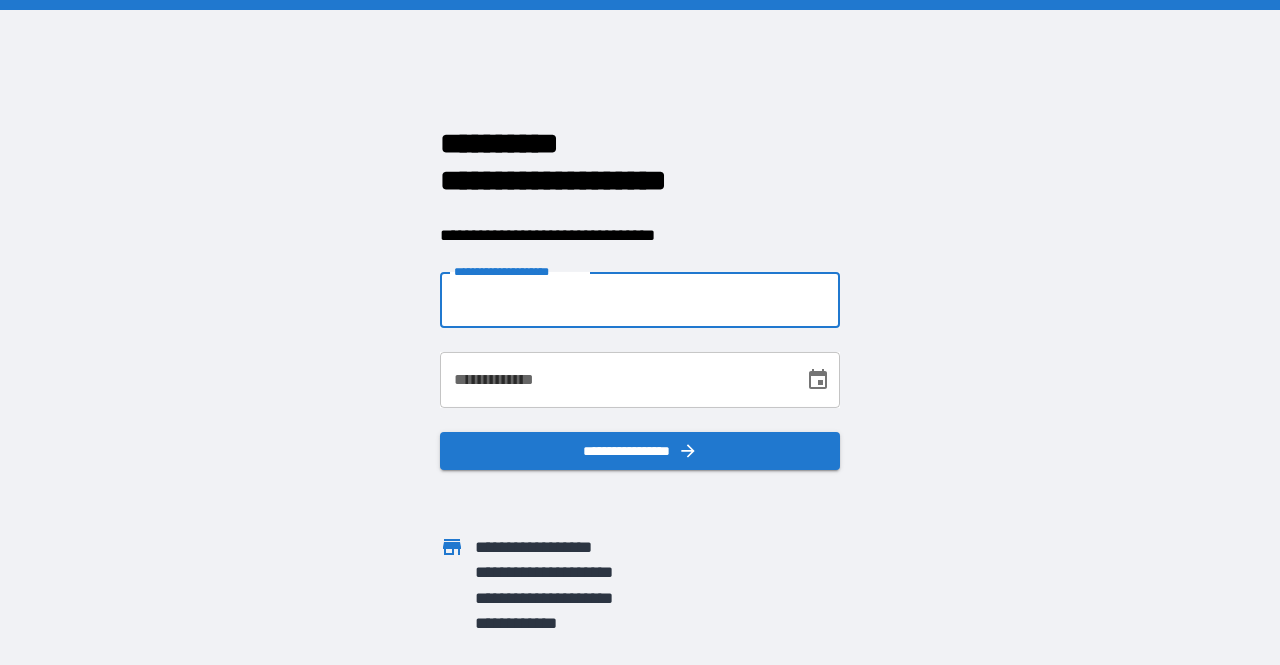 click on "**********" at bounding box center (640, 300) 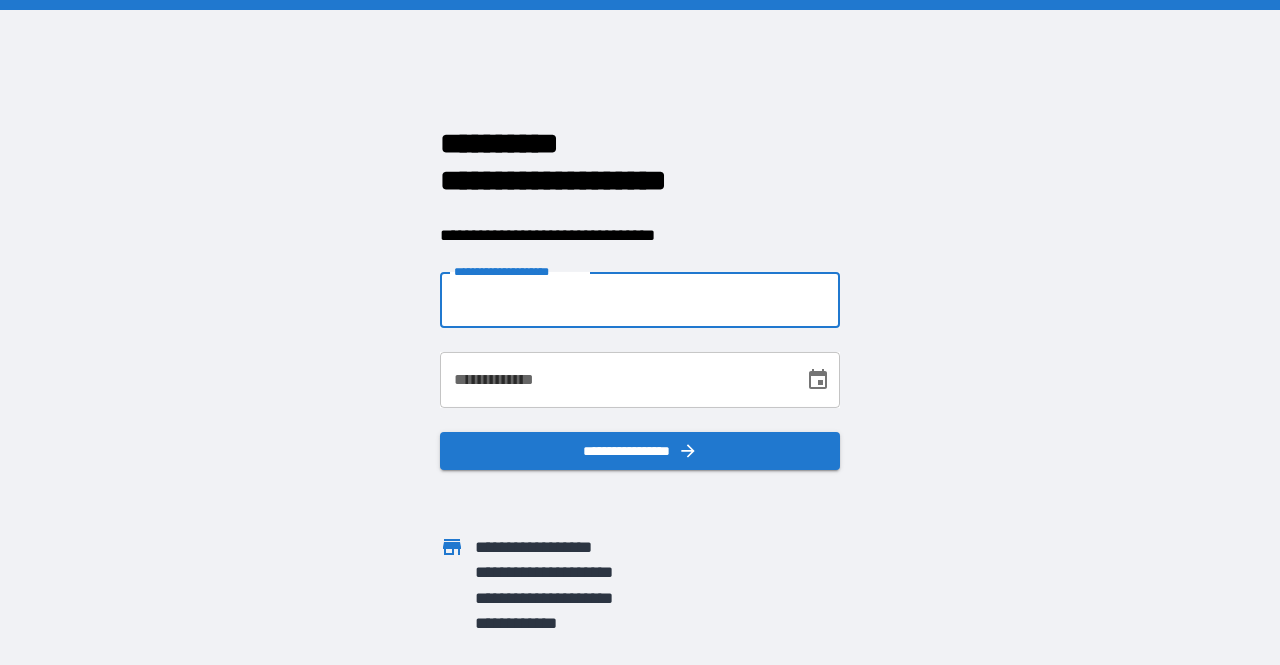 type on "**********" 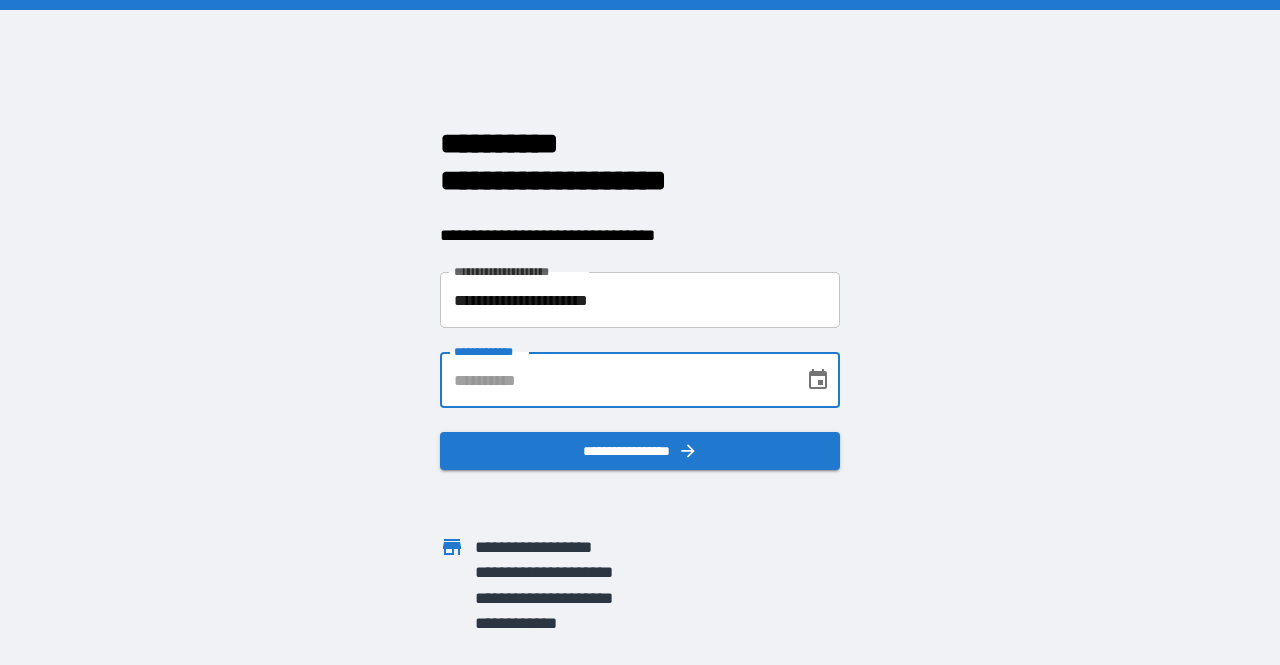 click on "**********" at bounding box center [615, 380] 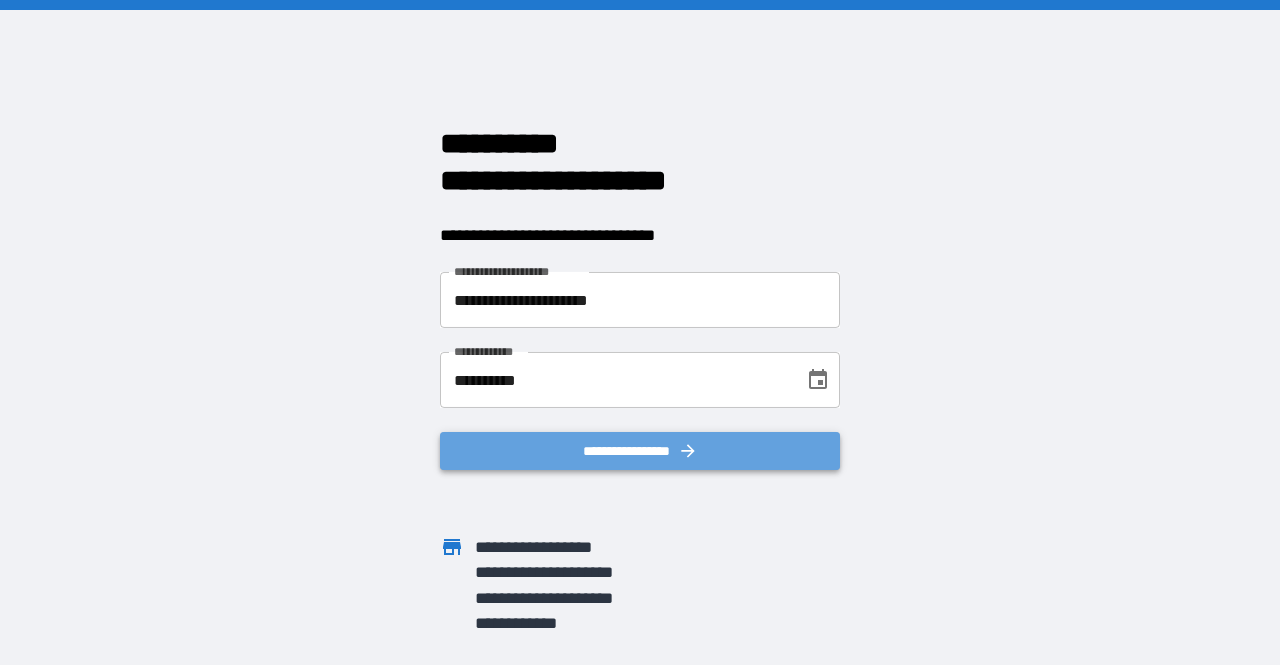 click on "**********" at bounding box center (640, 451) 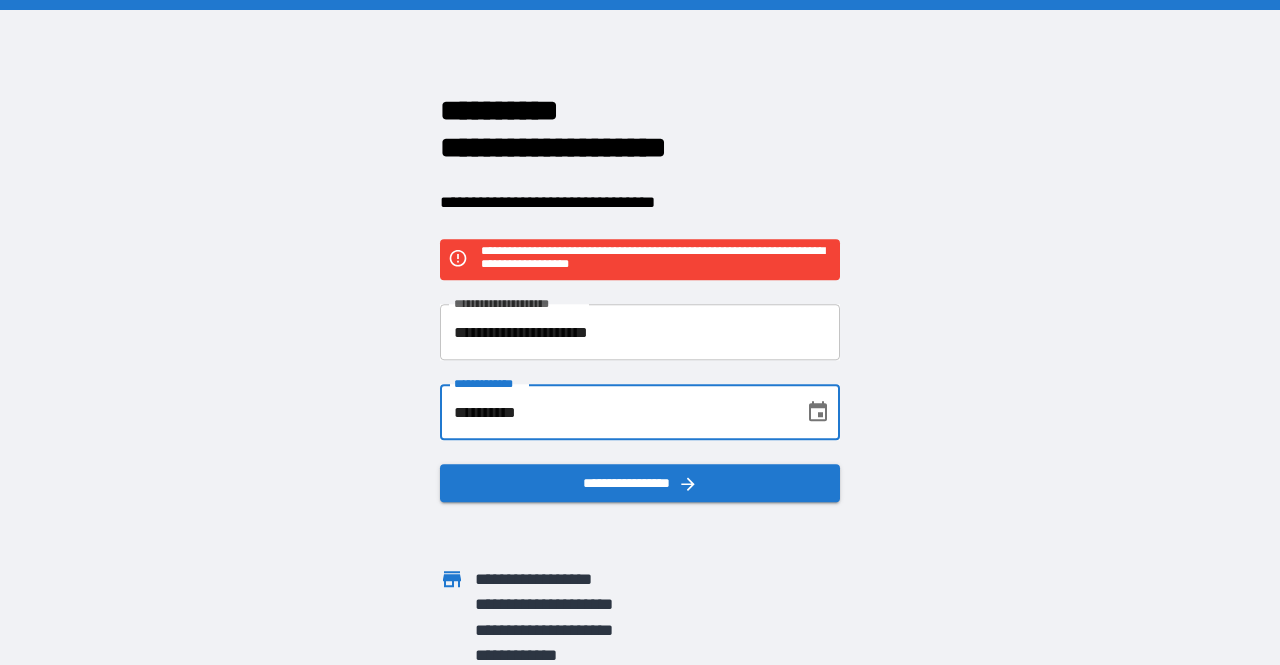 click on "**********" at bounding box center (615, 413) 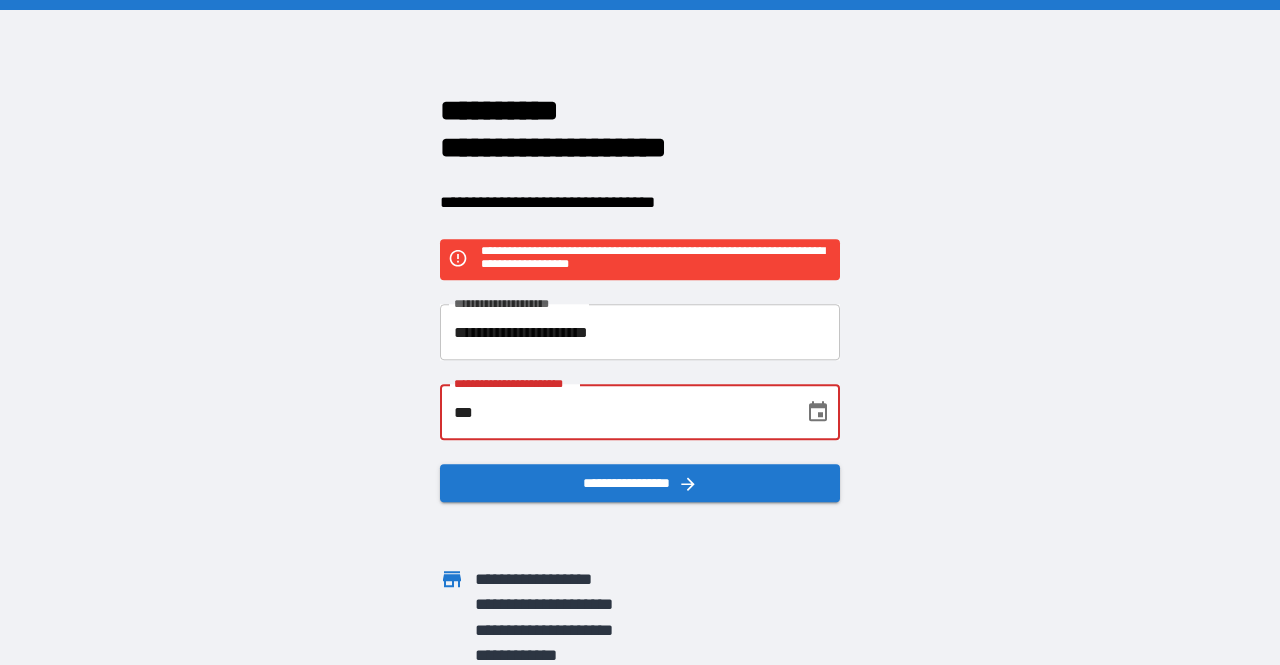 type on "*" 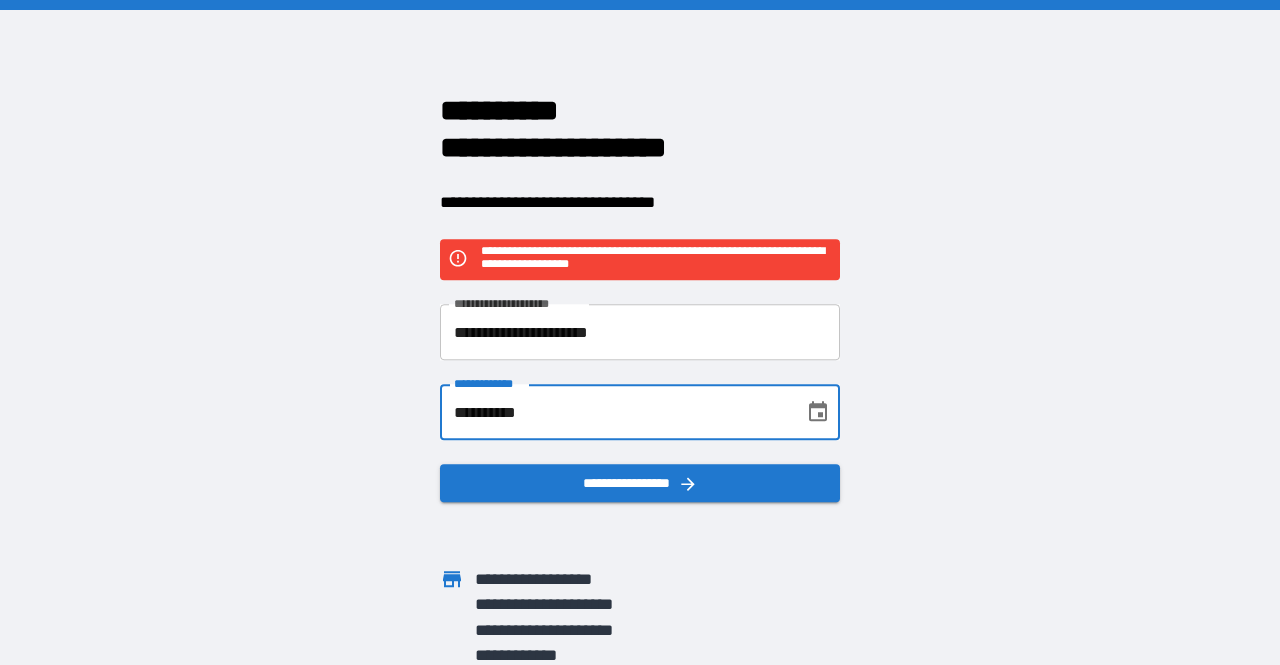 type on "**********" 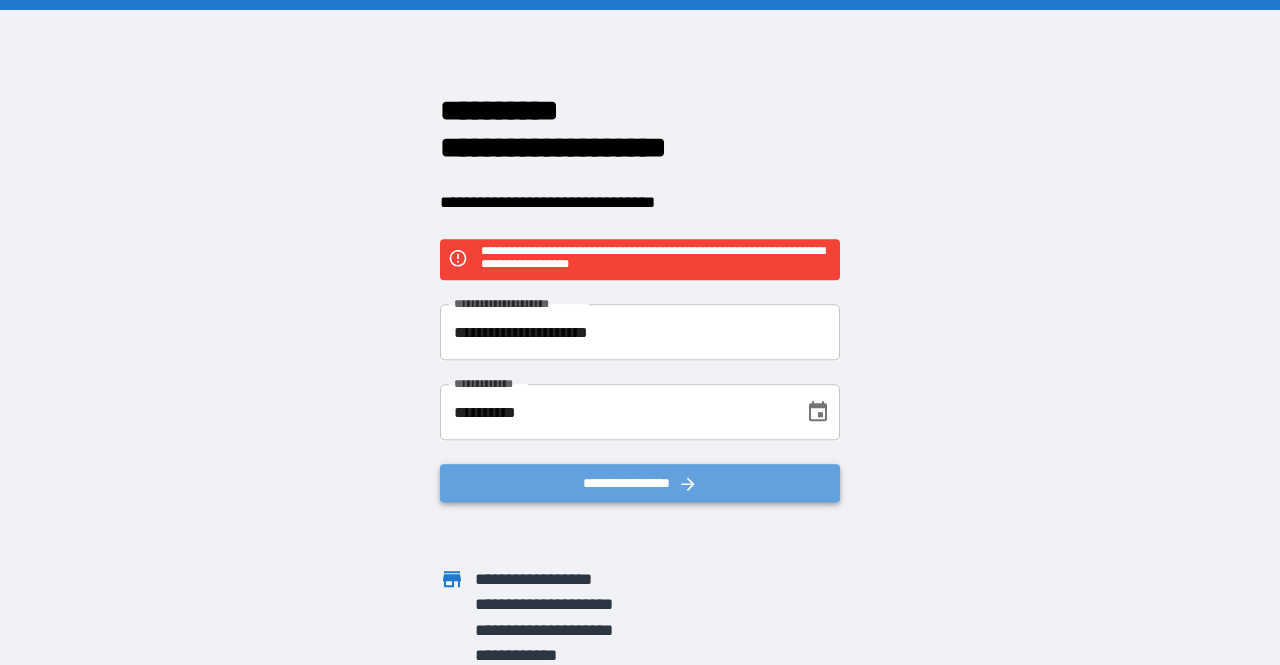 click on "**********" at bounding box center (640, 484) 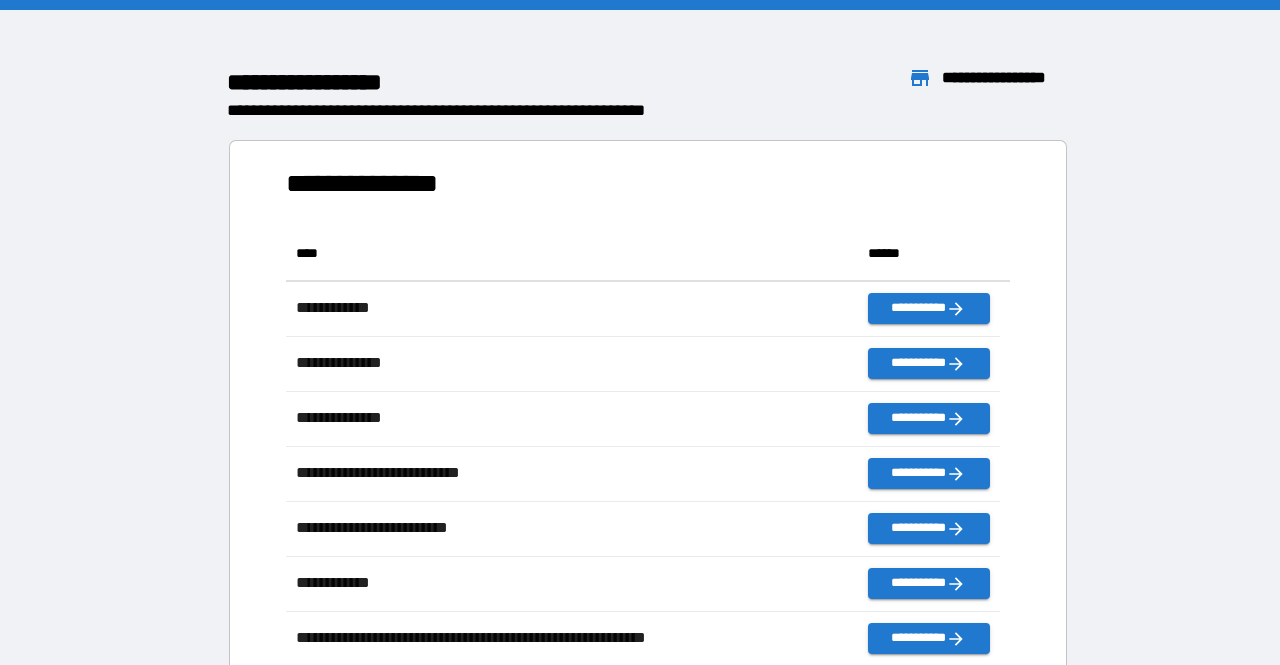 scroll, scrollTop: 16, scrollLeft: 16, axis: both 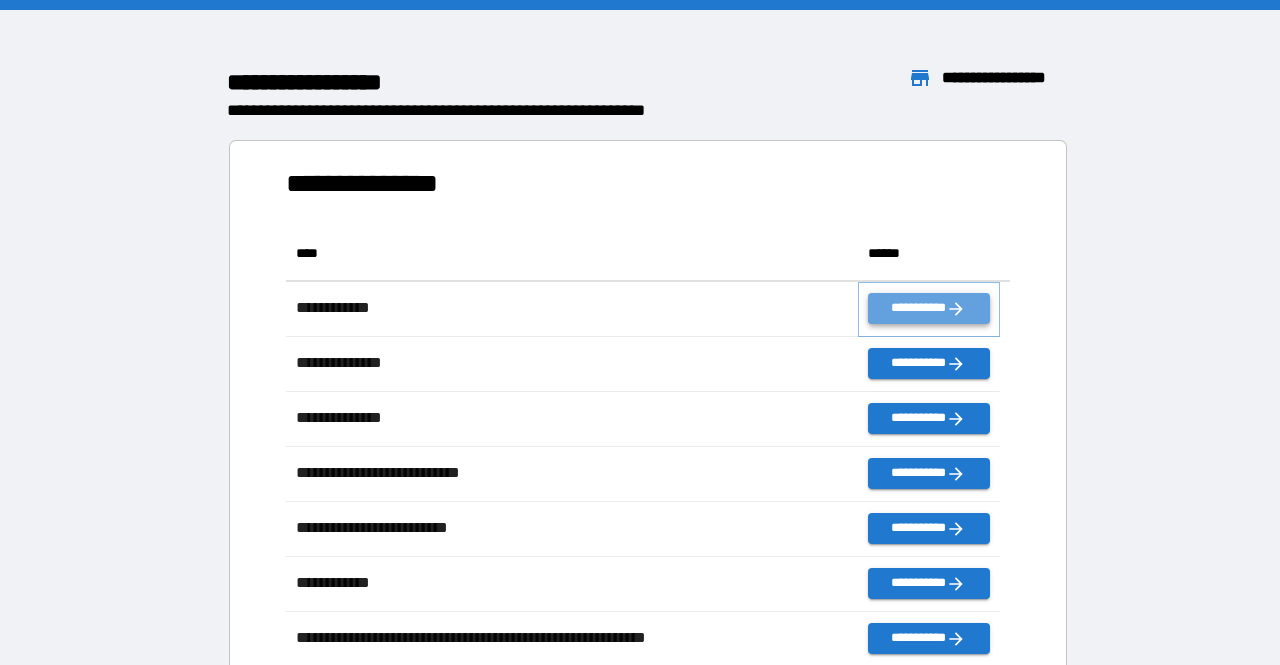 click on "**********" at bounding box center (929, 308) 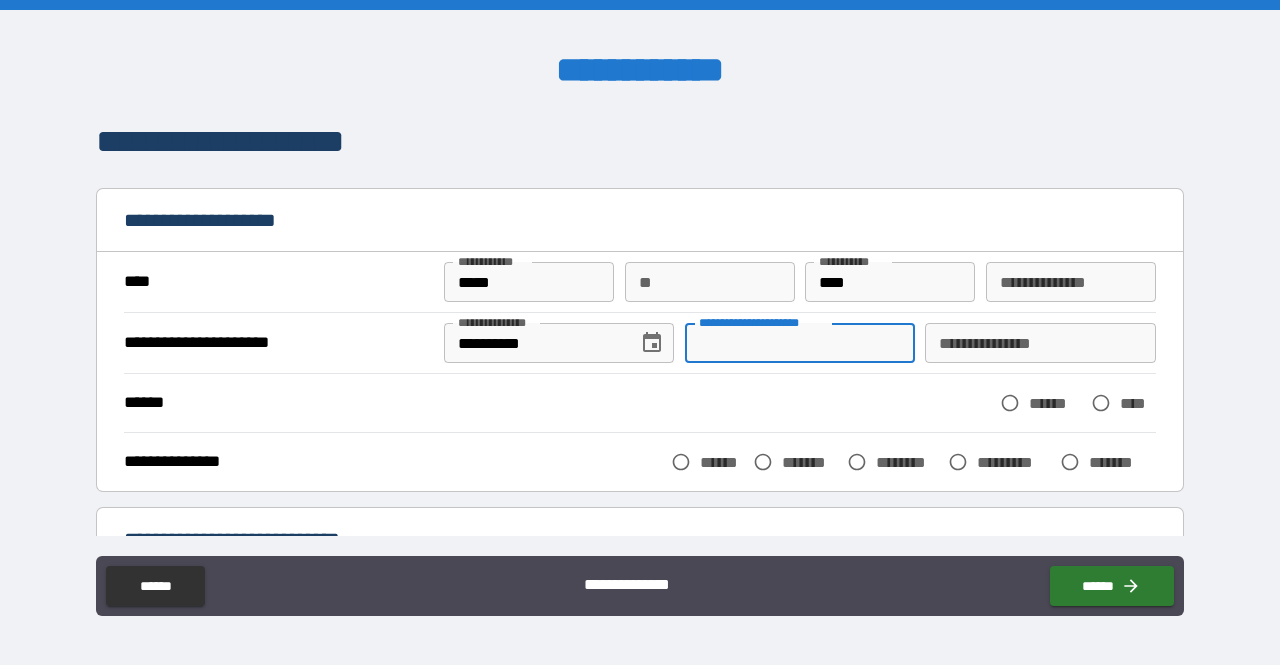 click on "**********" at bounding box center [800, 343] 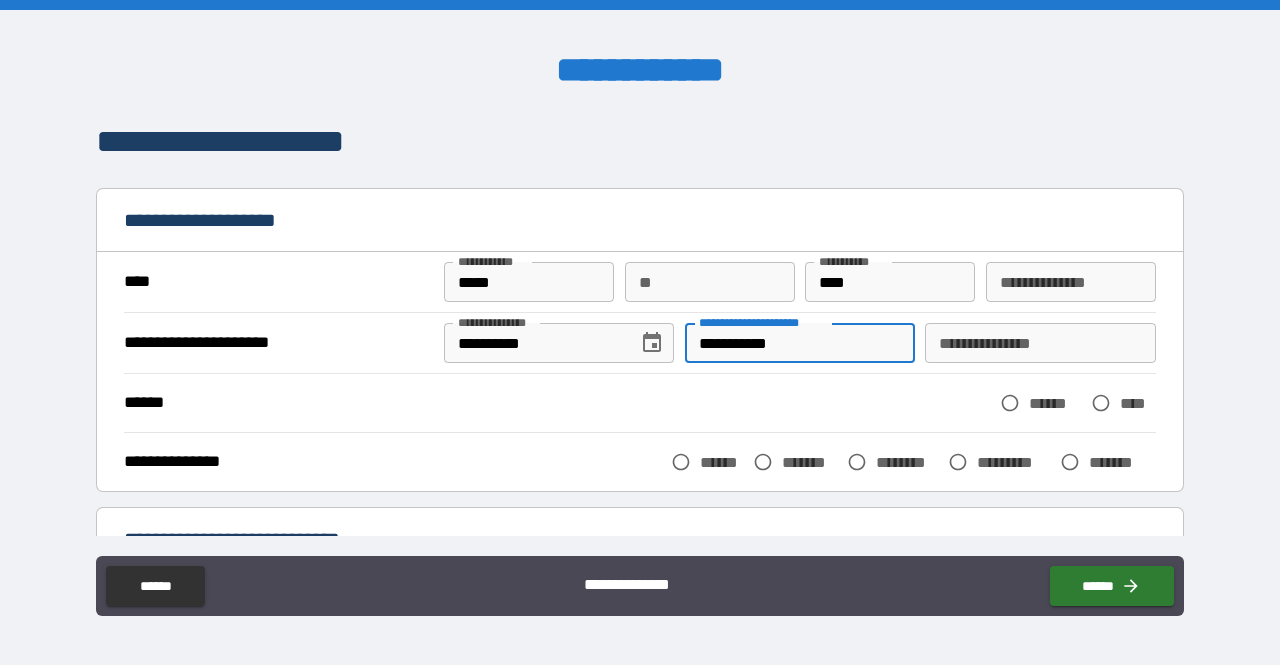 type on "**********" 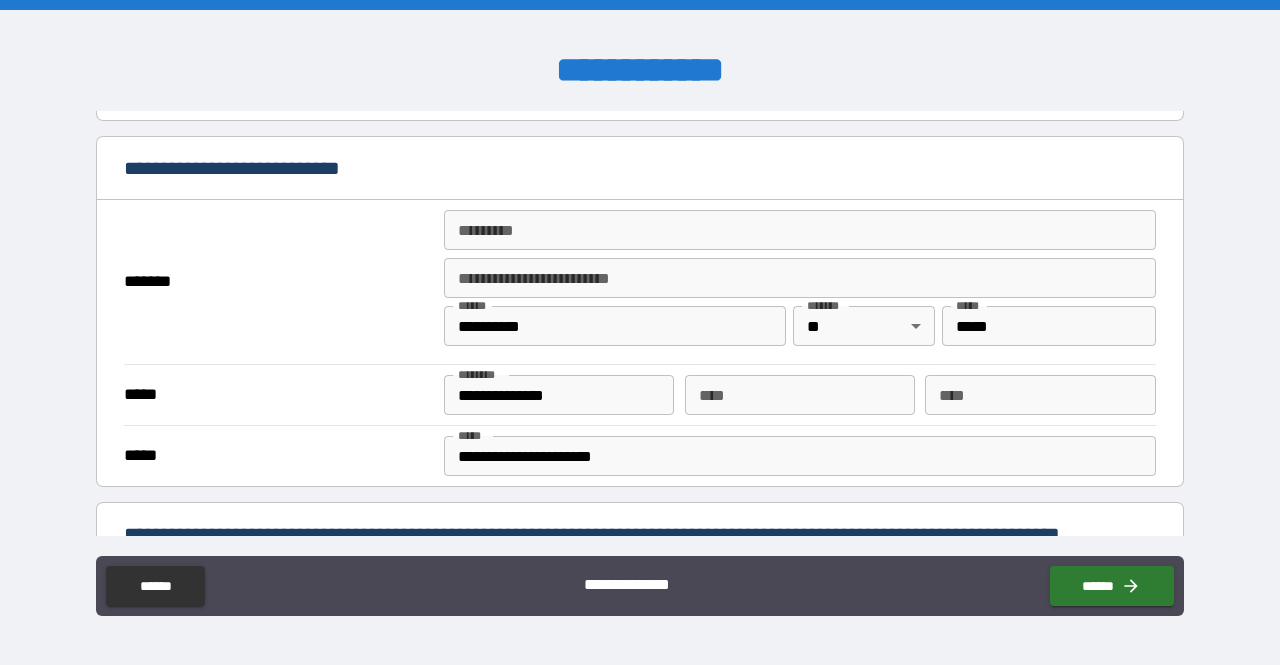 scroll, scrollTop: 743, scrollLeft: 0, axis: vertical 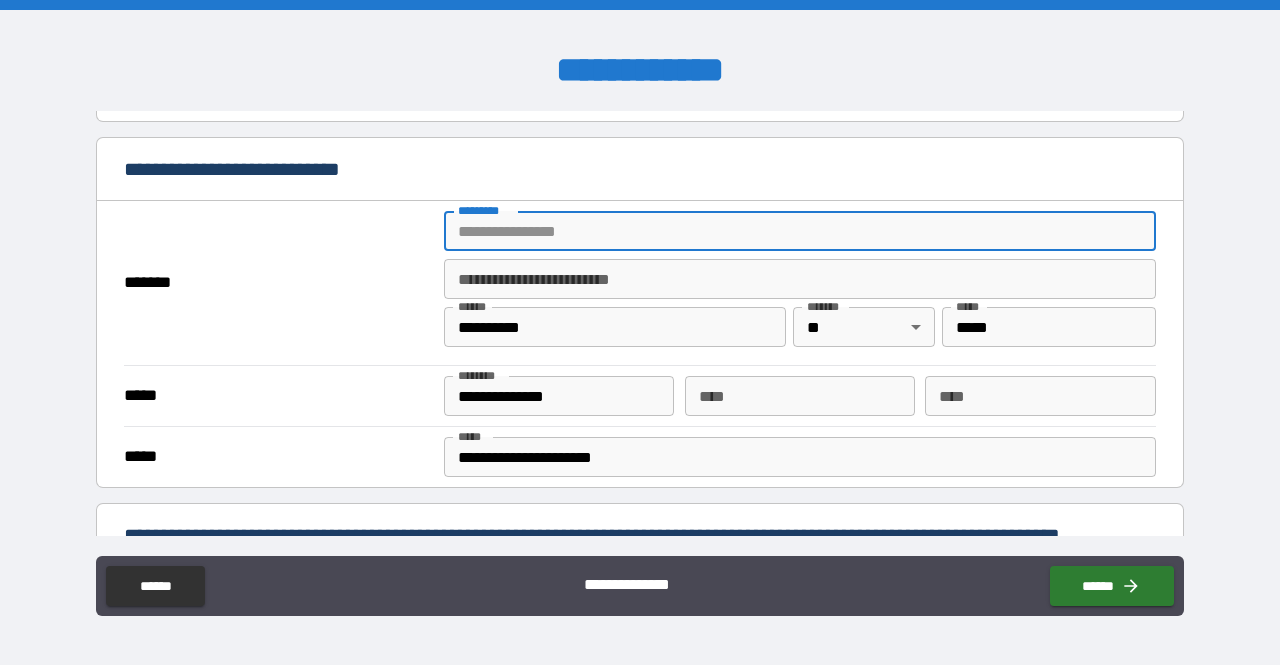 click on "*******   *" at bounding box center [800, 231] 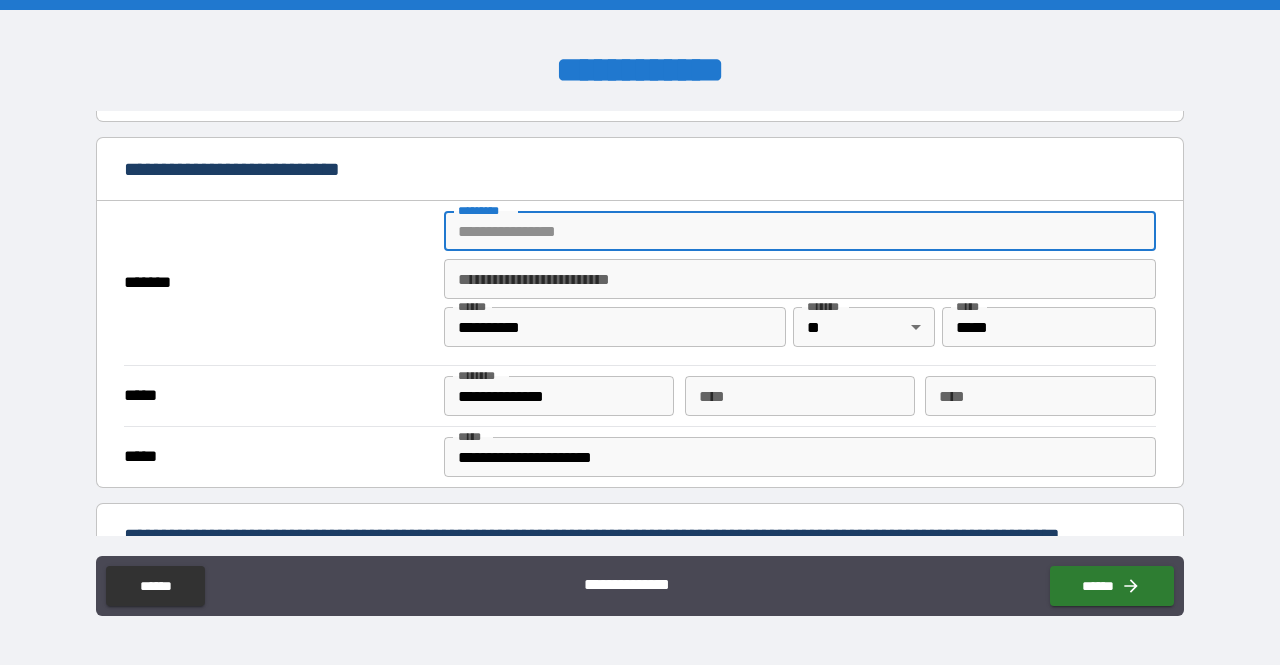 type on "**********" 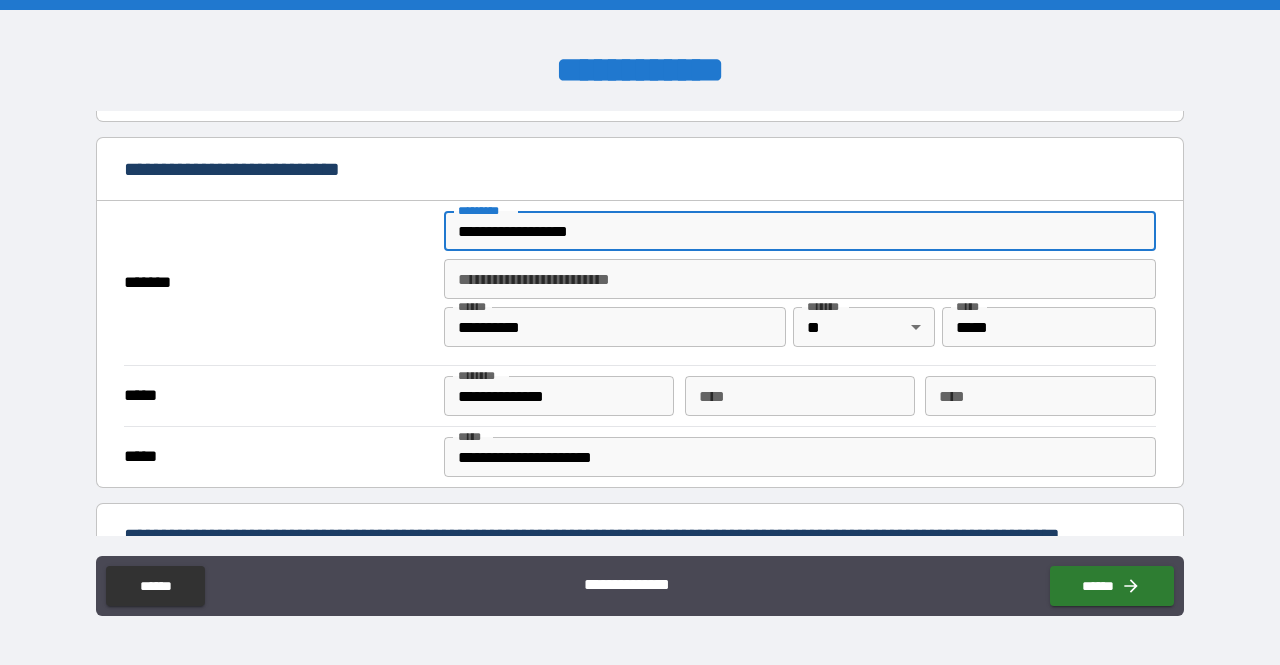 type on "****" 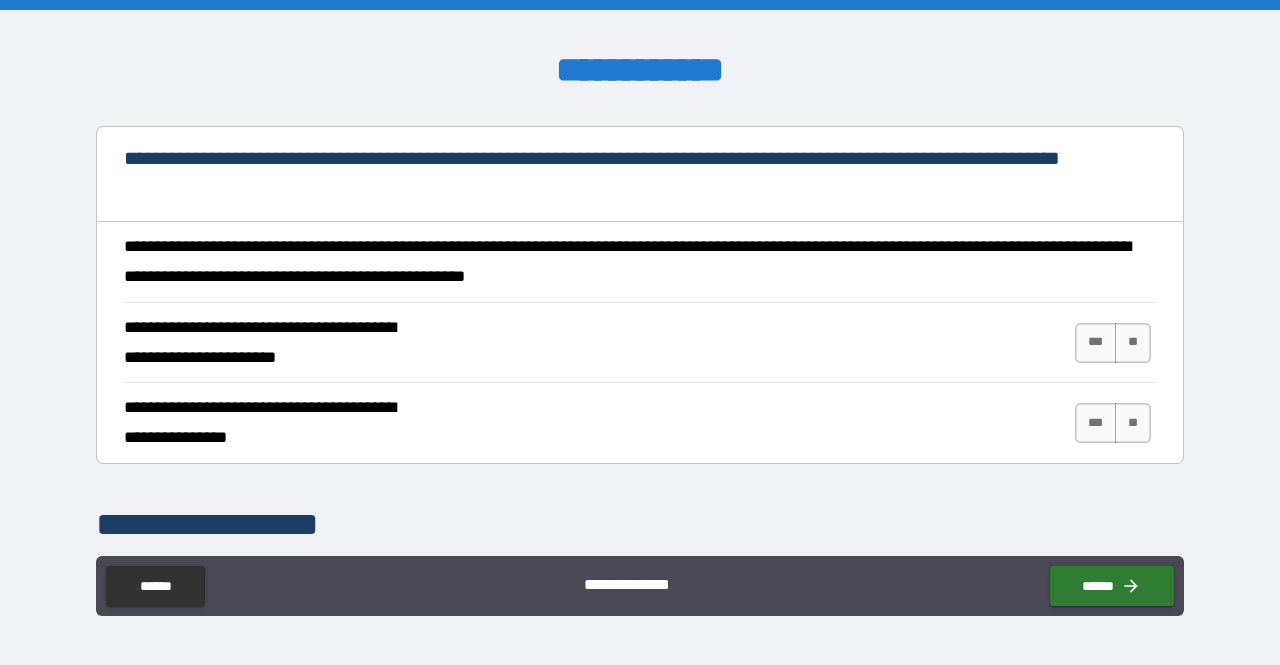 scroll, scrollTop: 828, scrollLeft: 0, axis: vertical 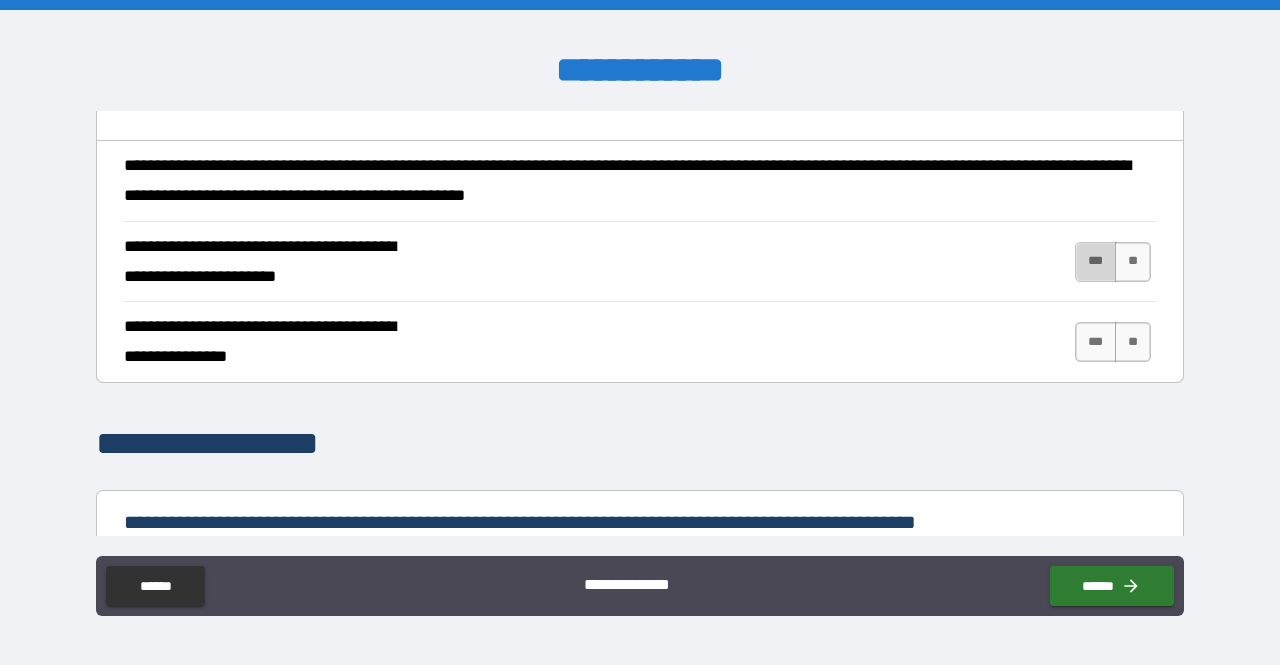 click on "***" at bounding box center [1096, 262] 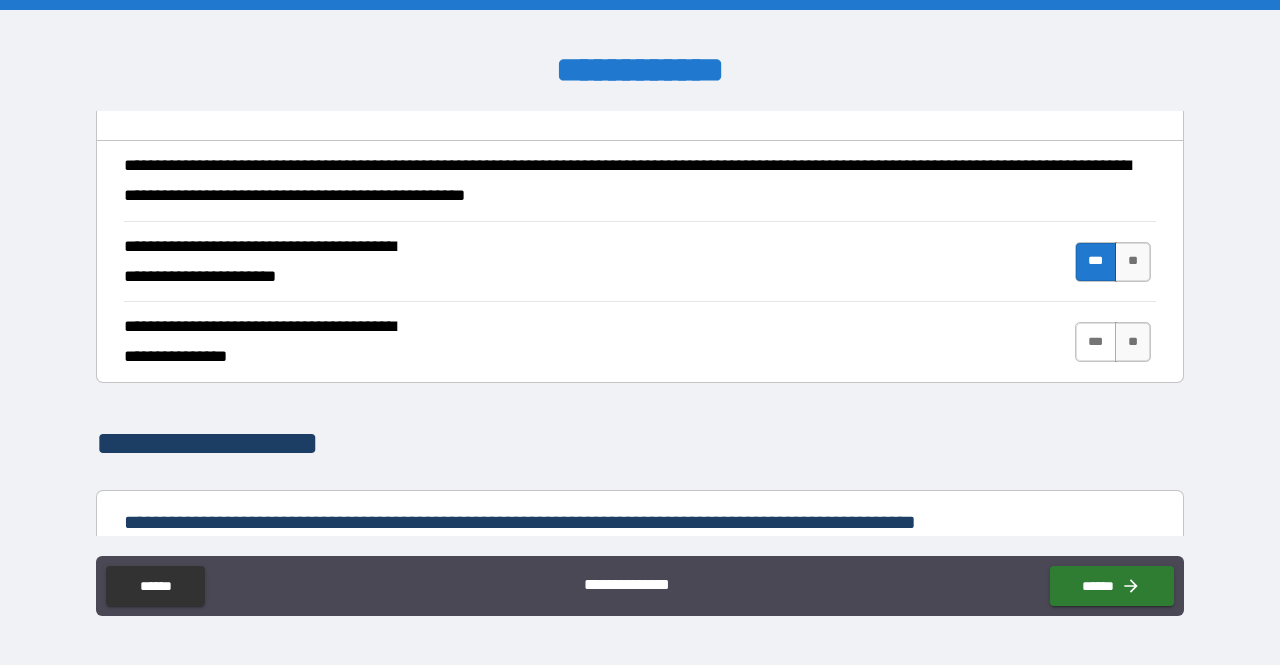 click on "***" at bounding box center [1096, 342] 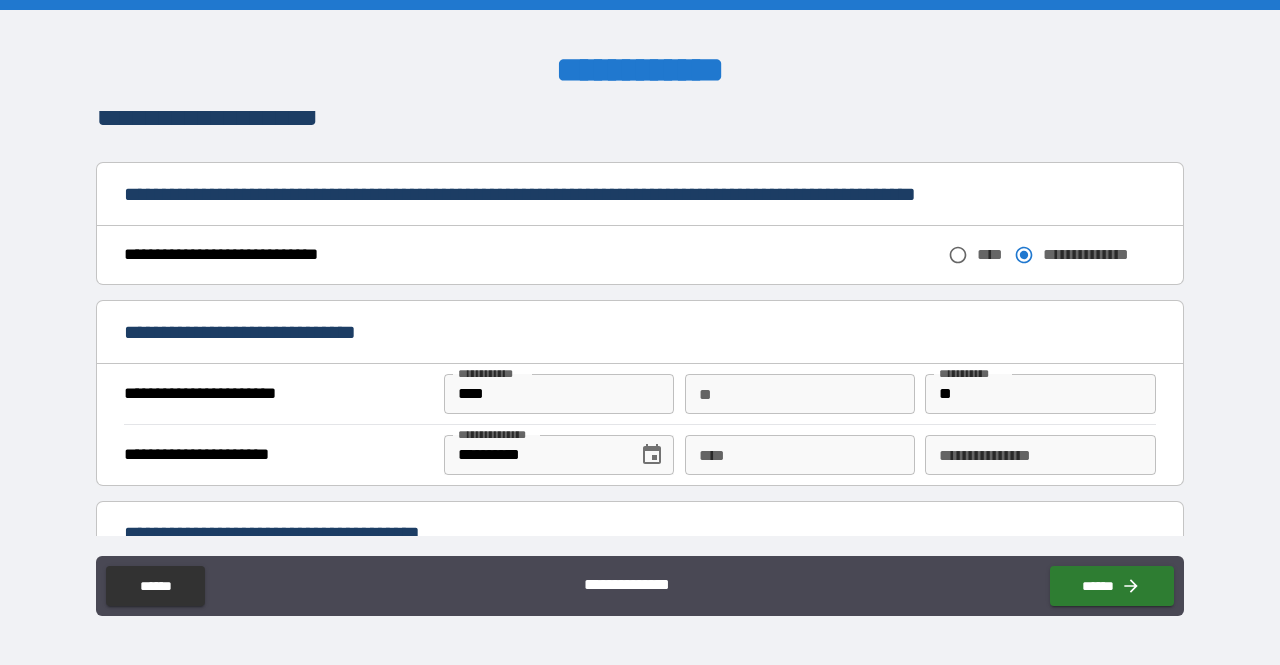scroll, scrollTop: 1163, scrollLeft: 0, axis: vertical 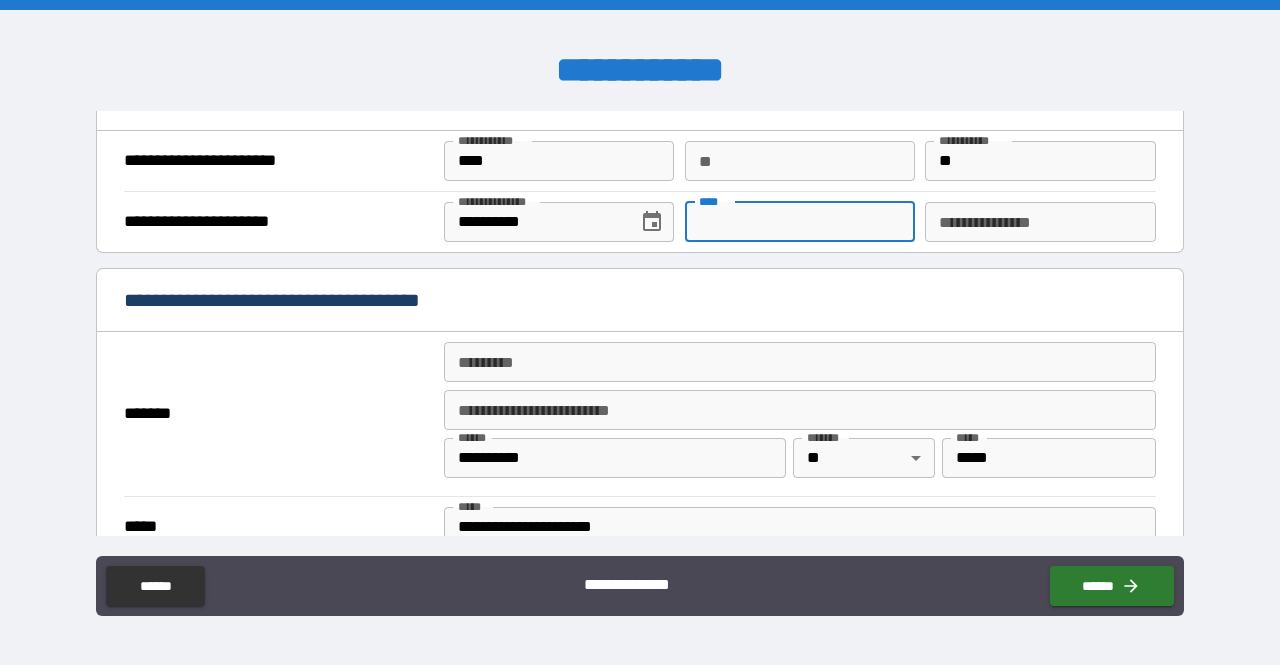 click on "****" at bounding box center (800, 222) 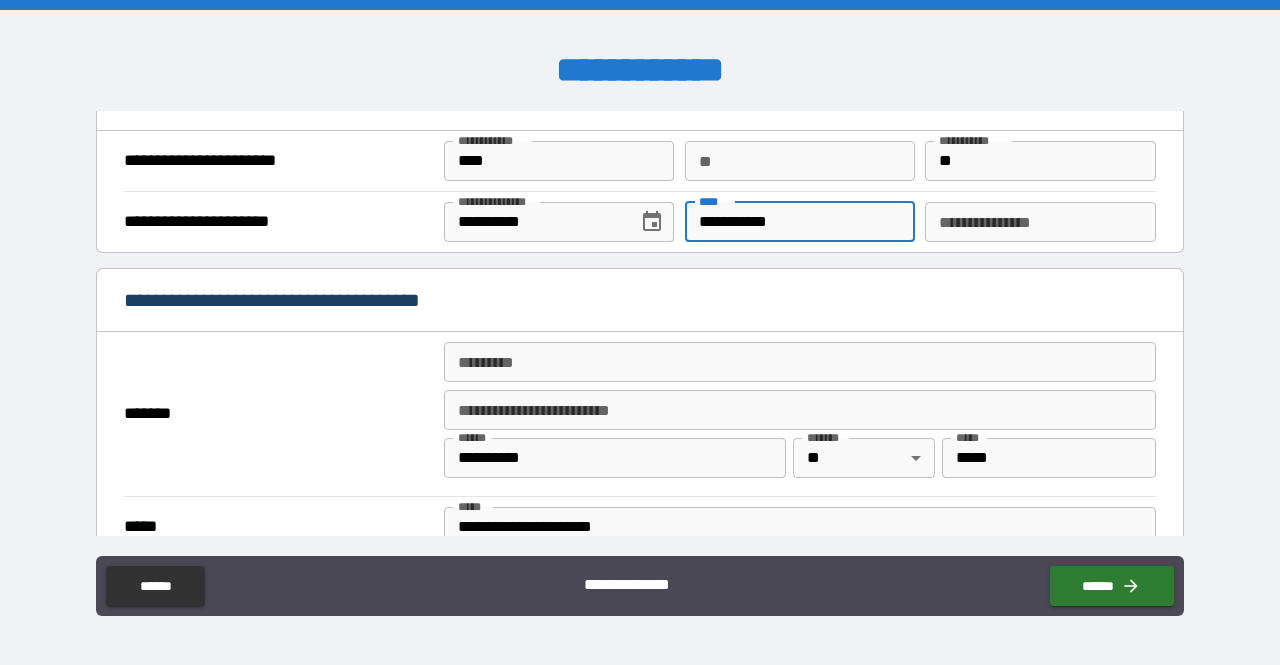type on "**********" 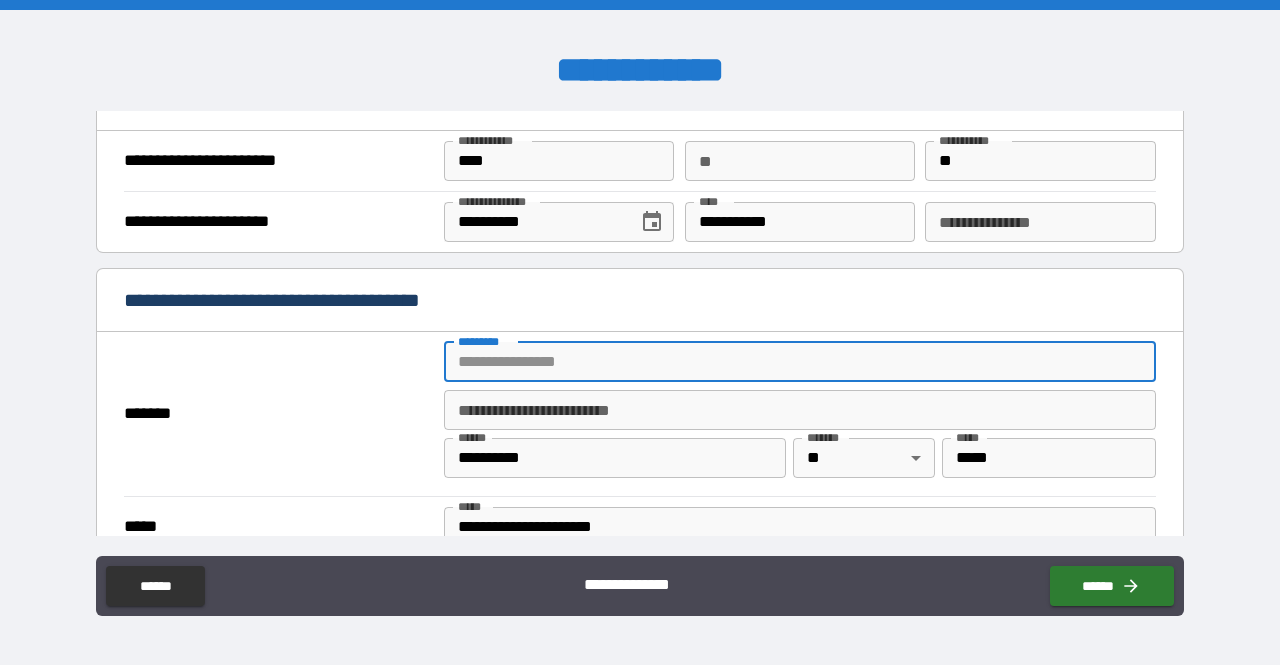 click on "*******   *" at bounding box center (800, 362) 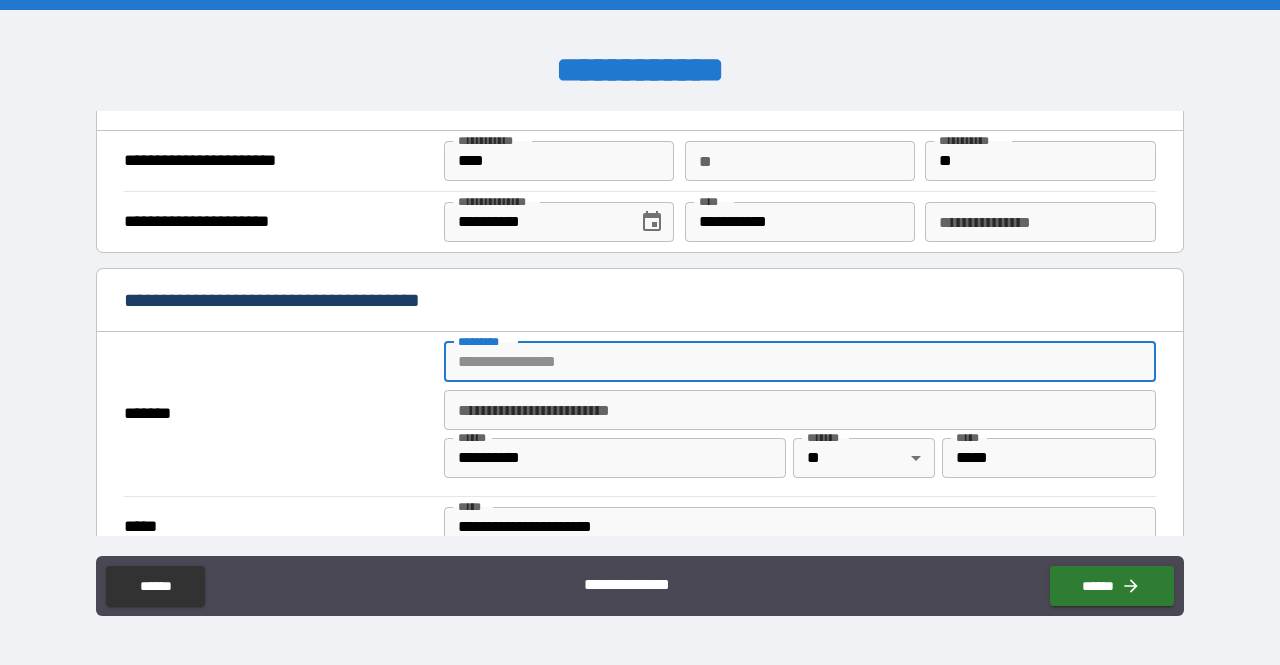 type on "**********" 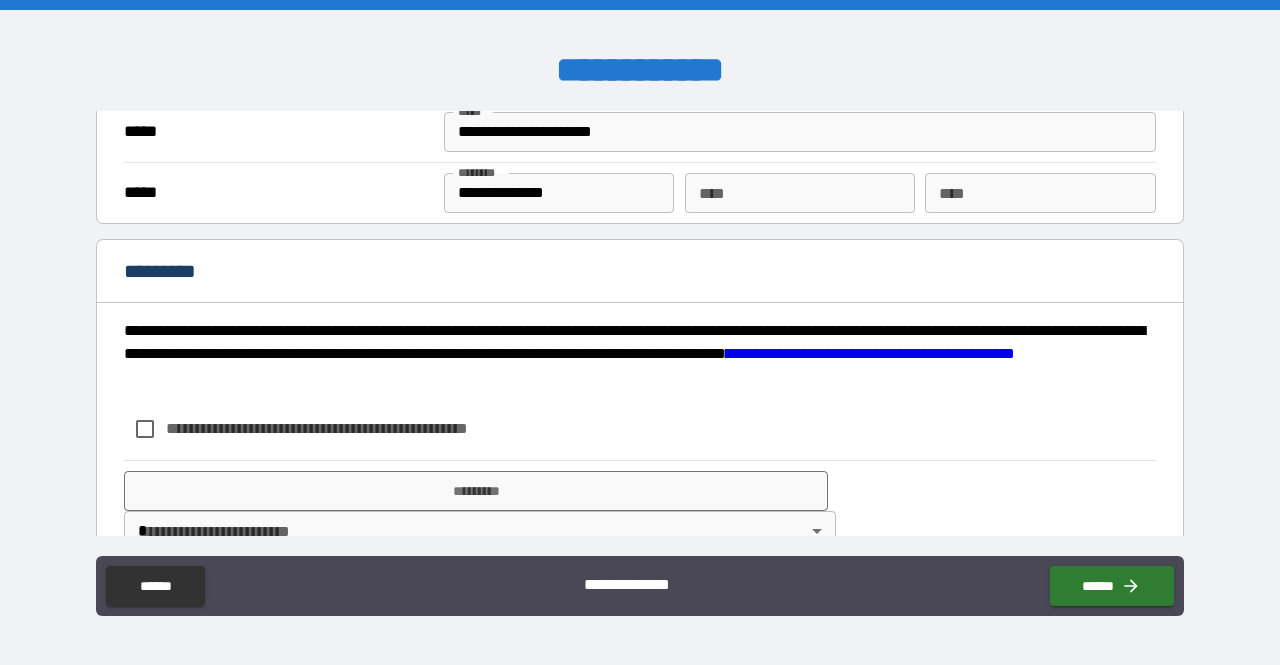 scroll, scrollTop: 1819, scrollLeft: 0, axis: vertical 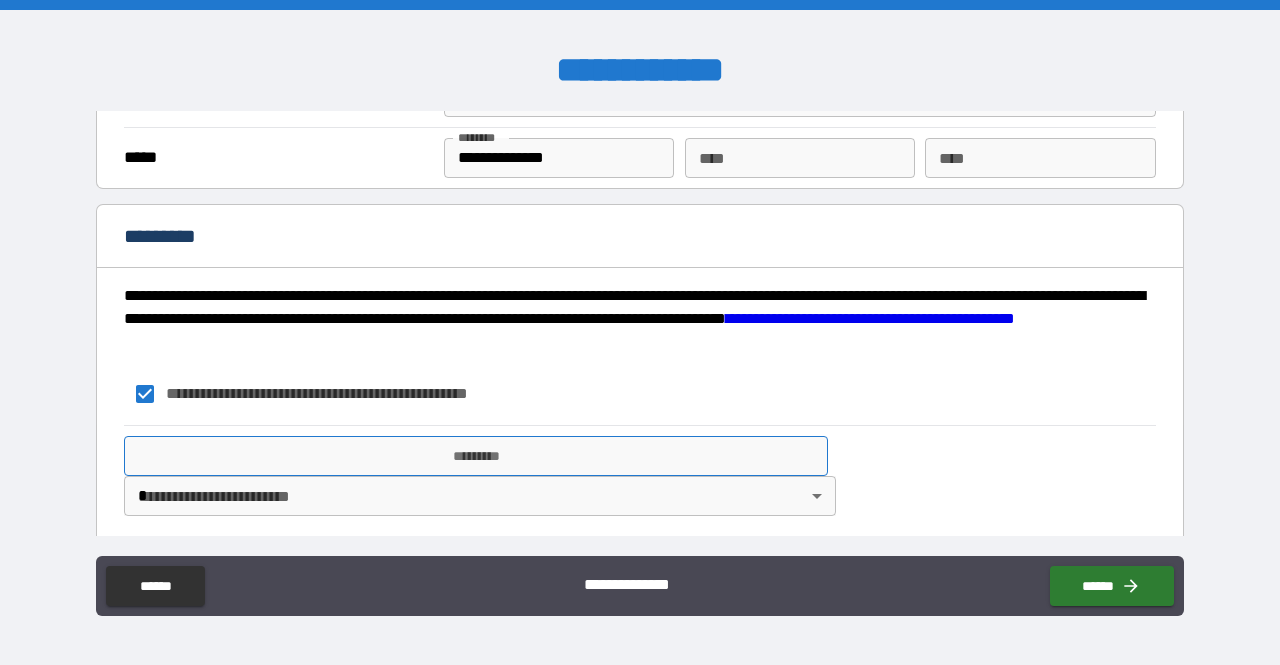 click on "*********" at bounding box center [476, 456] 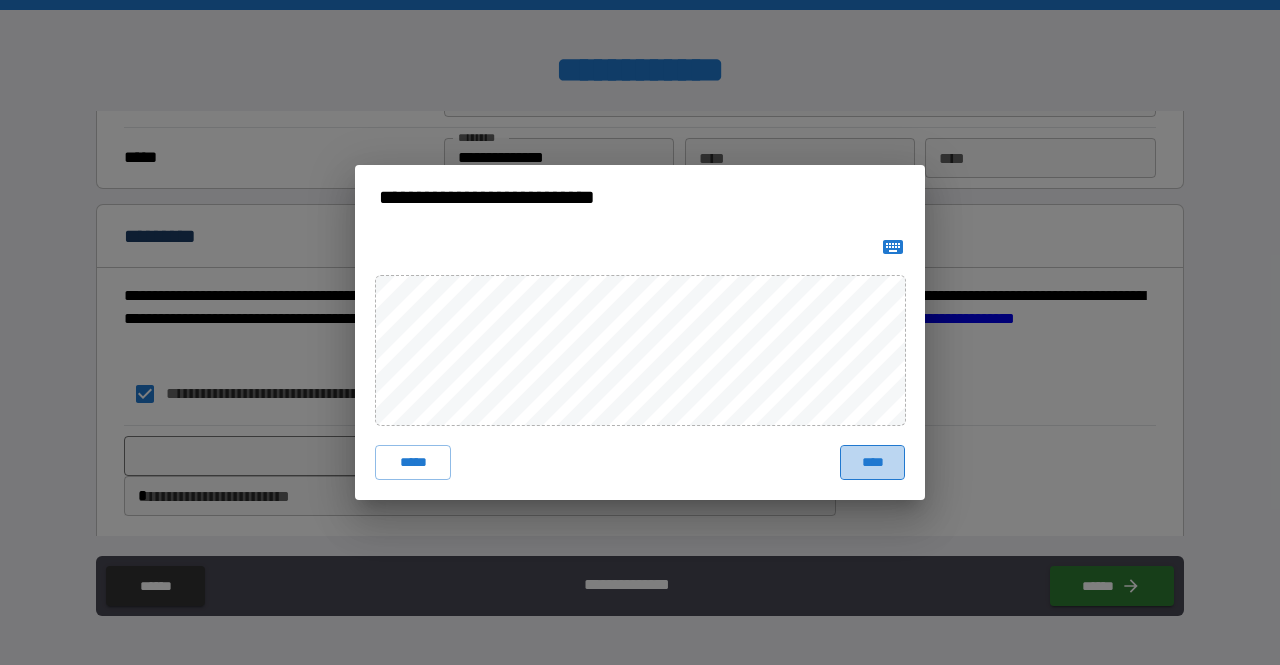 click on "****" at bounding box center (872, 463) 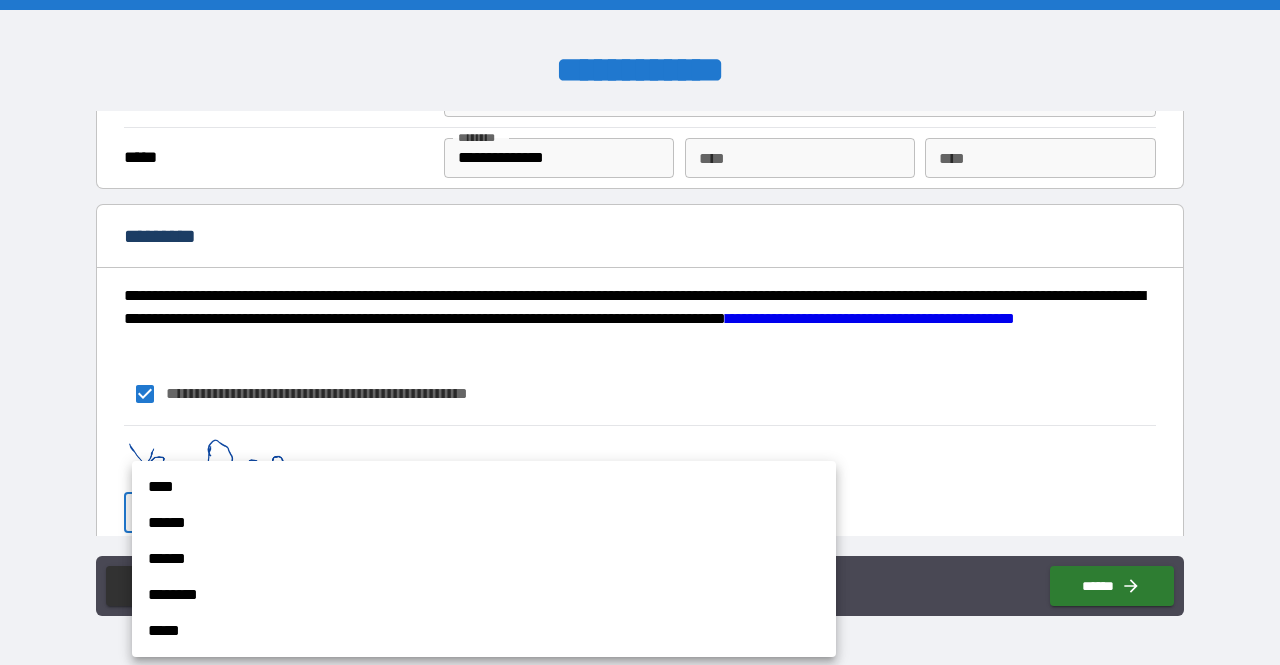 click on "**********" at bounding box center [640, 332] 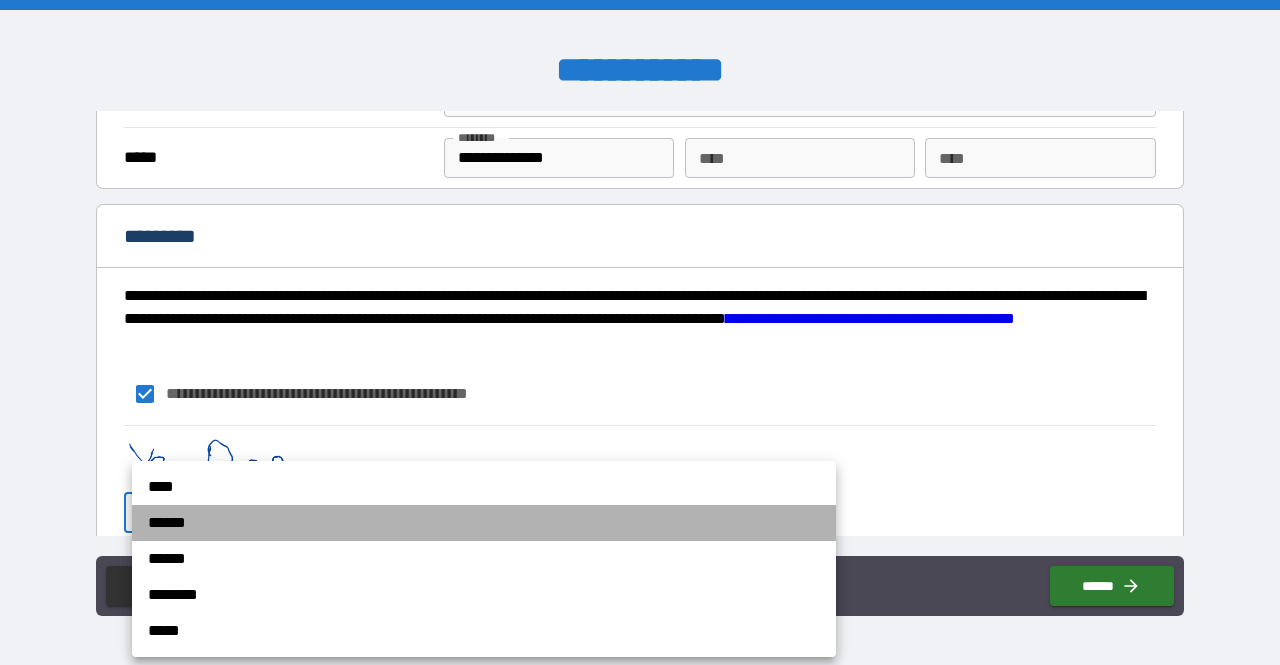click on "******" at bounding box center (484, 523) 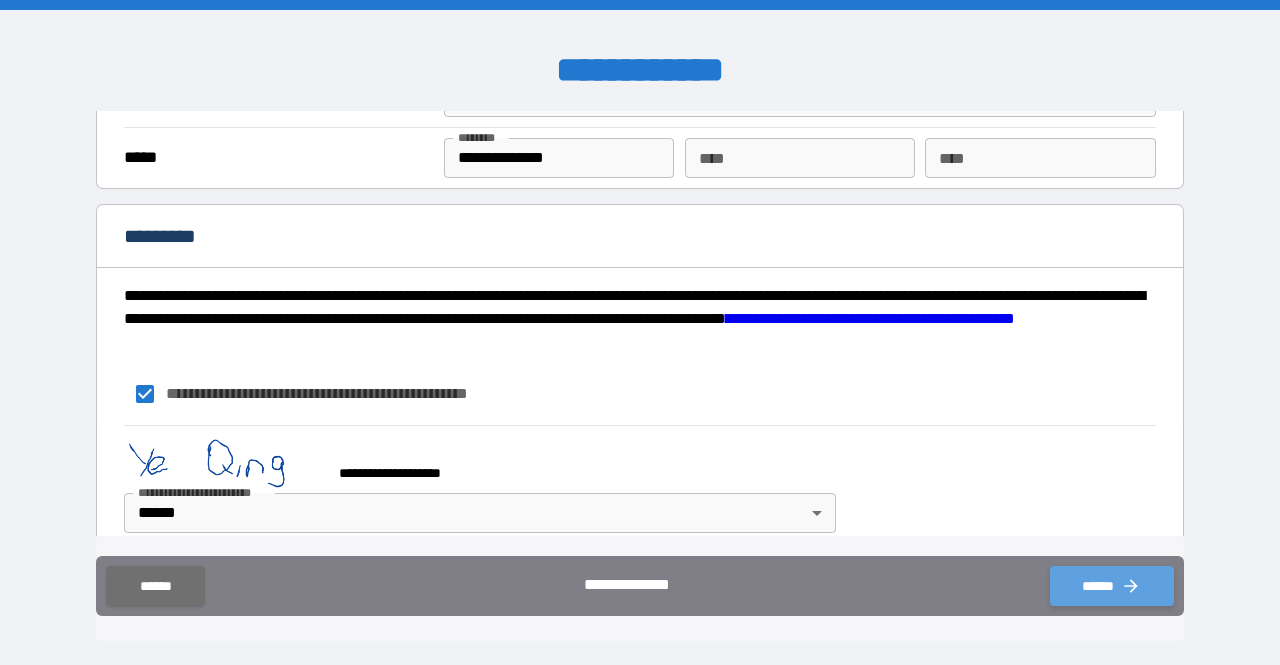 click on "******" at bounding box center (1112, 586) 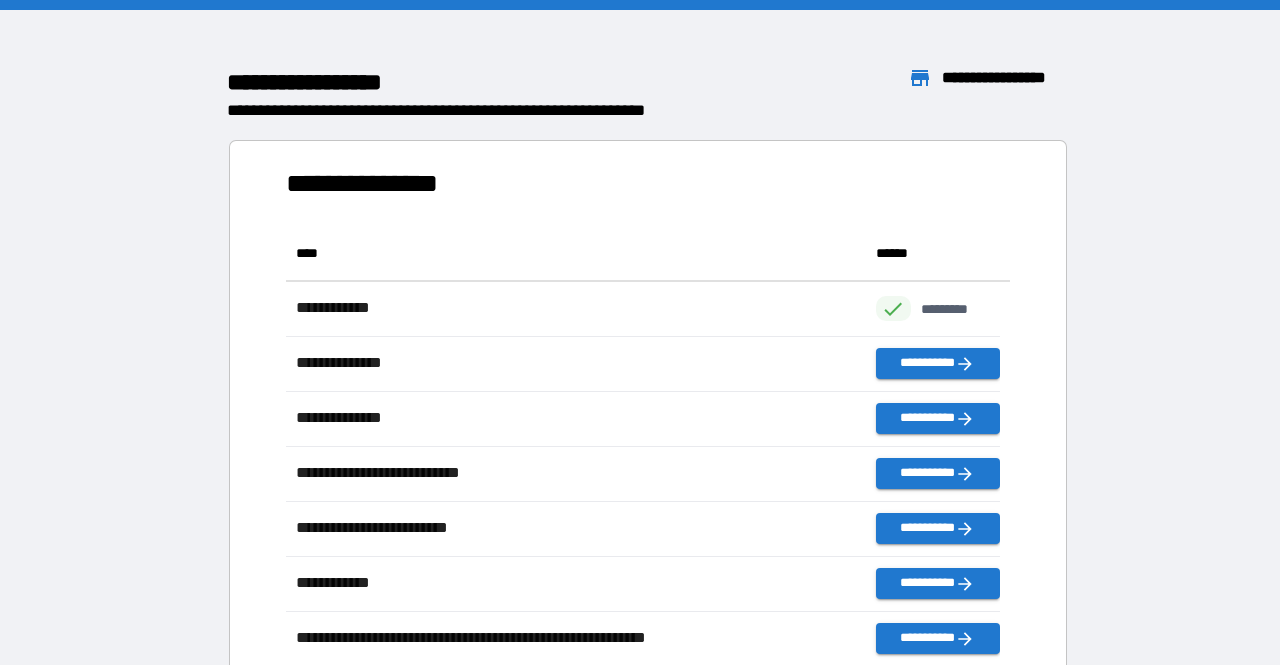 scroll, scrollTop: 480, scrollLeft: 698, axis: both 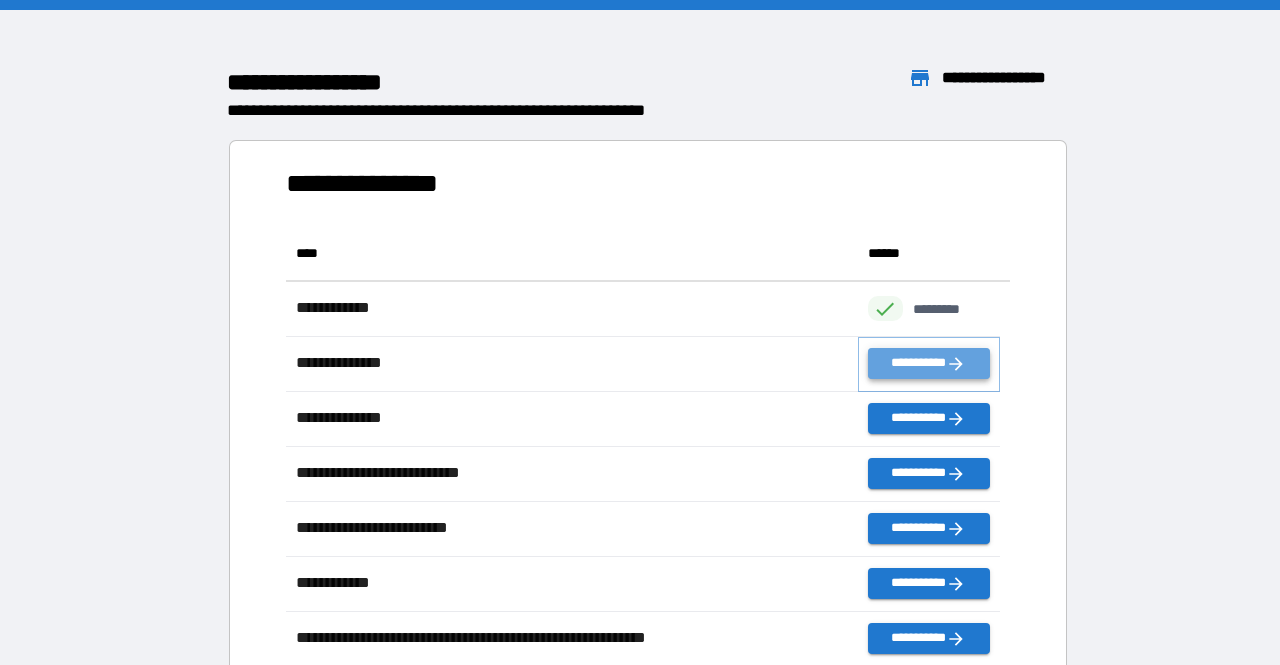 click on "**********" at bounding box center [929, 363] 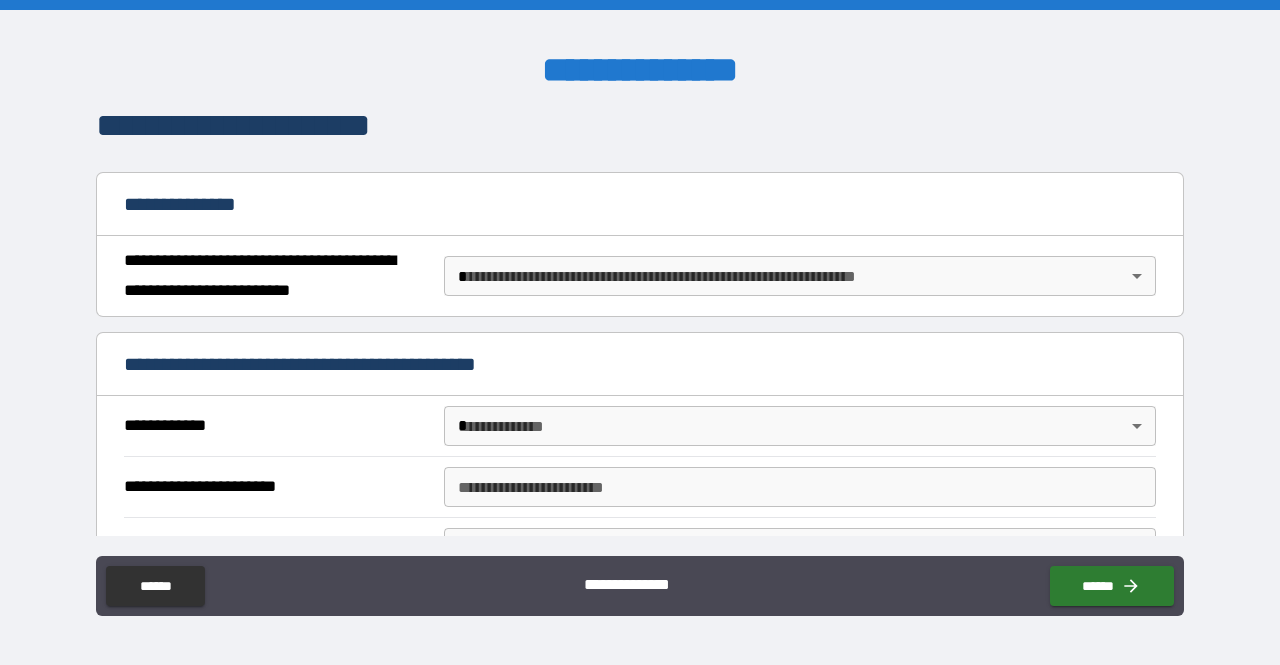 scroll, scrollTop: 209, scrollLeft: 0, axis: vertical 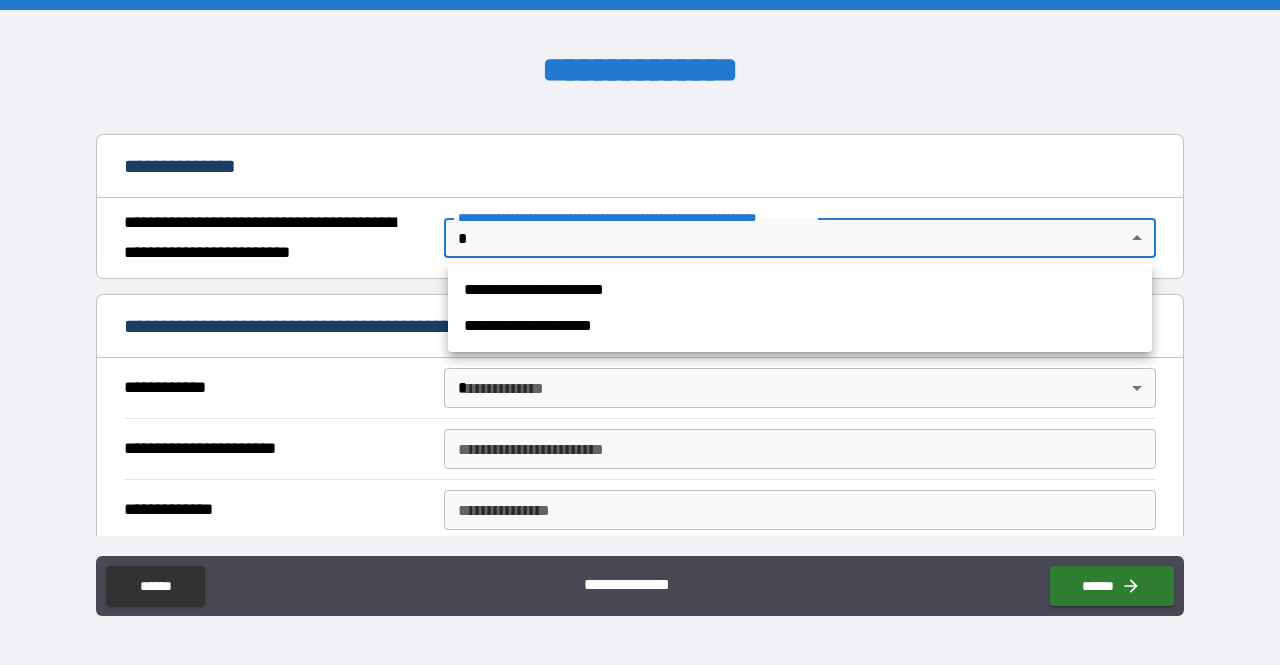 click on "**********" at bounding box center [640, 332] 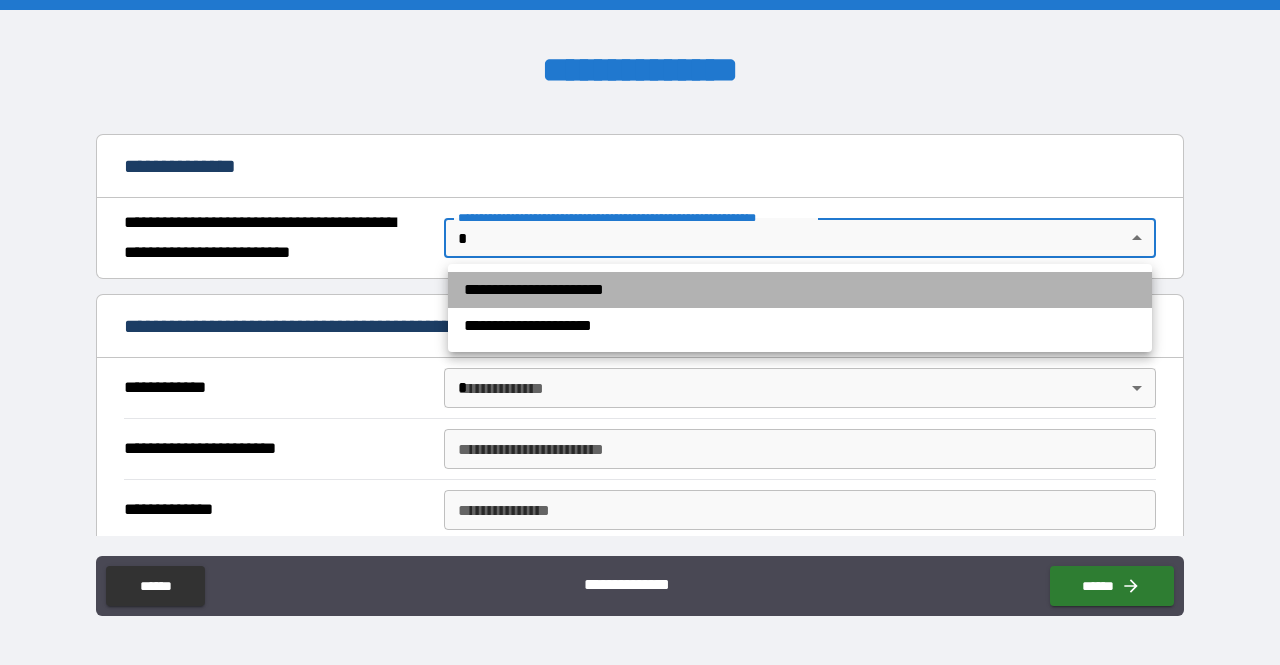 click on "**********" at bounding box center (800, 290) 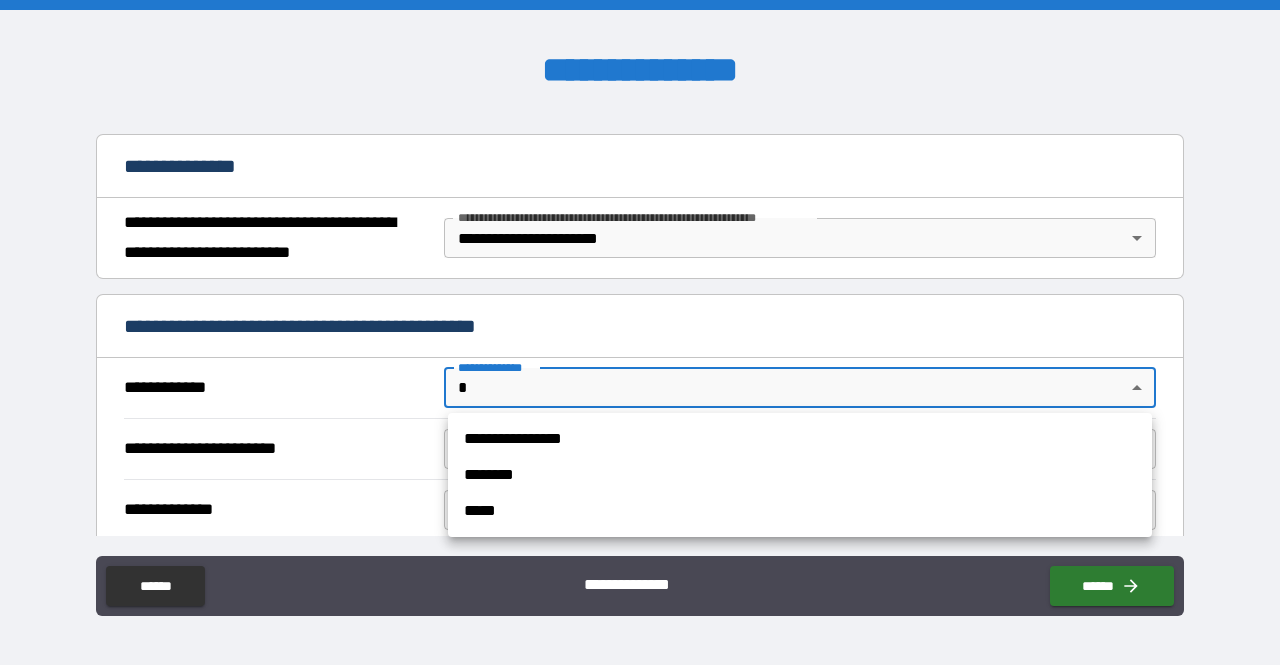 click on "**********" at bounding box center (640, 332) 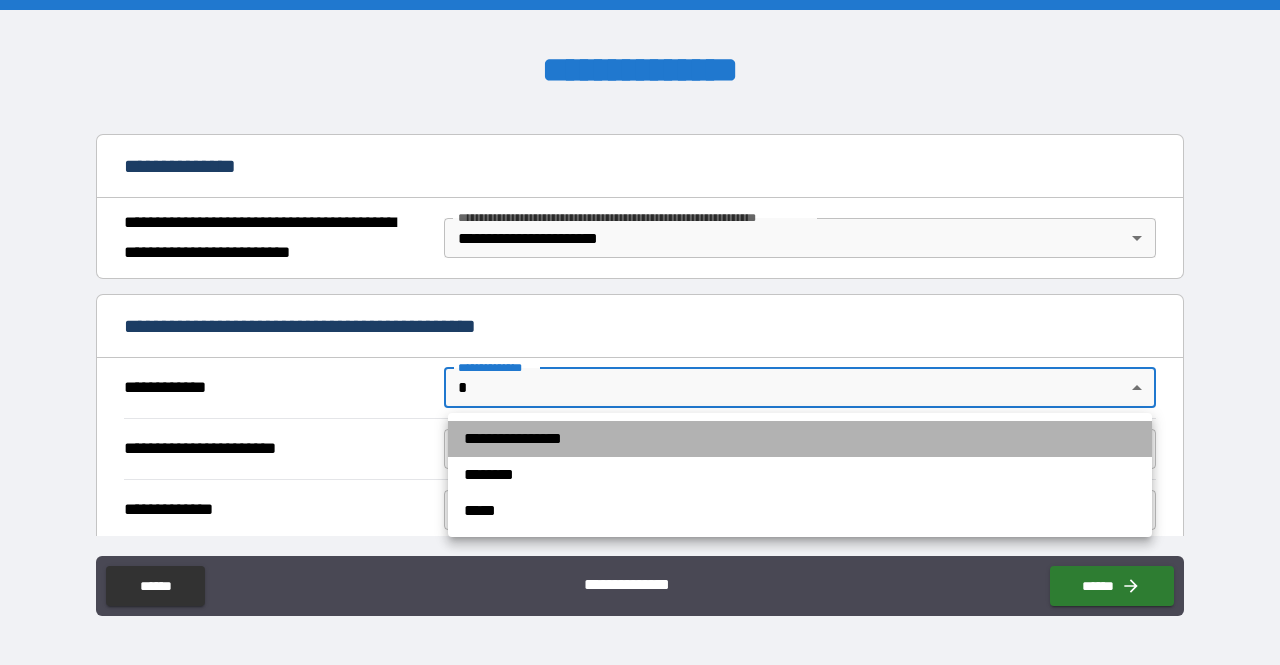 click on "**********" at bounding box center [800, 439] 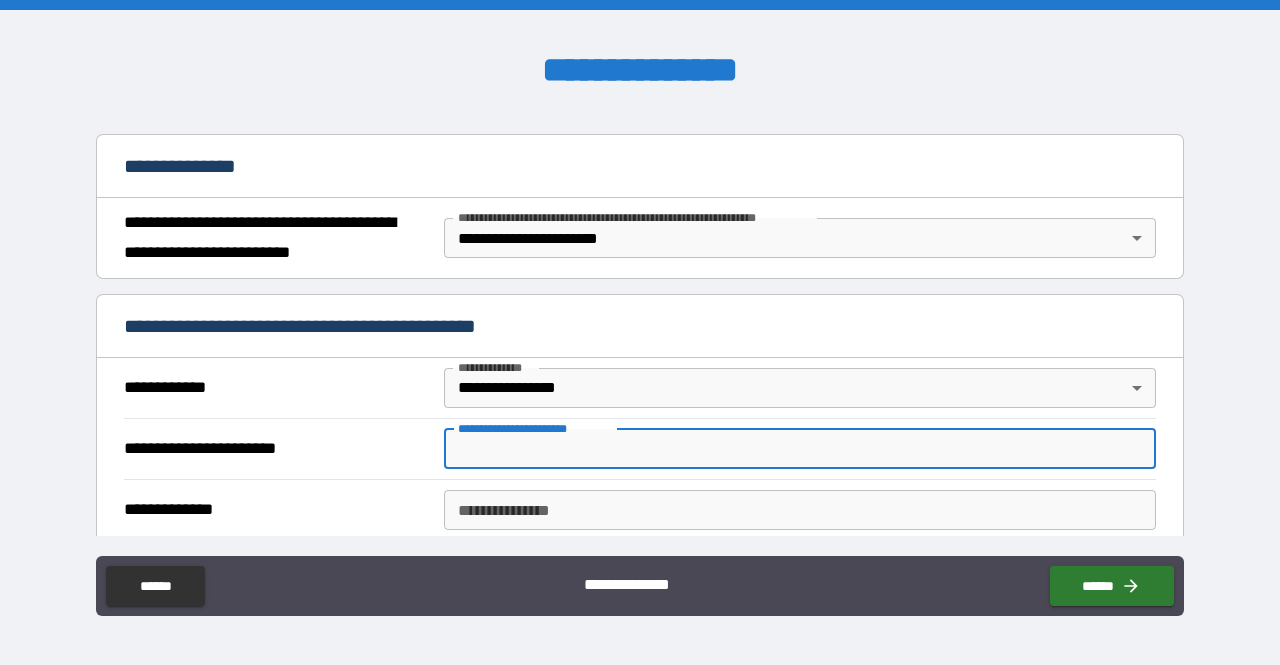click on "**********" at bounding box center [800, 449] 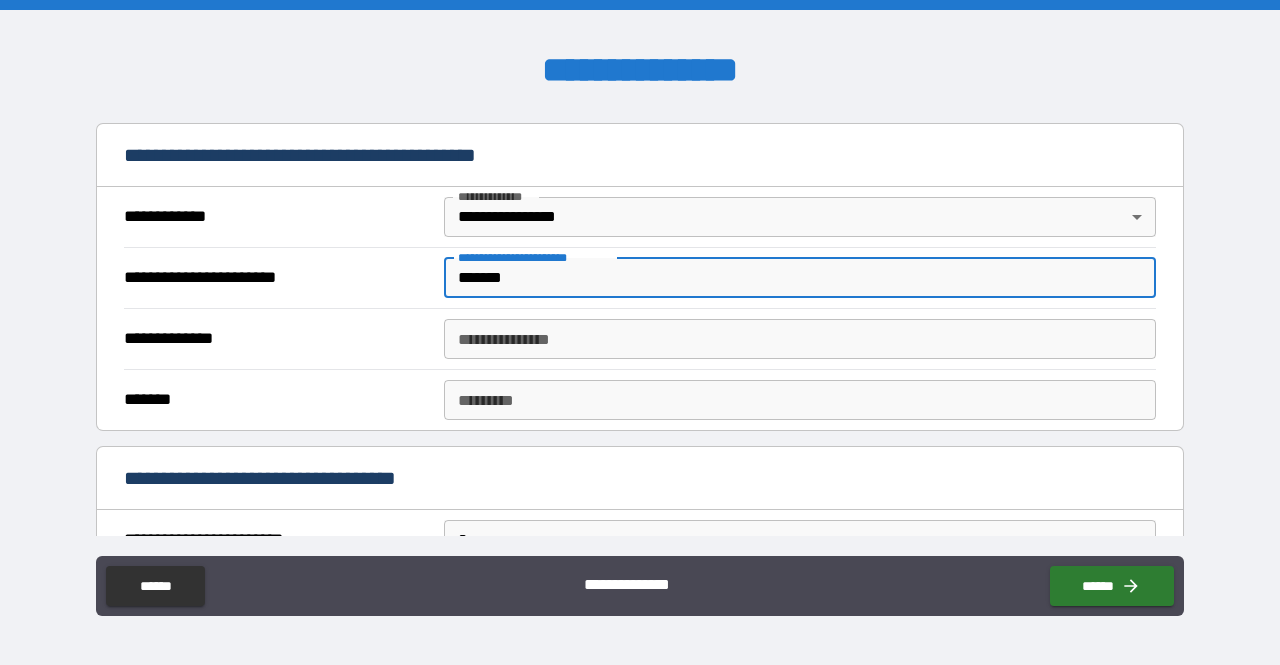 scroll, scrollTop: 442, scrollLeft: 0, axis: vertical 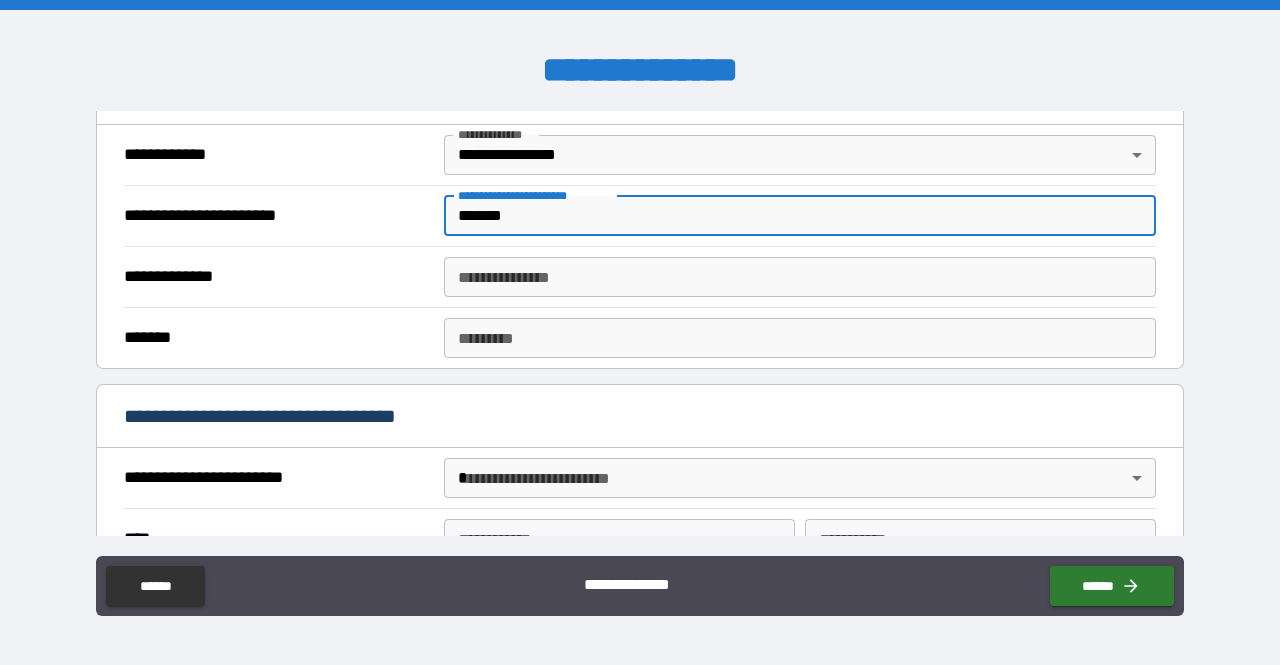 type on "*******" 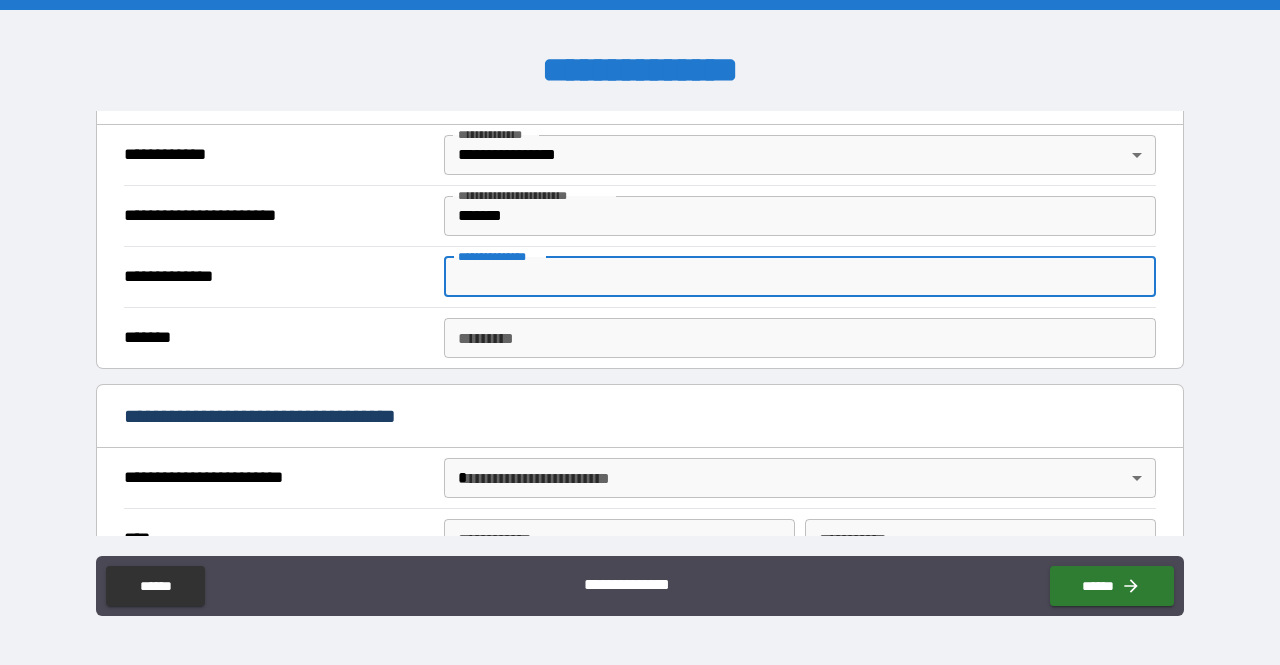 click on "**********" at bounding box center [800, 277] 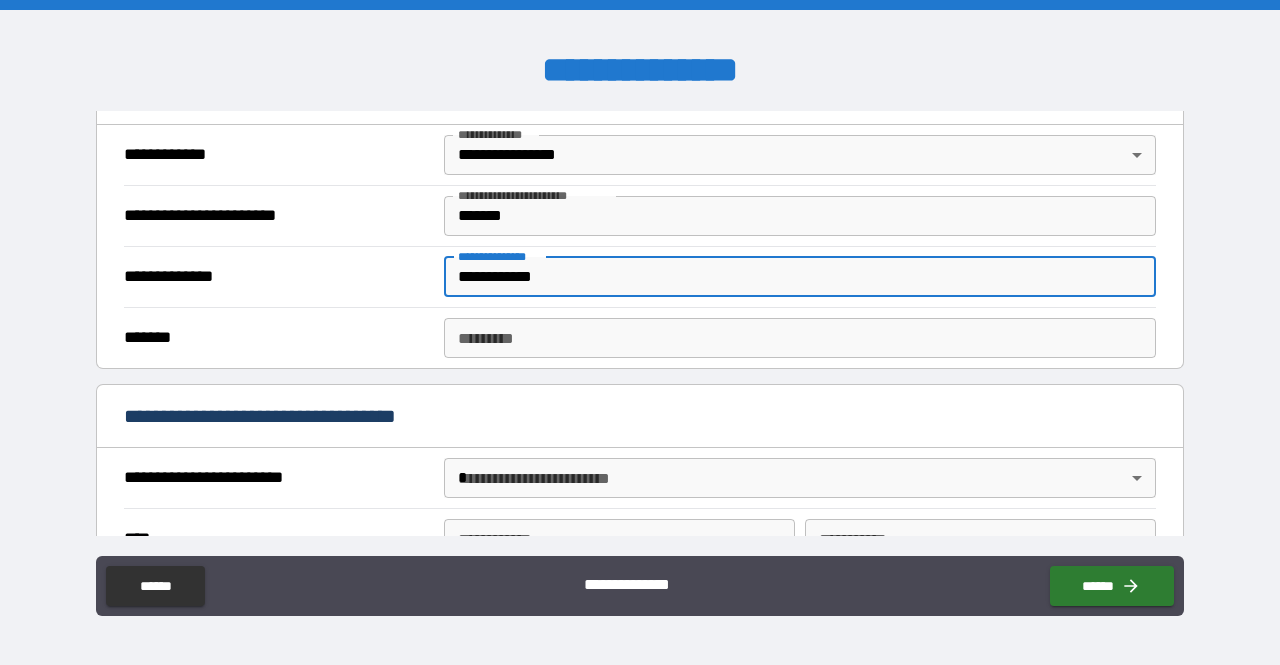 type on "**********" 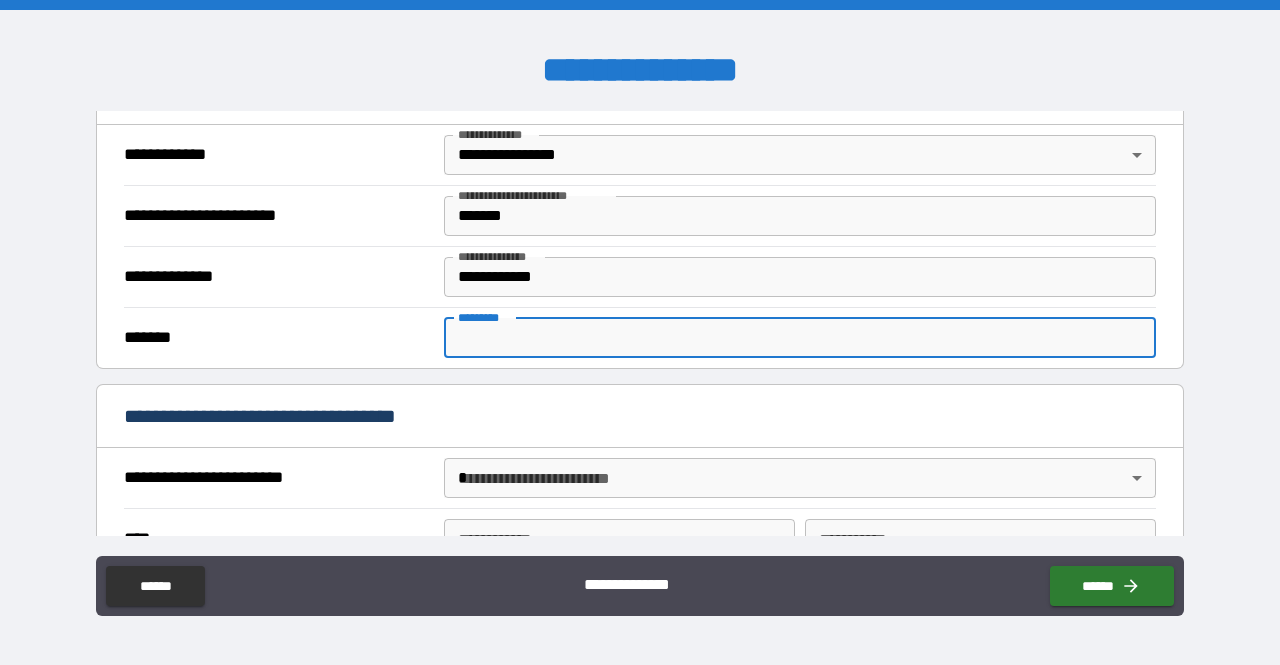 click on "*******   *" at bounding box center [800, 338] 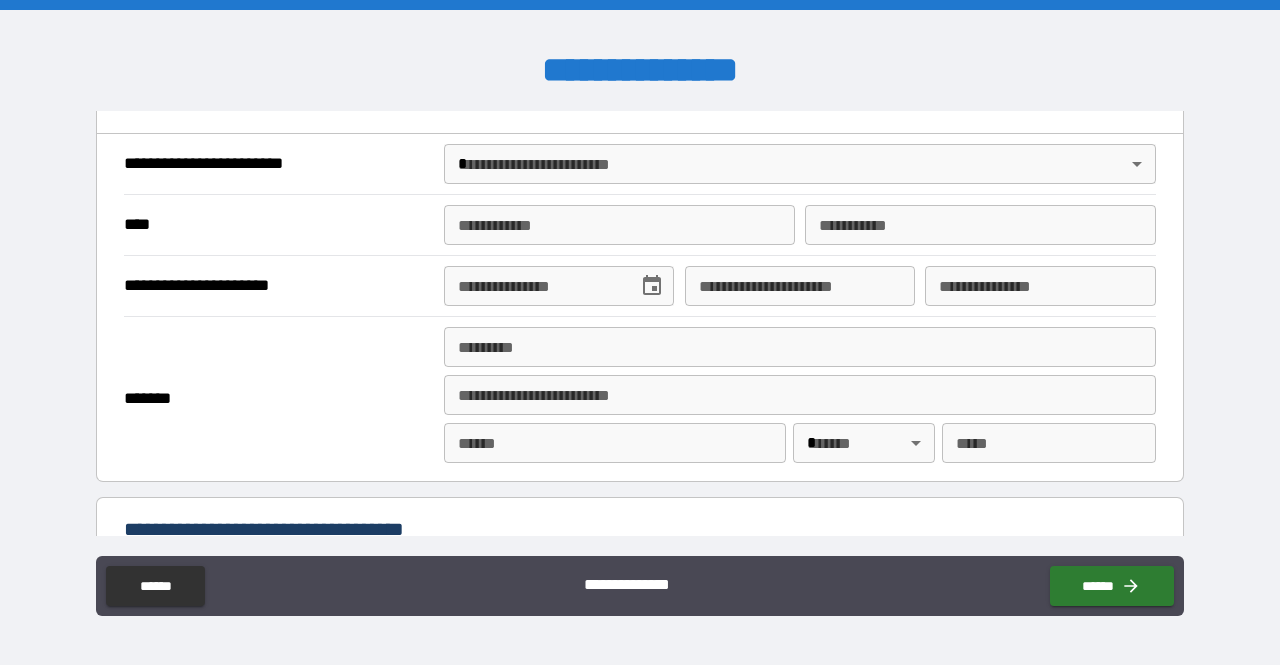 scroll, scrollTop: 766, scrollLeft: 0, axis: vertical 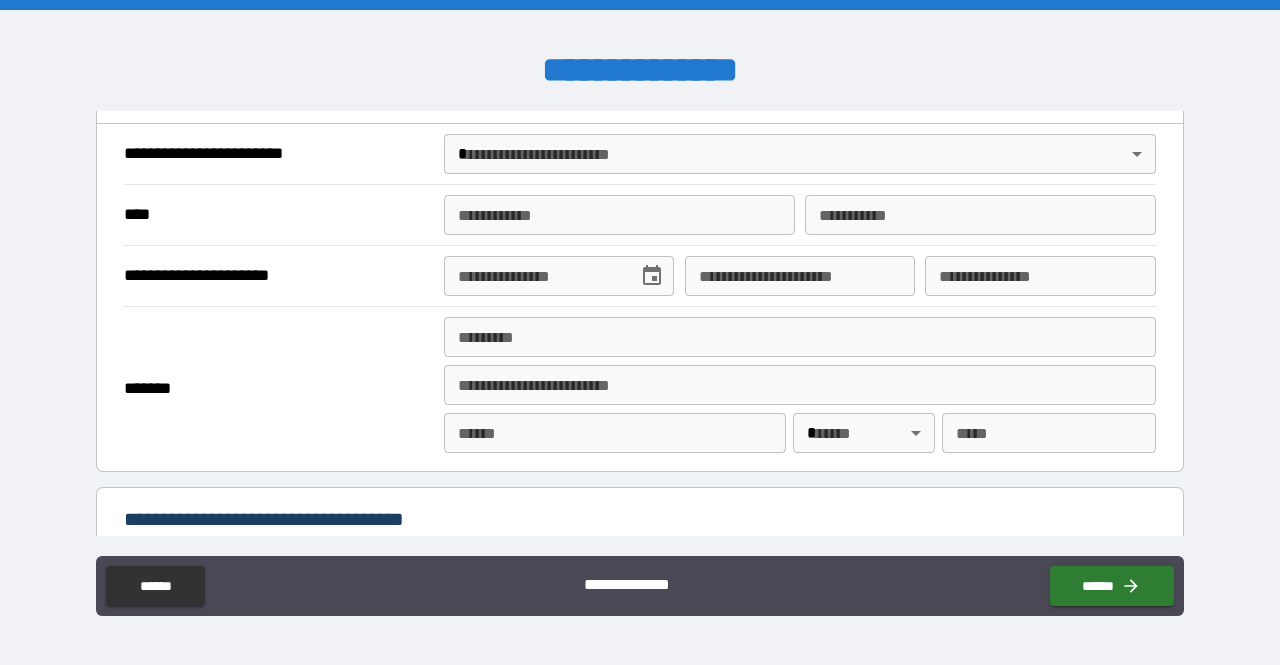 type on "********" 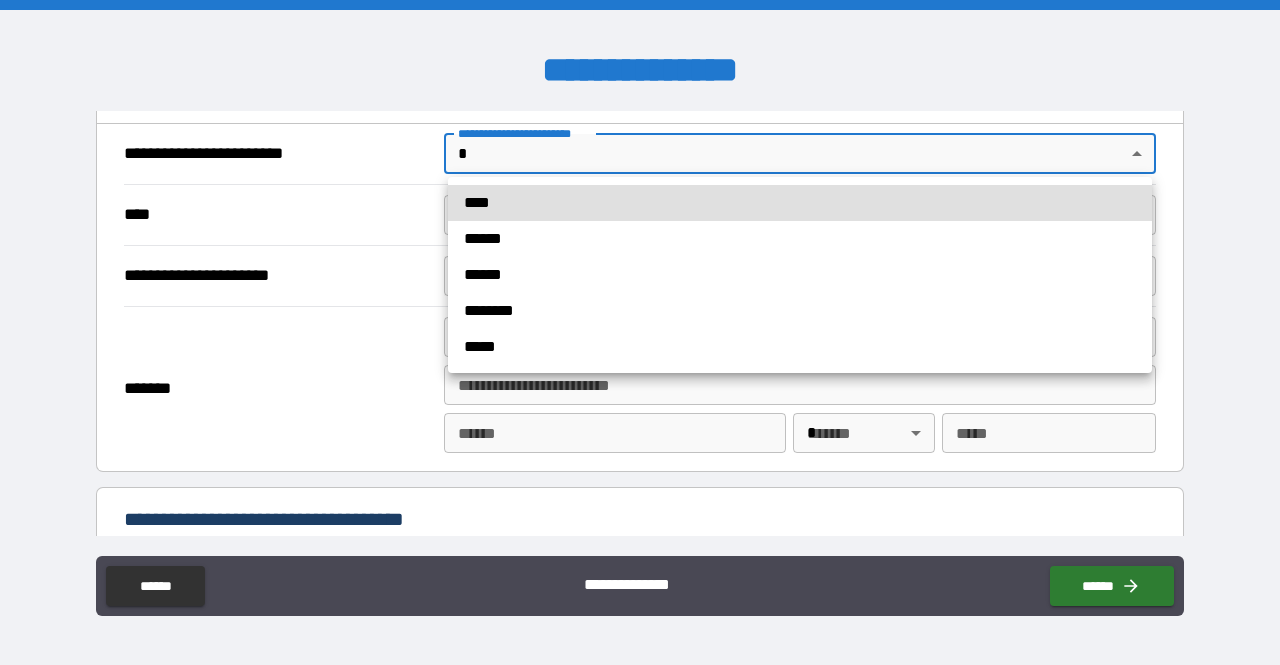 click on "**********" at bounding box center [640, 332] 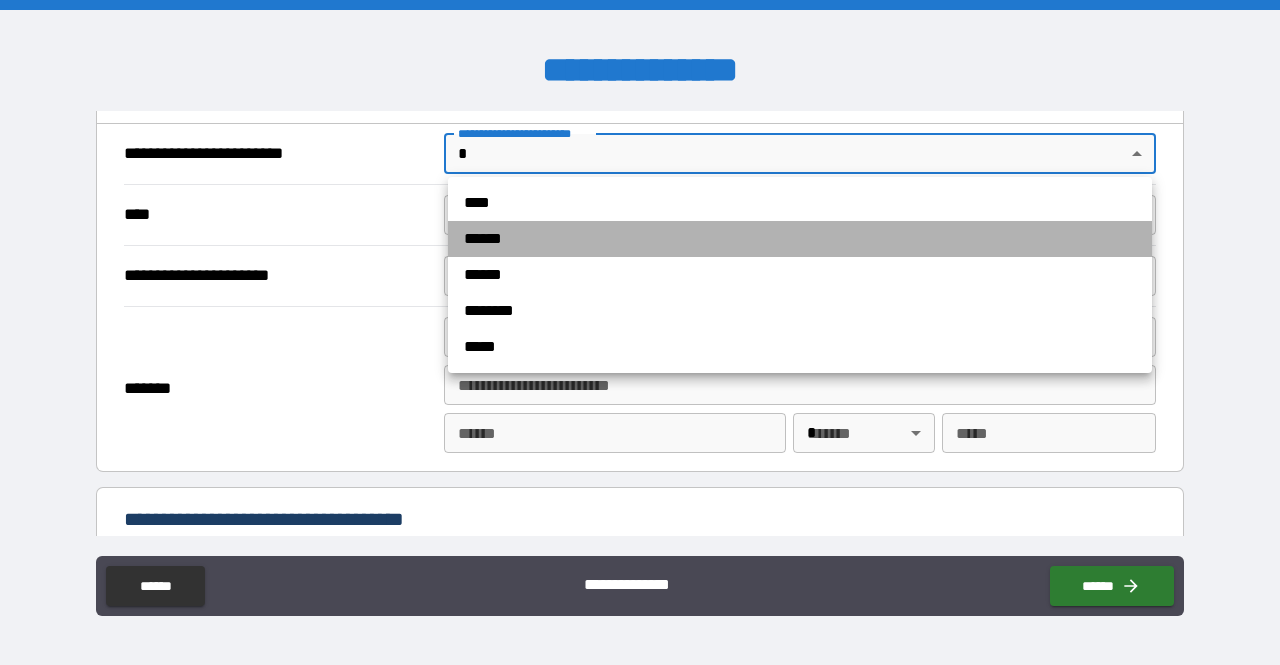 click on "******" at bounding box center [800, 239] 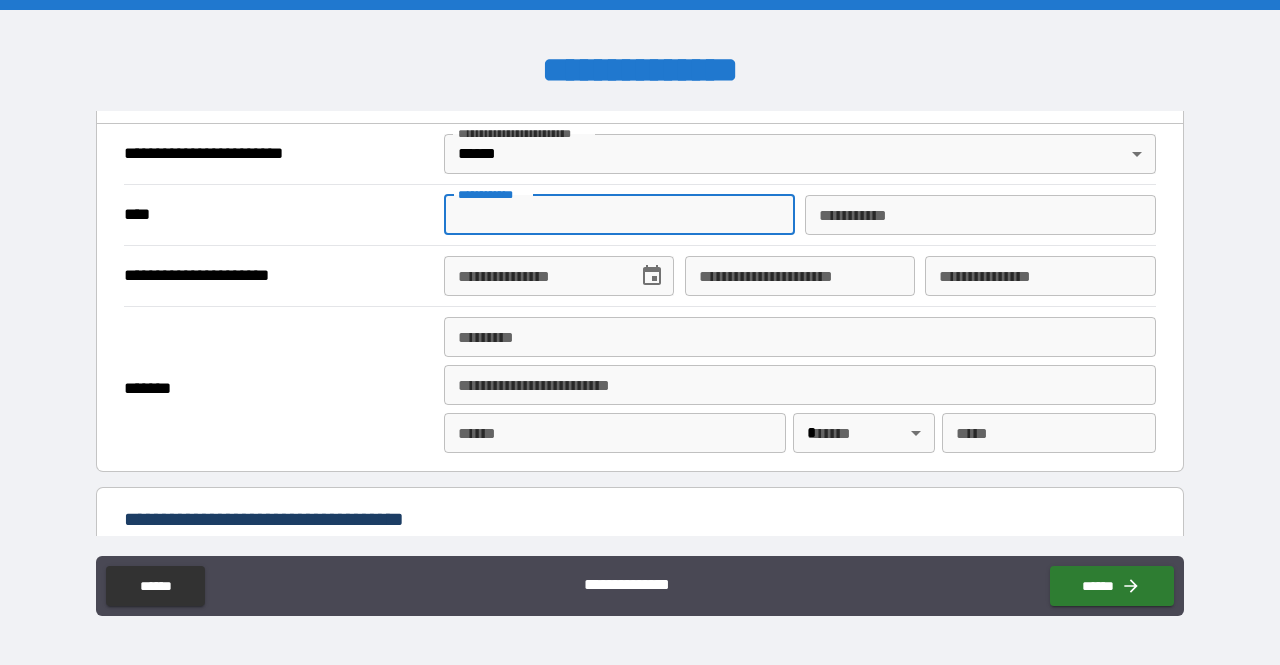 click on "**********" at bounding box center [619, 215] 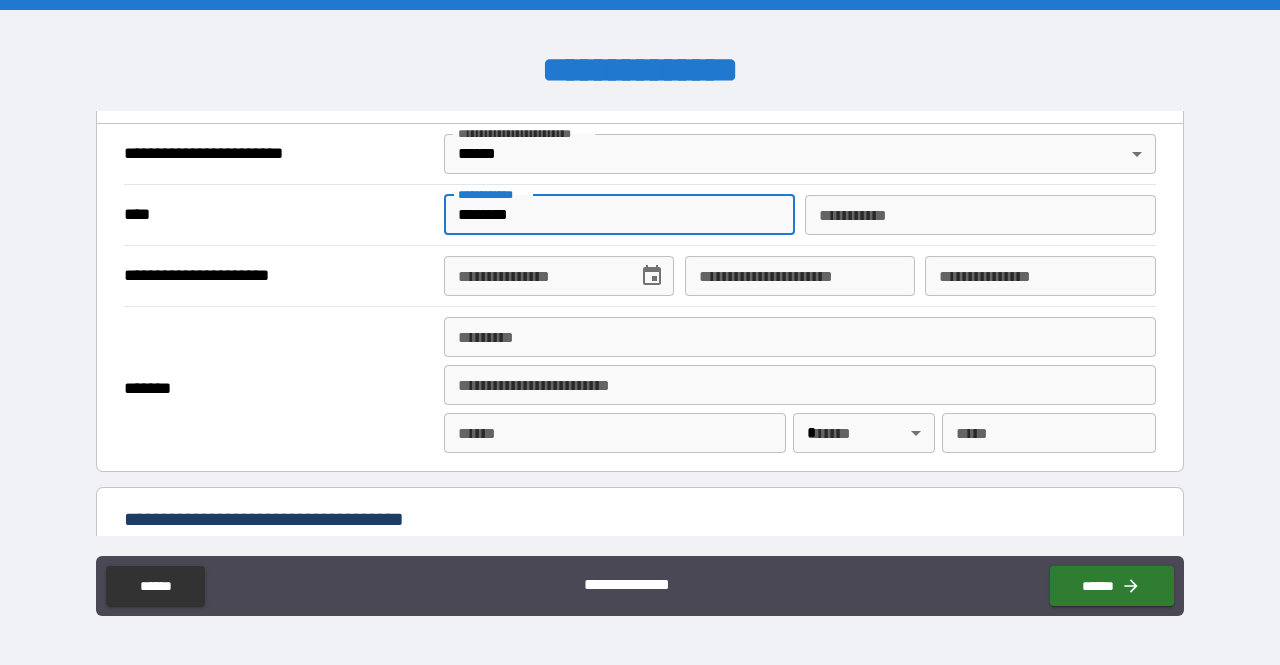 type on "*******" 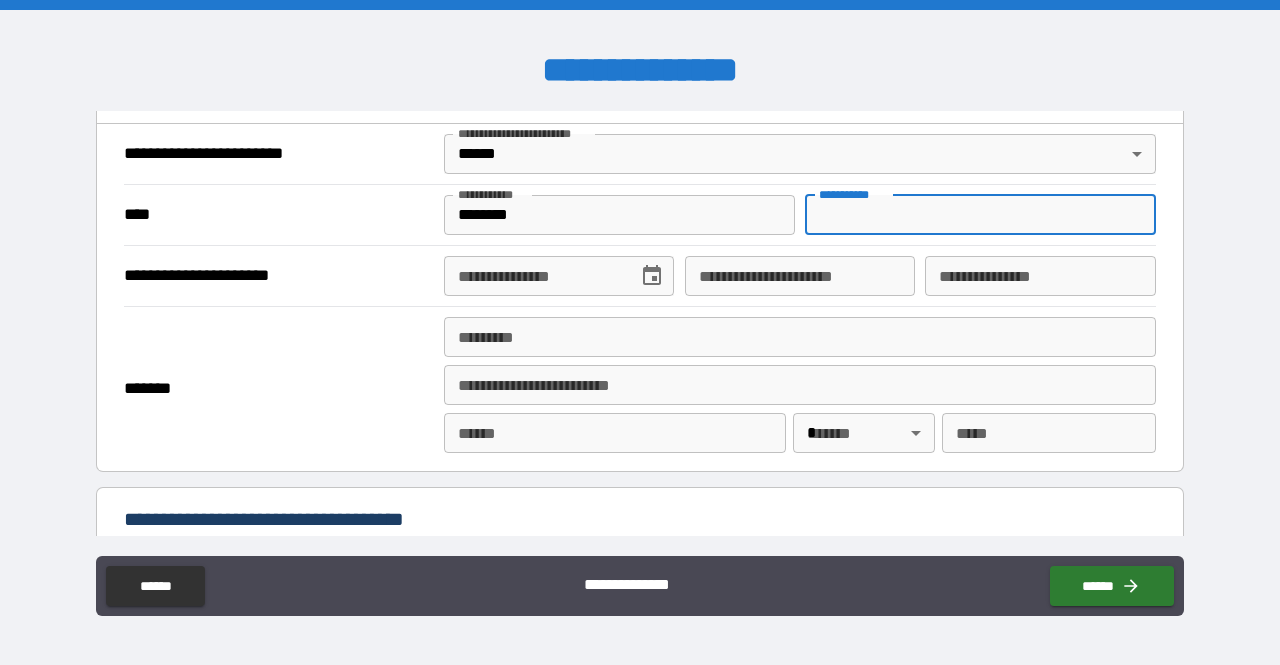 click on "*********   *" at bounding box center (980, 215) 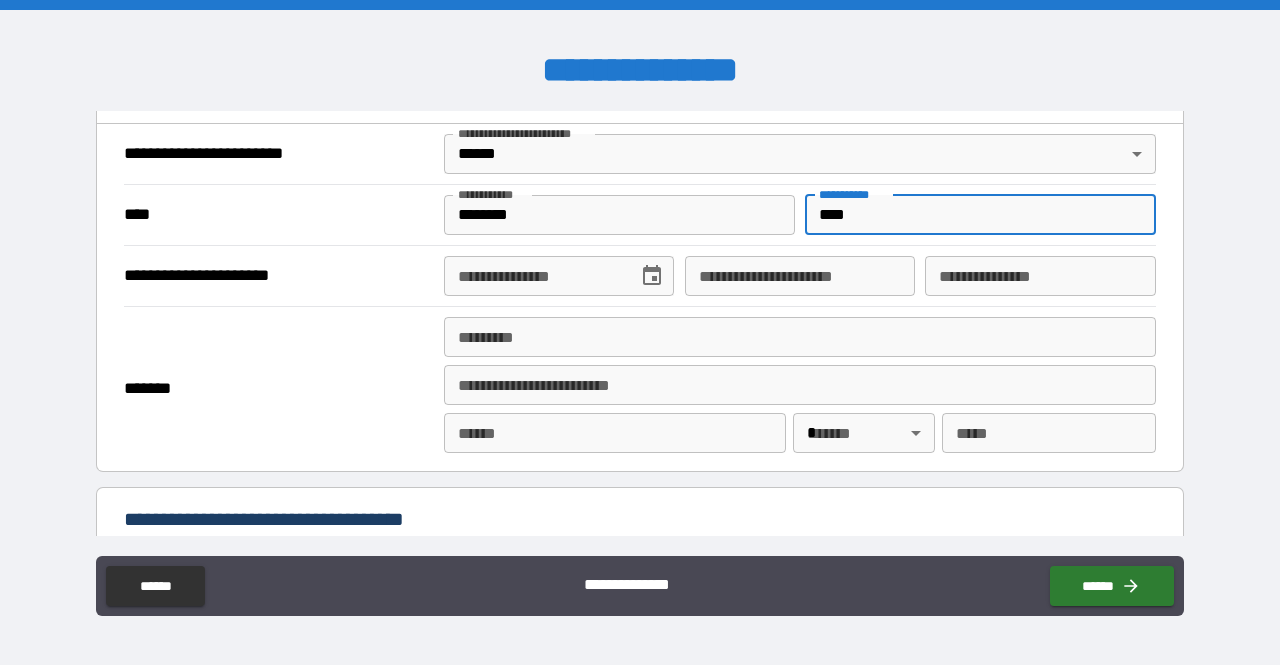 type on "****" 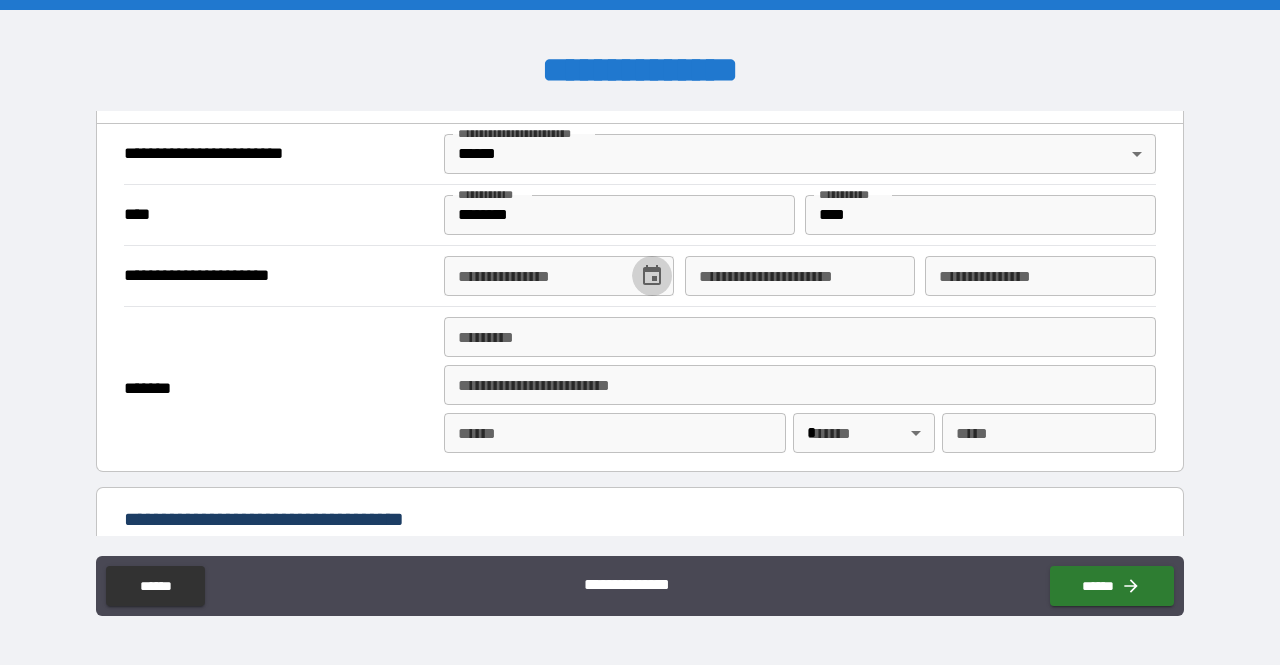click 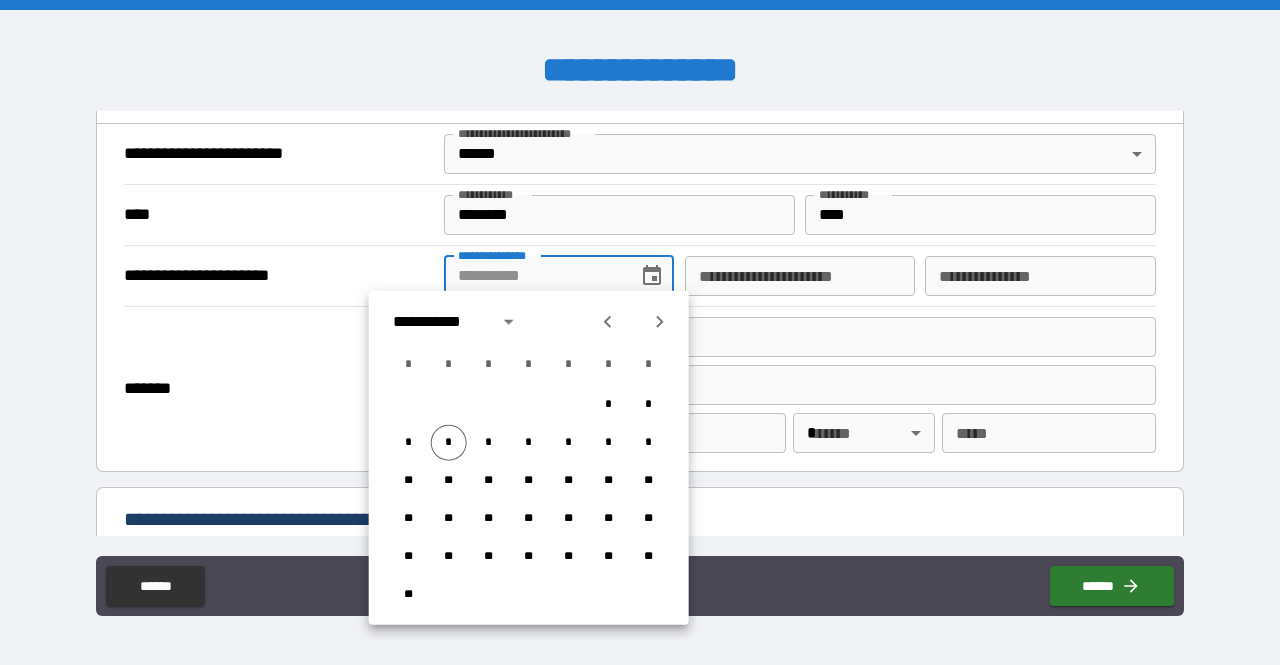 click on "**********" at bounding box center [534, 276] 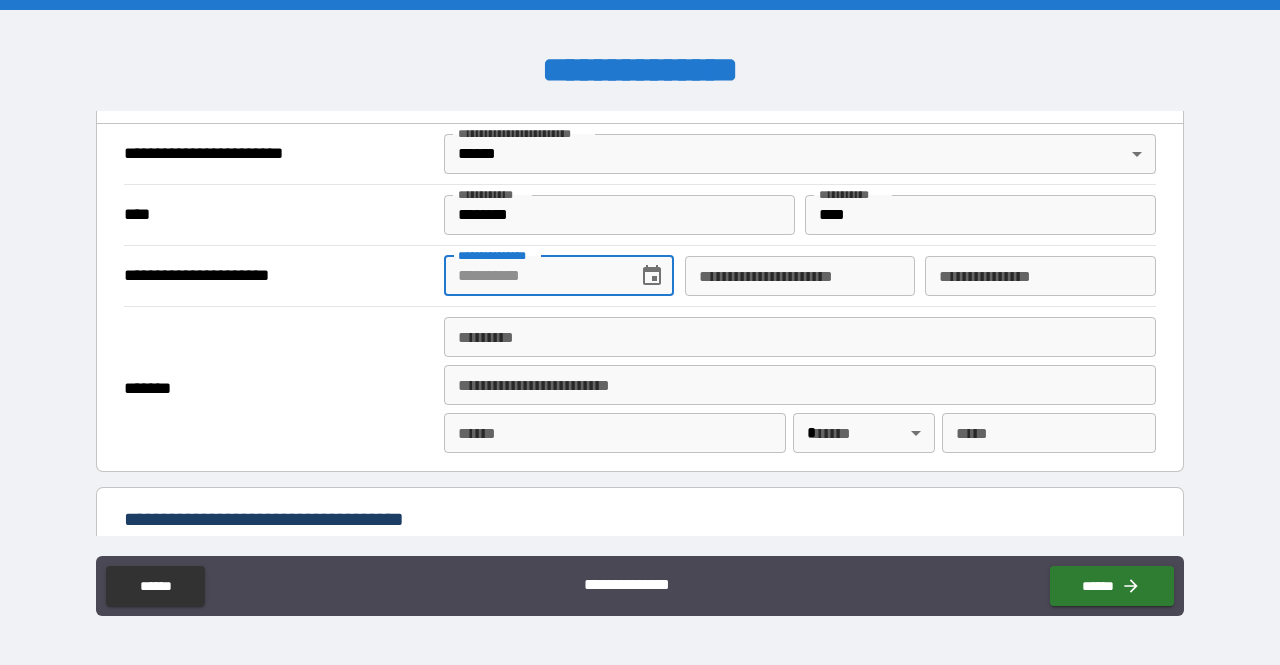 click on "**********" at bounding box center (534, 276) 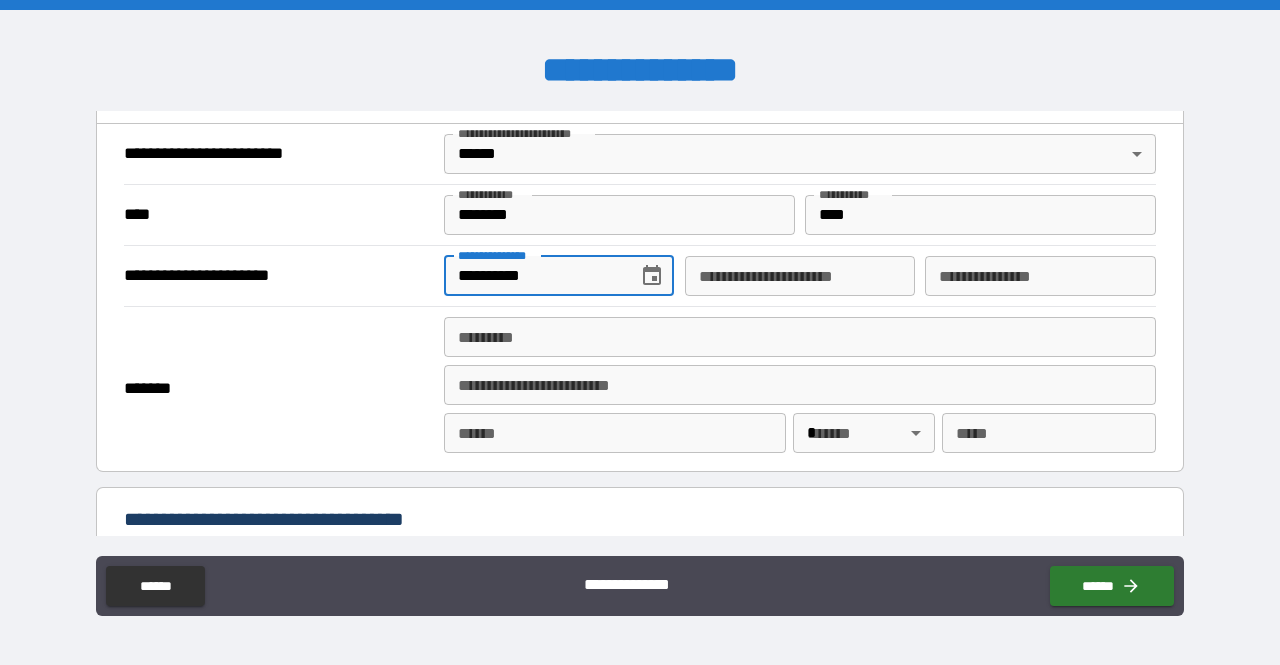 type on "**********" 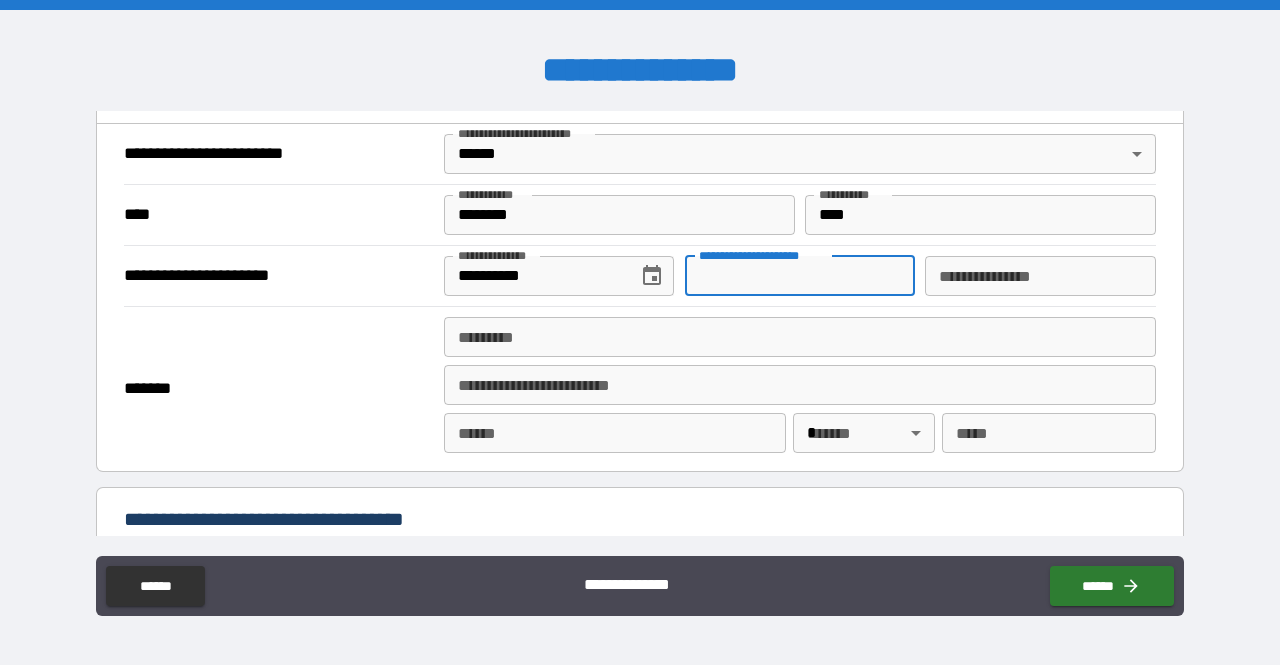 click on "**********" at bounding box center (800, 276) 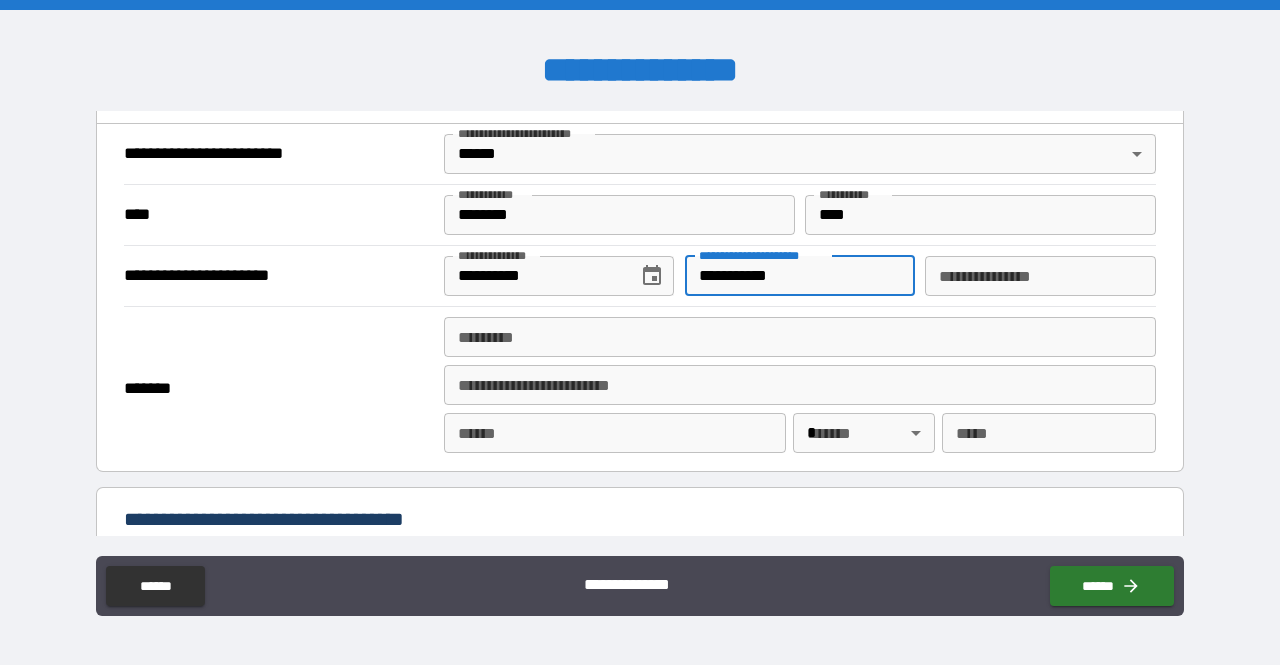 type on "**********" 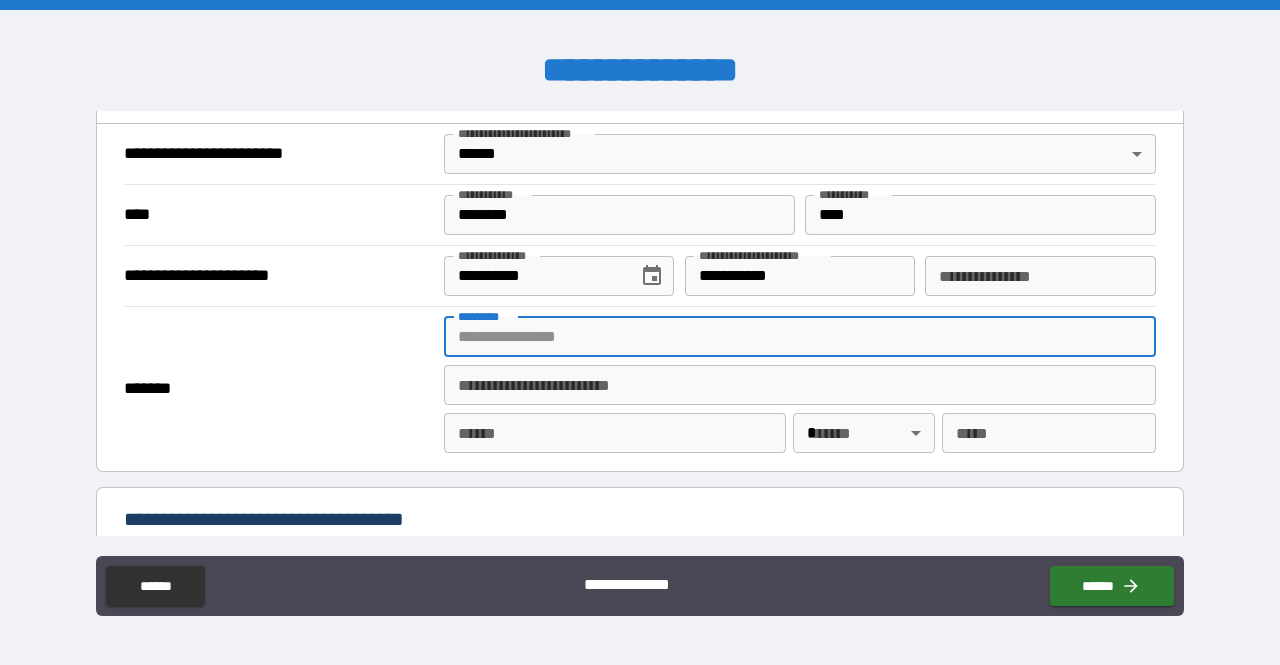 click on "*******   *" at bounding box center (800, 337) 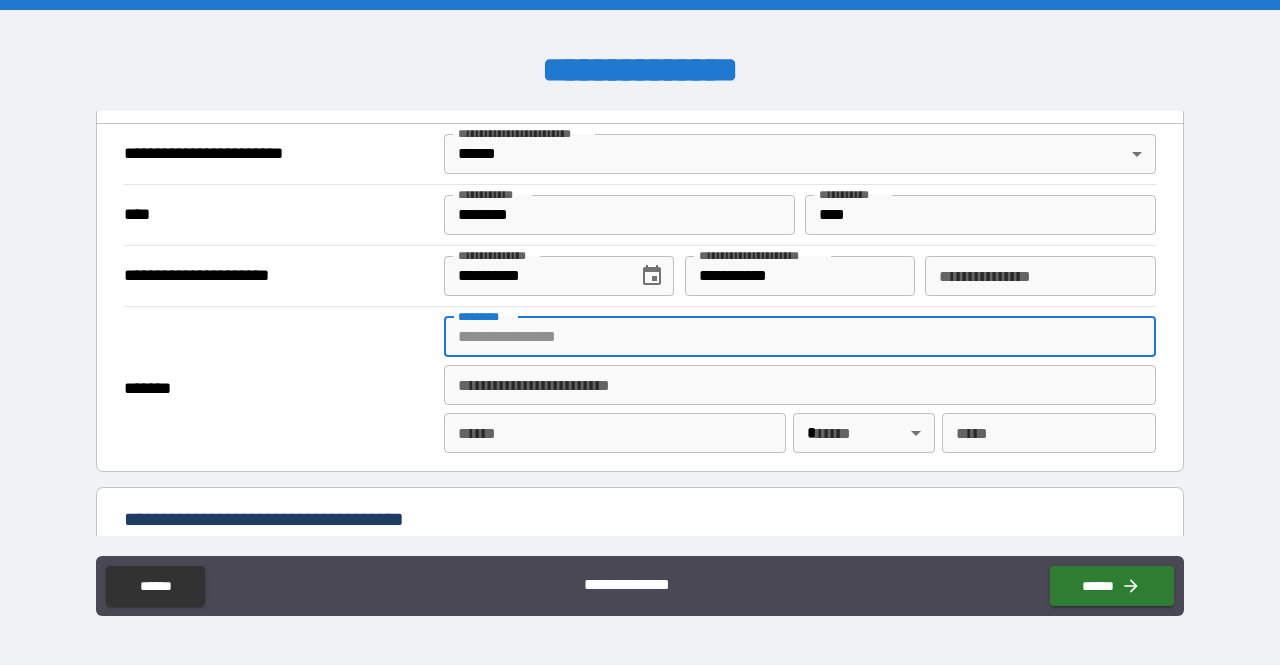 type on "**********" 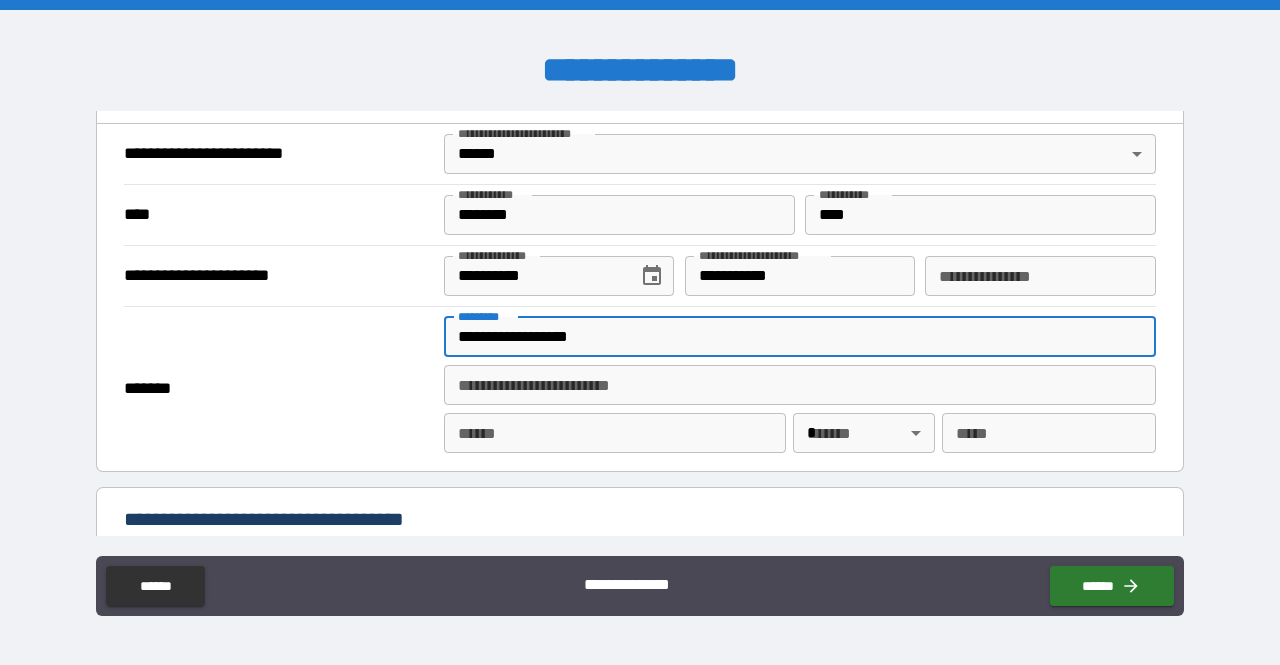 type on "**********" 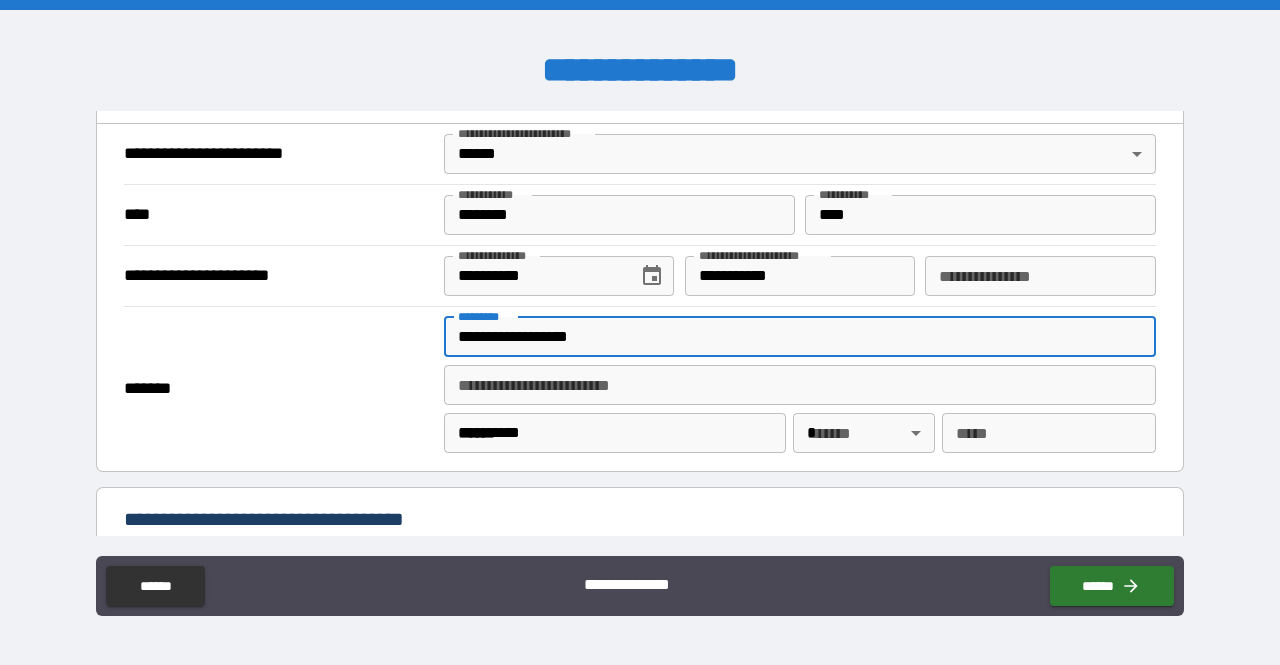 type on "**" 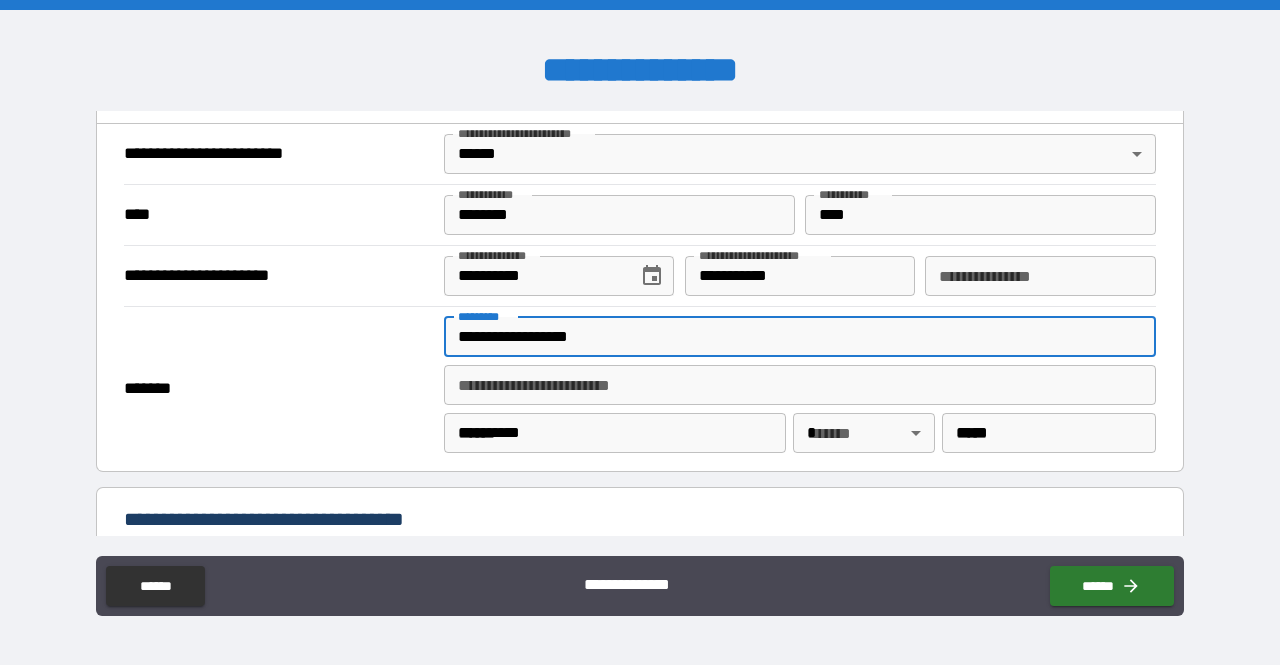 type on "*******" 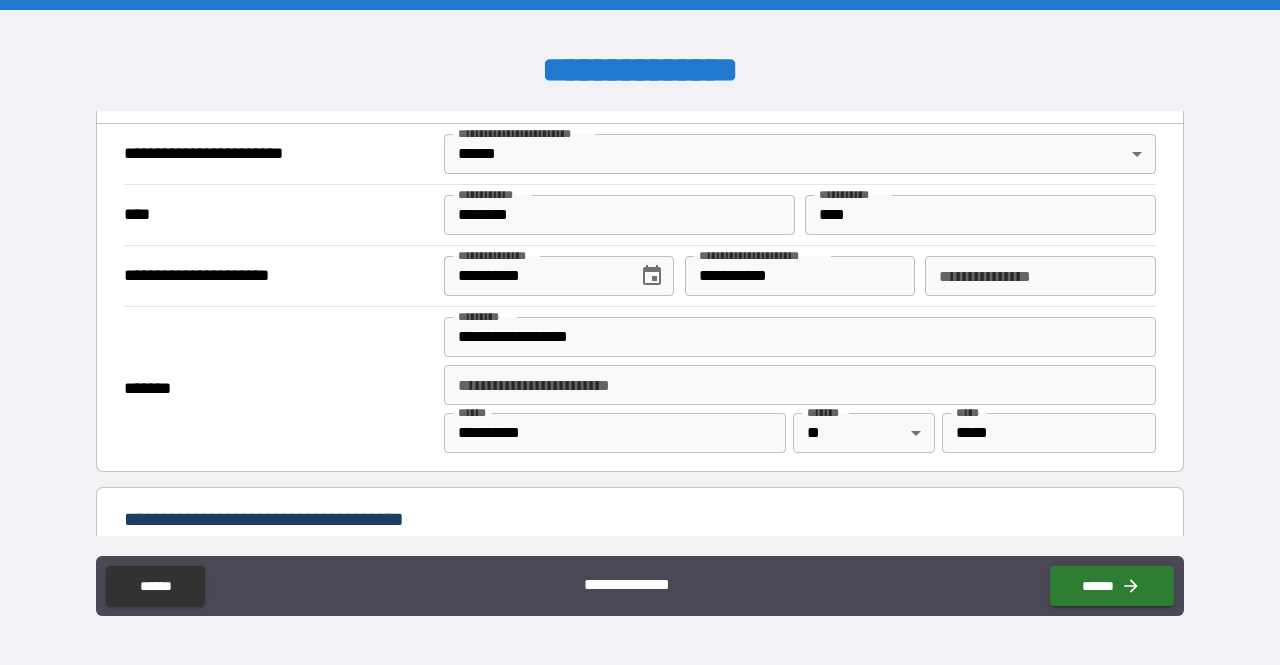 drag, startPoint x: 1170, startPoint y: 248, endPoint x: 1174, endPoint y: 279, distance: 31.257 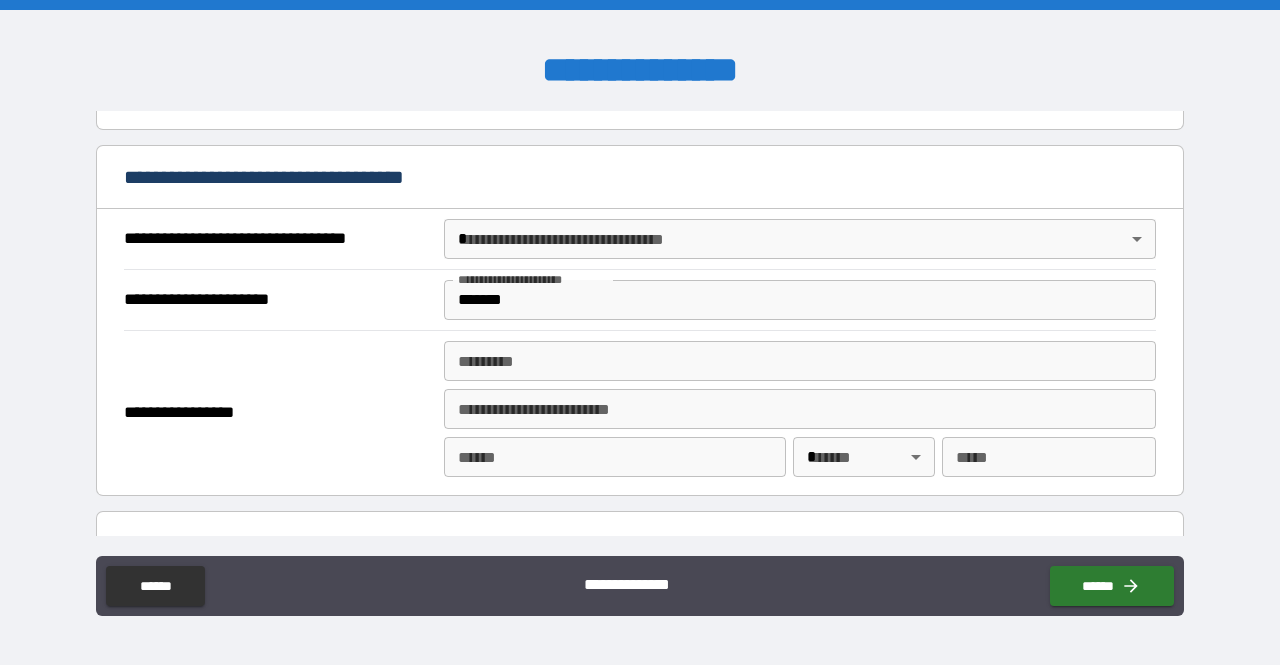 scroll, scrollTop: 1137, scrollLeft: 0, axis: vertical 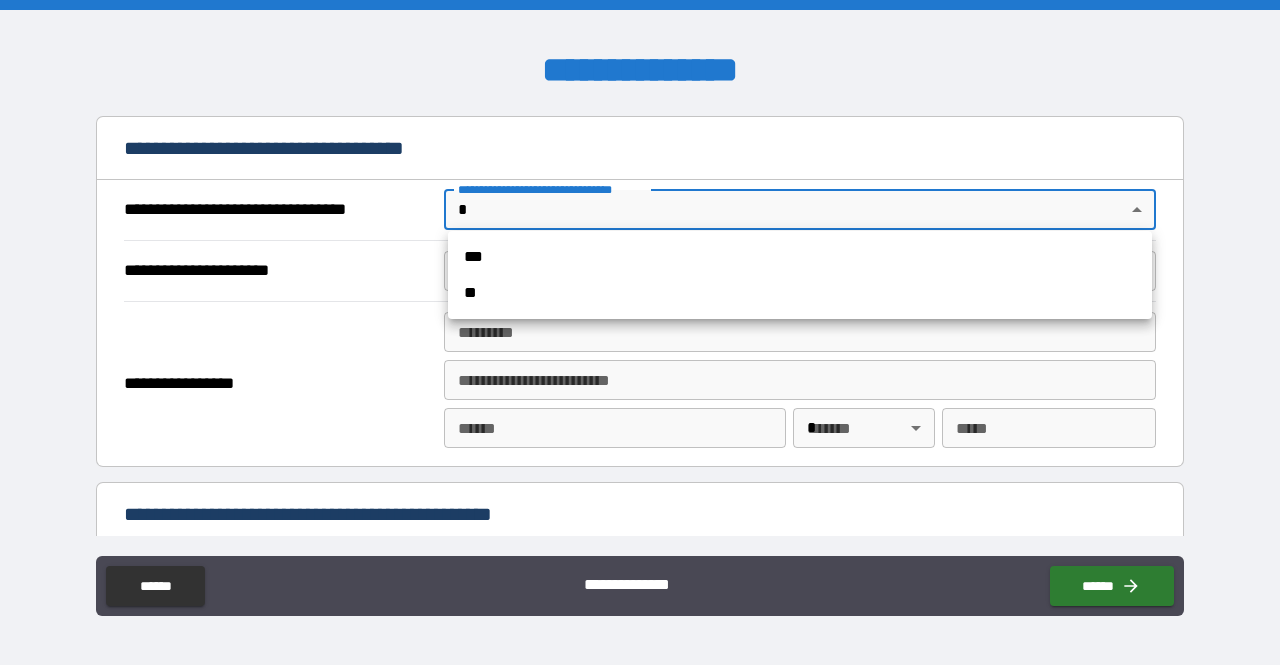 click on "**********" at bounding box center (640, 332) 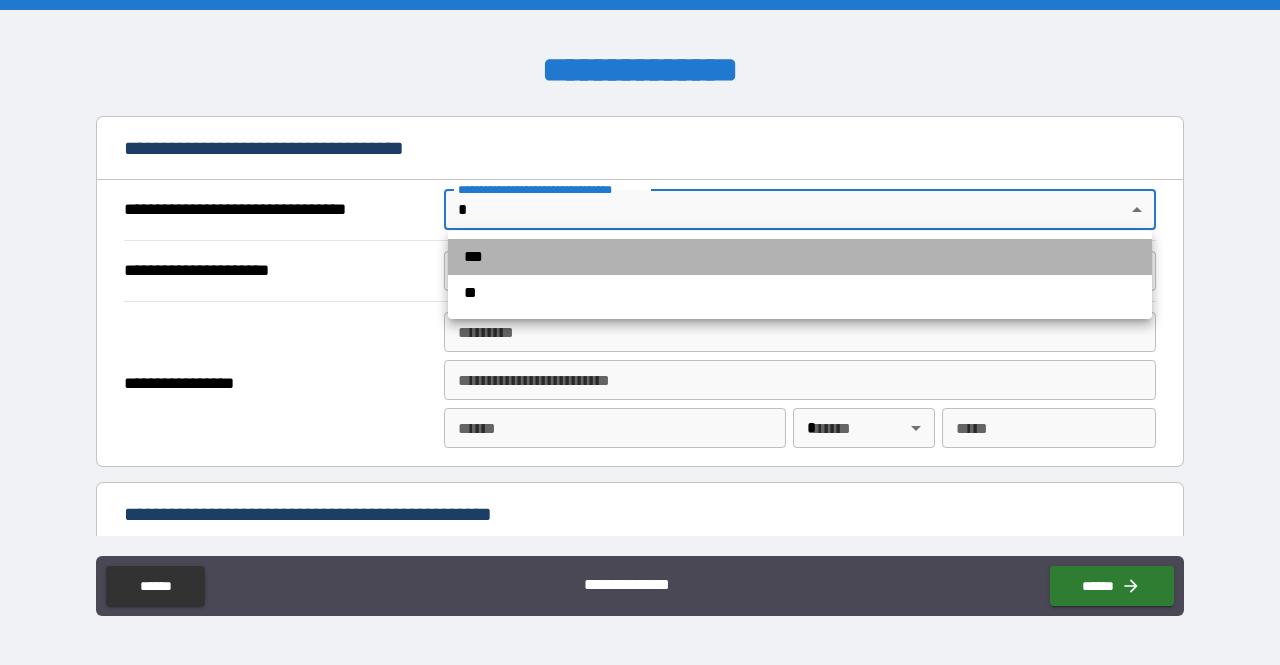 click on "***" at bounding box center [800, 257] 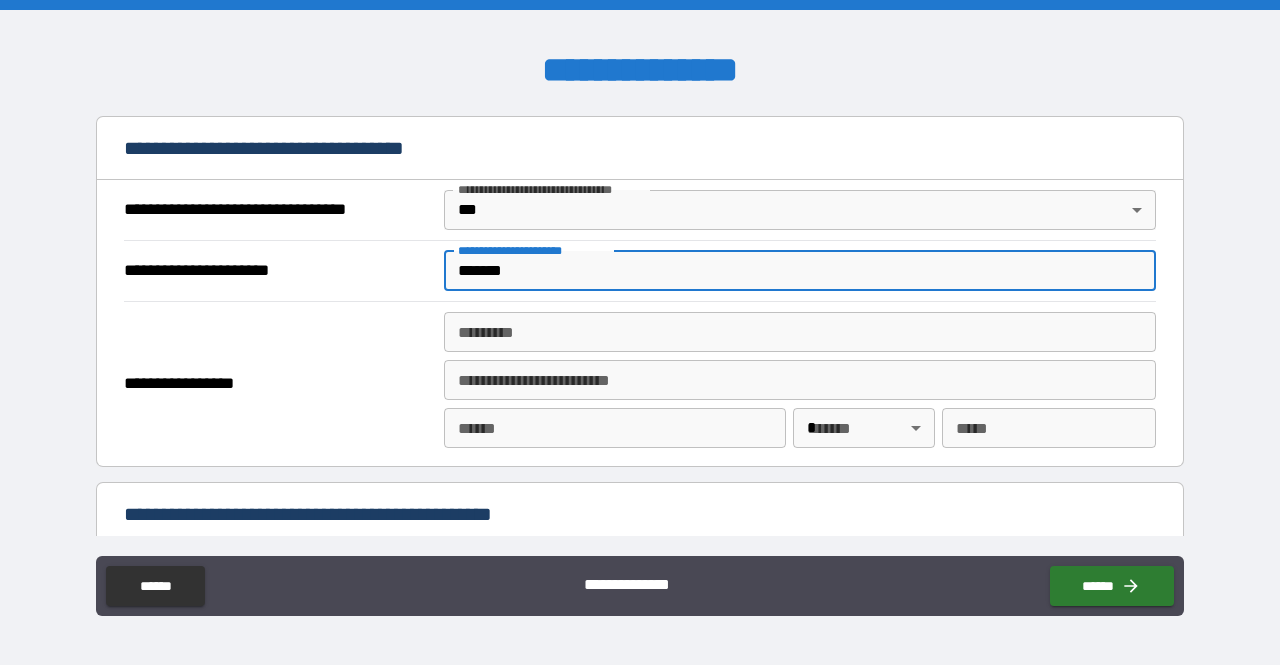 click on "*******" at bounding box center (800, 271) 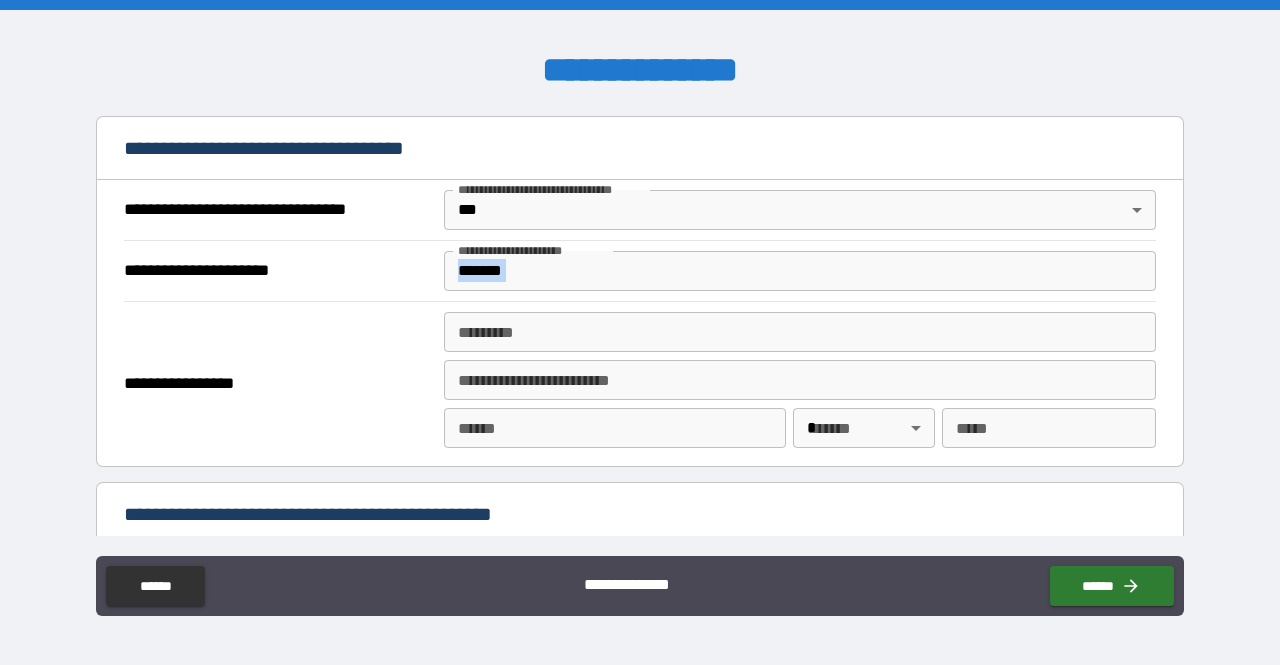 drag, startPoint x: 724, startPoint y: 285, endPoint x: 448, endPoint y: 259, distance: 277.22192 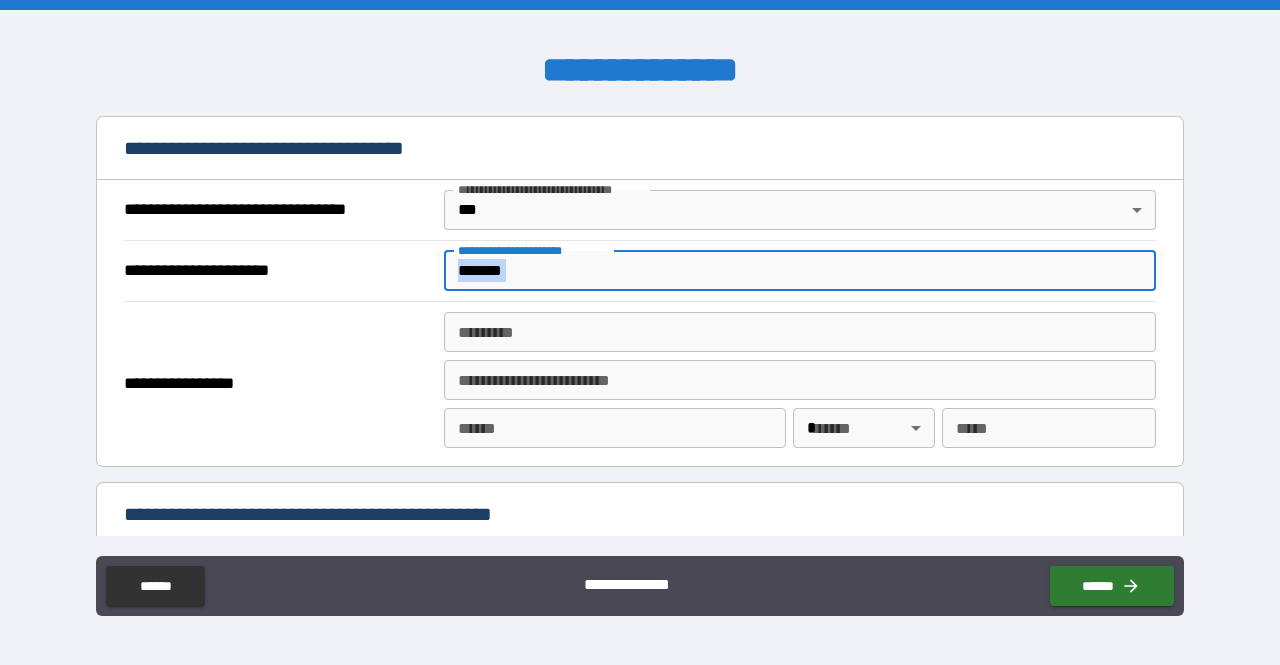click on "*******" at bounding box center (800, 271) 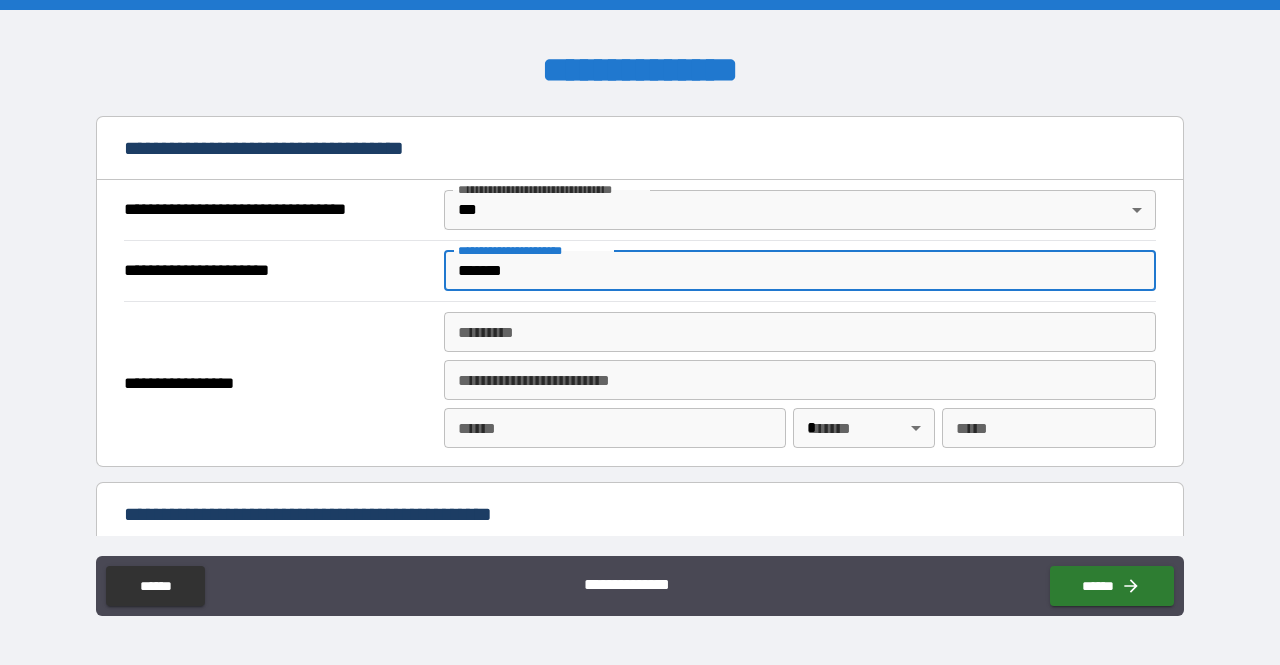 click on "*******" at bounding box center [800, 271] 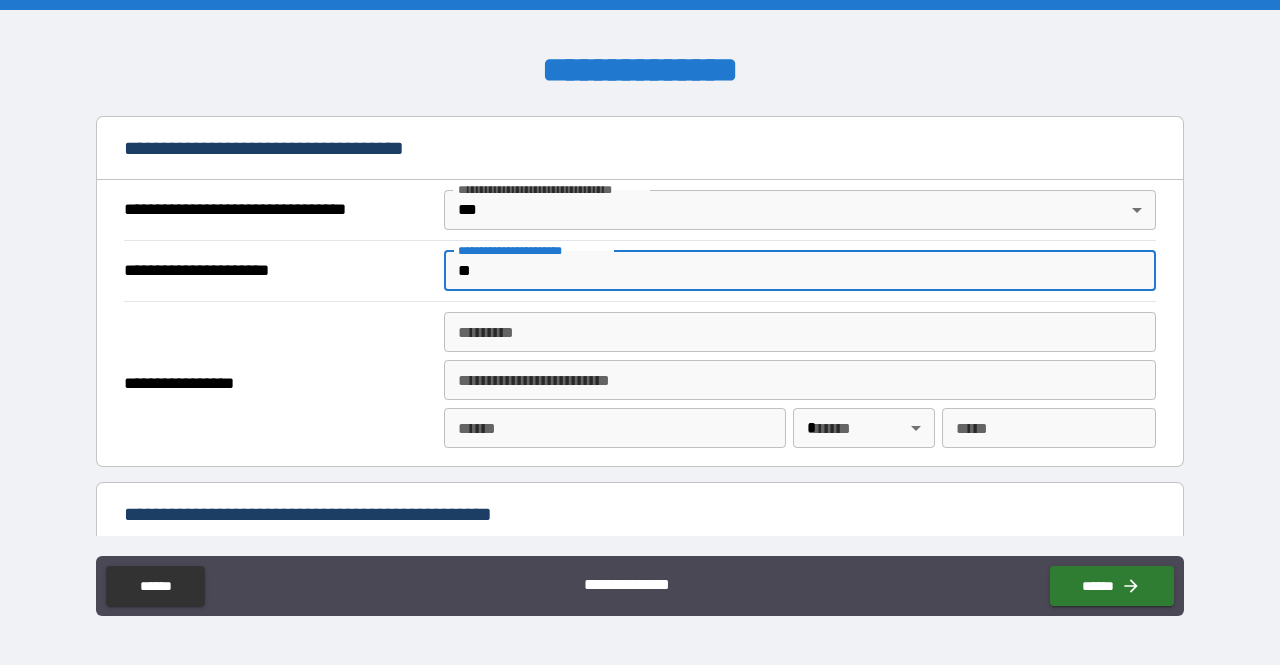 type on "*" 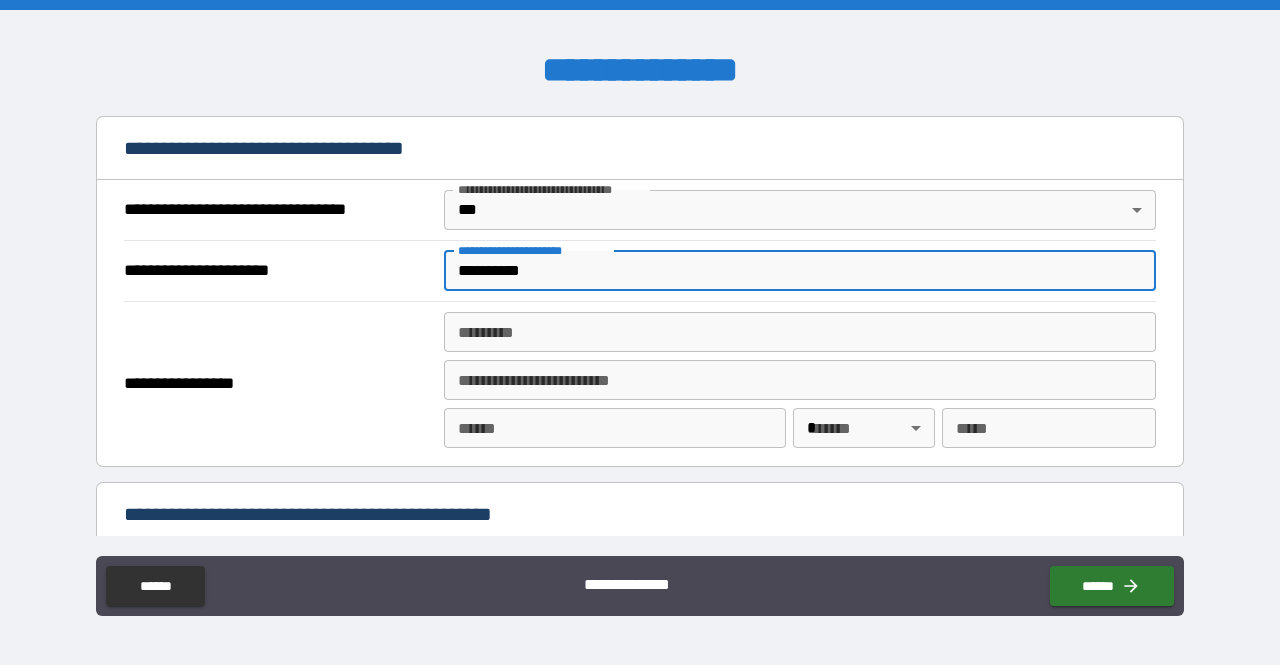 type on "**********" 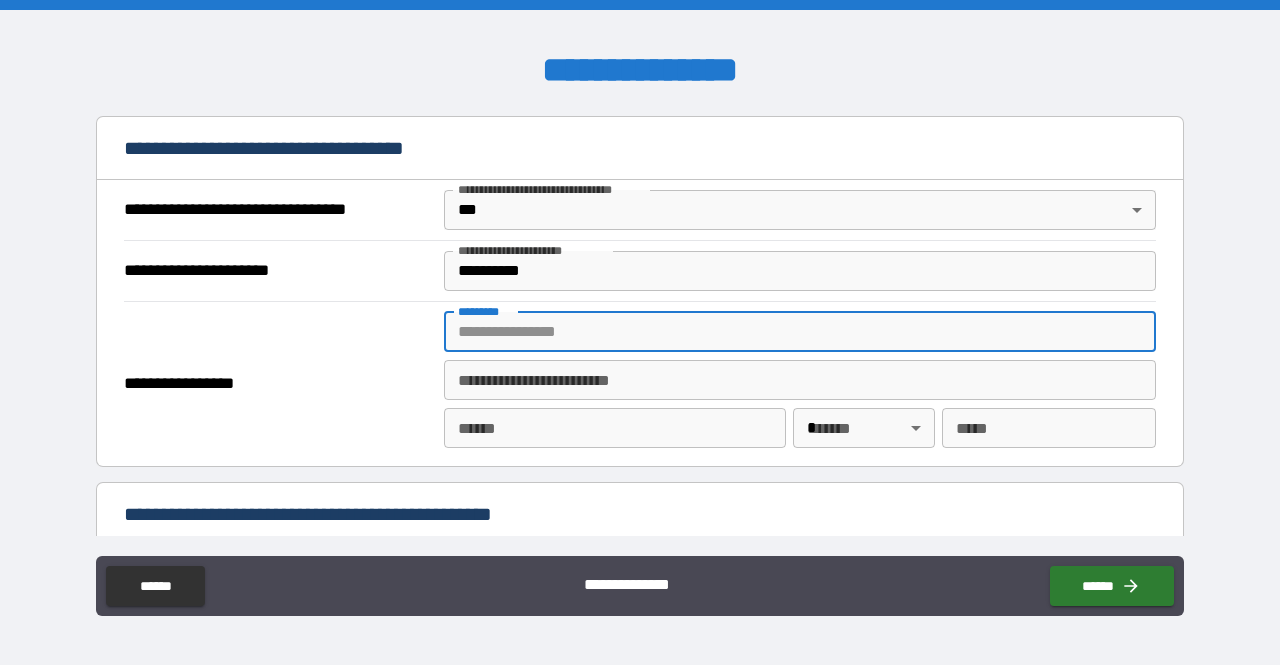 click on "*******   *" at bounding box center [800, 332] 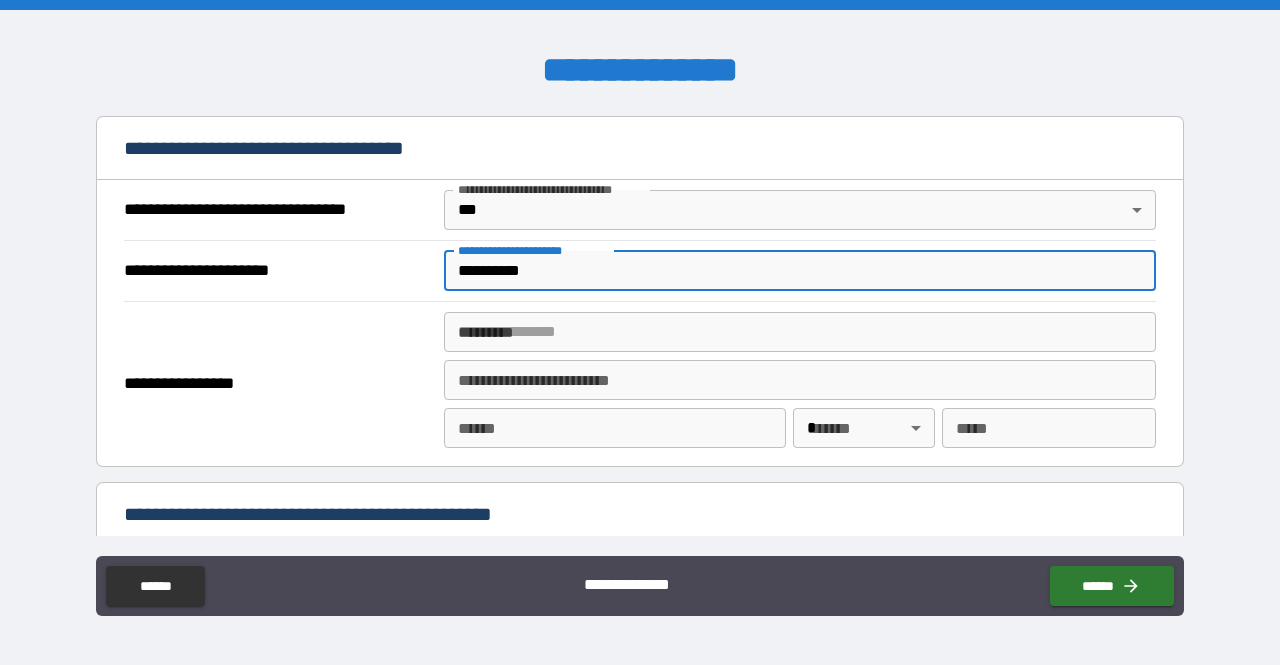 drag, startPoint x: 583, startPoint y: 257, endPoint x: 433, endPoint y: 263, distance: 150.11995 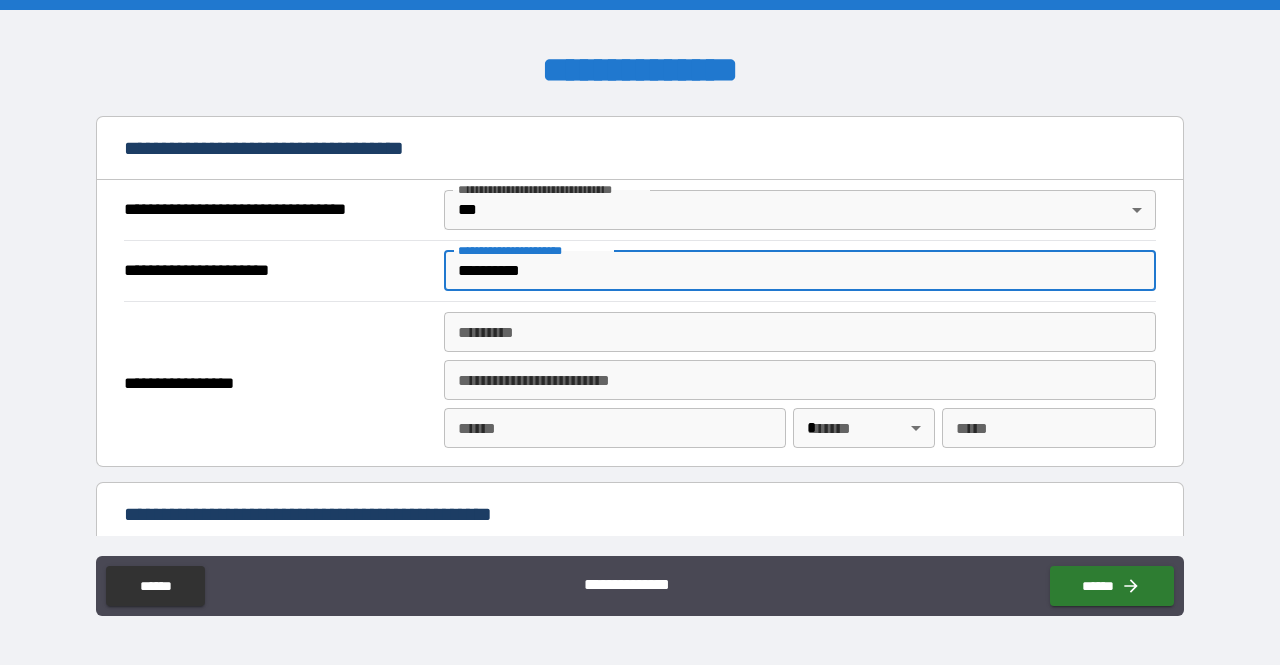 click on "**********" at bounding box center [640, 271] 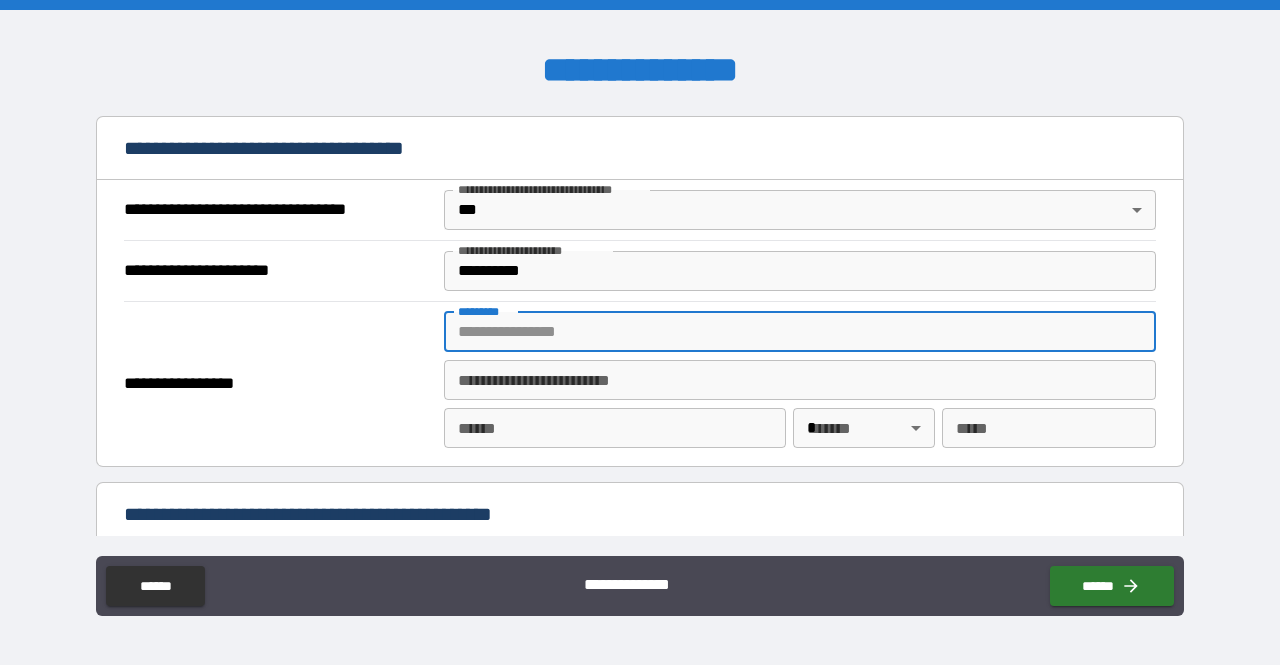 click on "*******   *" at bounding box center [800, 332] 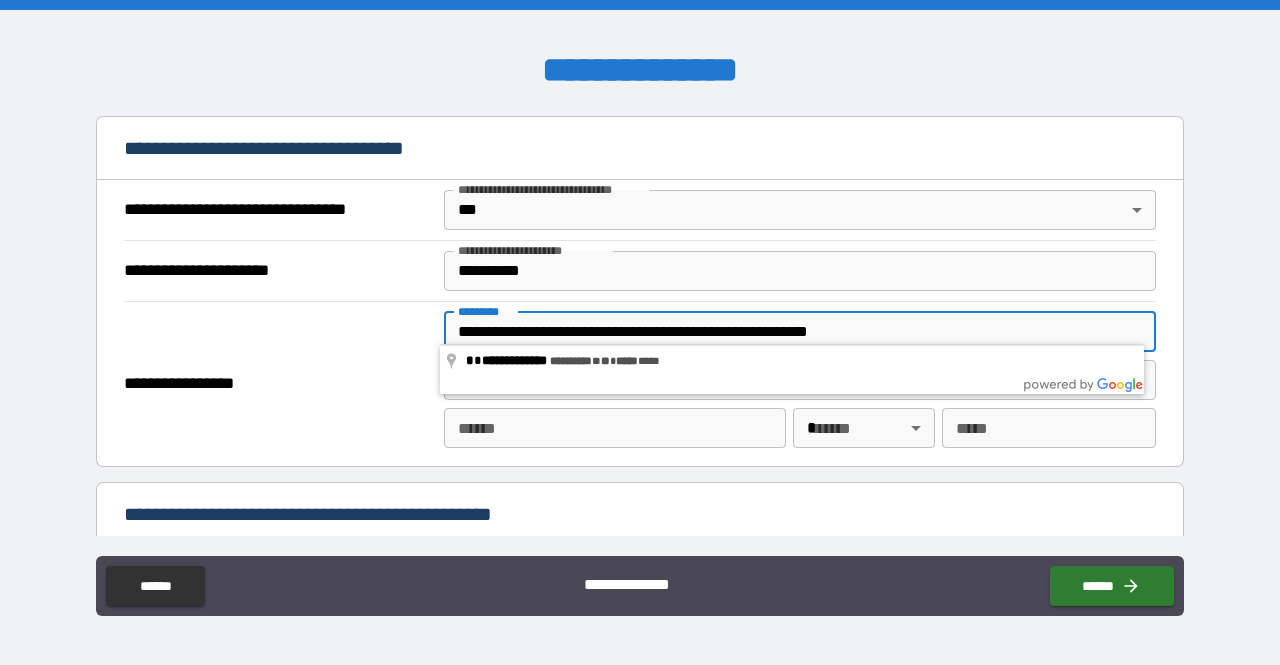 type on "**********" 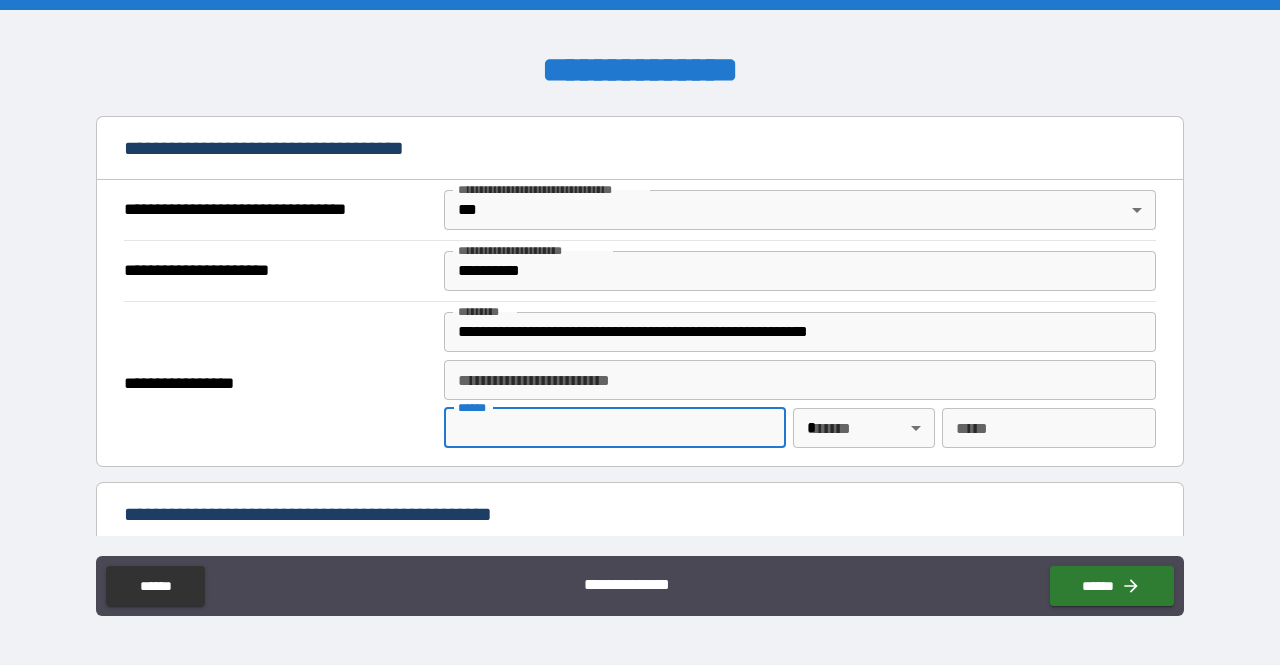 click on "****   *" at bounding box center (615, 428) 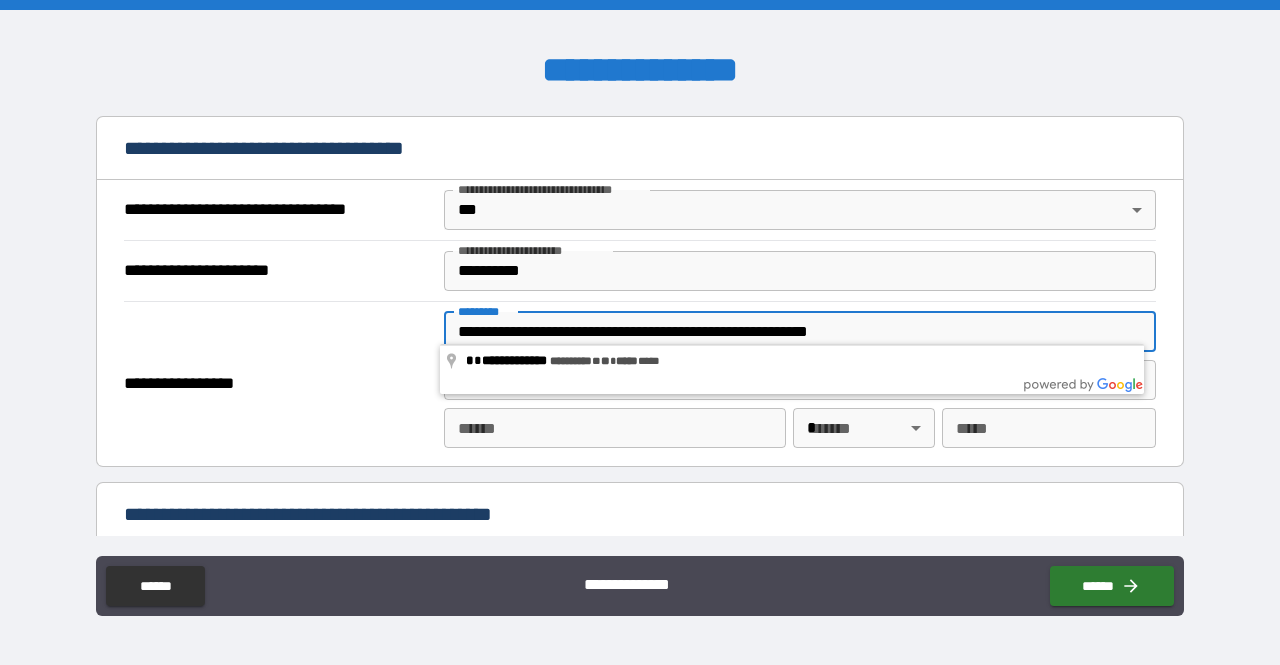 drag, startPoint x: 708, startPoint y: 326, endPoint x: 783, endPoint y: 325, distance: 75.00667 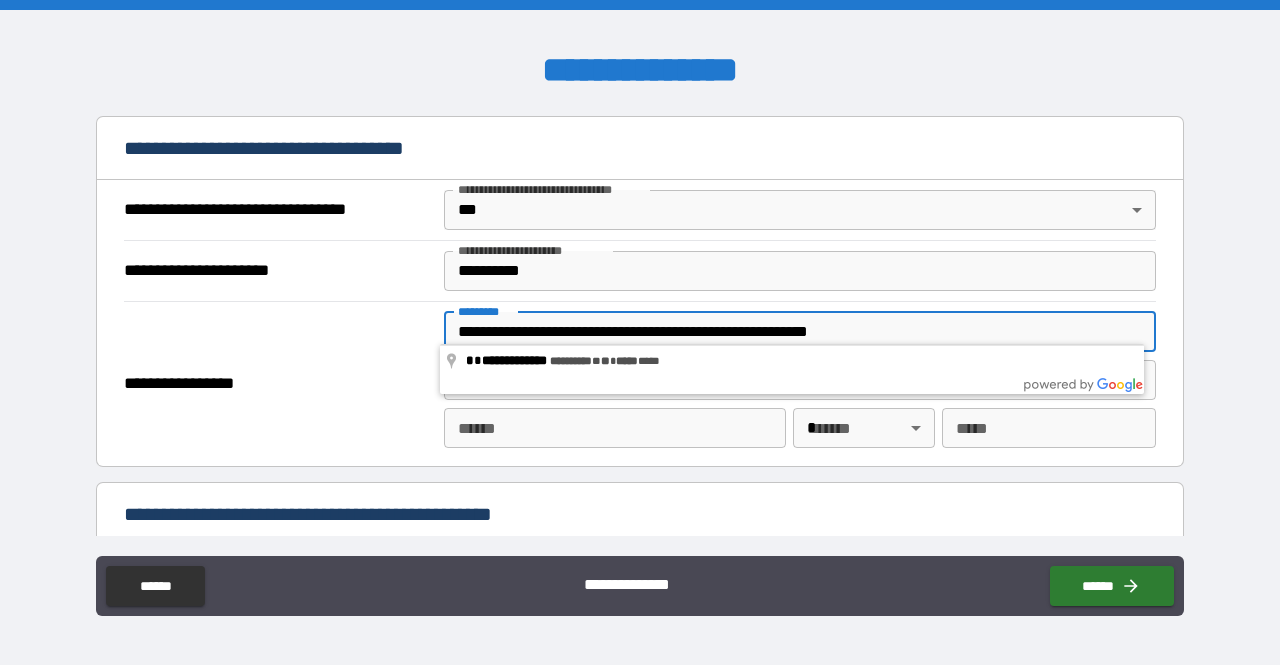click on "****   *" at bounding box center [615, 428] 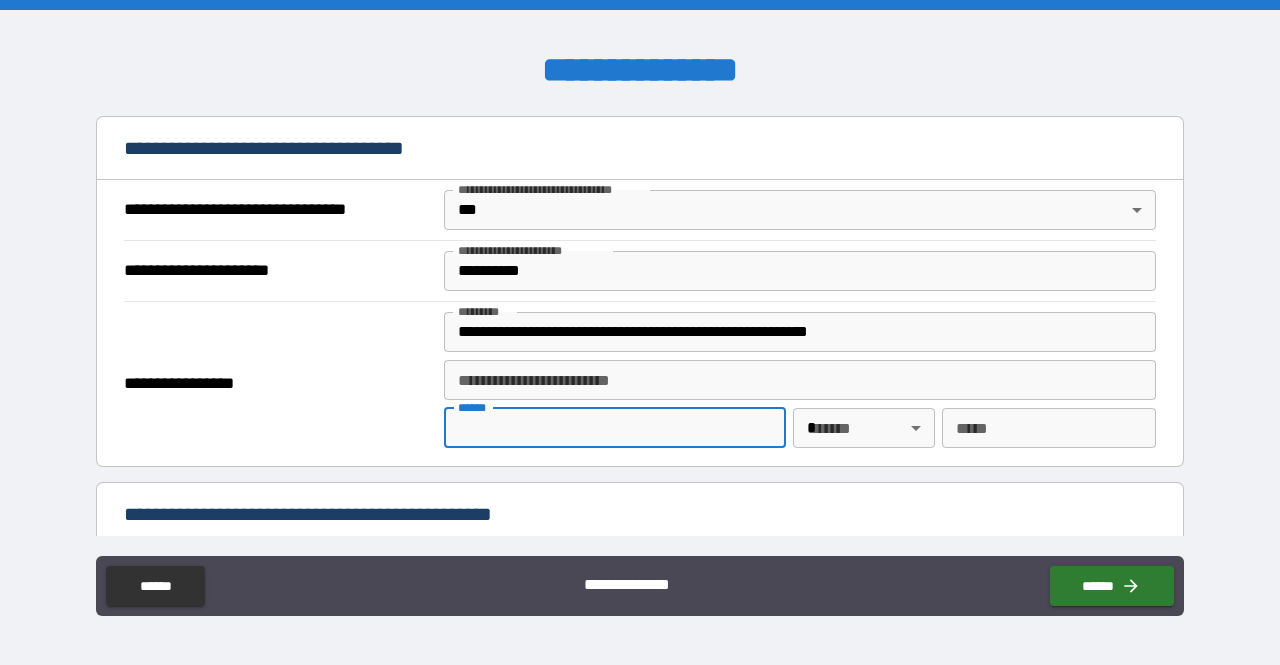 paste on "*********" 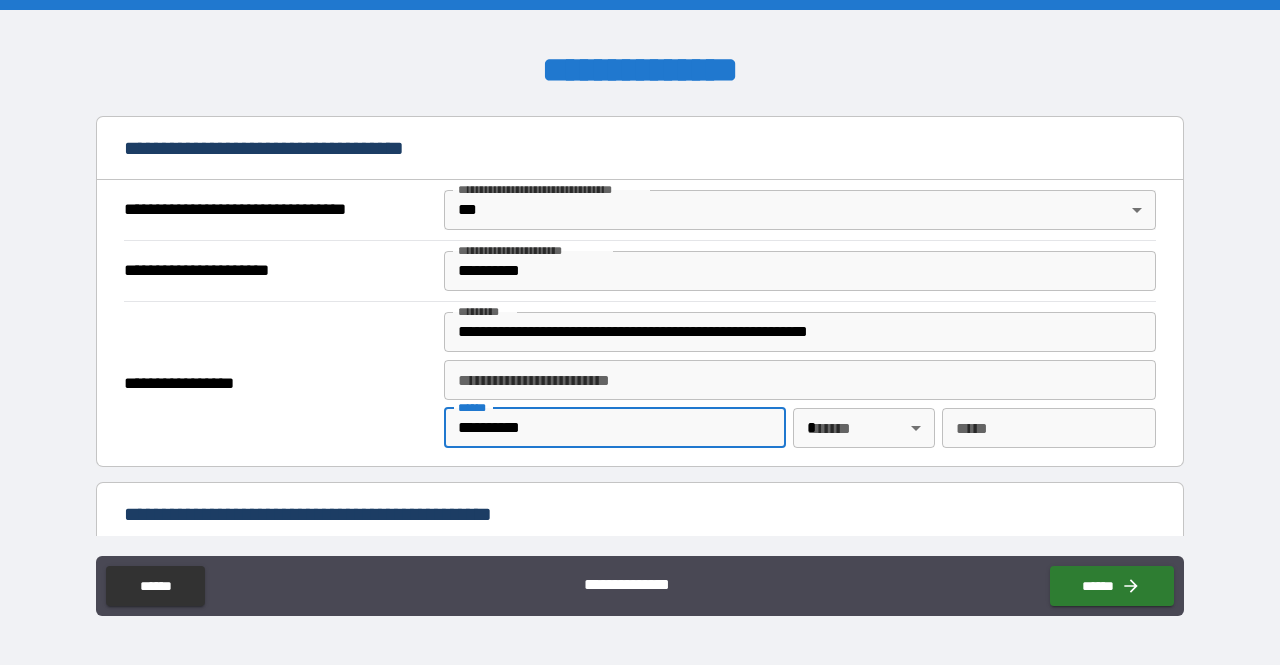 type on "**********" 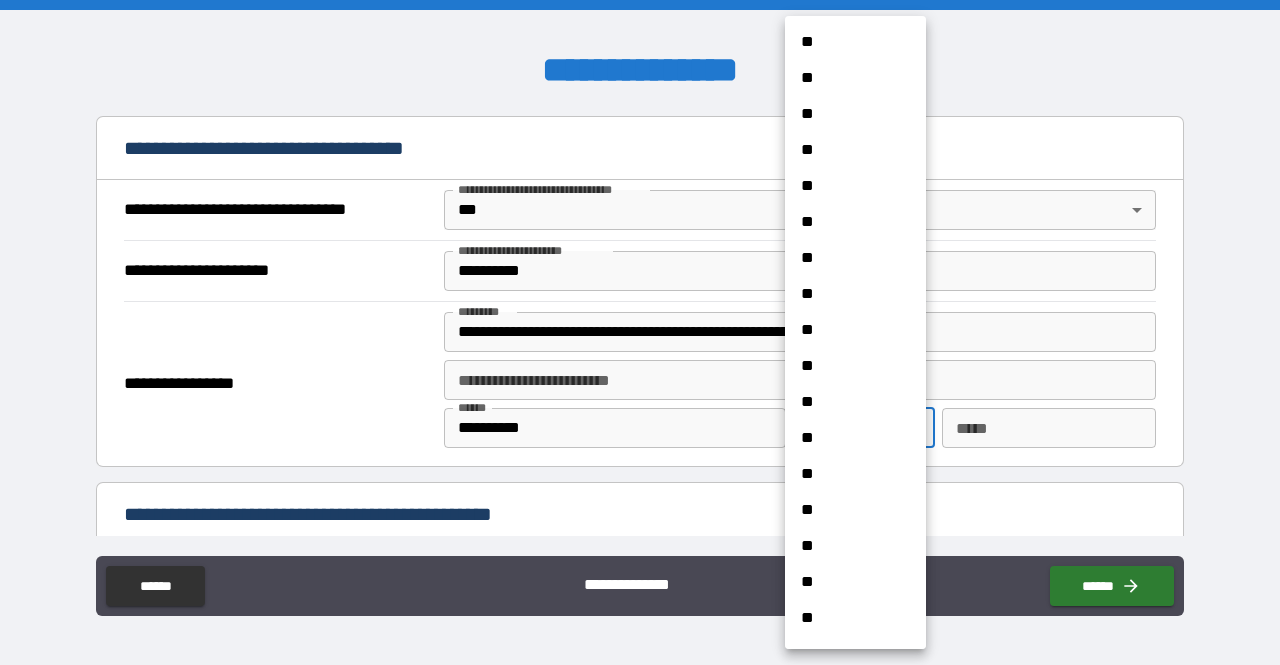 scroll, scrollTop: 554, scrollLeft: 0, axis: vertical 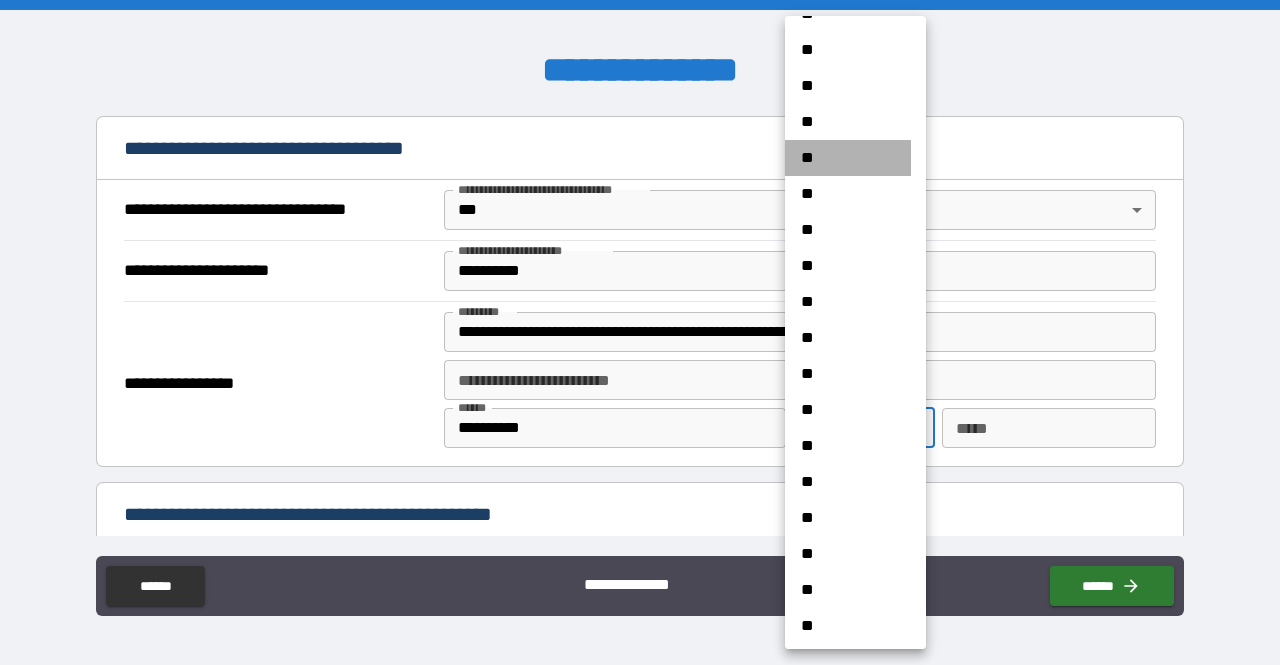 click on "**" at bounding box center [848, 158] 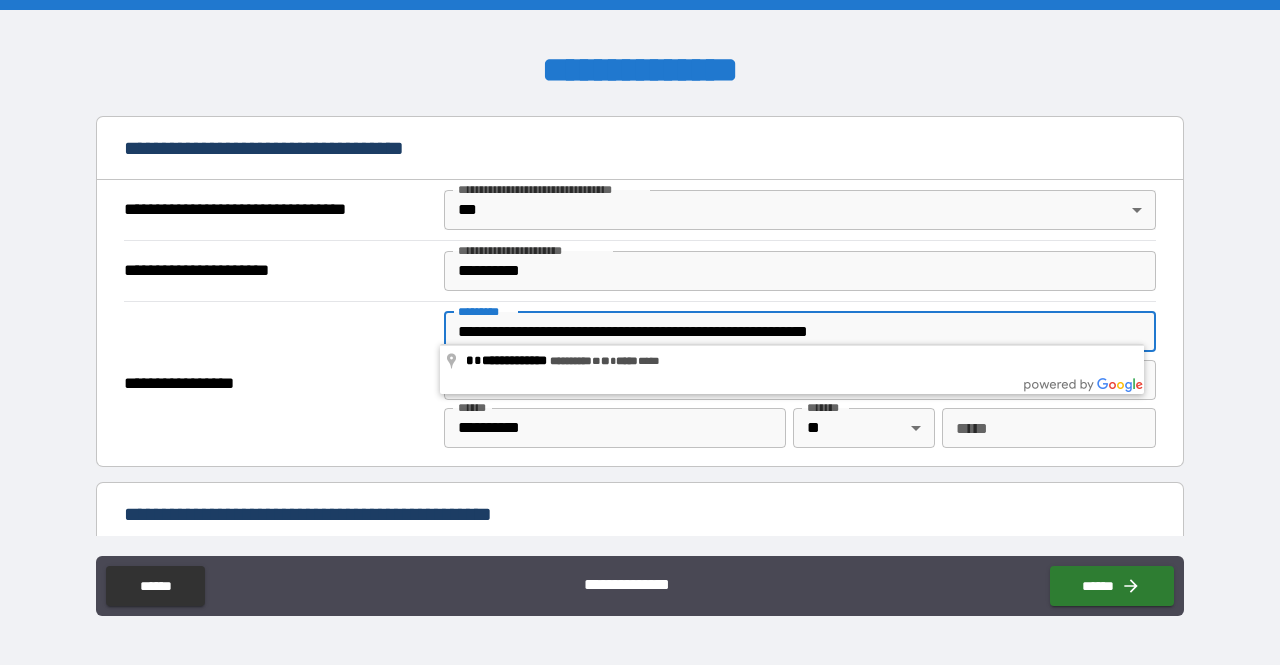 click on "**********" at bounding box center (800, 332) 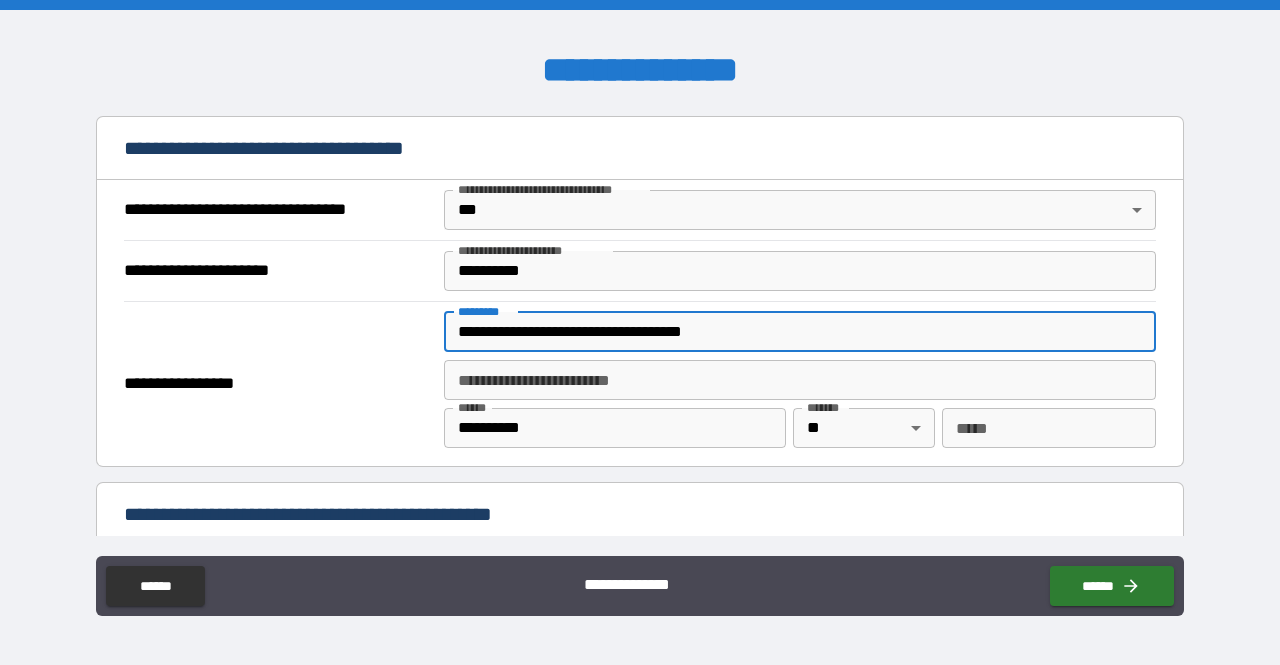 type on "**********" 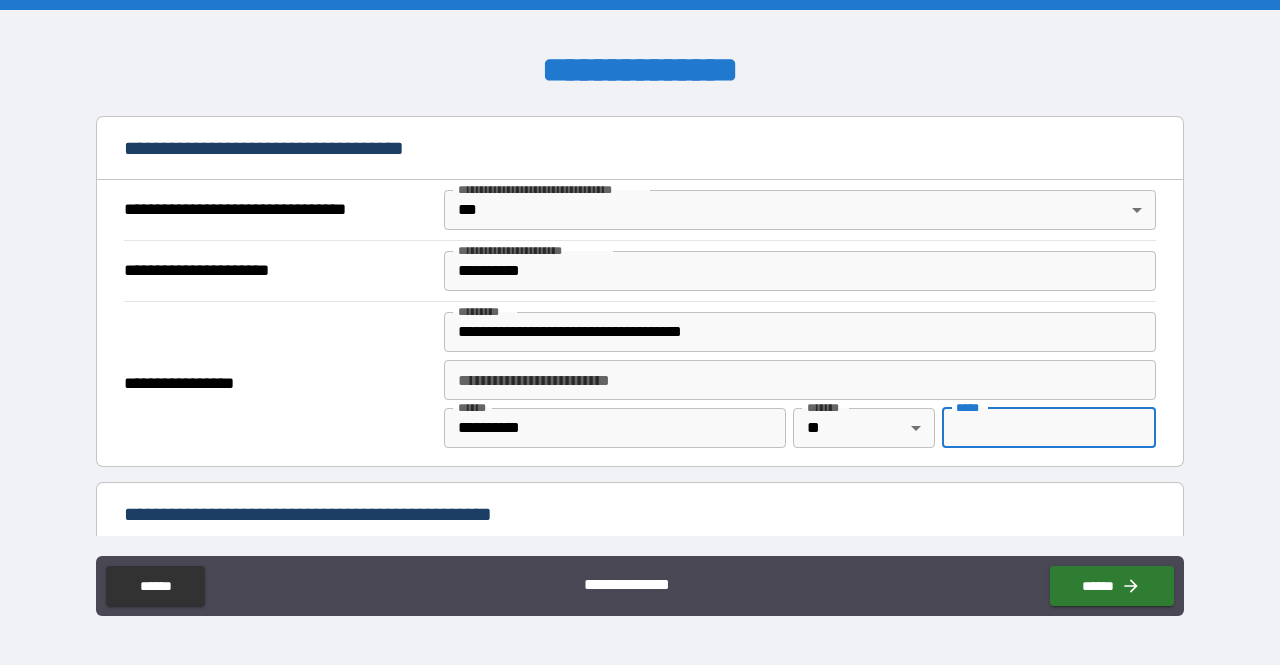 click on "***   *" at bounding box center (1049, 428) 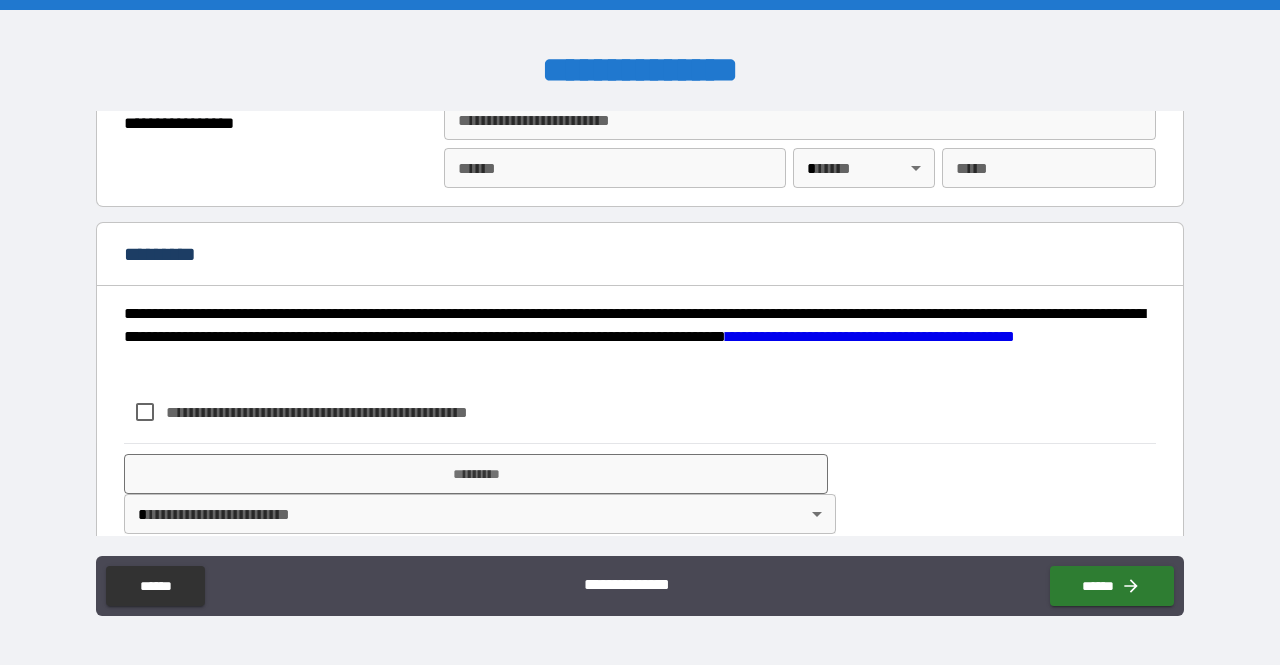 scroll, scrollTop: 2607, scrollLeft: 0, axis: vertical 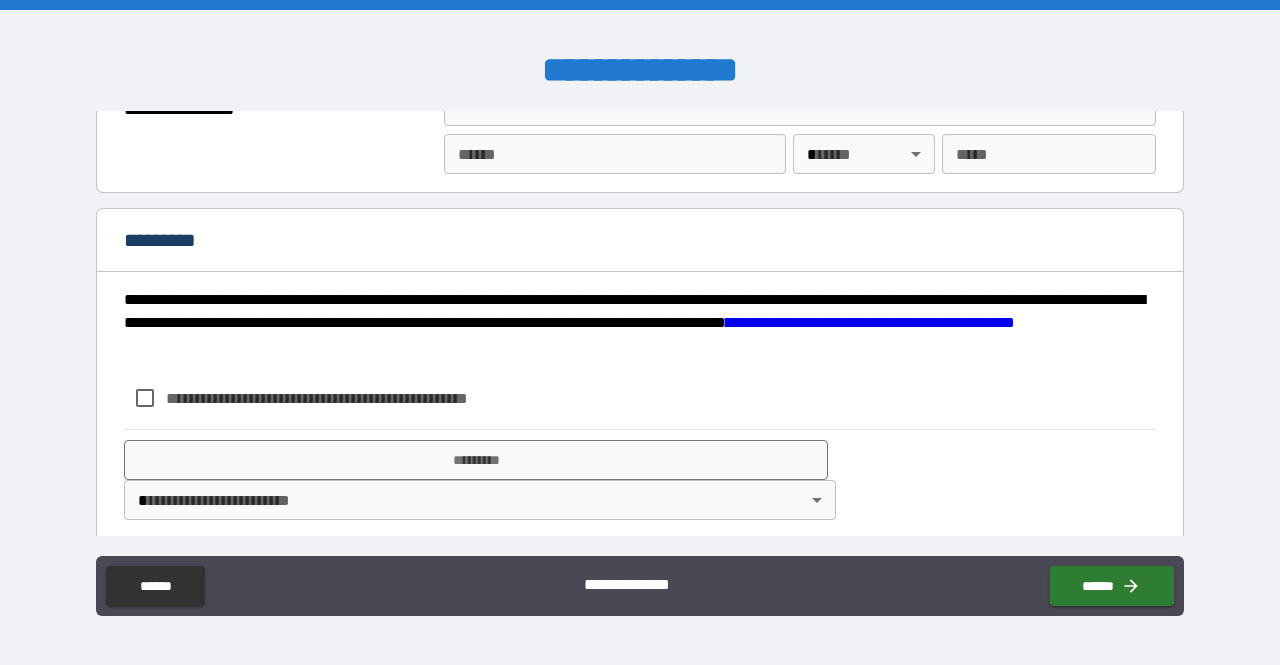 type on "*****" 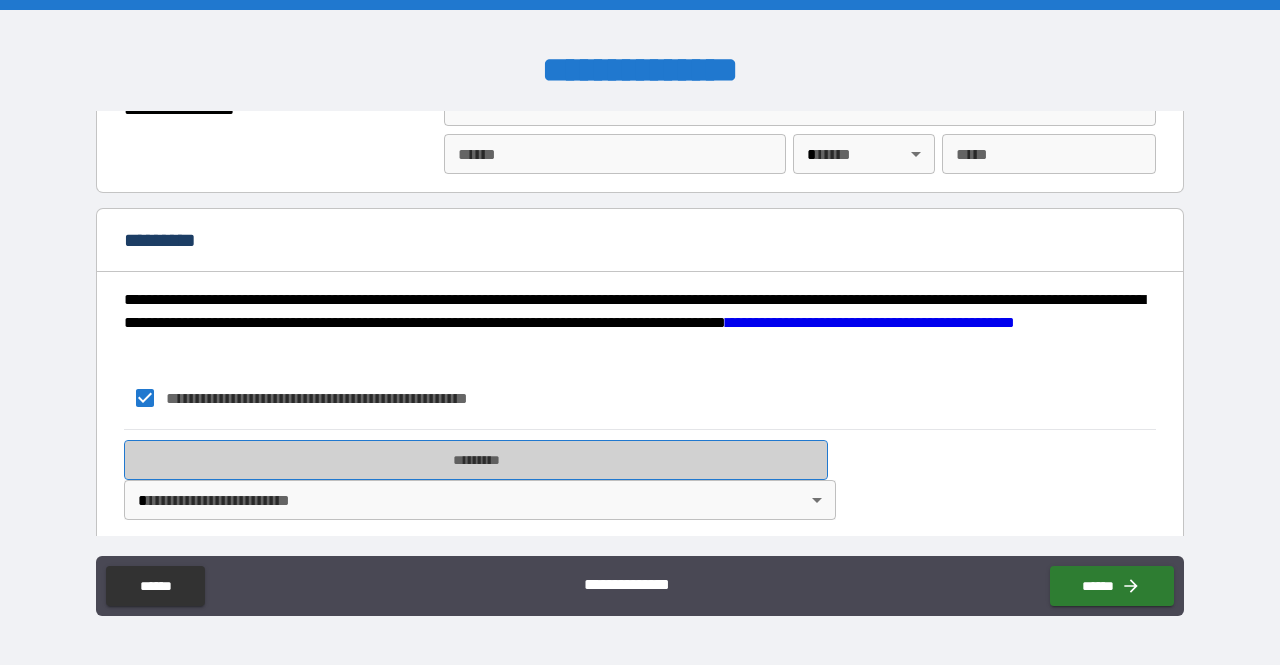 click on "*********" at bounding box center [476, 460] 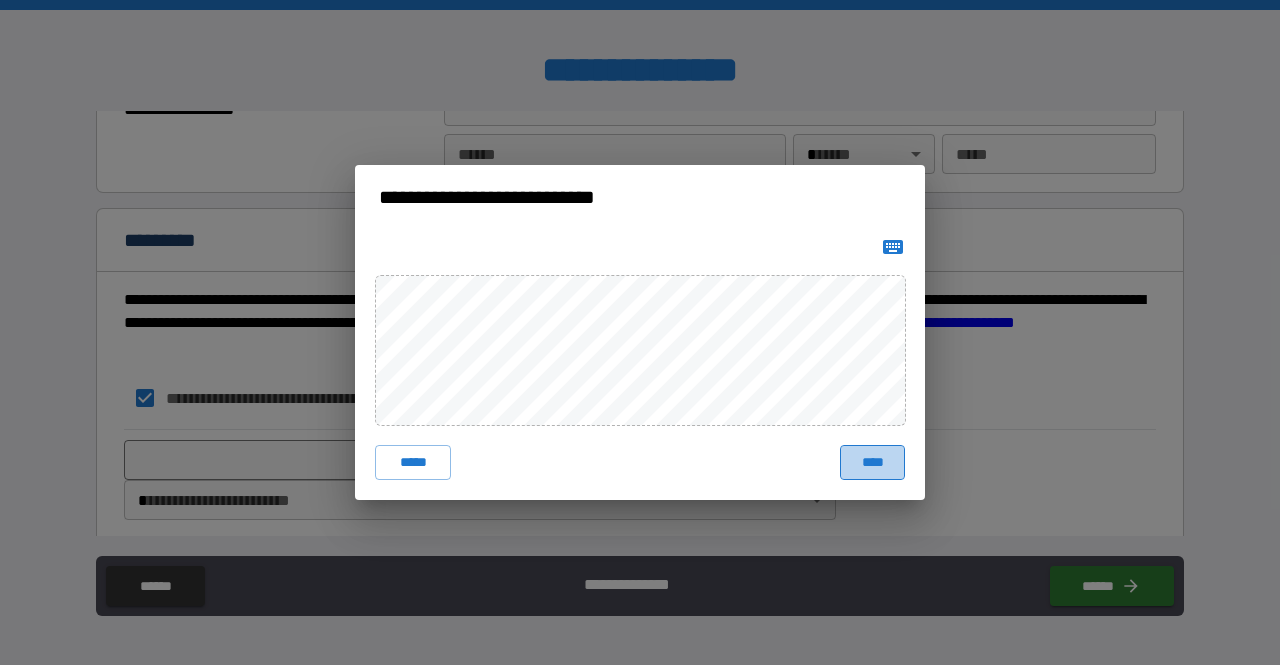 click on "****" at bounding box center [872, 463] 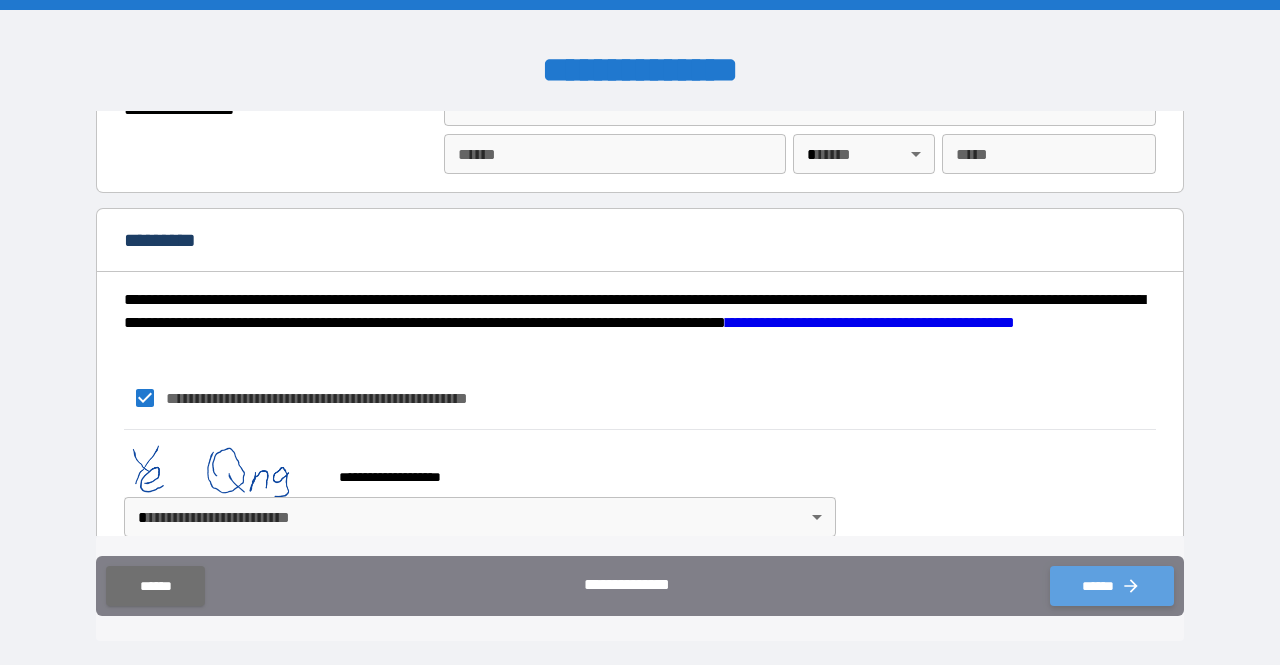 click on "******" at bounding box center [1112, 586] 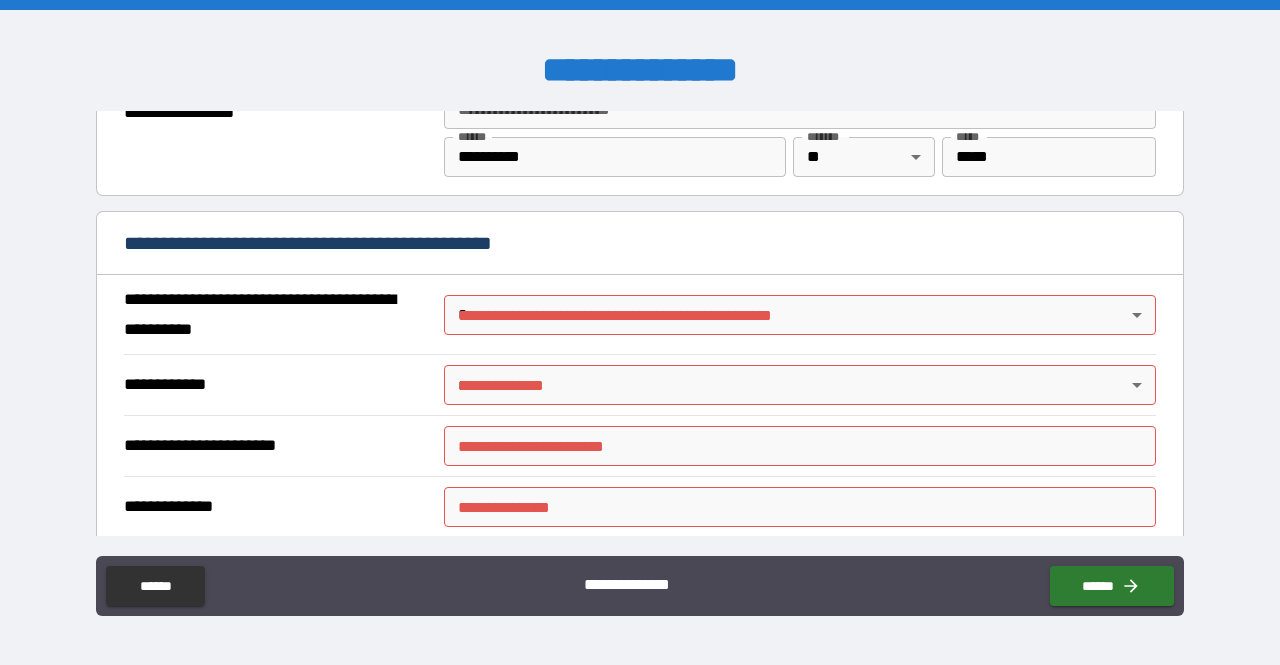 scroll, scrollTop: 1426, scrollLeft: 0, axis: vertical 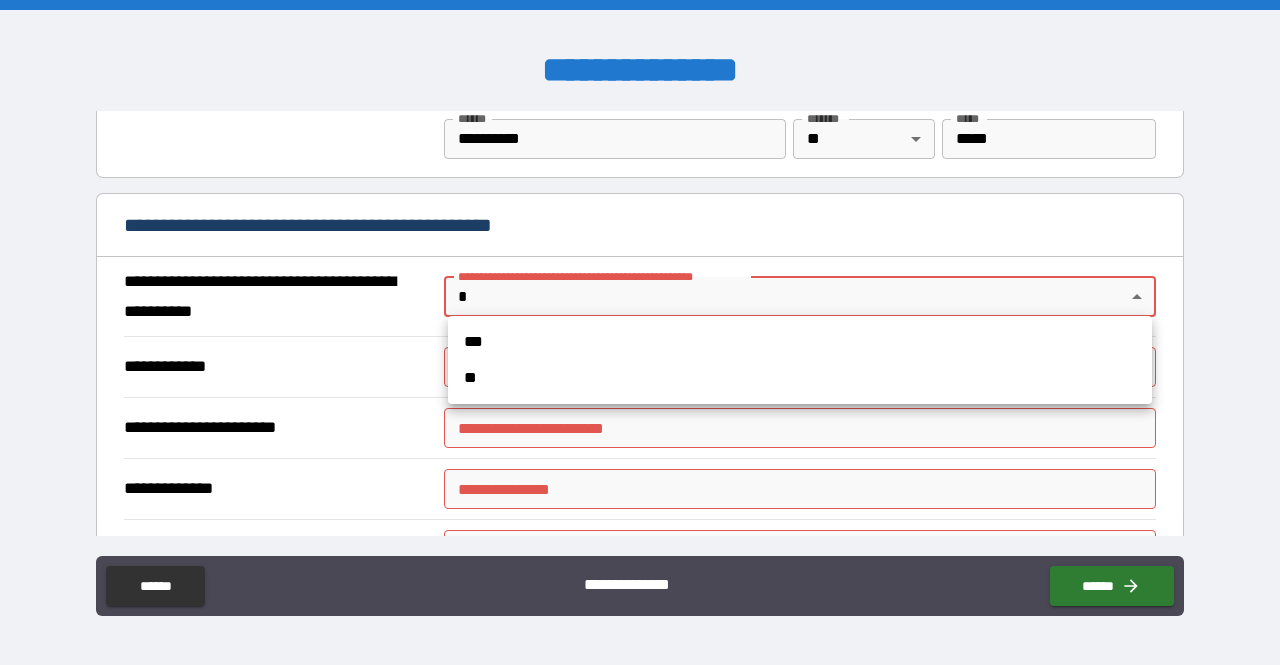 click on "**********" at bounding box center [640, 332] 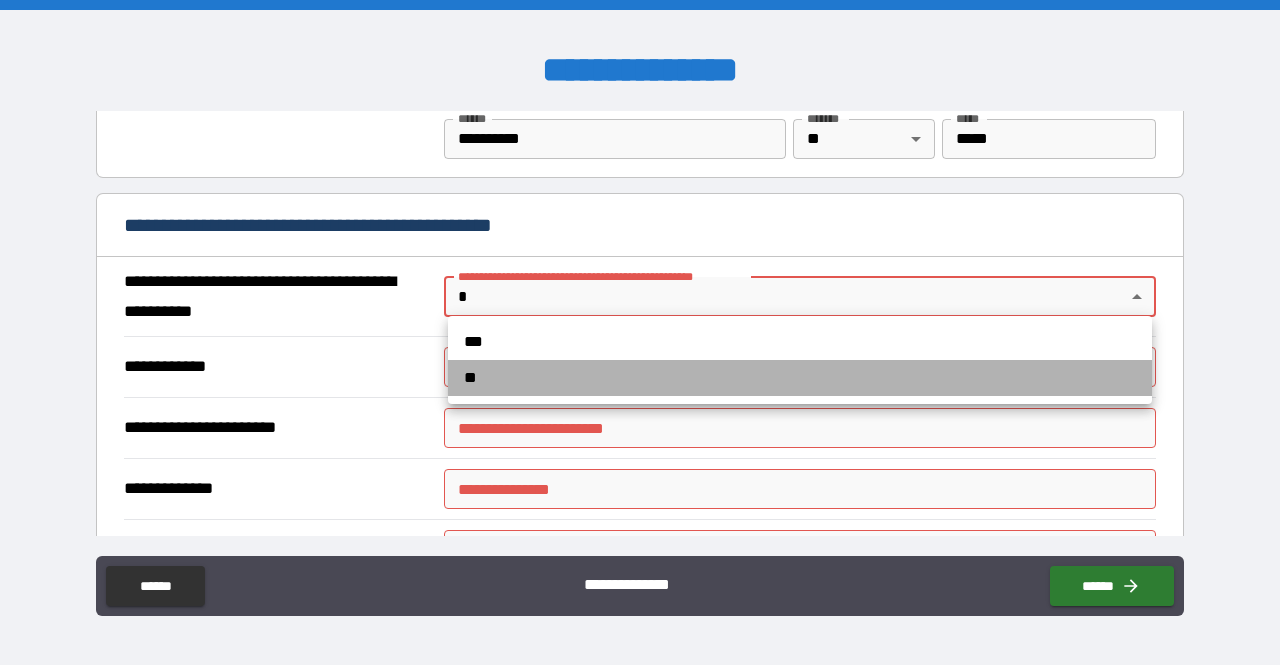 click on "**" at bounding box center (800, 378) 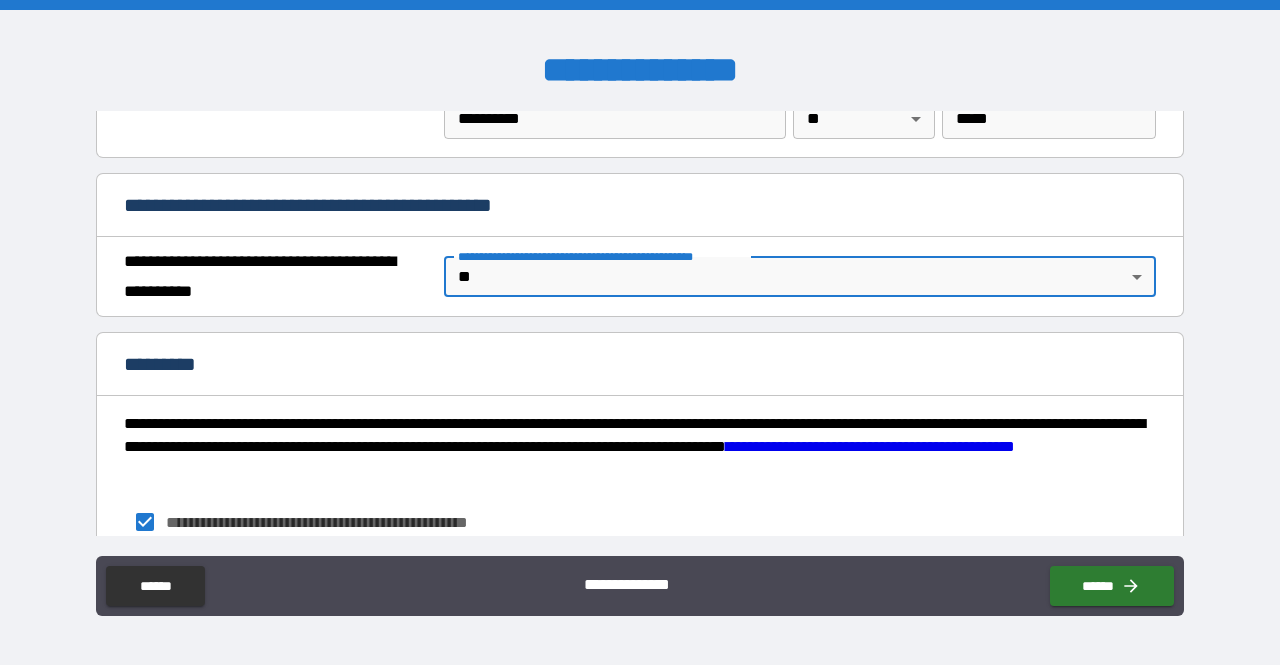 scroll, scrollTop: 1465, scrollLeft: 0, axis: vertical 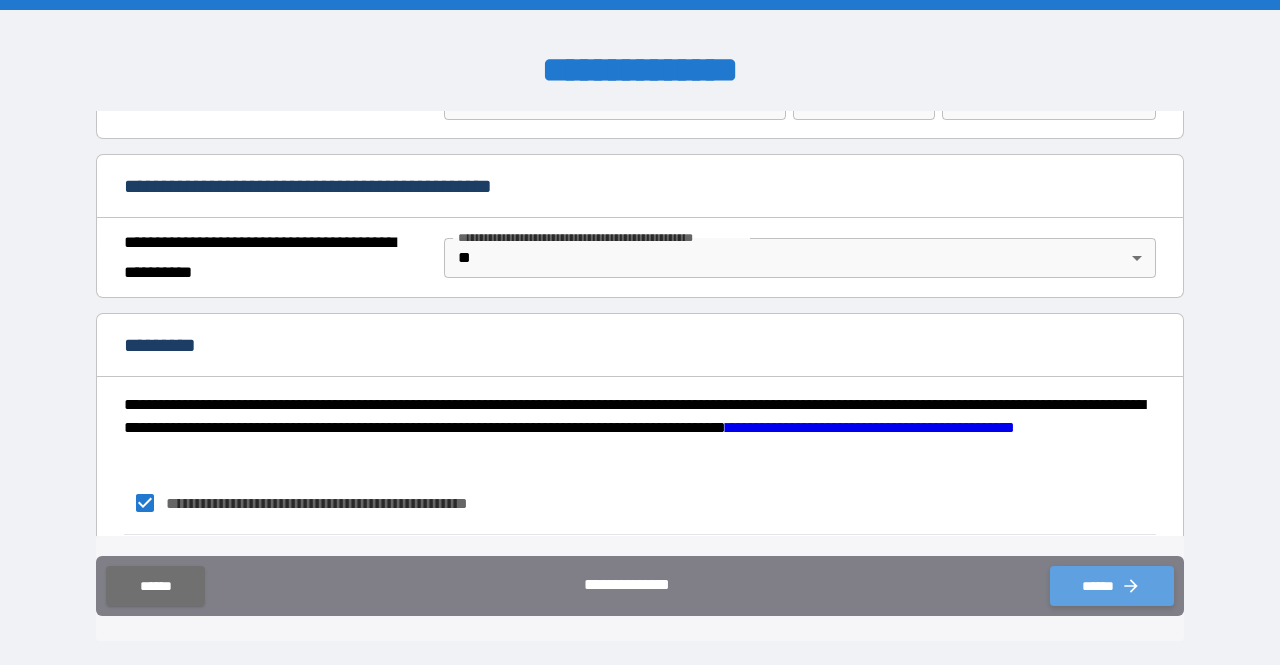 click on "******" at bounding box center [1112, 586] 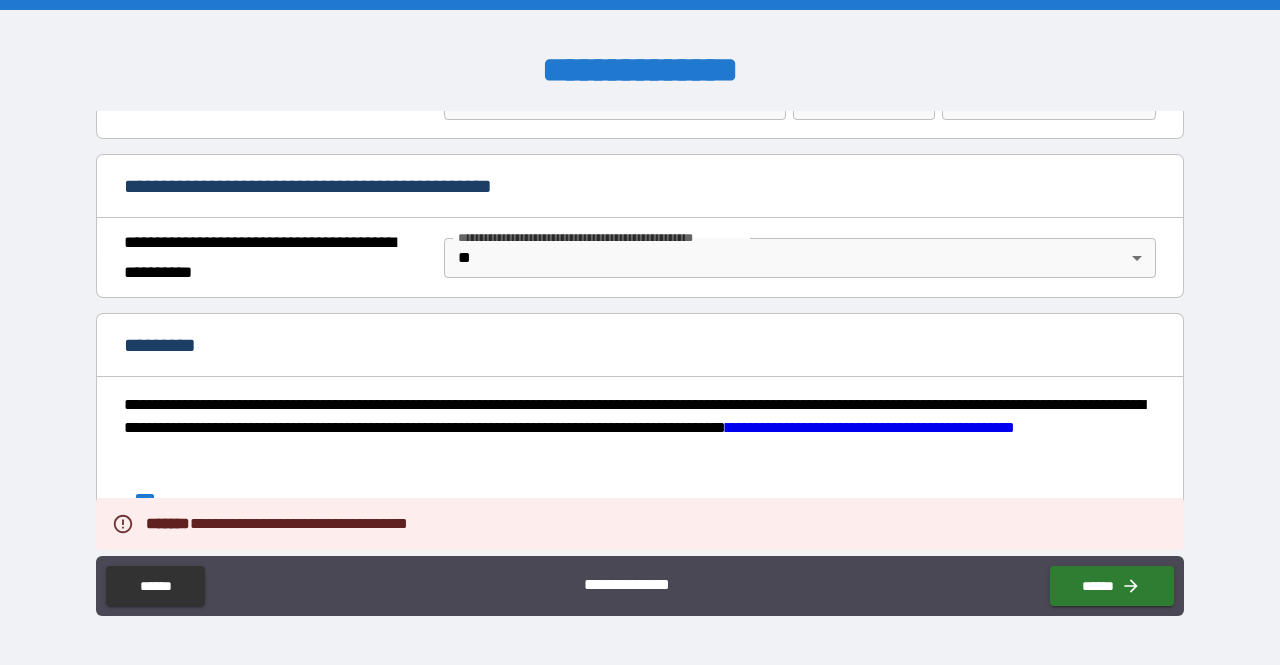 scroll, scrollTop: 1592, scrollLeft: 0, axis: vertical 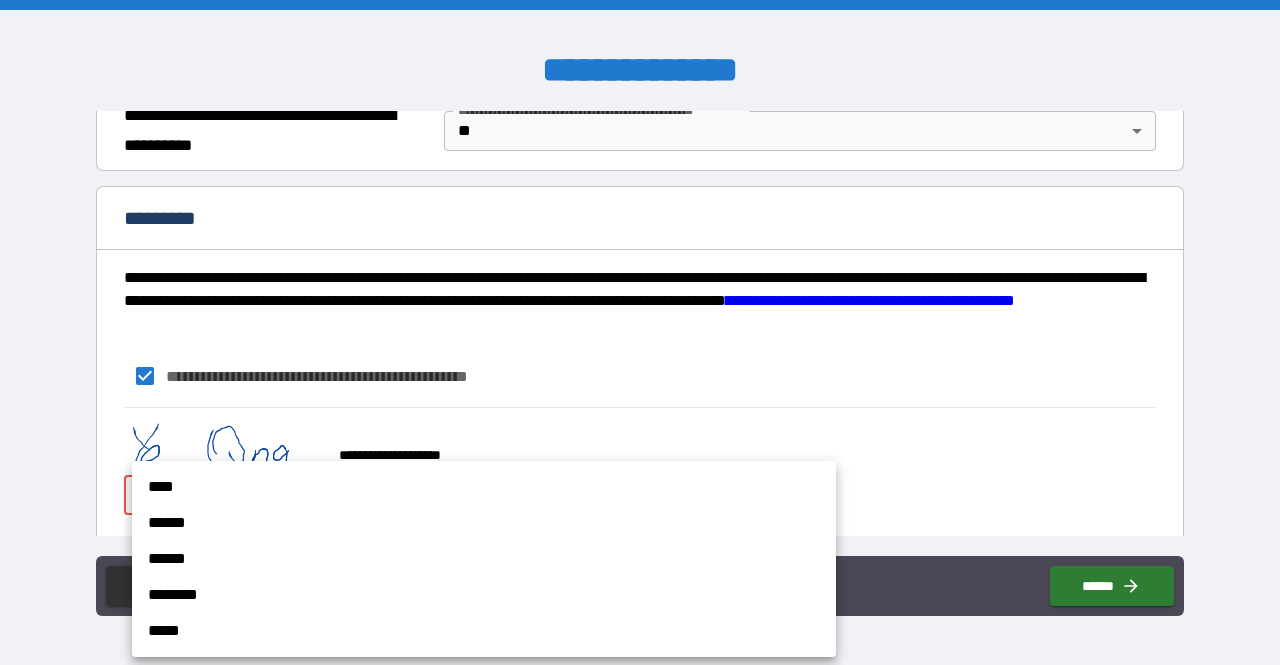click on "**********" at bounding box center [640, 332] 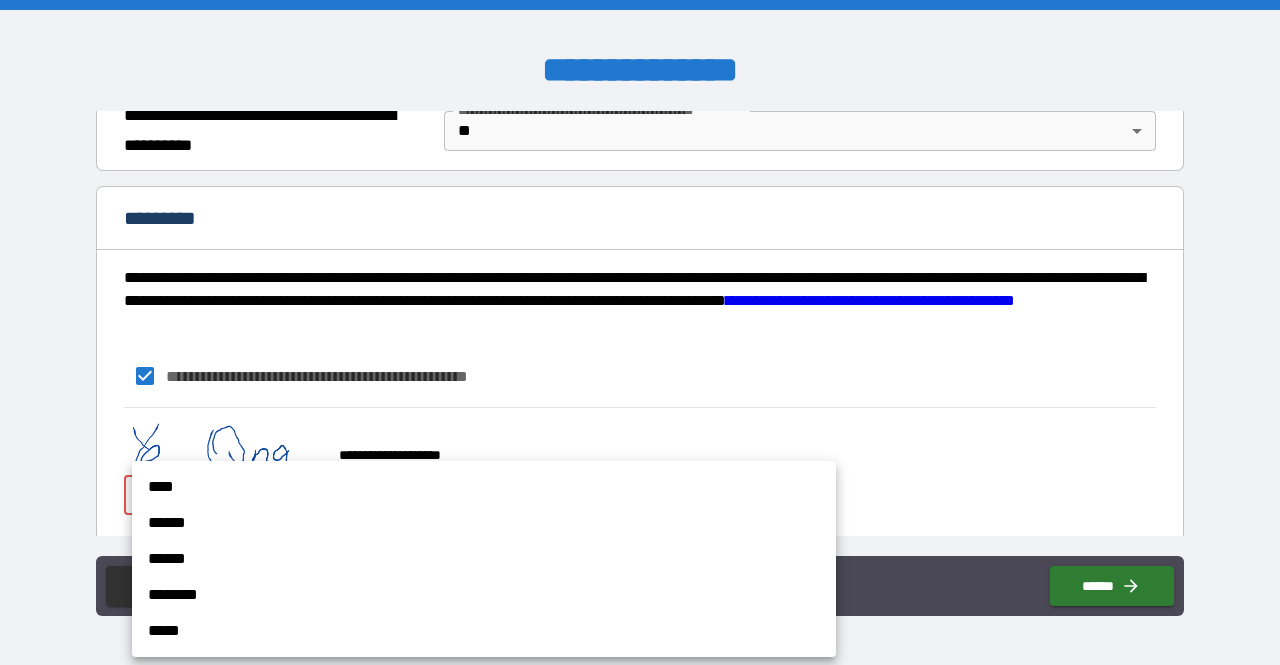click on "******" at bounding box center [484, 523] 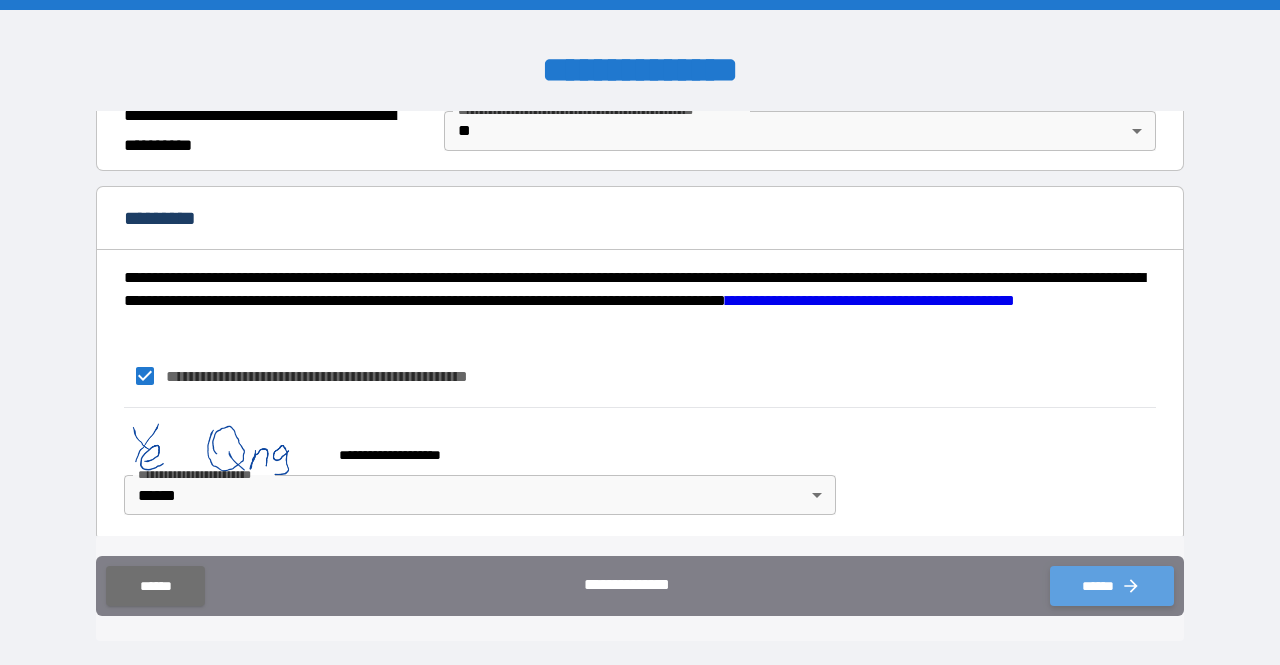 click on "******" at bounding box center [1112, 586] 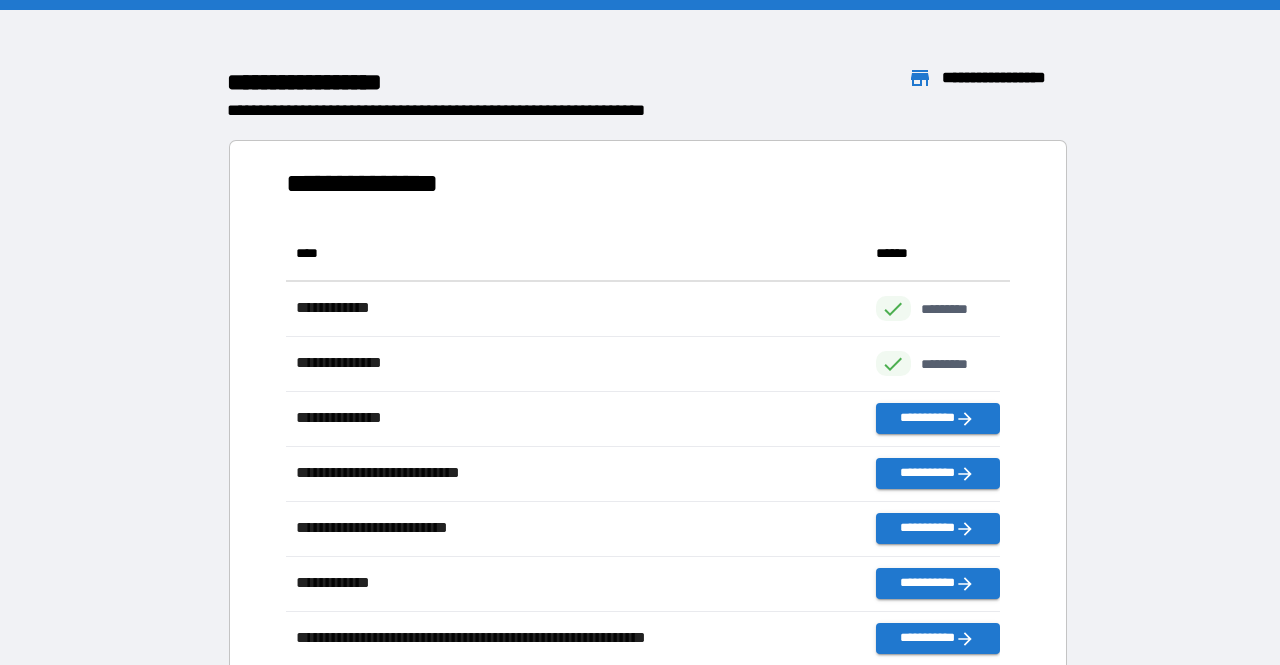 scroll, scrollTop: 480, scrollLeft: 698, axis: both 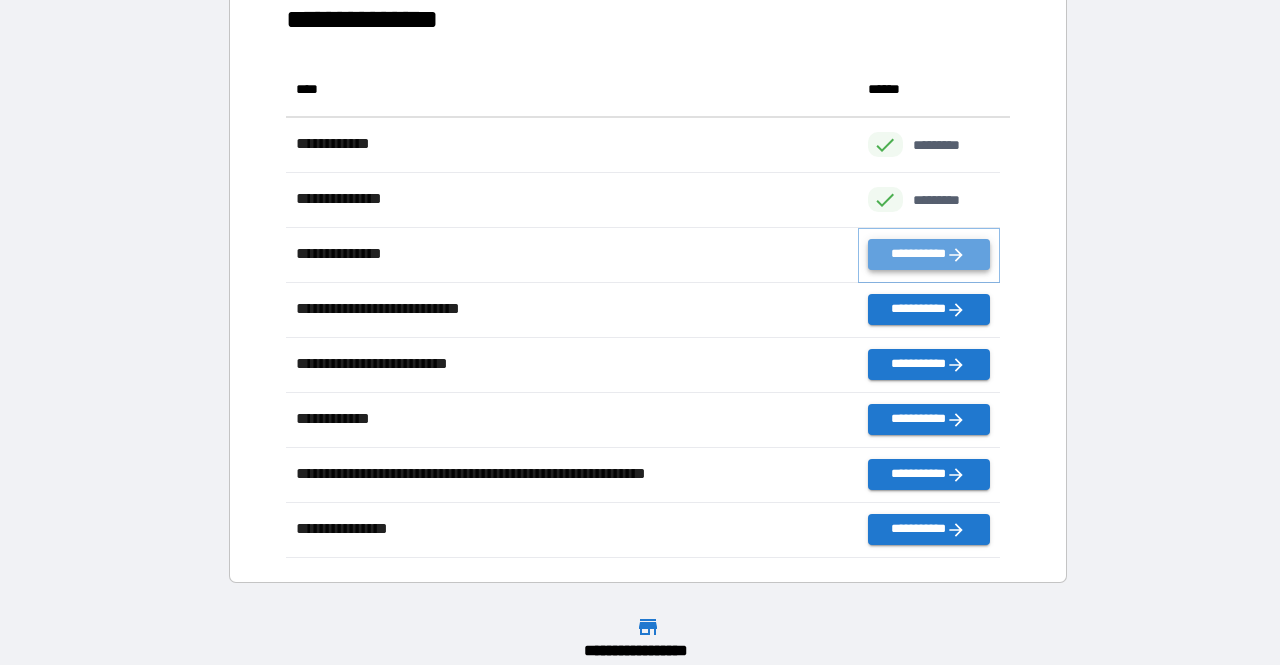 click on "**********" at bounding box center [929, 254] 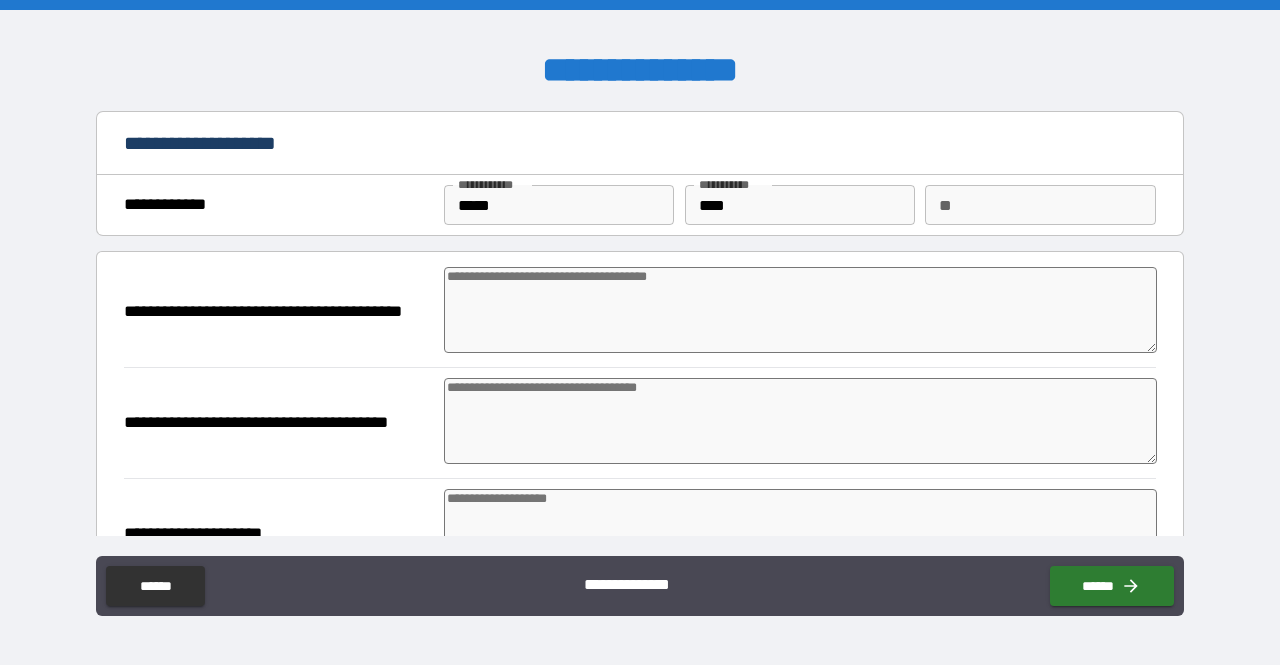 type on "*" 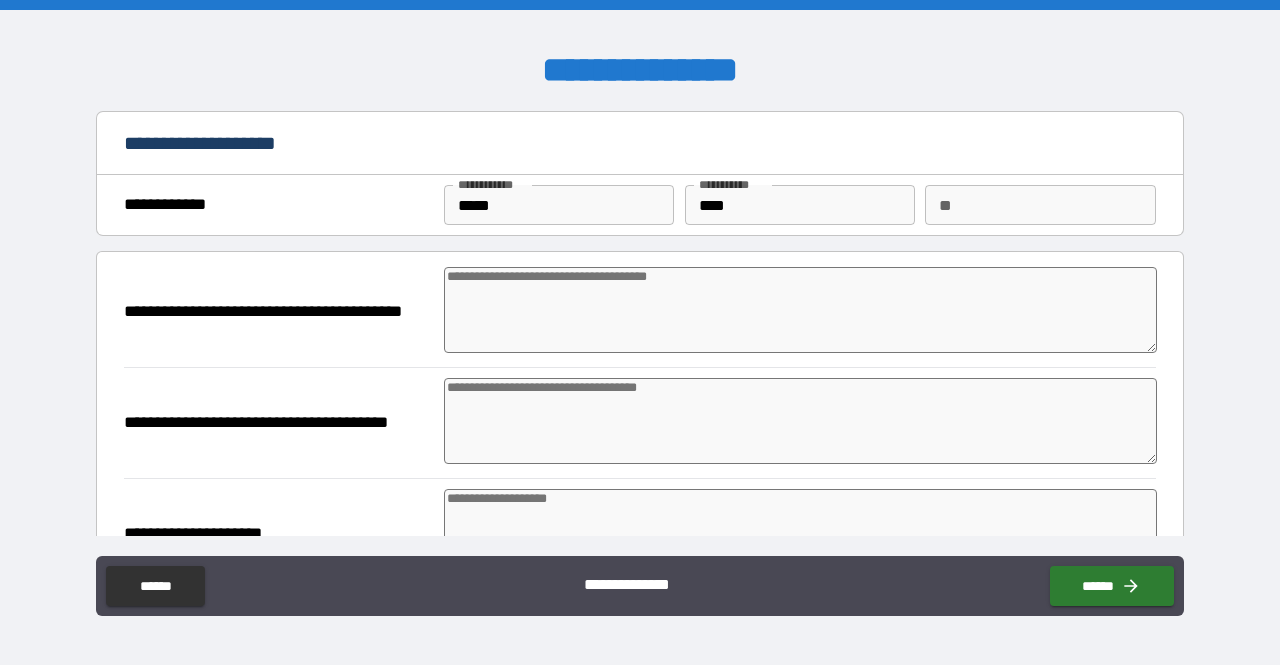 type on "*" 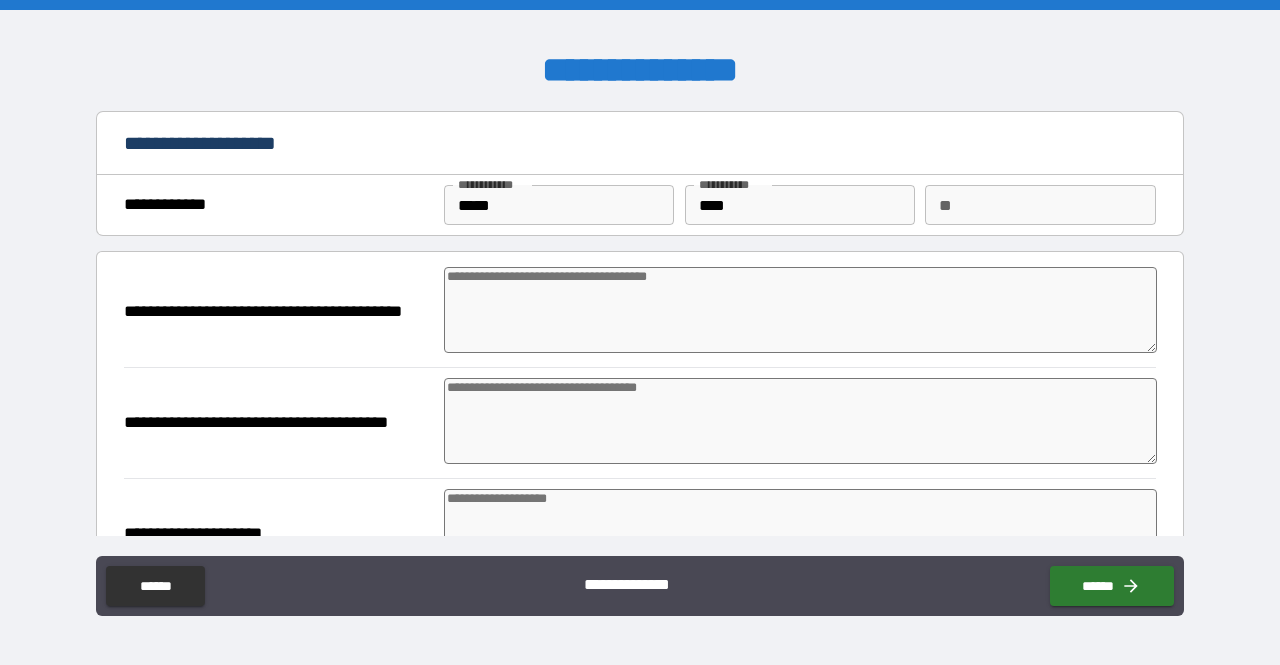 type on "*" 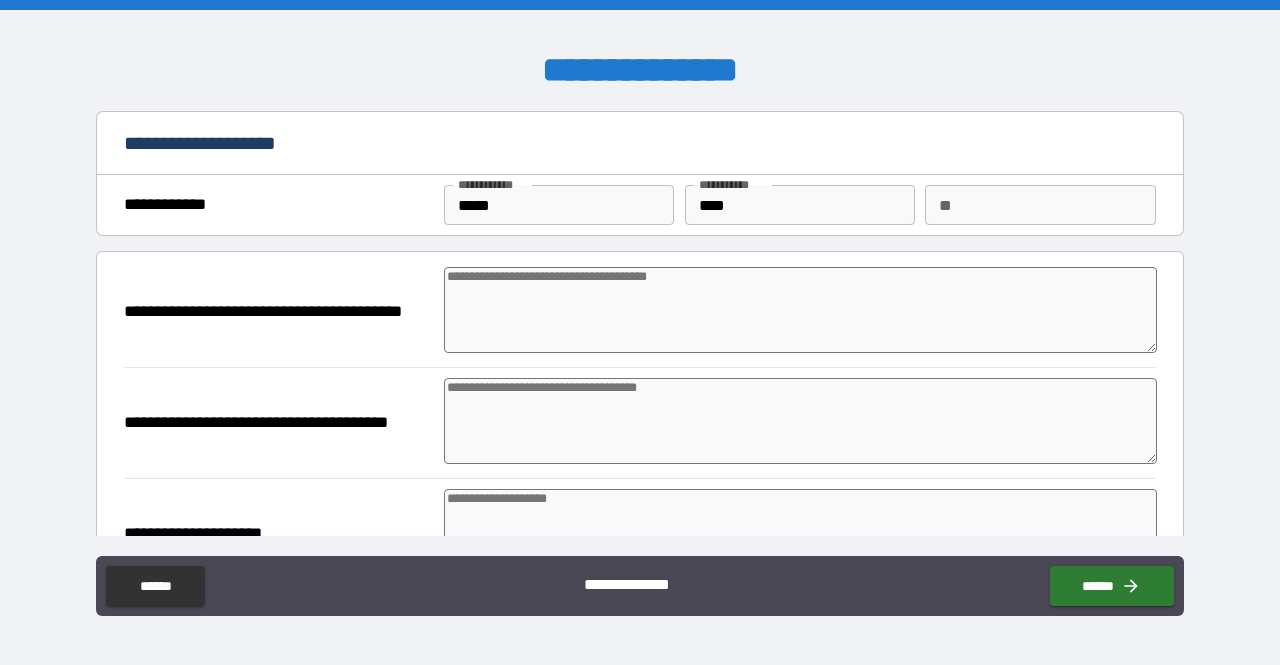type on "*" 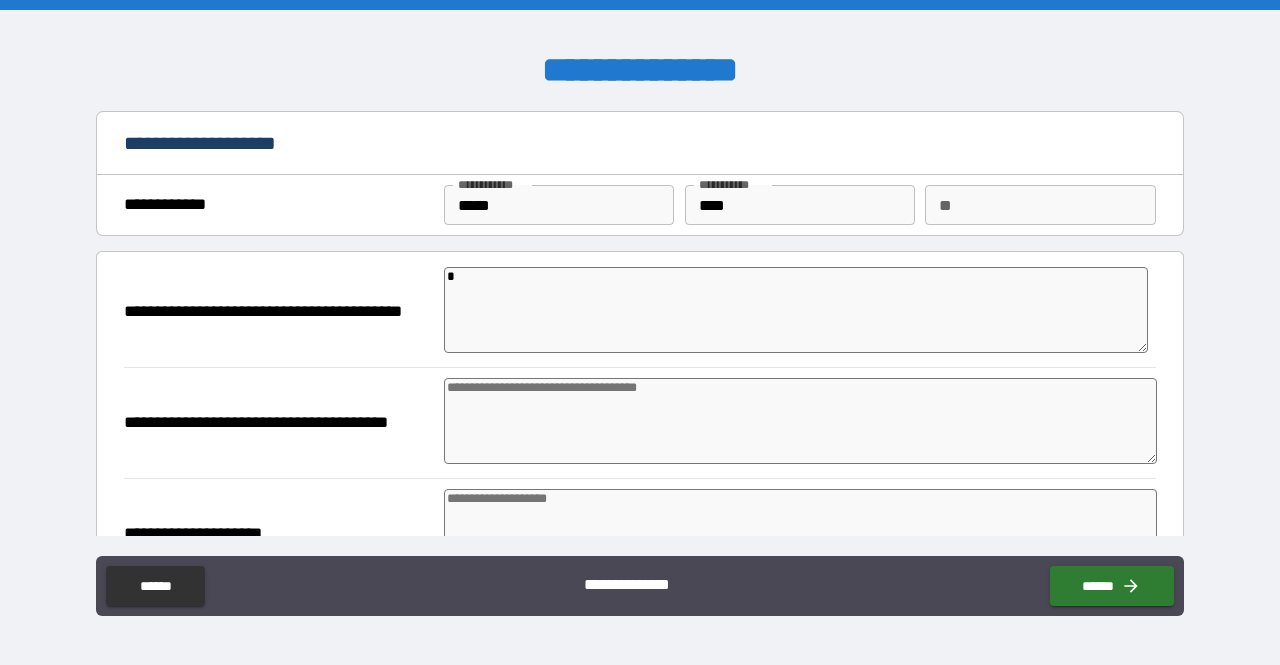 type on "*" 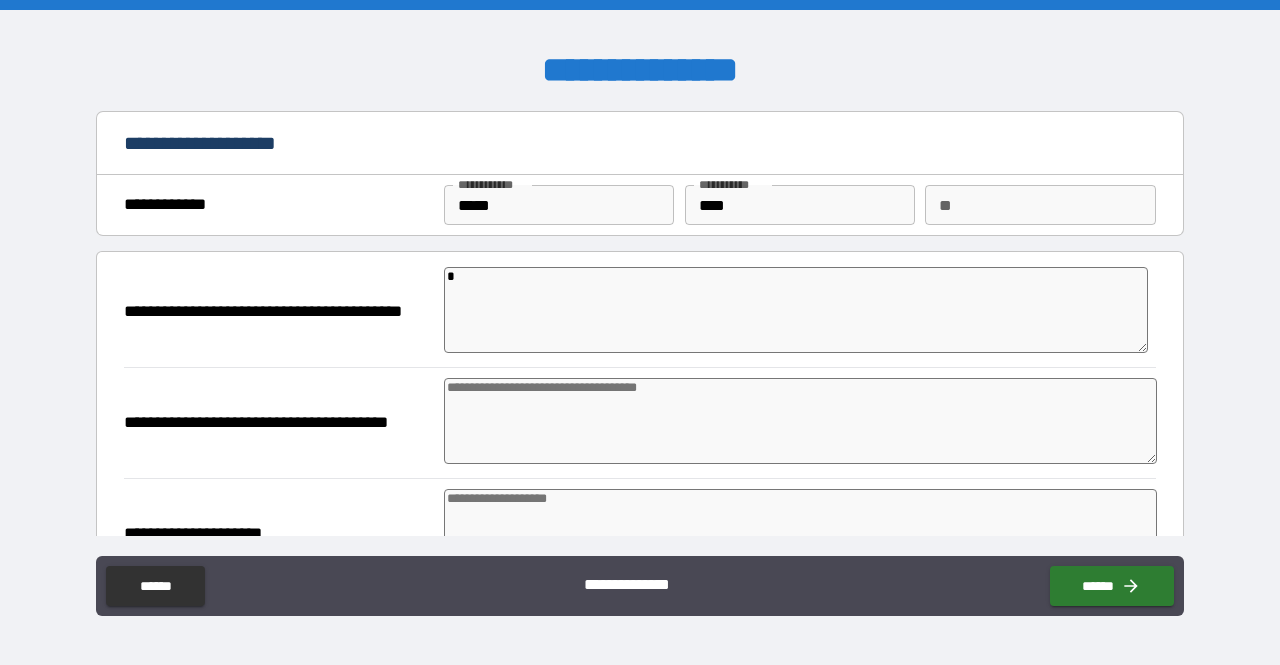 type on "*" 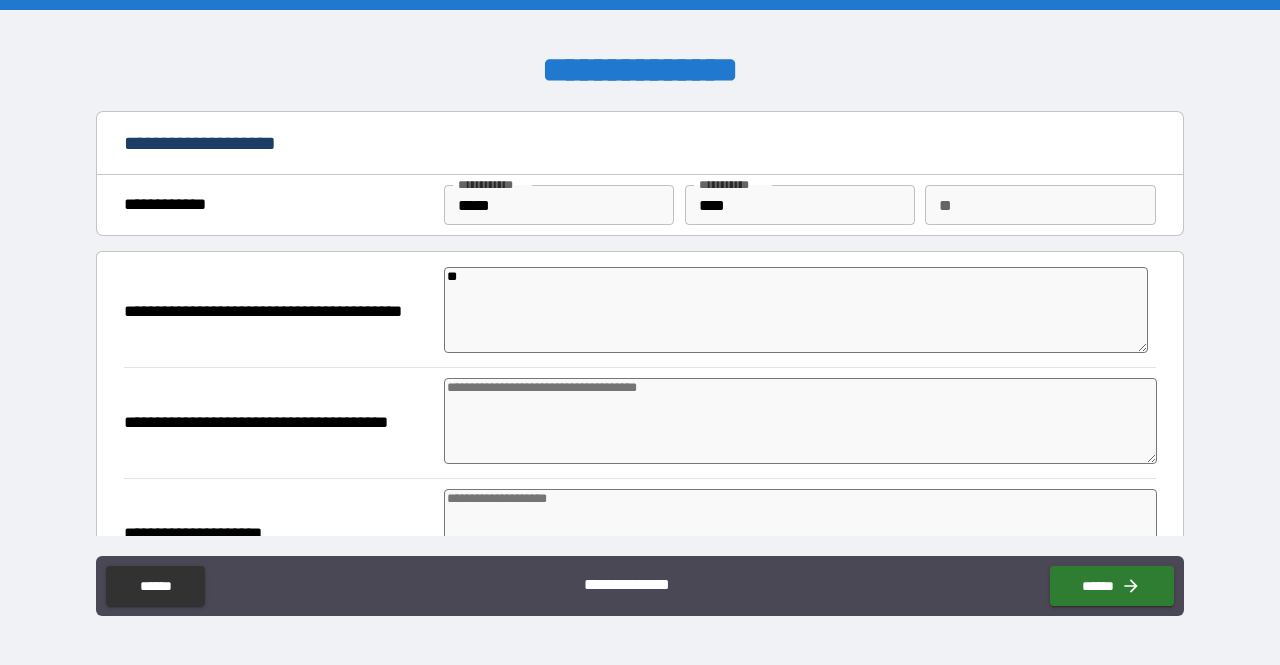 type on "*" 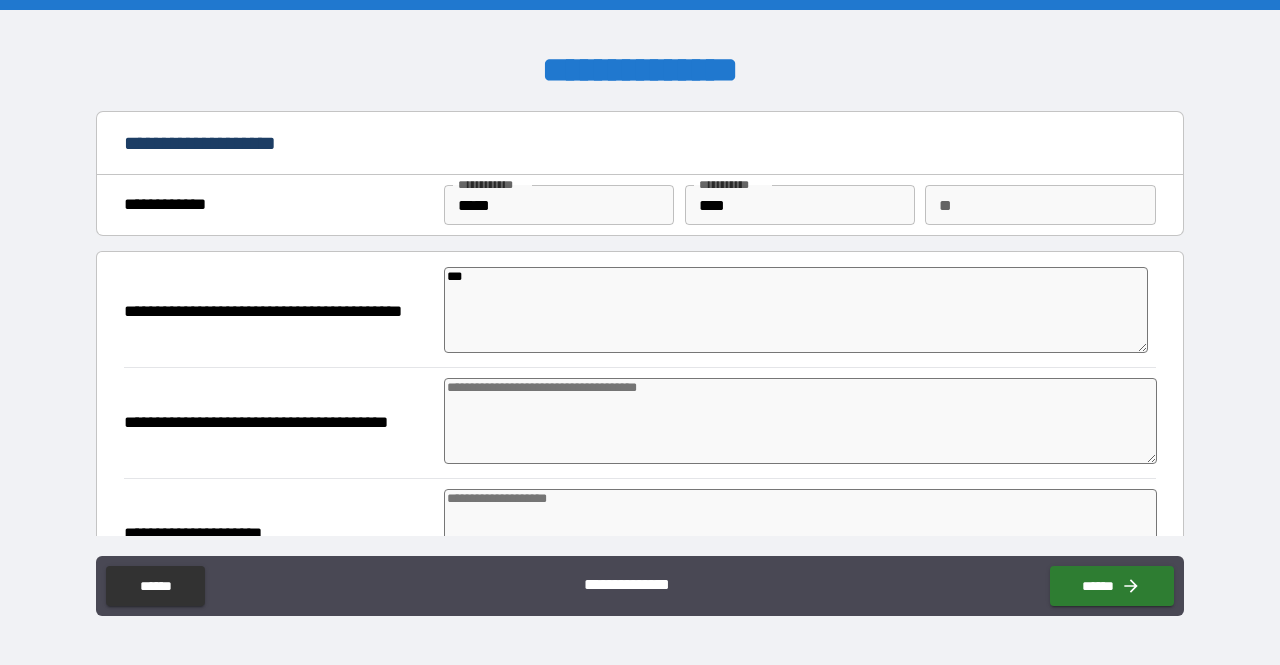type on "*" 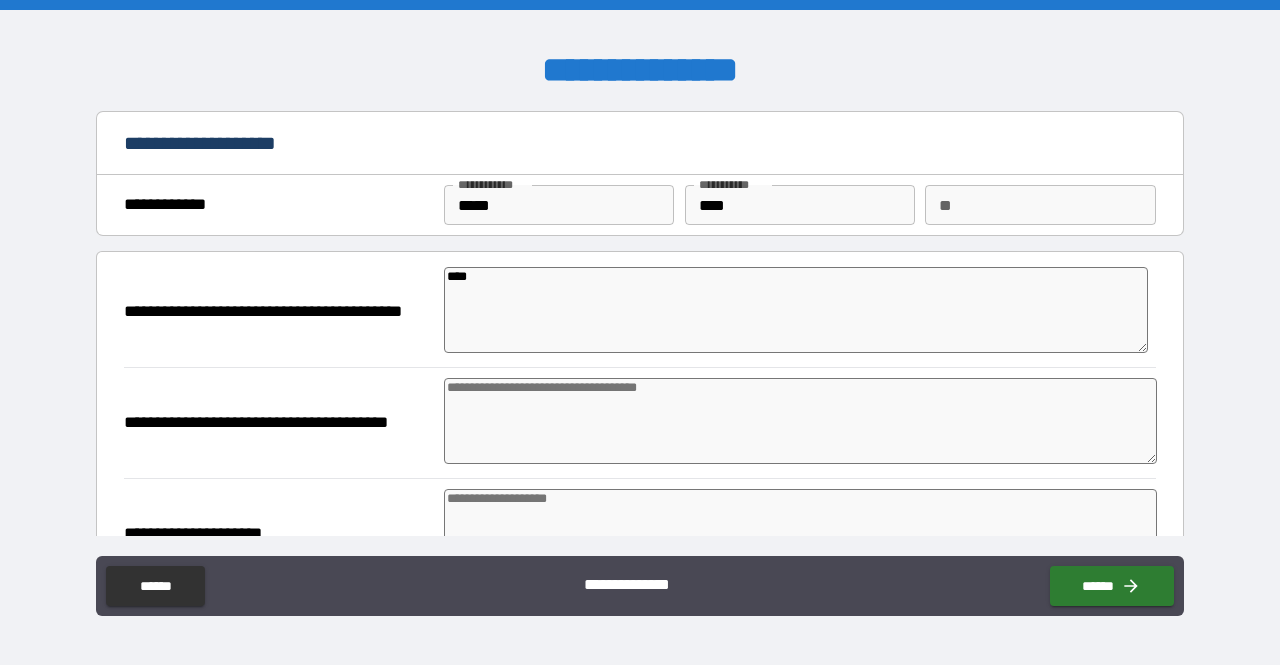 type on "*****" 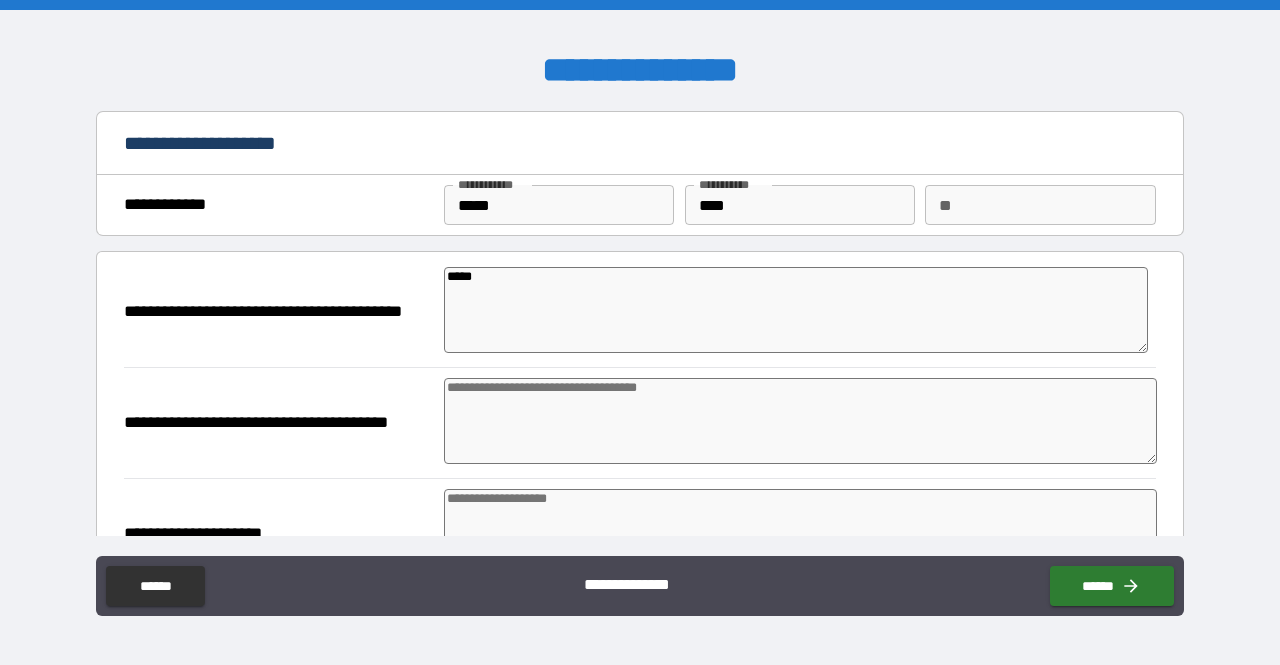 type on "******" 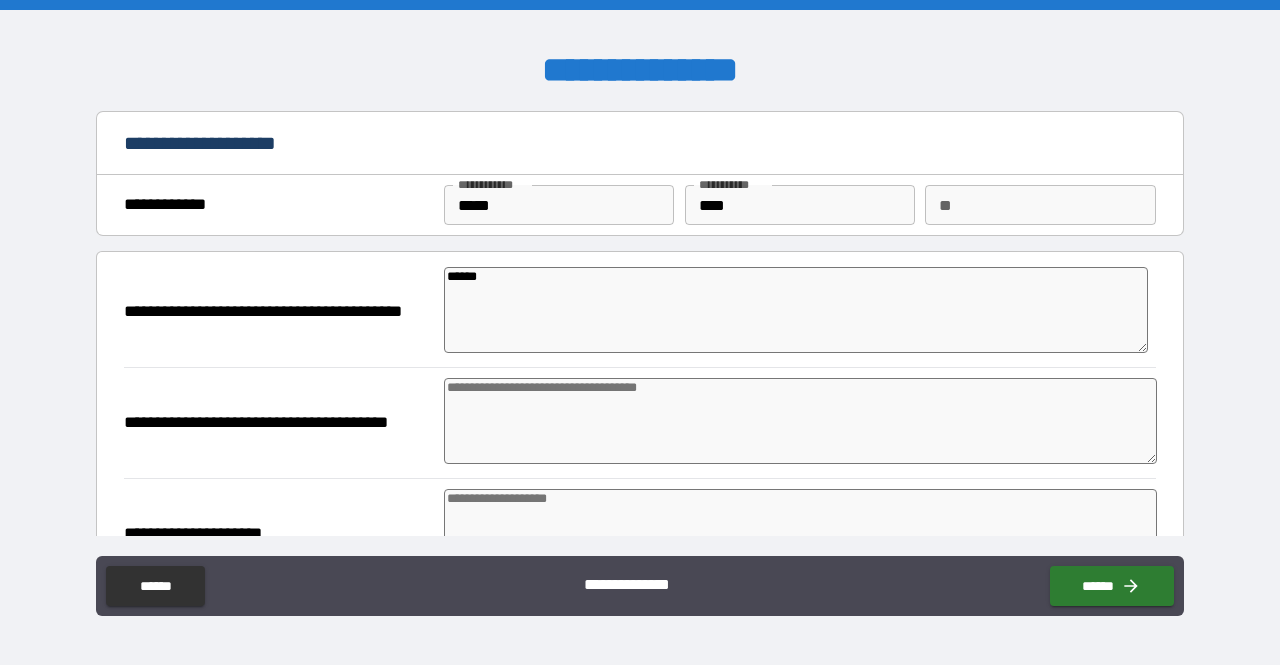 type on "*******" 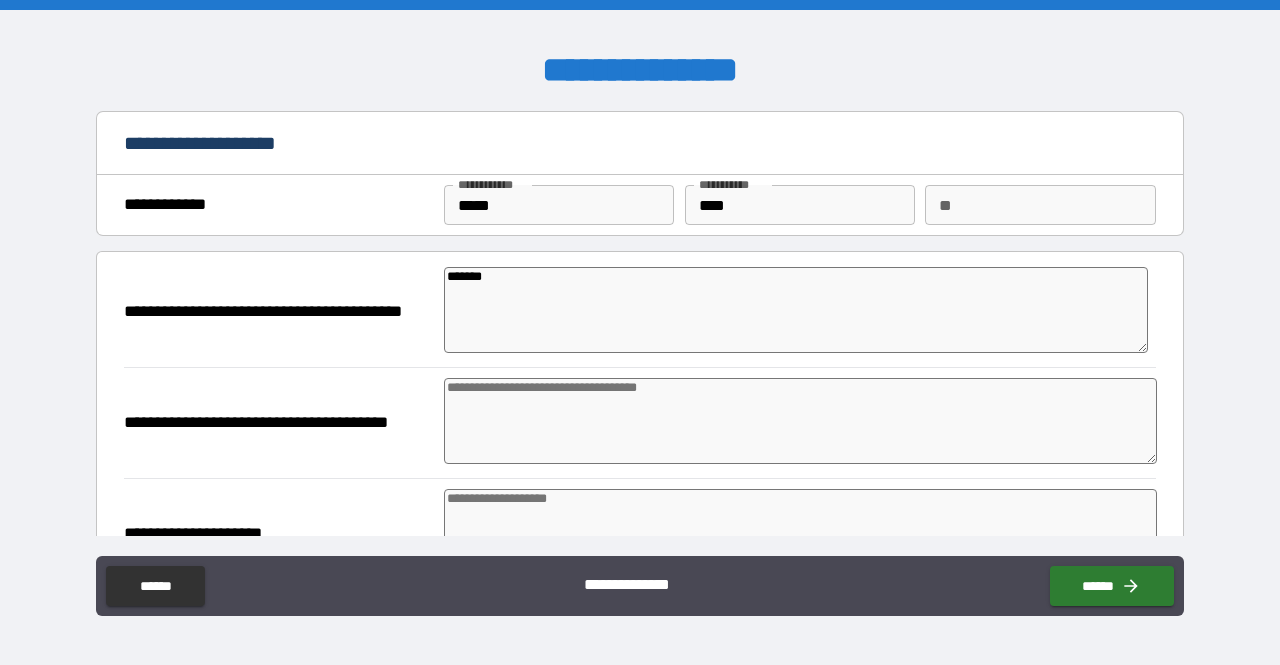 type on "*" 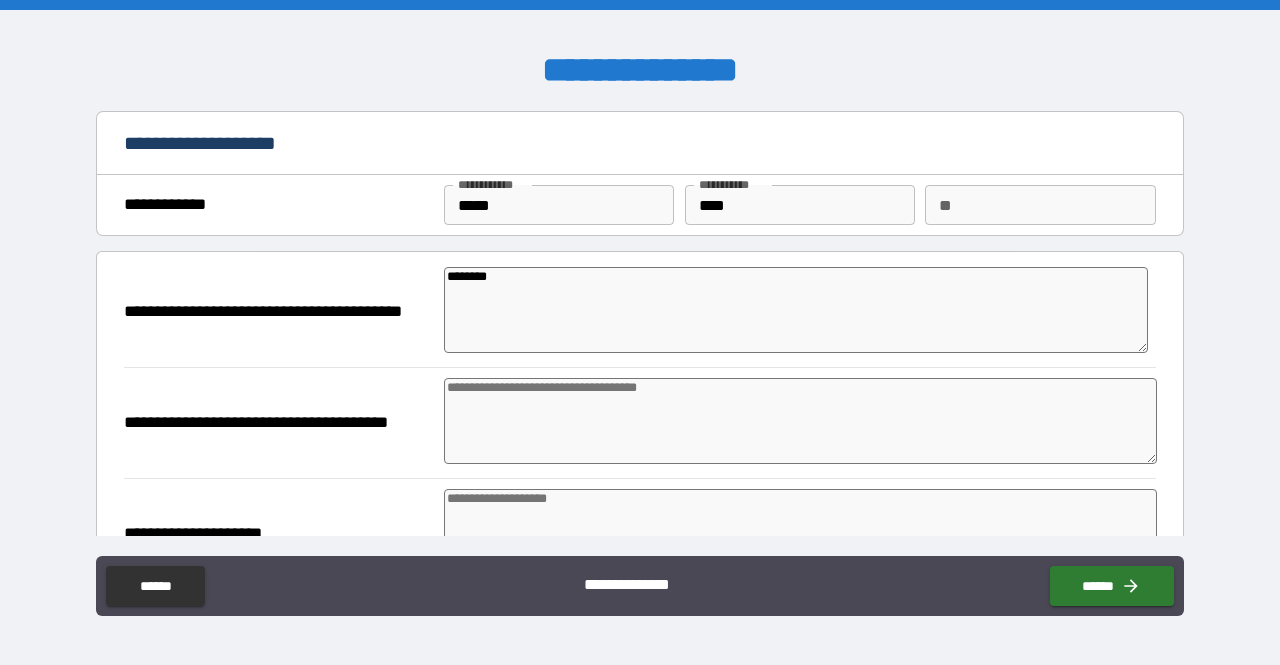 type on "*" 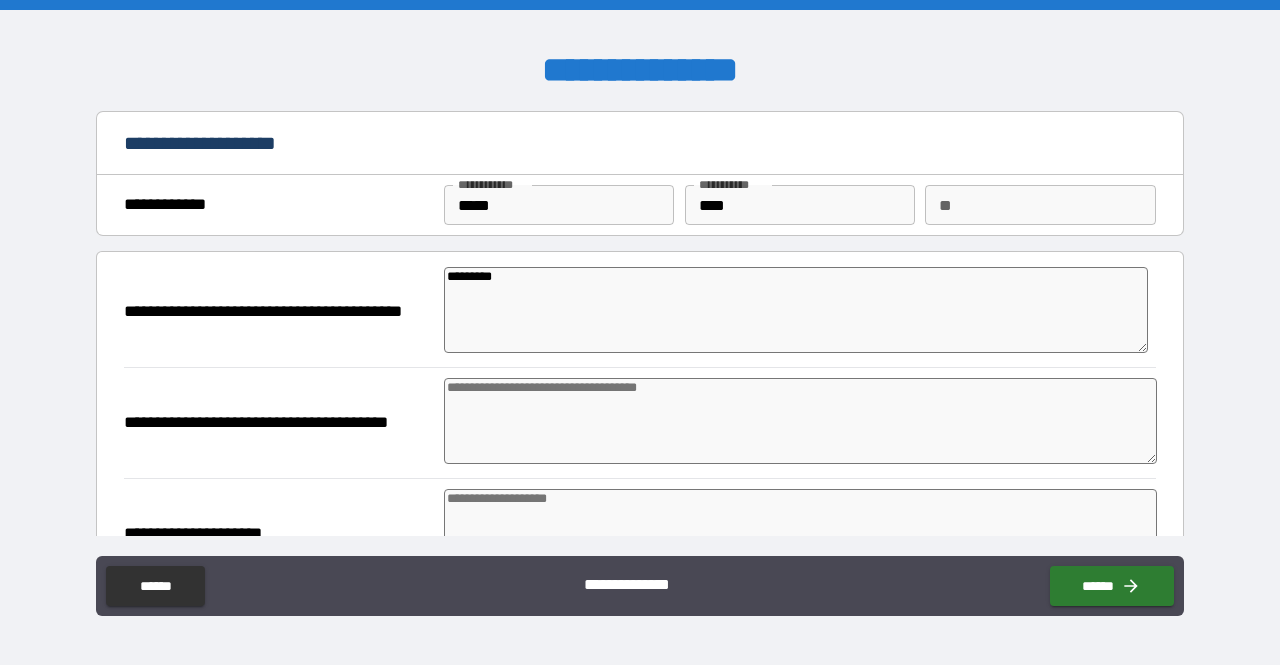 type on "**********" 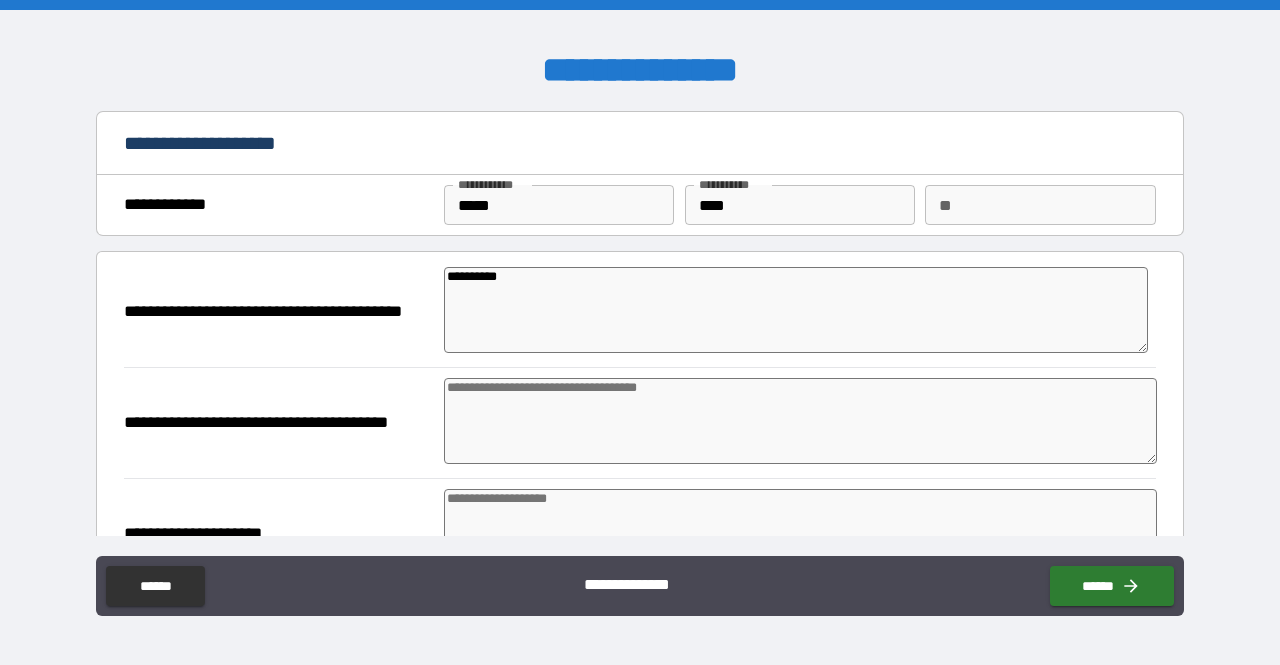 type on "*" 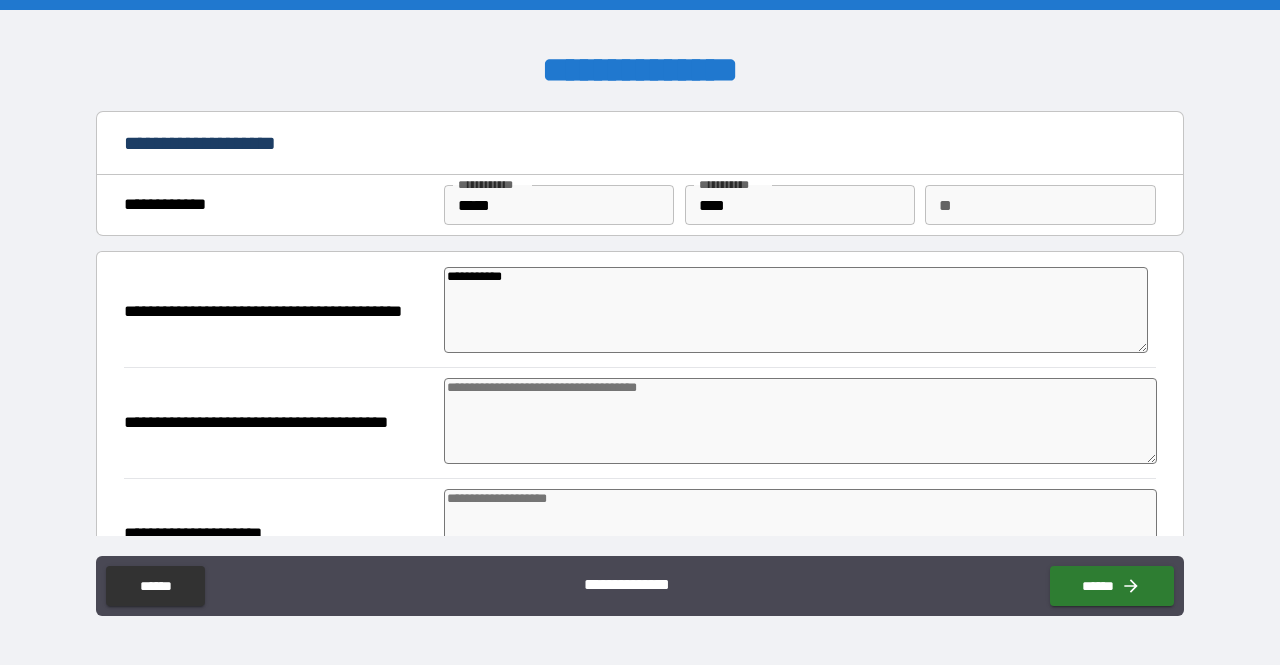 type on "*" 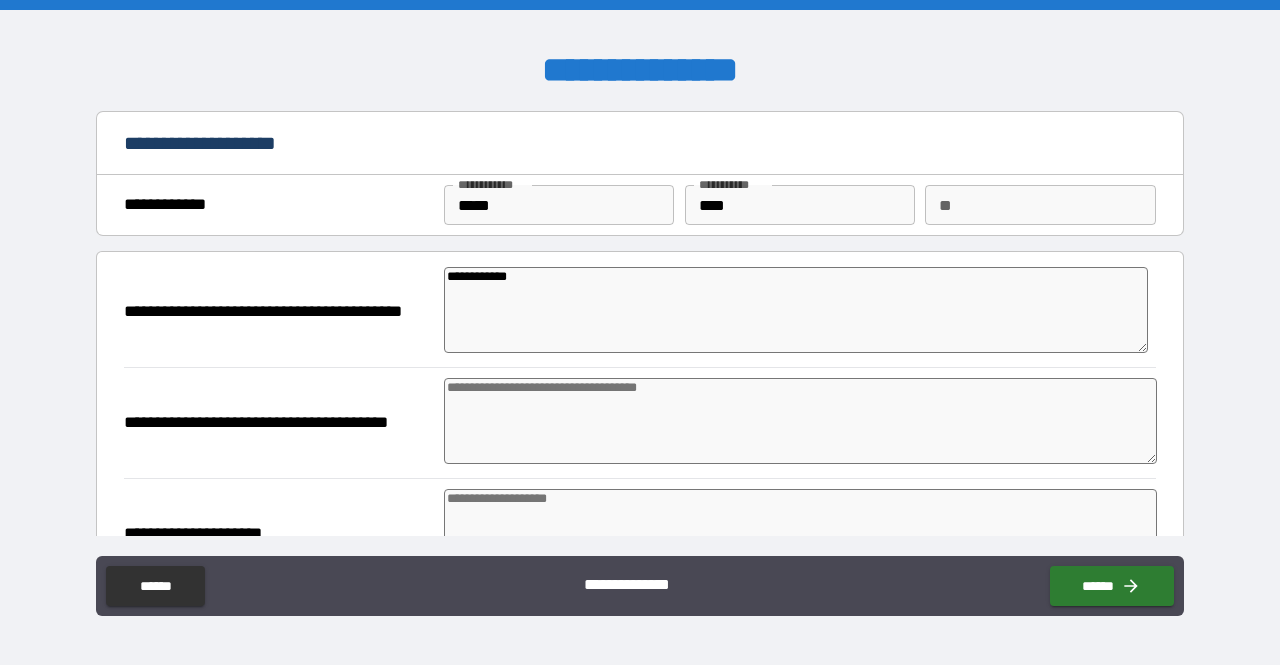 type on "**********" 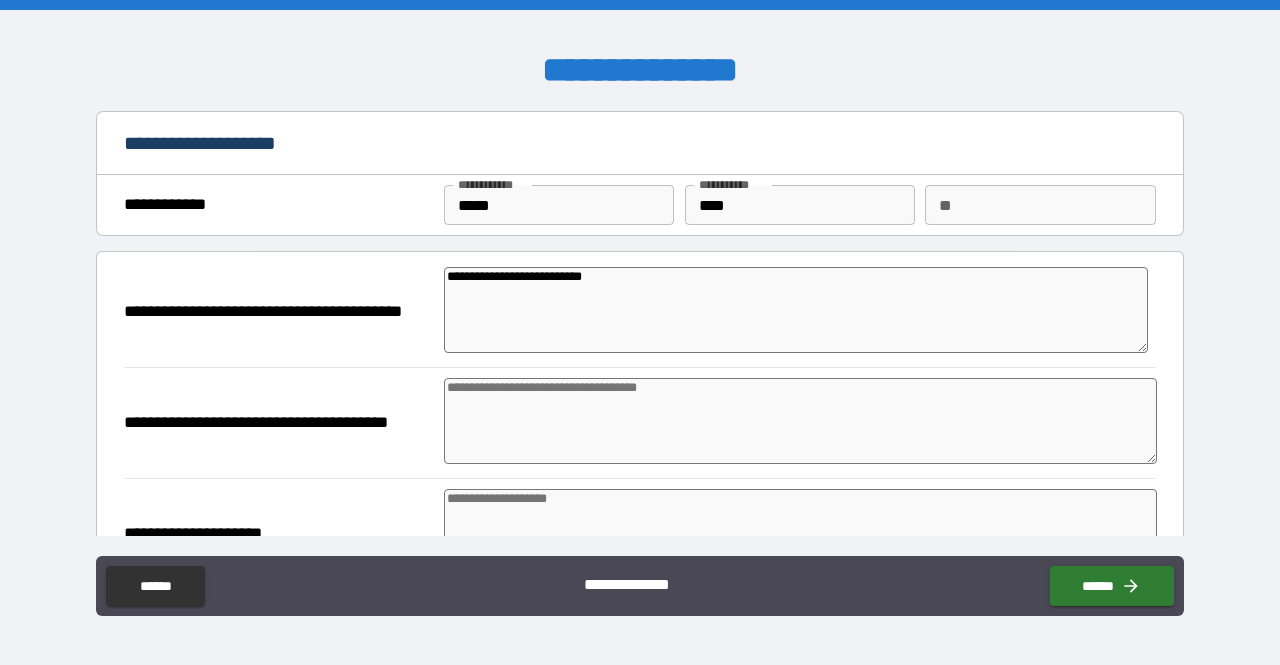 click at bounding box center (800, 421) 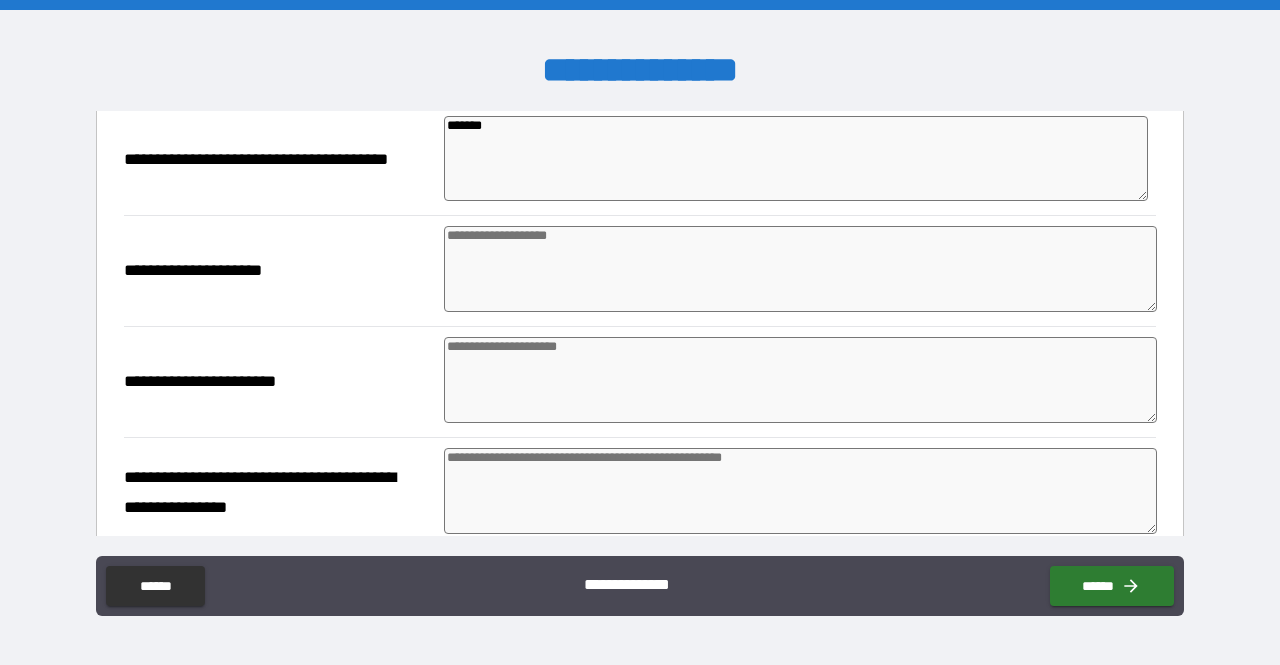 scroll, scrollTop: 247, scrollLeft: 0, axis: vertical 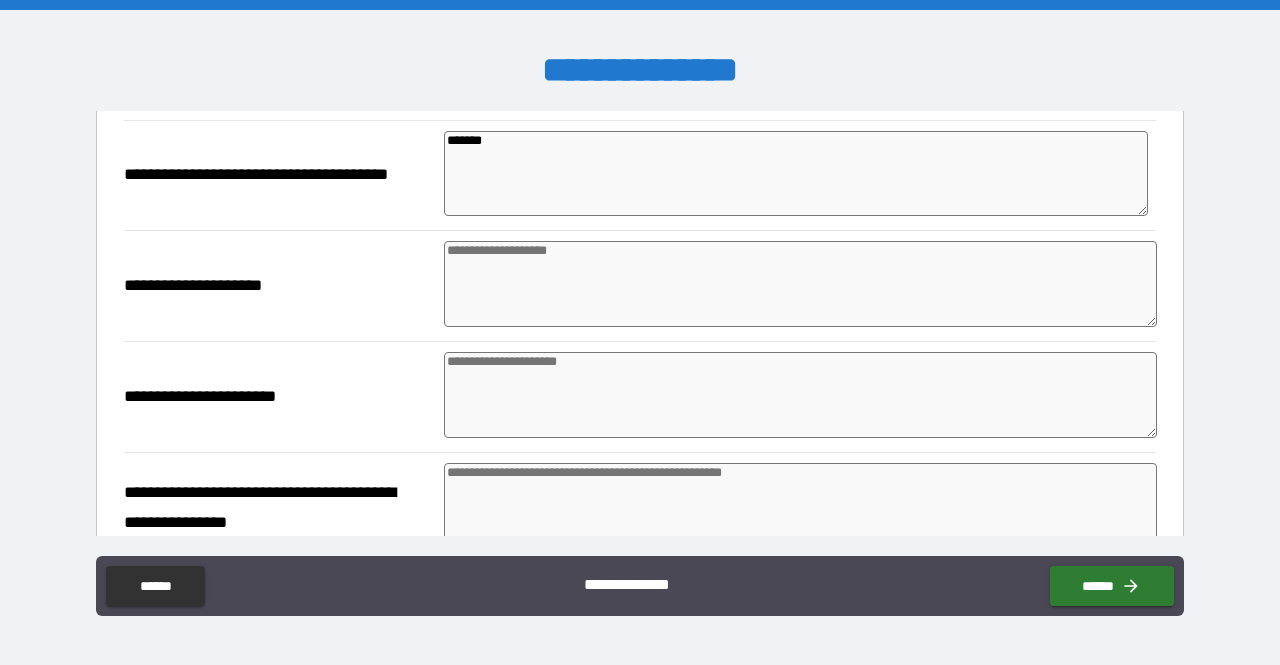 click at bounding box center [800, 284] 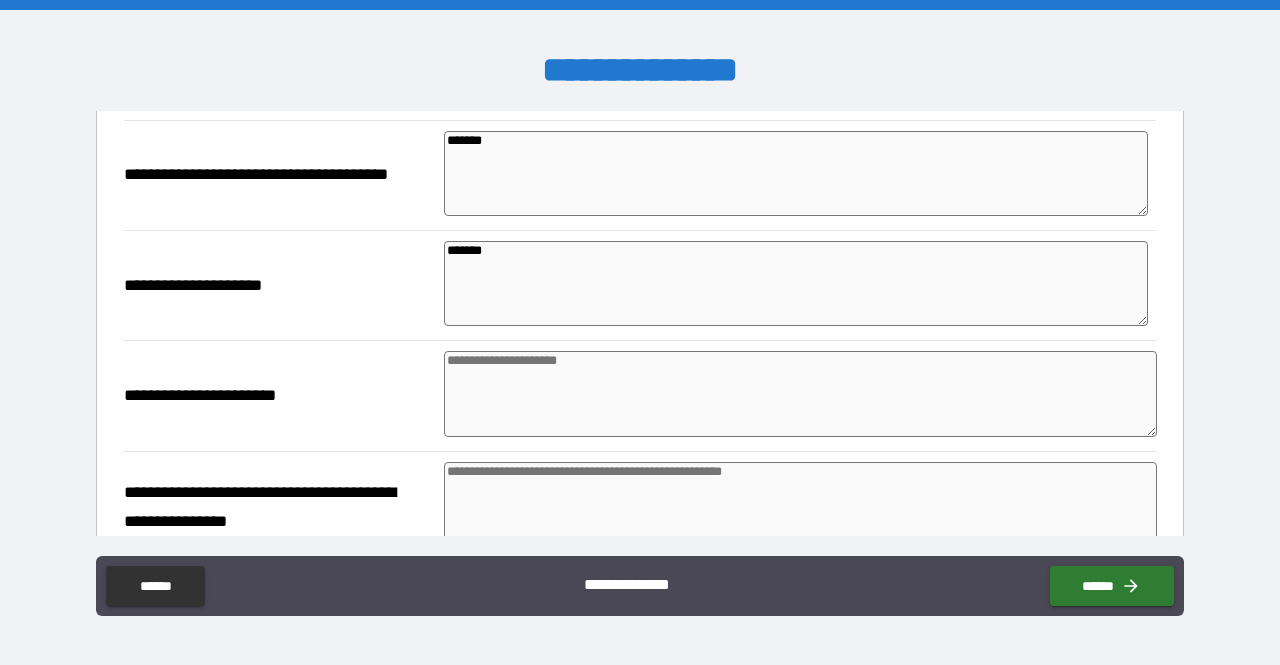 click at bounding box center [800, 394] 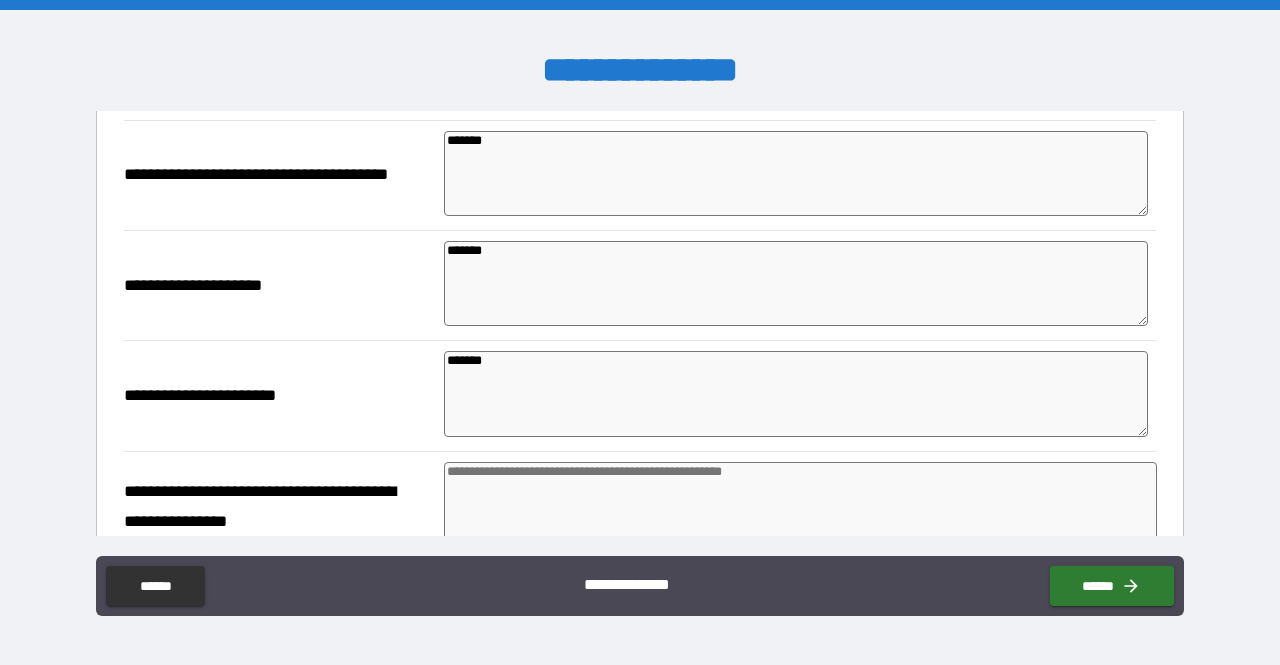 click at bounding box center [800, 505] 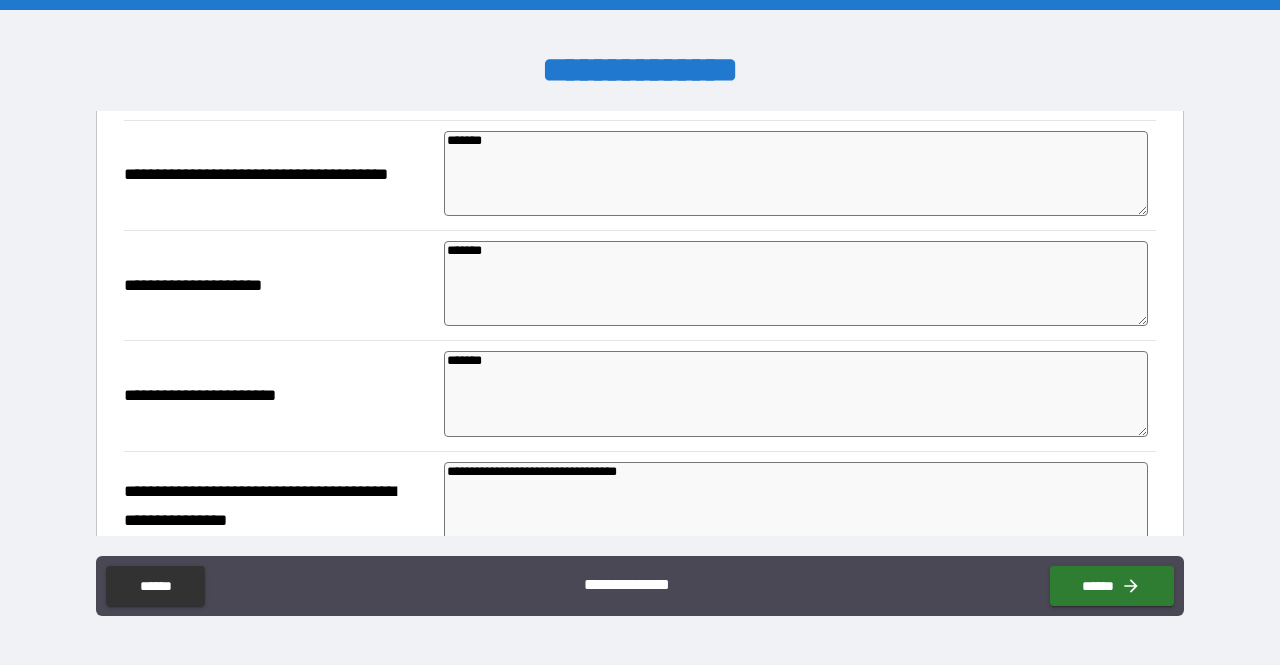 paste on "**********" 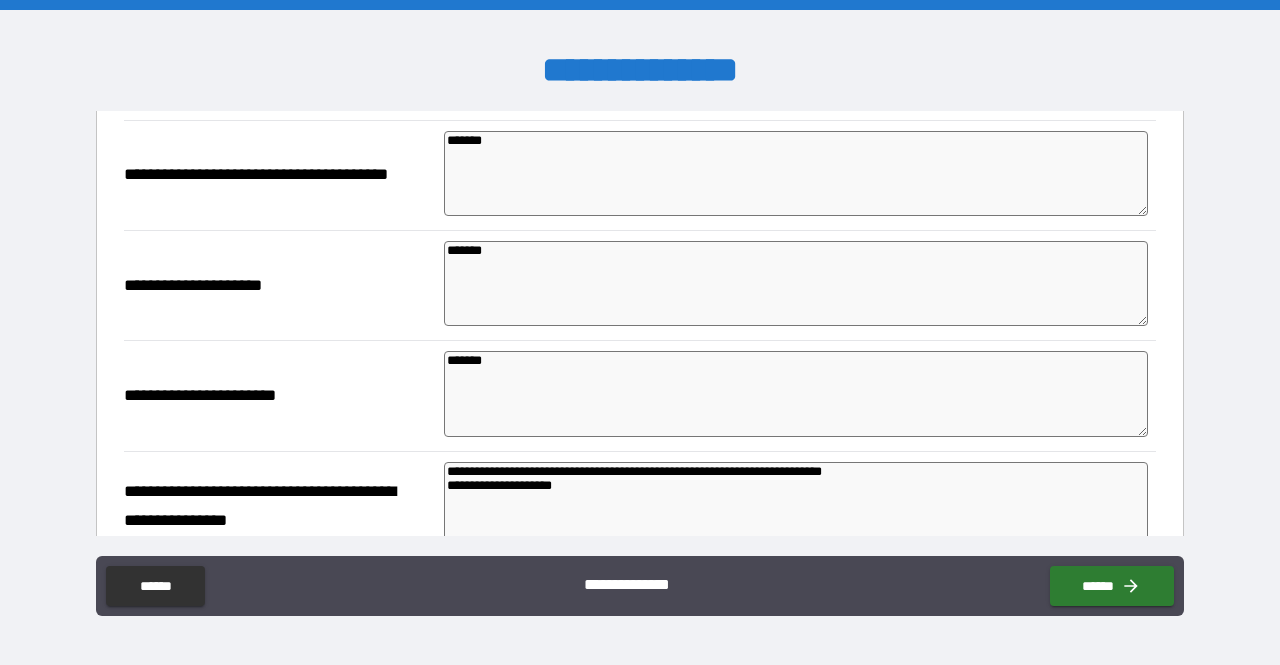 click on "**********" at bounding box center [796, 504] 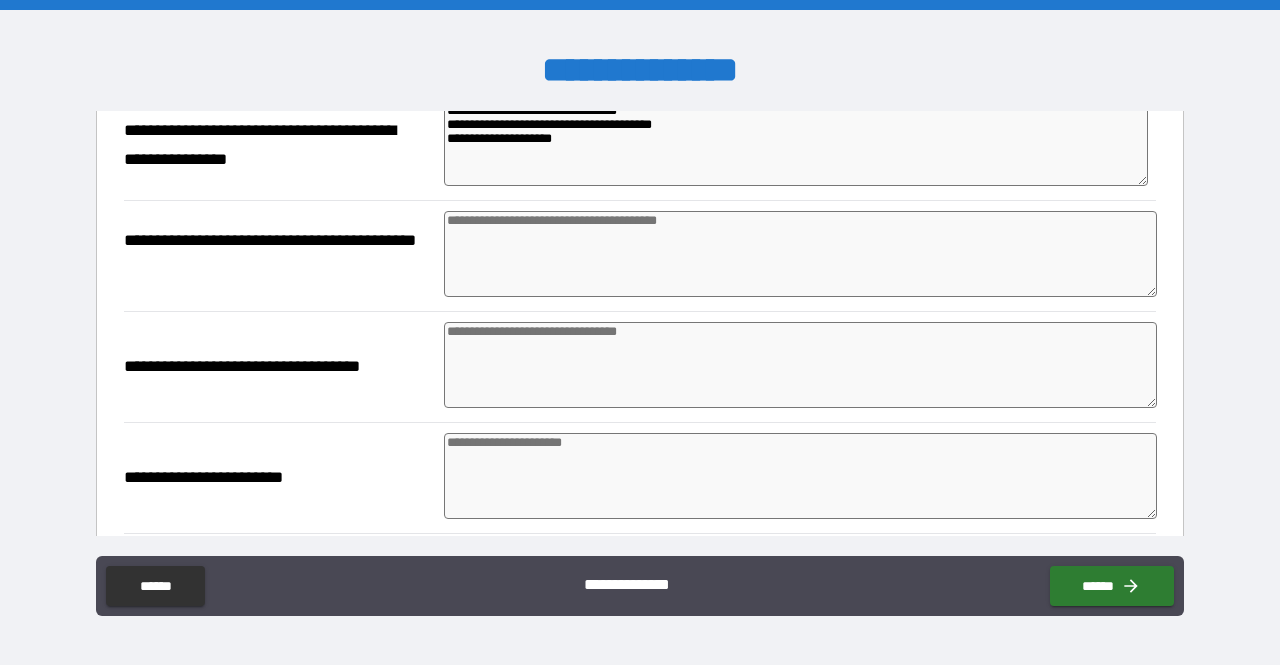 scroll, scrollTop: 622, scrollLeft: 0, axis: vertical 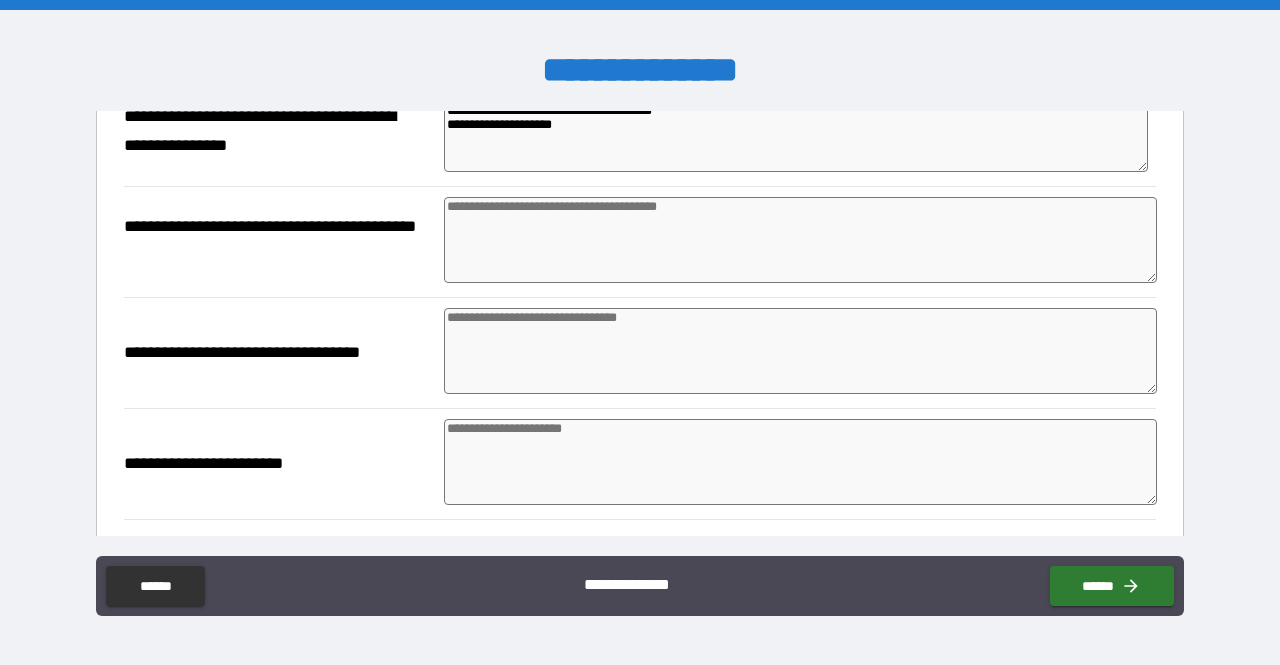 click at bounding box center [800, 240] 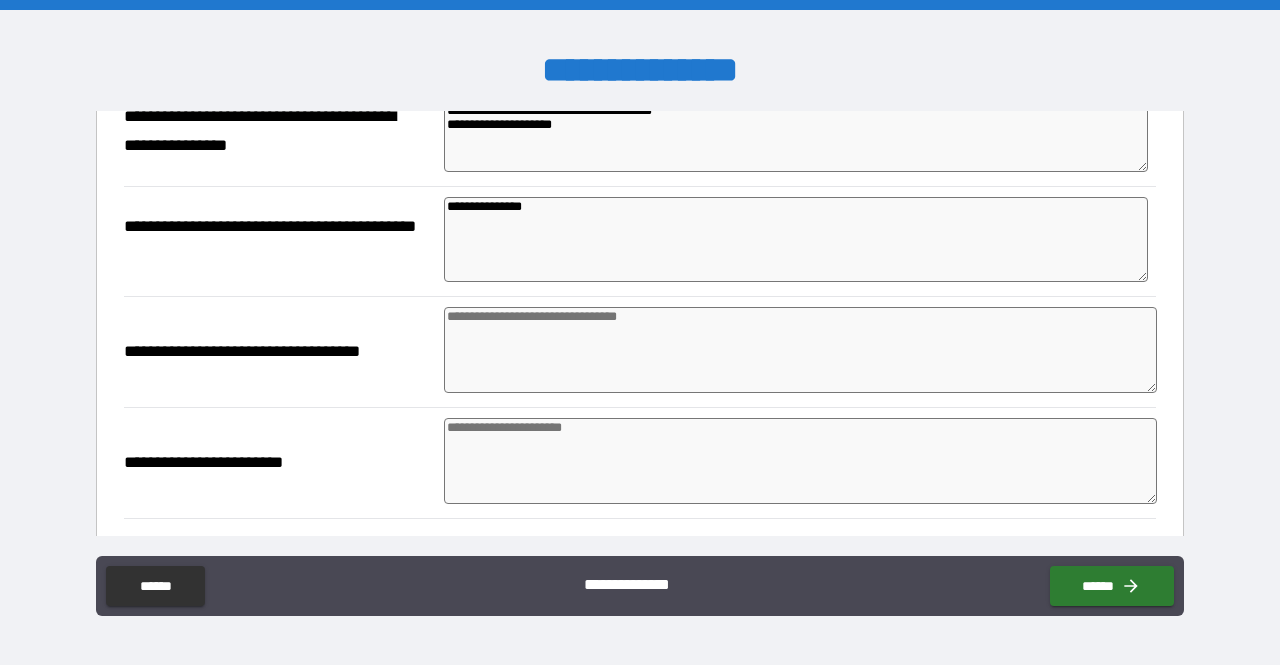 click on "**********" at bounding box center (640, 351) 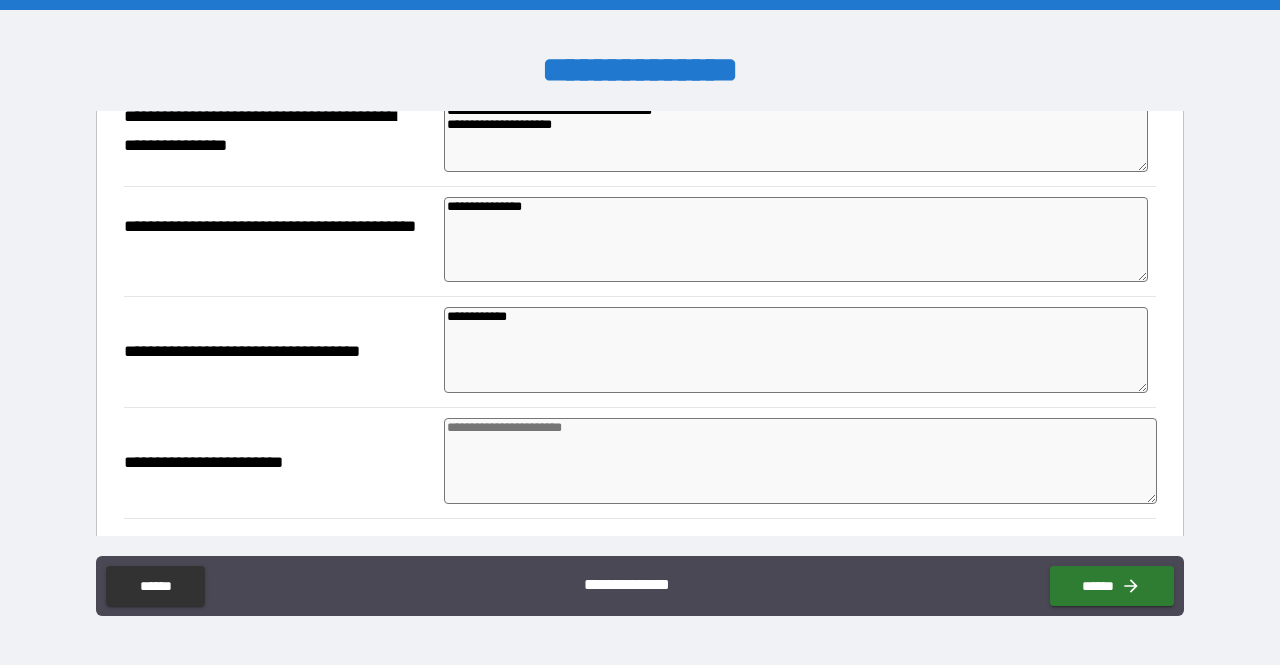 click at bounding box center (800, 461) 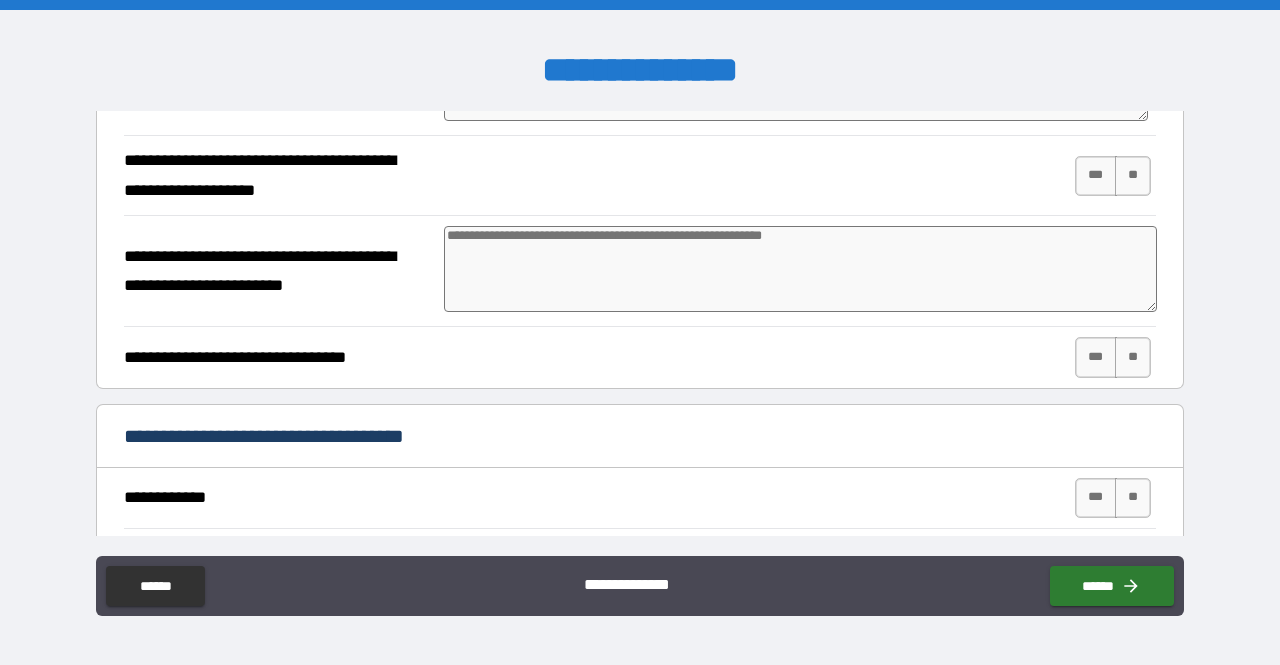 scroll, scrollTop: 1018, scrollLeft: 0, axis: vertical 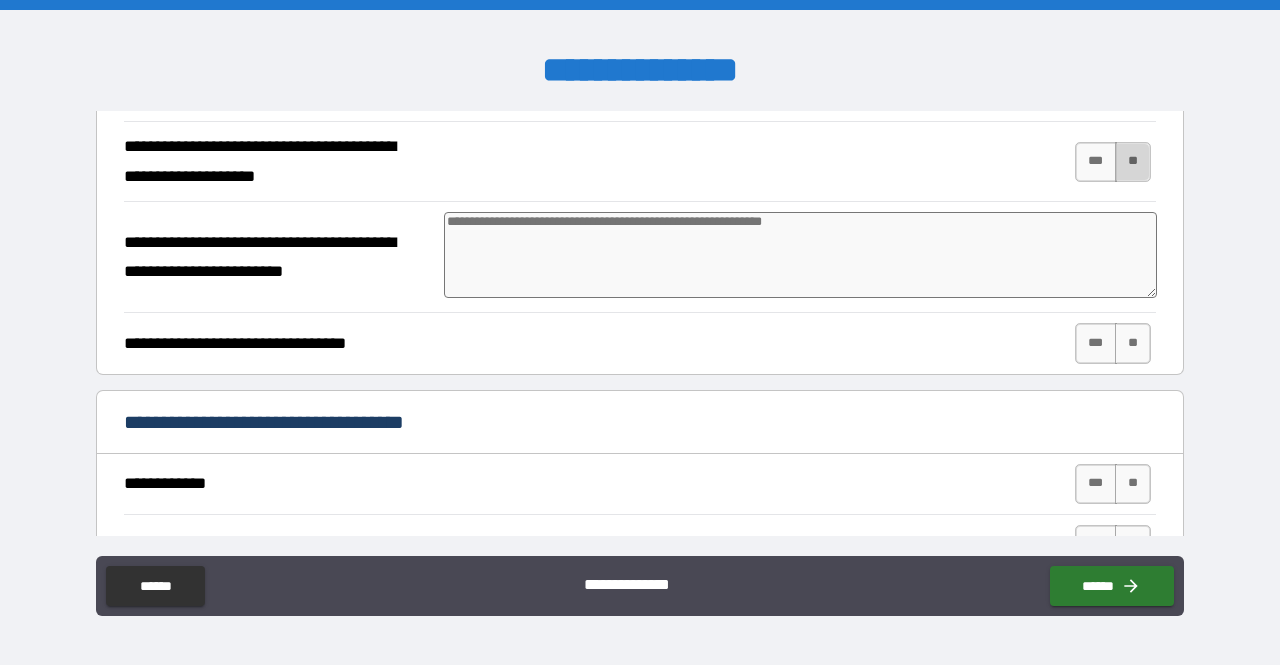click on "**" at bounding box center [1133, 162] 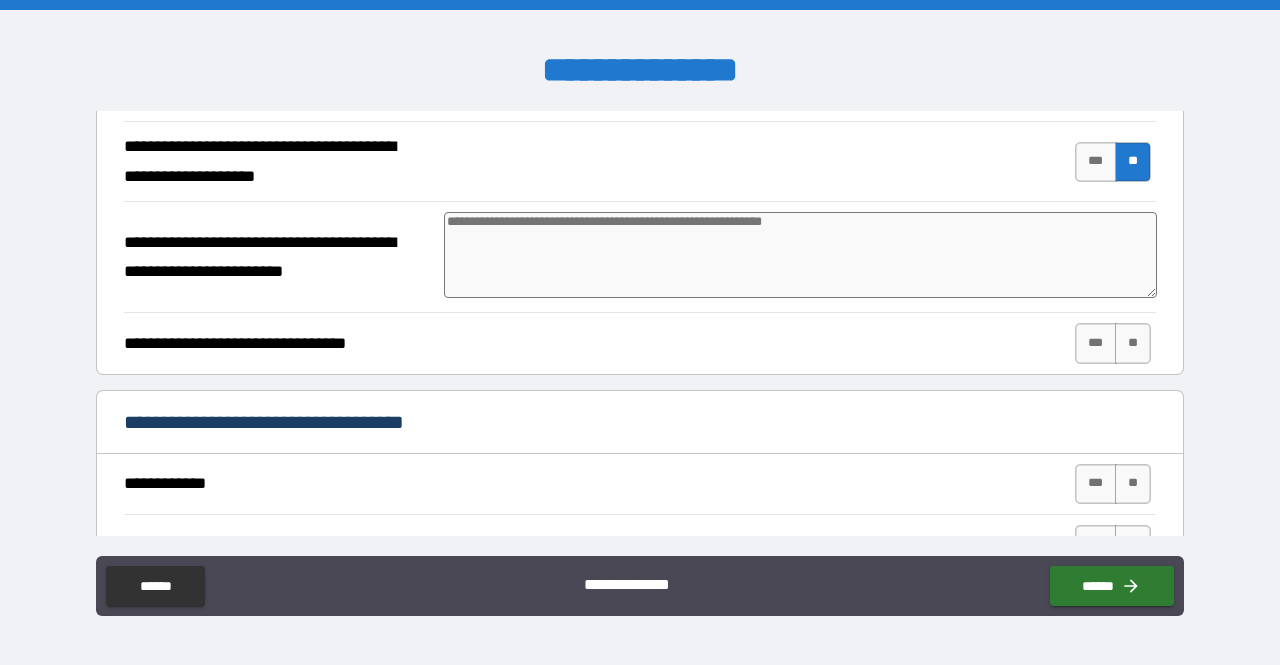 click at bounding box center (800, 255) 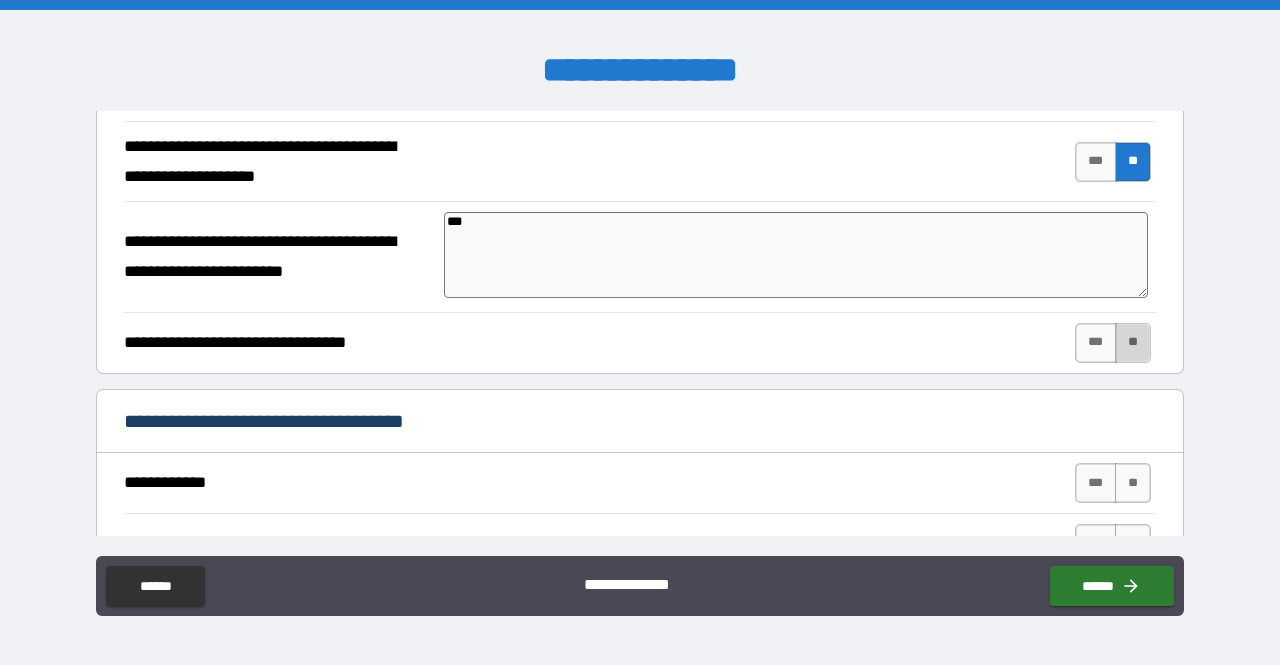 click on "**" at bounding box center [1133, 343] 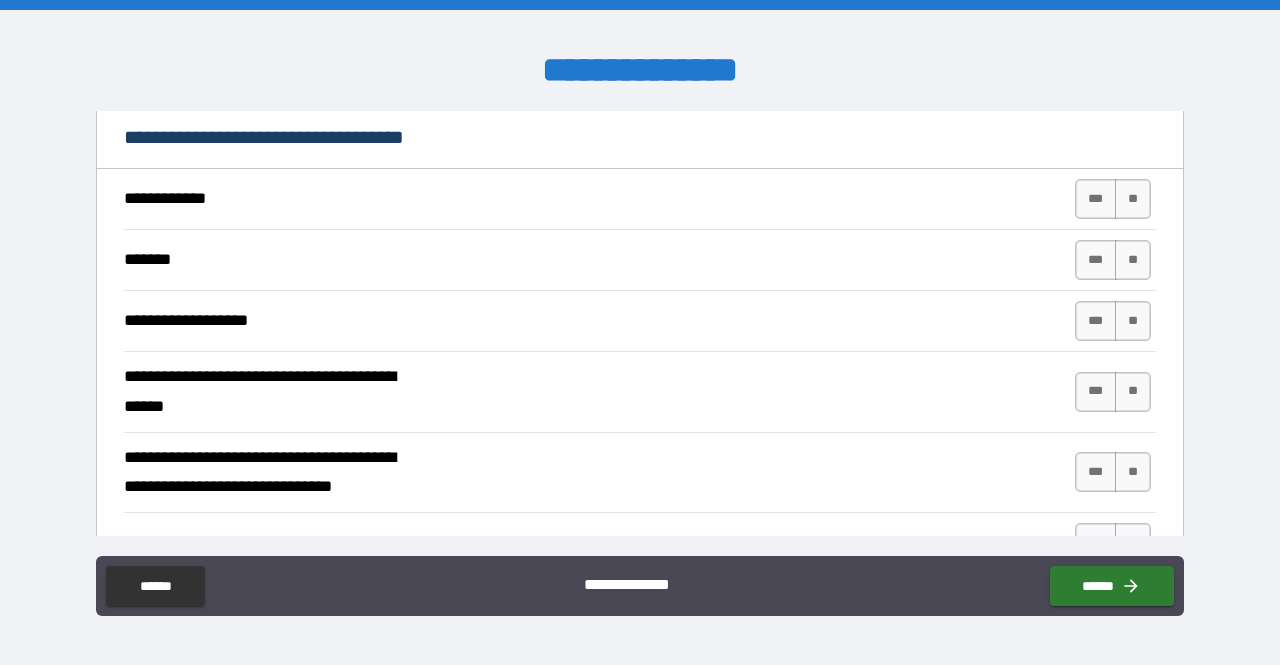 scroll, scrollTop: 1308, scrollLeft: 0, axis: vertical 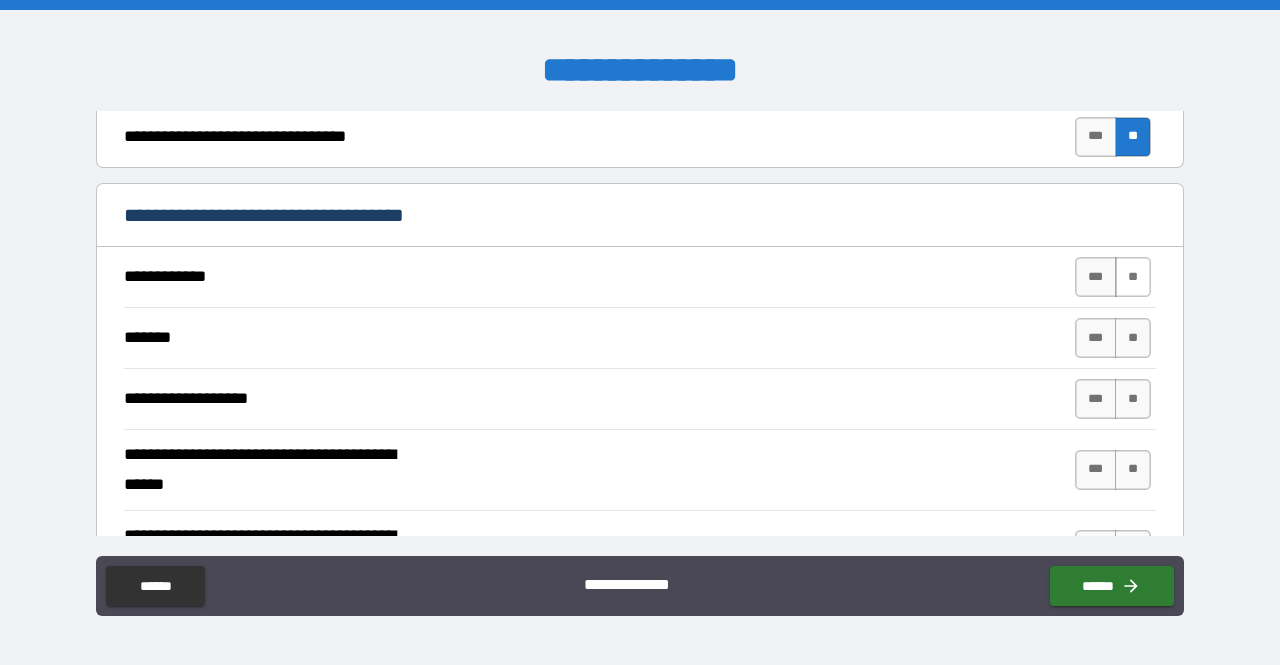 click on "**" at bounding box center (1133, 277) 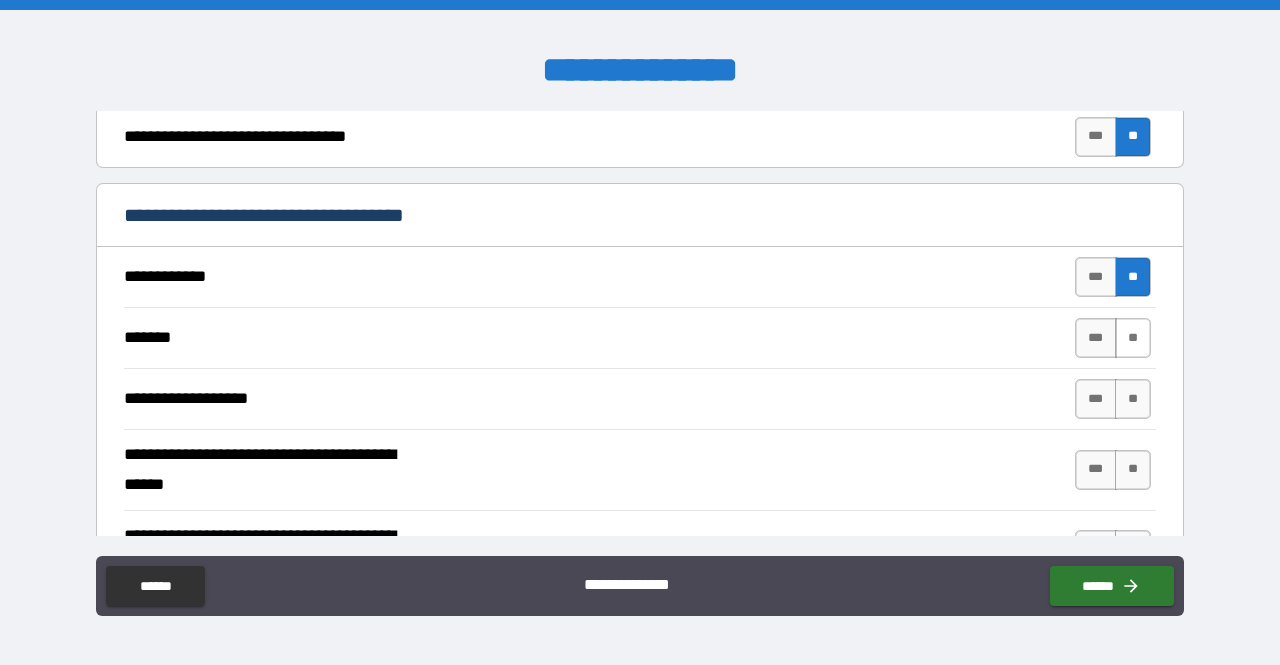 click on "**" at bounding box center [1133, 338] 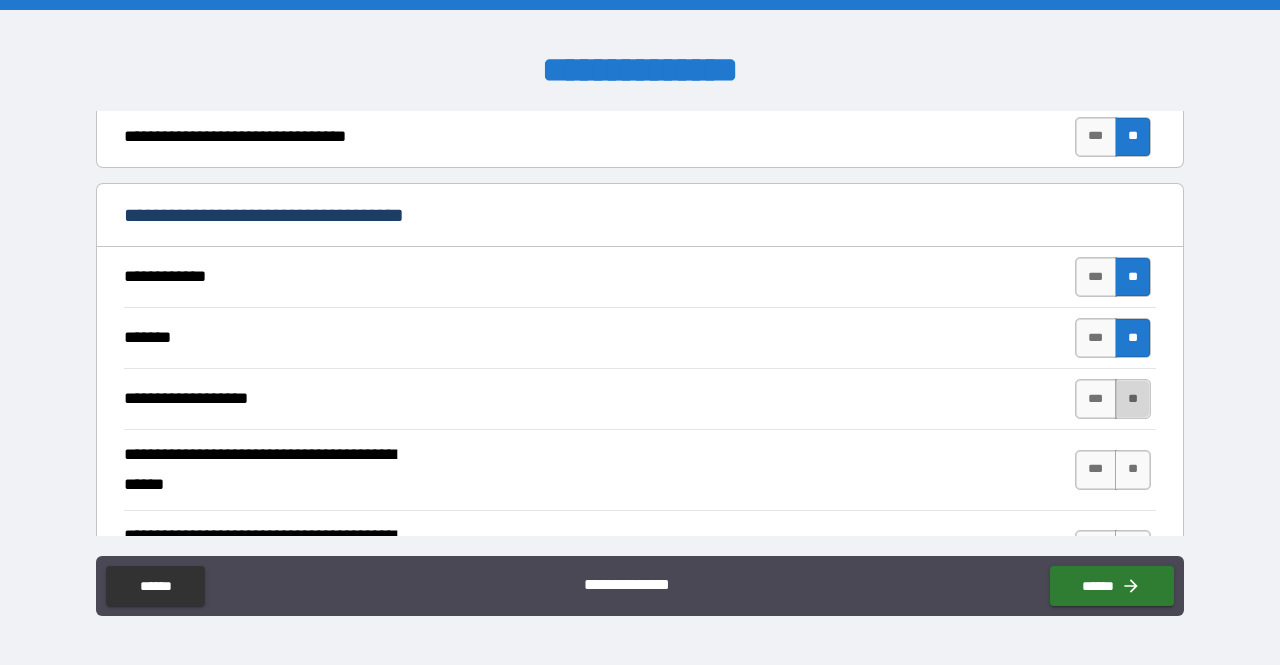 click on "**" at bounding box center [1133, 399] 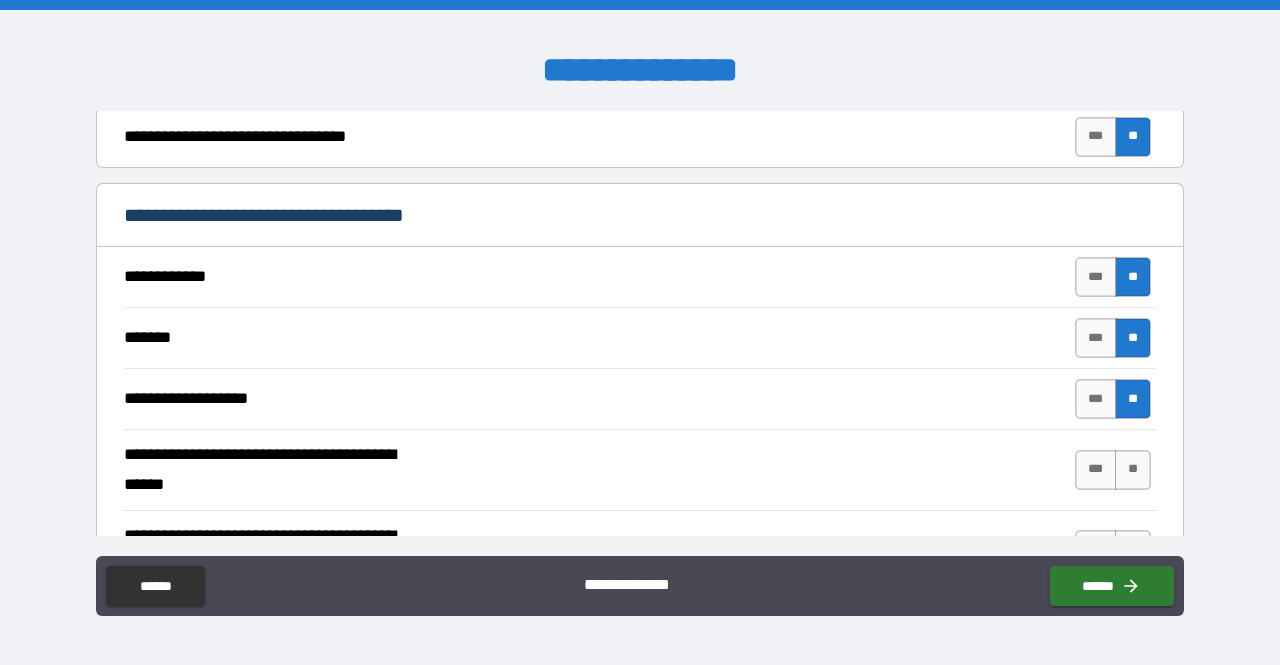 scroll, scrollTop: 1304, scrollLeft: 0, axis: vertical 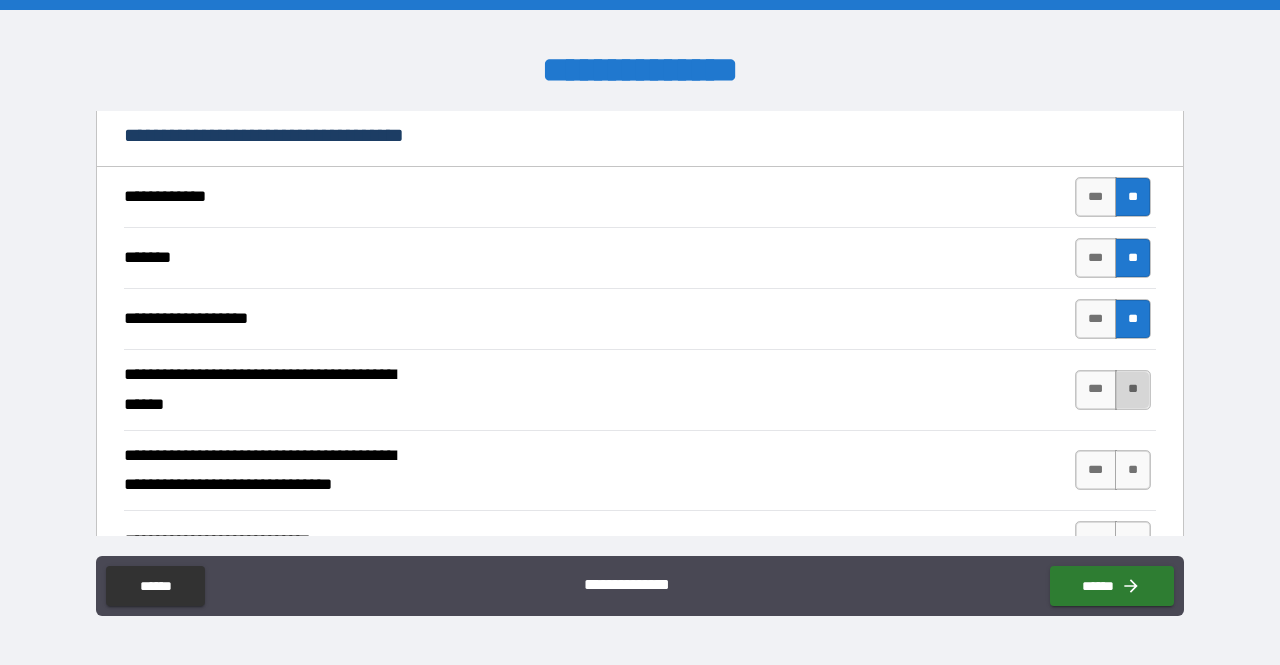 click on "**" at bounding box center (1133, 390) 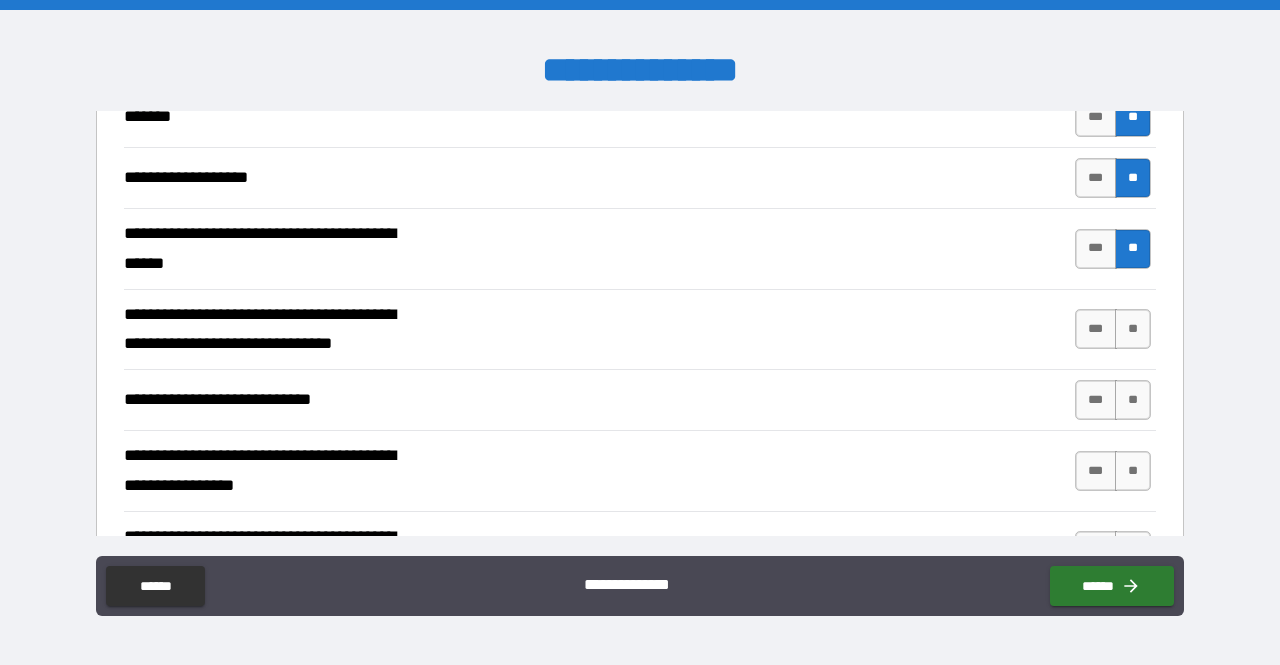 scroll, scrollTop: 1458, scrollLeft: 0, axis: vertical 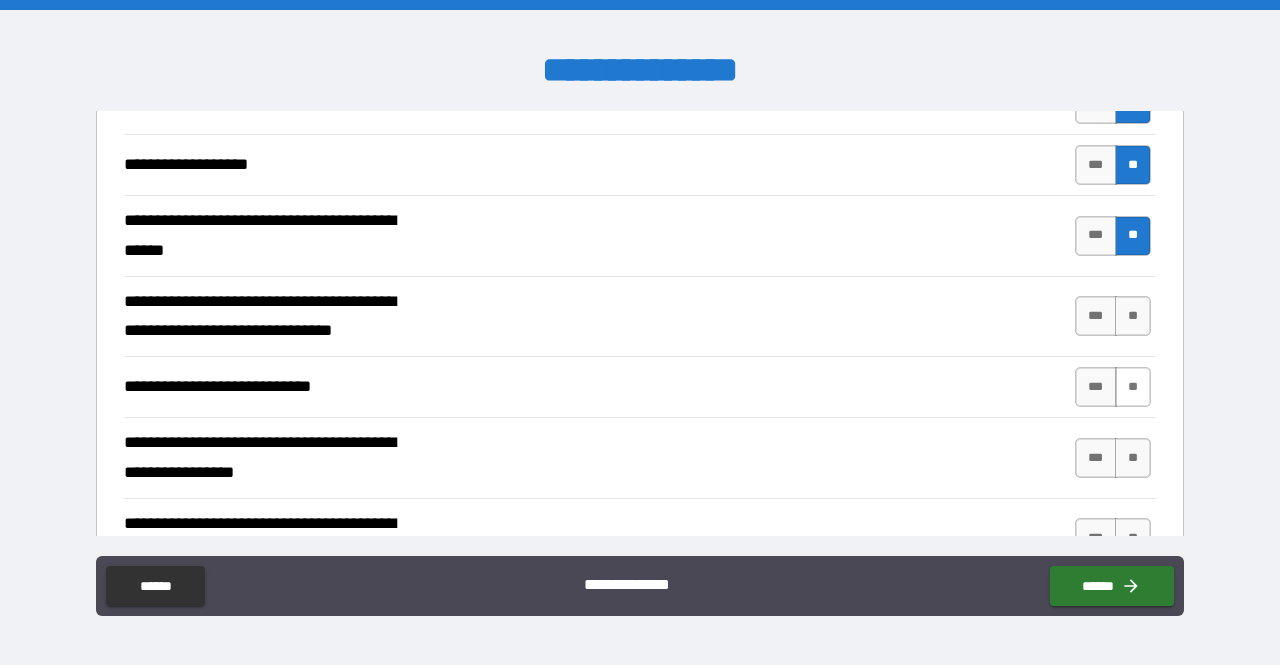 click on "**" at bounding box center (1133, 387) 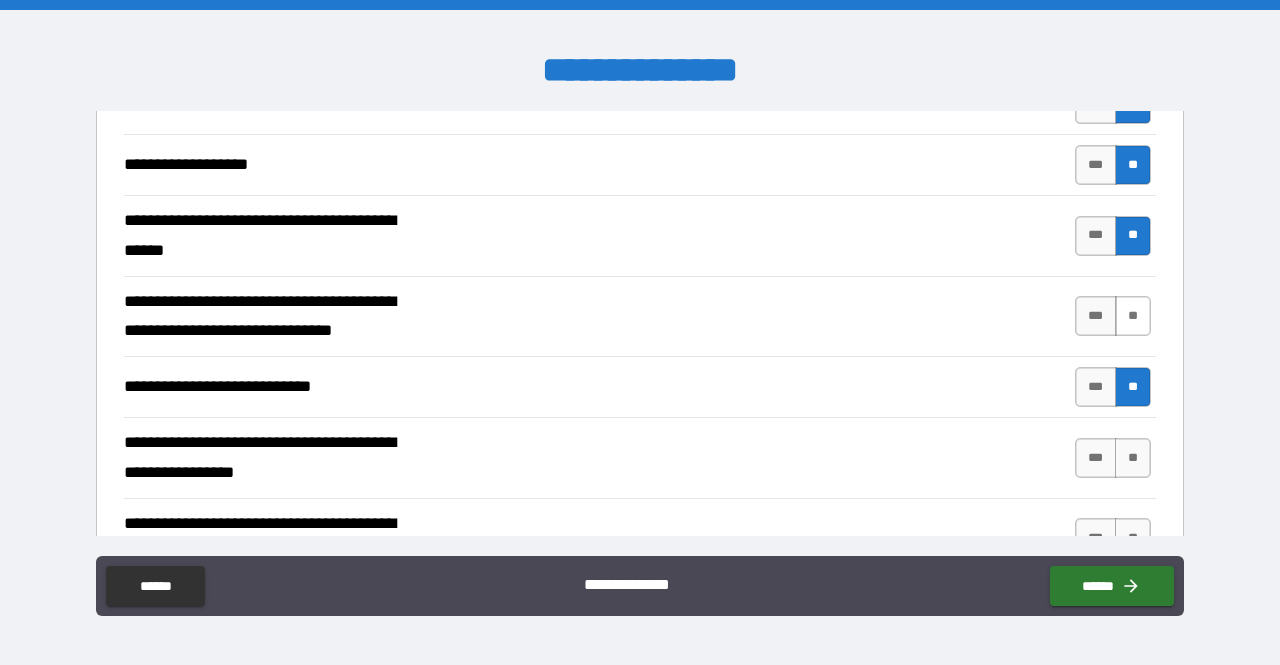 click on "**" at bounding box center [1133, 316] 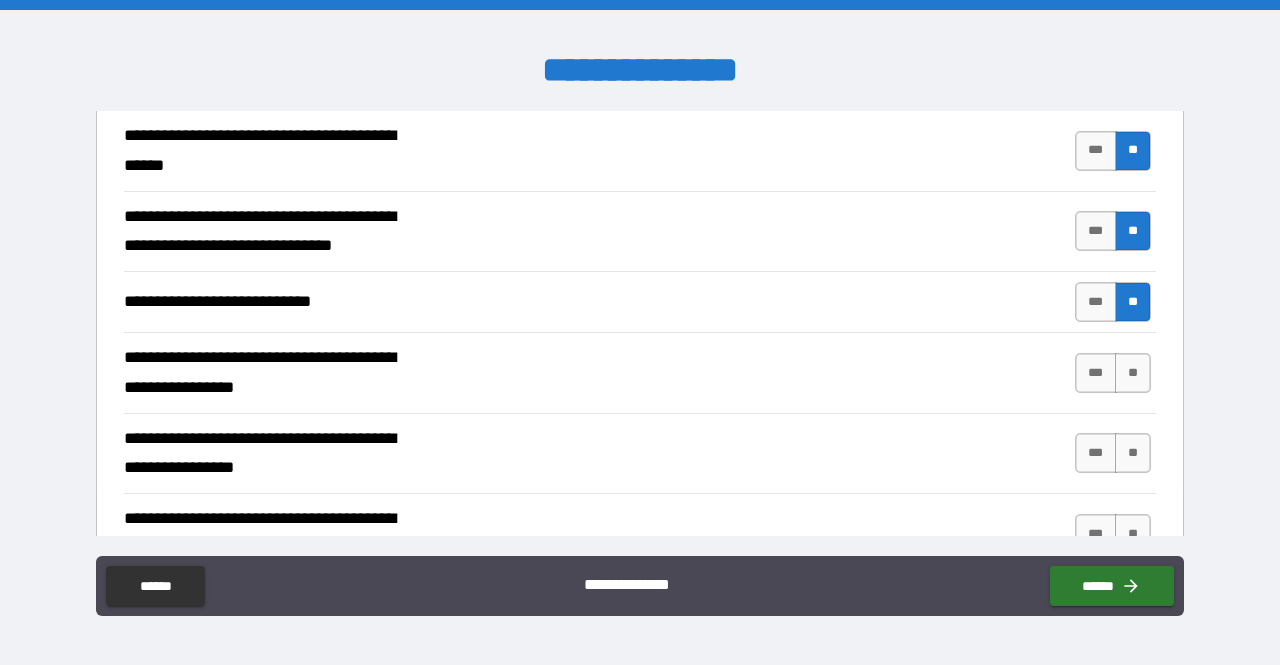scroll, scrollTop: 1552, scrollLeft: 0, axis: vertical 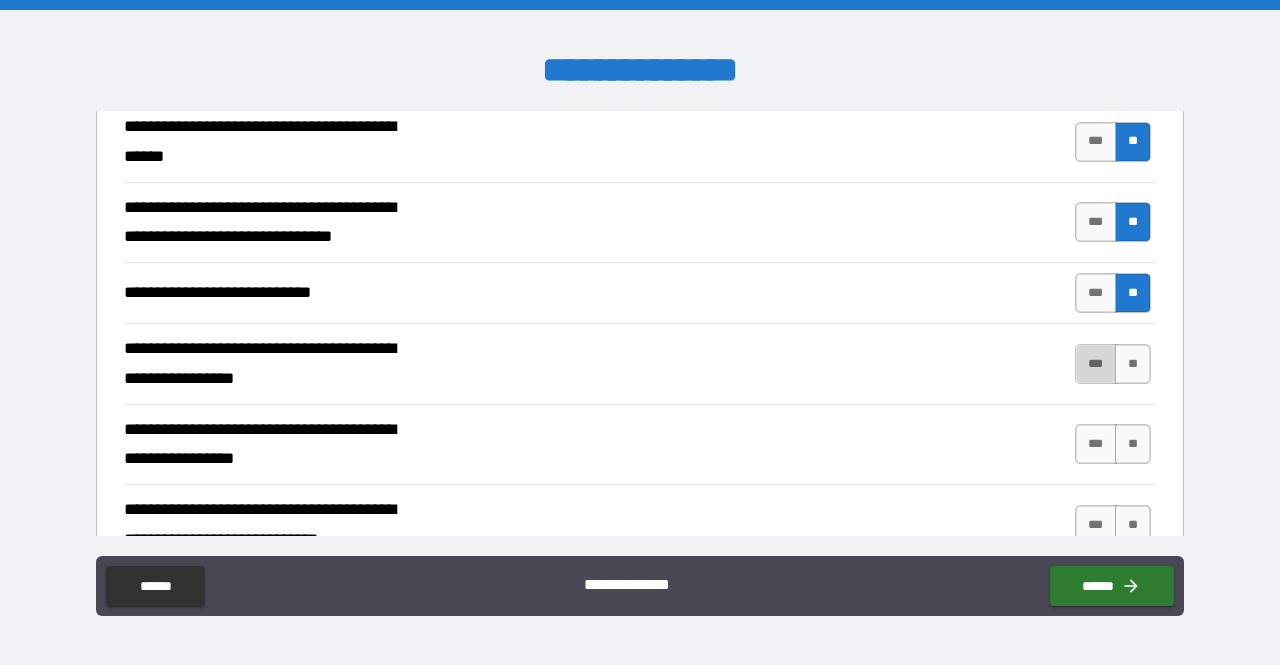 click on "***" at bounding box center [1096, 364] 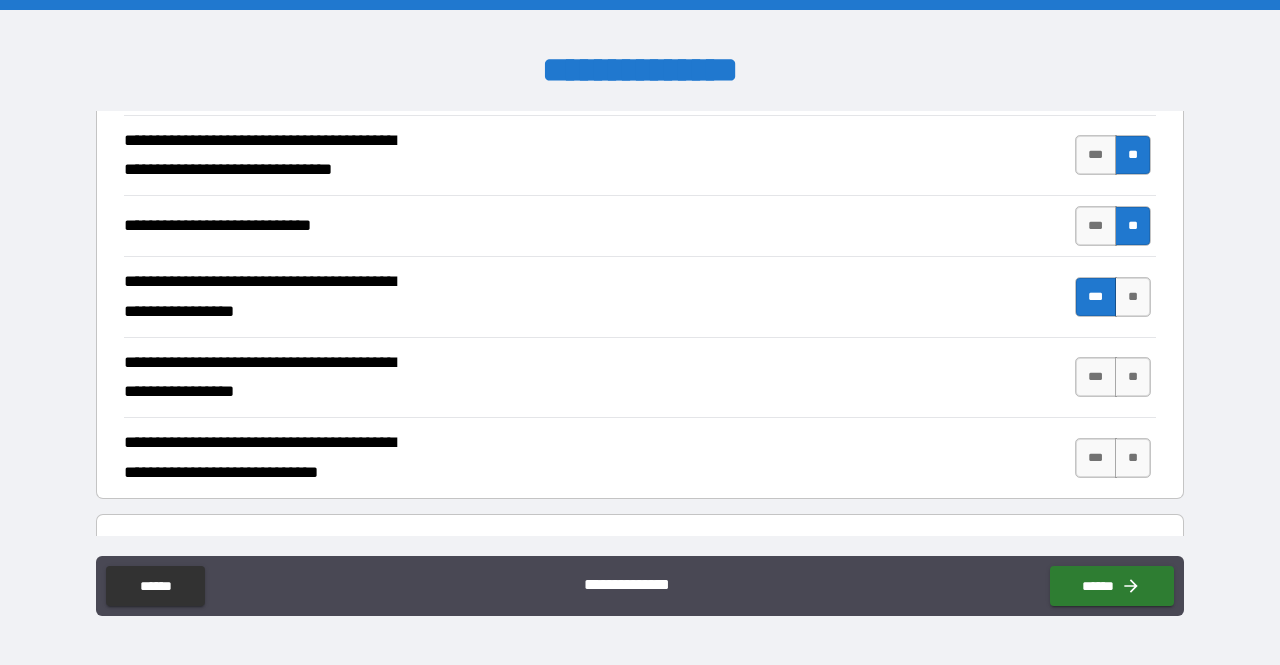 scroll, scrollTop: 1618, scrollLeft: 0, axis: vertical 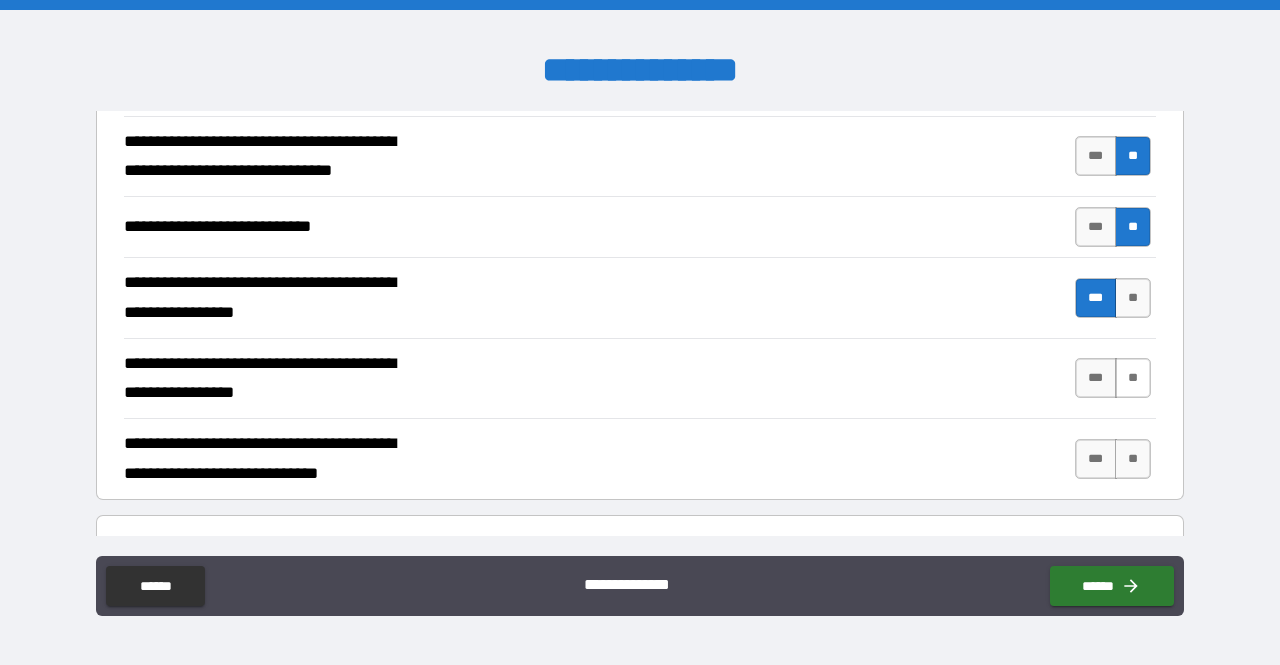 click on "**" at bounding box center (1133, 378) 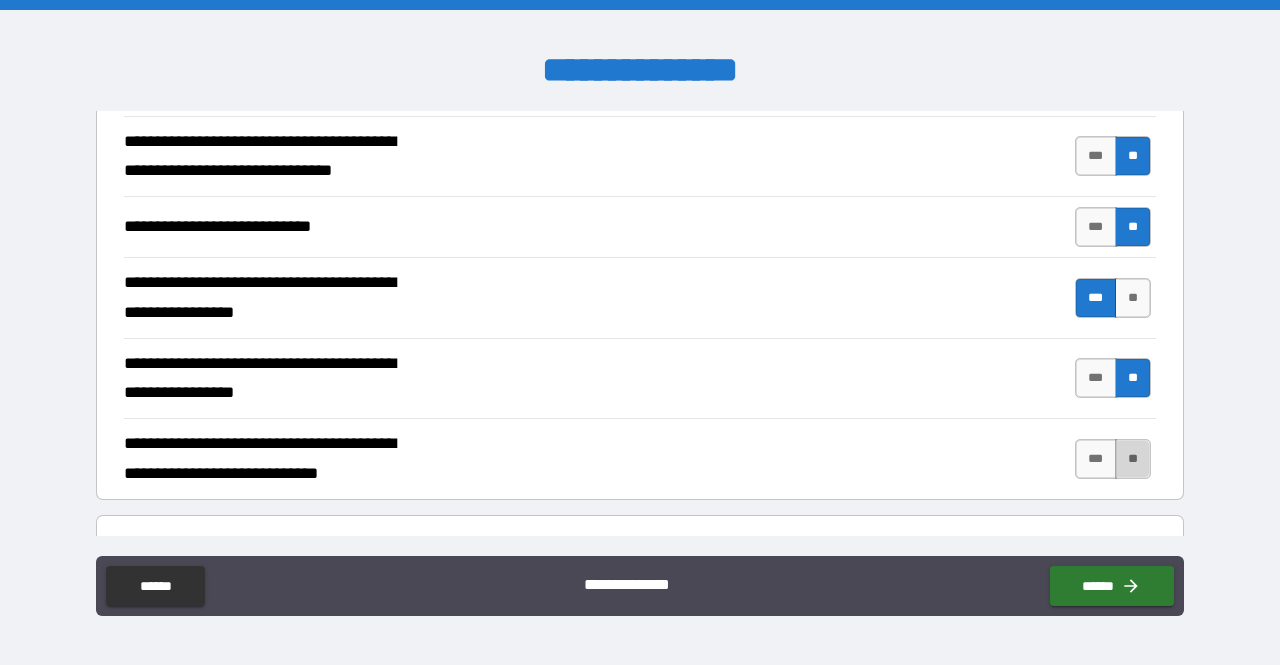 click on "**" at bounding box center [1133, 459] 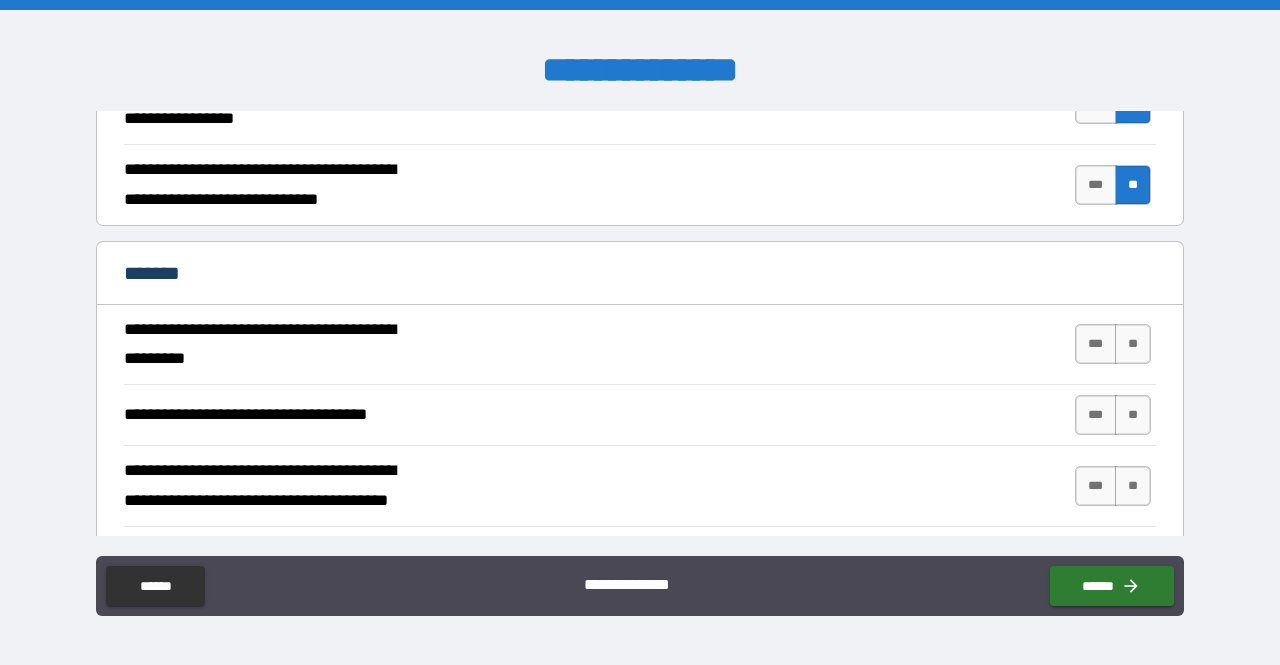 scroll, scrollTop: 1894, scrollLeft: 0, axis: vertical 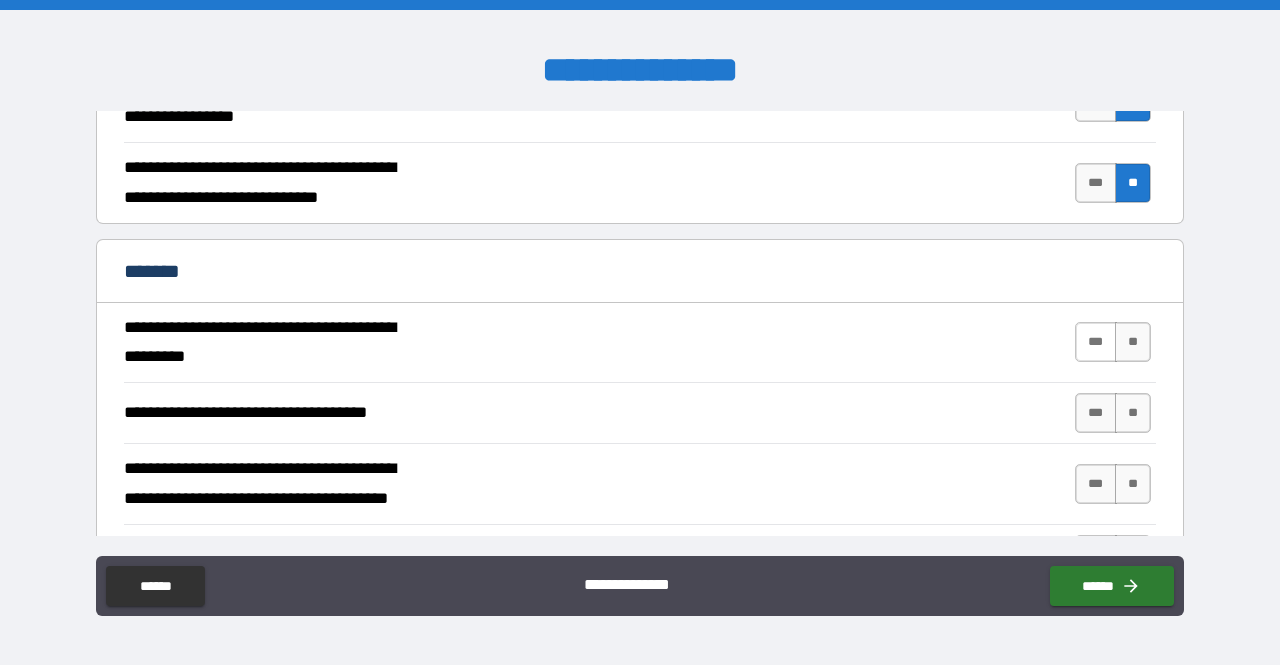 click on "***" at bounding box center (1096, 342) 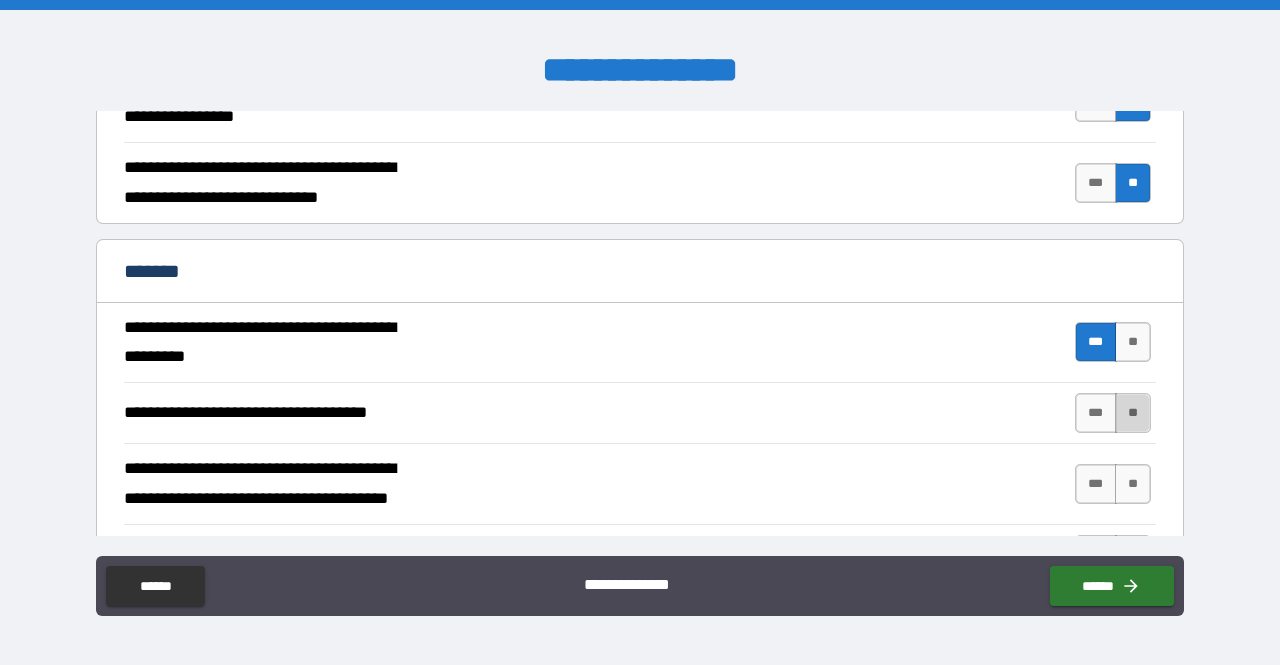 click on "**" at bounding box center [1133, 413] 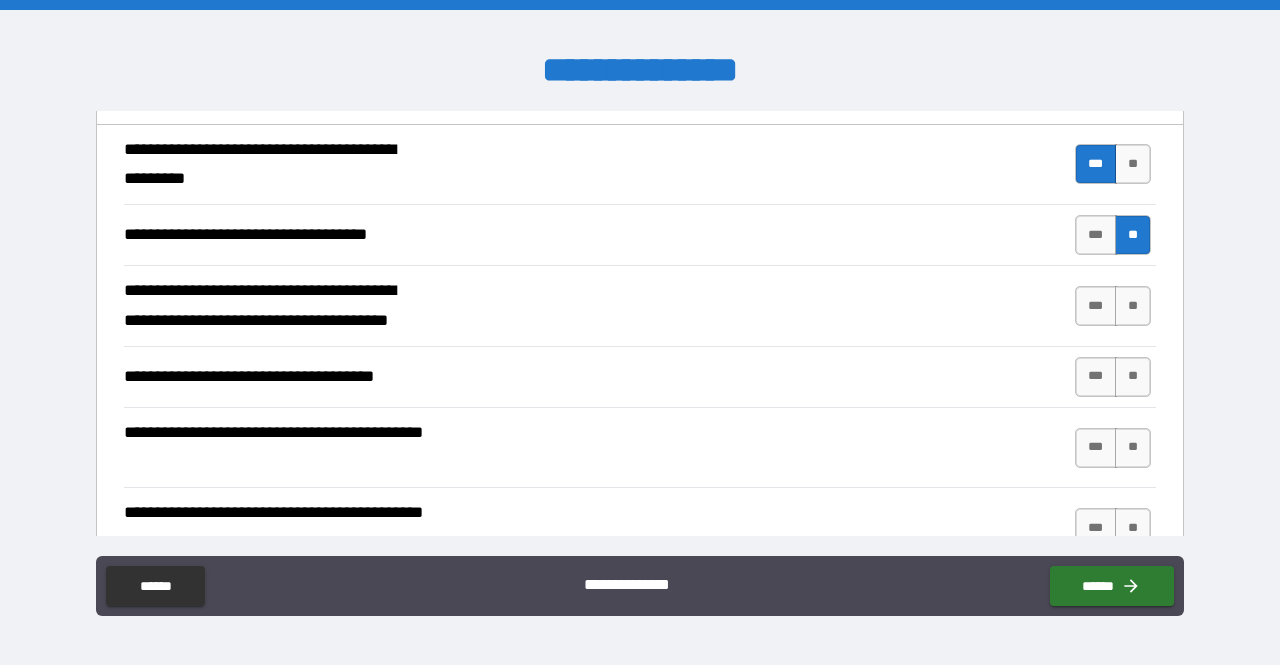 scroll, scrollTop: 2070, scrollLeft: 0, axis: vertical 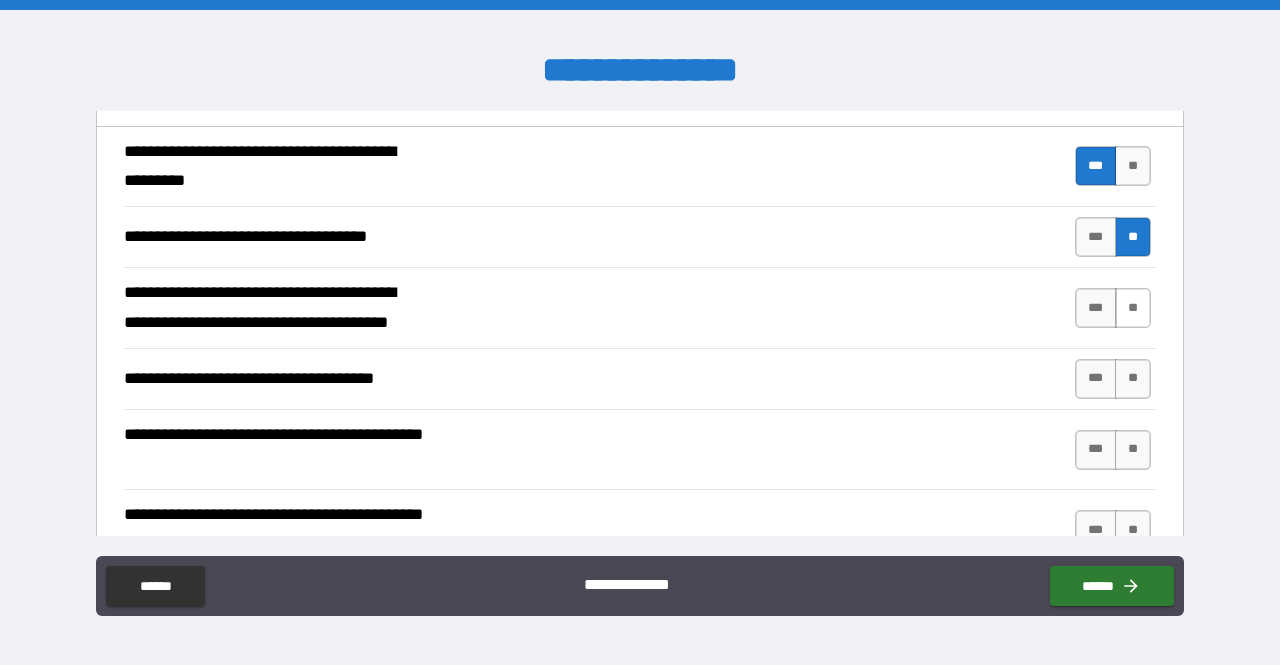 click on "**" at bounding box center (1133, 308) 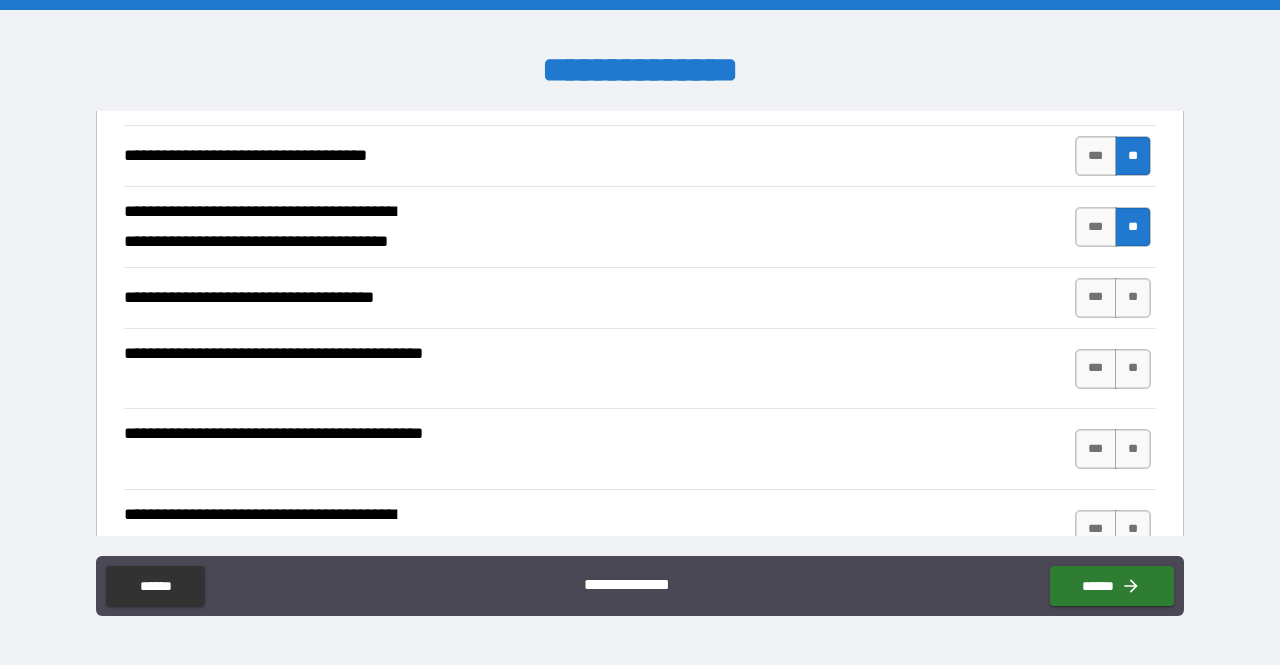 scroll, scrollTop: 2152, scrollLeft: 0, axis: vertical 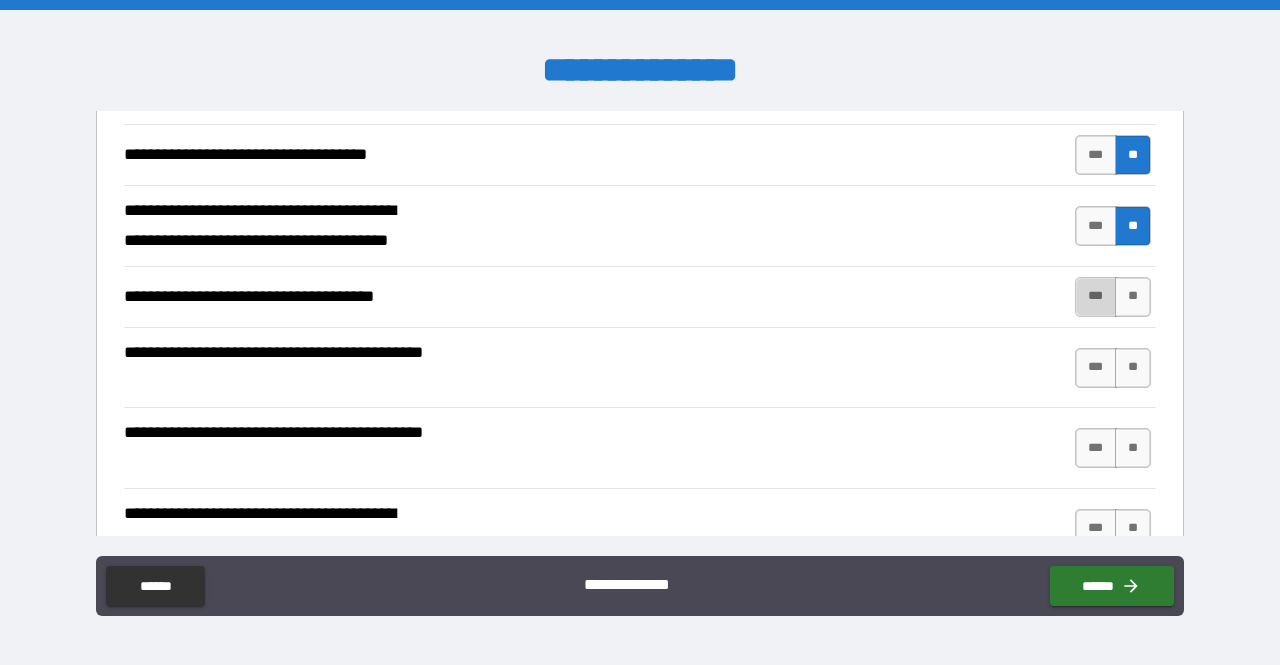 click on "***" at bounding box center [1096, 297] 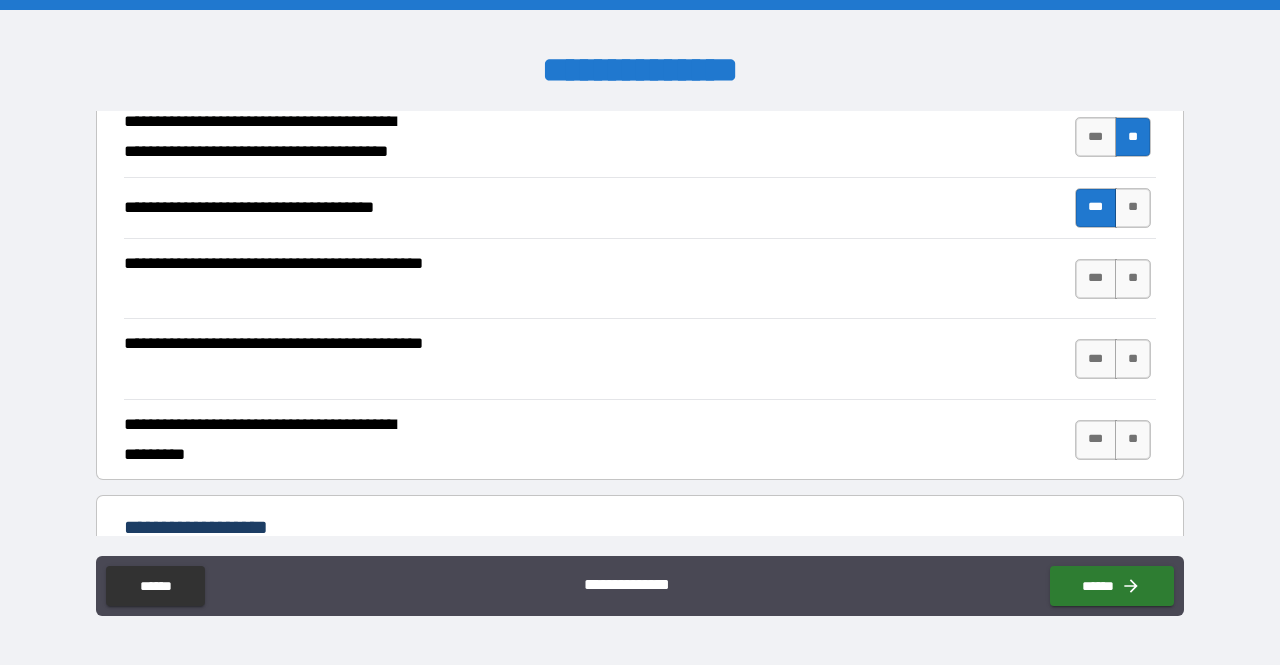 scroll, scrollTop: 2245, scrollLeft: 0, axis: vertical 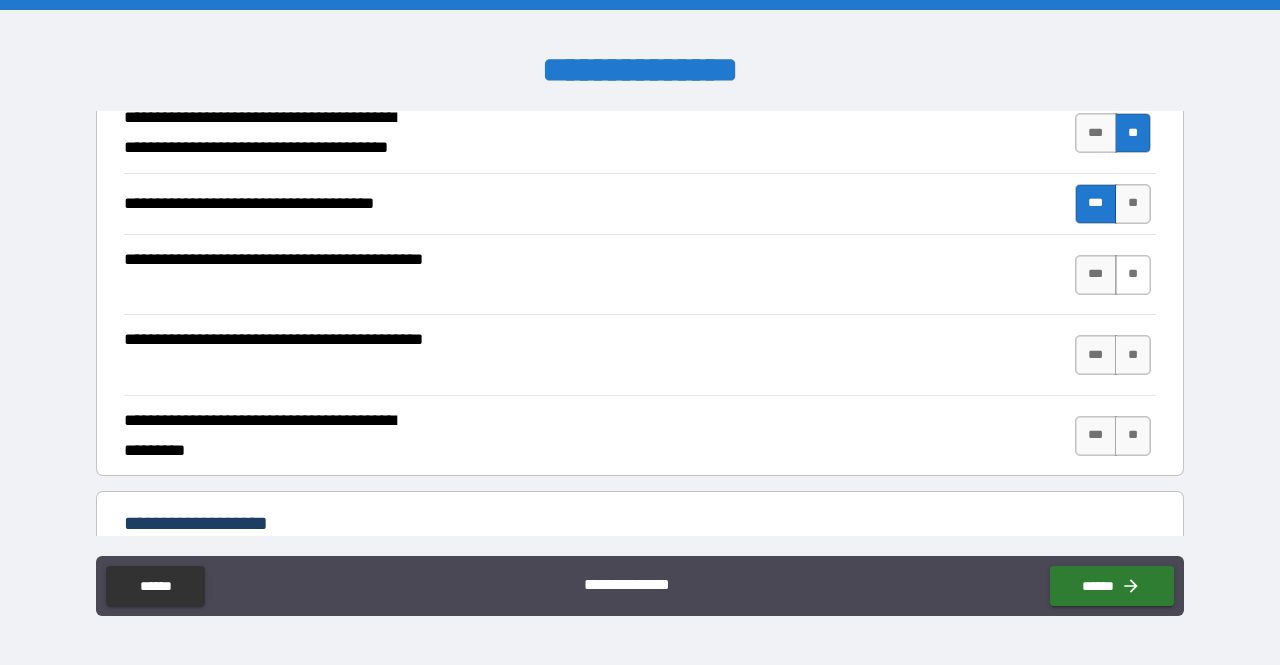 click on "**" at bounding box center (1133, 275) 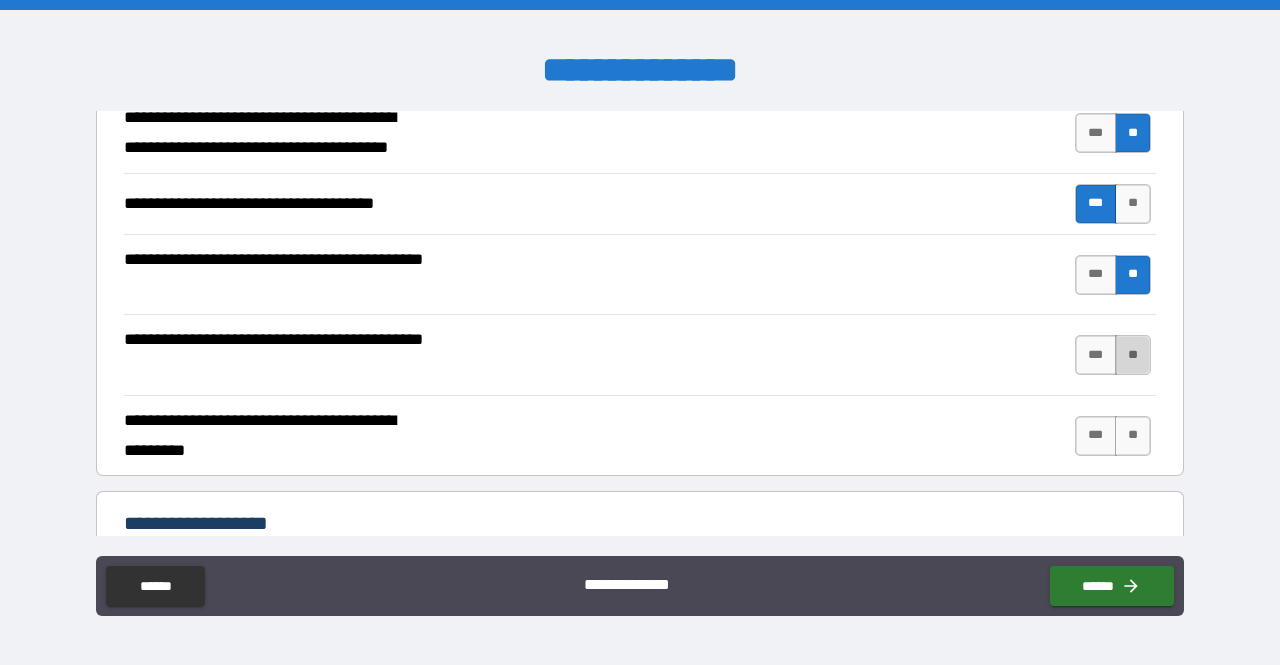 click on "**" at bounding box center [1133, 355] 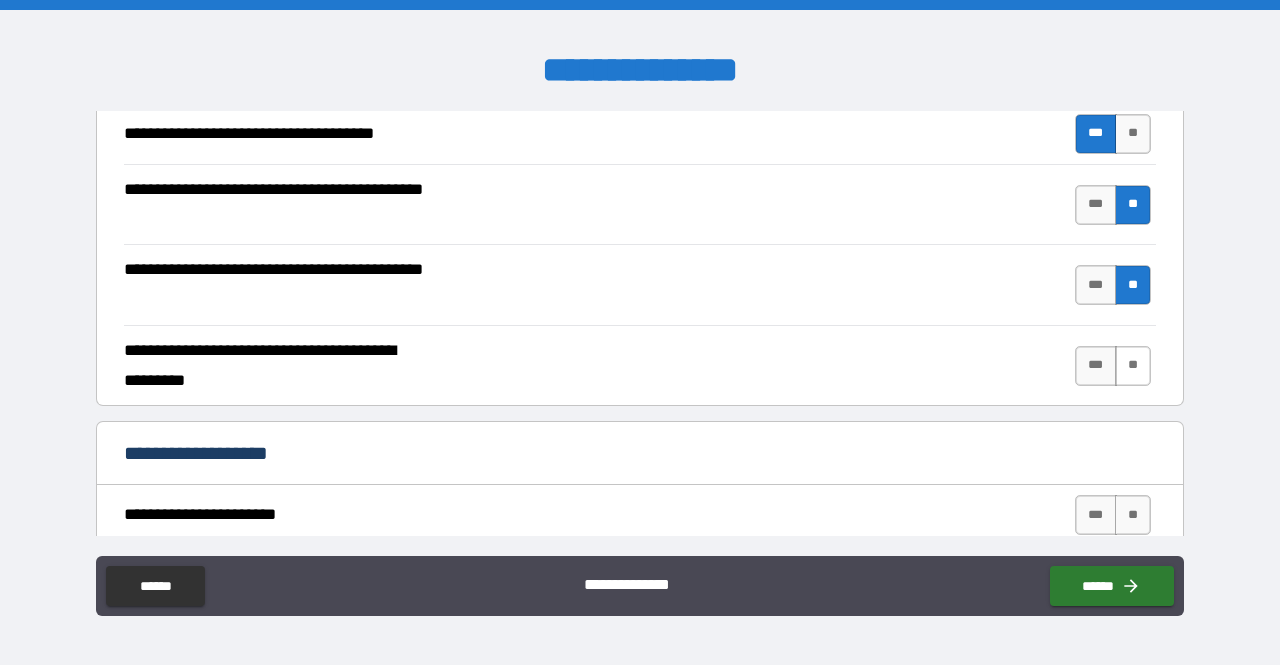 click on "**" at bounding box center [1133, 366] 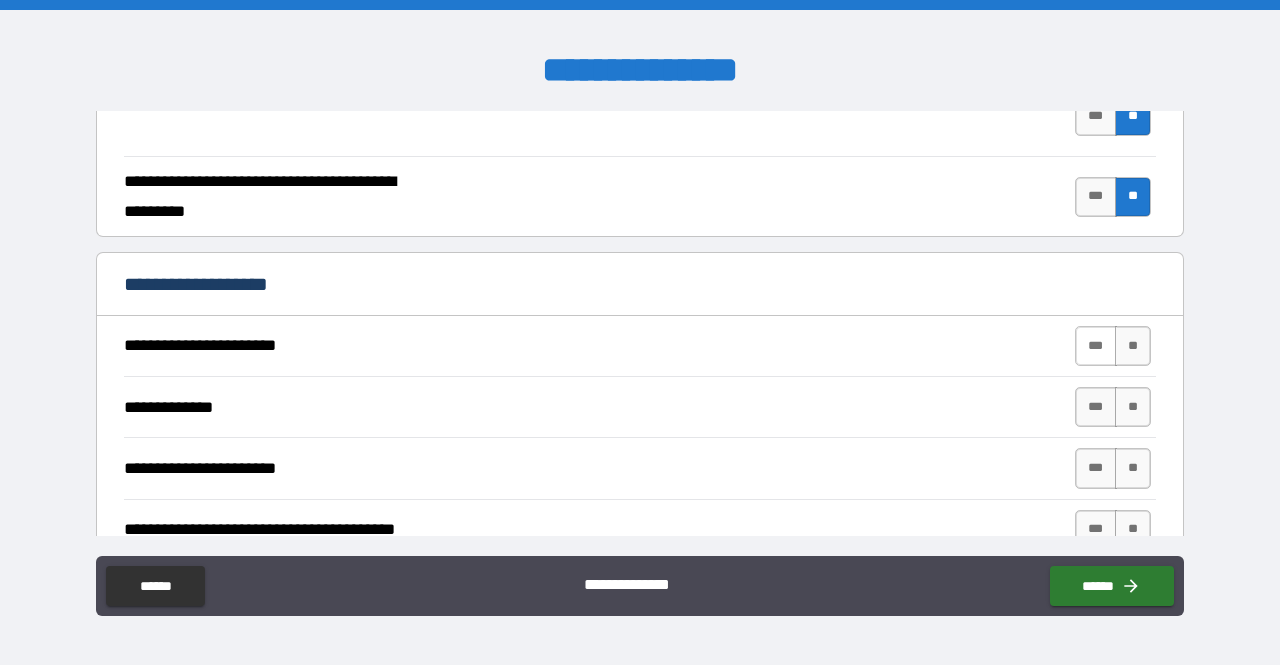 click on "***" at bounding box center (1096, 346) 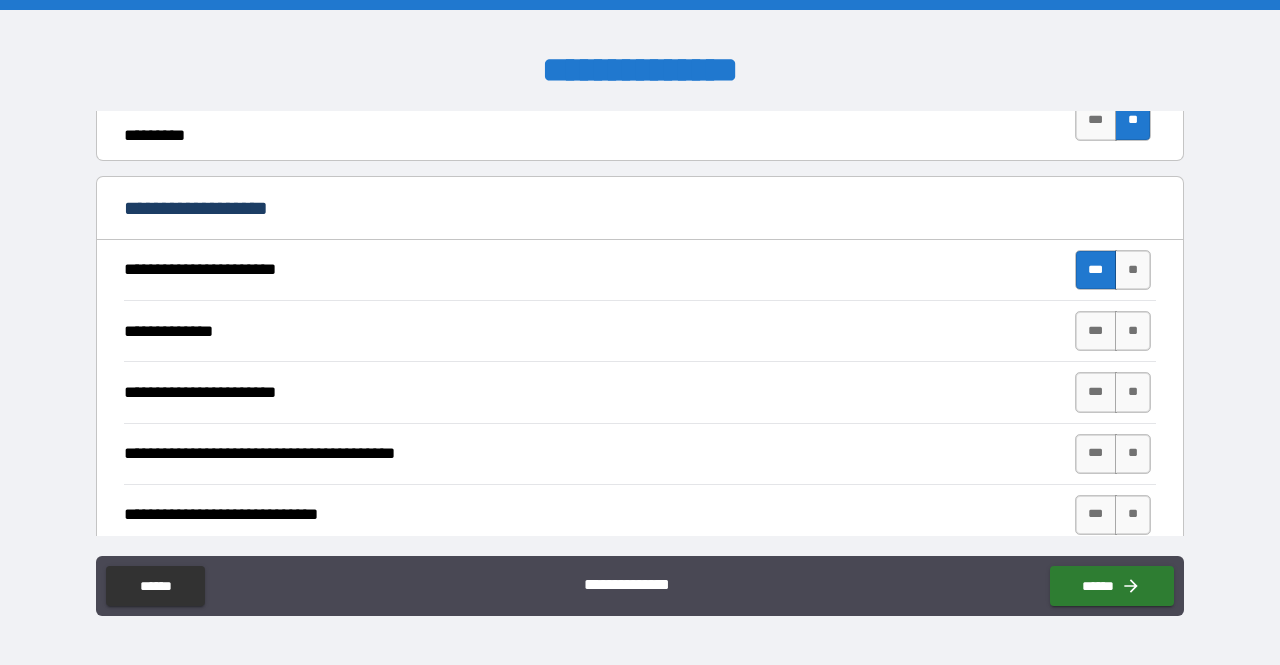 scroll, scrollTop: 2561, scrollLeft: 0, axis: vertical 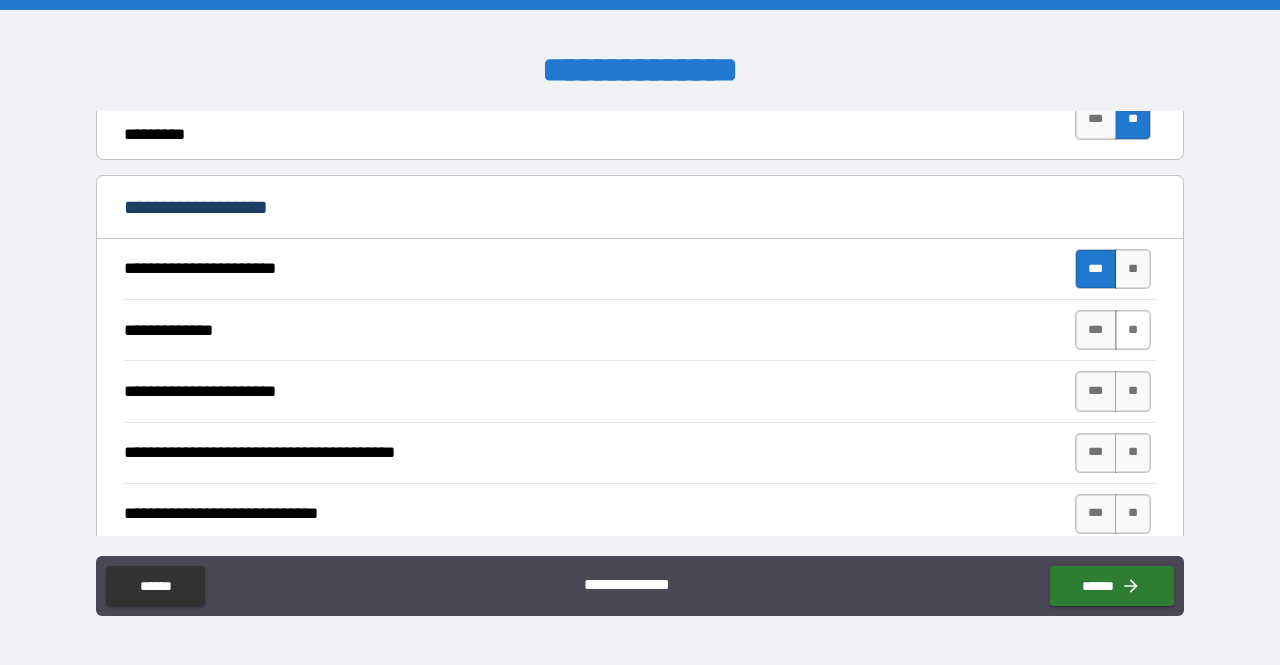 click on "**" at bounding box center [1133, 330] 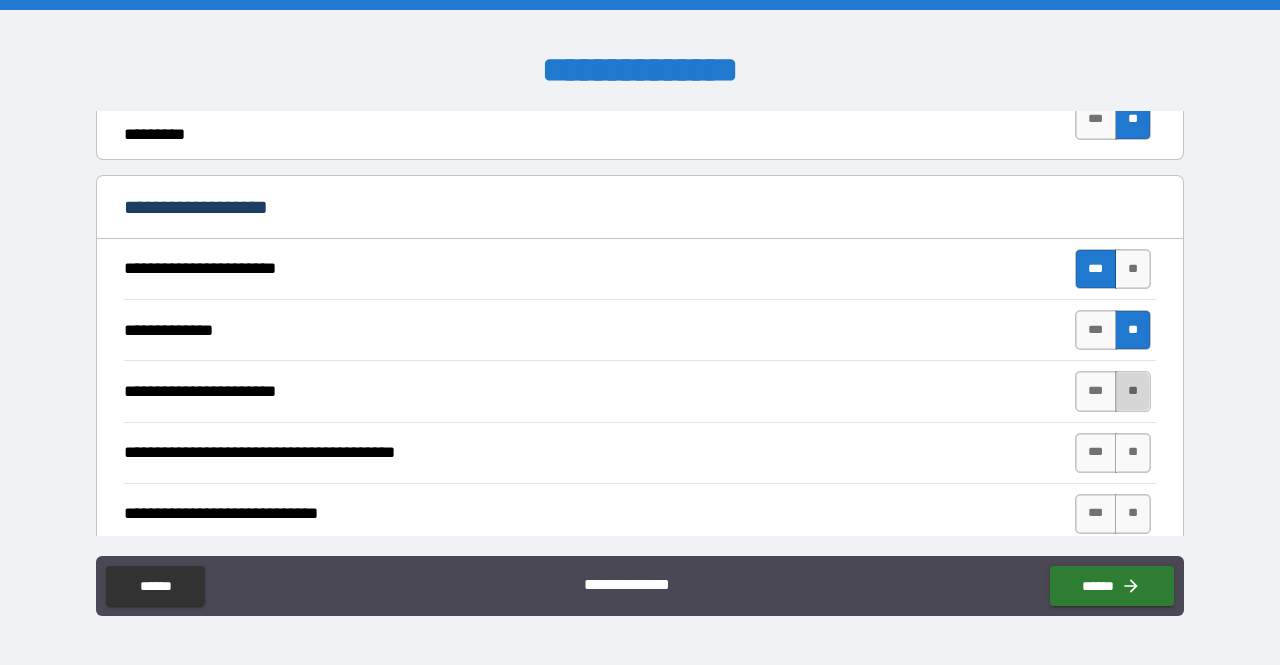 click on "**" at bounding box center [1133, 391] 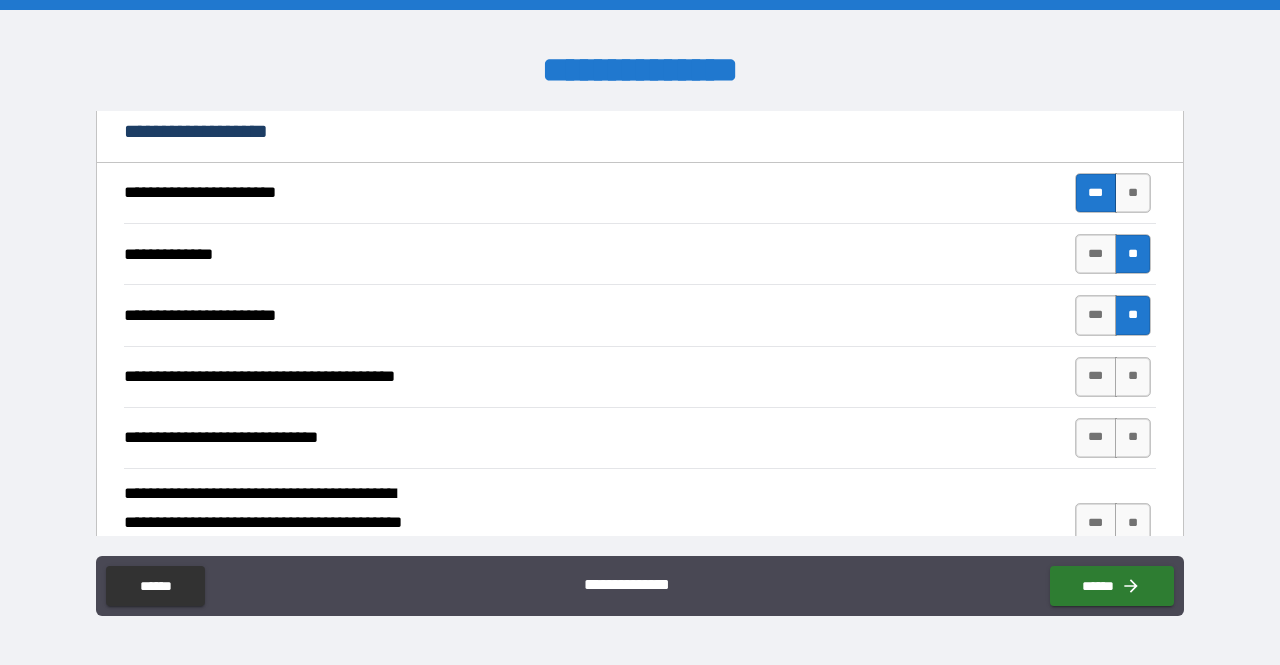scroll, scrollTop: 2673, scrollLeft: 0, axis: vertical 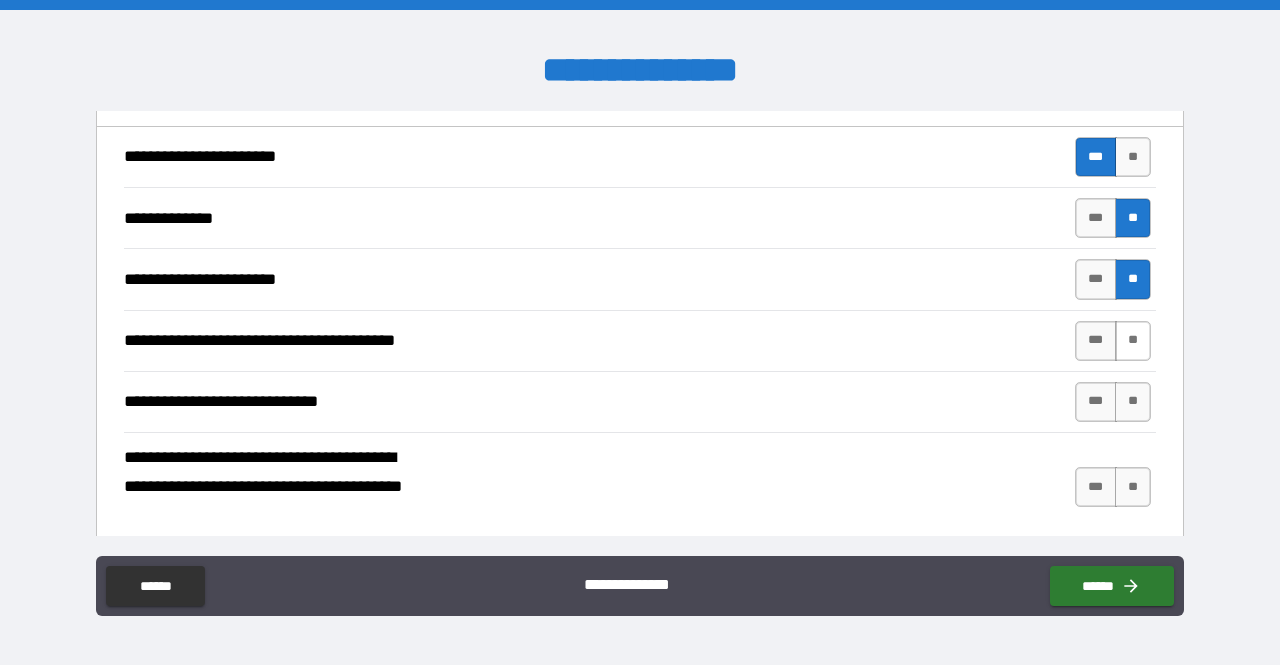 click on "**" at bounding box center [1133, 341] 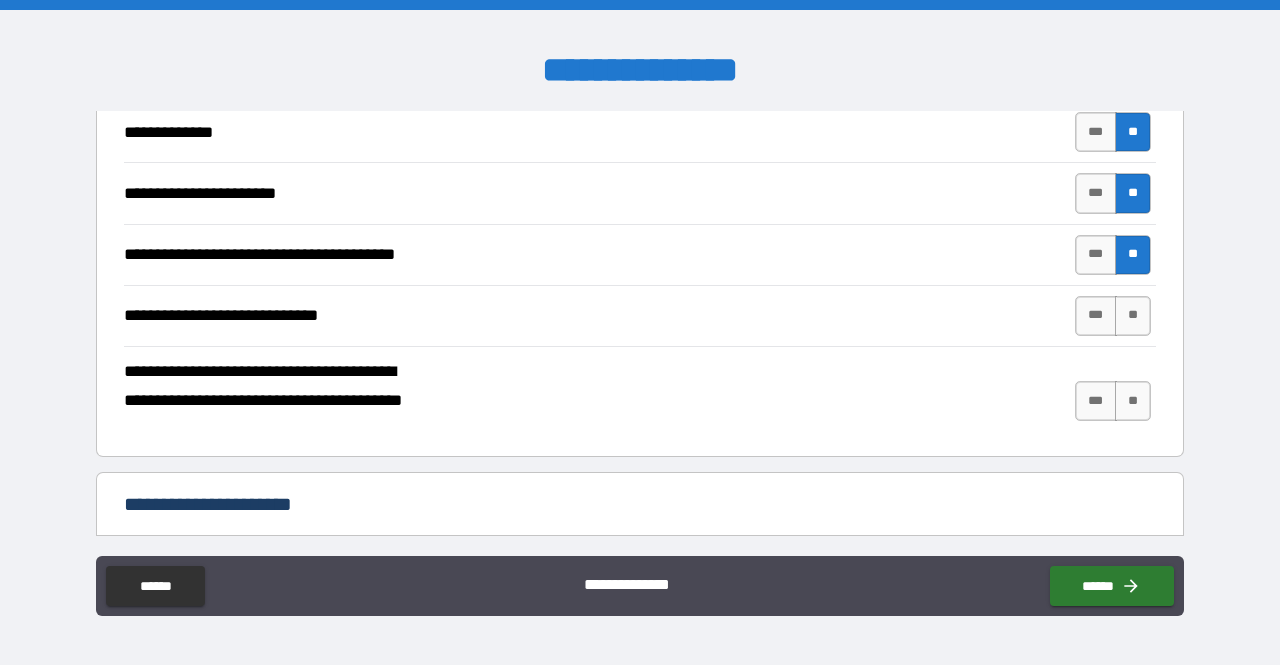 scroll, scrollTop: 2758, scrollLeft: 0, axis: vertical 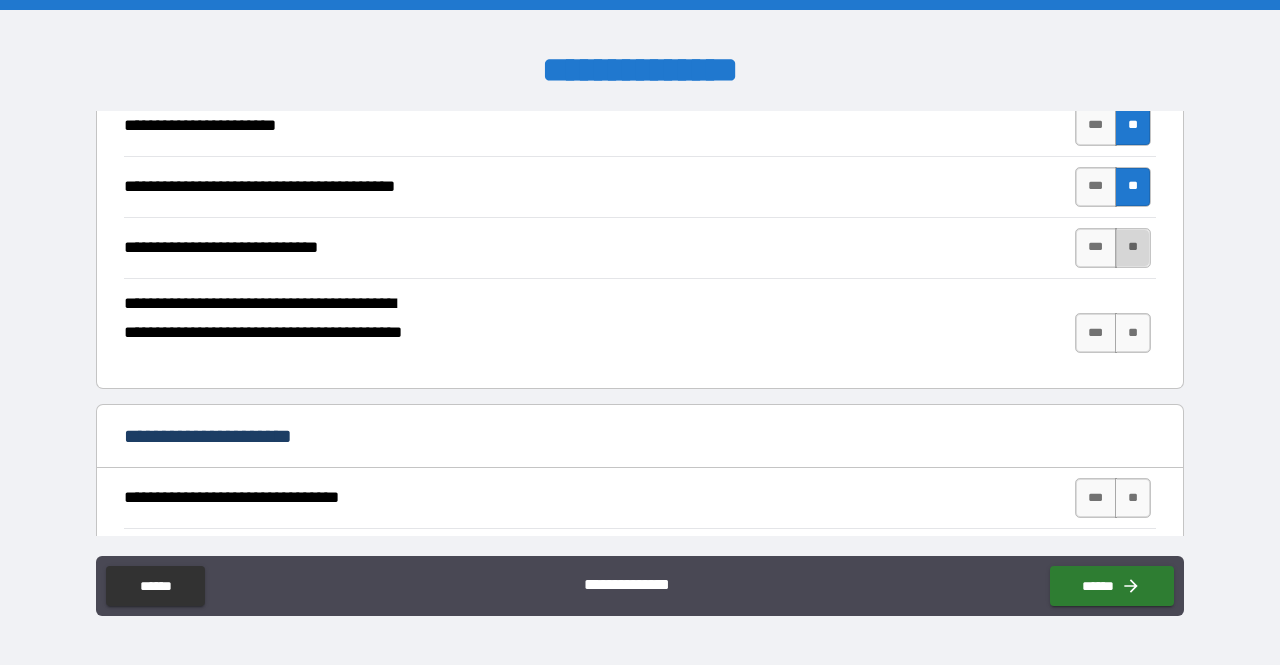 click on "**" at bounding box center (1133, 248) 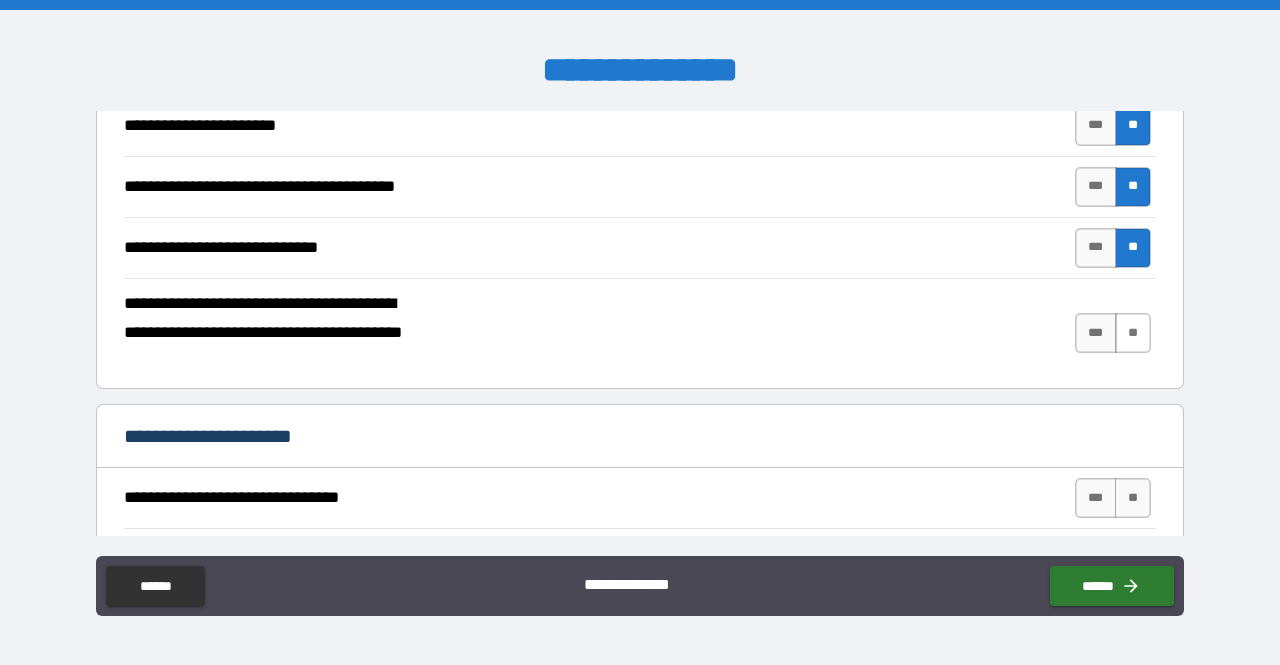 click on "**" at bounding box center (1133, 333) 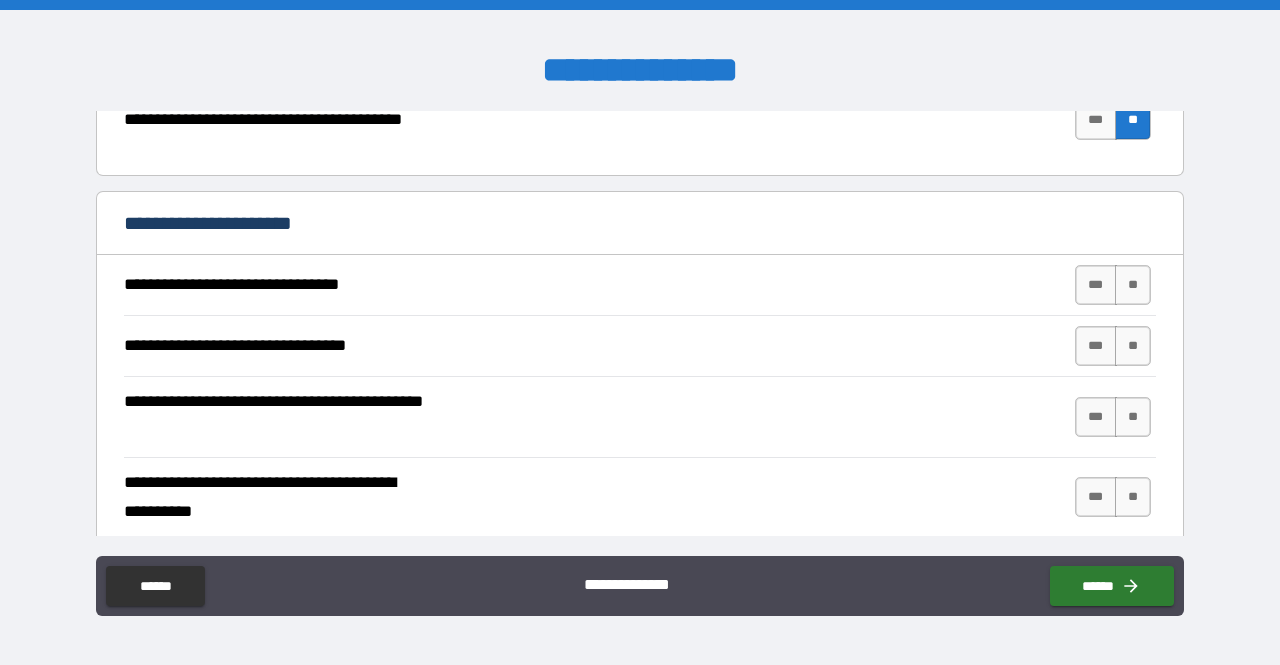 scroll, scrollTop: 3044, scrollLeft: 0, axis: vertical 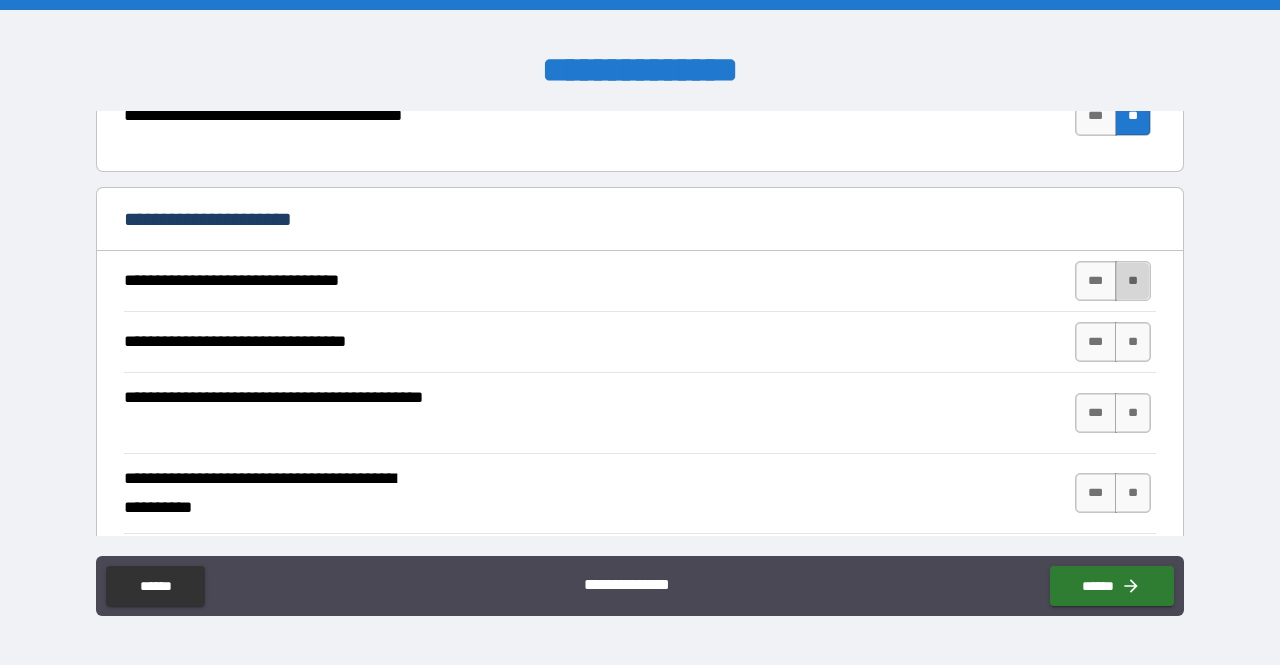 click on "**" at bounding box center (1133, 281) 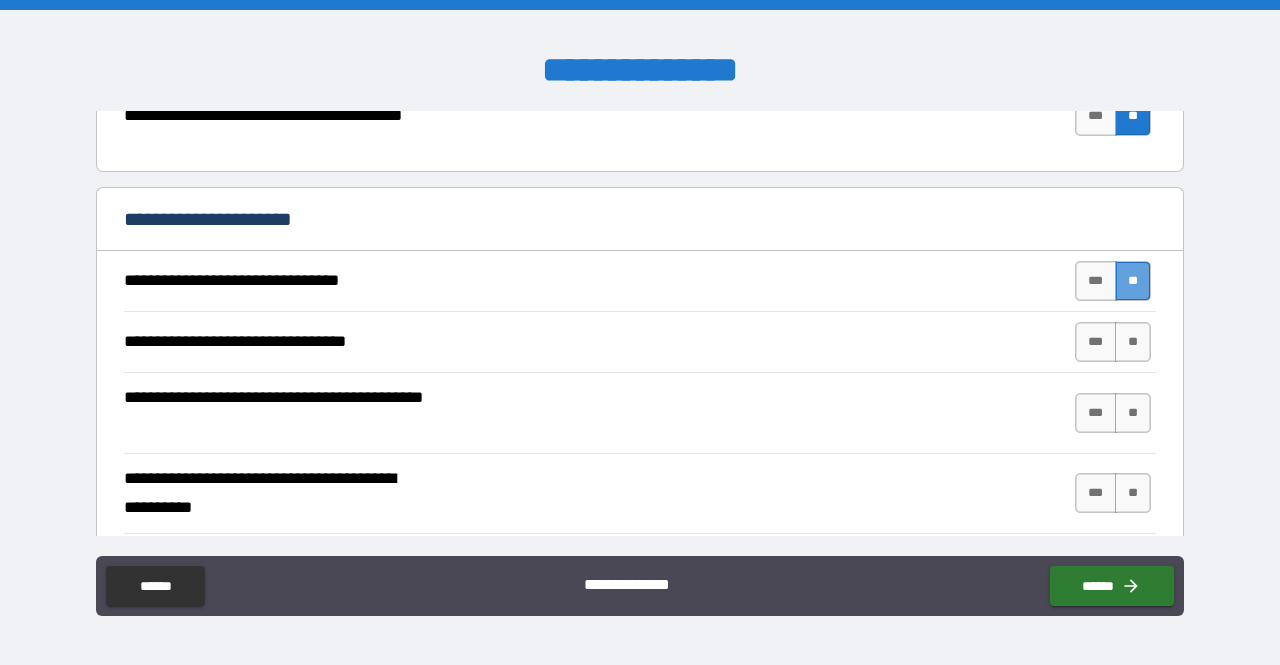 click on "**" at bounding box center (1133, 281) 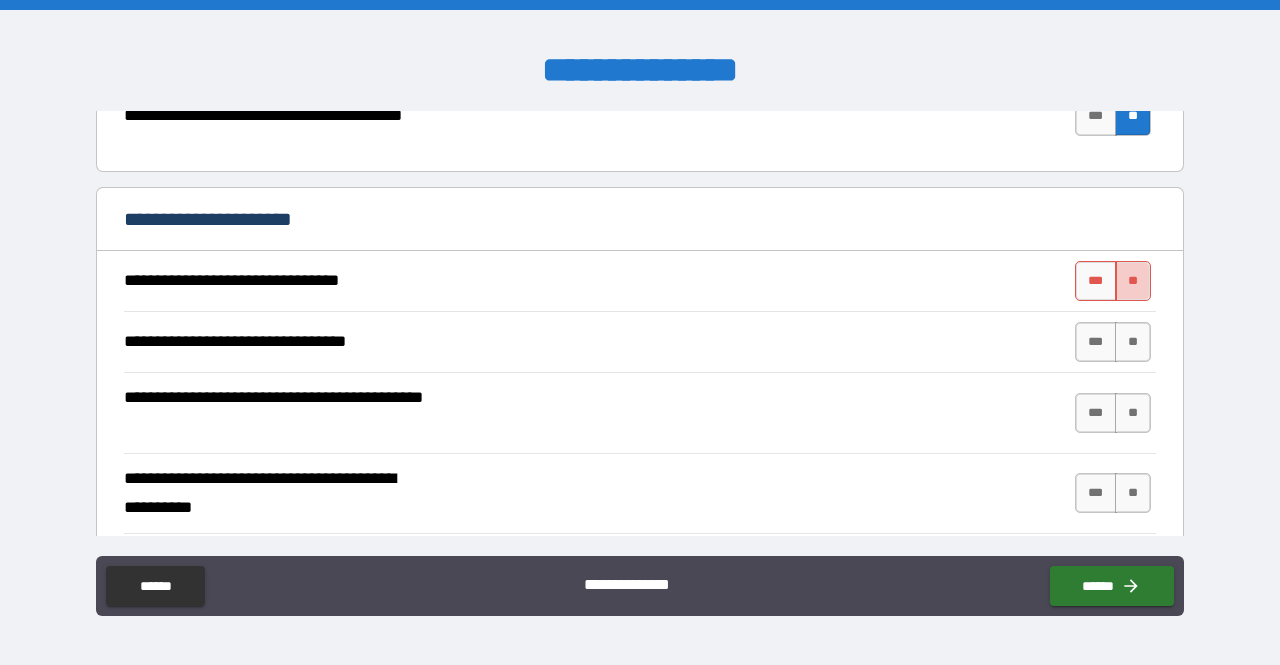 click on "**" at bounding box center [1133, 281] 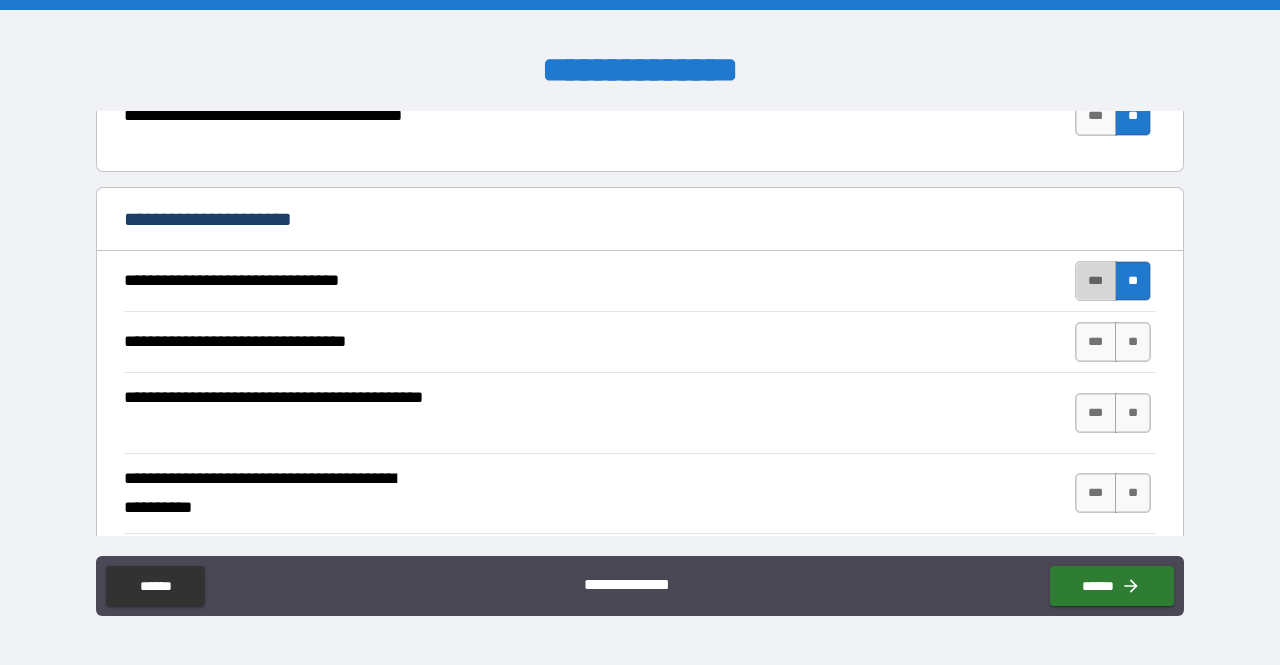 click on "***" at bounding box center (1096, 281) 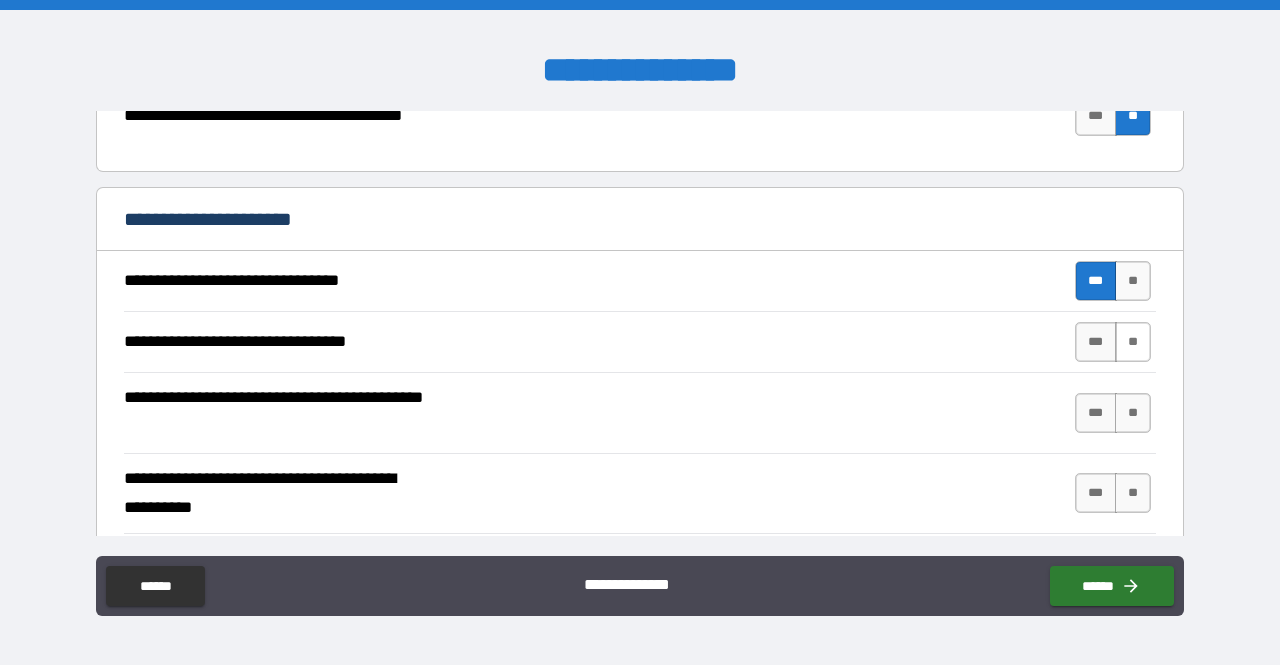 click on "**" at bounding box center [1133, 342] 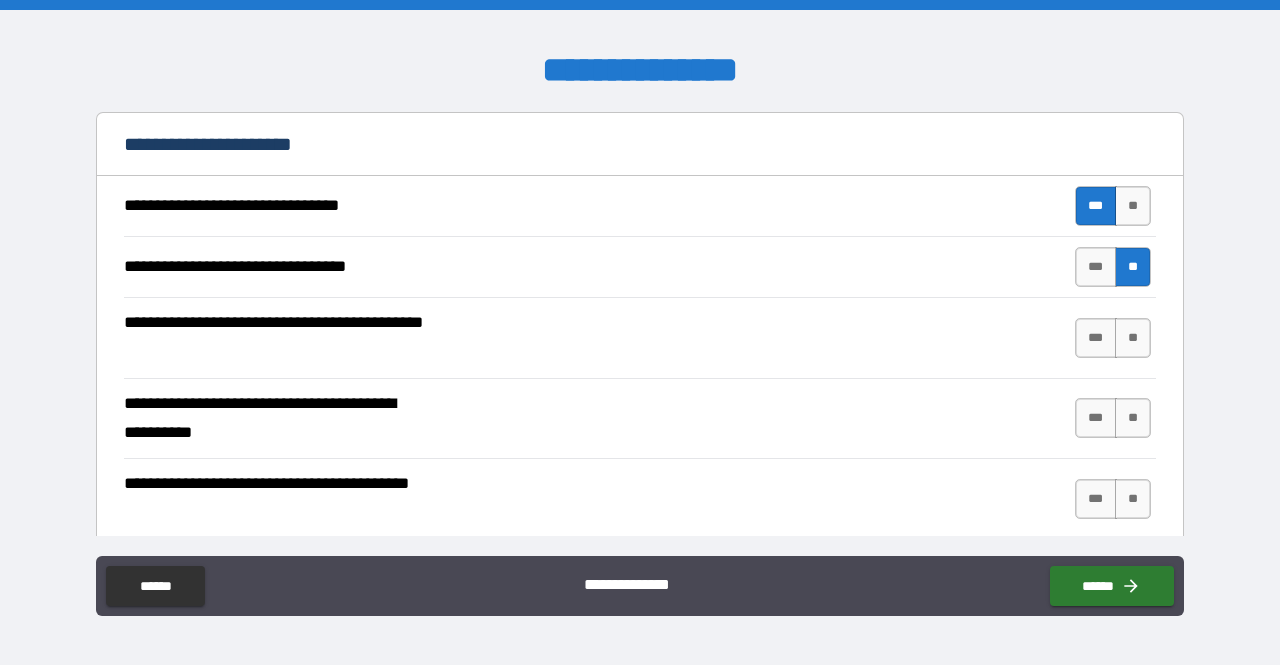 scroll, scrollTop: 3120, scrollLeft: 0, axis: vertical 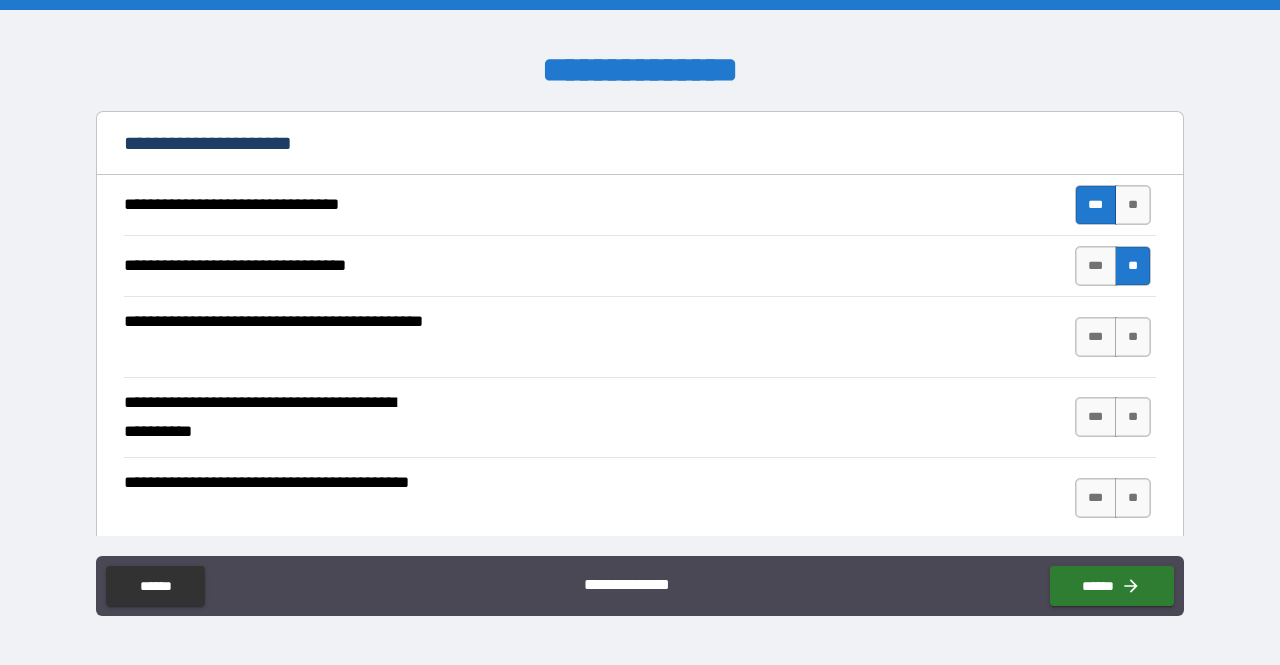 click on "**" at bounding box center (1133, 337) 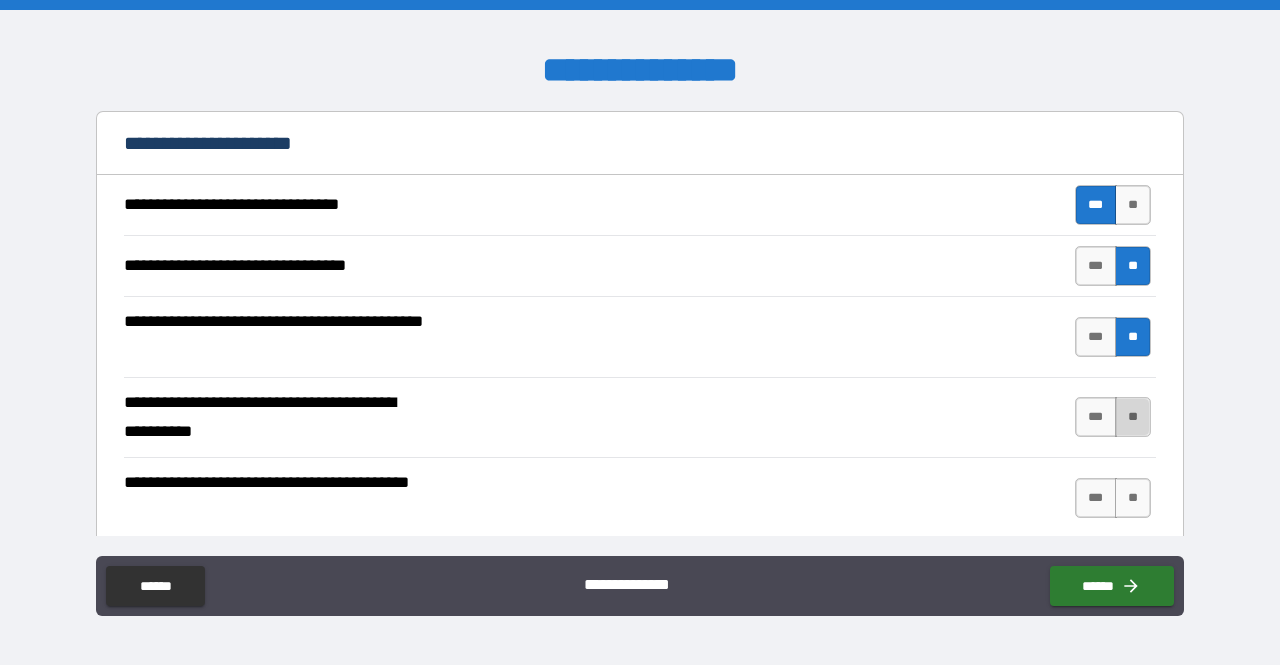 click on "**" at bounding box center [1133, 417] 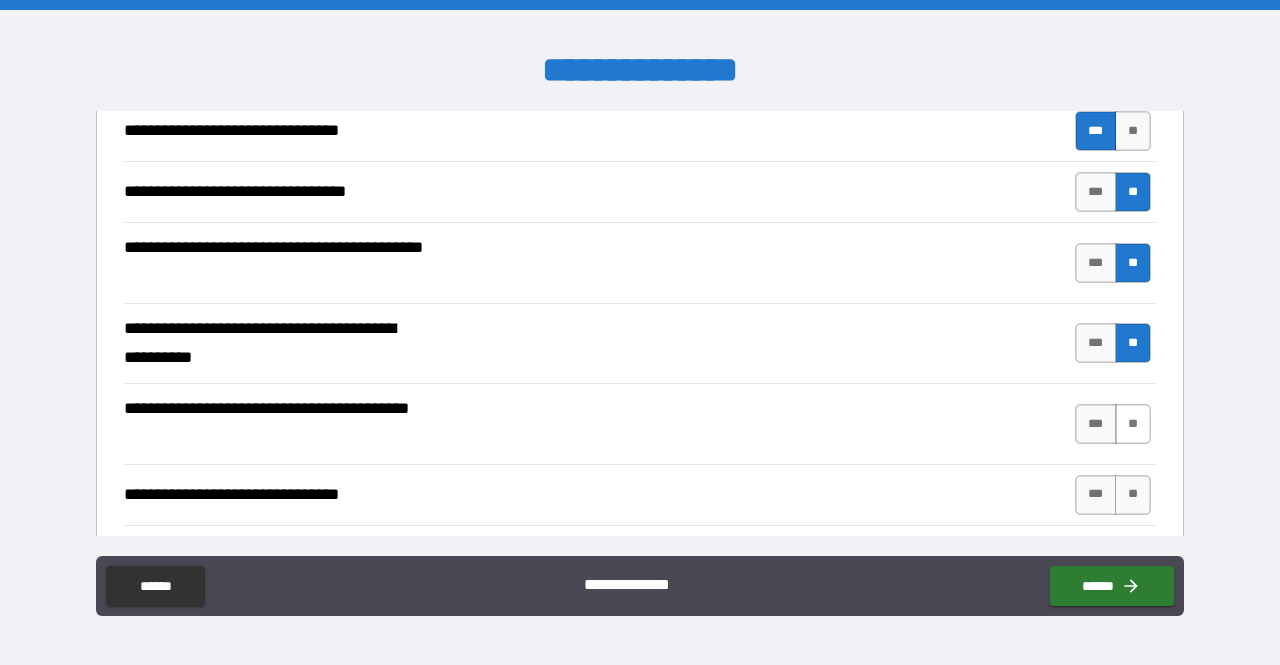 scroll, scrollTop: 3199, scrollLeft: 0, axis: vertical 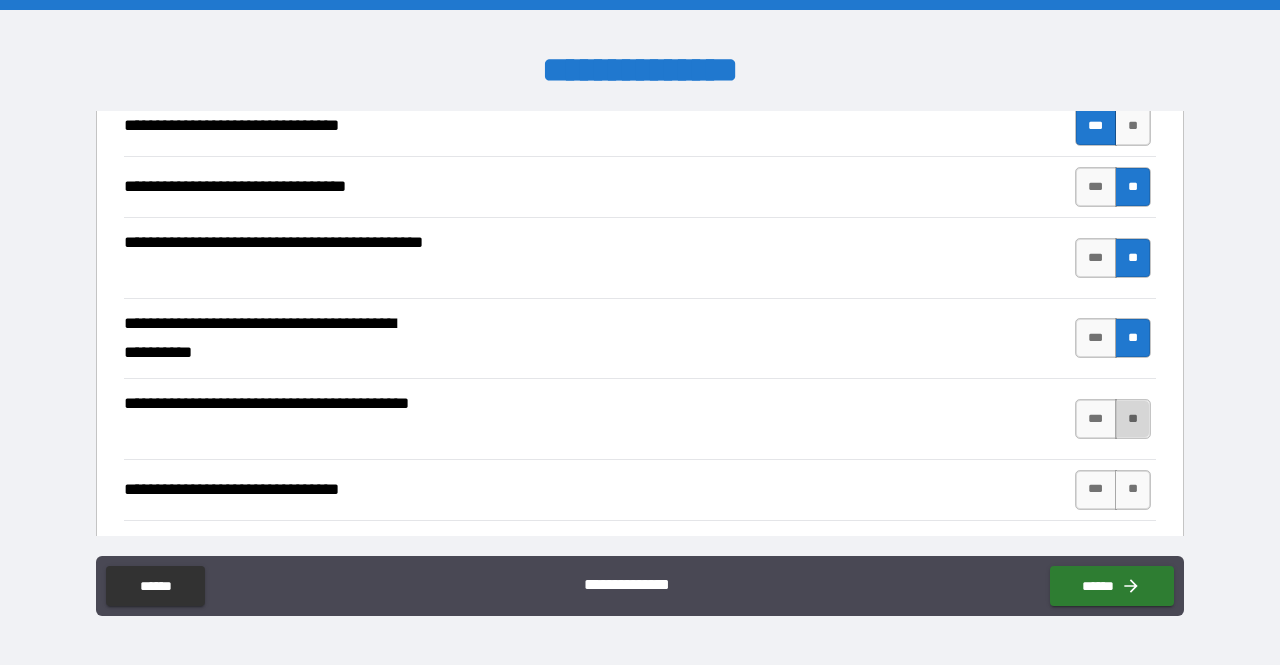 click on "**" at bounding box center [1133, 419] 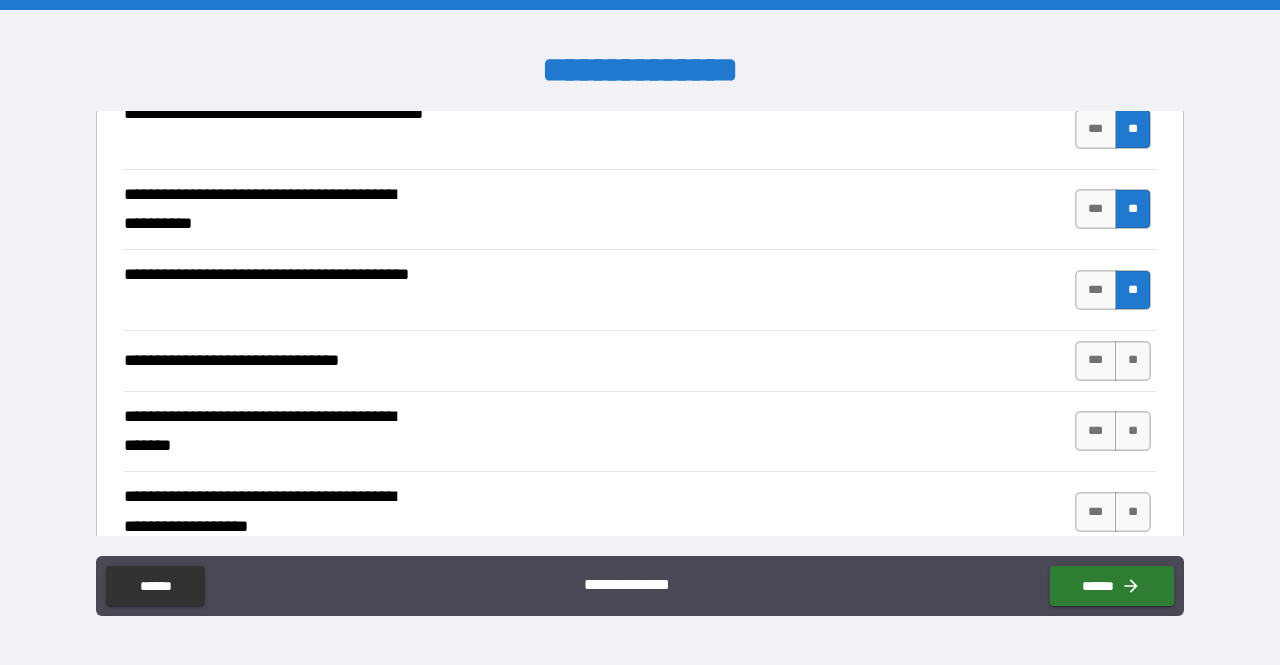 scroll, scrollTop: 3363, scrollLeft: 0, axis: vertical 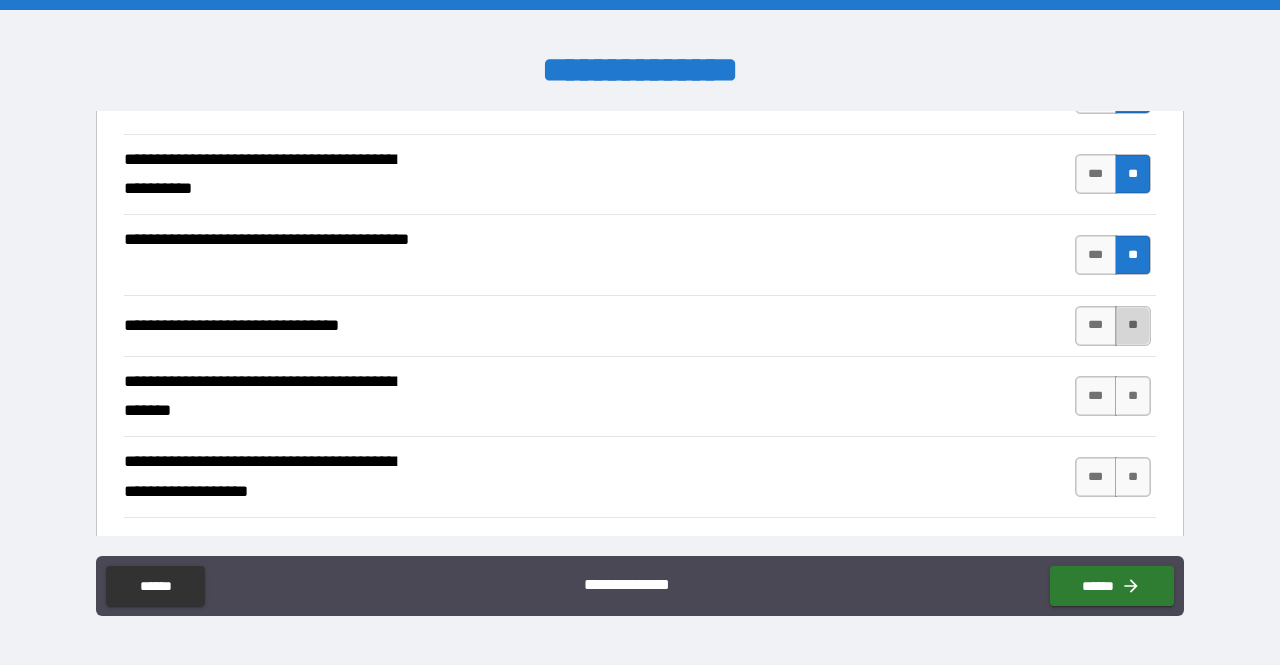 click on "**" at bounding box center [1133, 326] 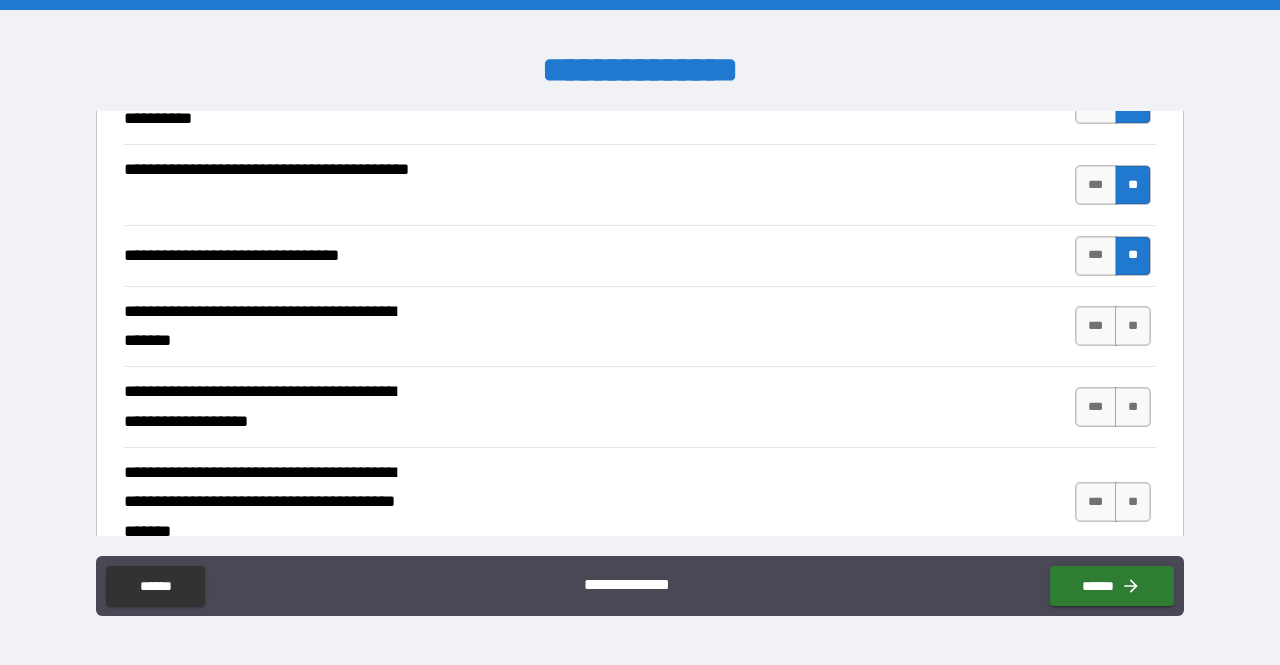 scroll, scrollTop: 3435, scrollLeft: 0, axis: vertical 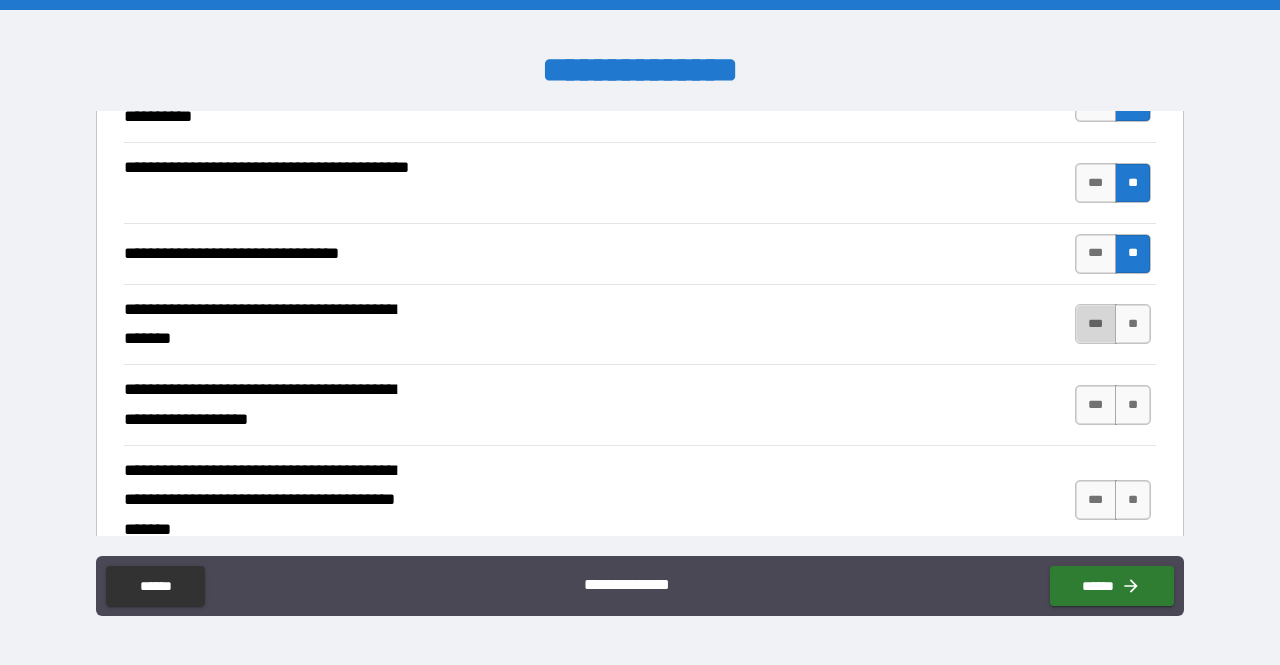 click on "***" at bounding box center [1096, 324] 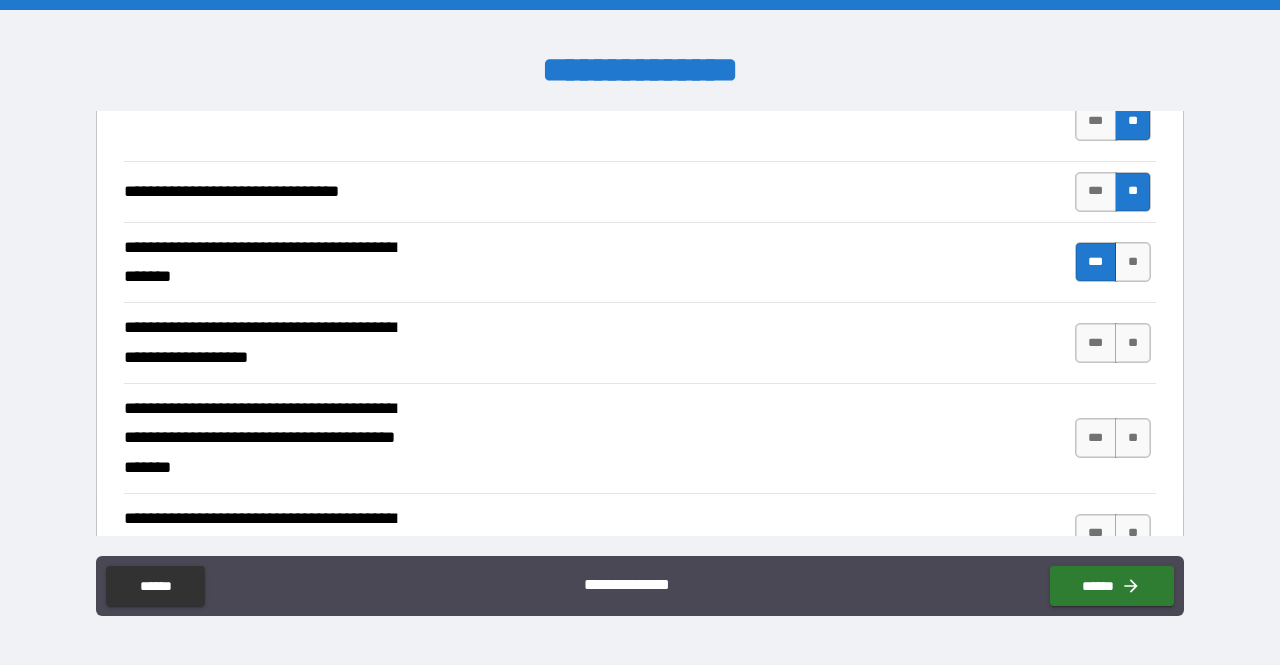 scroll, scrollTop: 3498, scrollLeft: 0, axis: vertical 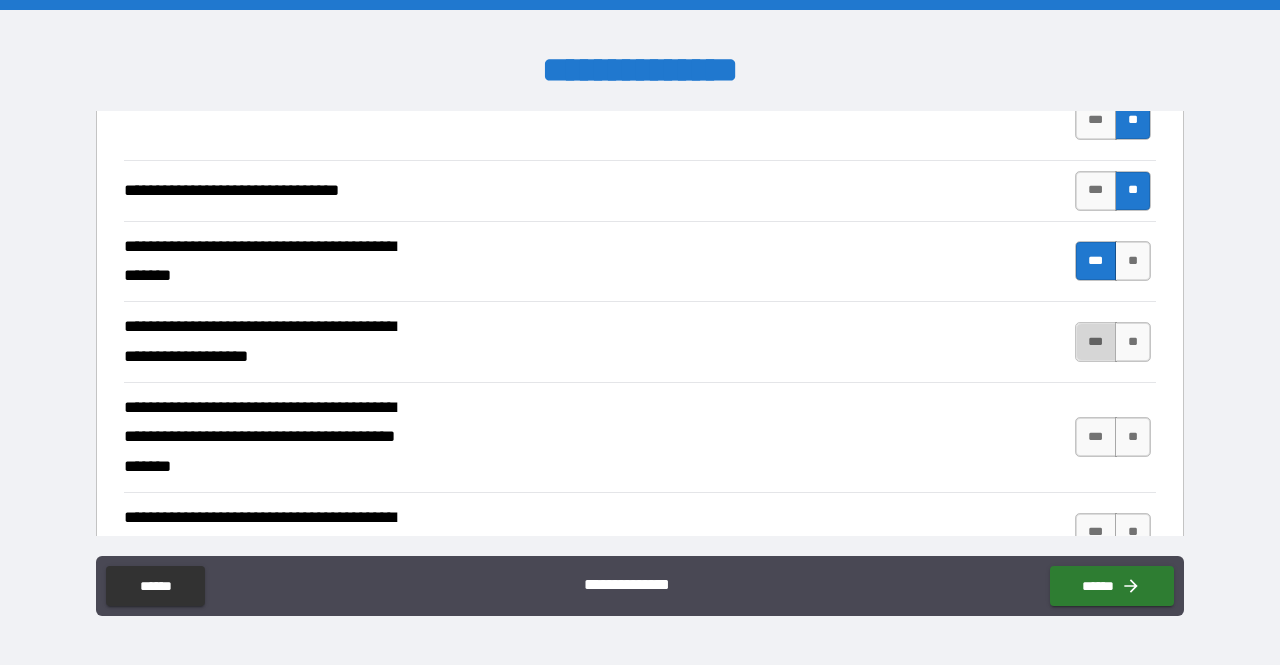 click on "***" at bounding box center [1096, 342] 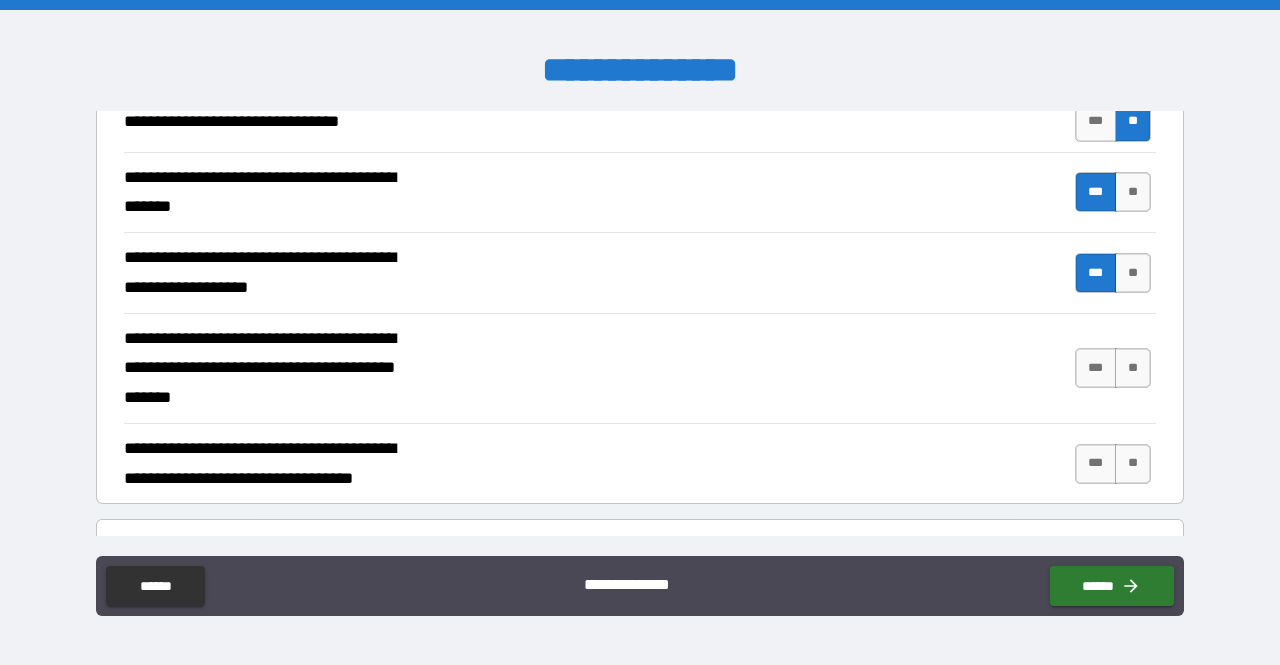 scroll, scrollTop: 3570, scrollLeft: 0, axis: vertical 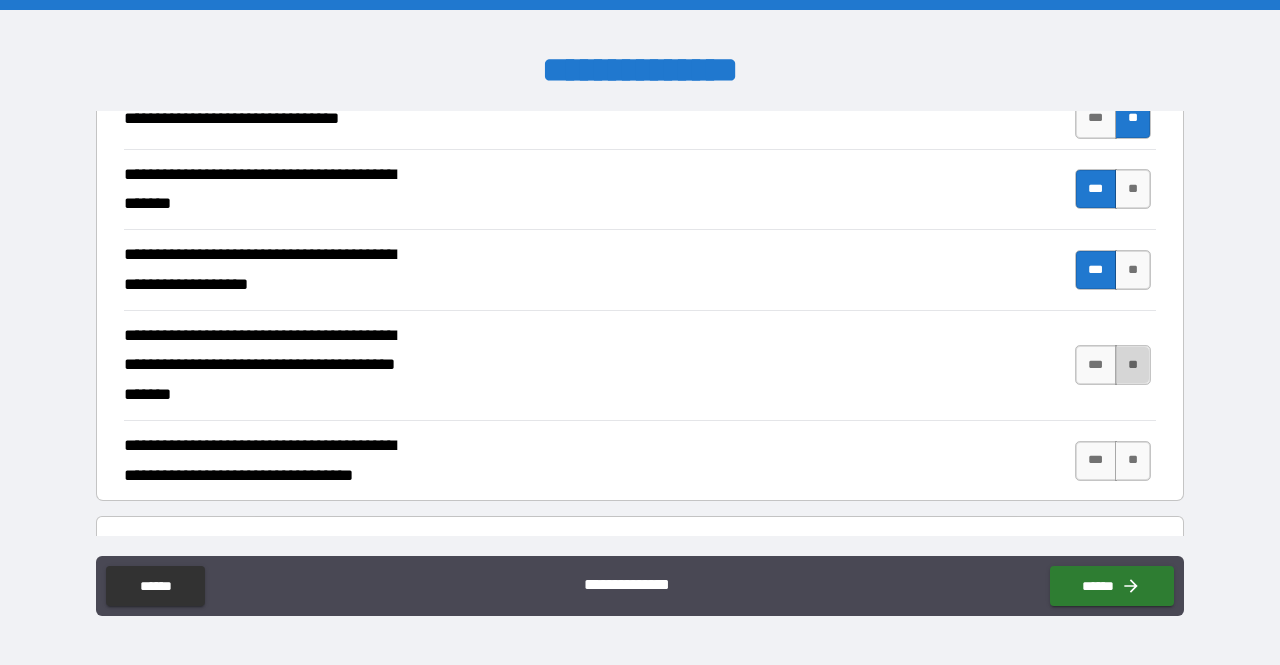 click on "**" at bounding box center (1133, 365) 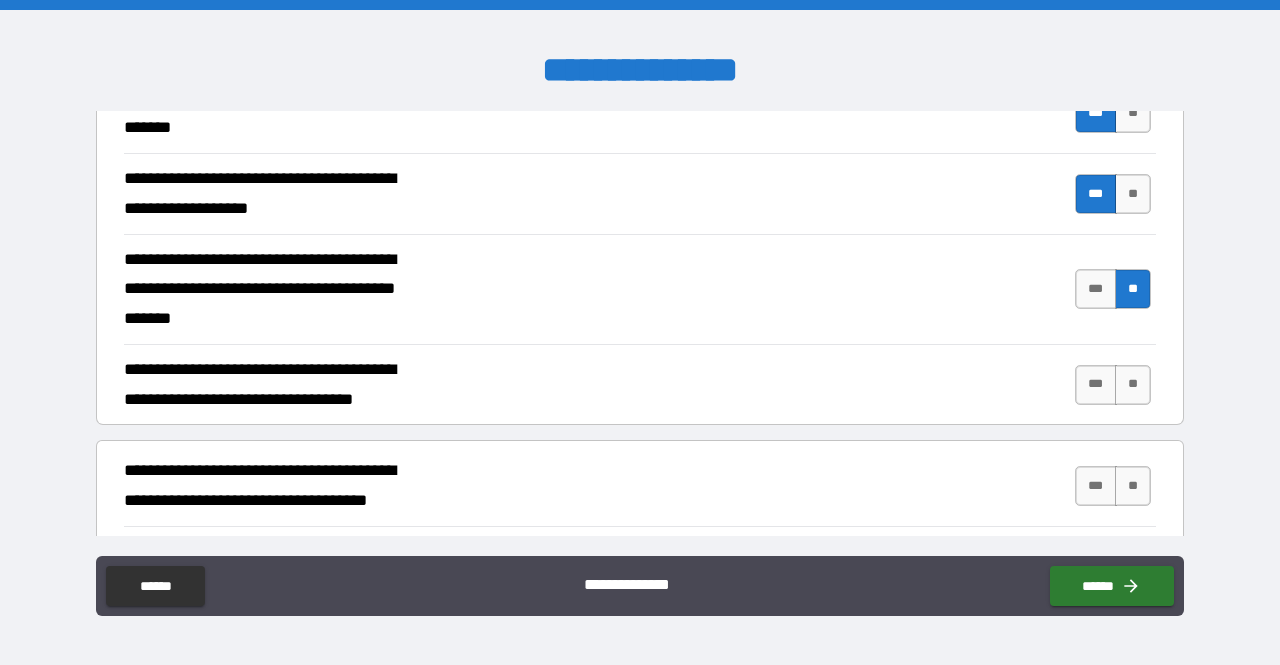 scroll, scrollTop: 3648, scrollLeft: 0, axis: vertical 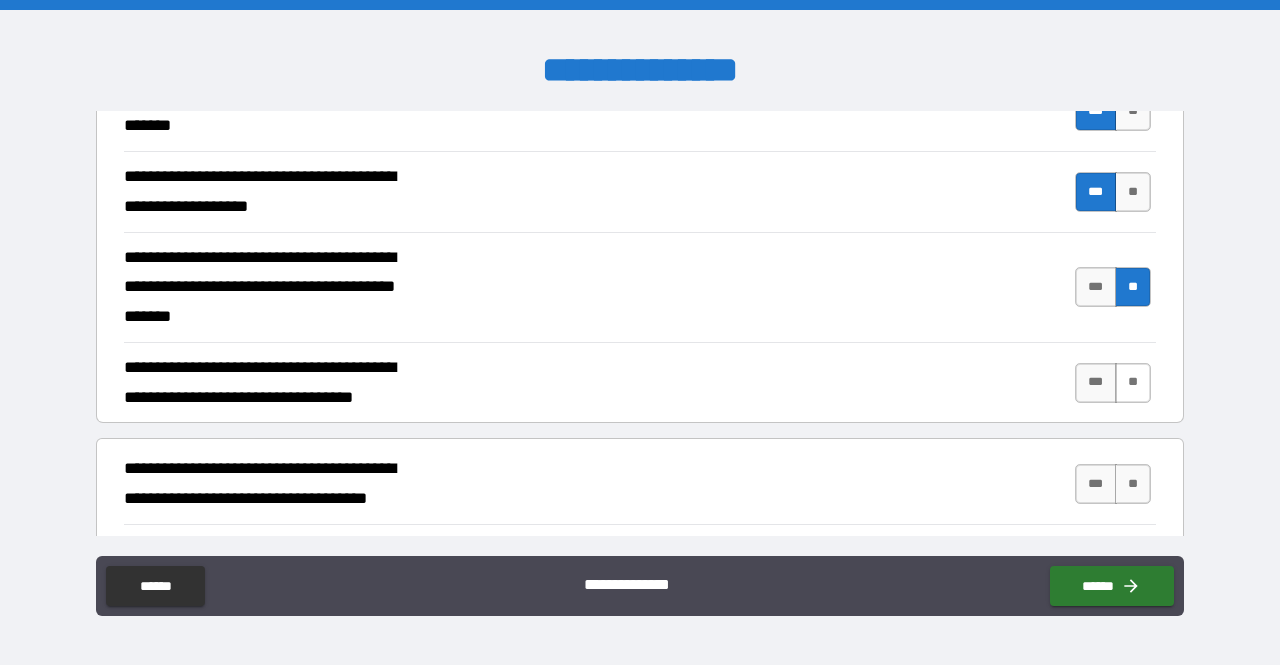 click on "**" at bounding box center [1133, 383] 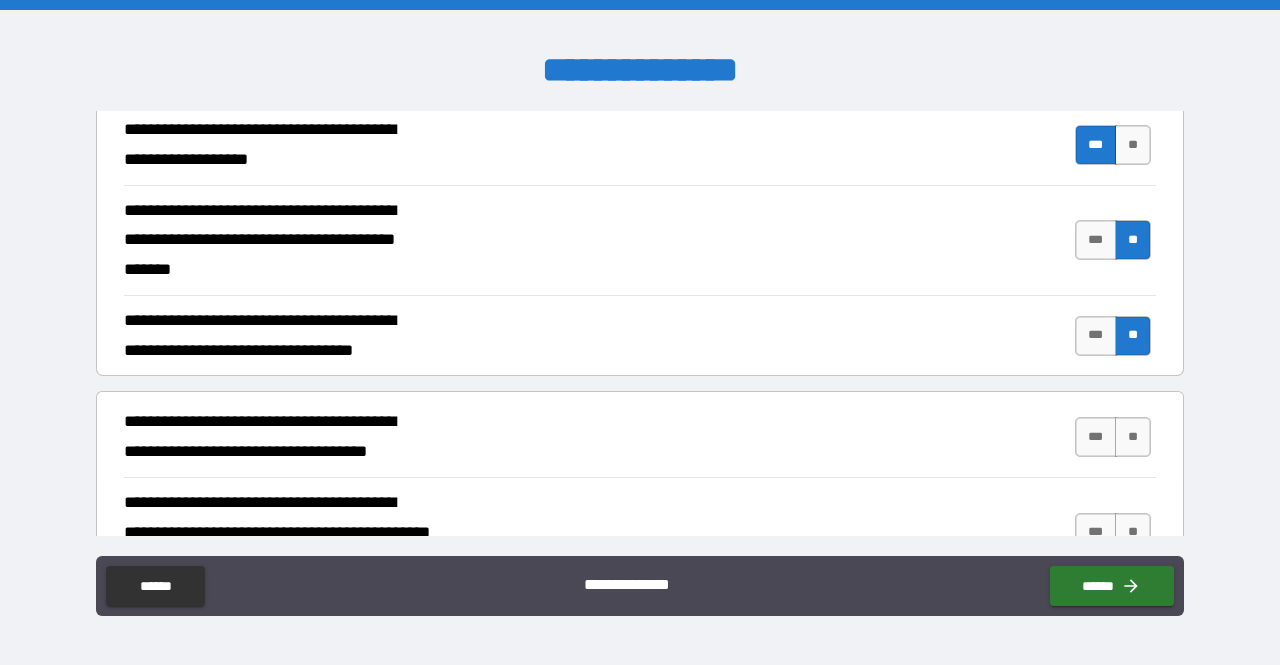 scroll, scrollTop: 3696, scrollLeft: 0, axis: vertical 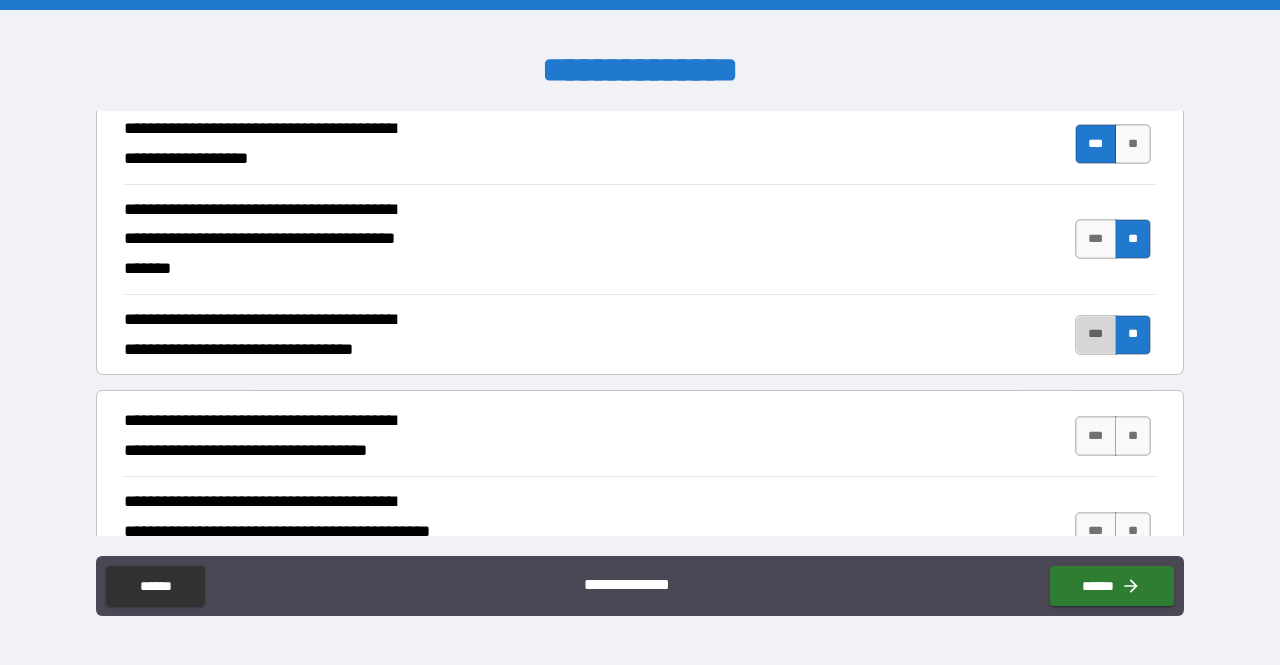 click on "***" at bounding box center [1096, 335] 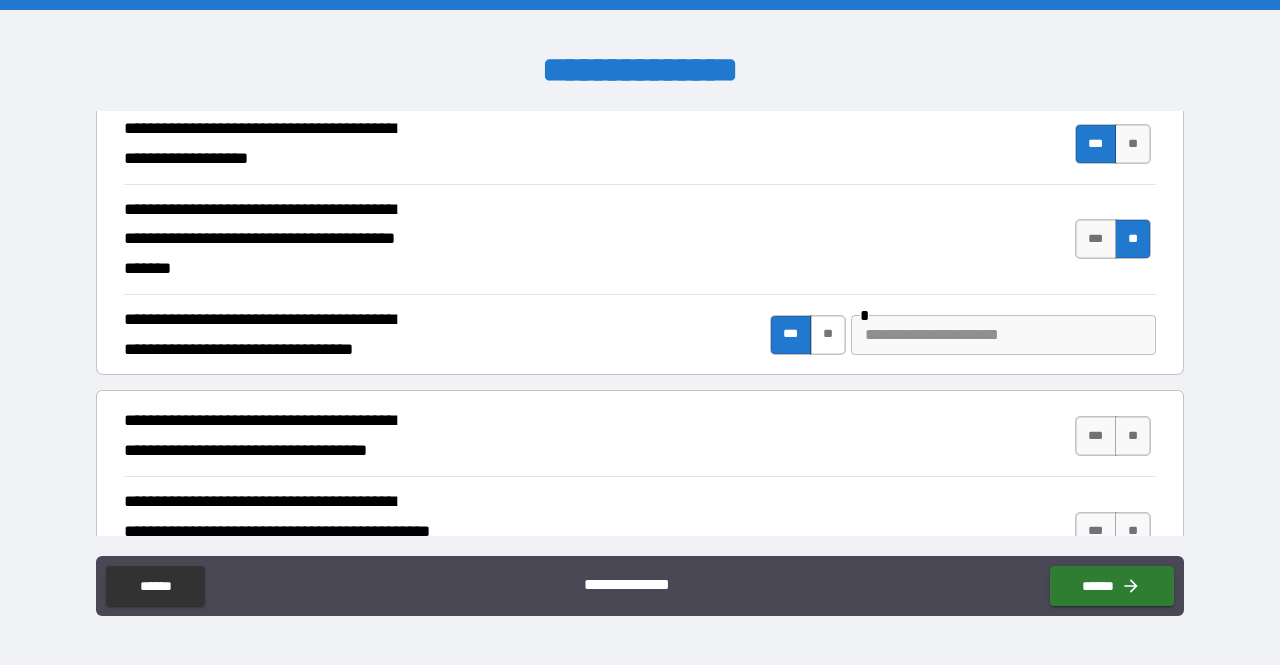 click on "**" at bounding box center (828, 335) 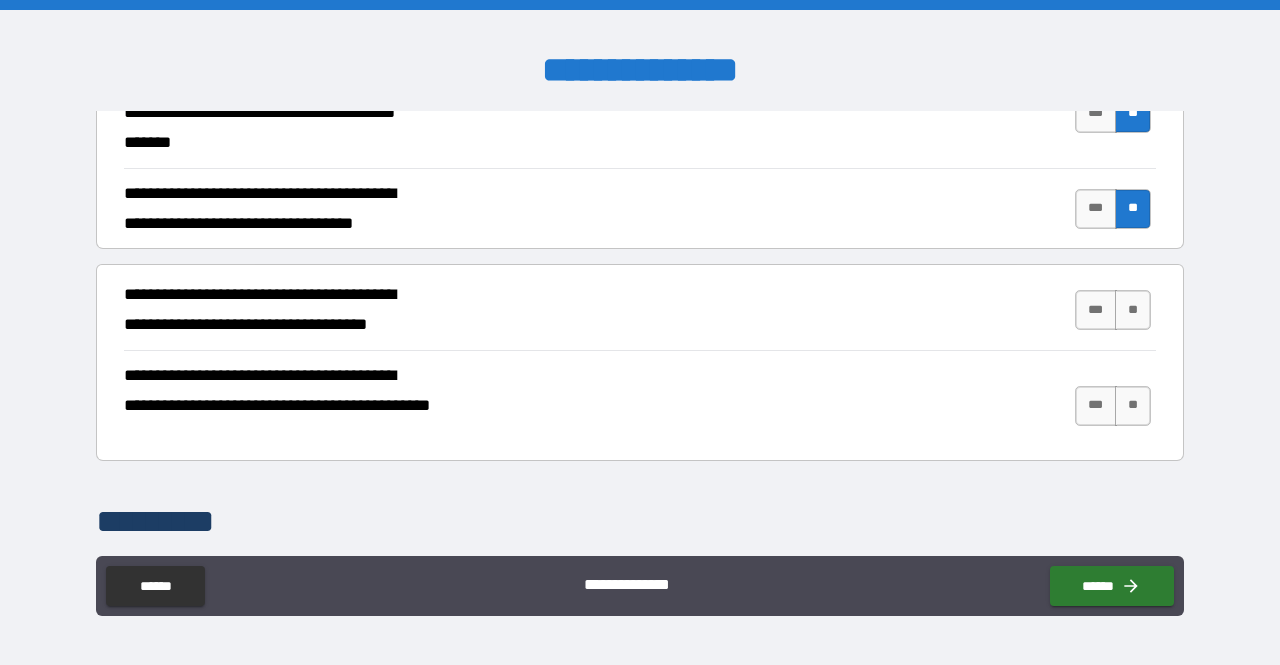 scroll, scrollTop: 3823, scrollLeft: 0, axis: vertical 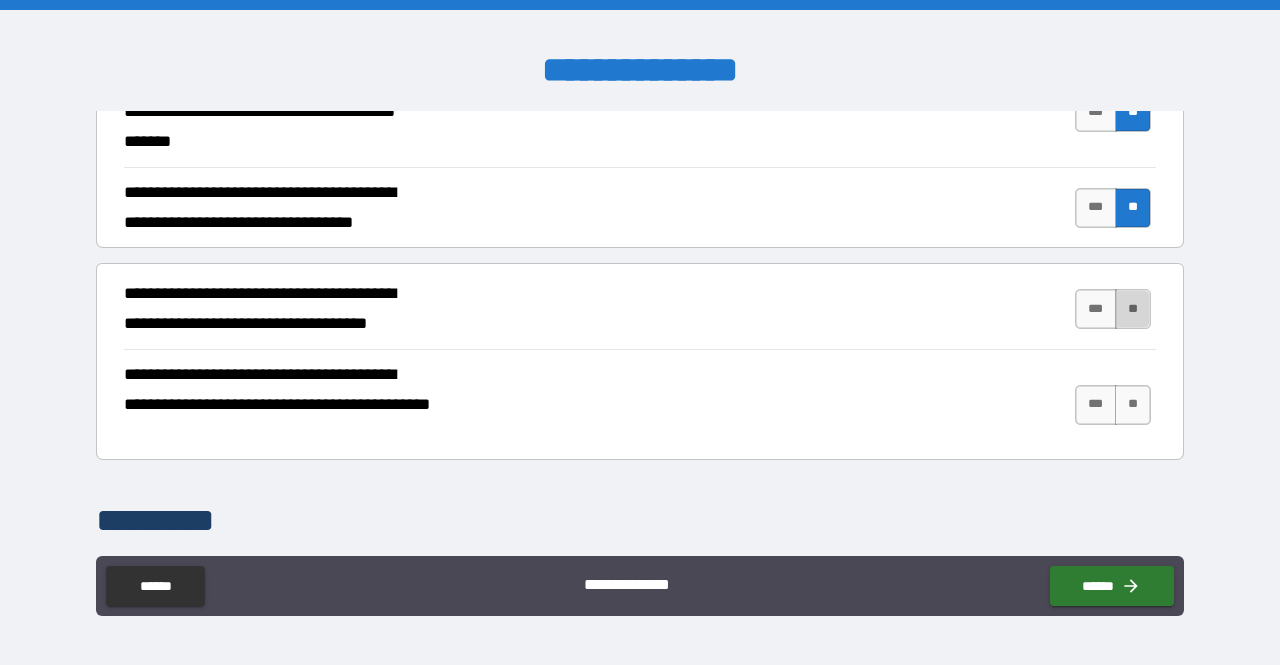 click on "**" at bounding box center [1133, 309] 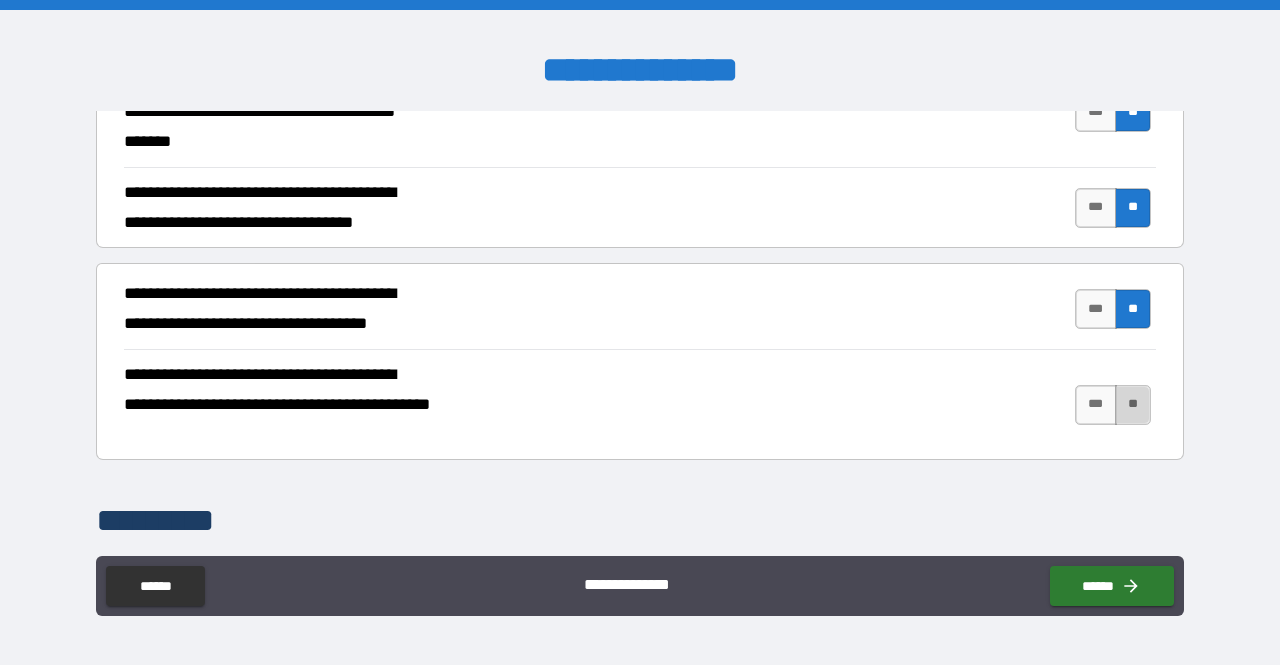 click on "**" at bounding box center (1133, 405) 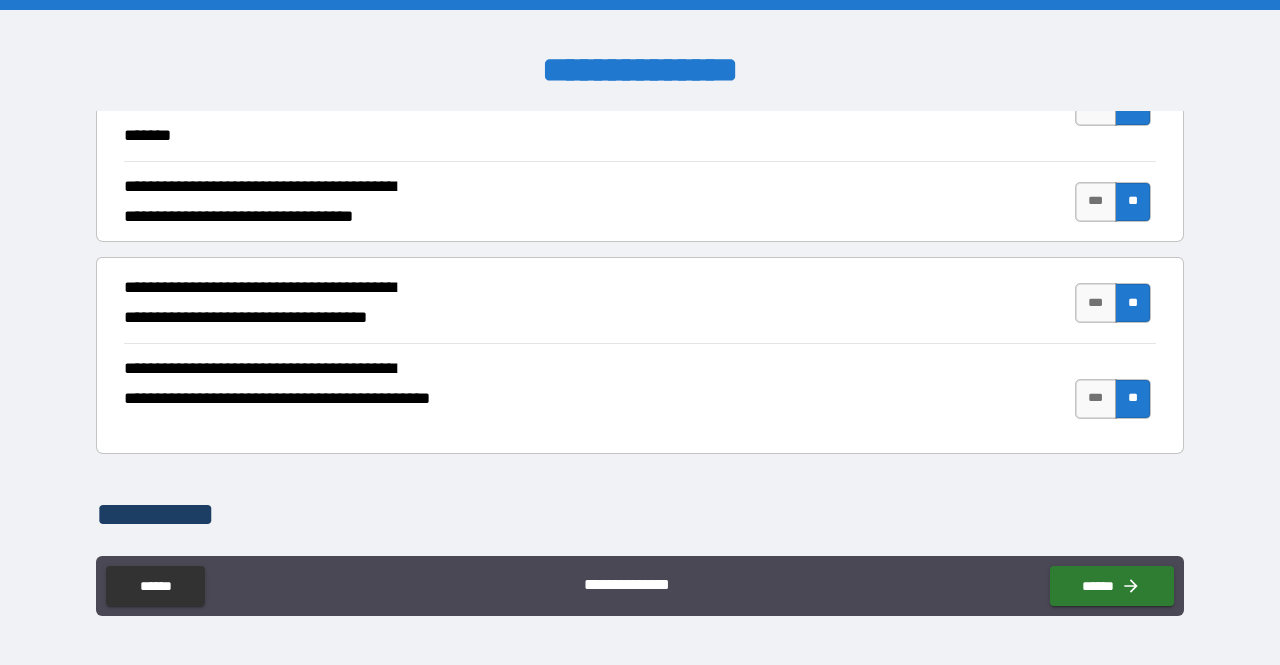 scroll, scrollTop: 4081, scrollLeft: 0, axis: vertical 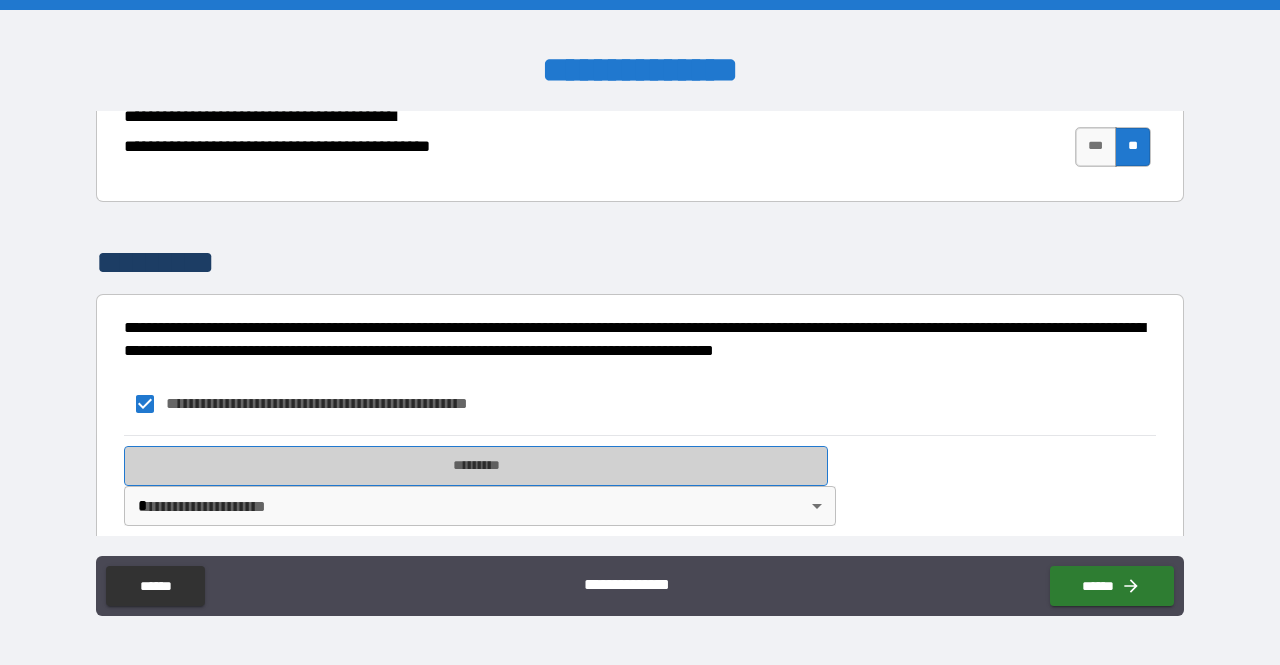 click on "*********" at bounding box center [476, 466] 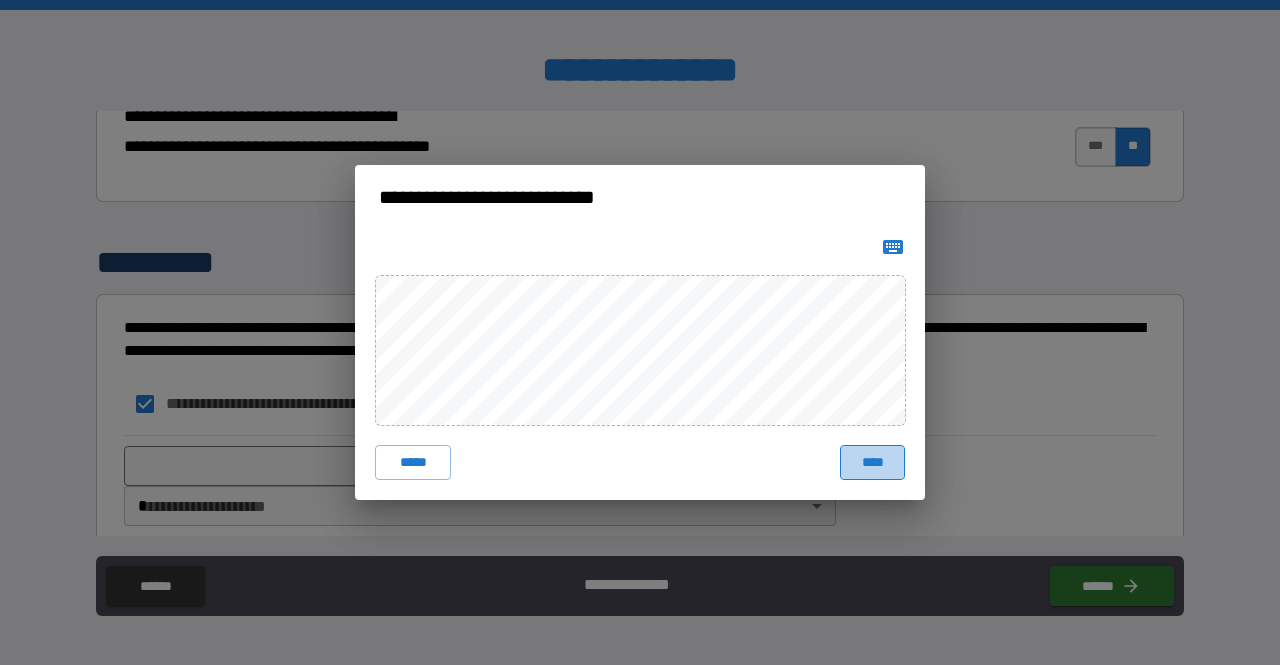 click on "****" at bounding box center (872, 463) 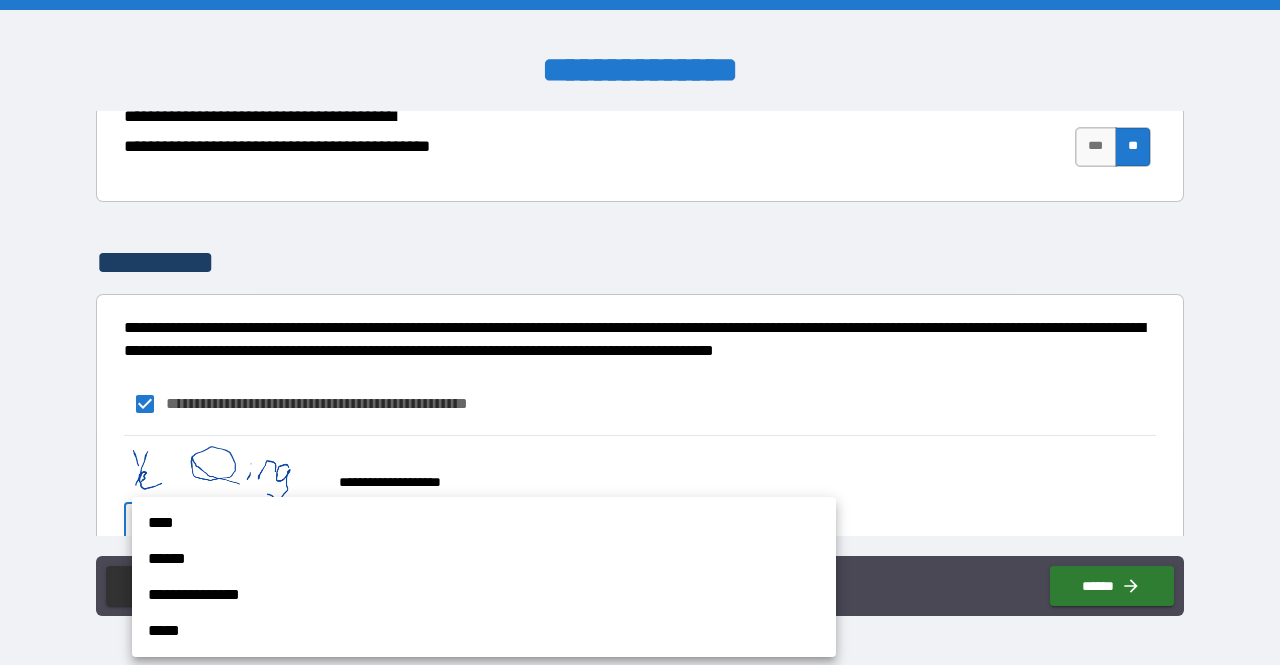 click on "**********" at bounding box center [640, 332] 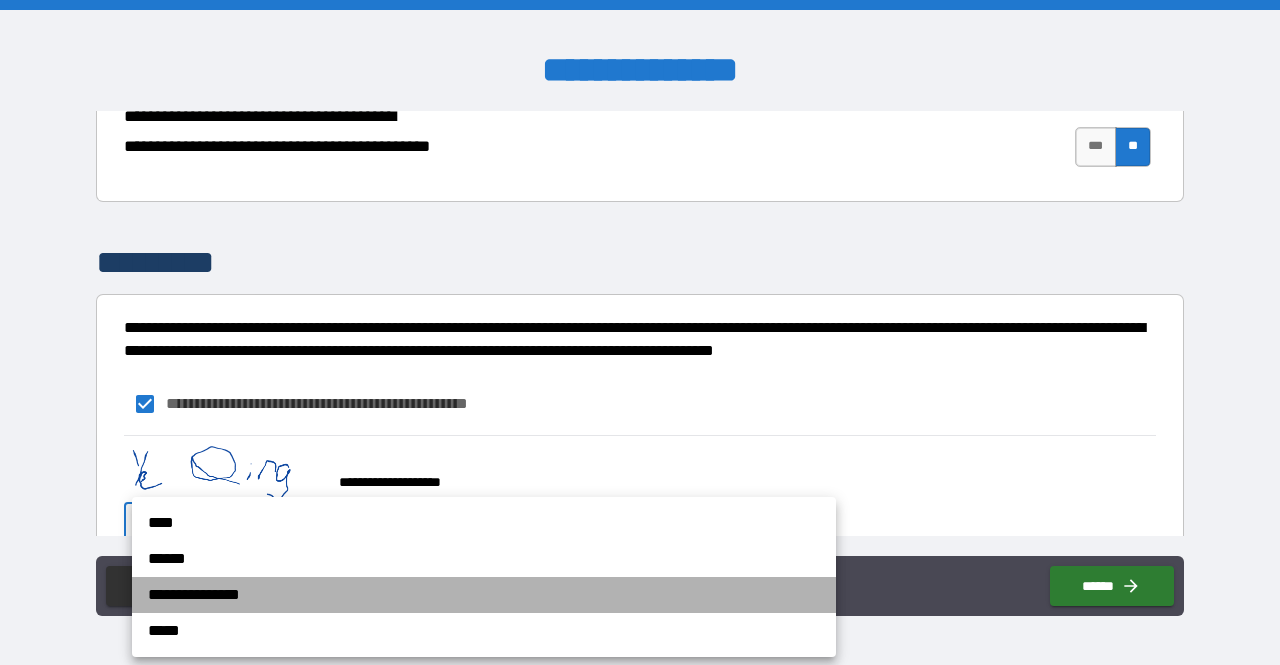 click on "**********" at bounding box center [484, 595] 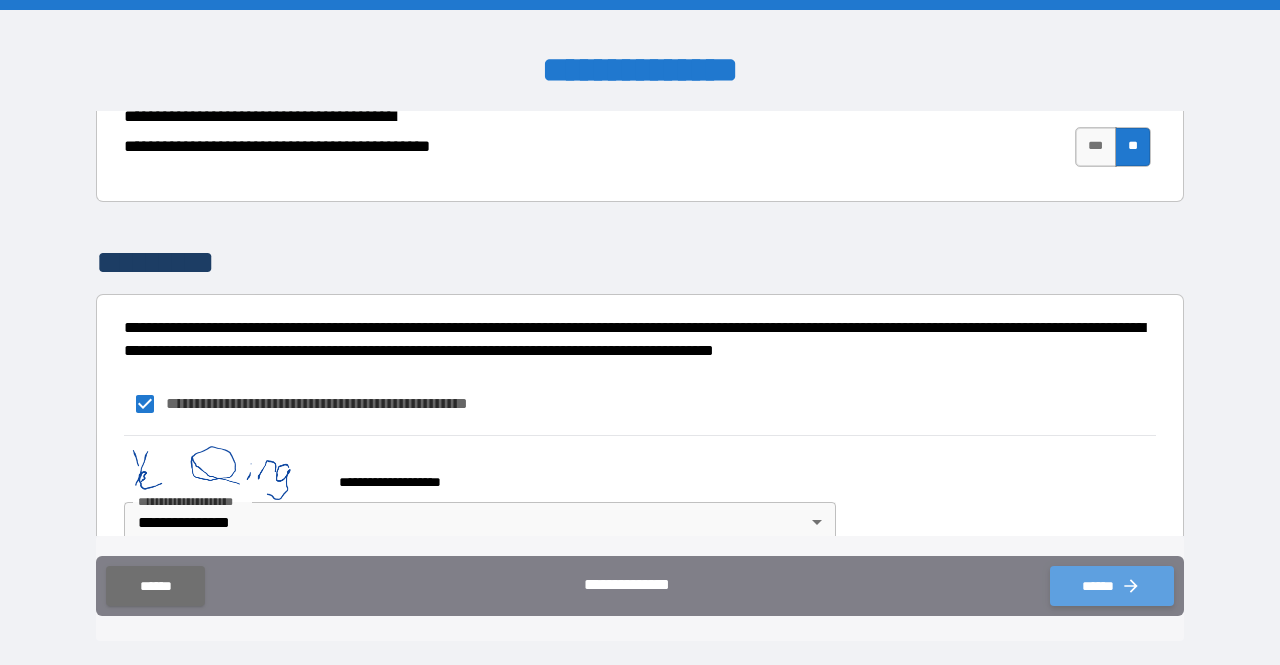 click on "******" at bounding box center [1112, 586] 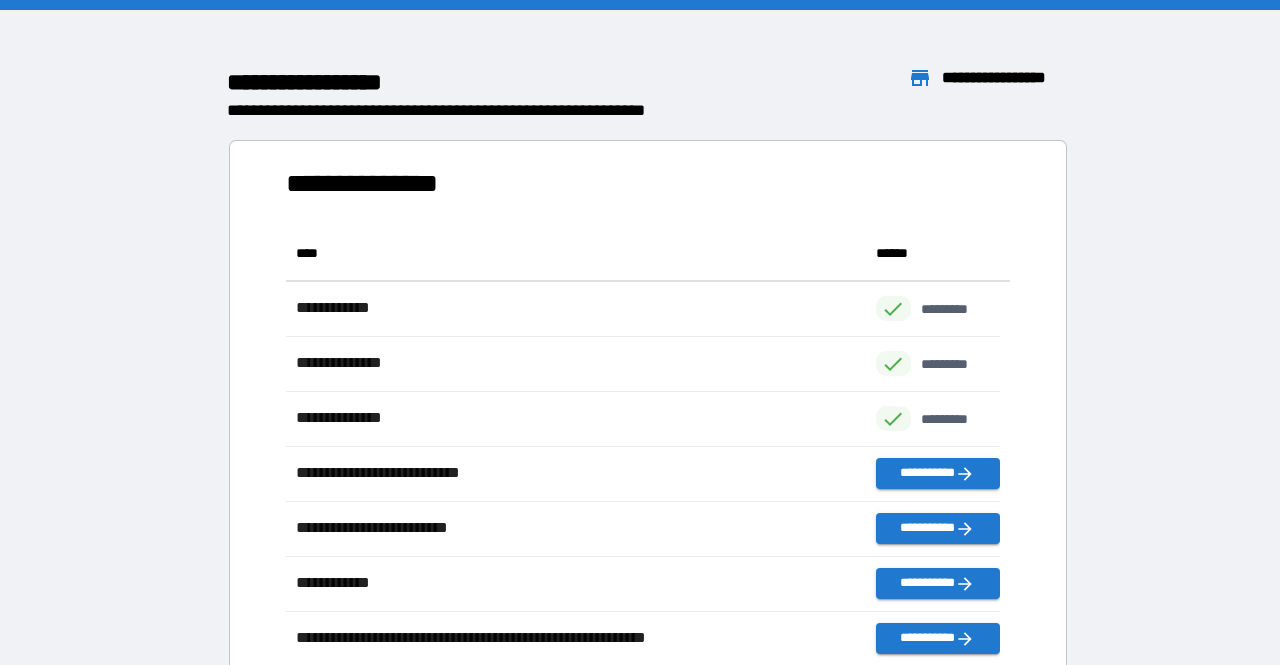 scroll, scrollTop: 16, scrollLeft: 16, axis: both 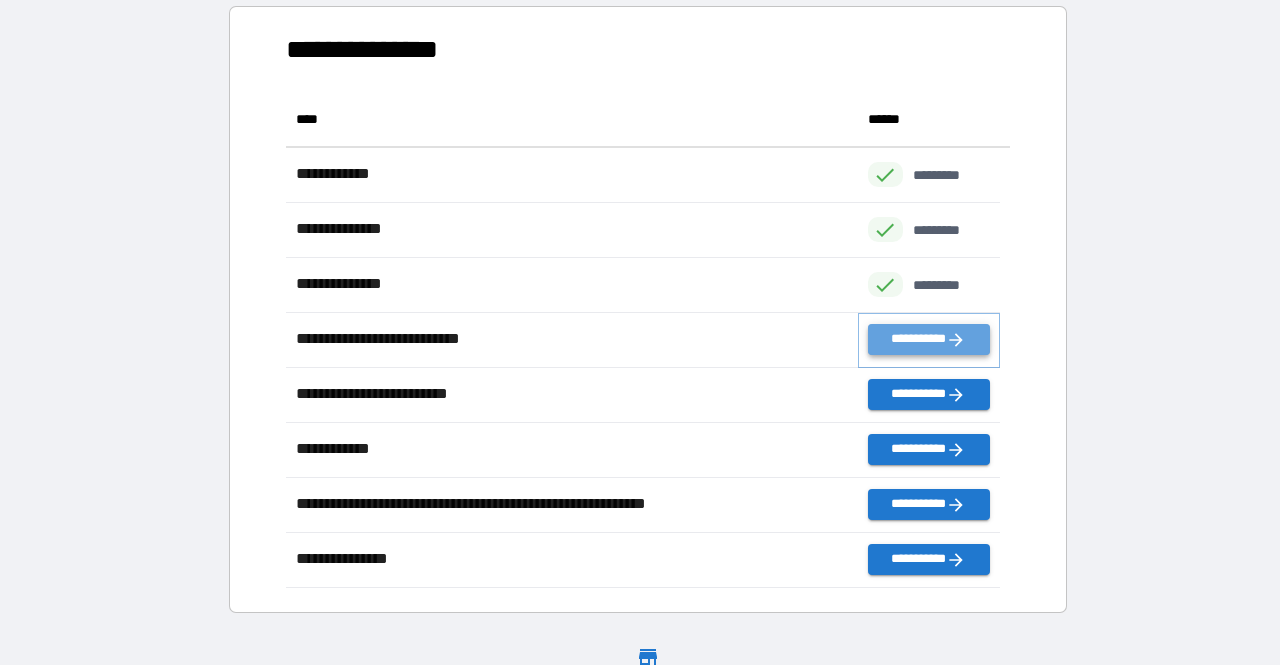 click on "**********" at bounding box center (929, 339) 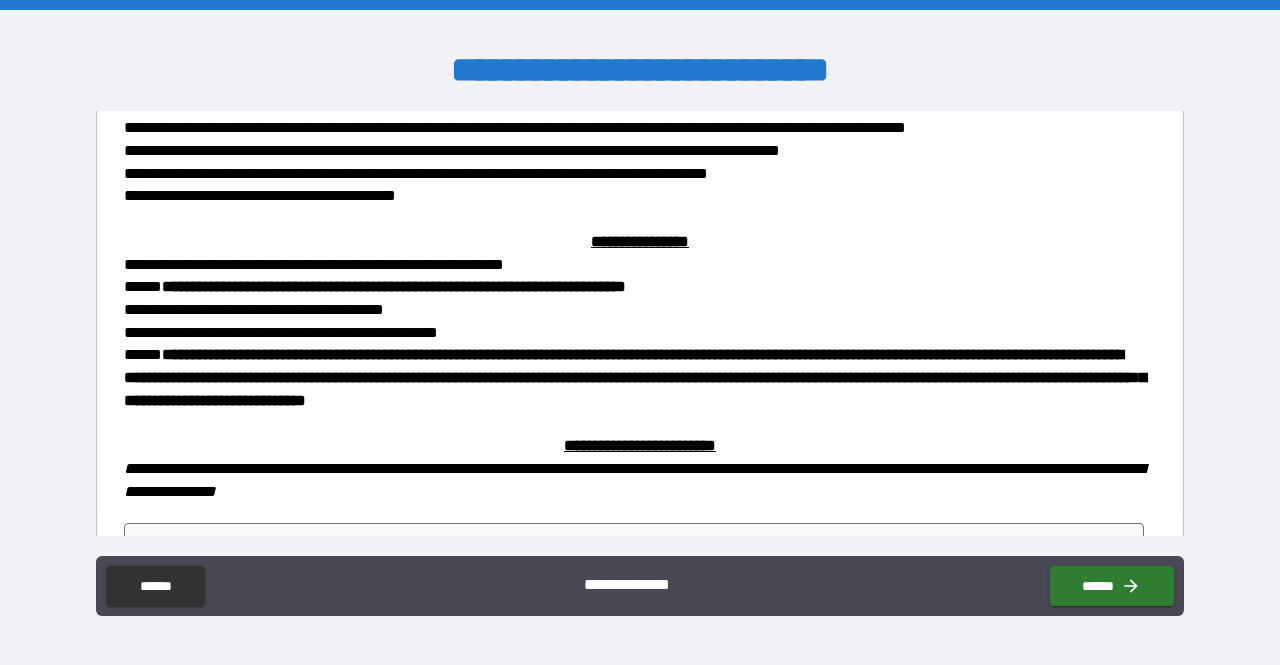 scroll, scrollTop: 394, scrollLeft: 0, axis: vertical 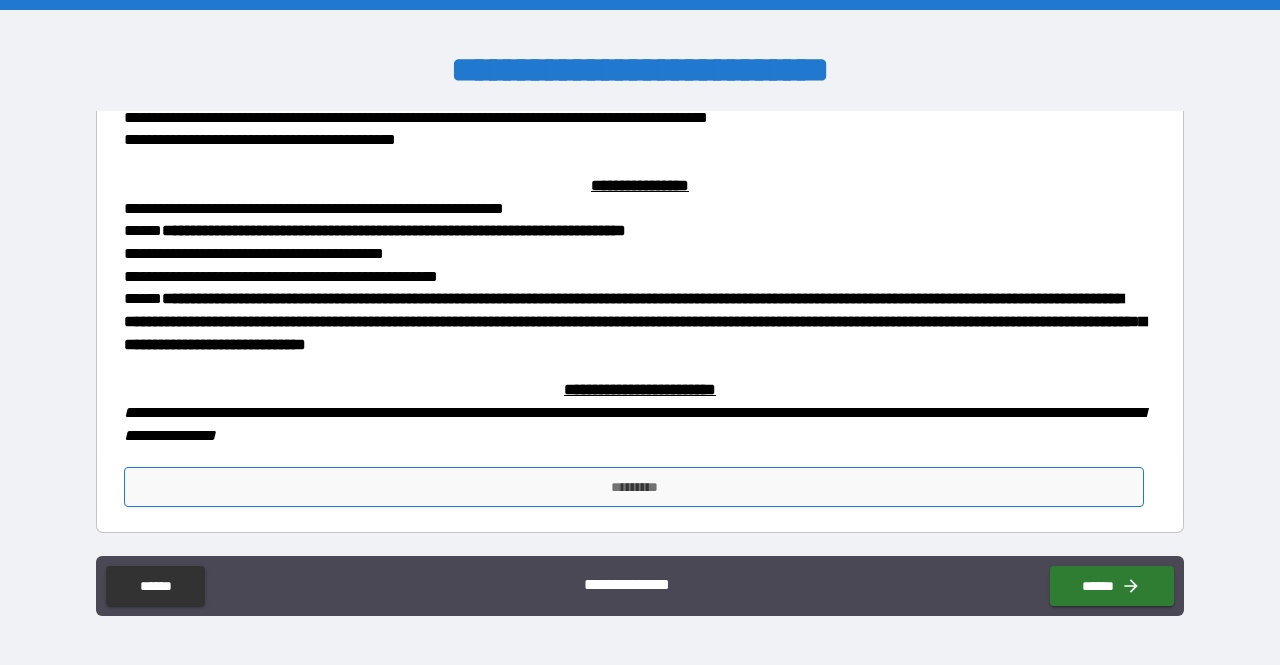 click on "*********" at bounding box center [634, 487] 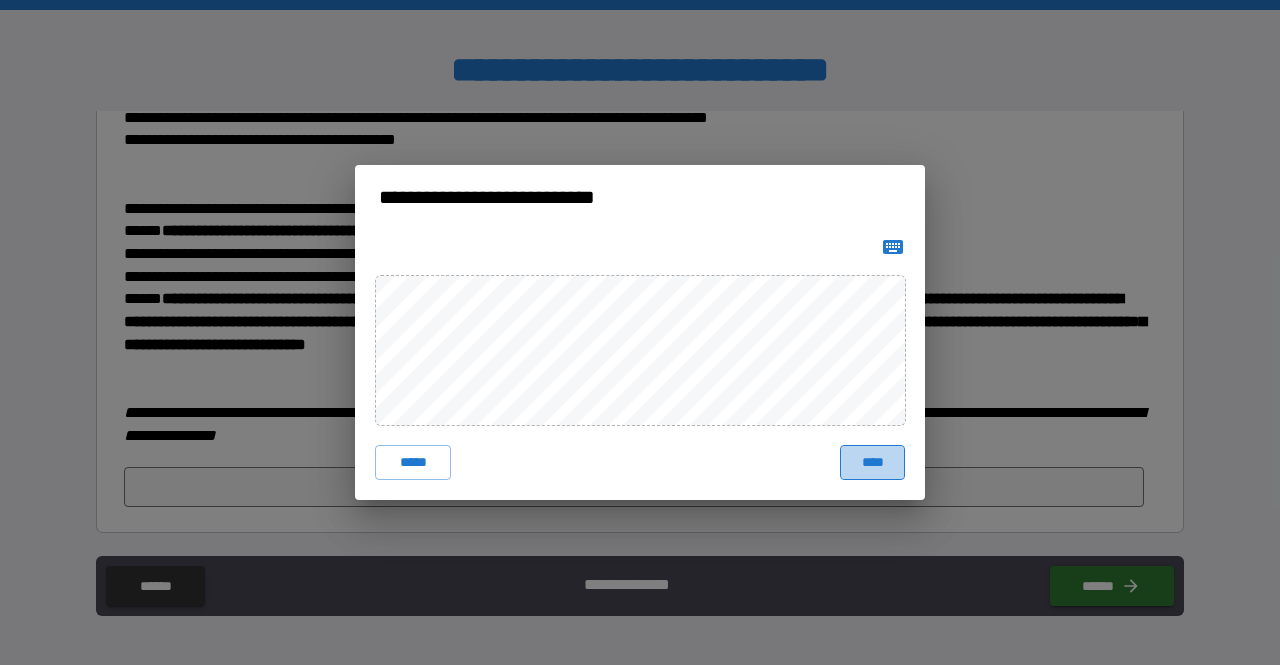 click on "****" at bounding box center (872, 463) 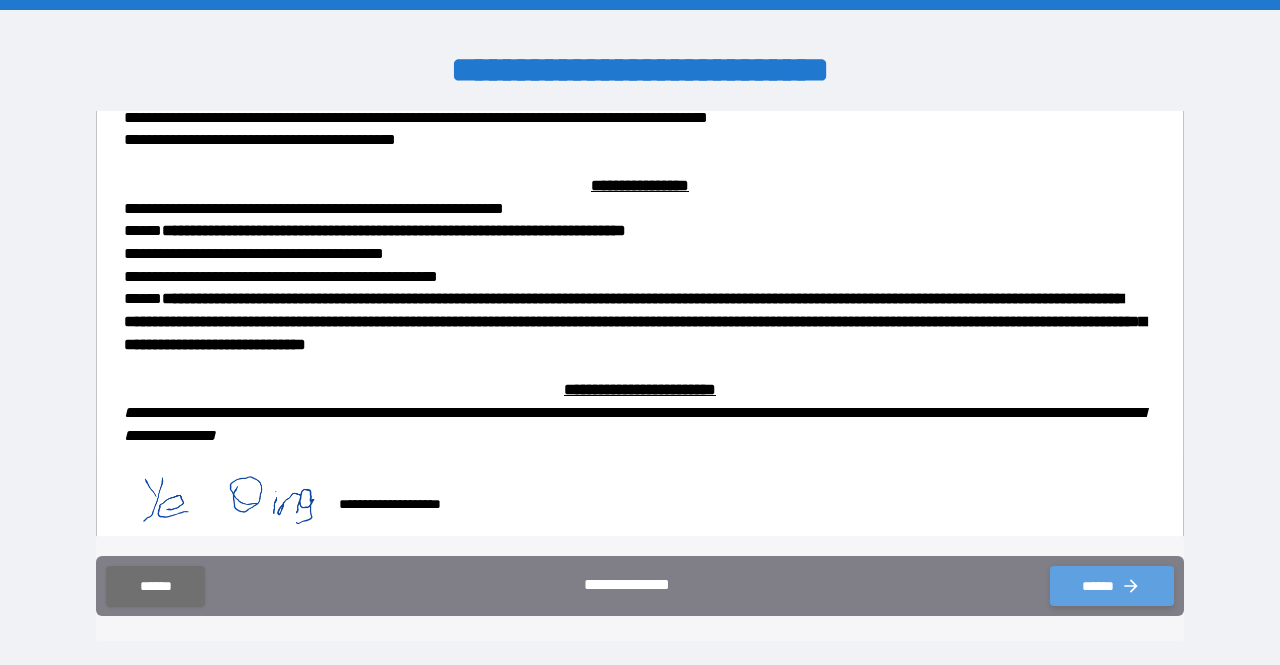 click on "******" at bounding box center (1112, 586) 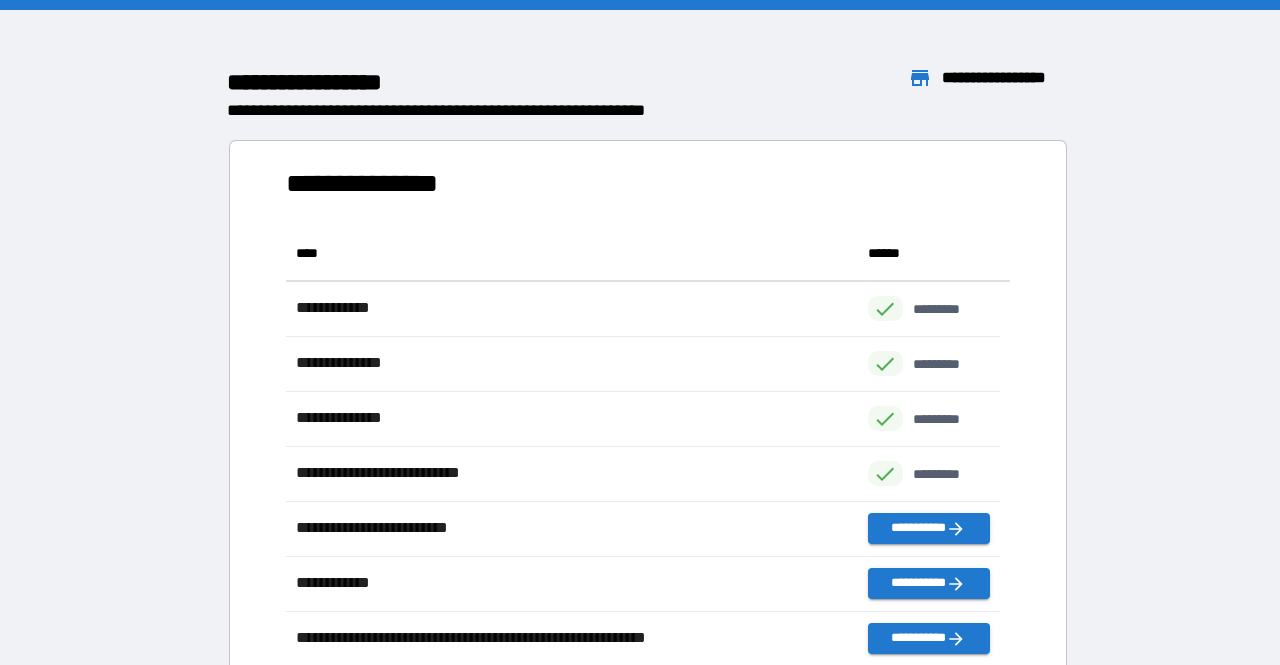 scroll, scrollTop: 480, scrollLeft: 698, axis: both 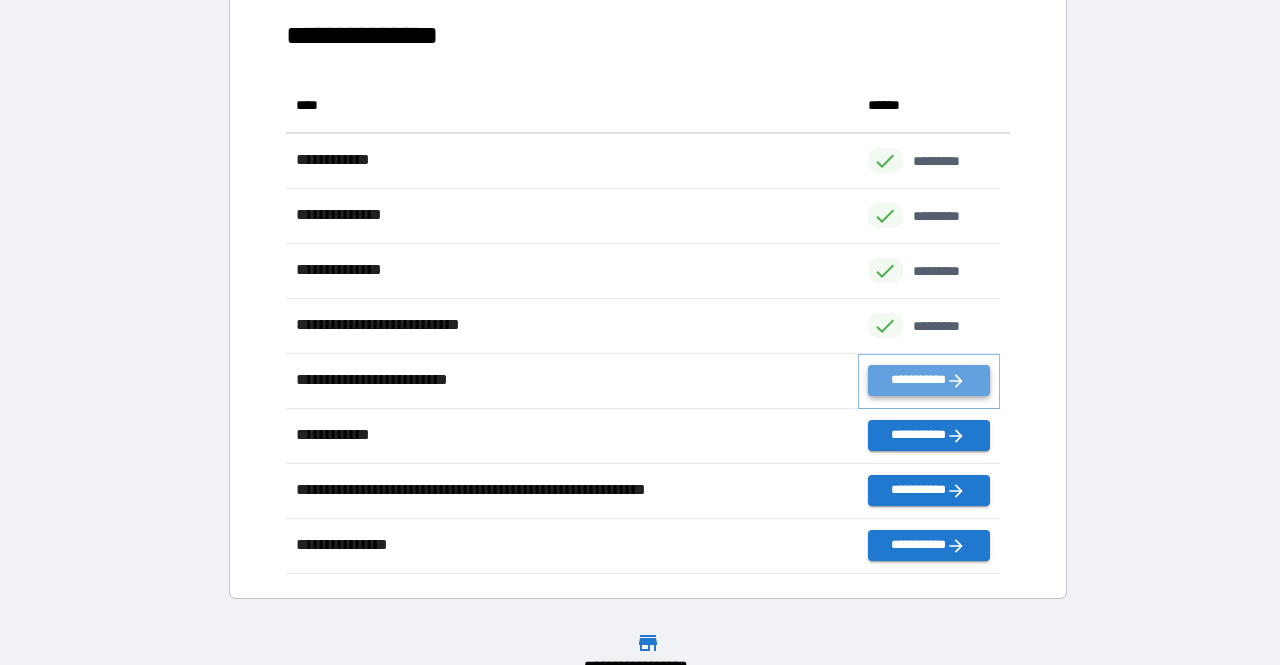 click on "**********" at bounding box center (929, 380) 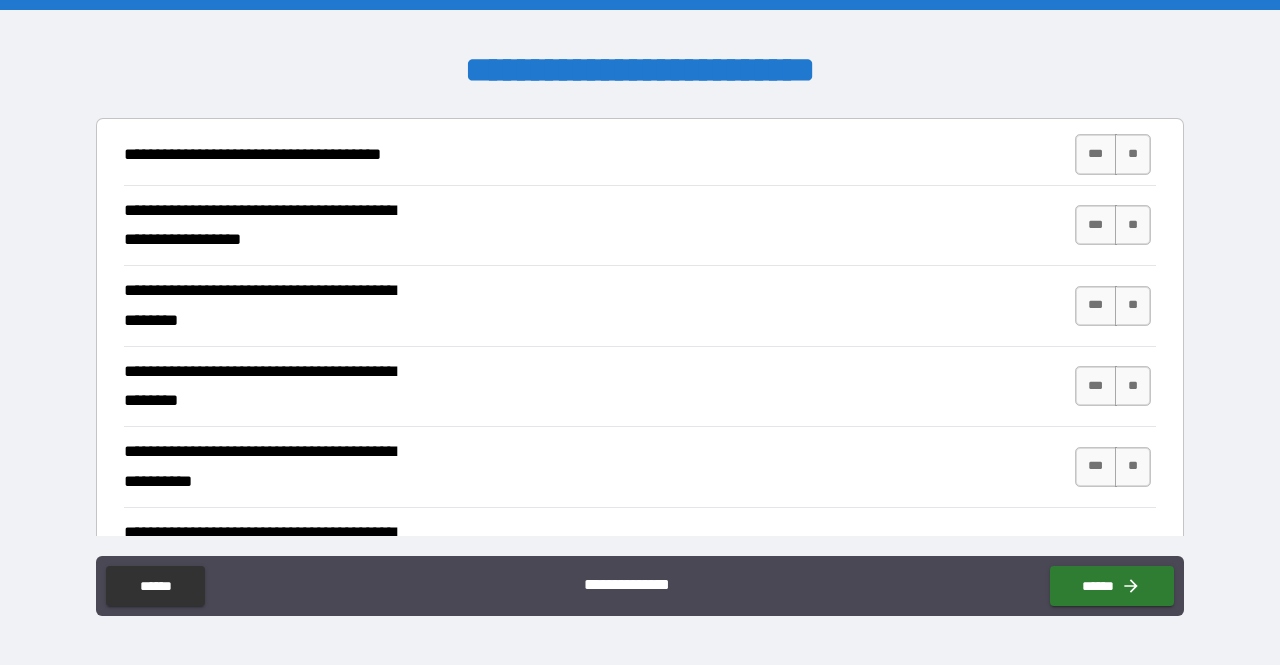 scroll, scrollTop: 412, scrollLeft: 0, axis: vertical 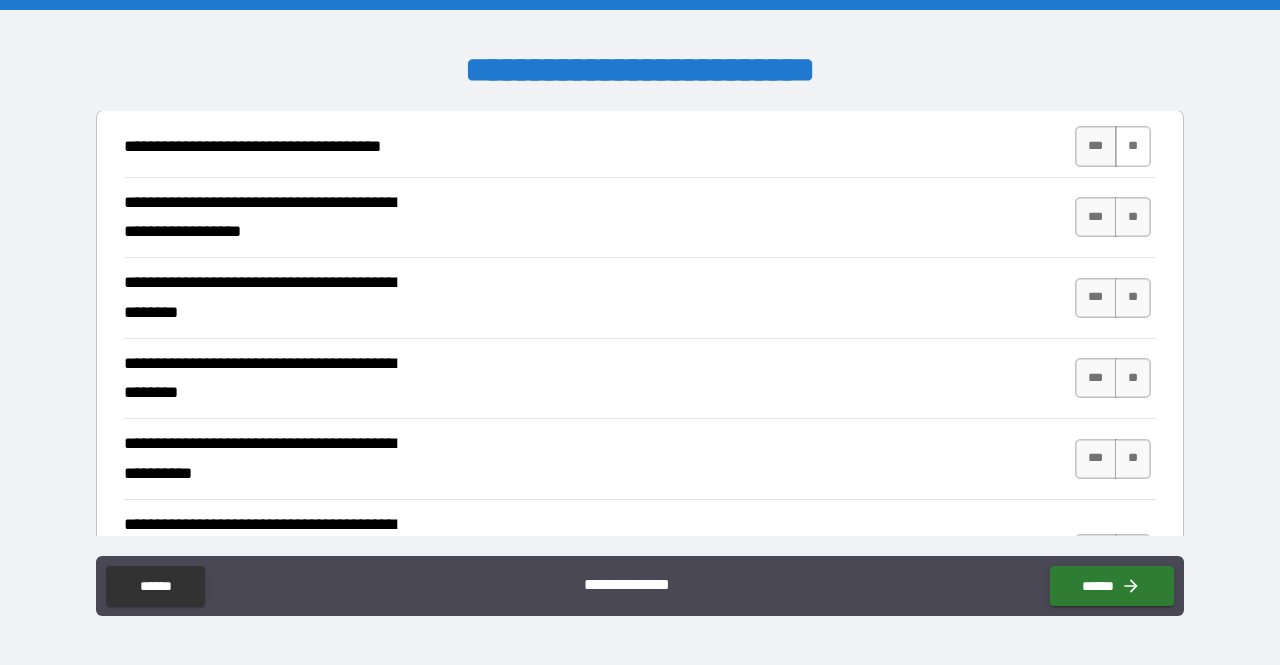 click on "**" at bounding box center [1133, 146] 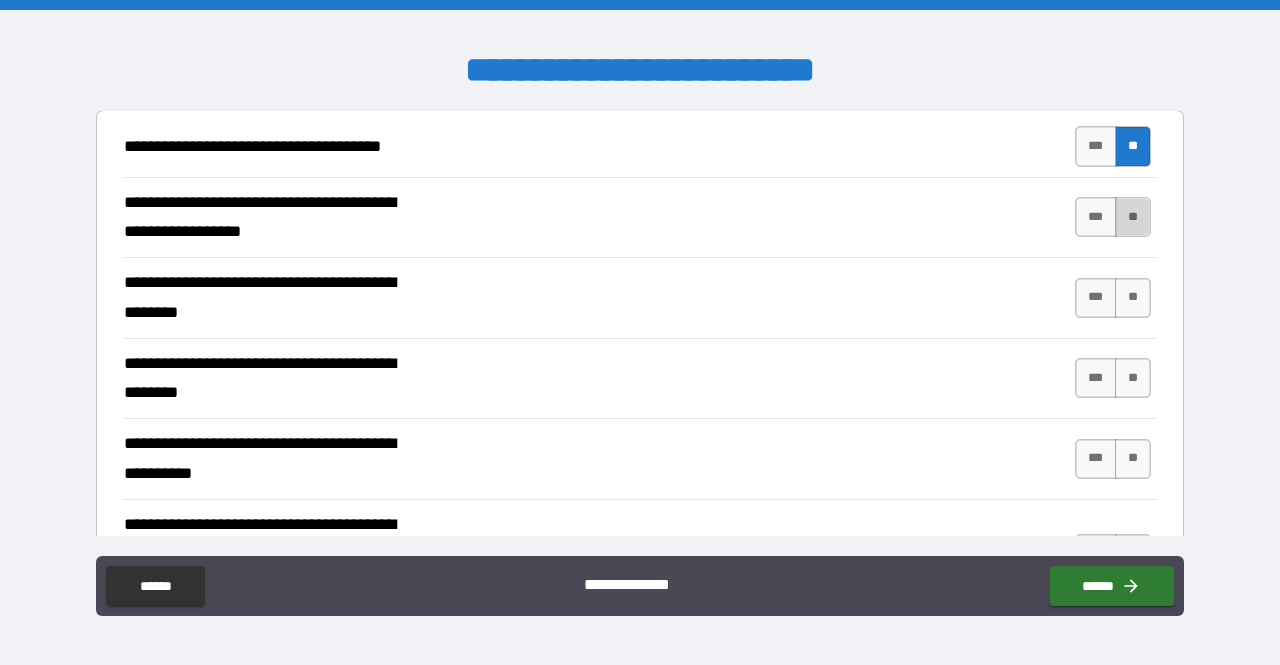 click on "**" at bounding box center (1133, 217) 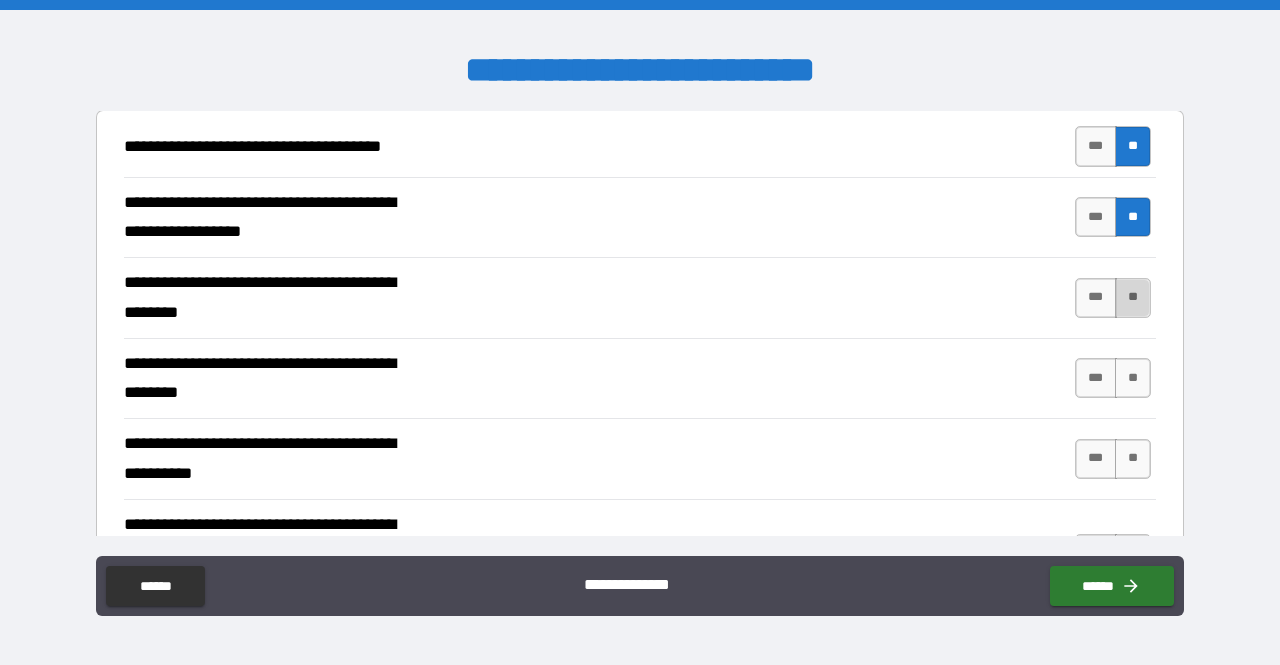 click on "**" at bounding box center (1133, 298) 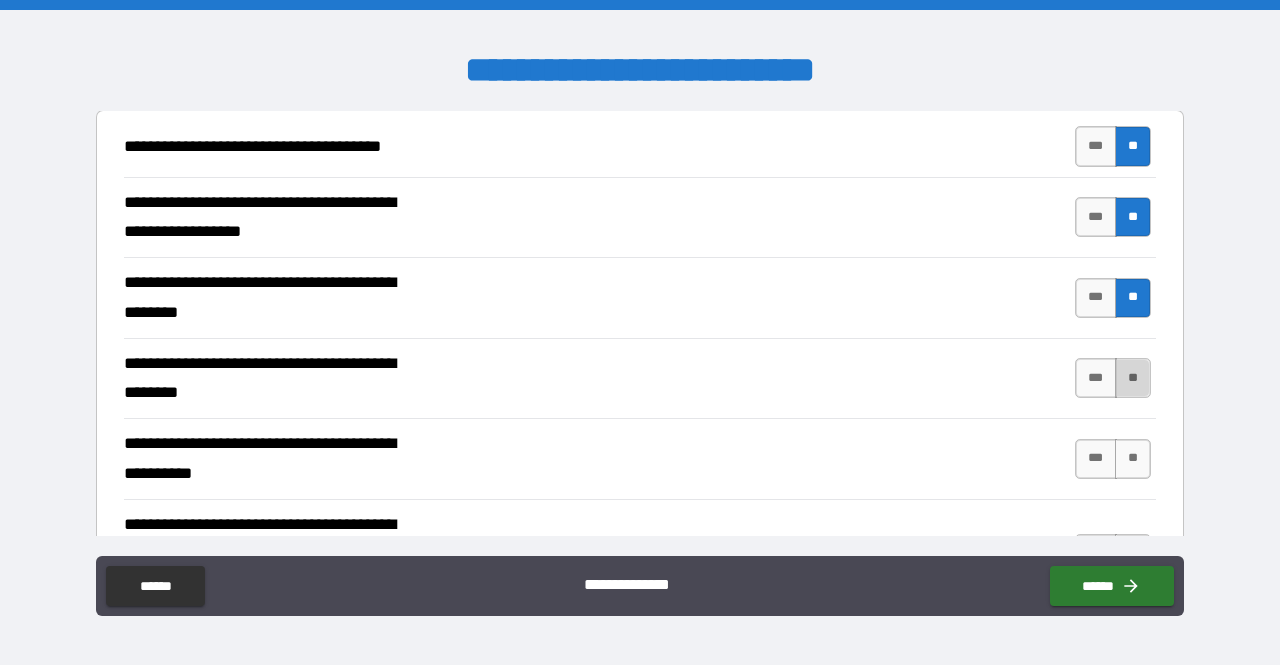 click on "**" at bounding box center (1133, 378) 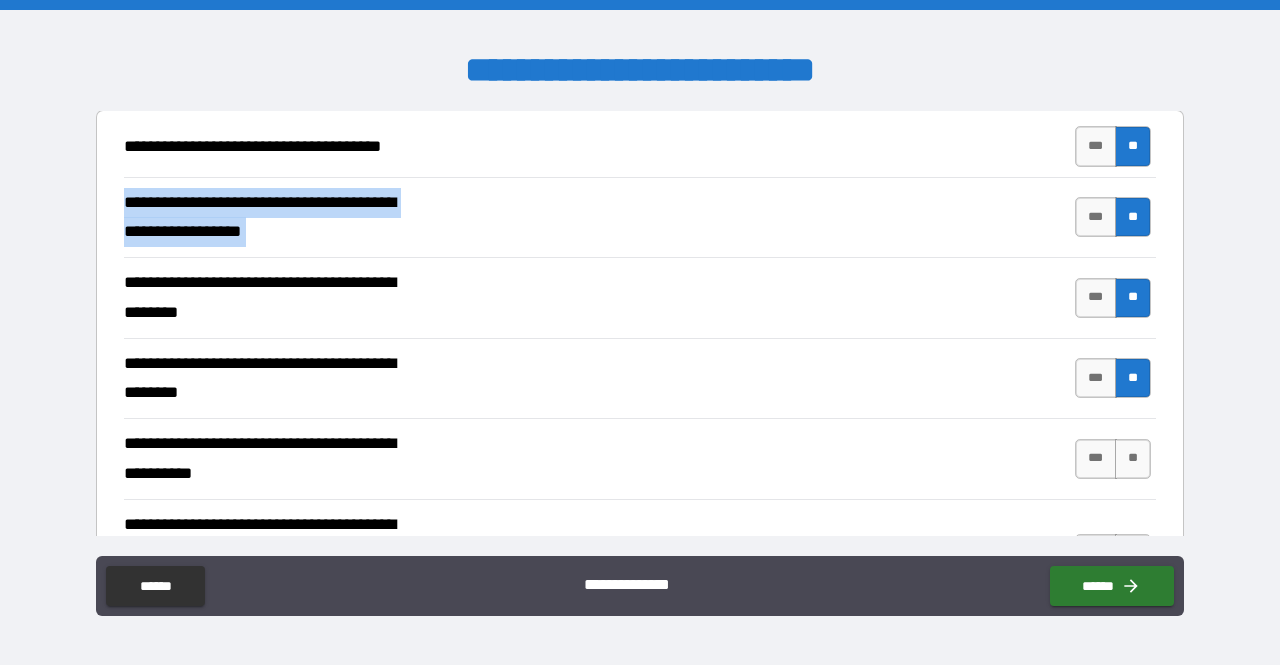 drag, startPoint x: 1184, startPoint y: 162, endPoint x: 1192, endPoint y: 209, distance: 47.67599 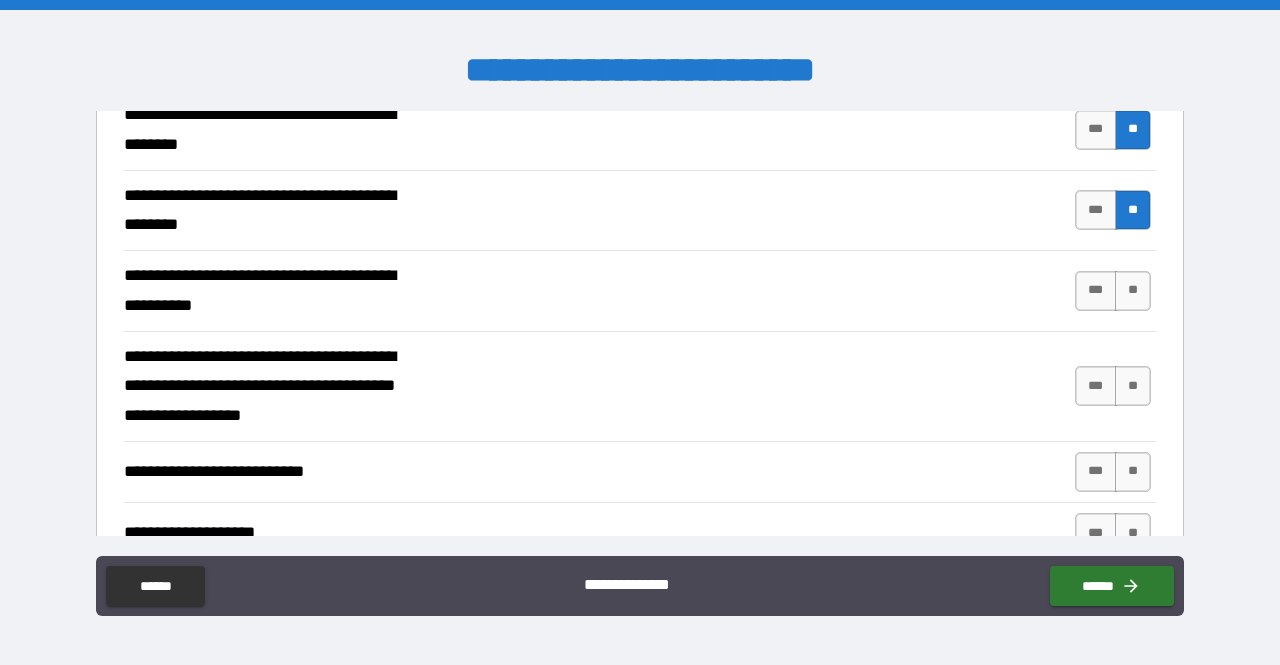 scroll, scrollTop: 563, scrollLeft: 0, axis: vertical 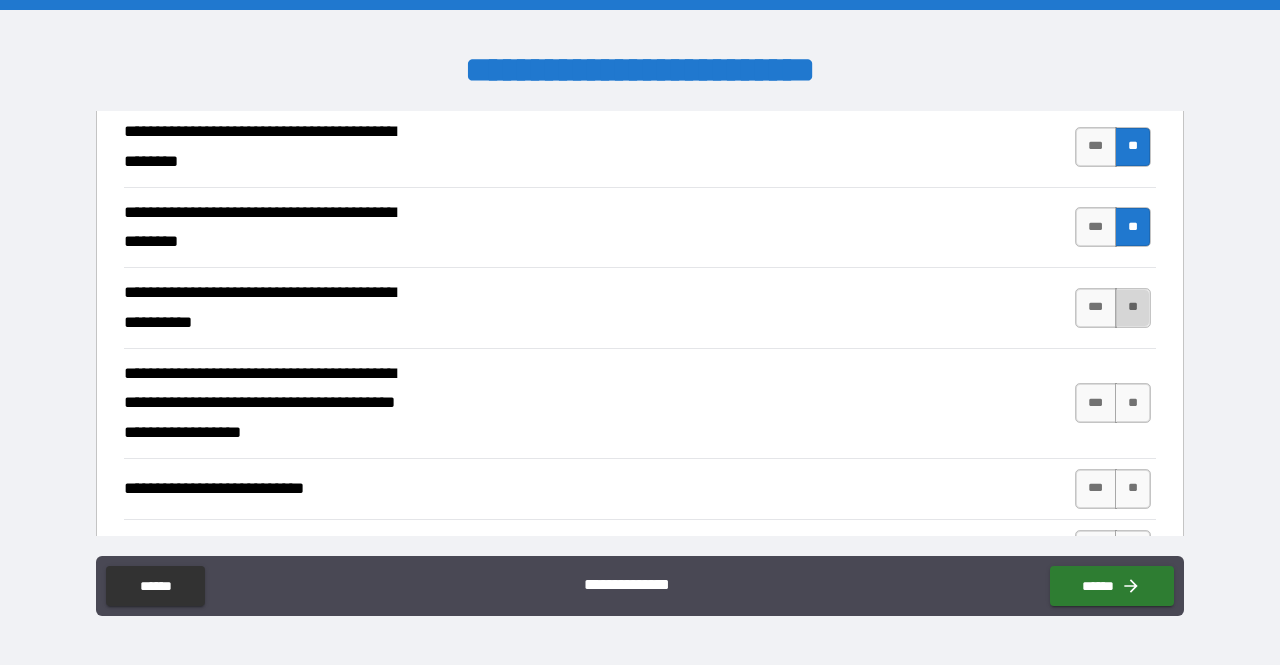 click on "**" at bounding box center (1133, 308) 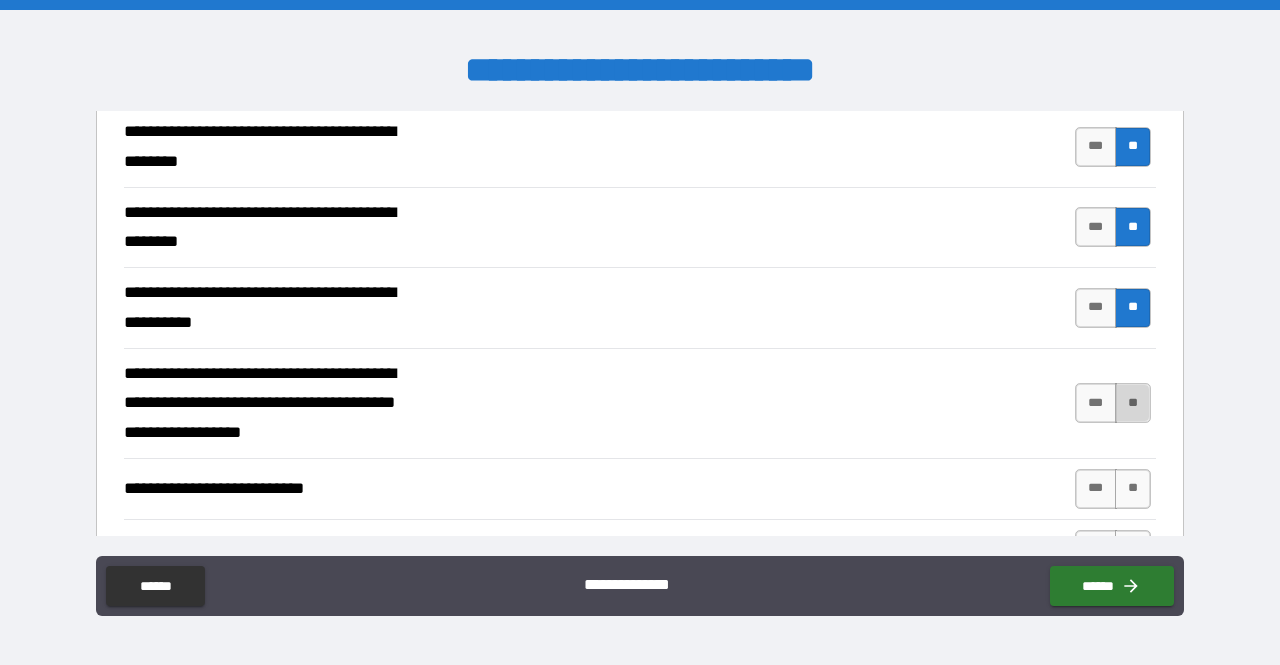 click on "**" at bounding box center (1133, 403) 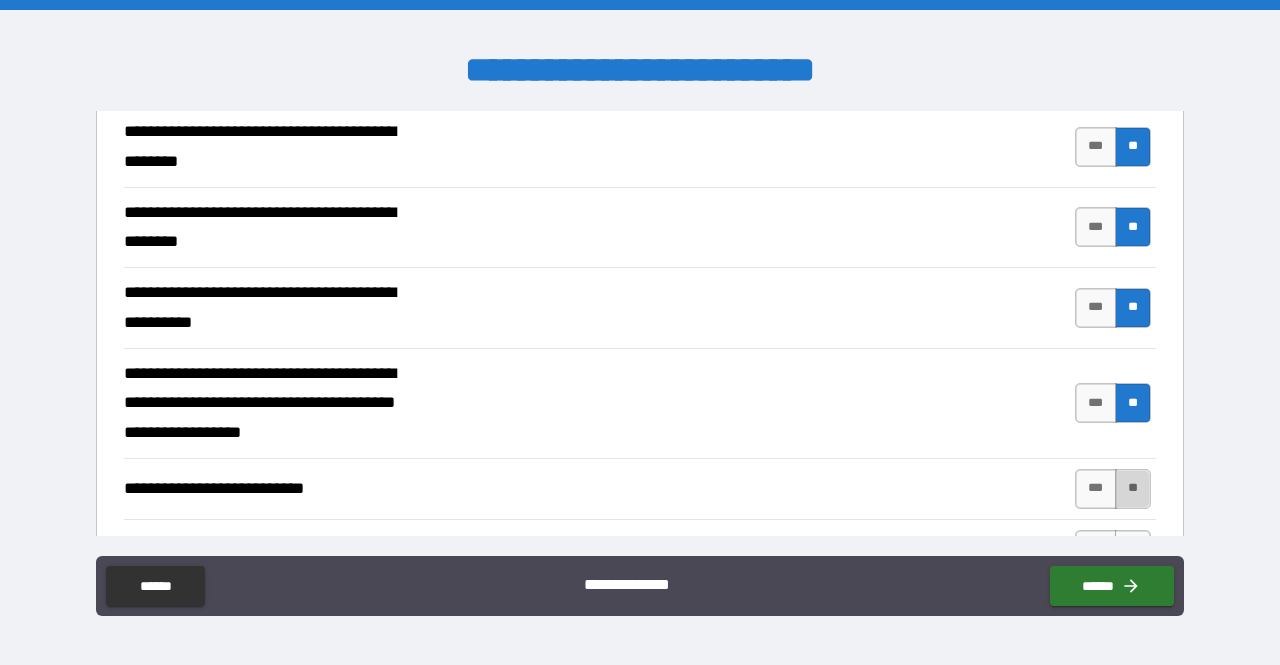 click on "**" at bounding box center (1133, 489) 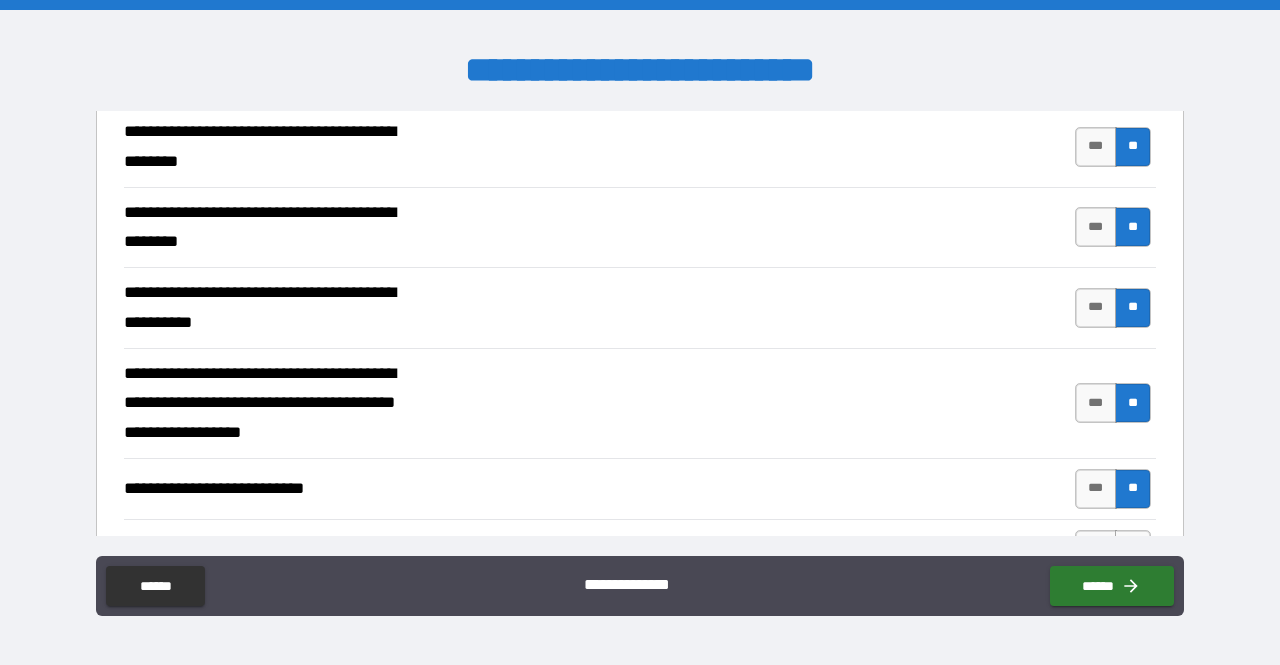 scroll, scrollTop: 935, scrollLeft: 0, axis: vertical 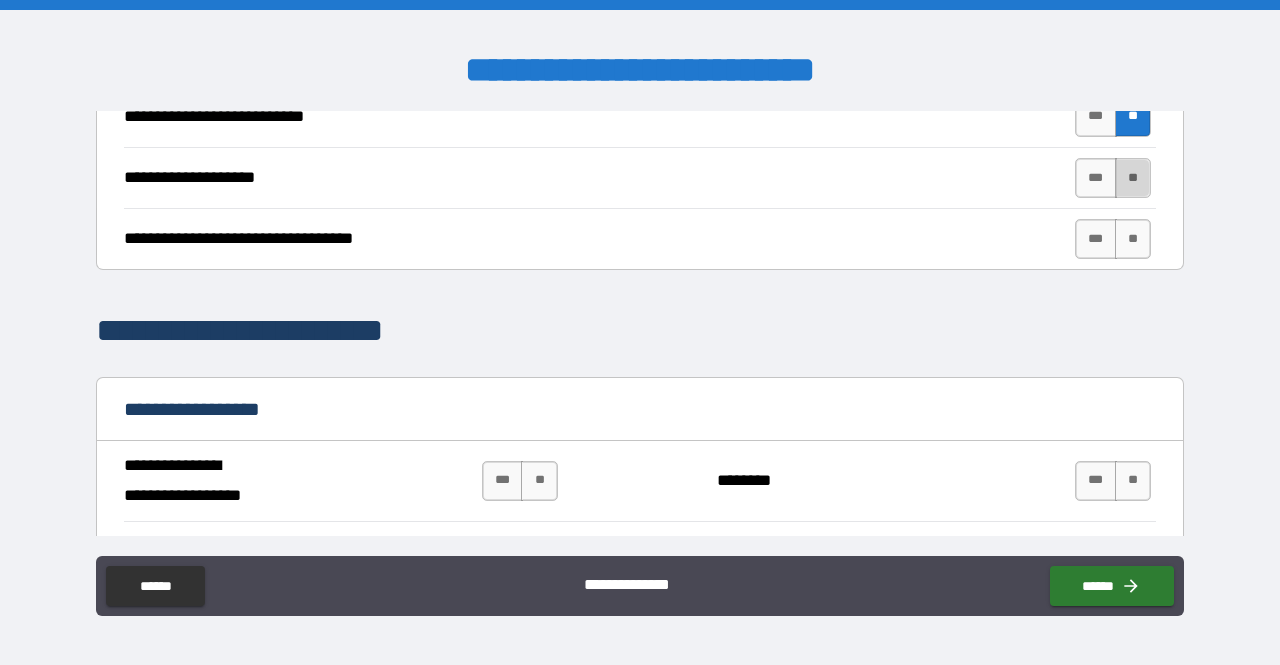 click on "**" at bounding box center [1133, 178] 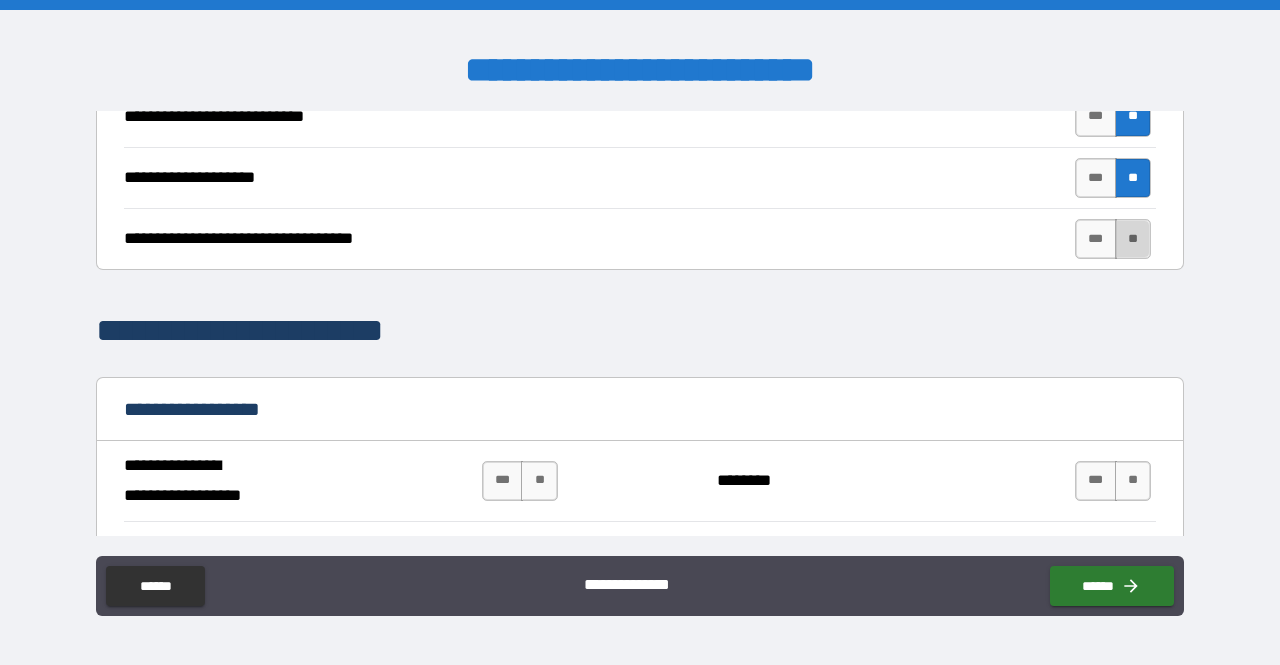 click on "**" at bounding box center (1133, 239) 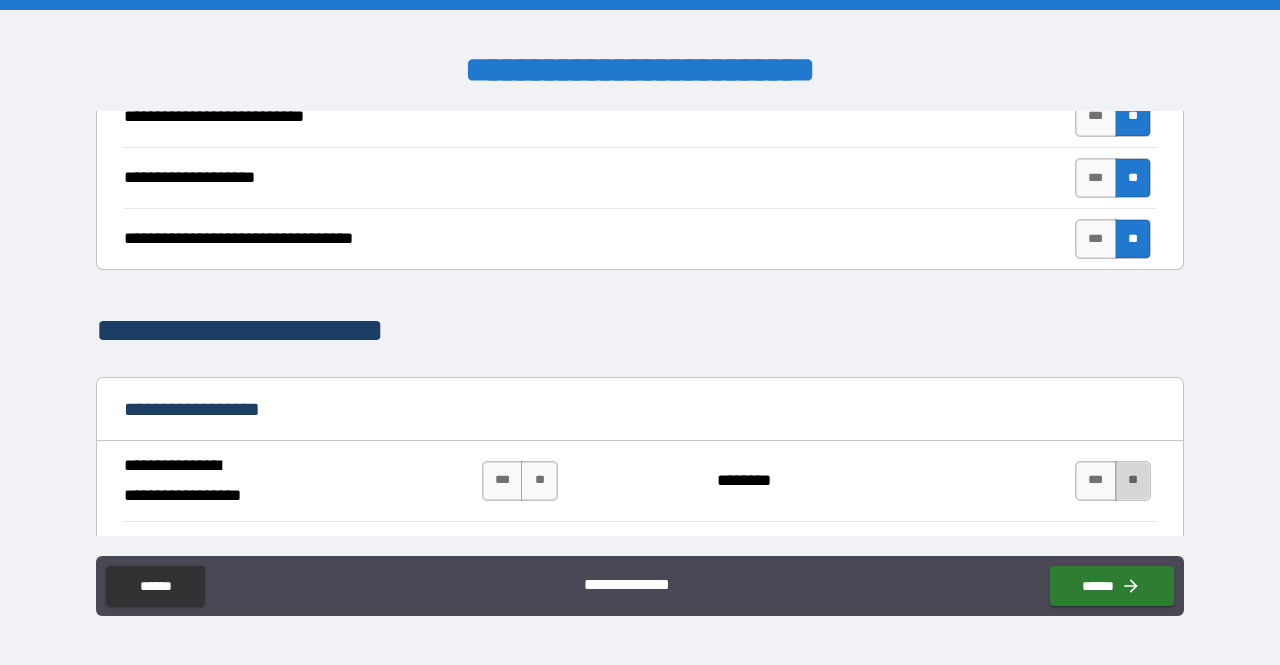 click on "**" at bounding box center (1133, 481) 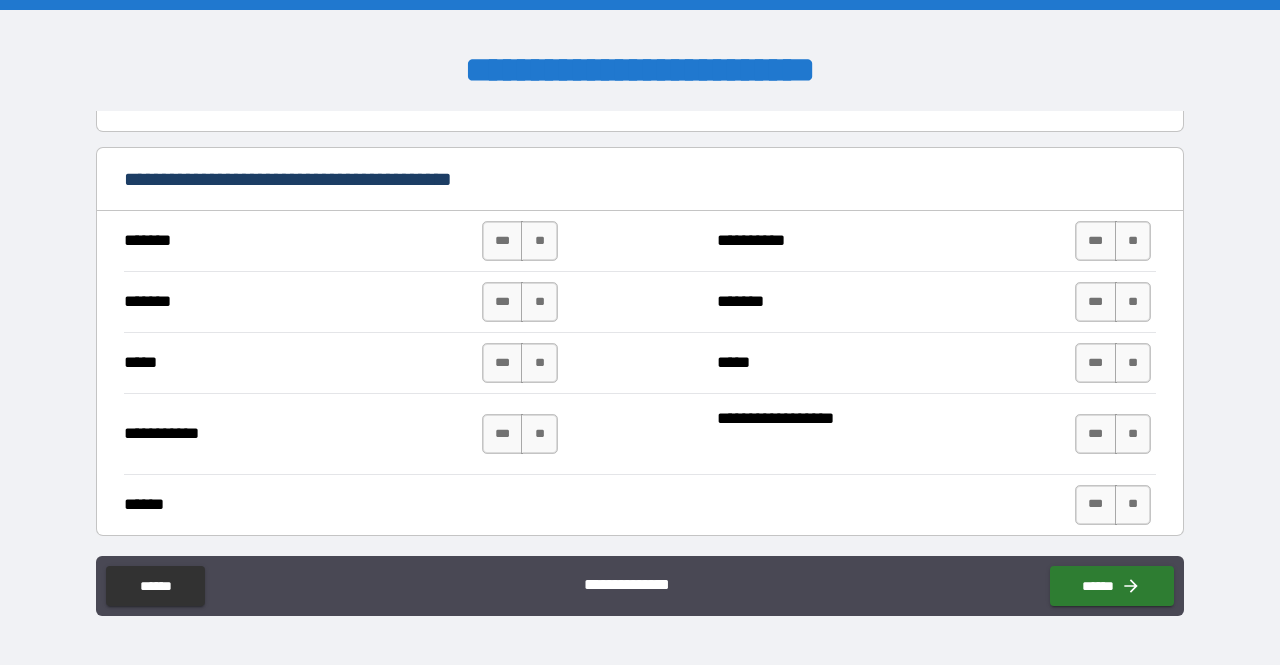 scroll, scrollTop: 1414, scrollLeft: 0, axis: vertical 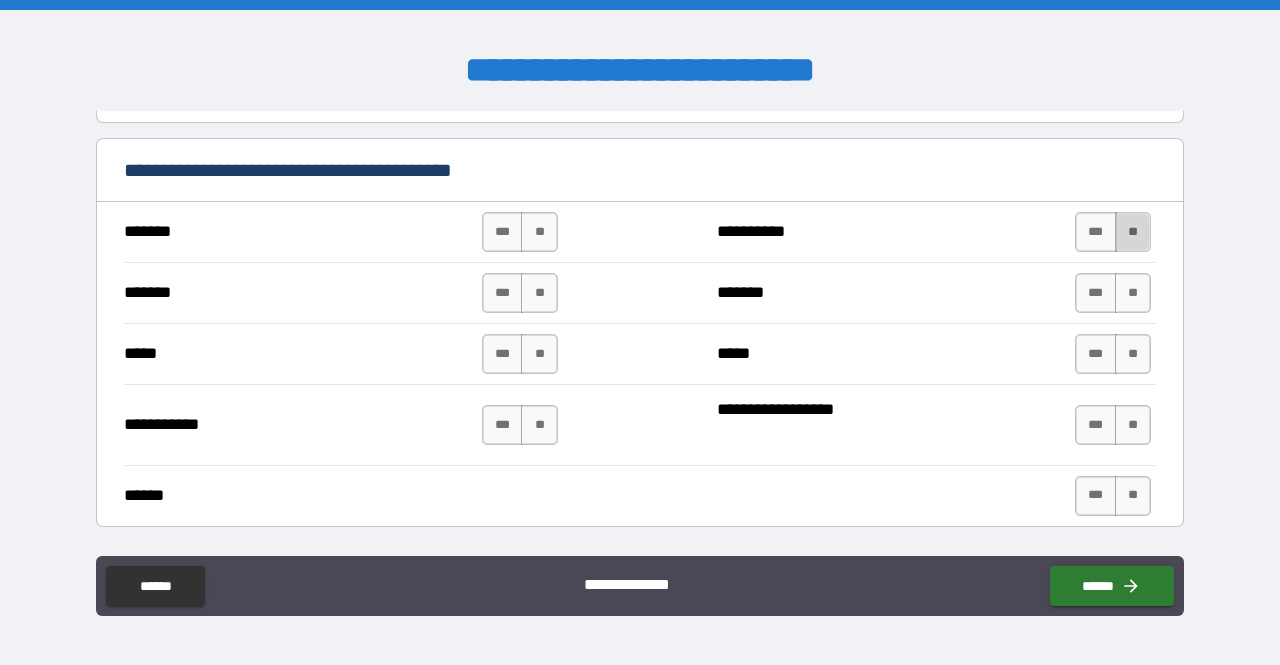 click on "**" at bounding box center [1133, 232] 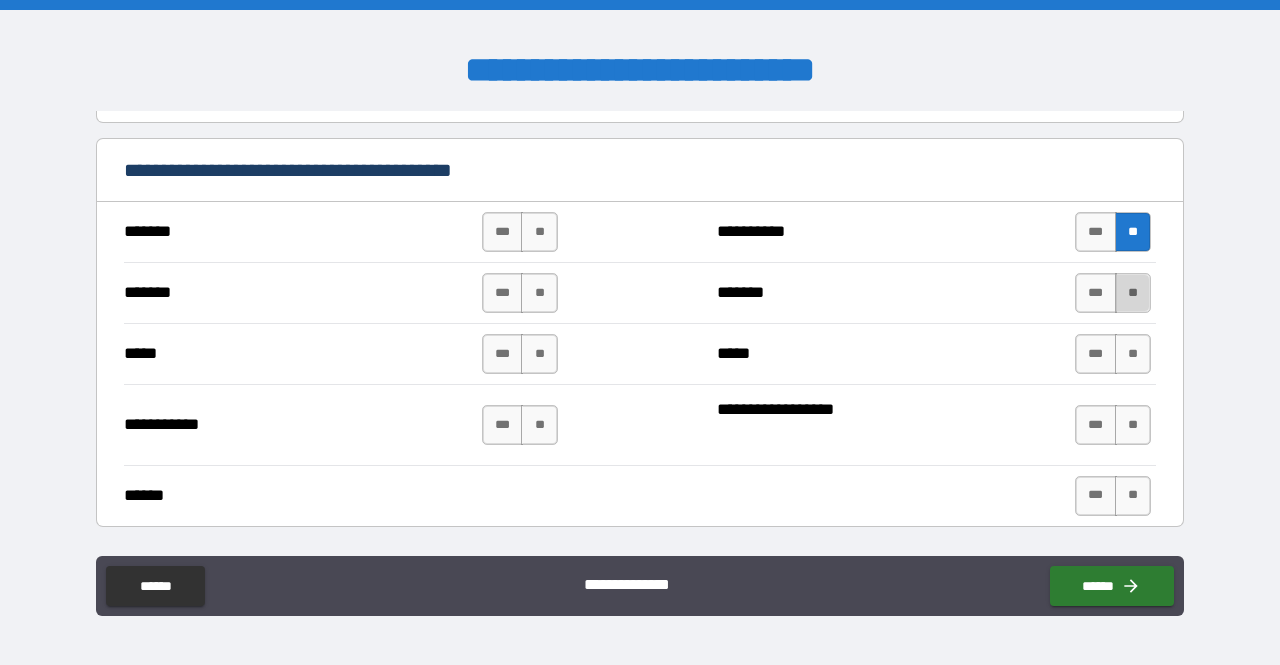 click on "**" at bounding box center [1133, 293] 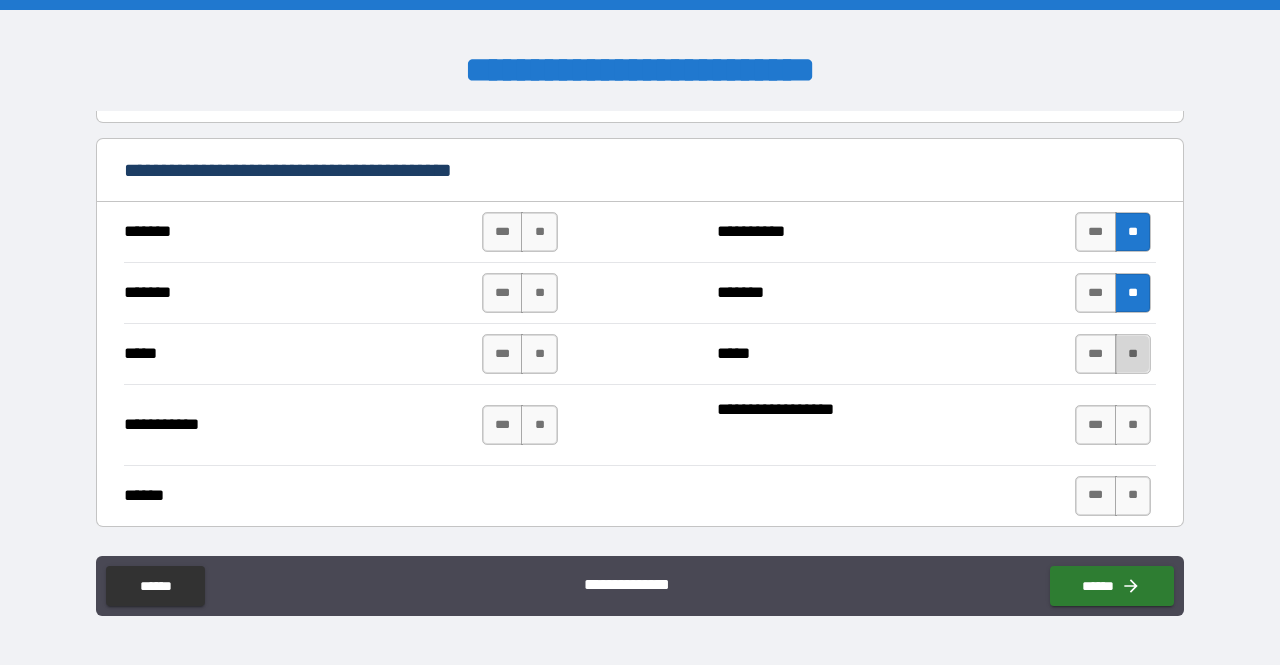 click on "**" at bounding box center [1133, 354] 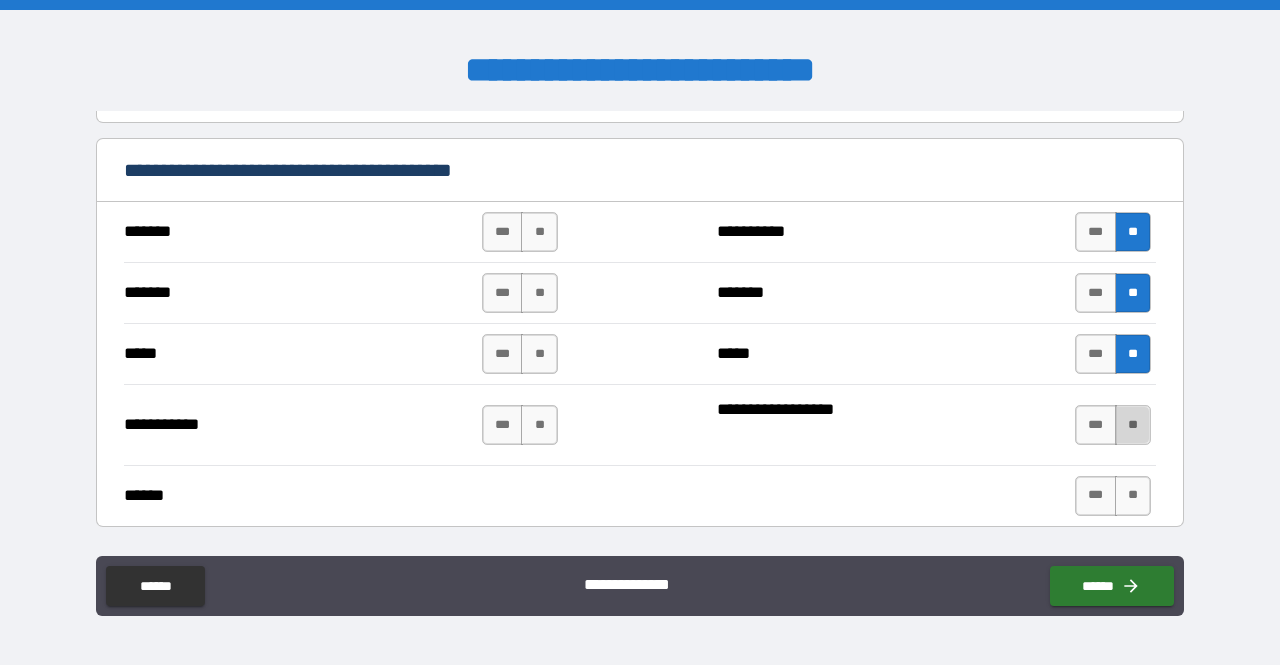 click on "**" at bounding box center (1133, 425) 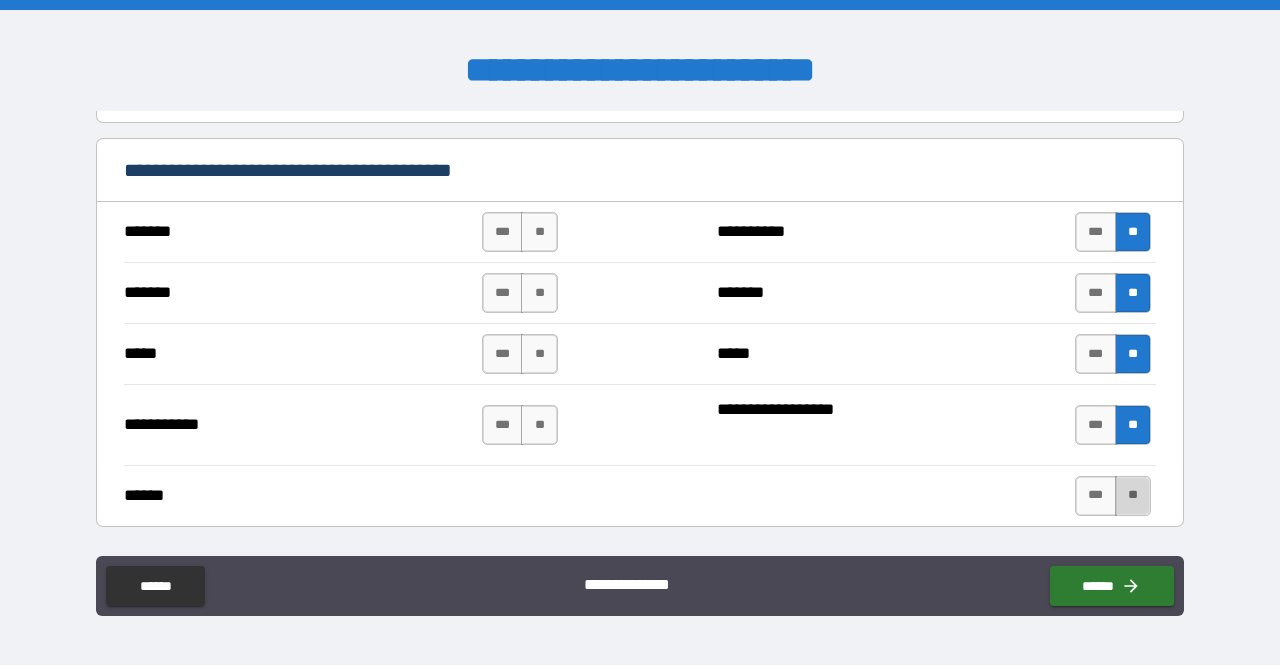 click on "**" at bounding box center [1133, 496] 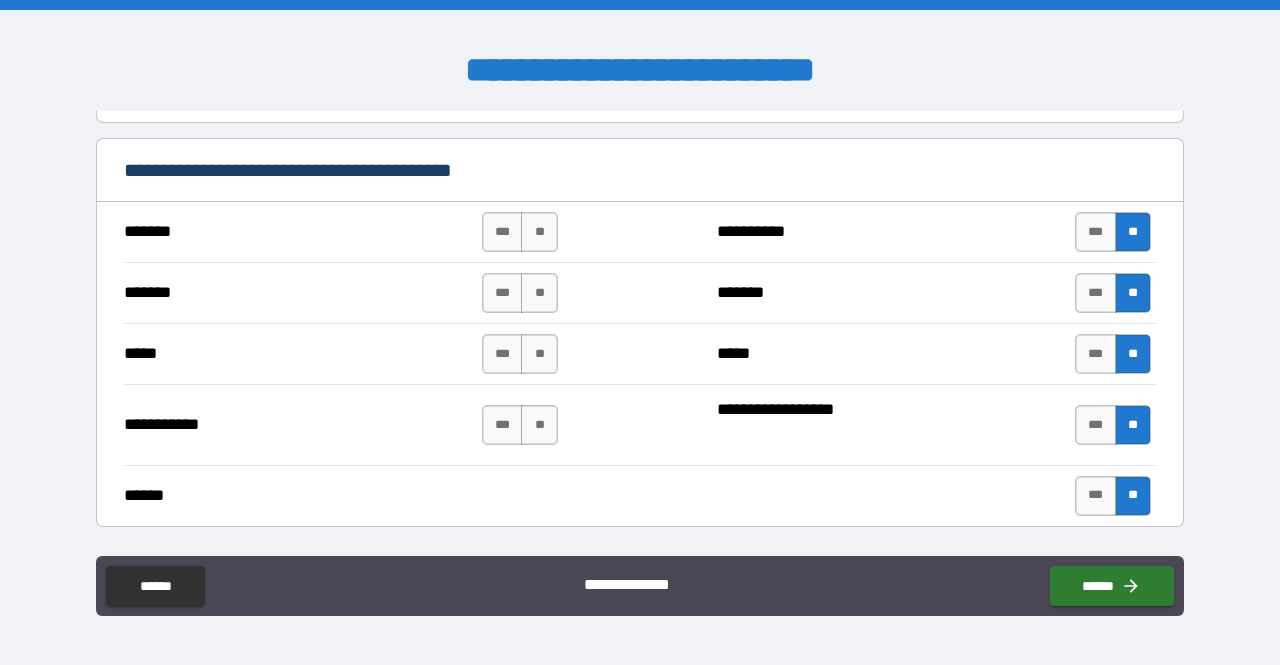 scroll, scrollTop: 1785, scrollLeft: 0, axis: vertical 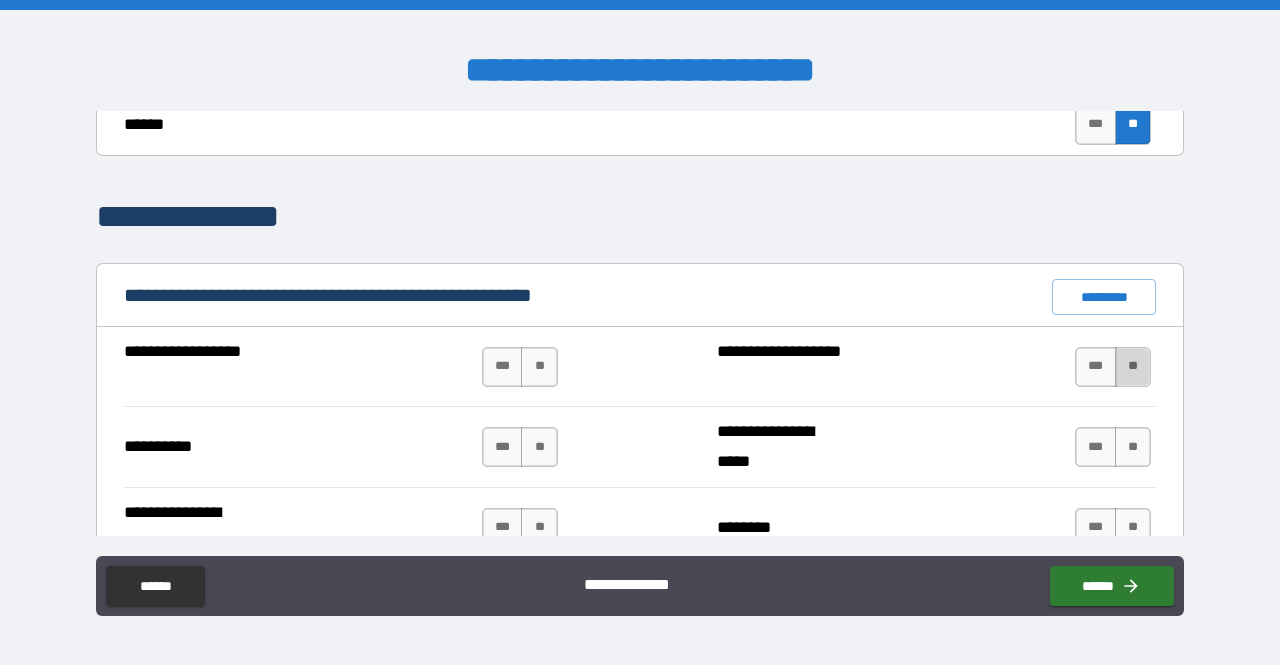 click on "**" at bounding box center (1133, 367) 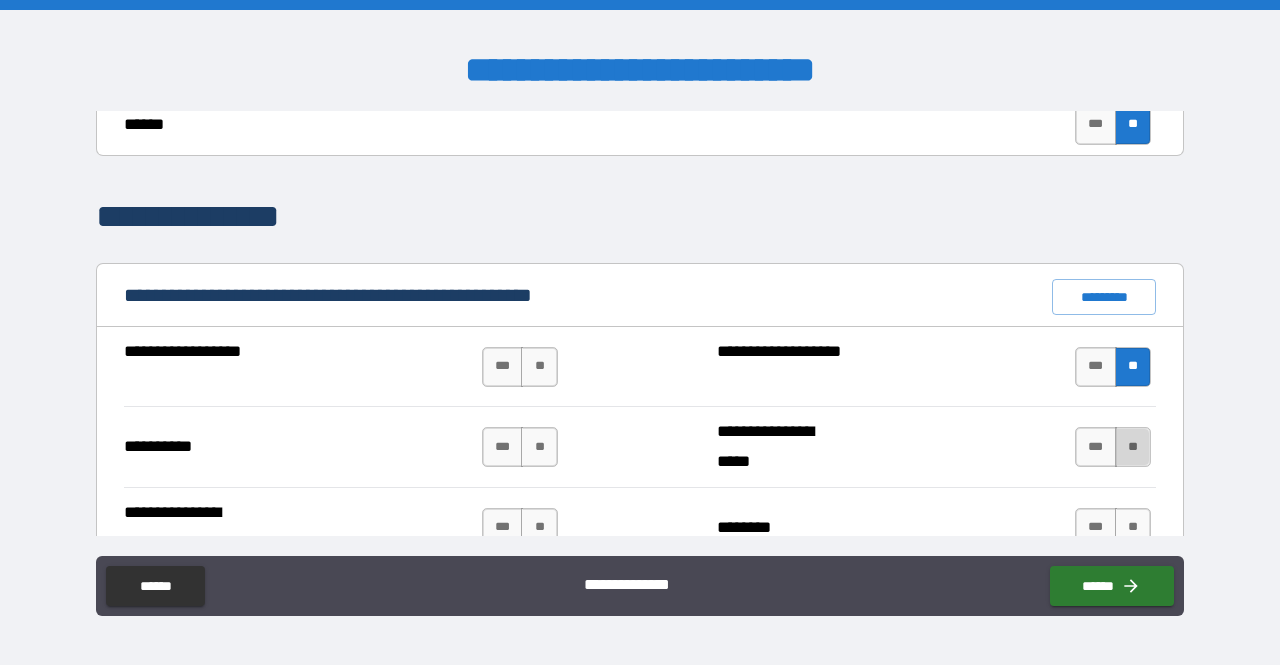 click on "**" at bounding box center (1133, 447) 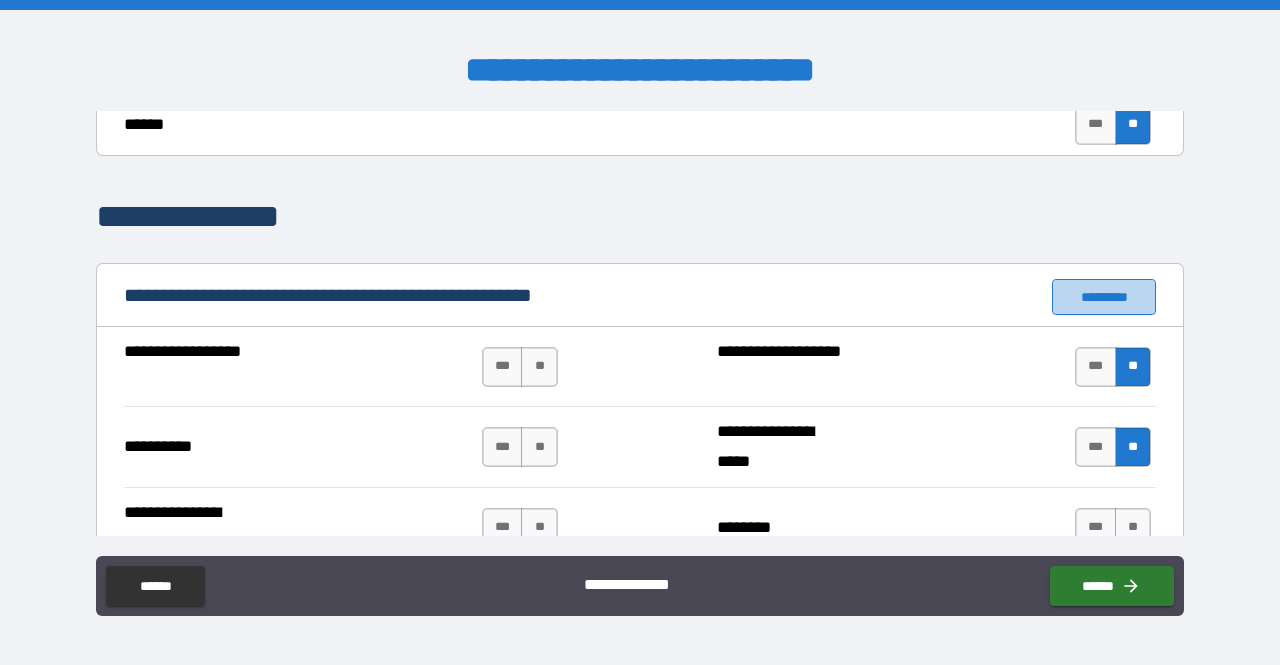 click on "*********" at bounding box center [1104, 297] 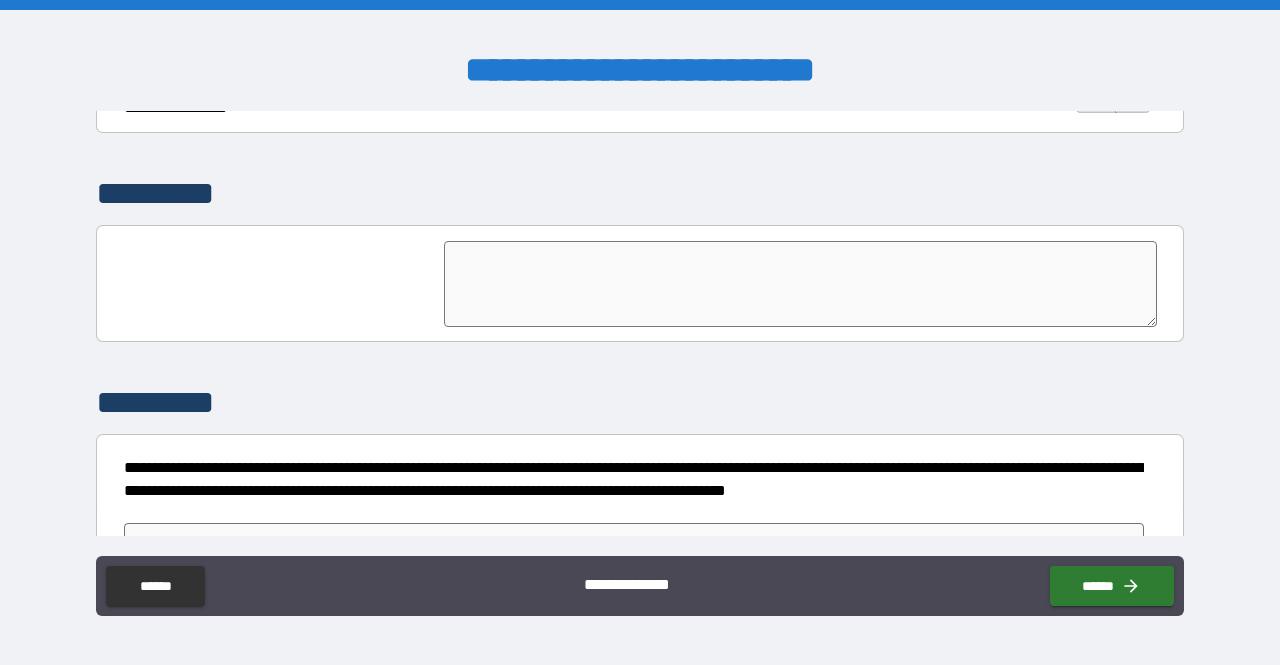scroll, scrollTop: 4931, scrollLeft: 0, axis: vertical 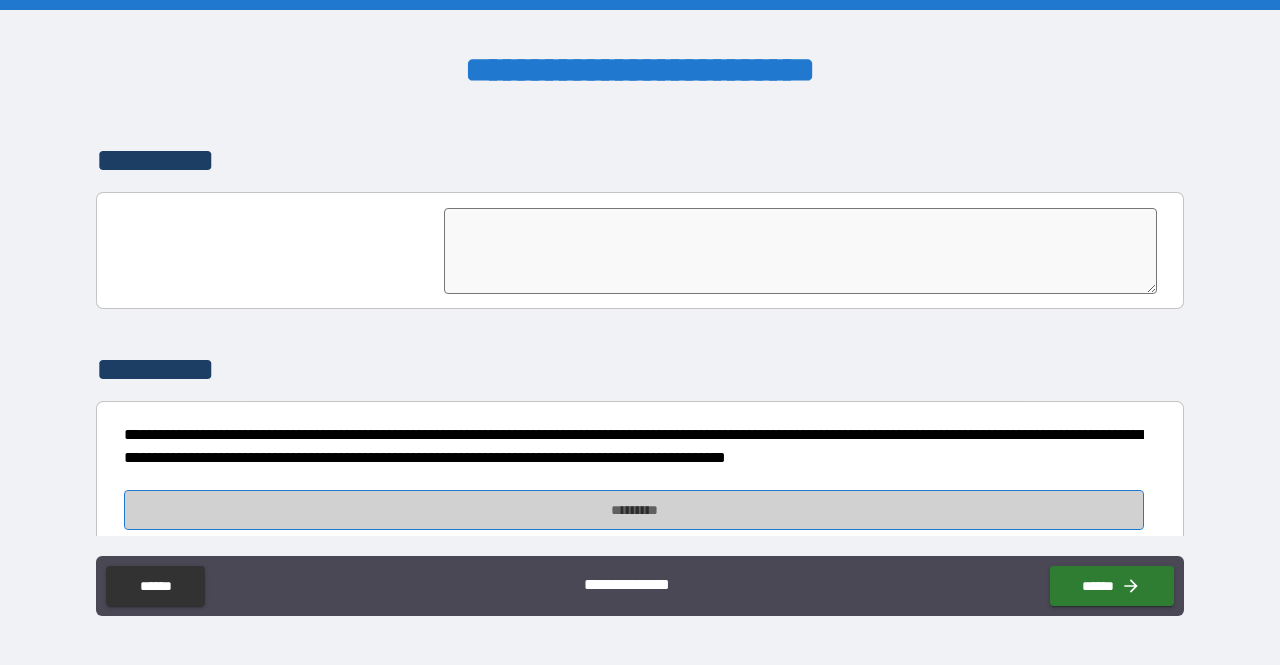 click on "*********" at bounding box center (634, 510) 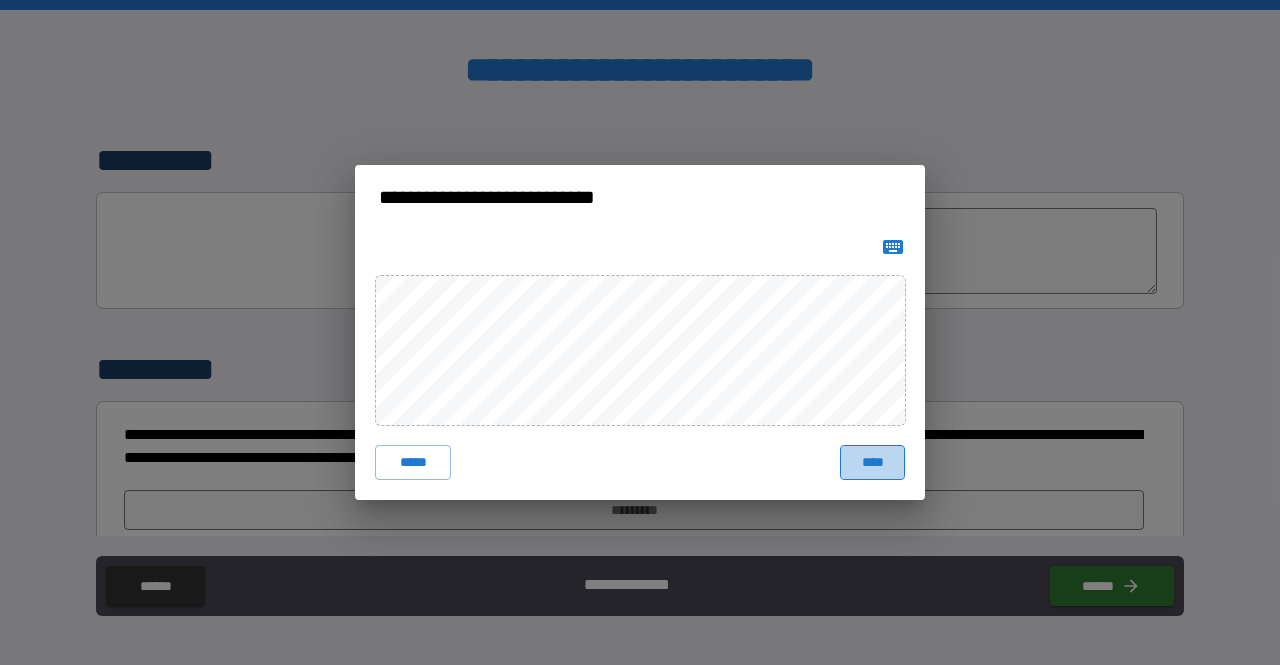 click on "****" at bounding box center [872, 463] 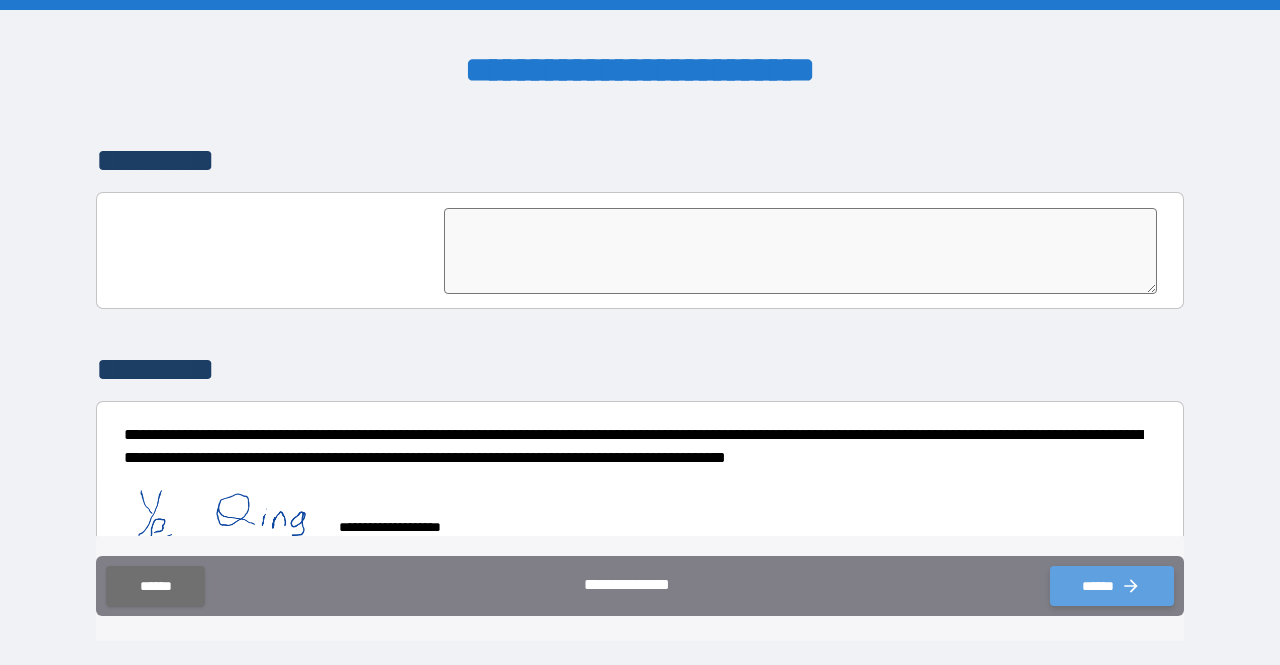 click on "******" at bounding box center (1112, 586) 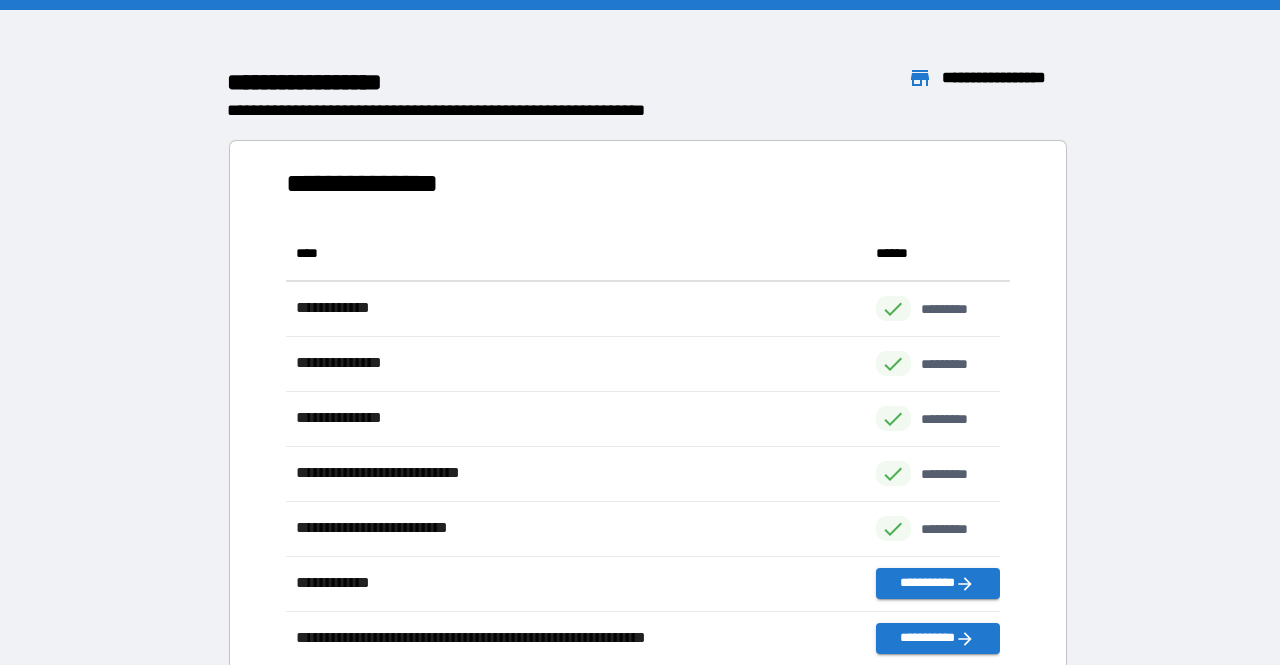 scroll, scrollTop: 16, scrollLeft: 16, axis: both 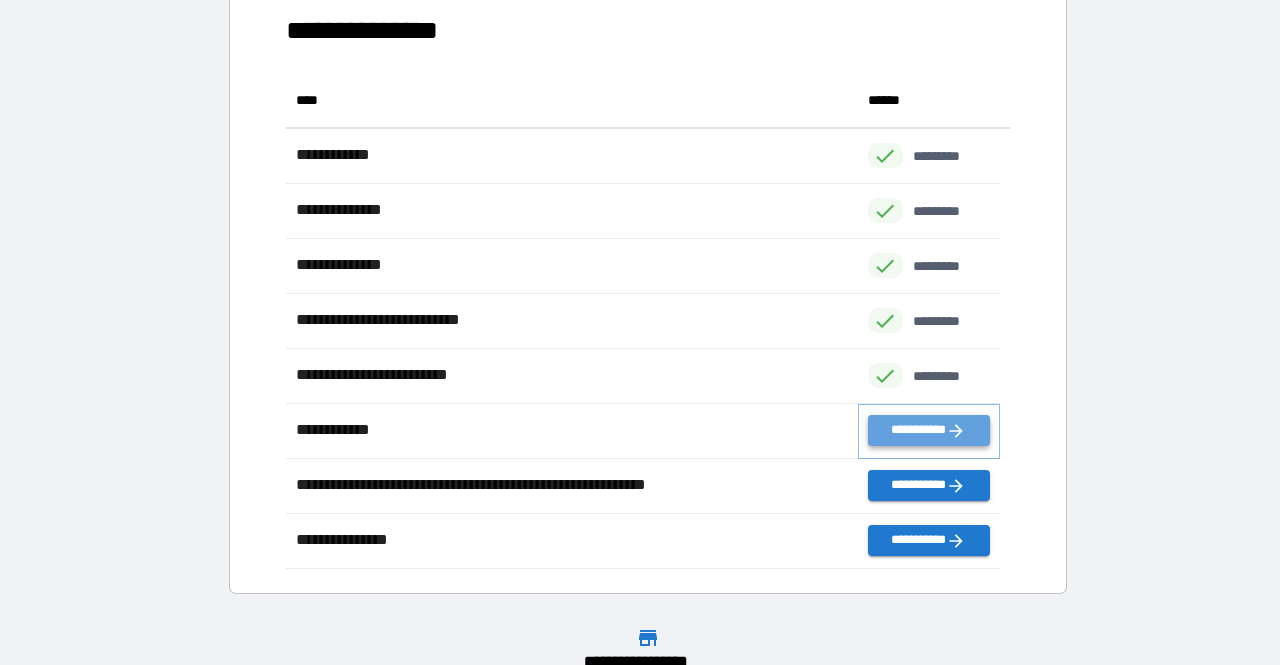 click on "**********" at bounding box center (929, 430) 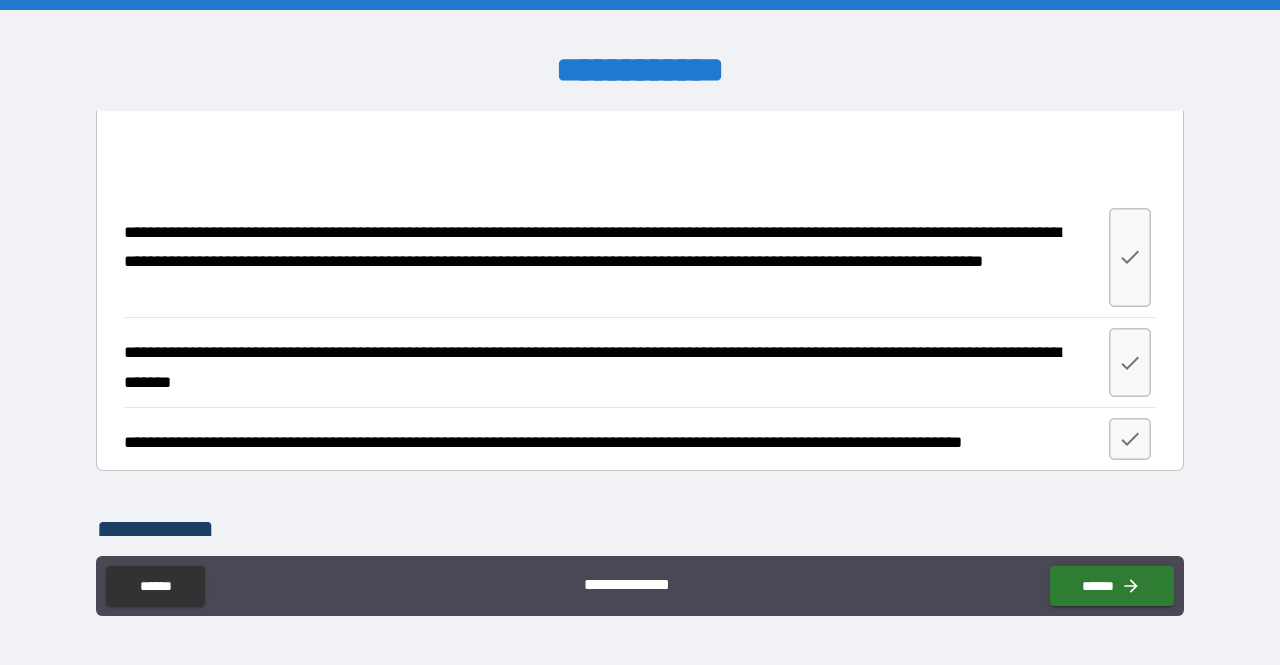 scroll, scrollTop: 3883, scrollLeft: 0, axis: vertical 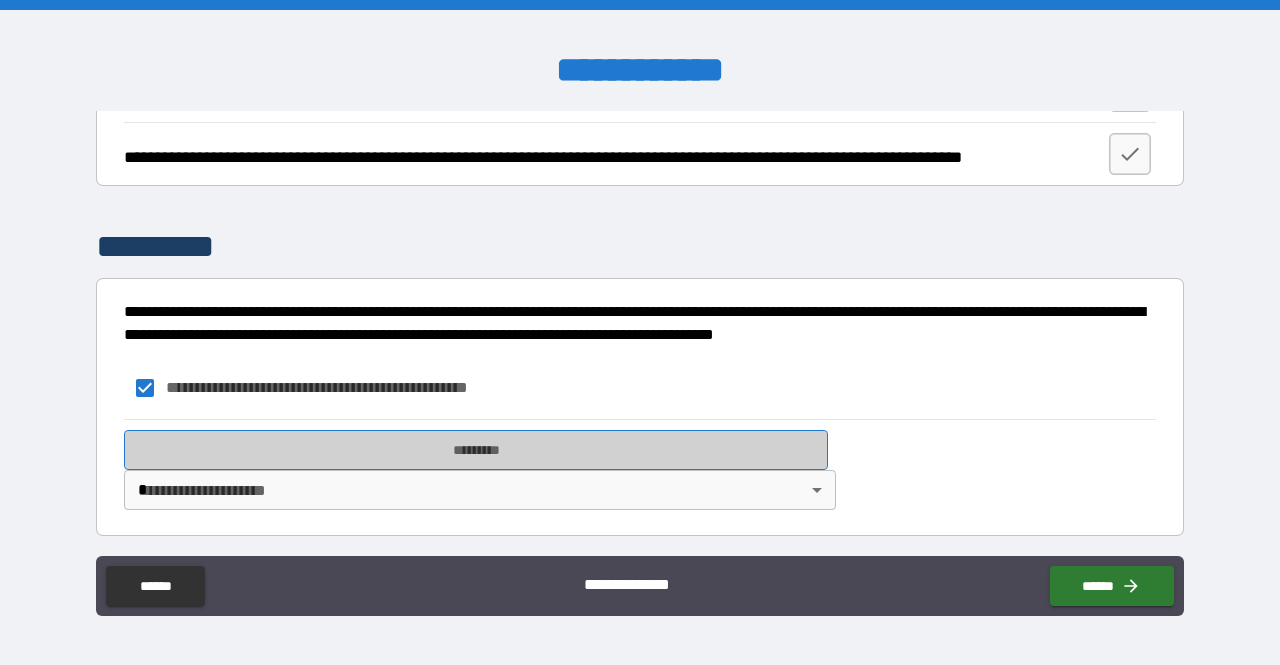 click on "*********" at bounding box center (476, 450) 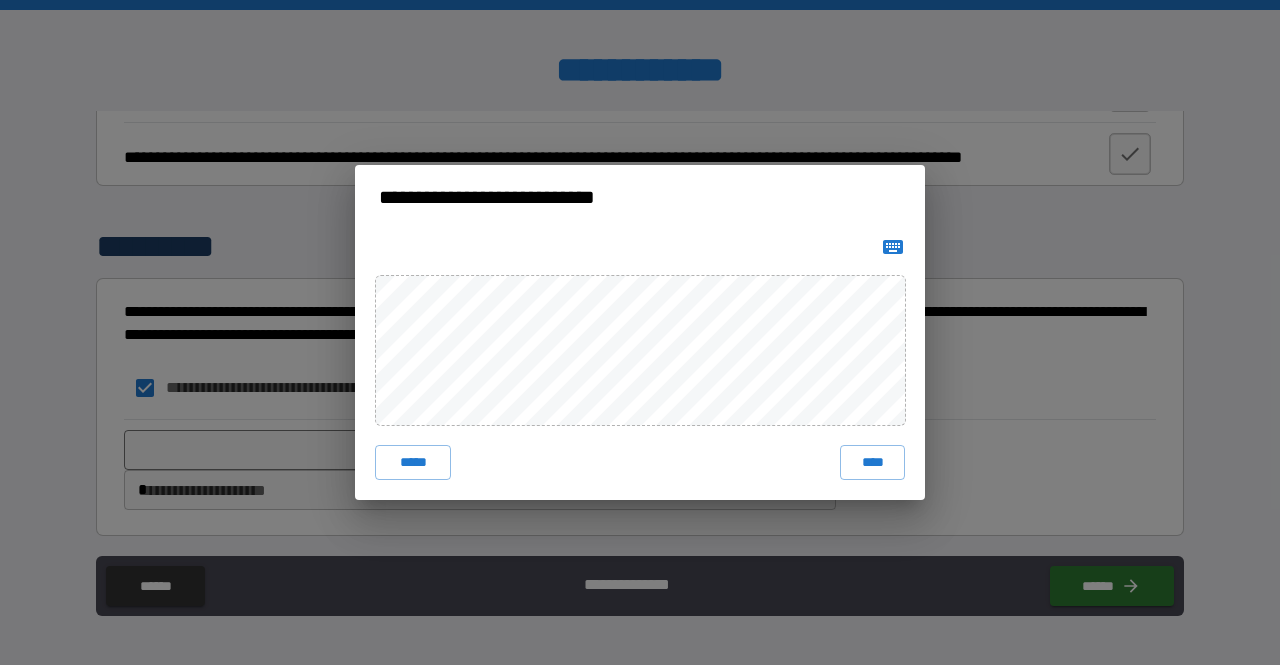 click on "***** ****" at bounding box center (640, 365) 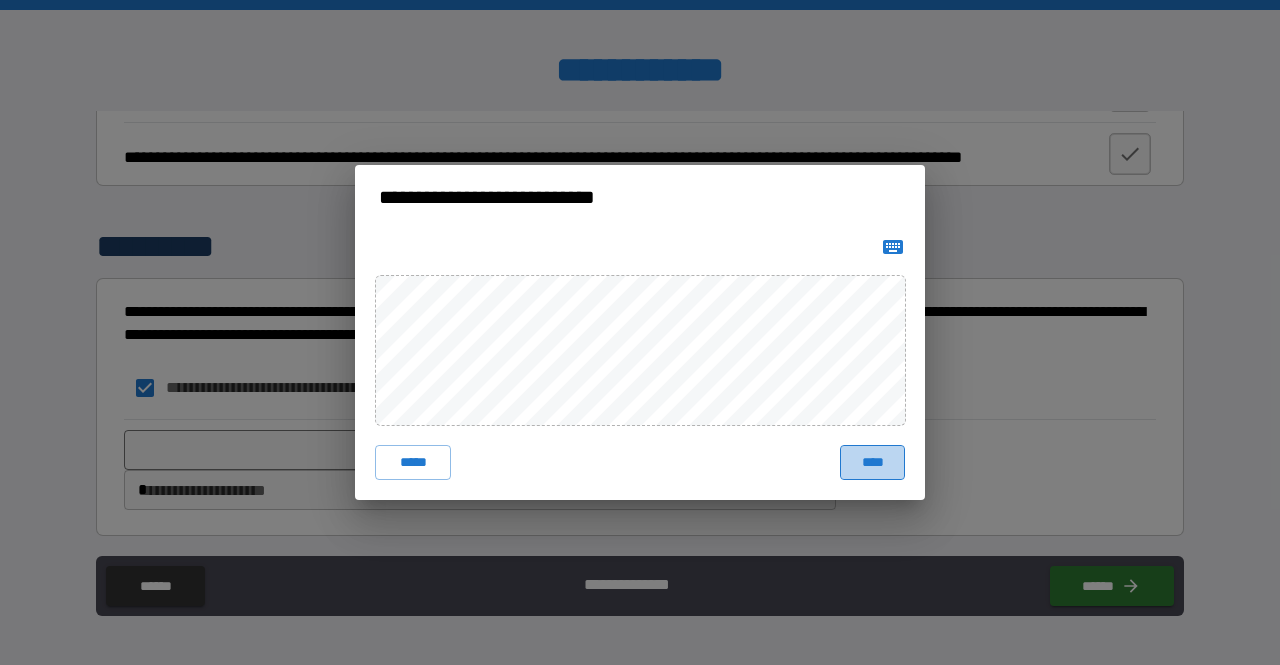 click on "****" at bounding box center [872, 463] 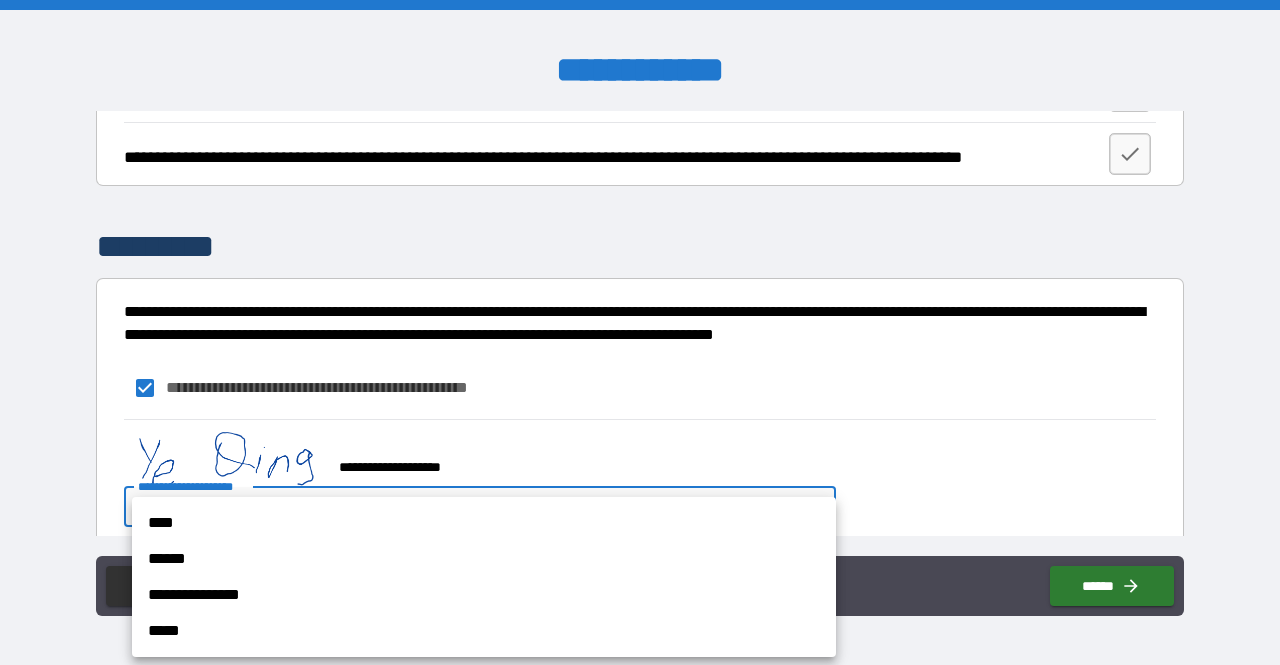 click on "**********" at bounding box center (640, 332) 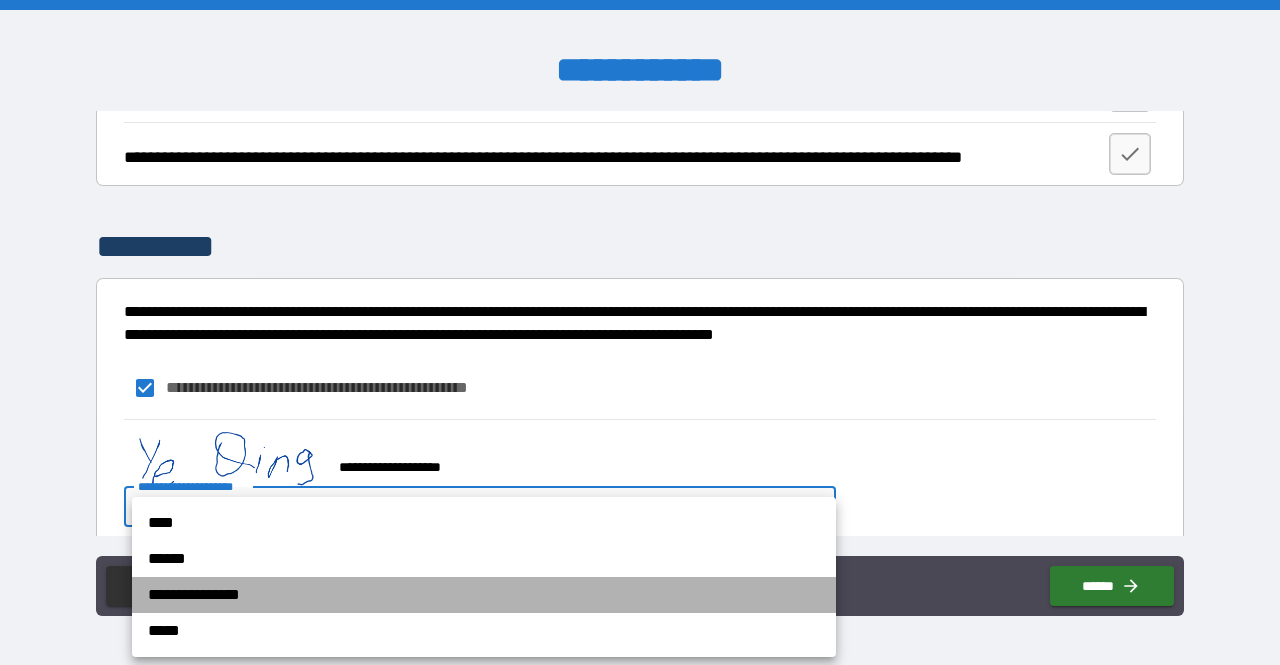 click on "**********" at bounding box center [484, 595] 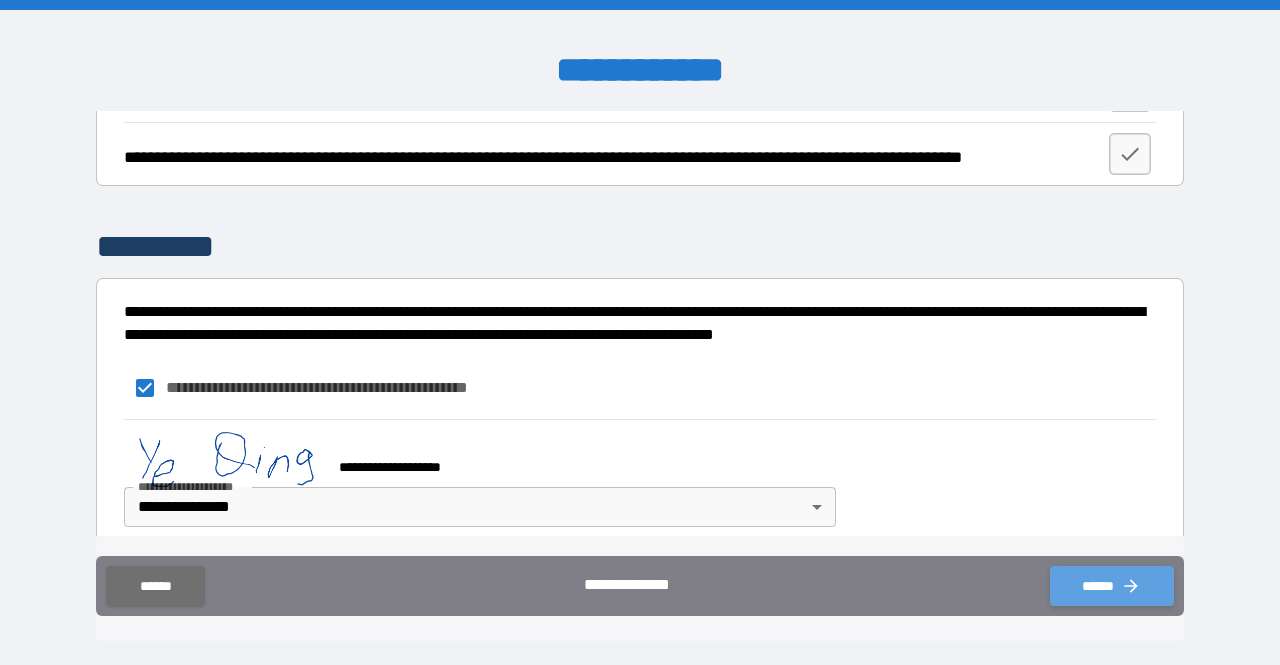 click on "******" at bounding box center [1112, 586] 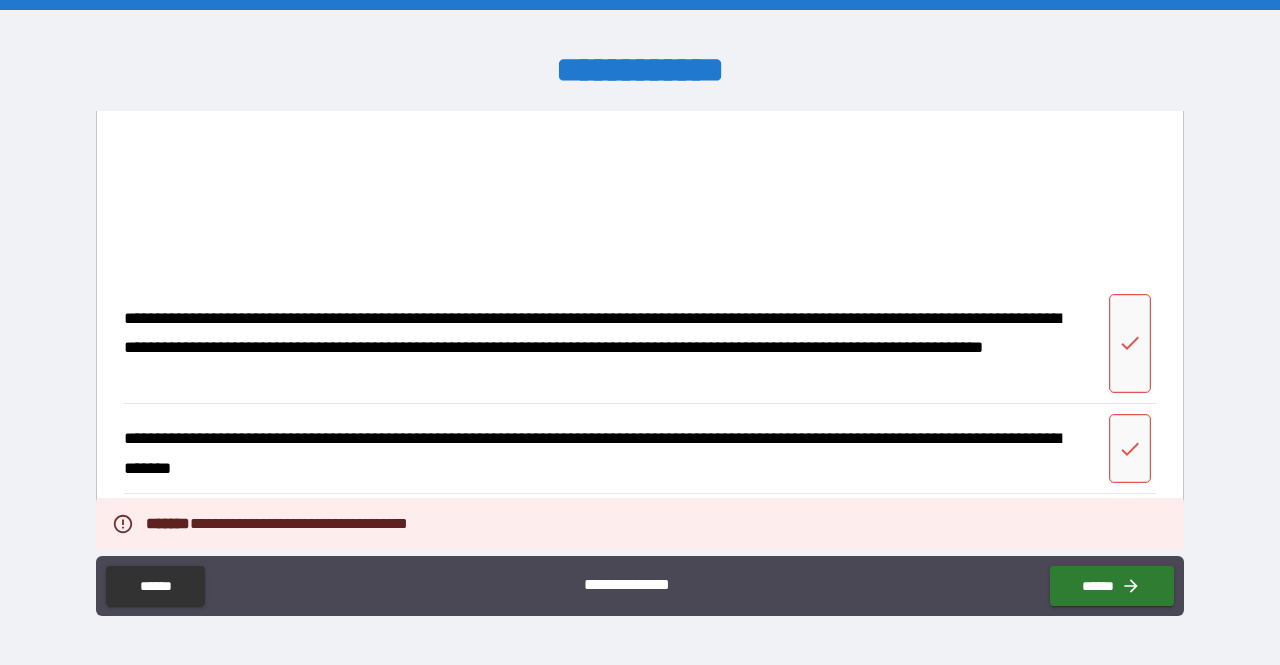 scroll, scrollTop: 3140, scrollLeft: 0, axis: vertical 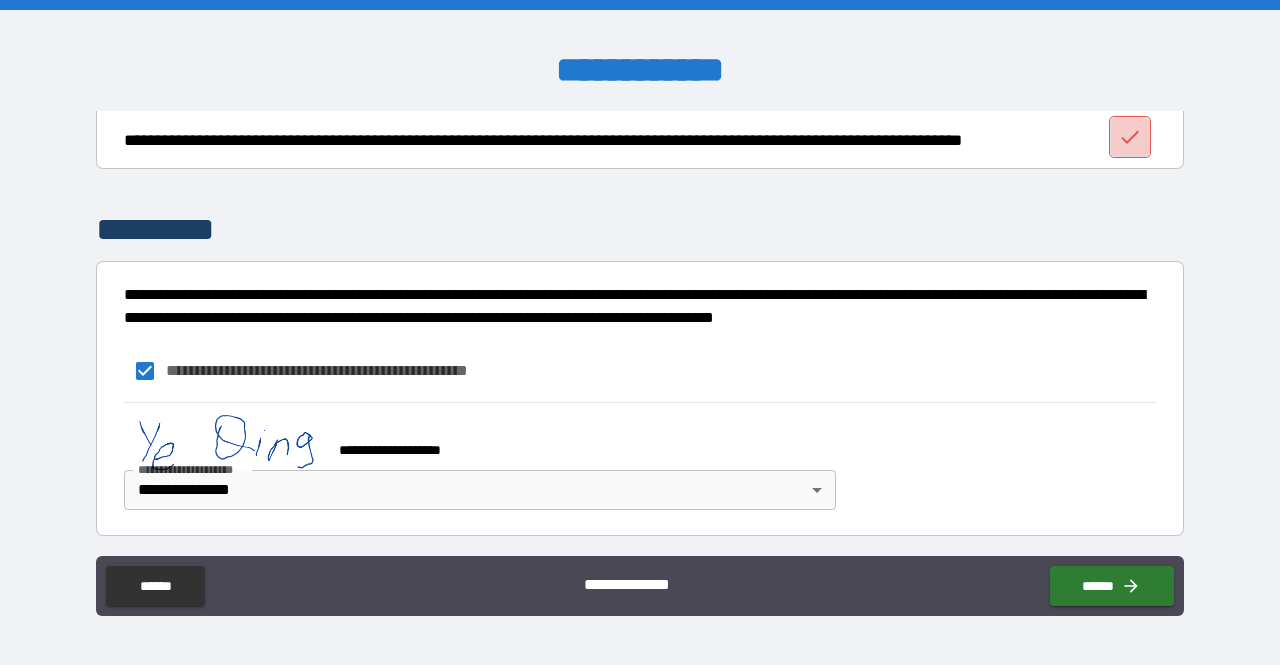 click 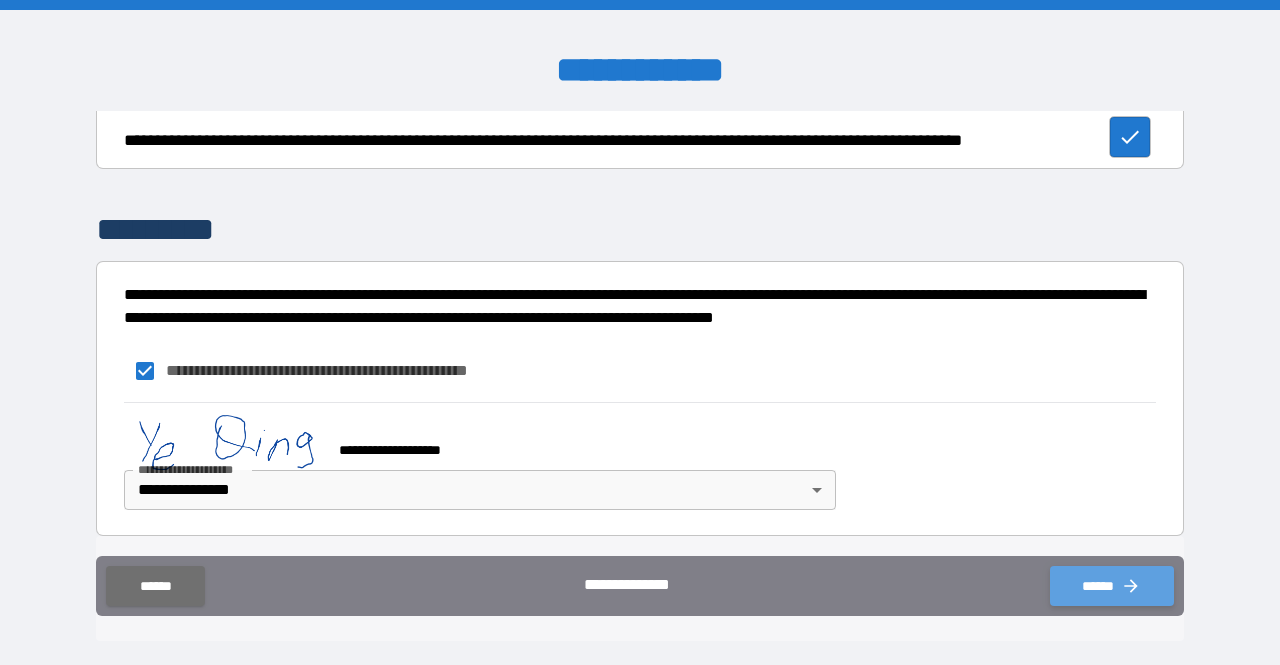 click on "******" at bounding box center (1112, 586) 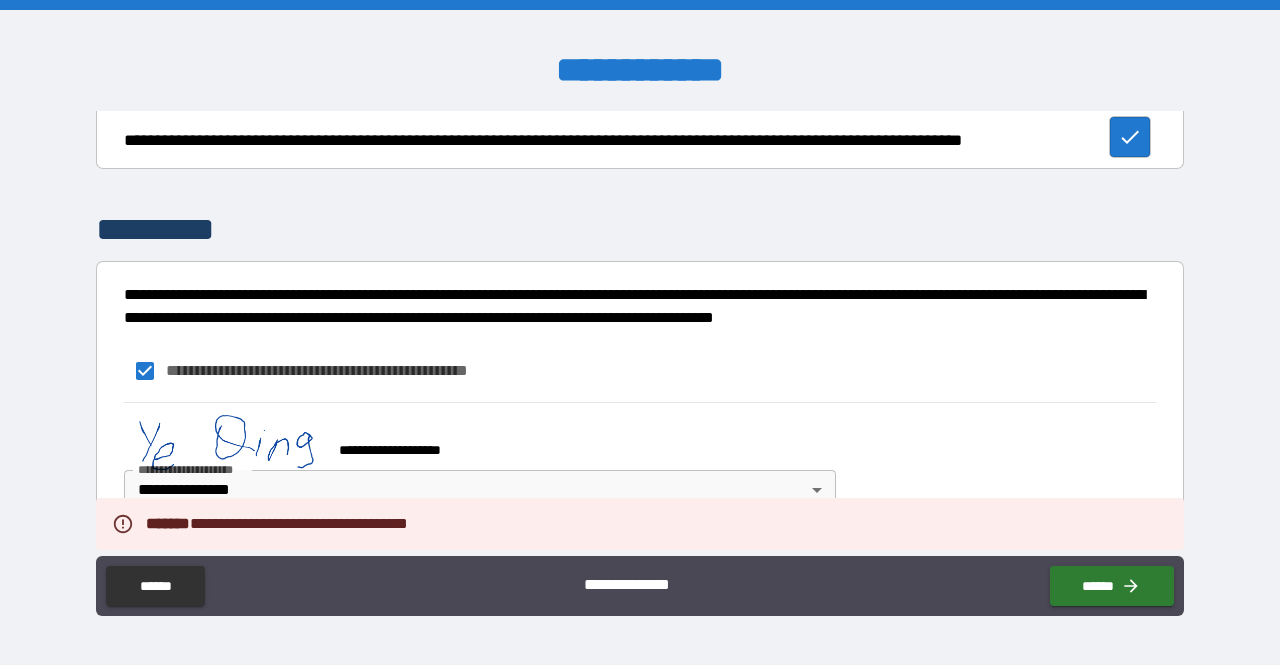 click on "**********" at bounding box center (640, 335) 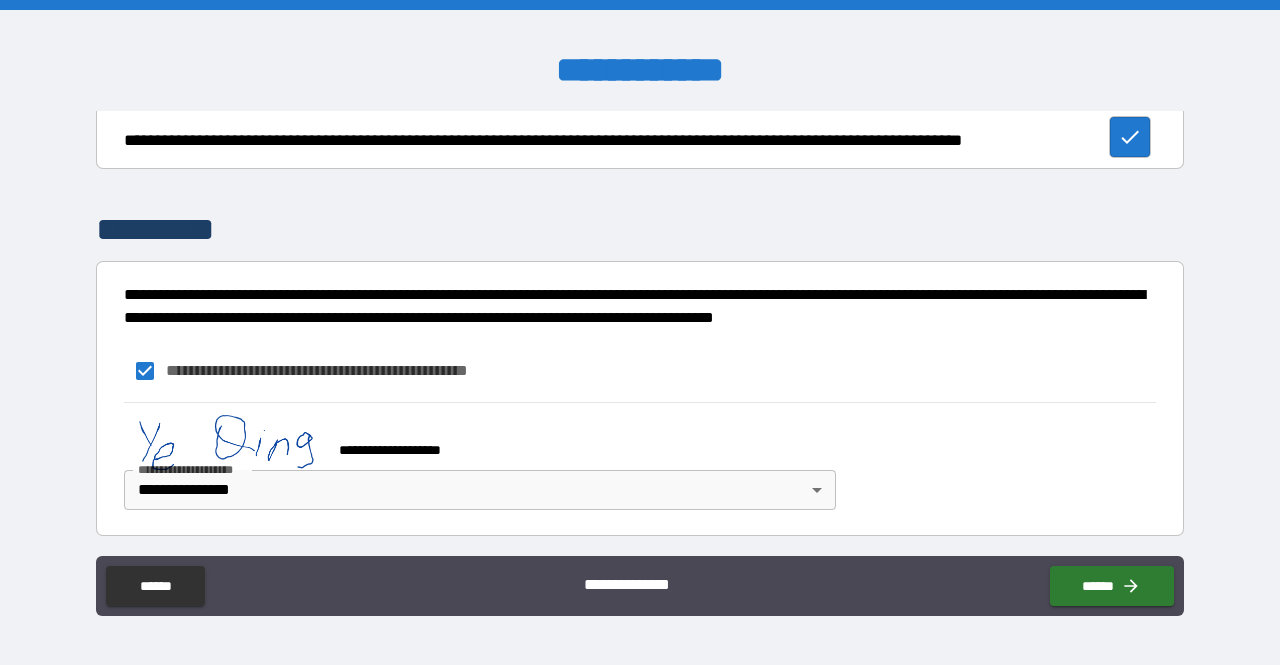 scroll, scrollTop: 3528, scrollLeft: 0, axis: vertical 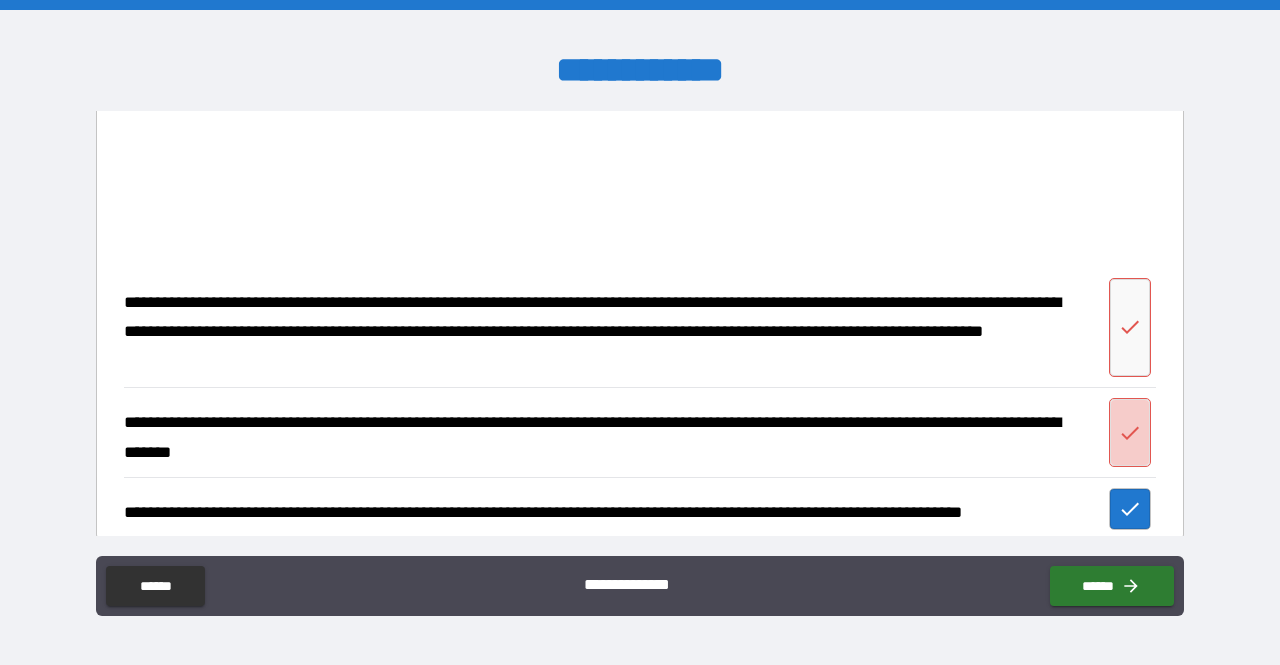click at bounding box center (1130, 433) 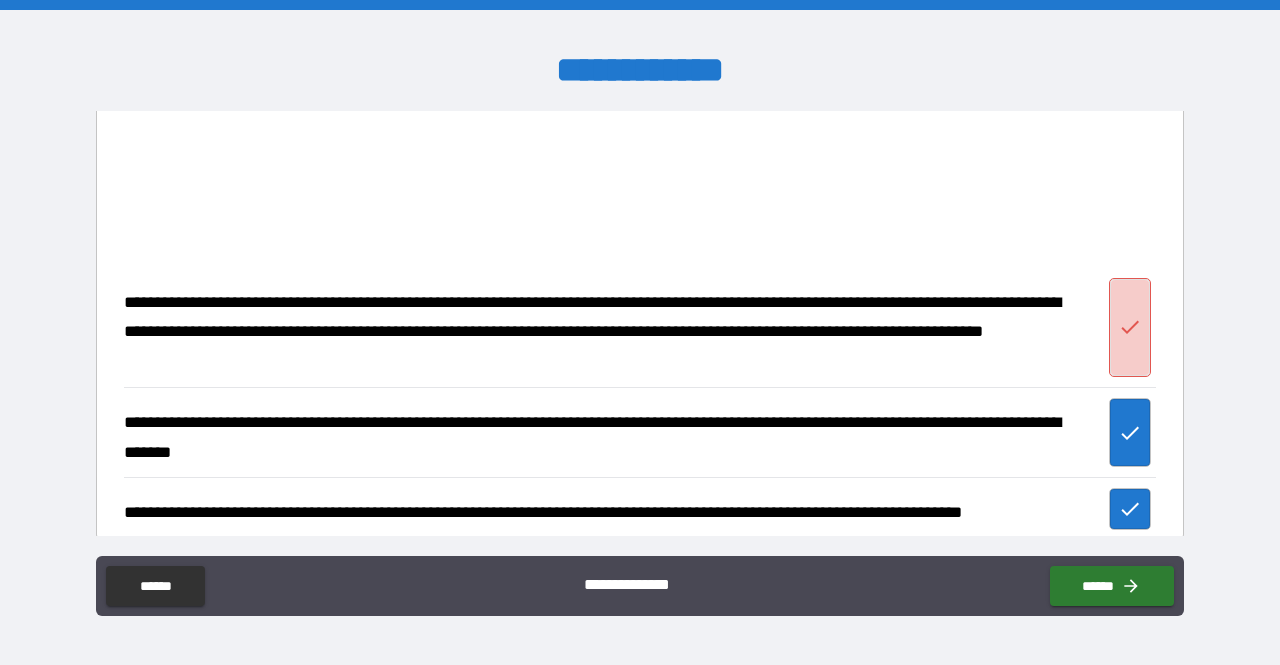 click 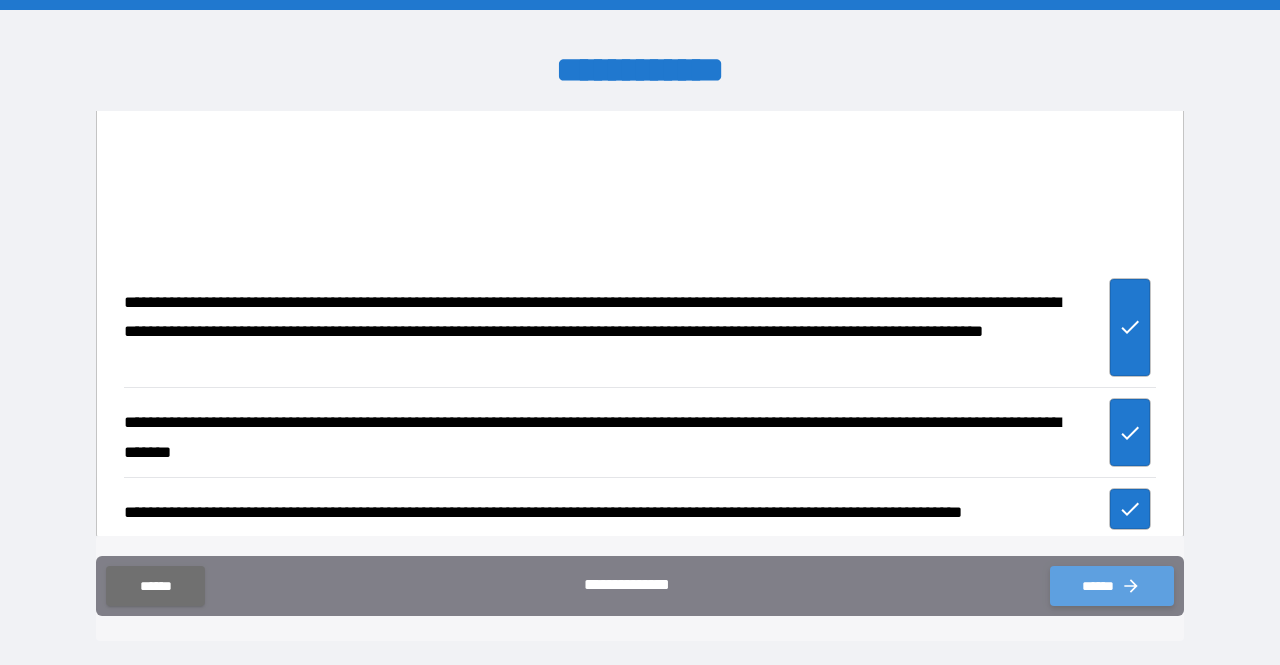 click on "******" at bounding box center (1112, 586) 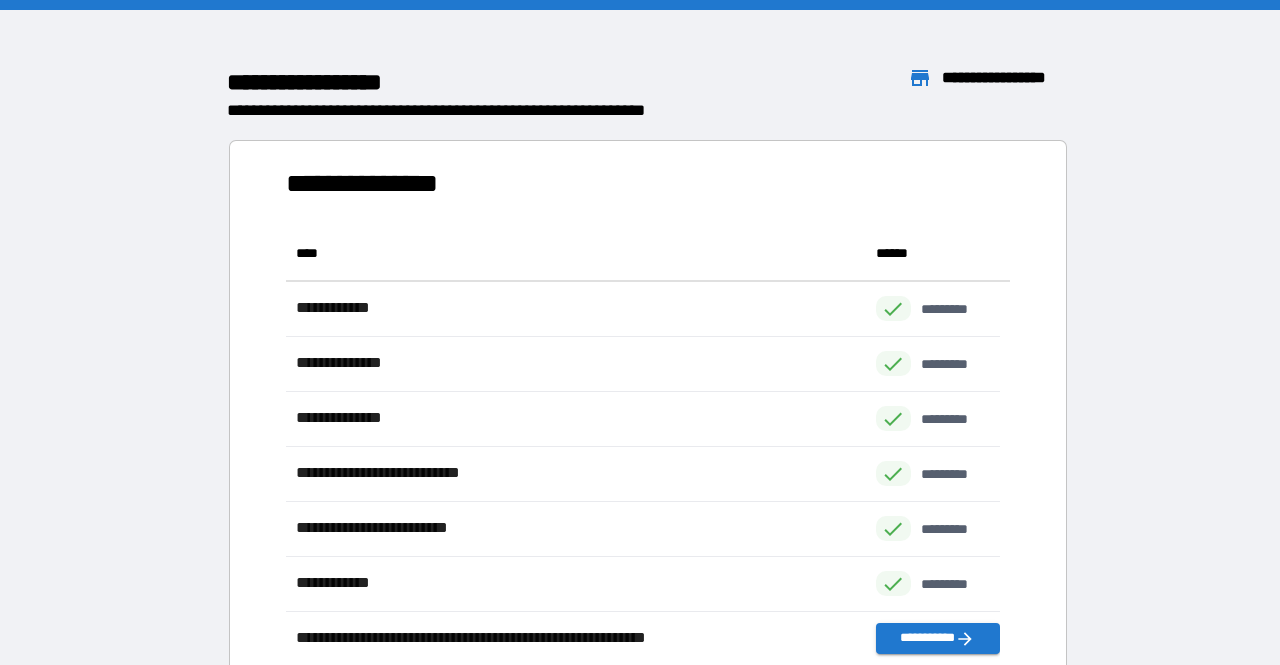 scroll, scrollTop: 16, scrollLeft: 16, axis: both 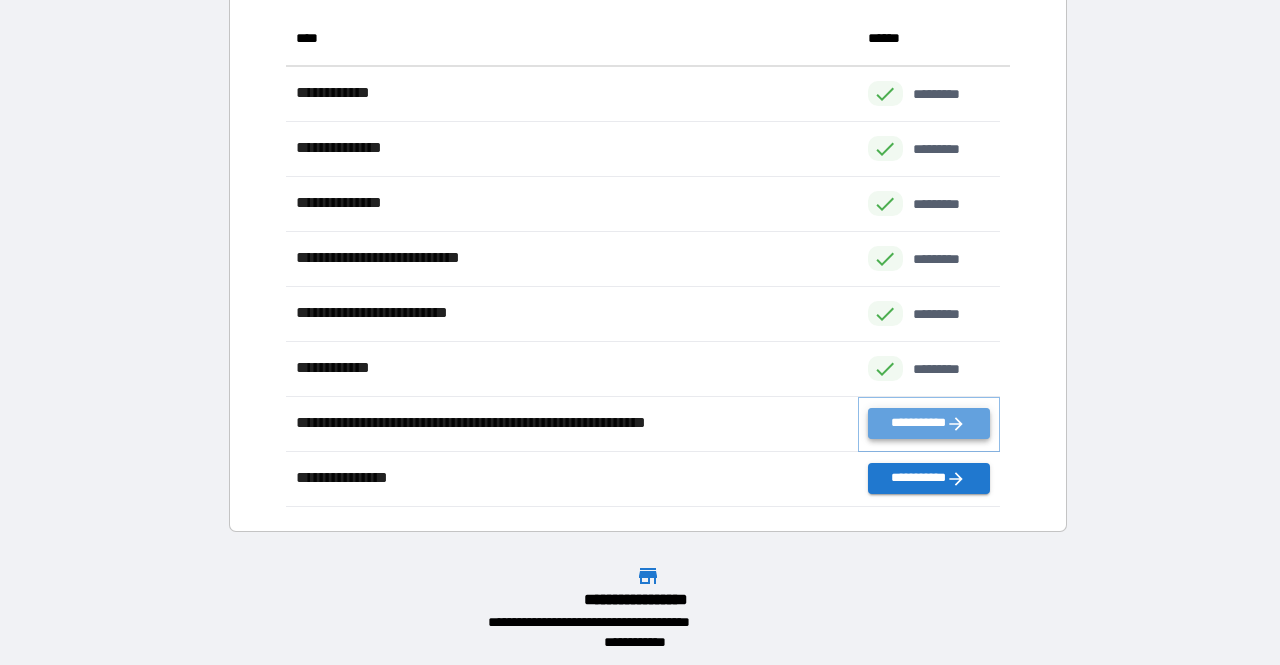 click on "**********" at bounding box center [929, 423] 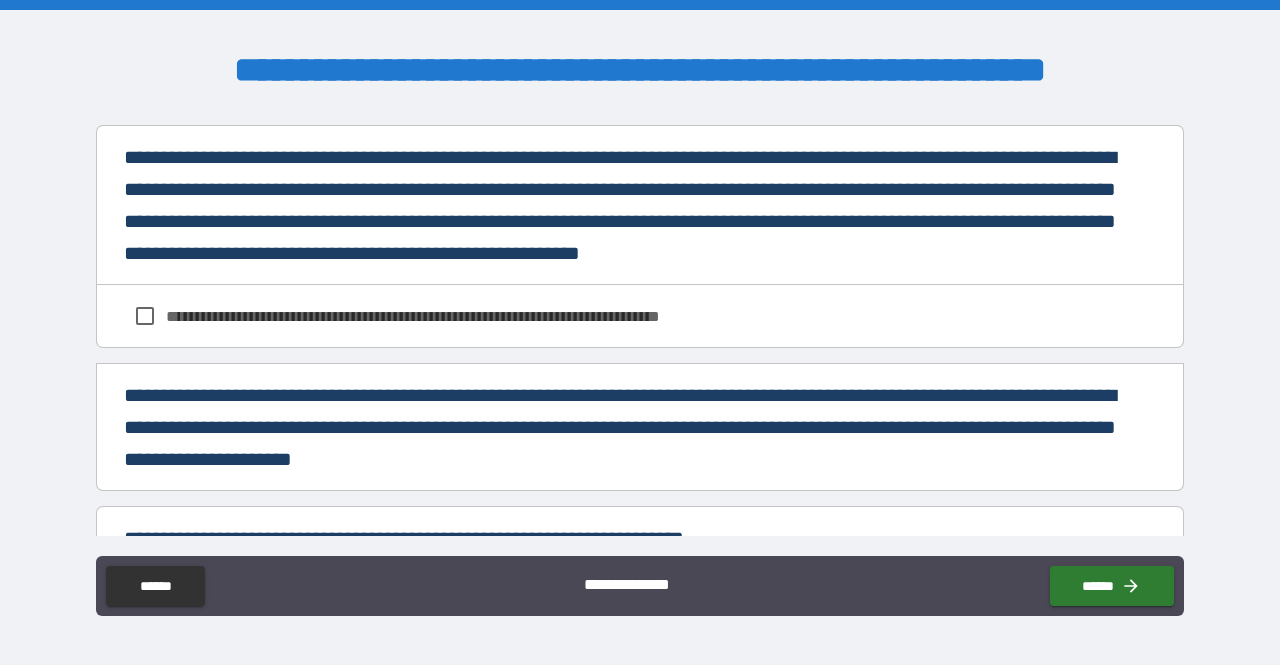 scroll, scrollTop: 56, scrollLeft: 0, axis: vertical 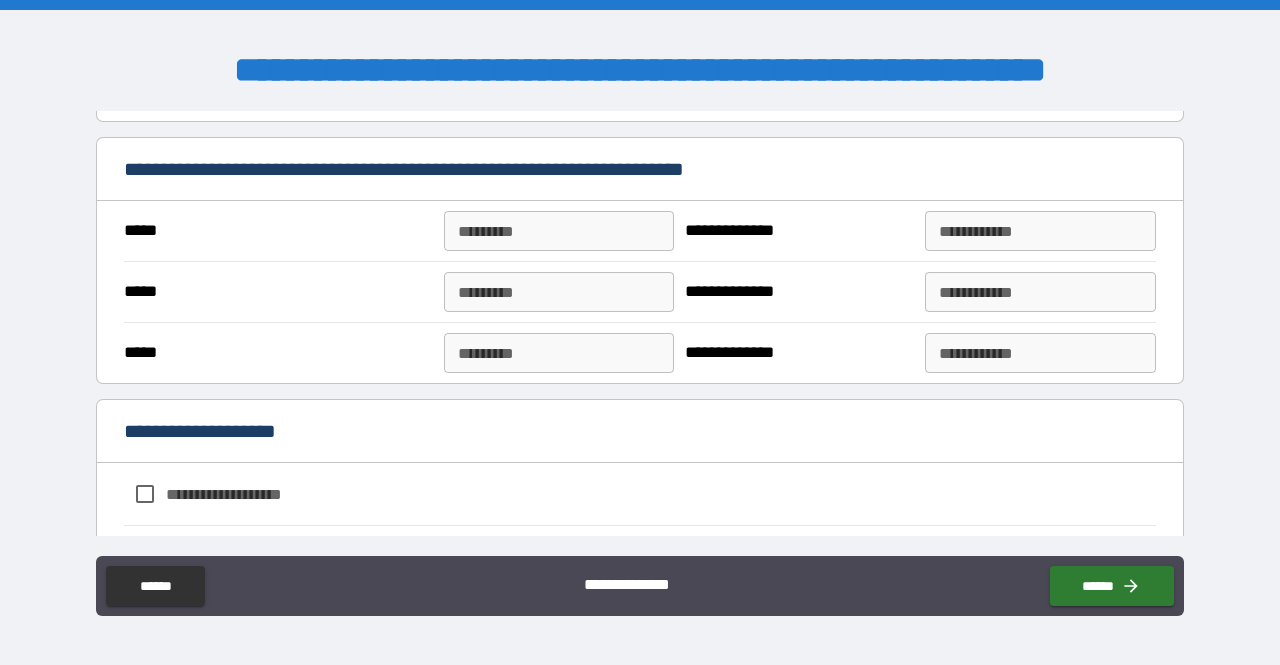 click on "*********" at bounding box center [559, 231] 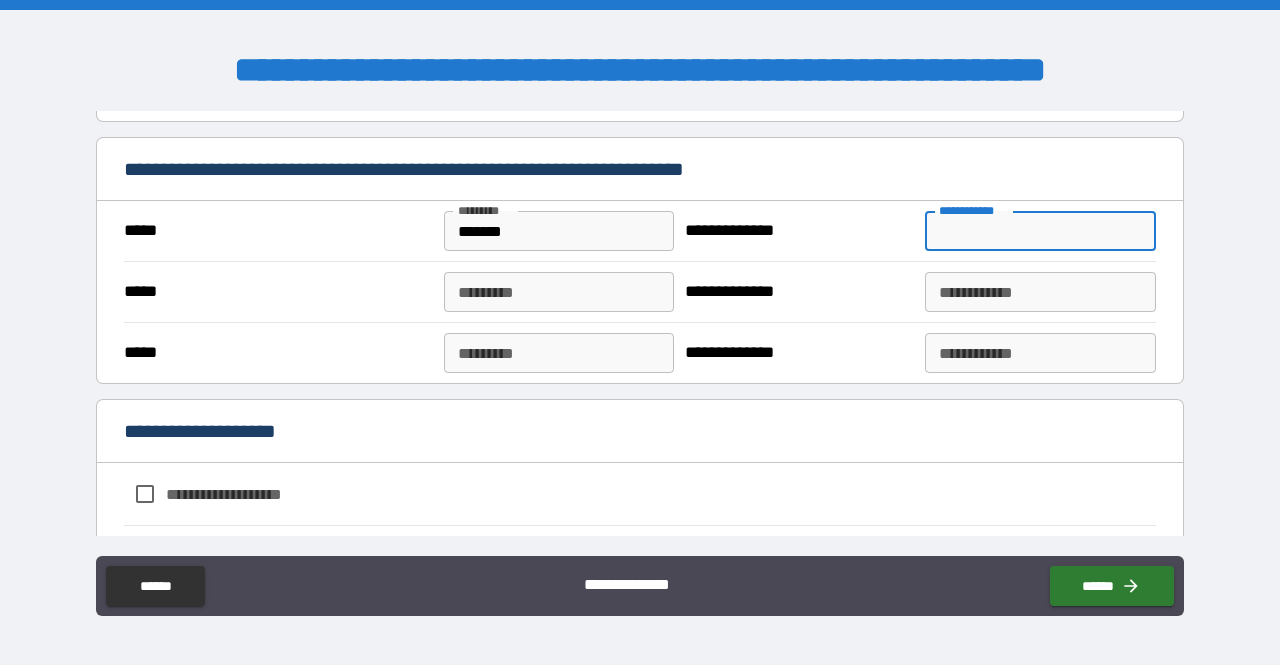 click on "**********" at bounding box center (1040, 231) 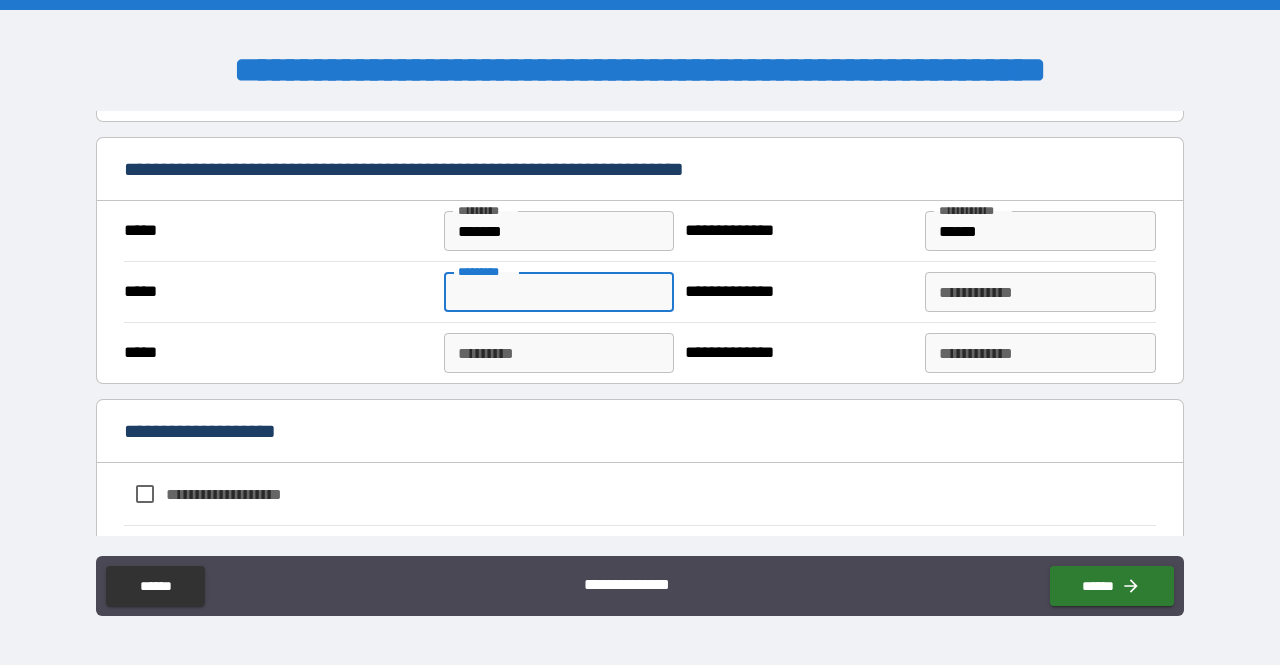 click on "*********" at bounding box center [559, 292] 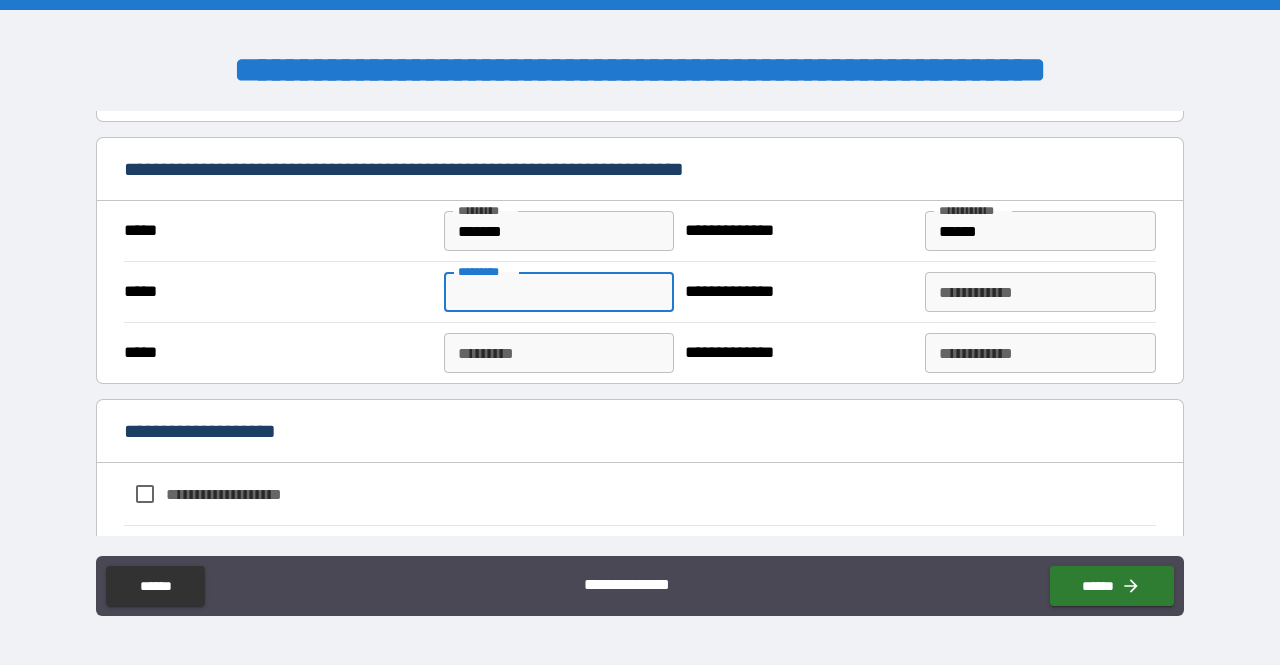 click on "*********" at bounding box center (559, 292) 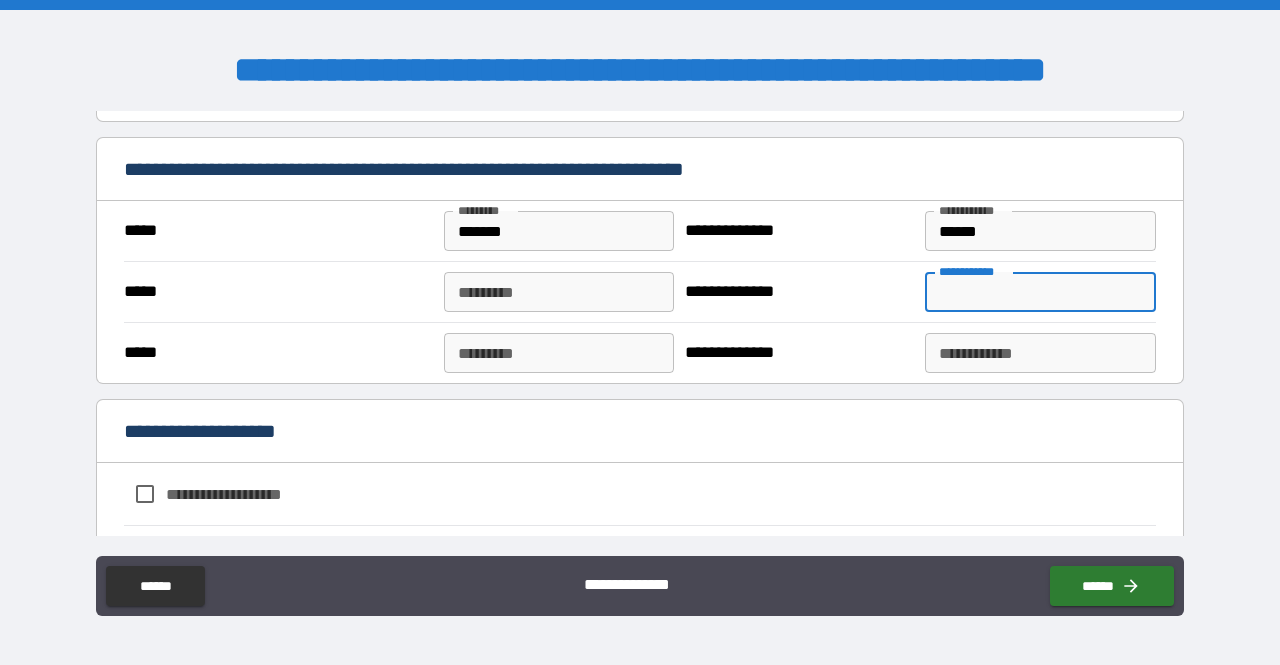 click on "**********" at bounding box center [1040, 292] 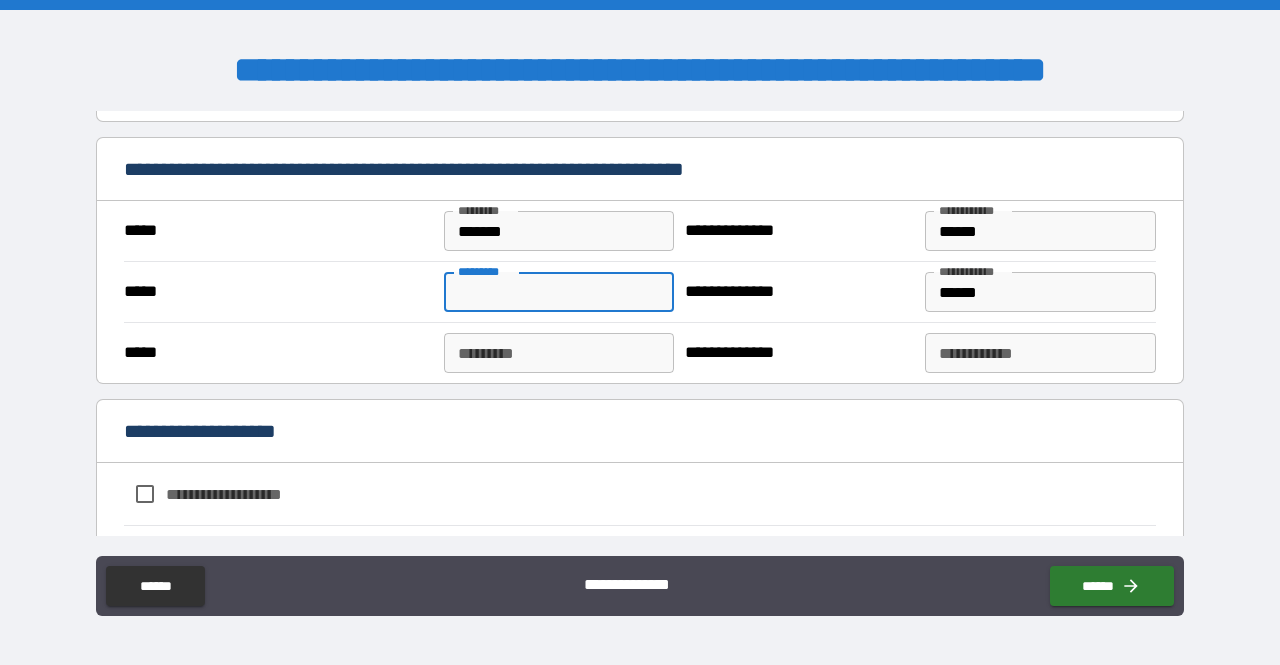 click on "*********" at bounding box center [559, 292] 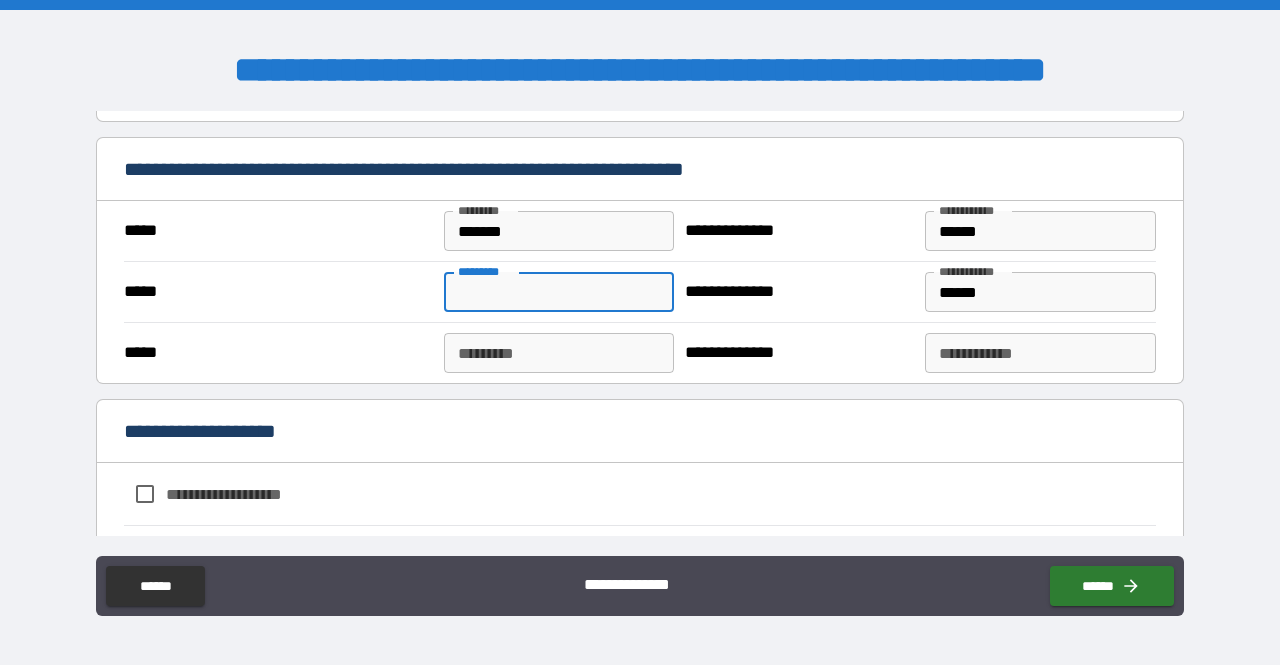 click on "*********" at bounding box center [559, 292] 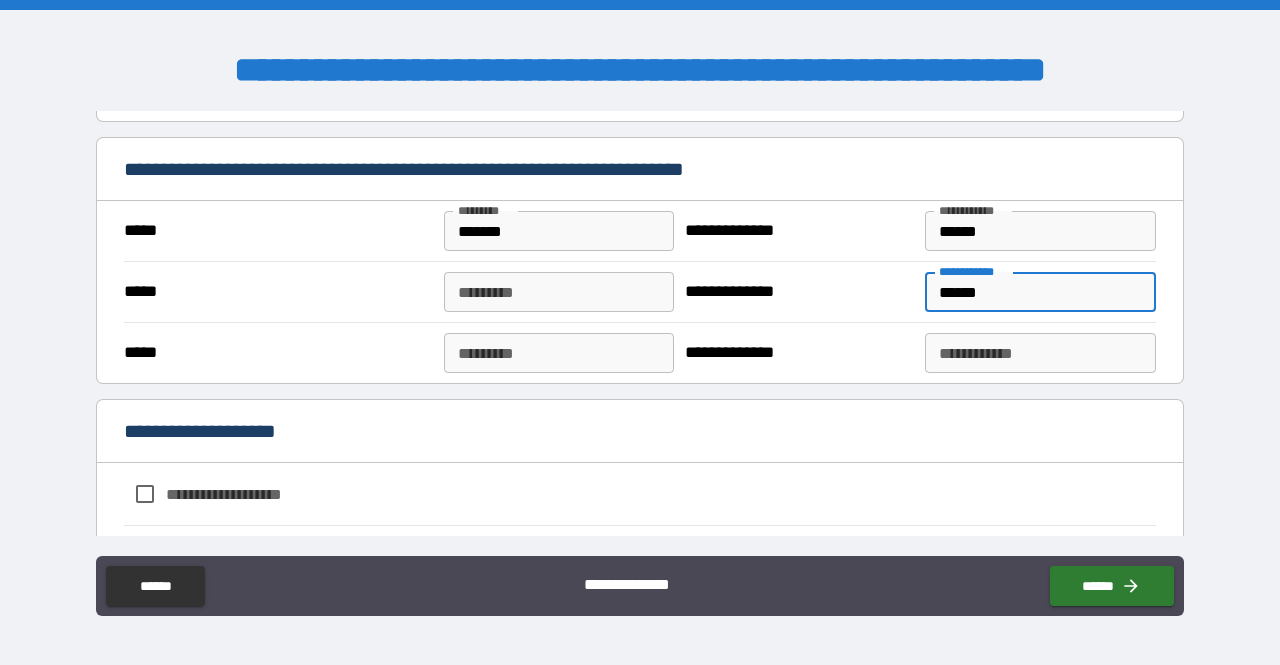 click on "******" at bounding box center (1040, 292) 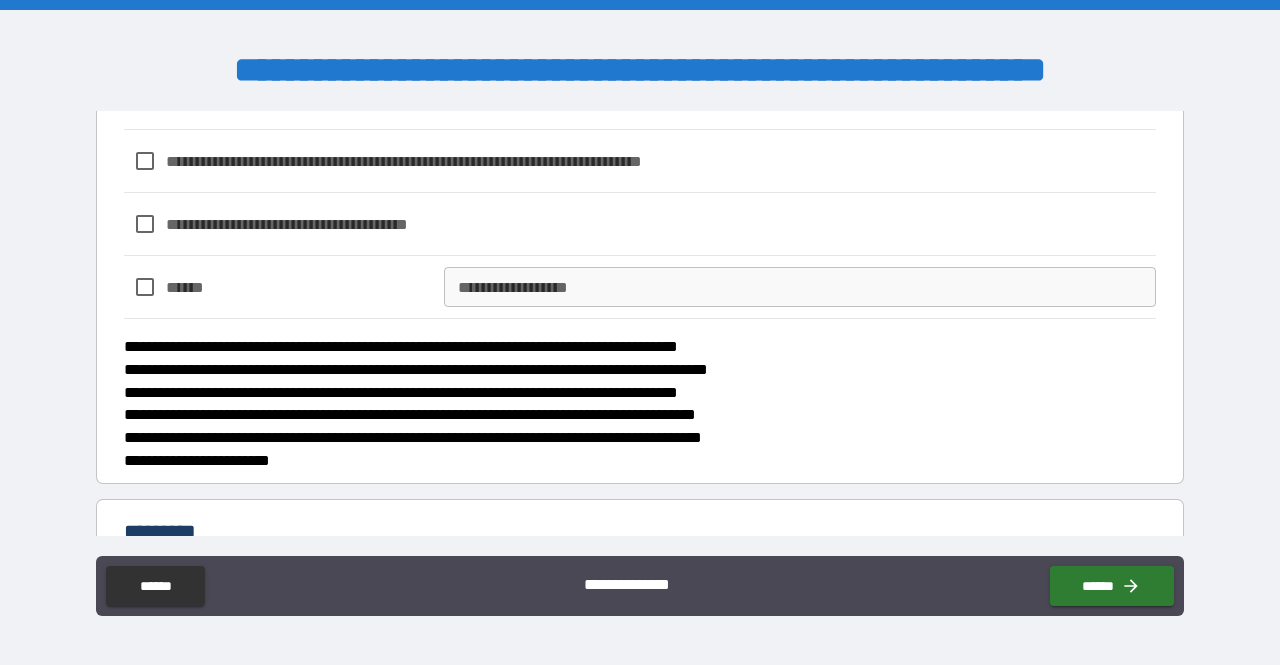 scroll, scrollTop: 793, scrollLeft: 0, axis: vertical 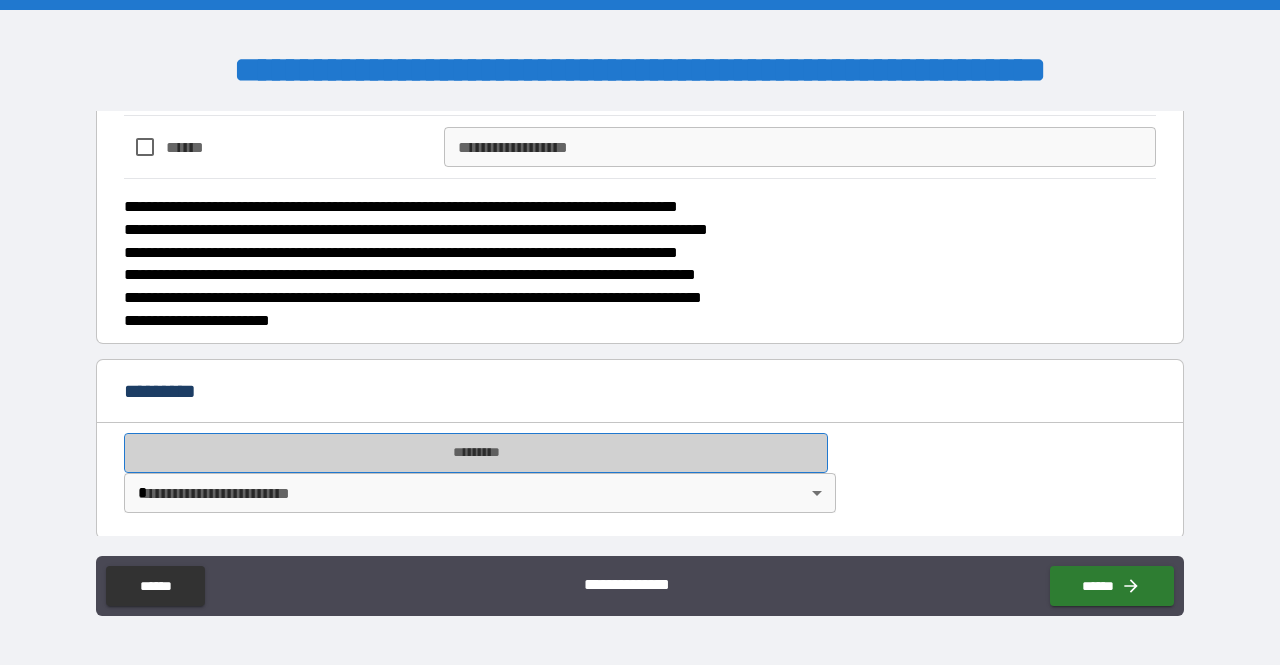 click on "*********" at bounding box center (476, 453) 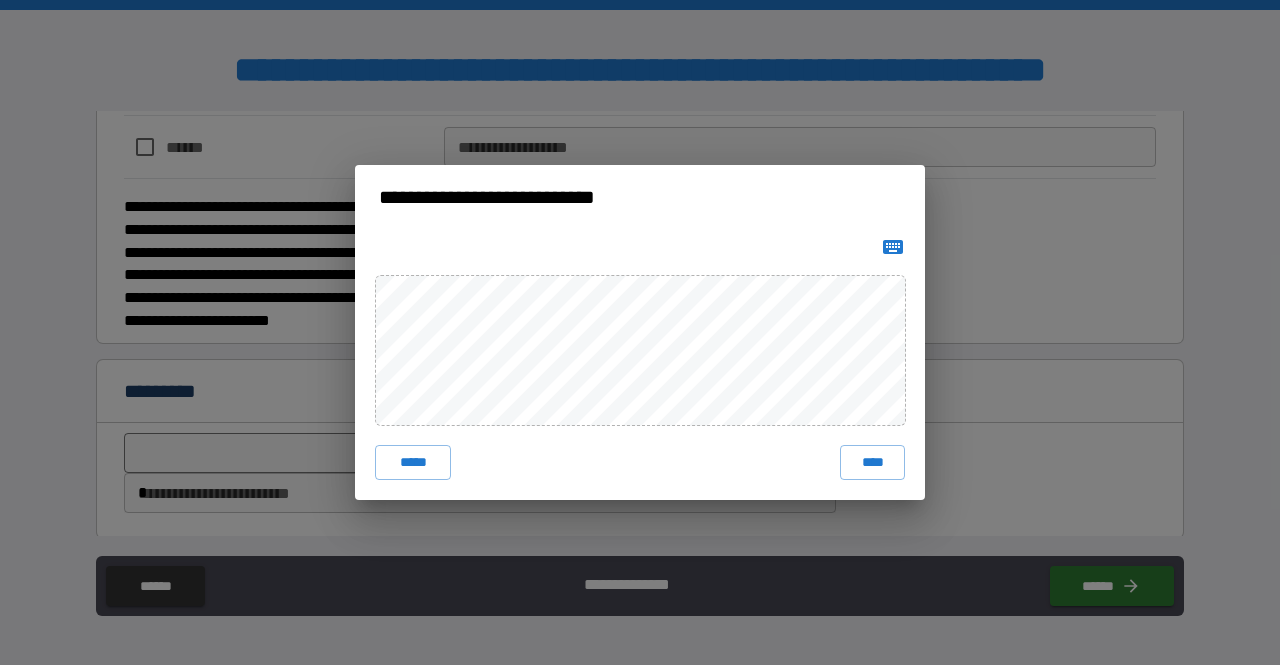 click on "***** ****" at bounding box center [640, 365] 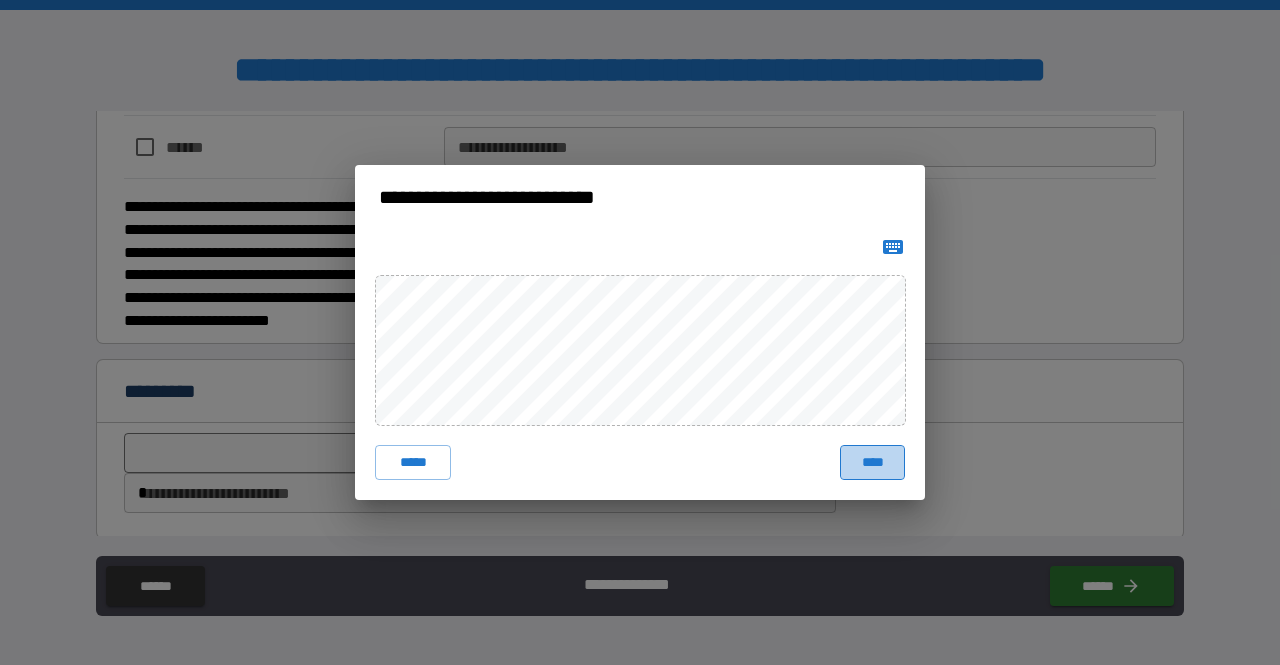 click on "****" at bounding box center [872, 463] 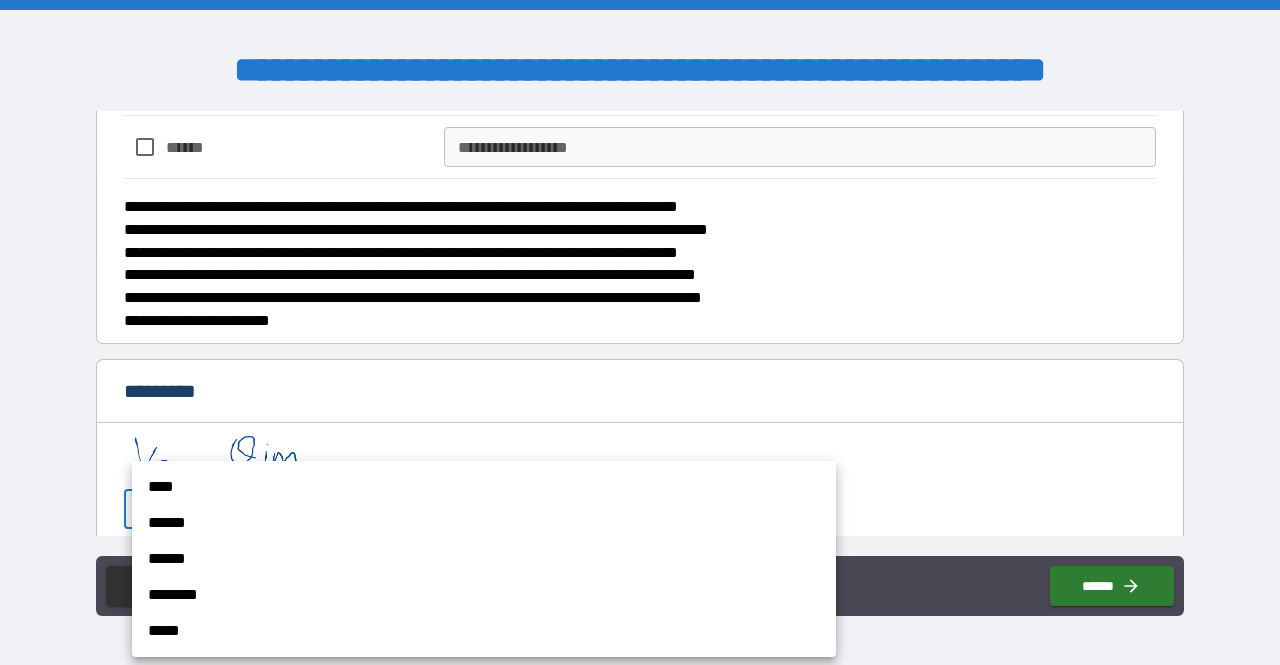 click on "**********" at bounding box center [640, 332] 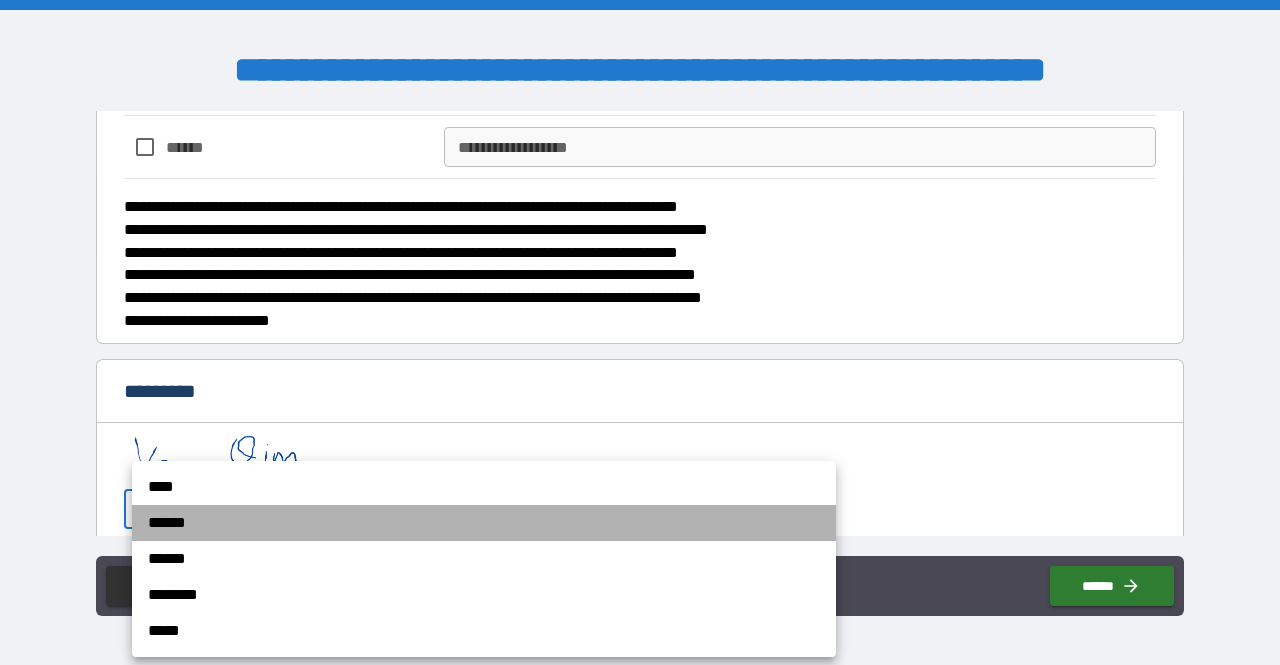 click on "******" at bounding box center (484, 523) 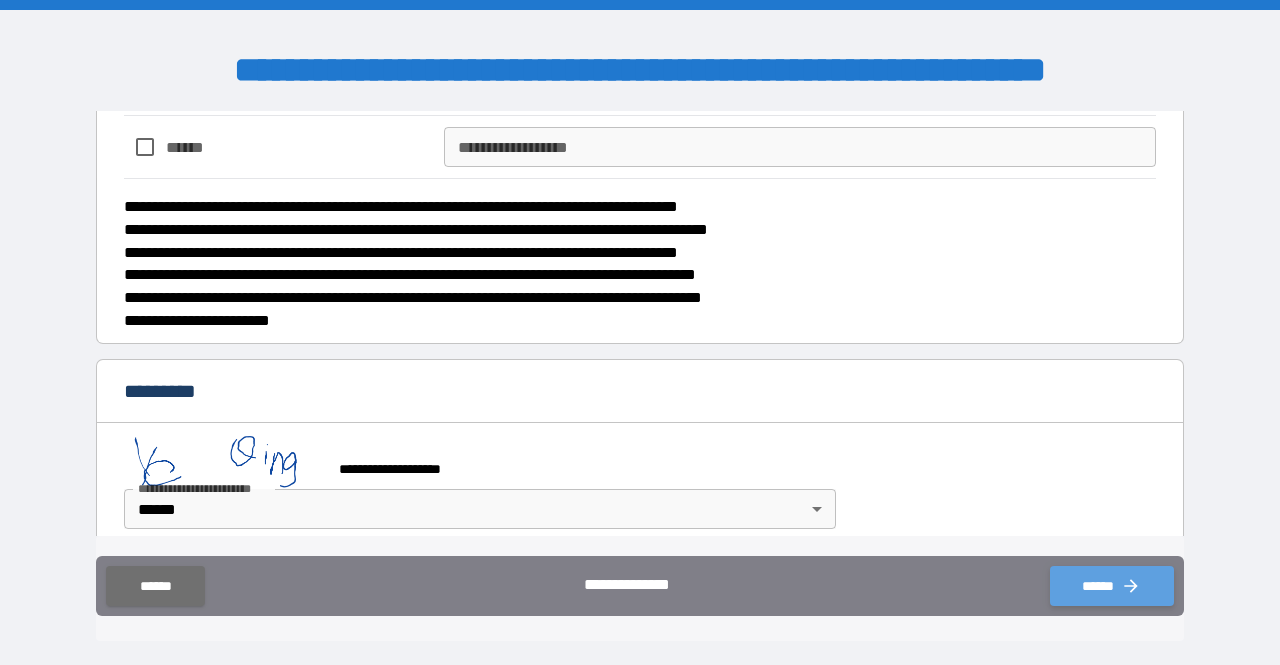 click on "******" at bounding box center [1112, 586] 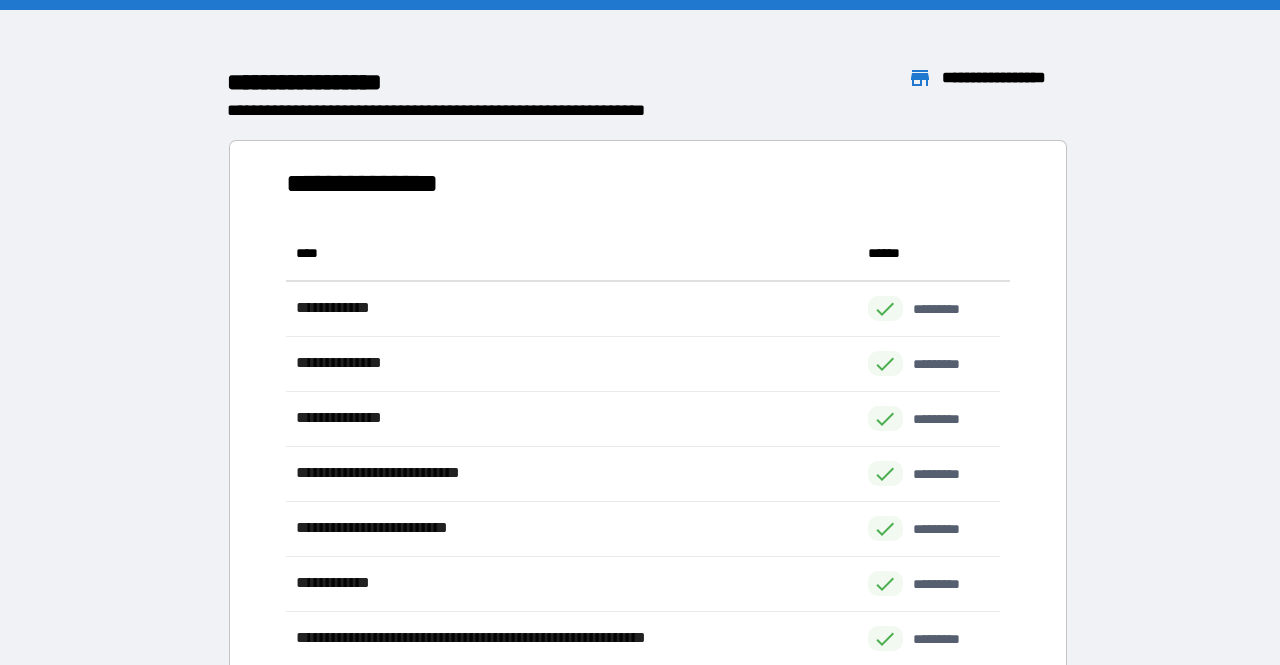 scroll, scrollTop: 16, scrollLeft: 16, axis: both 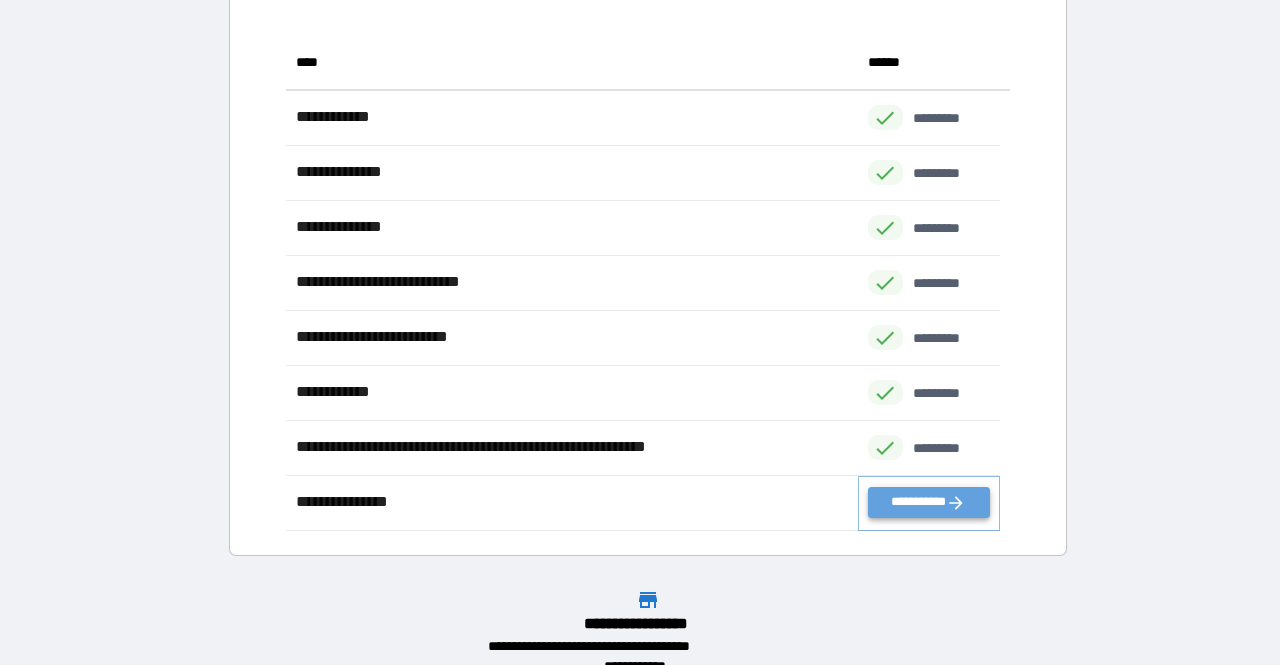 click on "**********" at bounding box center (929, 502) 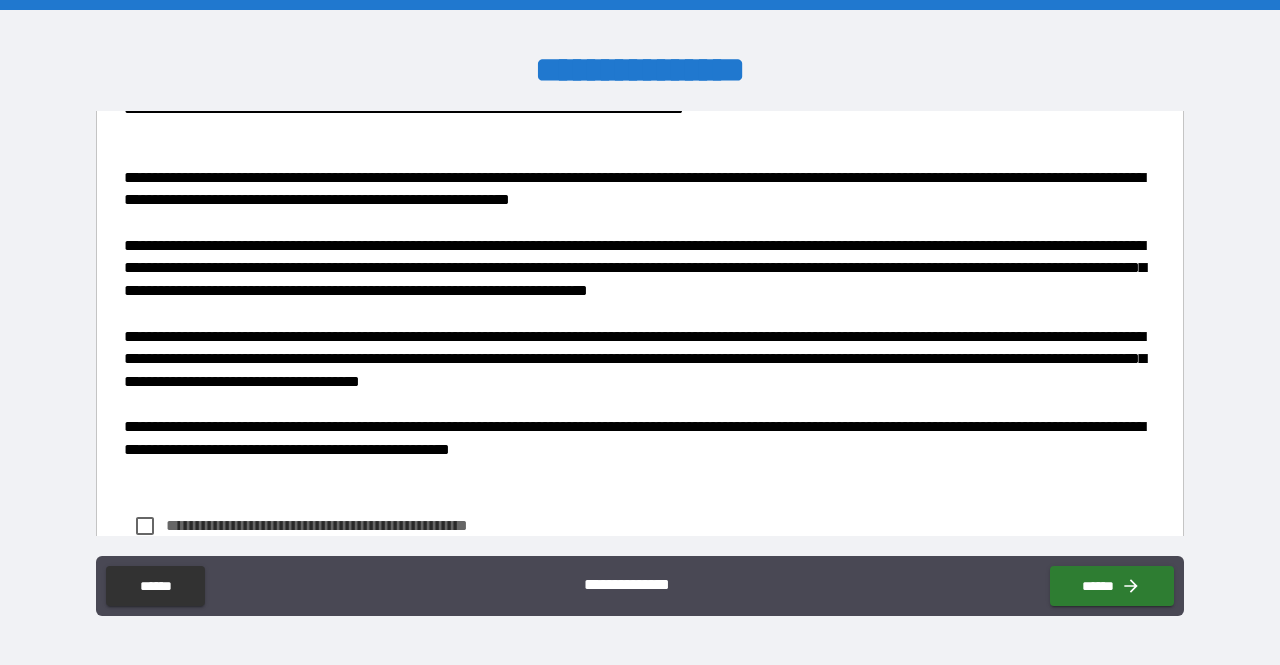 scroll, scrollTop: 2072, scrollLeft: 0, axis: vertical 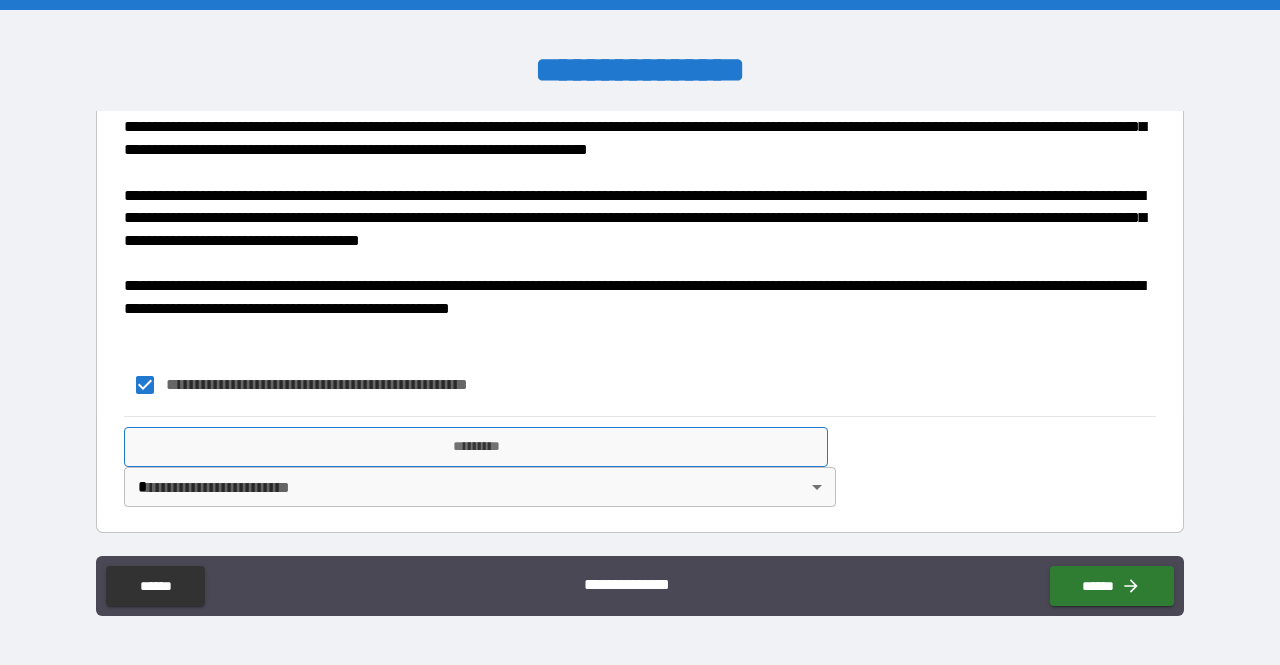 click on "*********" at bounding box center (476, 447) 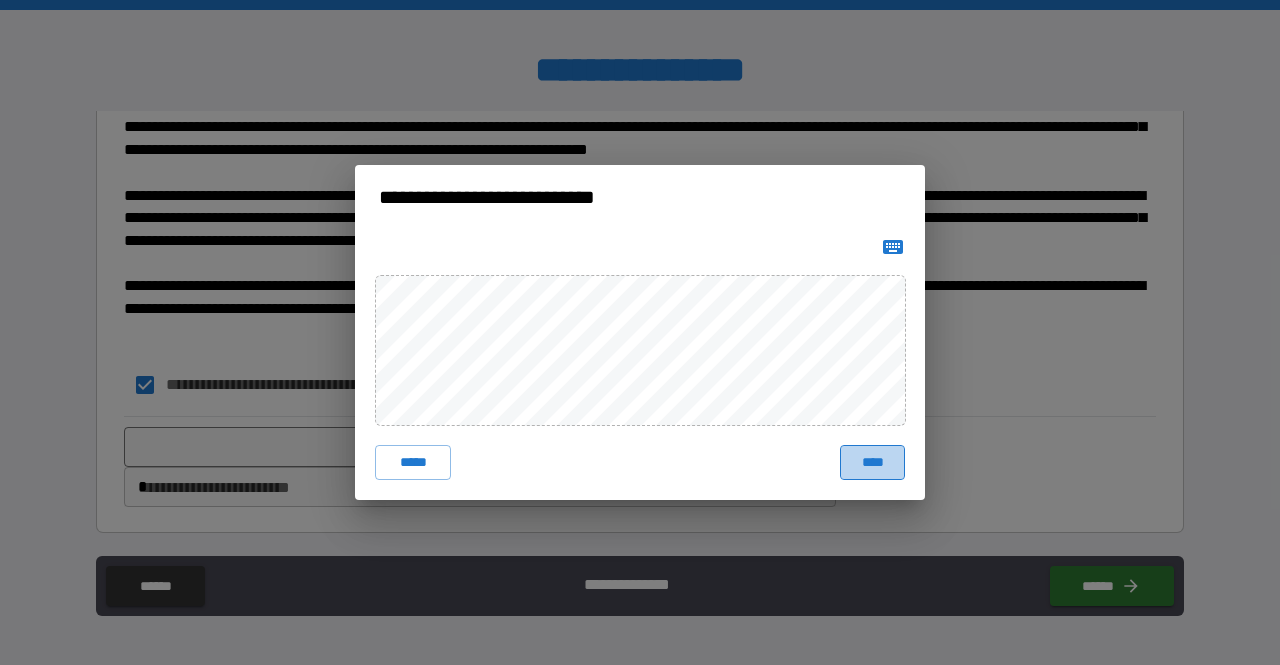 click on "****" at bounding box center (872, 463) 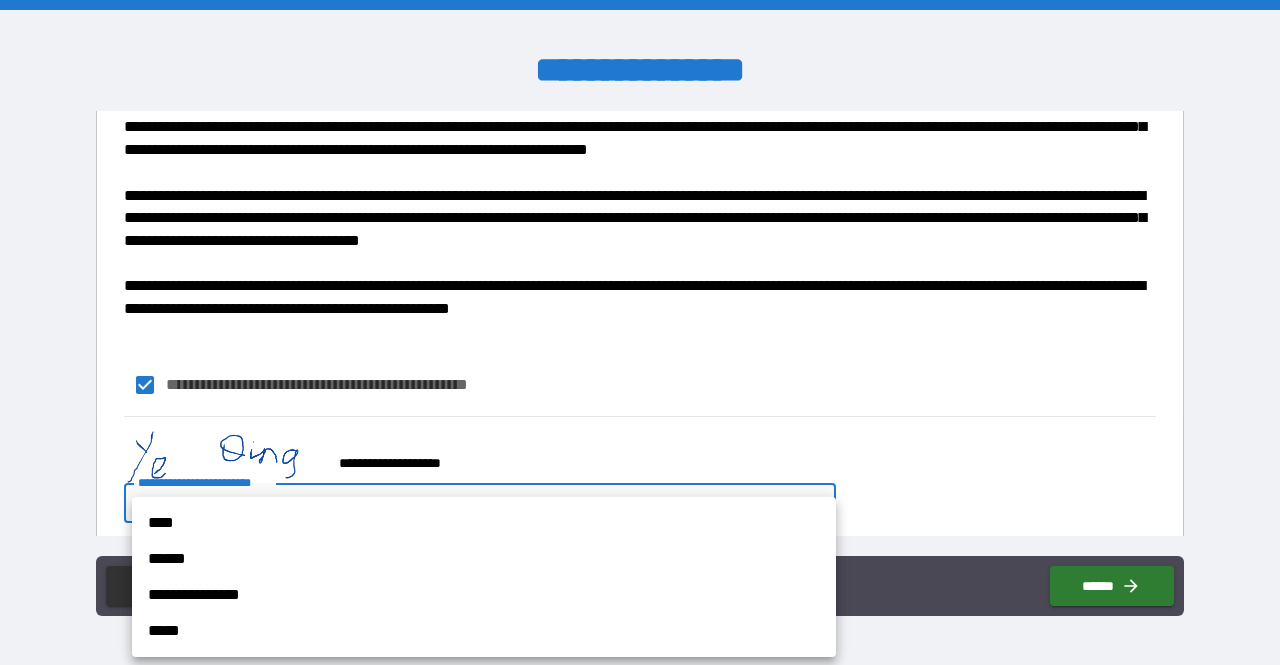 click on "**********" at bounding box center (640, 332) 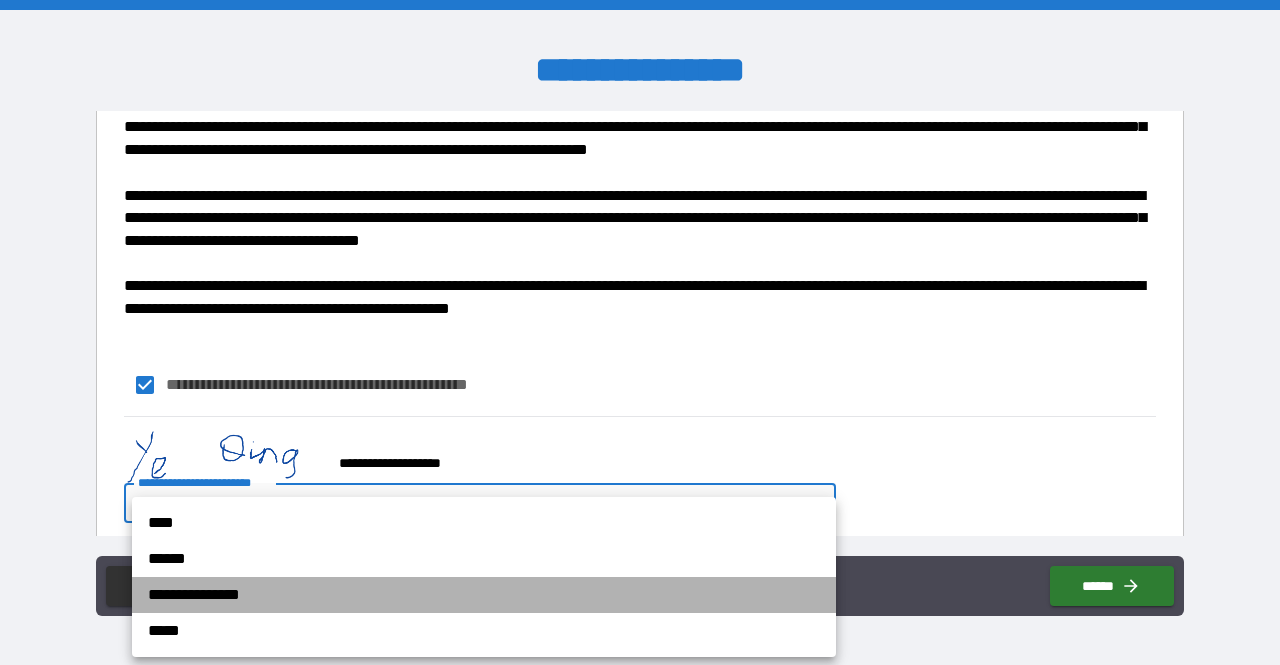 click on "**********" at bounding box center (484, 595) 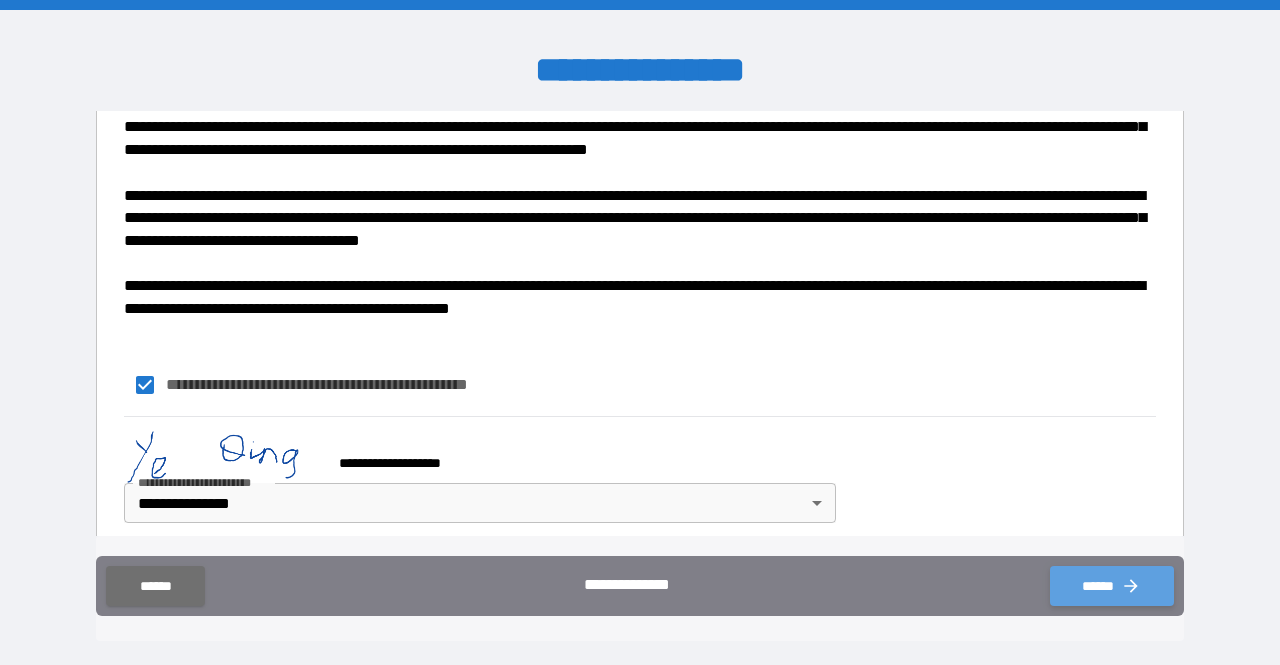 click on "******" at bounding box center [1112, 586] 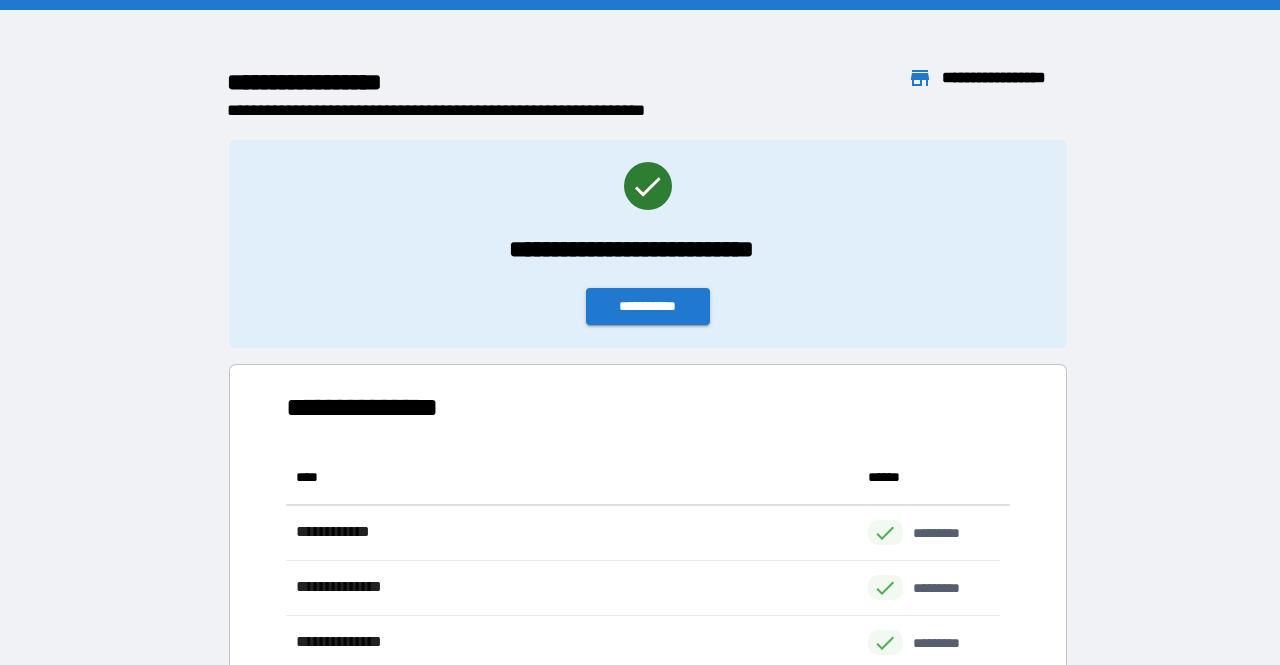 scroll, scrollTop: 16, scrollLeft: 16, axis: both 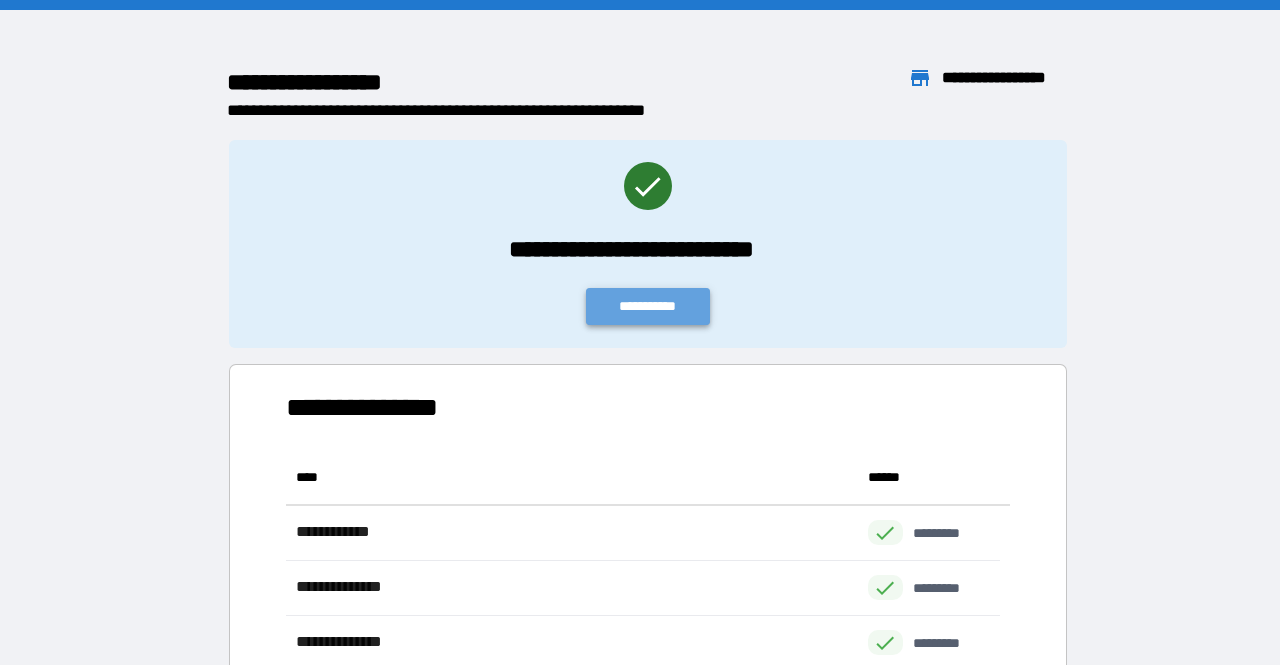 click on "**********" at bounding box center (648, 306) 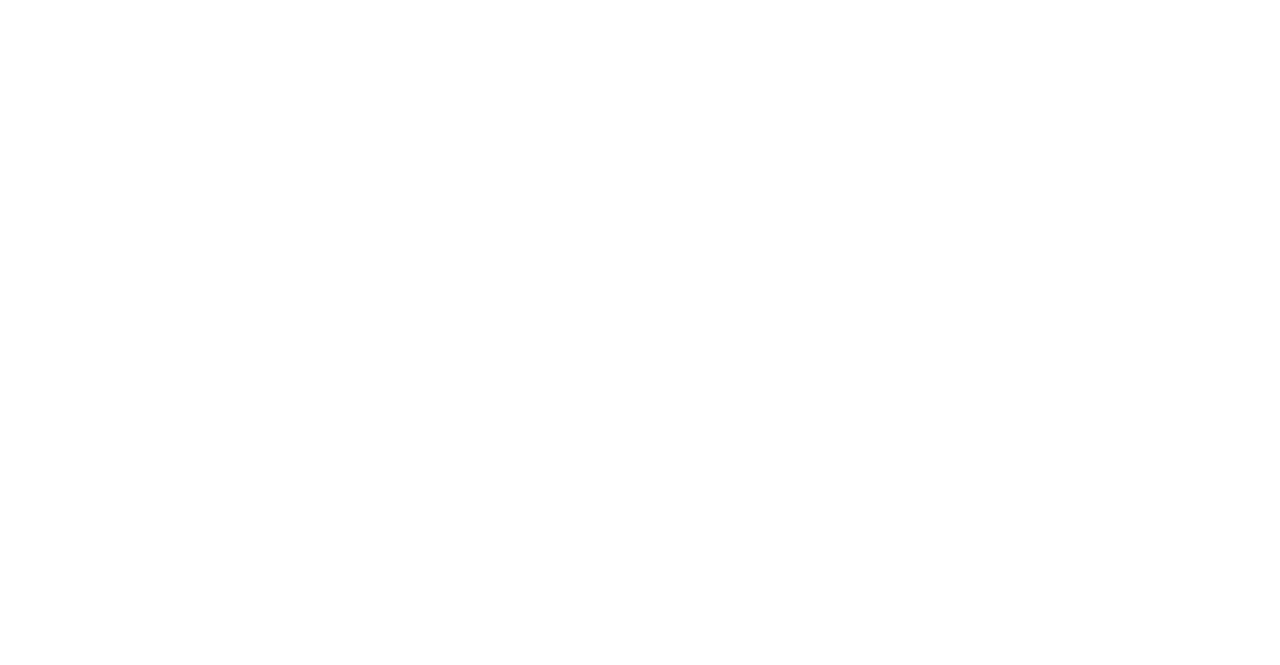 scroll, scrollTop: 0, scrollLeft: 0, axis: both 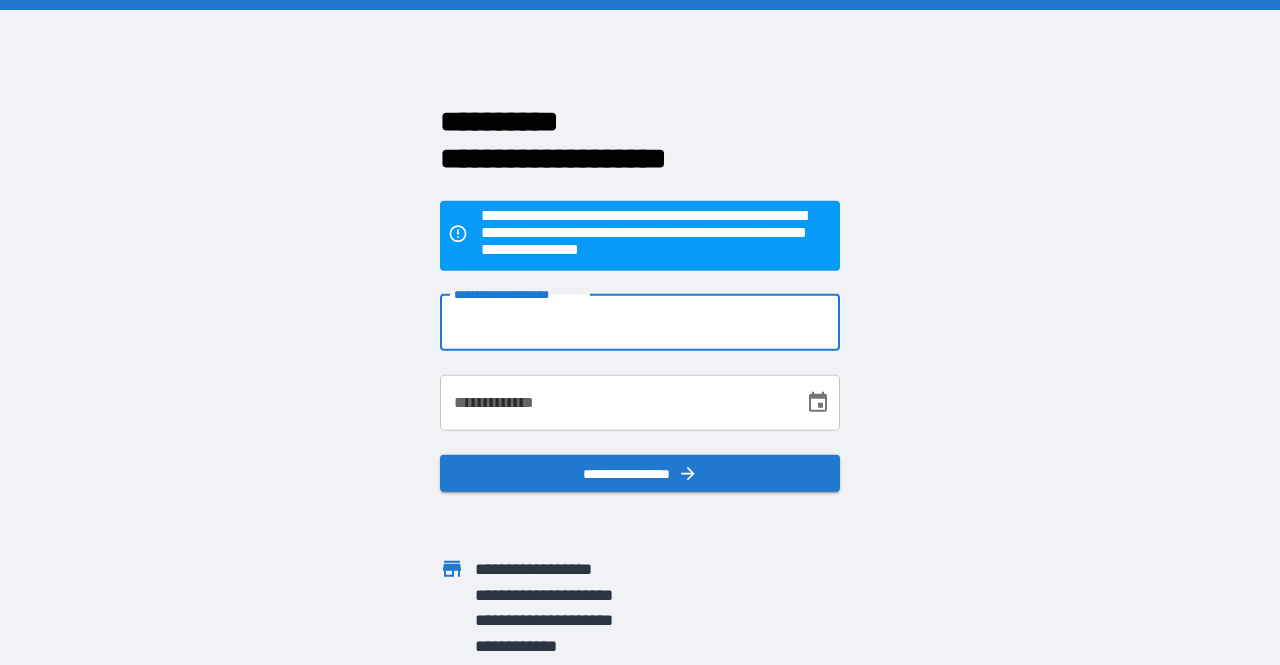 click on "**********" at bounding box center (640, 322) 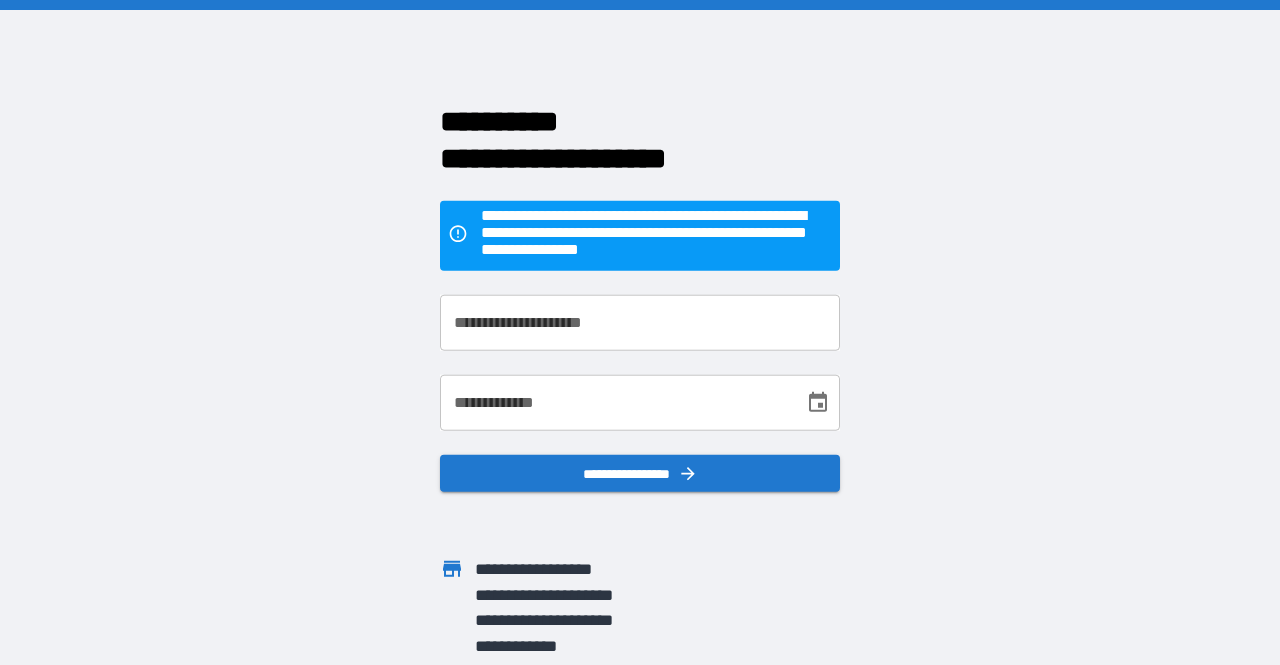 click on "**********" at bounding box center [640, 332] 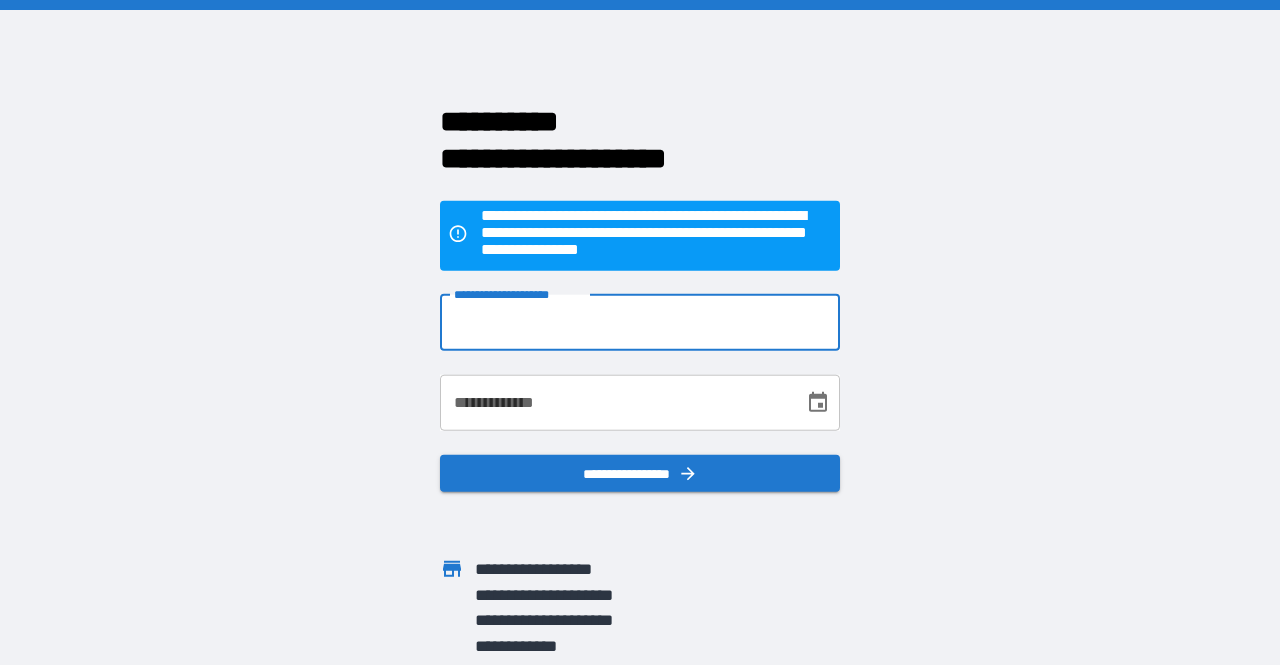 click on "**********" at bounding box center [640, 322] 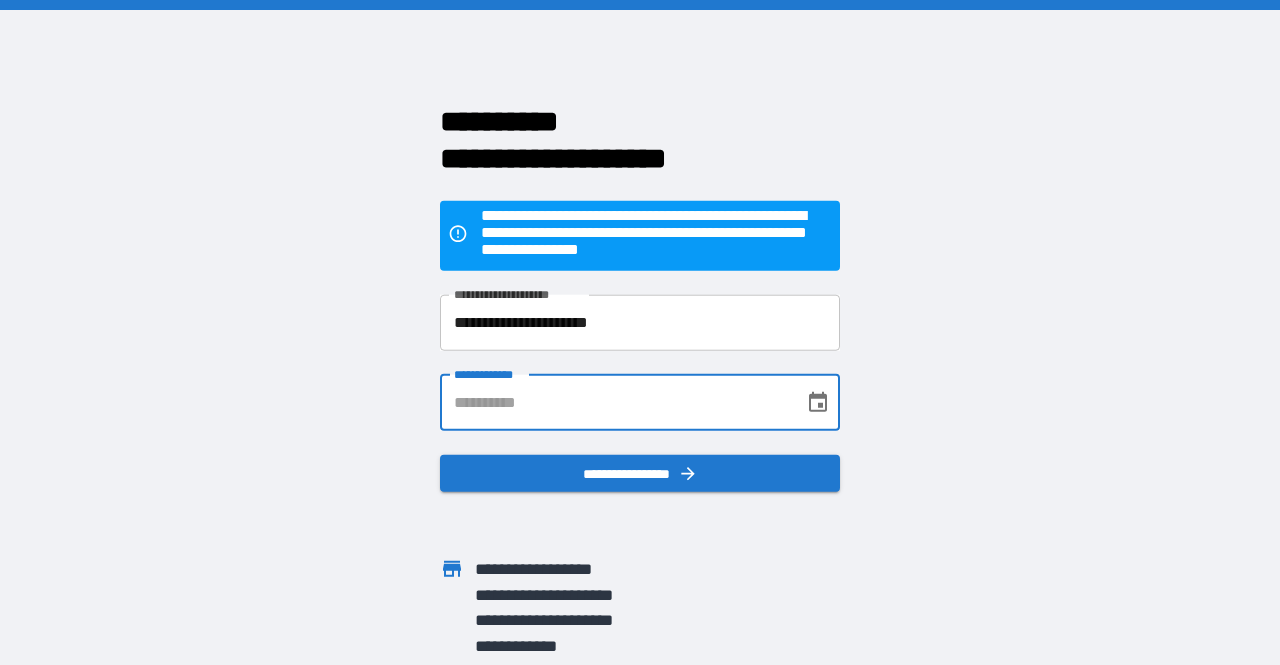 click on "**********" at bounding box center [615, 402] 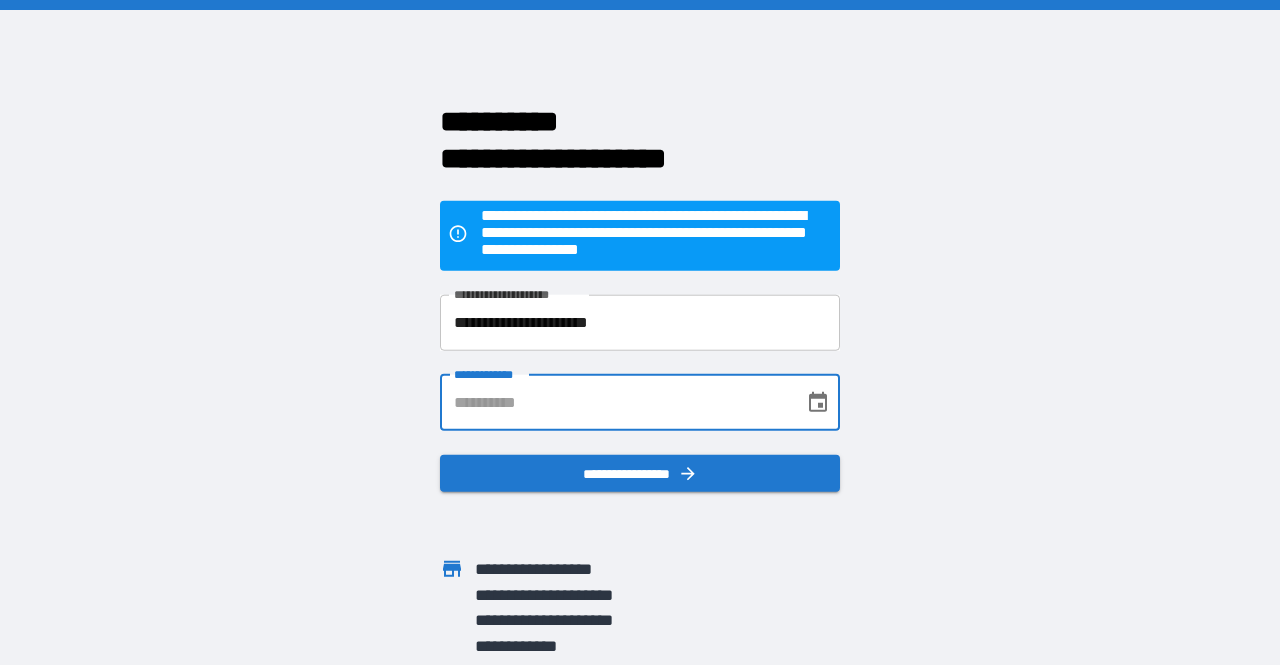 type on "**********" 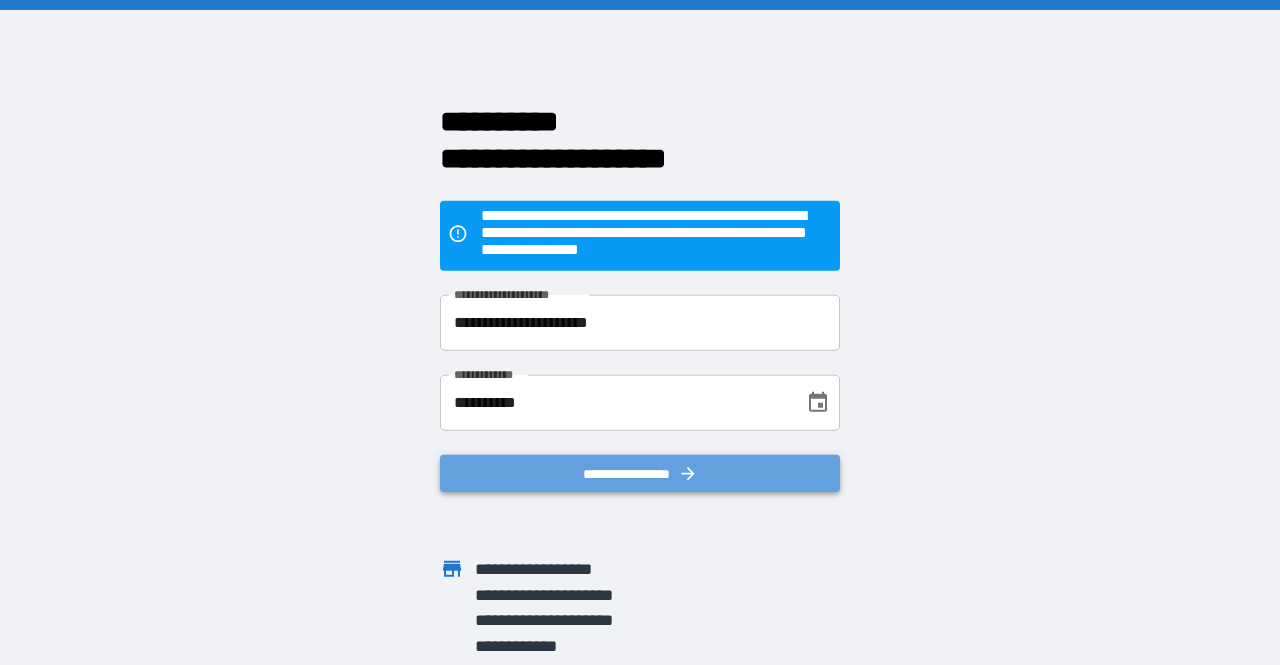 click on "**********" at bounding box center [640, 473] 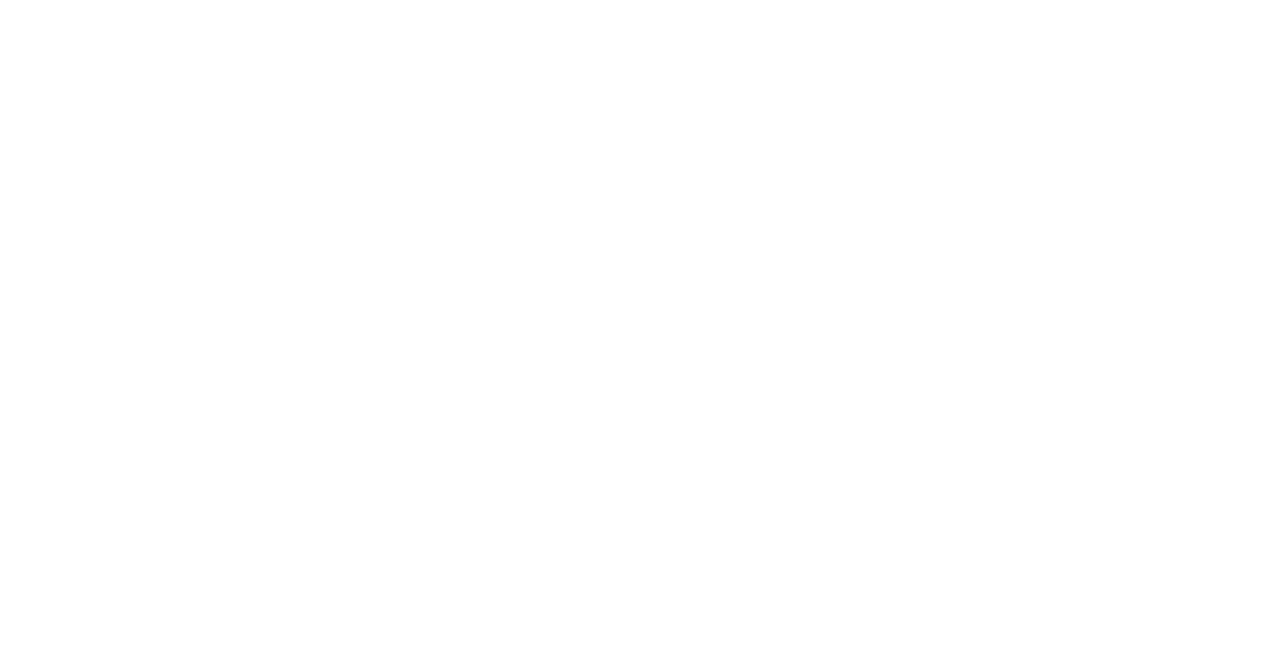 scroll, scrollTop: 0, scrollLeft: 0, axis: both 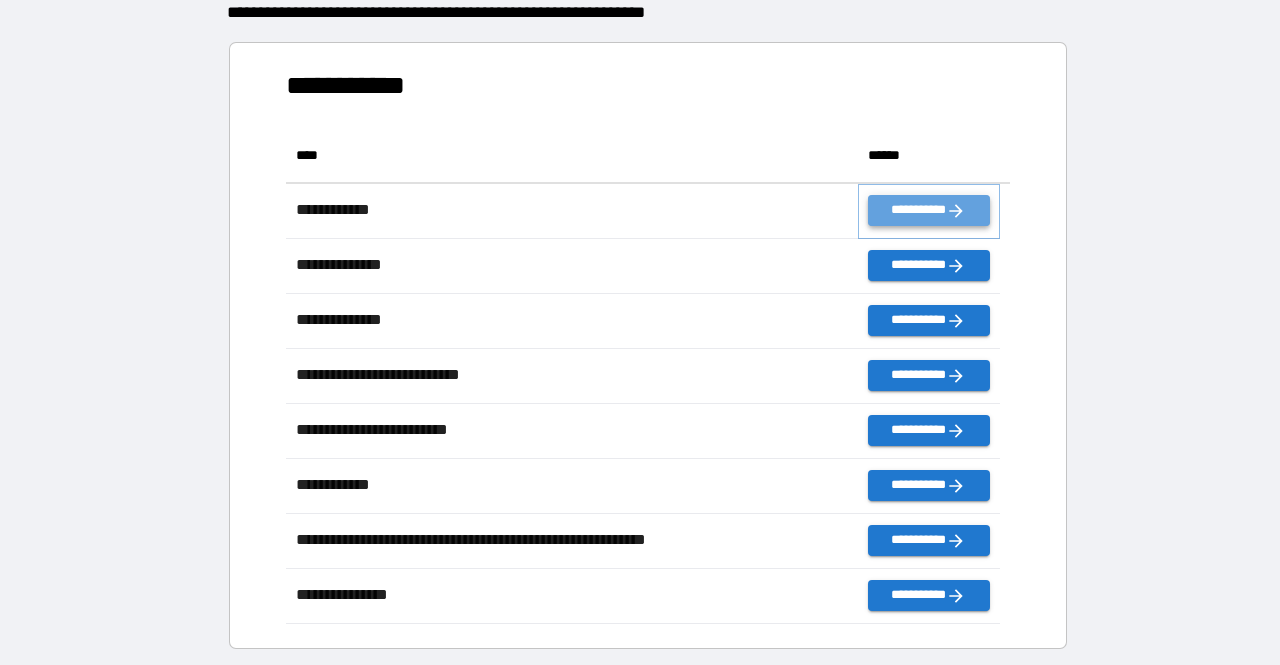 click on "**********" at bounding box center [929, 210] 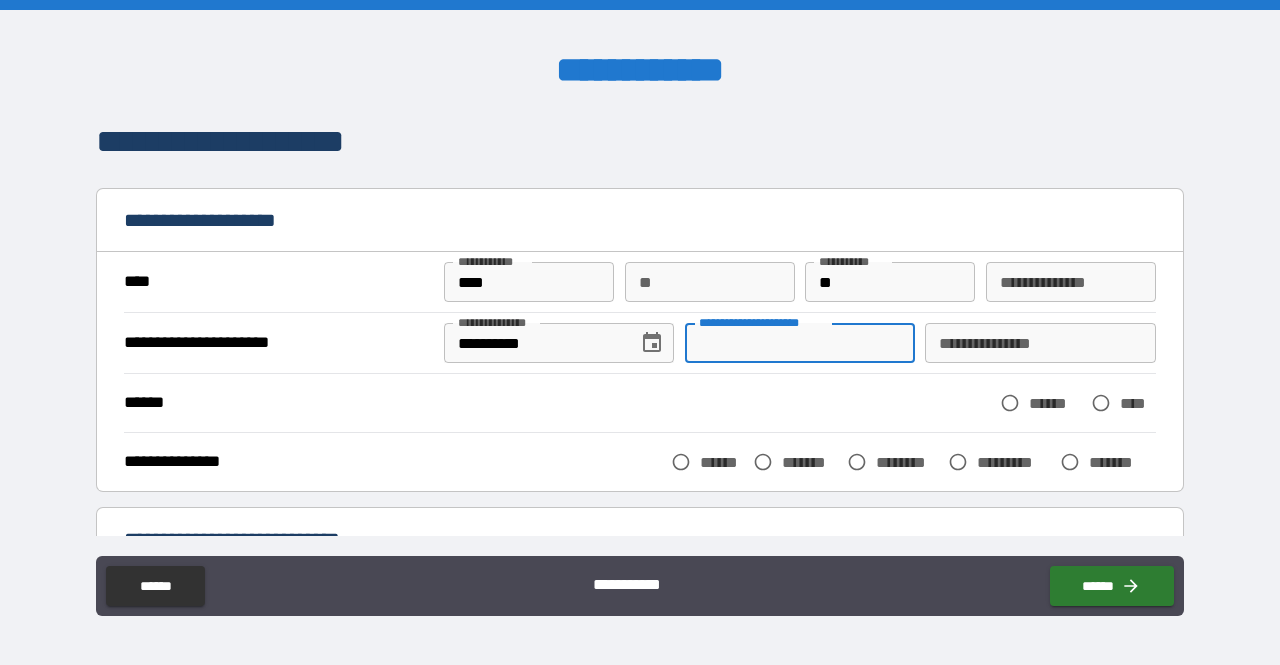 click on "**********" at bounding box center [800, 343] 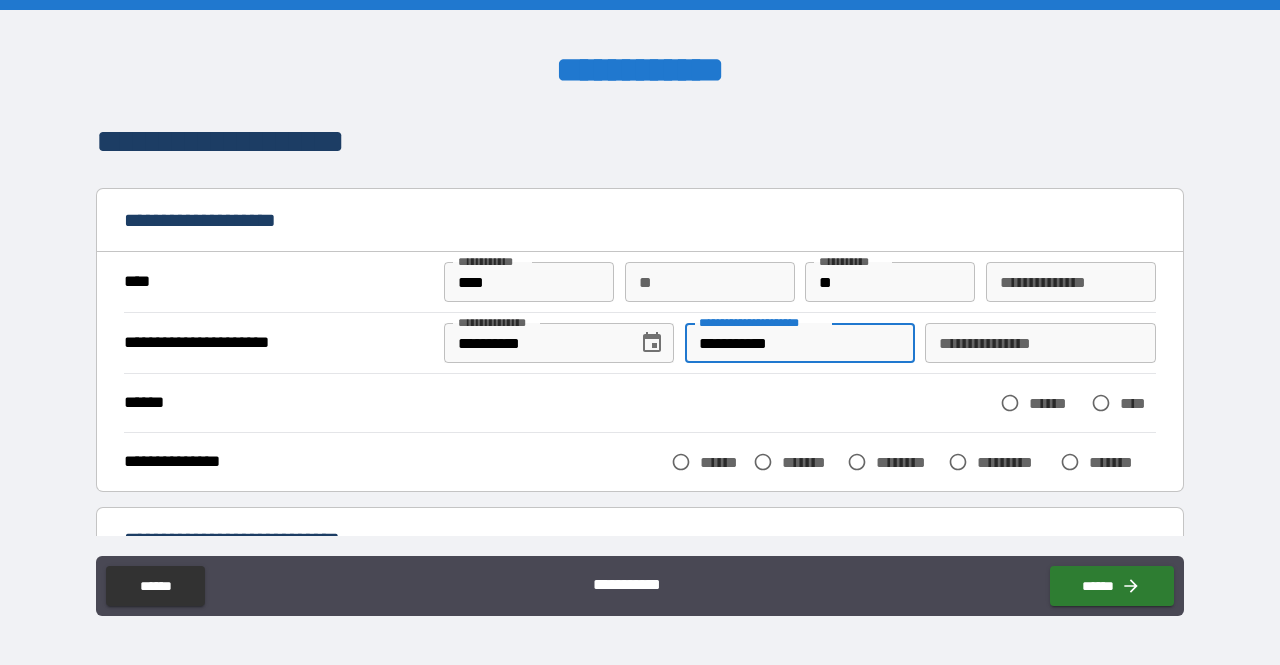 type on "**********" 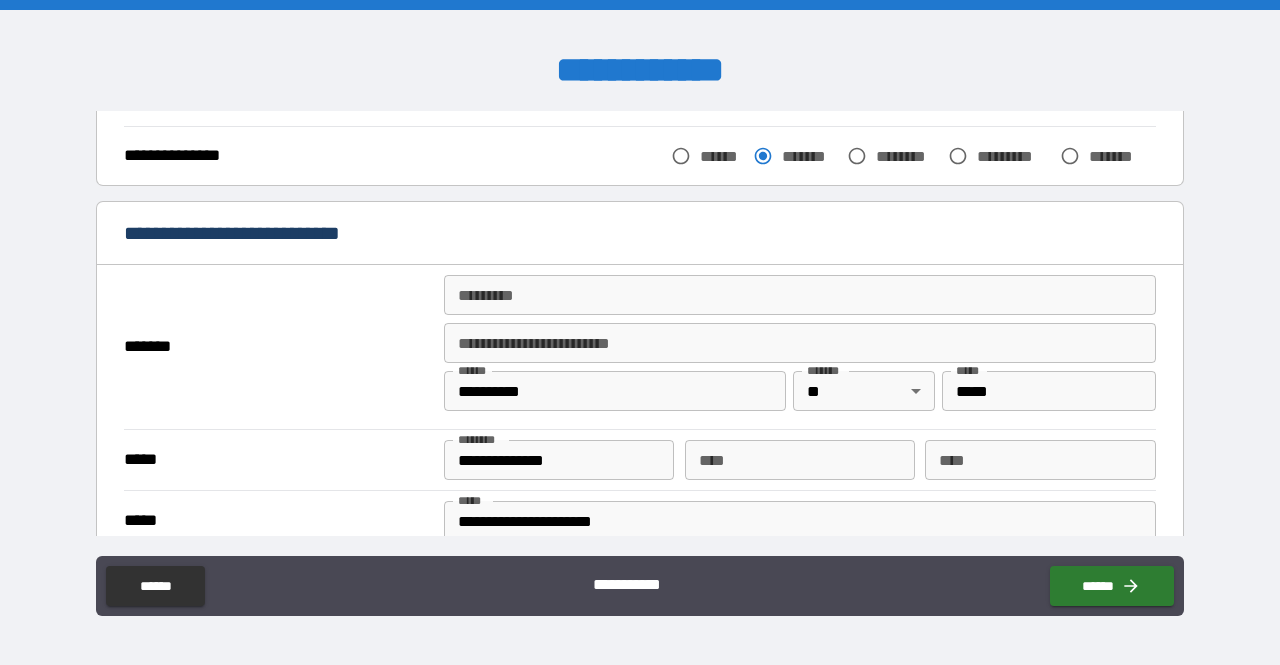 scroll, scrollTop: 434, scrollLeft: 0, axis: vertical 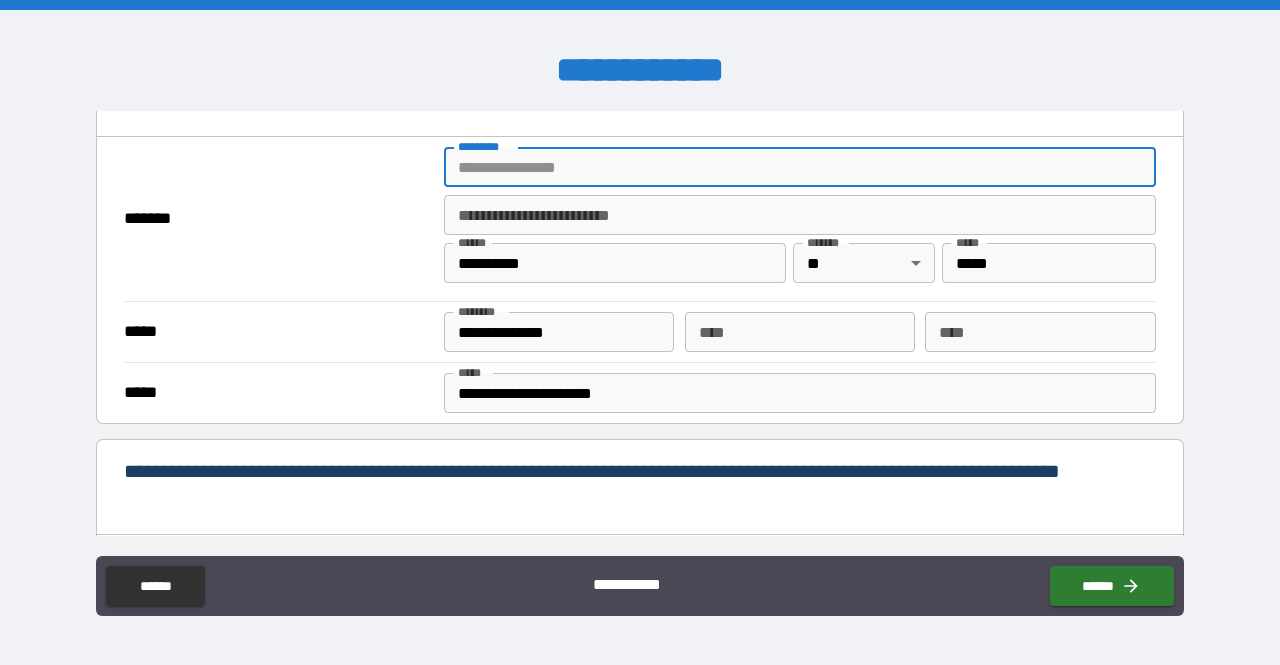 click on "*******   *" at bounding box center (800, 167) 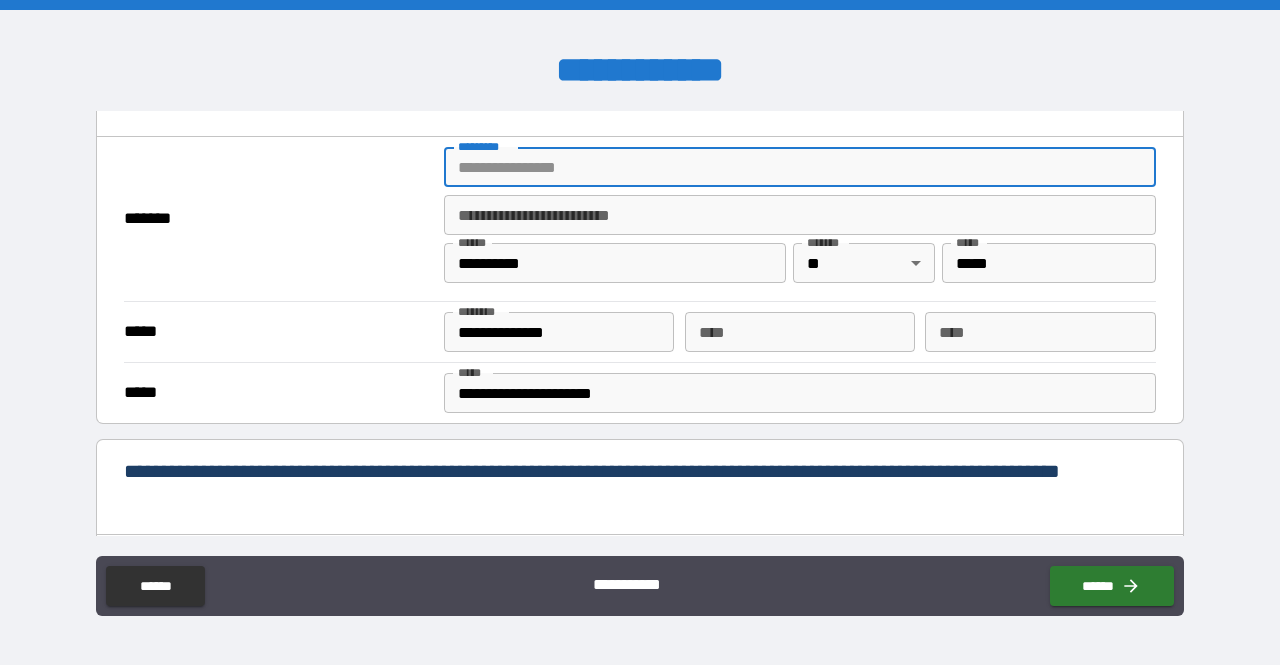 type on "**********" 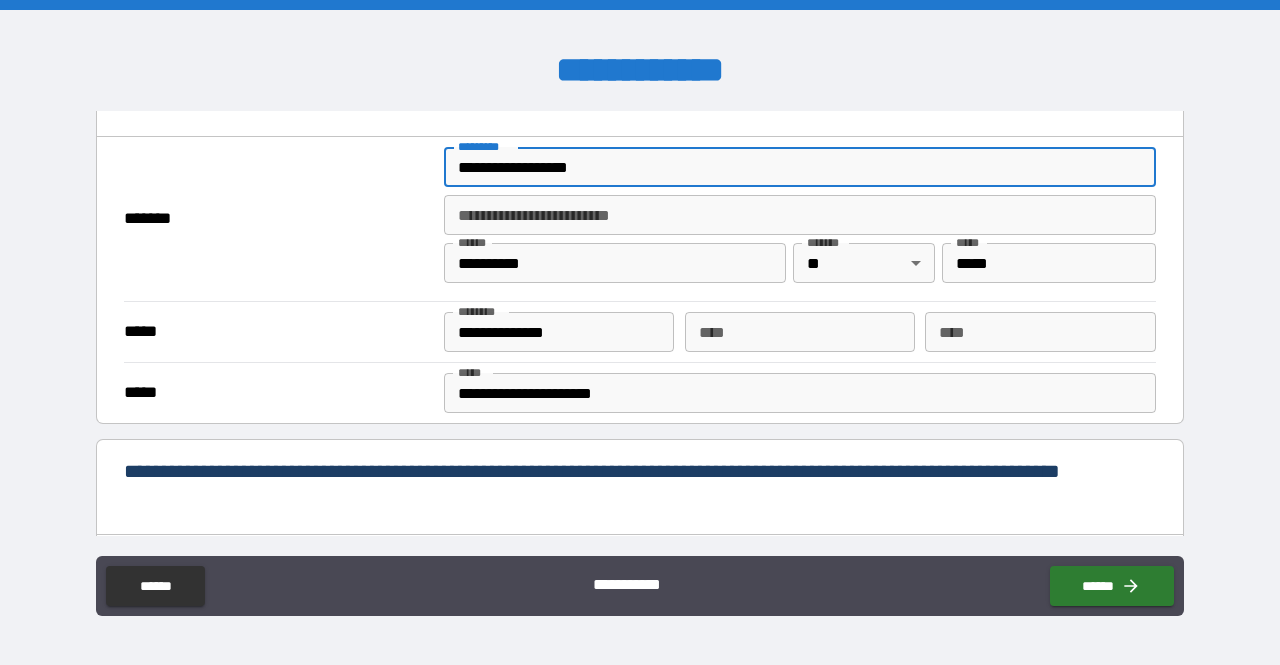 type on "****" 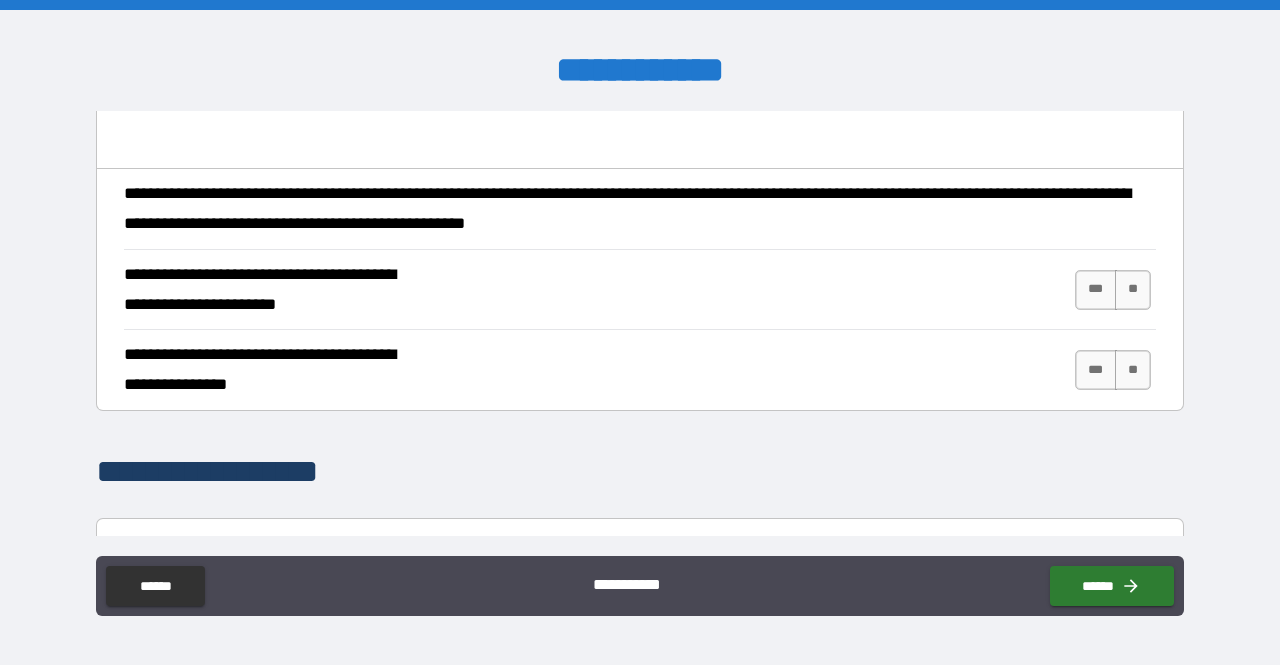 scroll, scrollTop: 796, scrollLeft: 0, axis: vertical 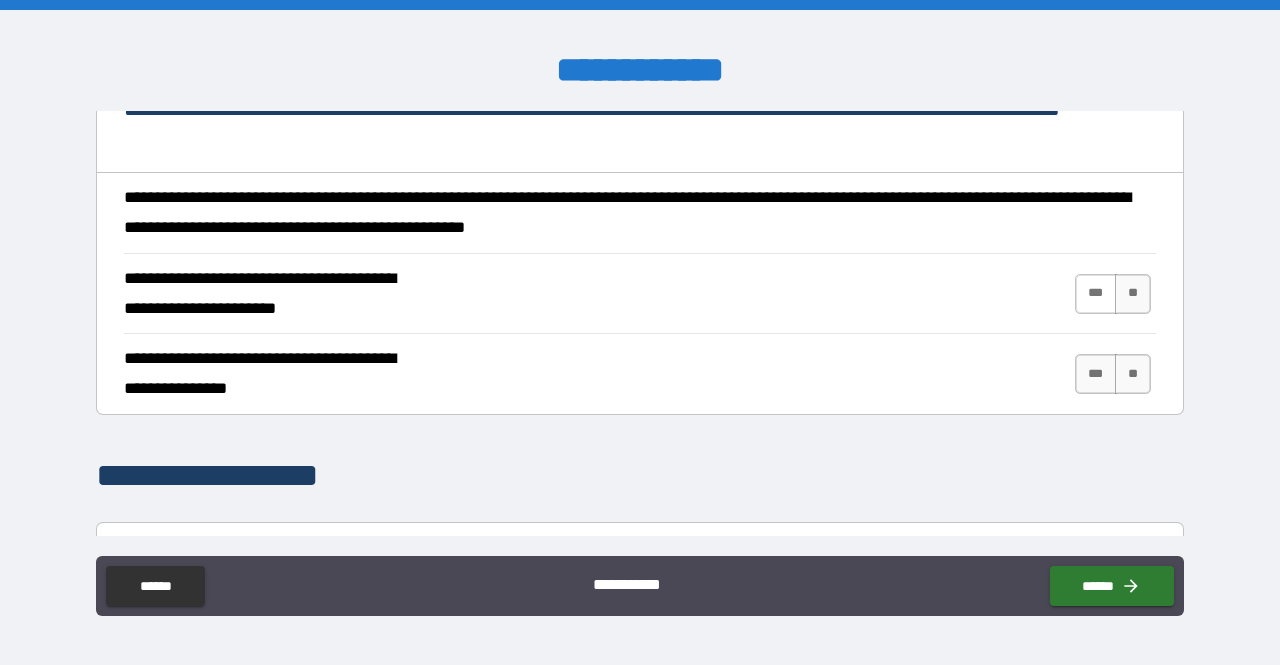 click on "***" at bounding box center [1096, 294] 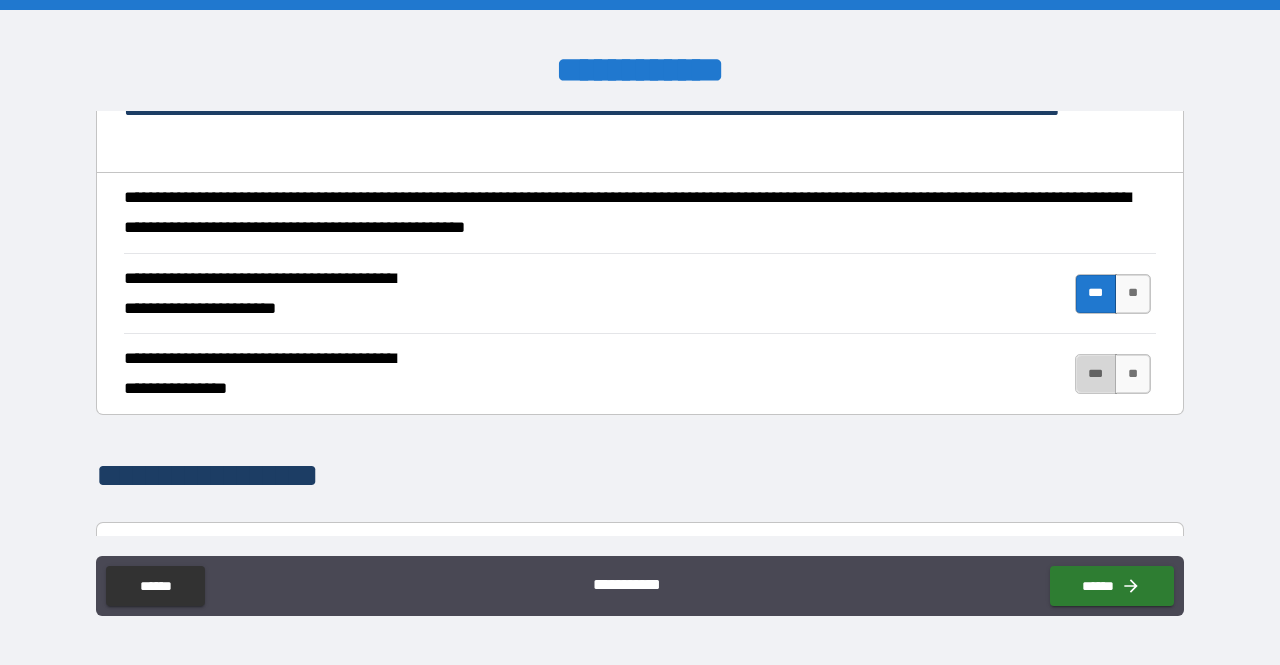 click on "***" at bounding box center (1096, 374) 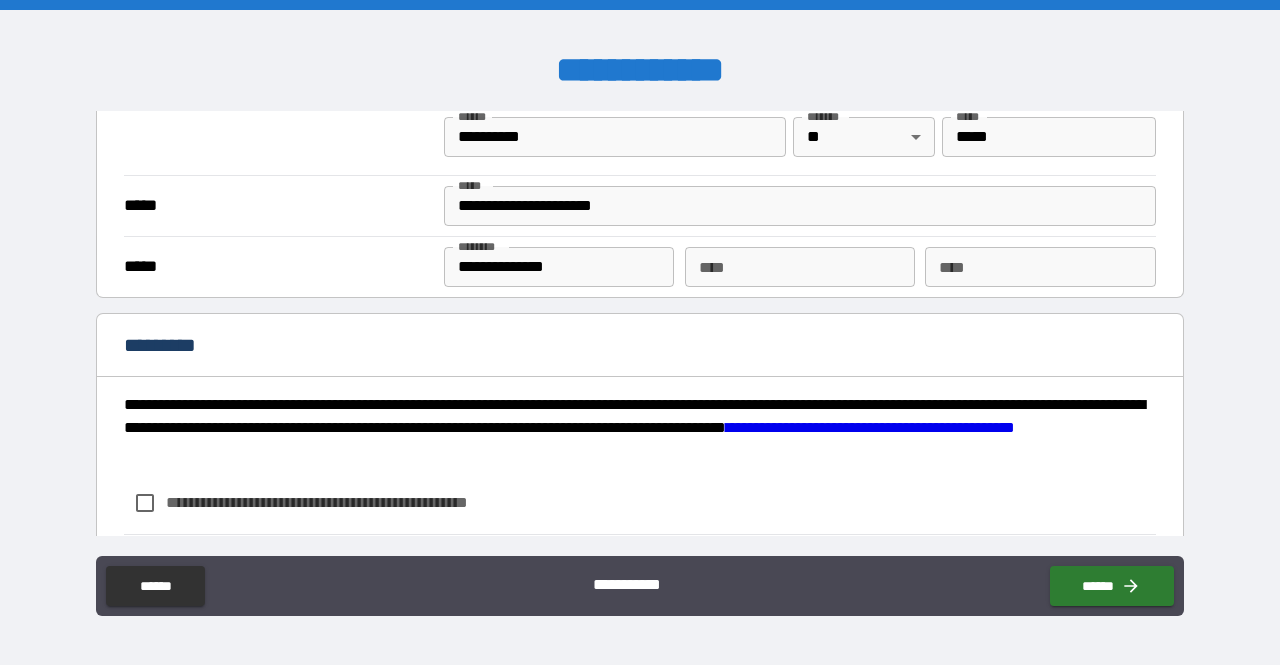 scroll, scrollTop: 1819, scrollLeft: 0, axis: vertical 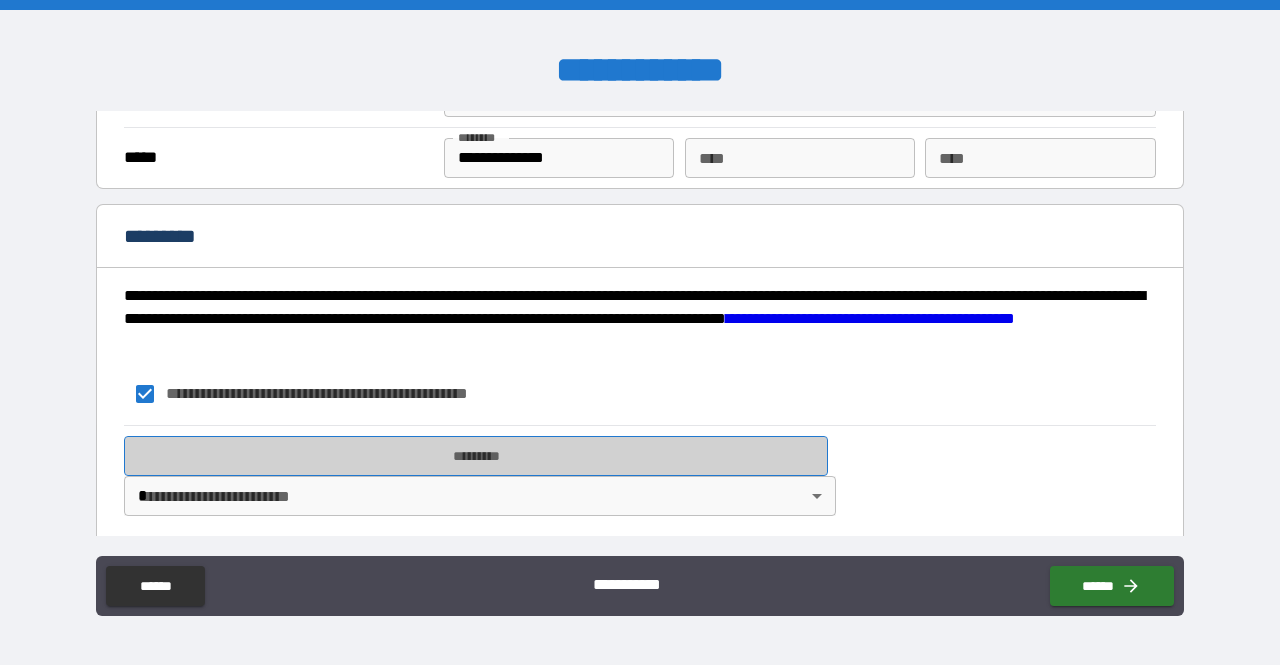 click on "*********" at bounding box center (476, 456) 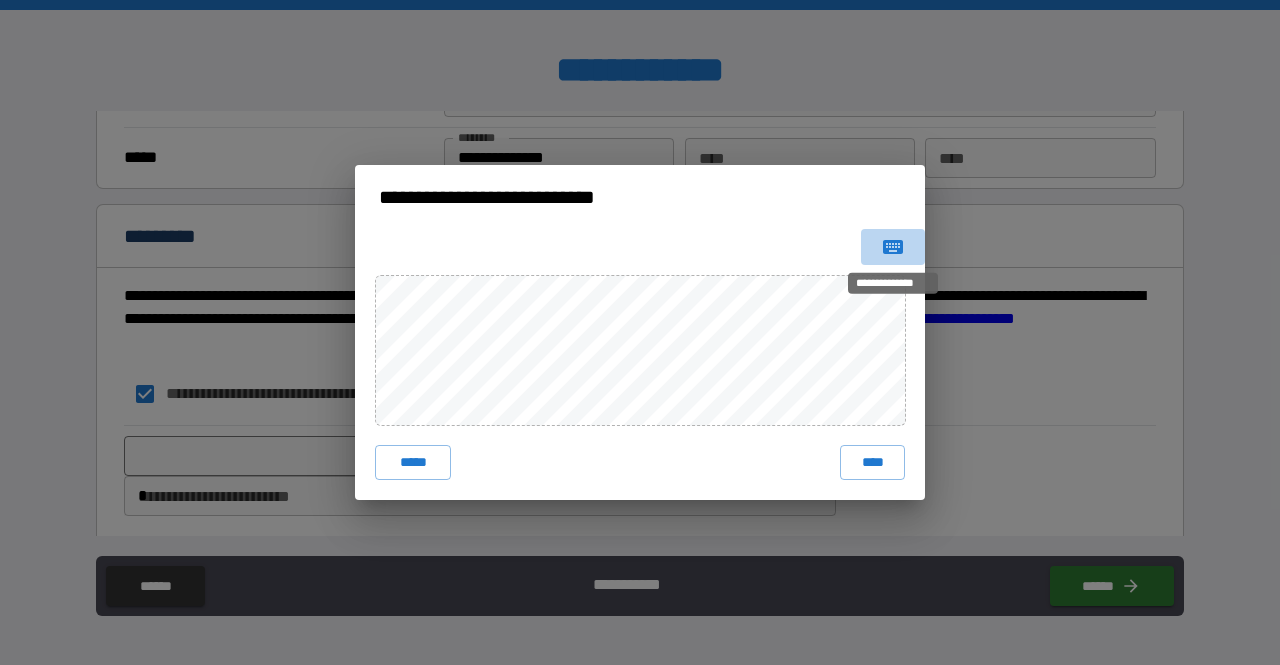 click 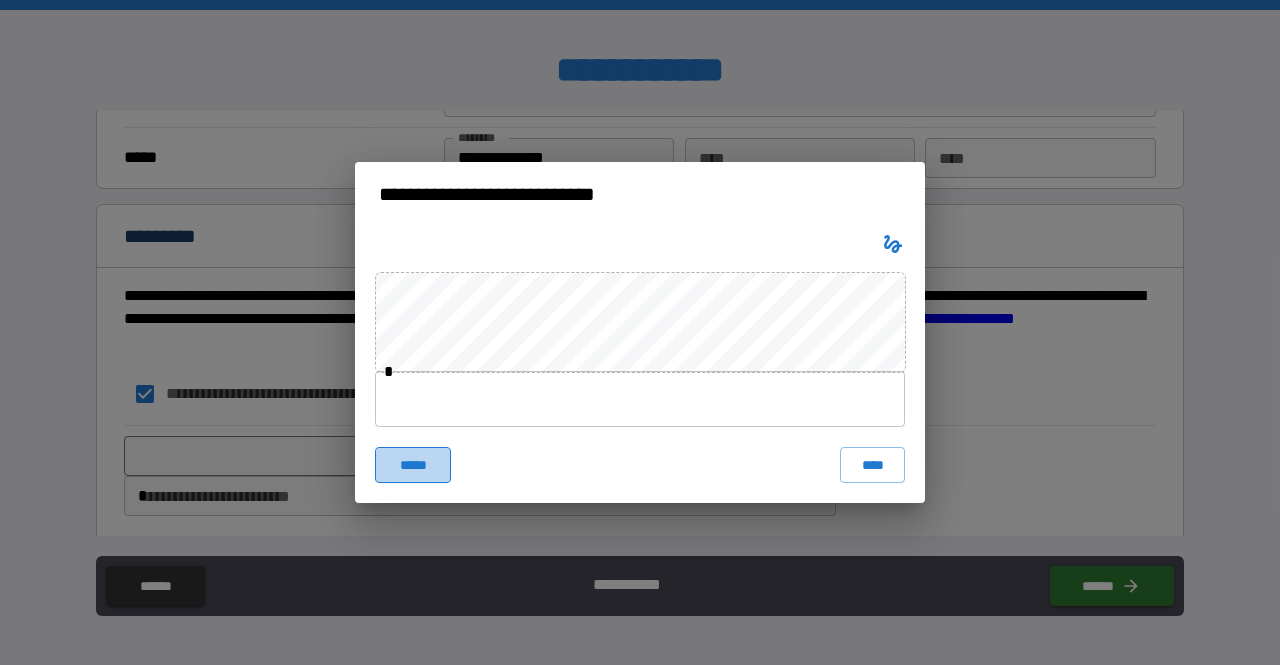 click on "*****" at bounding box center [413, 465] 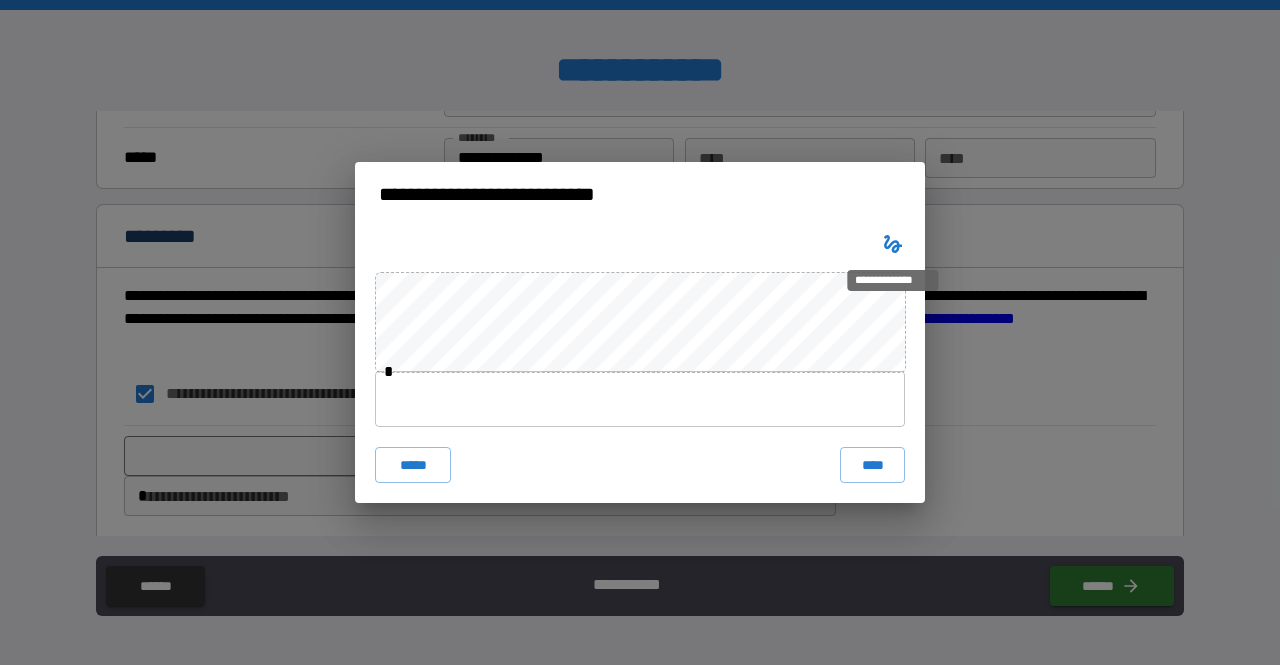 click 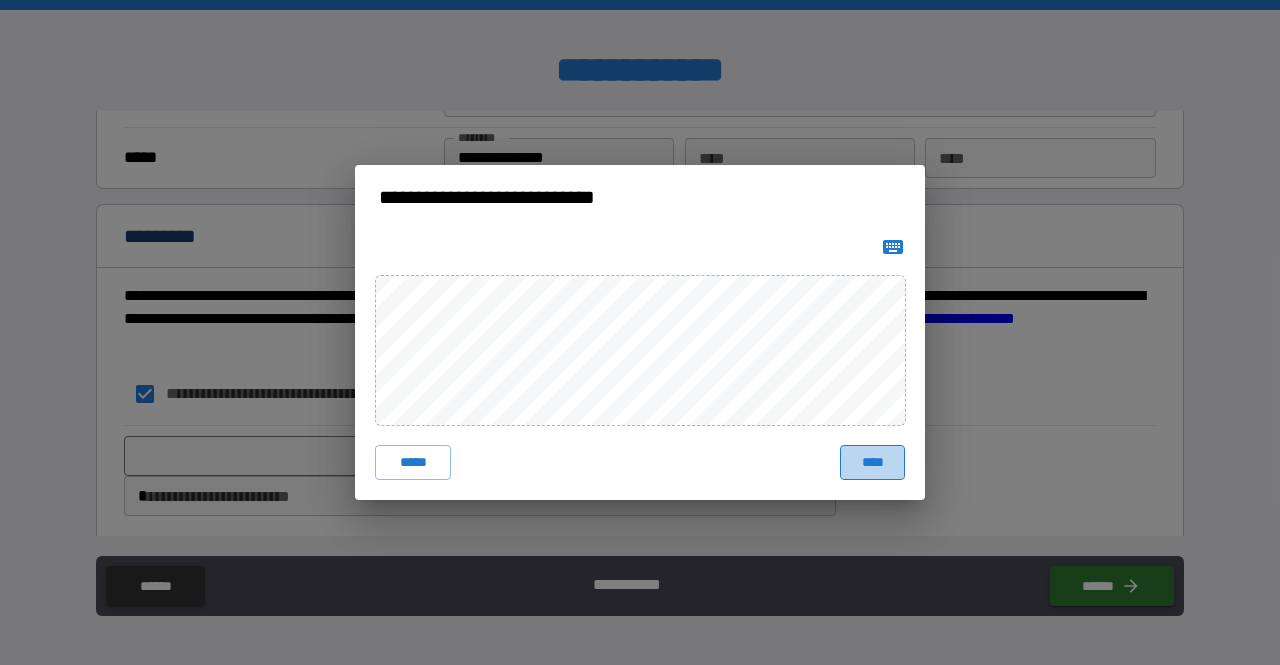 click on "****" at bounding box center (872, 463) 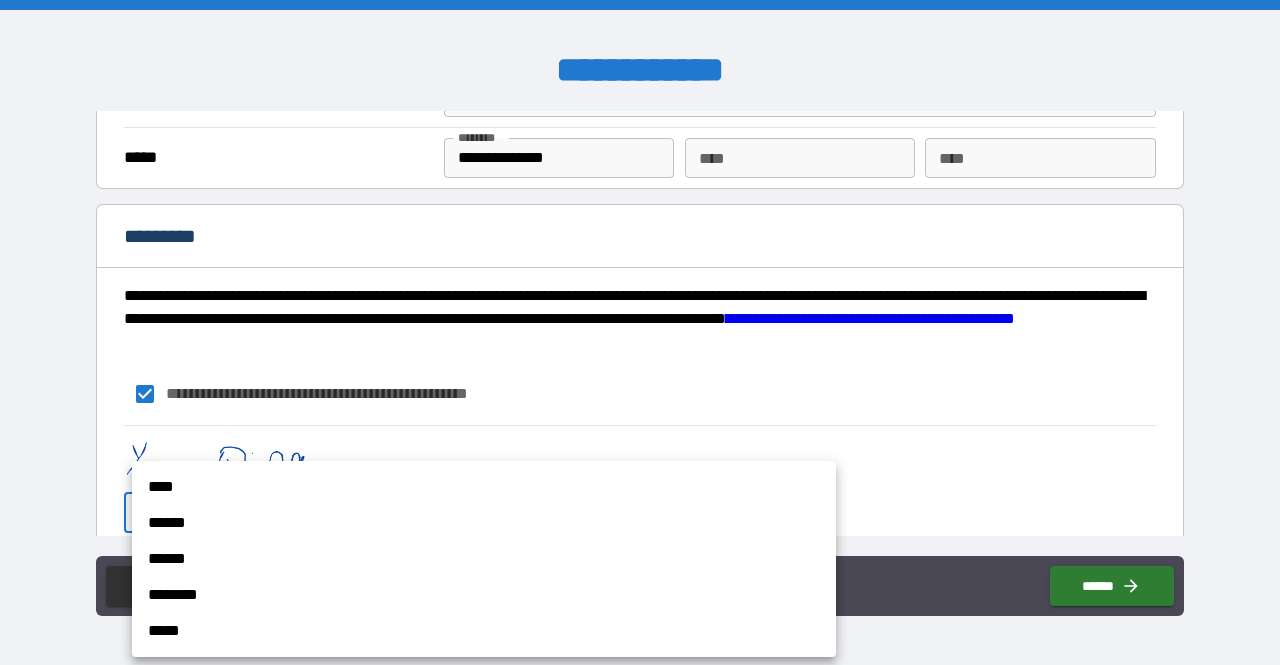 click on "**********" at bounding box center (640, 332) 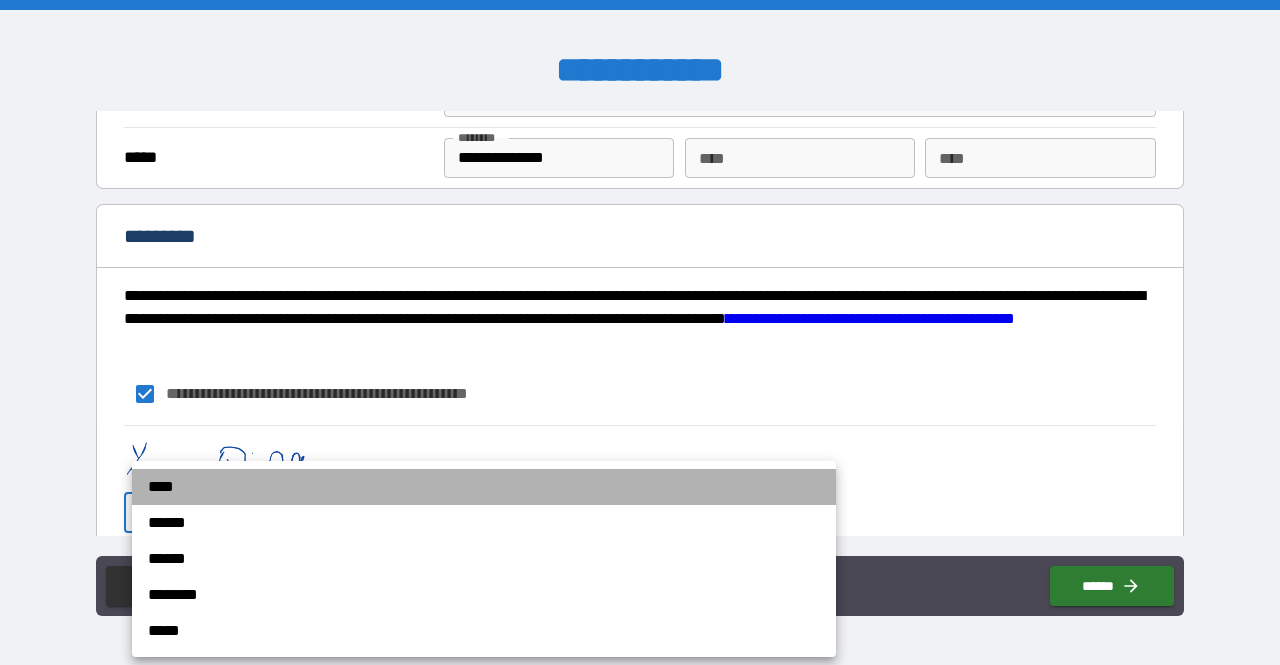 click on "****" at bounding box center [484, 487] 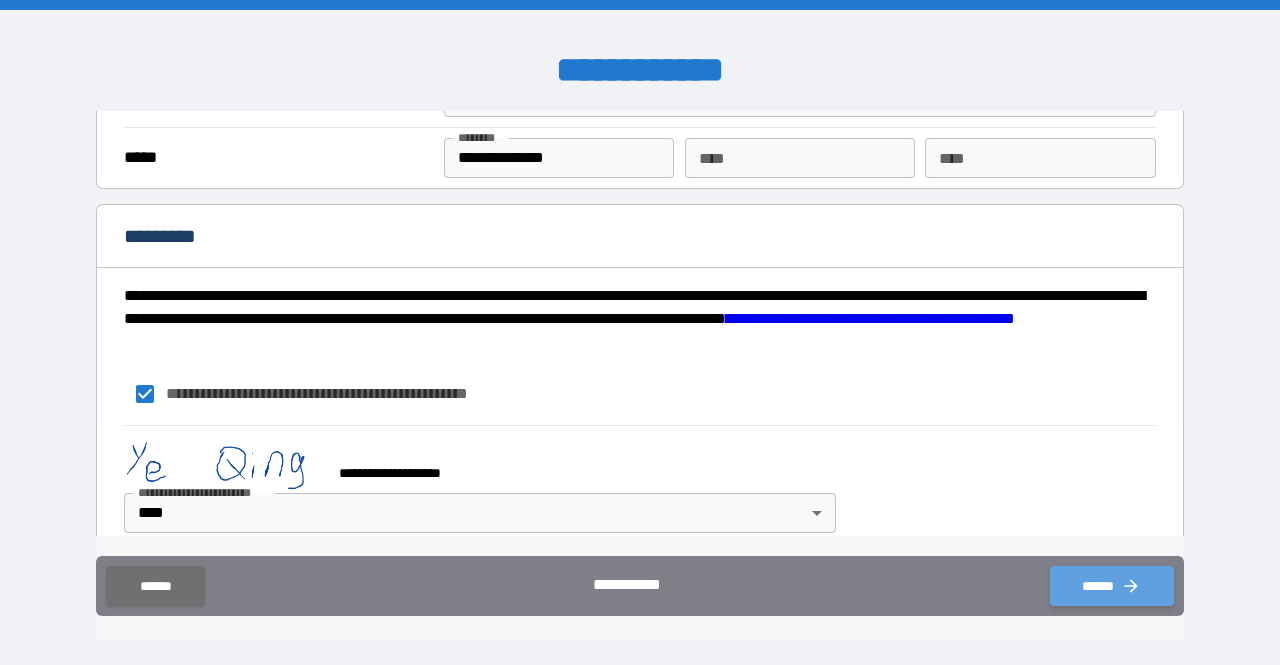 click on "******" at bounding box center [1112, 586] 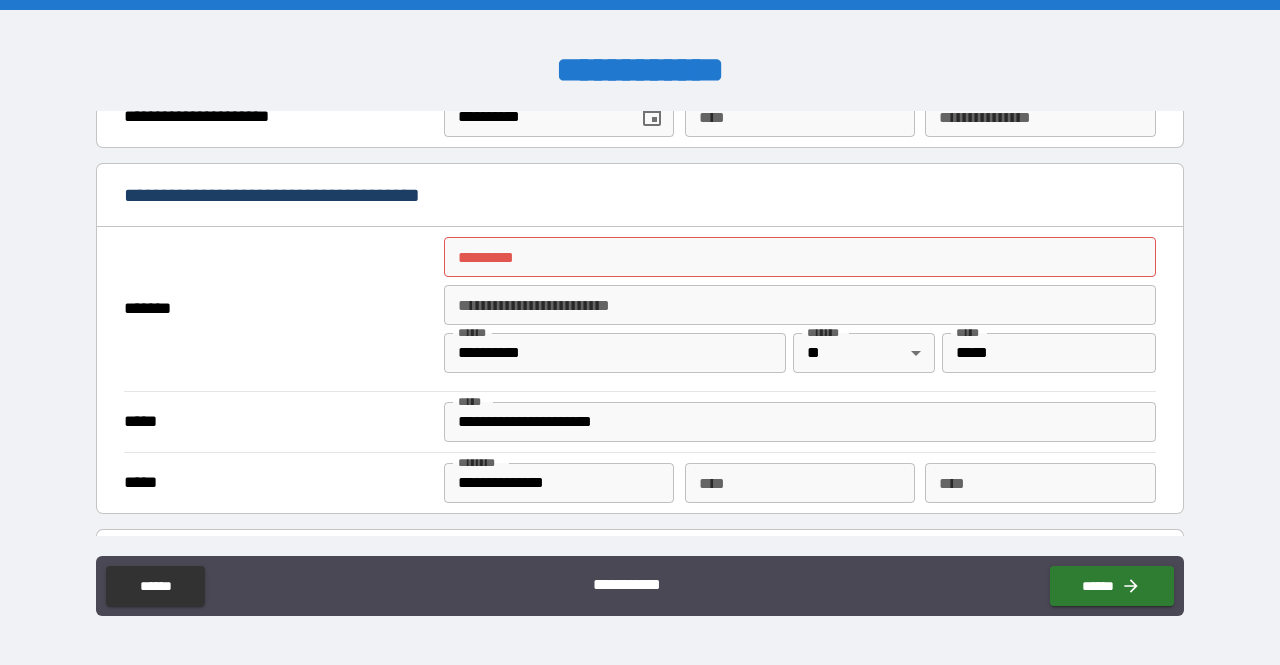 scroll, scrollTop: 1512, scrollLeft: 0, axis: vertical 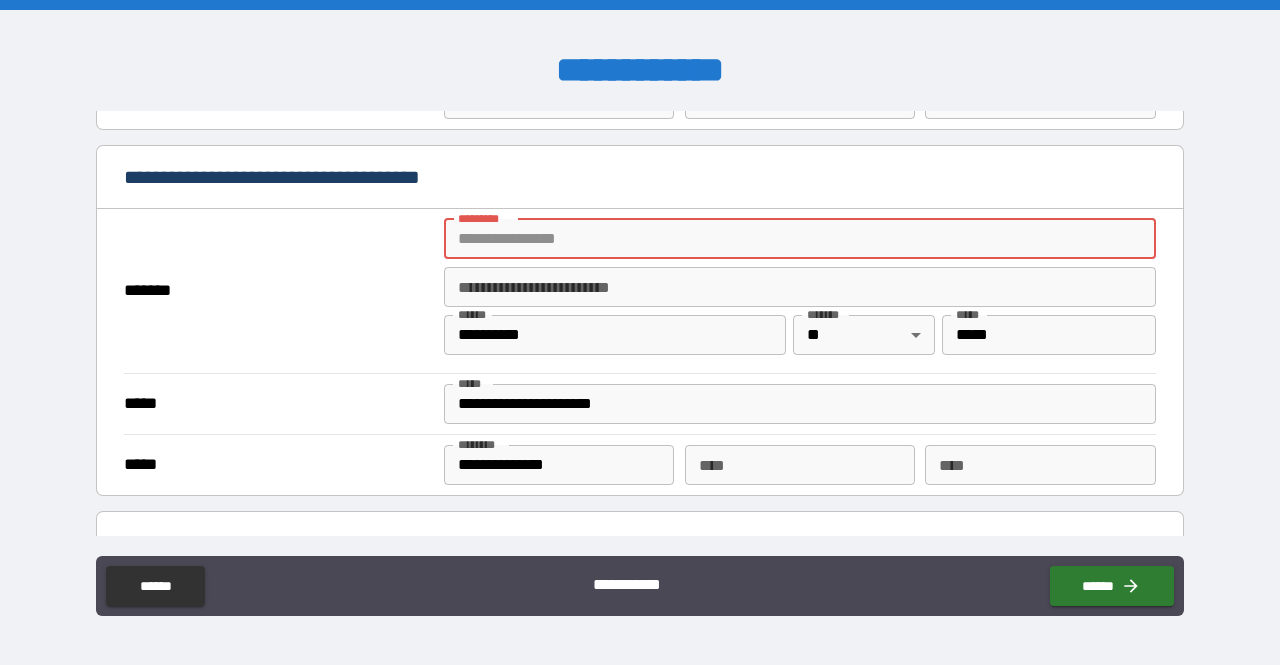 click on "*******   *" at bounding box center (800, 239) 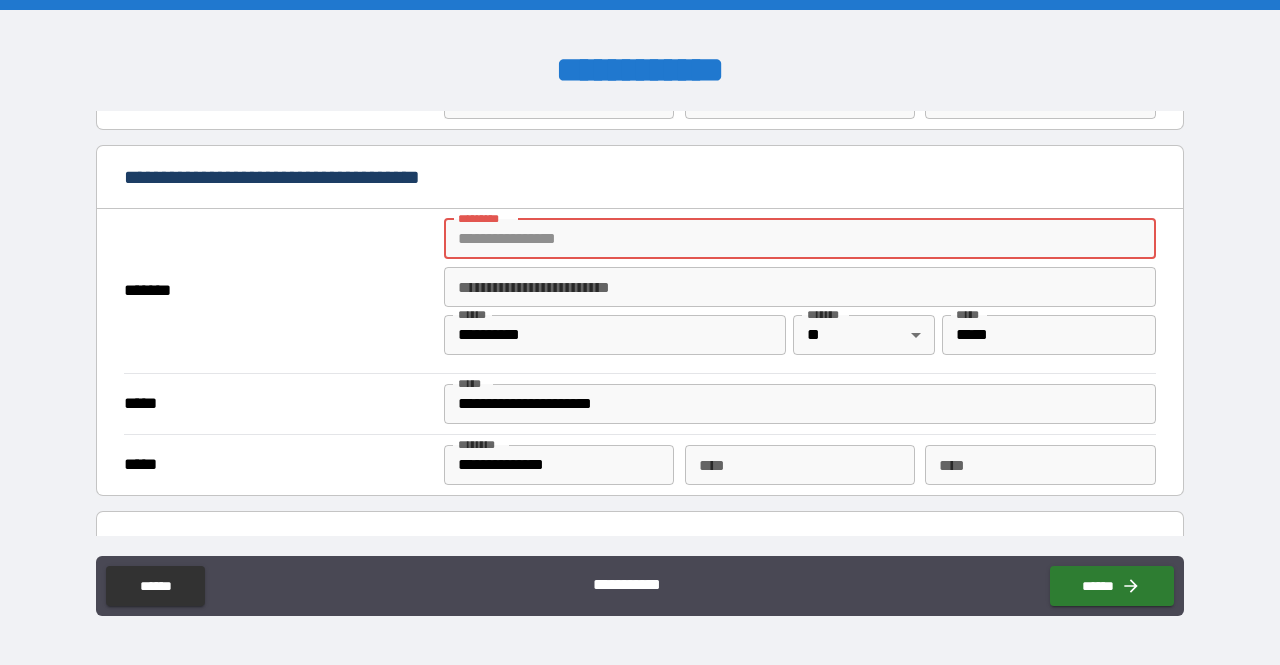 type on "**********" 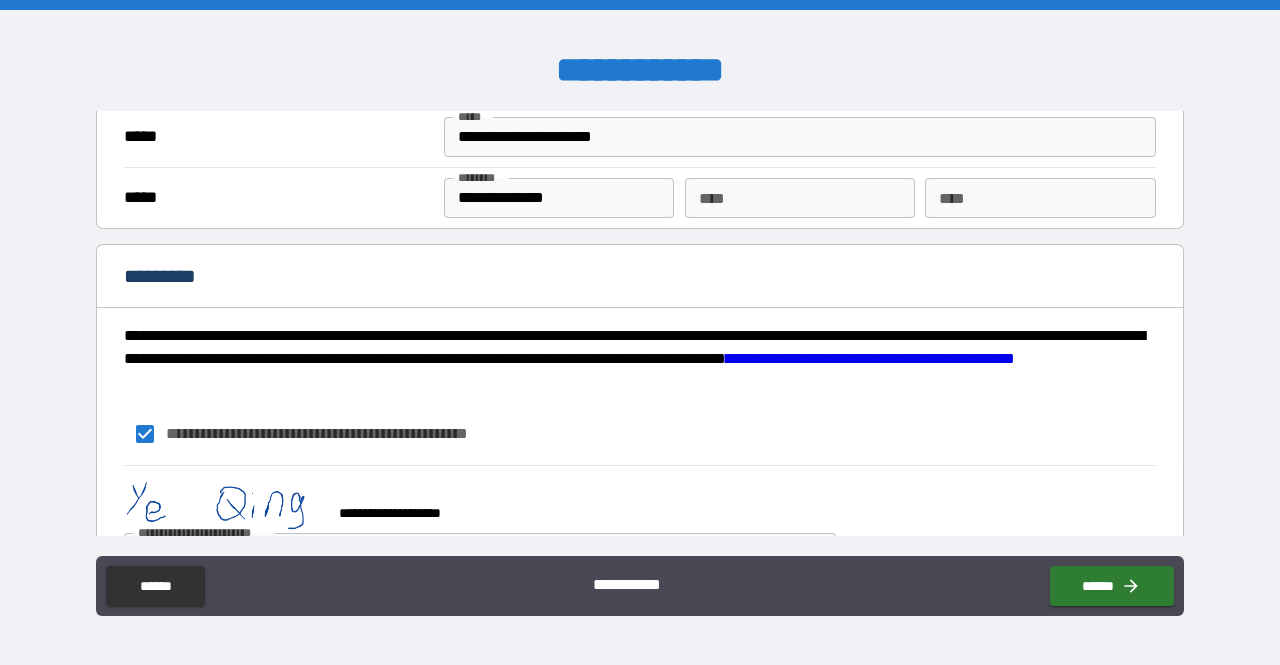 scroll, scrollTop: 1836, scrollLeft: 0, axis: vertical 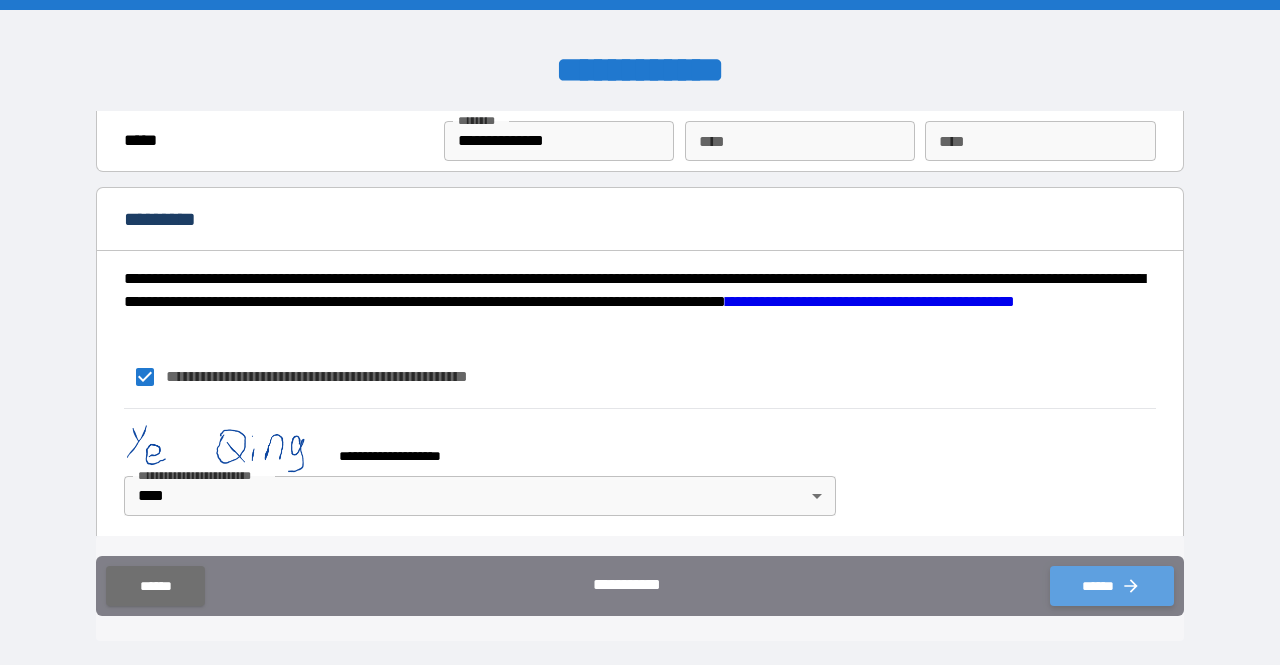 click on "******" at bounding box center [1112, 586] 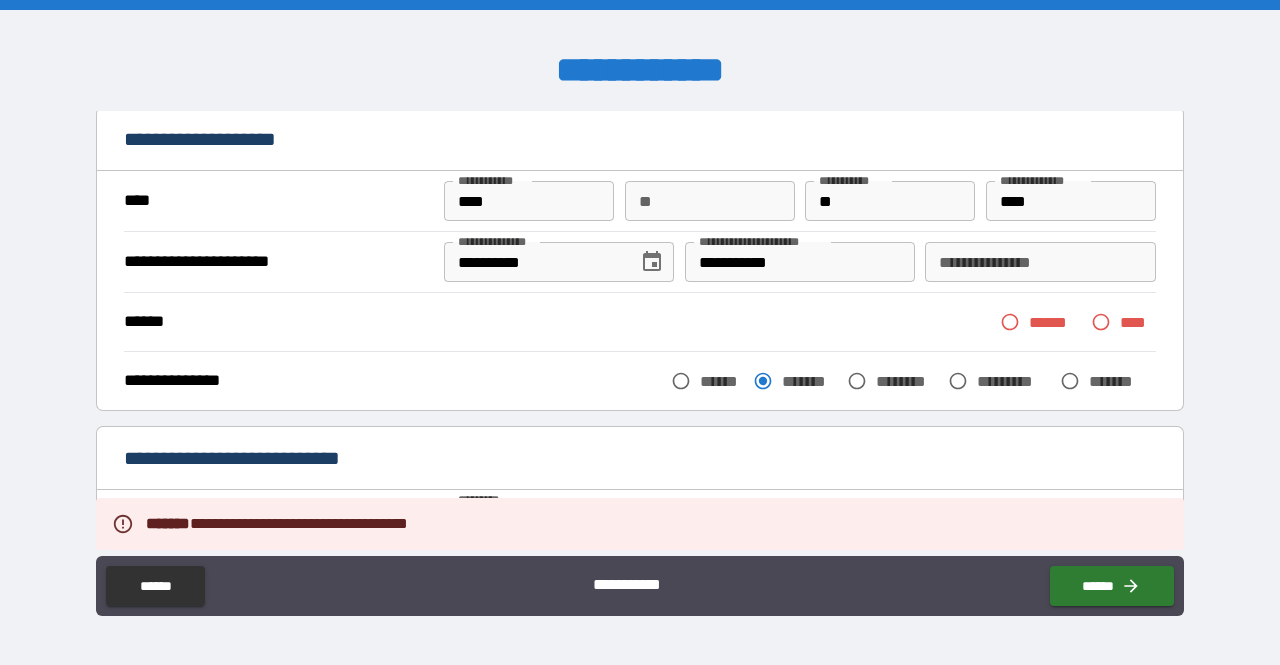 scroll, scrollTop: 82, scrollLeft: 0, axis: vertical 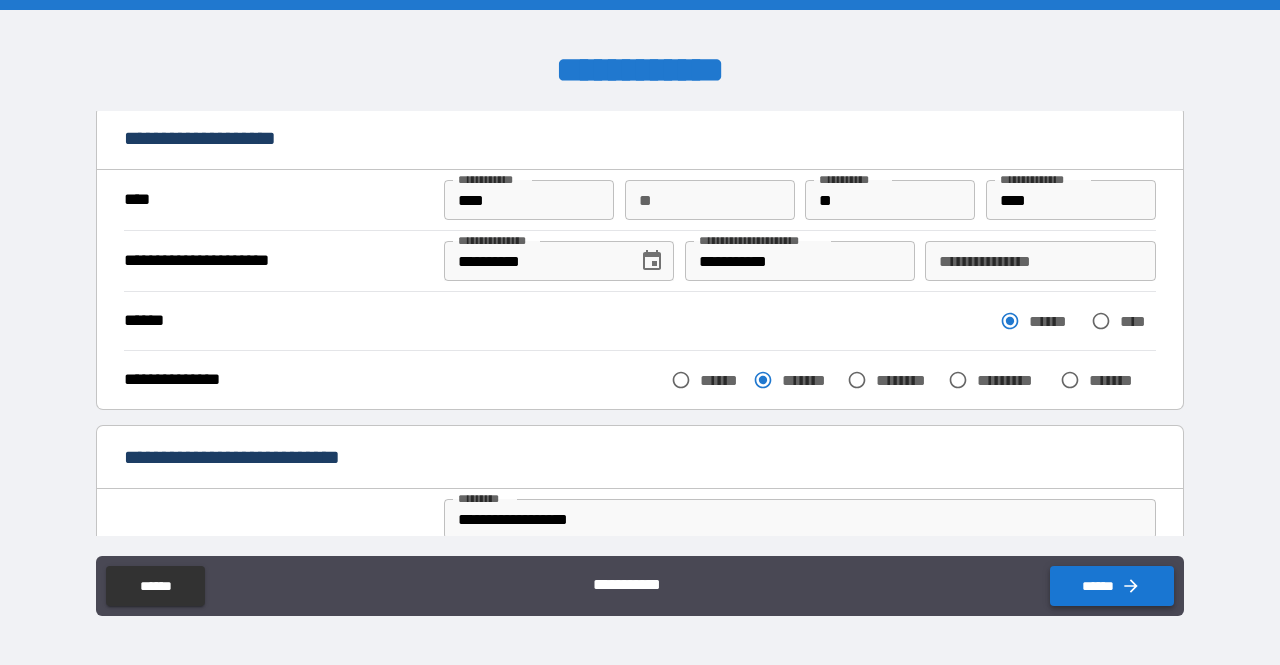 click on "******" at bounding box center (1112, 586) 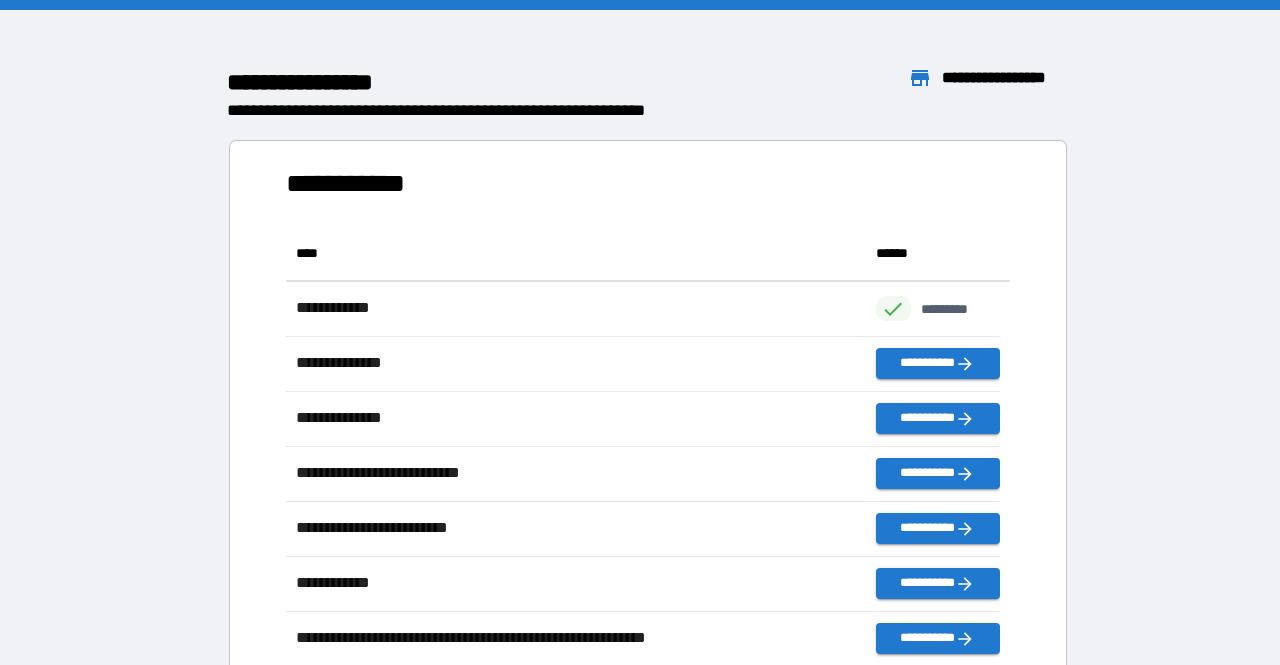 scroll, scrollTop: 480, scrollLeft: 698, axis: both 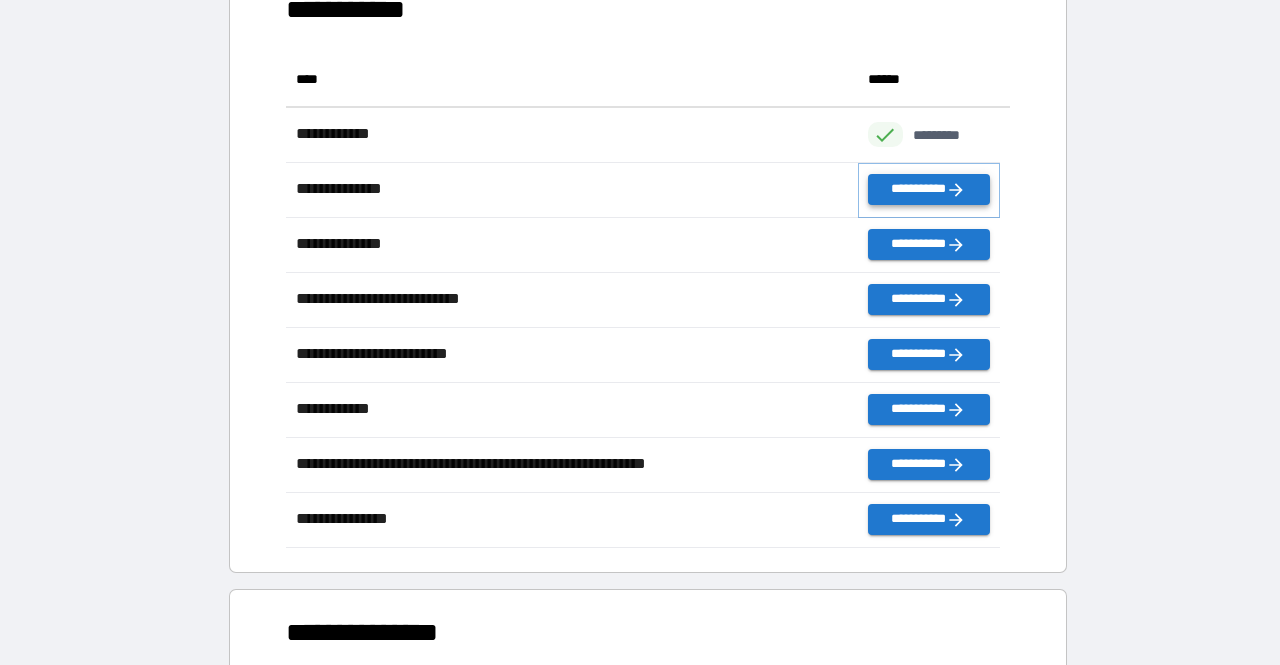 click on "**********" at bounding box center (929, 189) 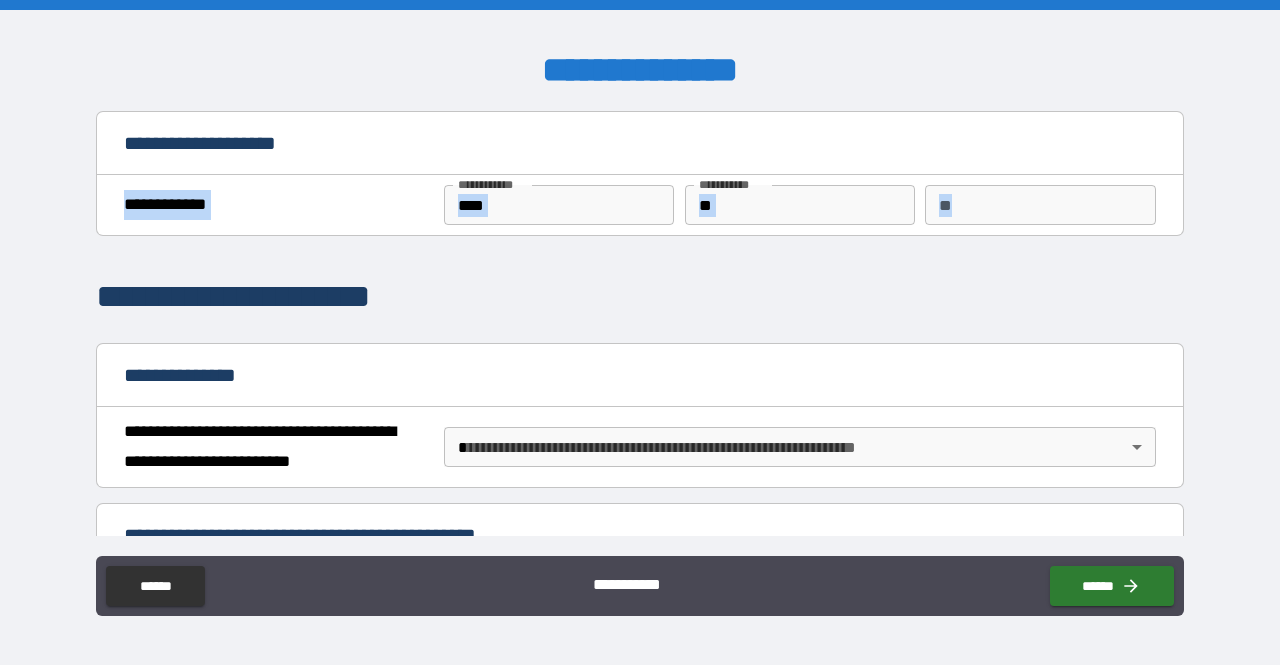 drag, startPoint x: 1185, startPoint y: 154, endPoint x: 1179, endPoint y: 209, distance: 55.326305 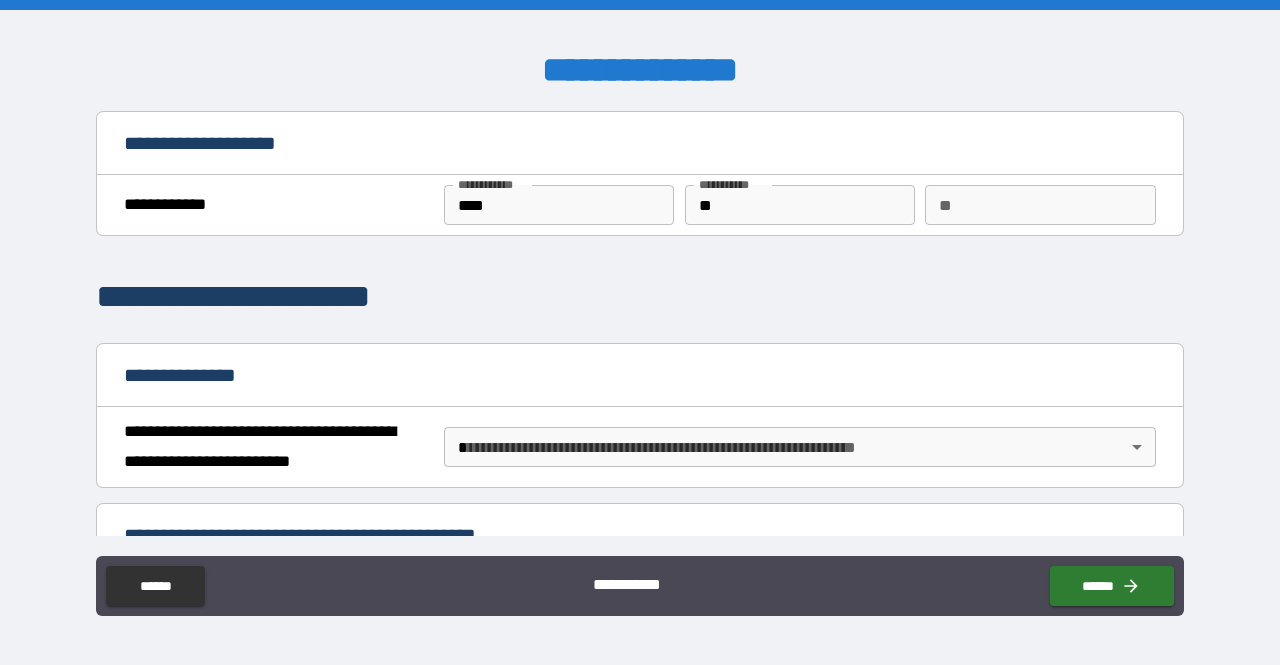 click on "**********" at bounding box center (640, 375) 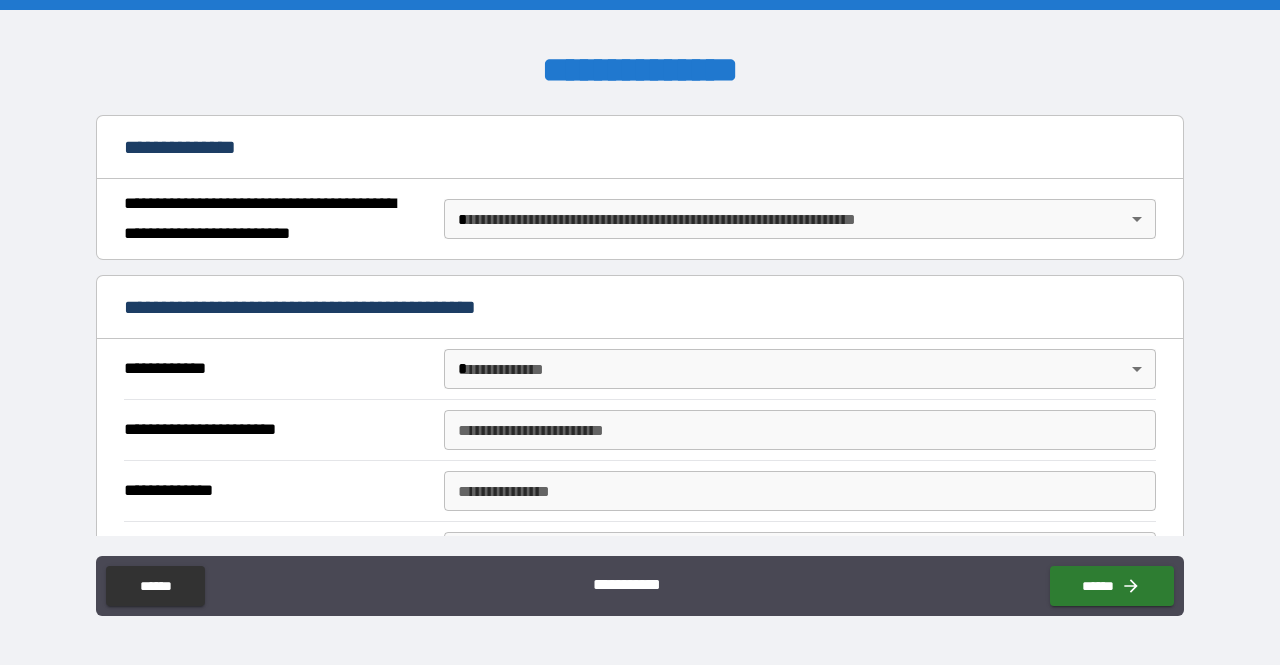 scroll, scrollTop: 233, scrollLeft: 0, axis: vertical 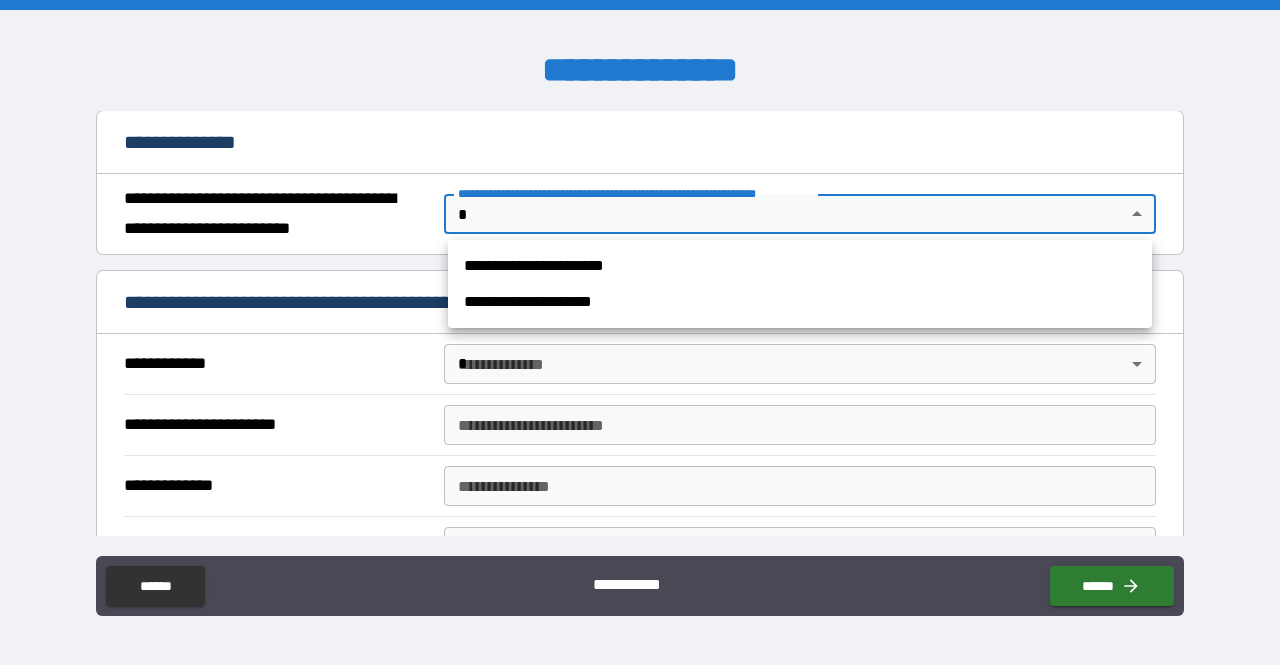 click on "**********" at bounding box center [640, 332] 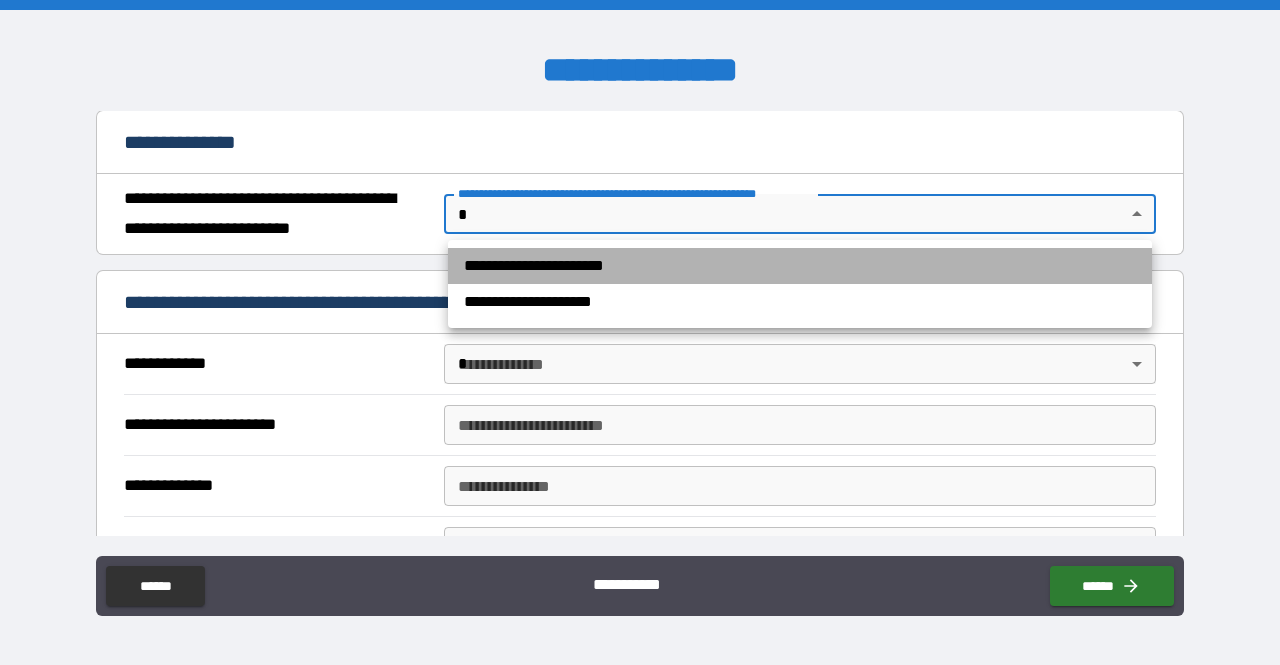 click on "**********" at bounding box center [800, 266] 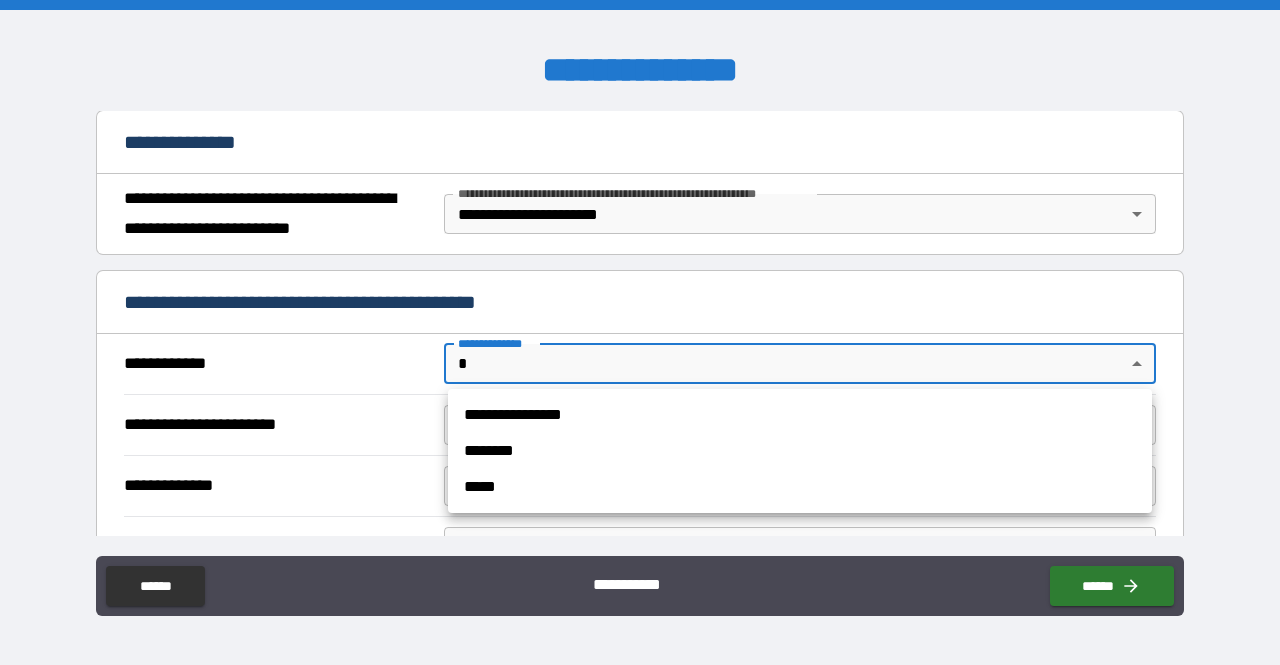 click on "**********" at bounding box center (640, 332) 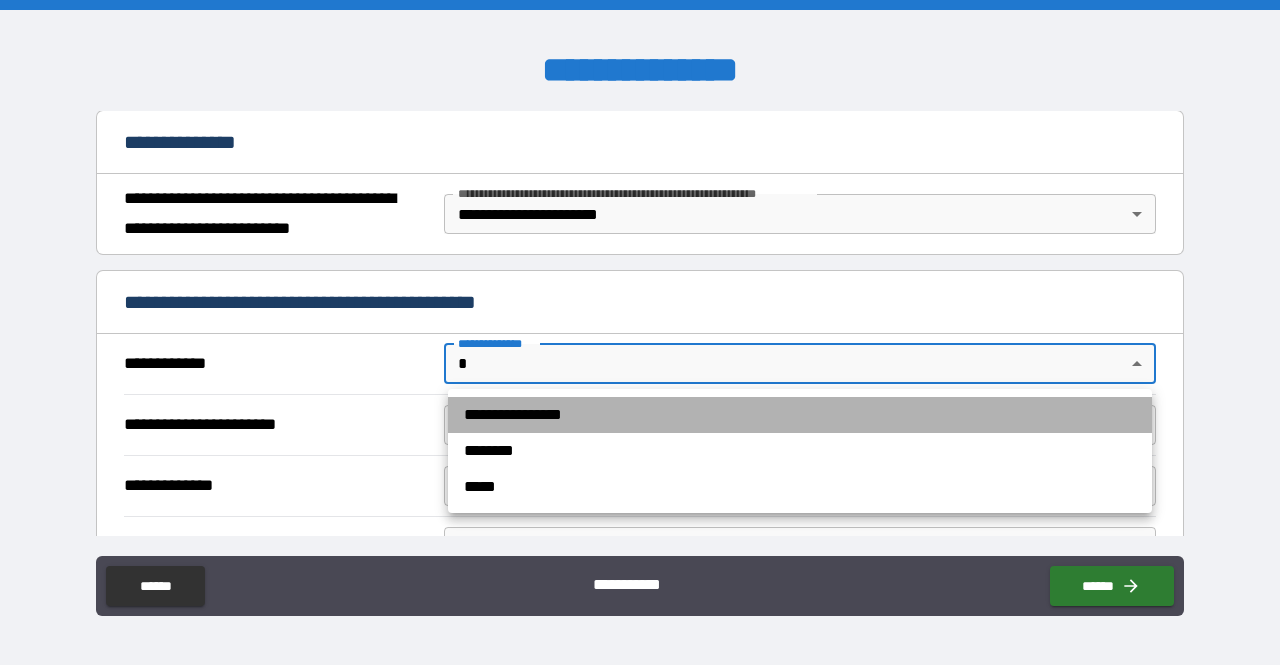 click on "**********" at bounding box center [800, 415] 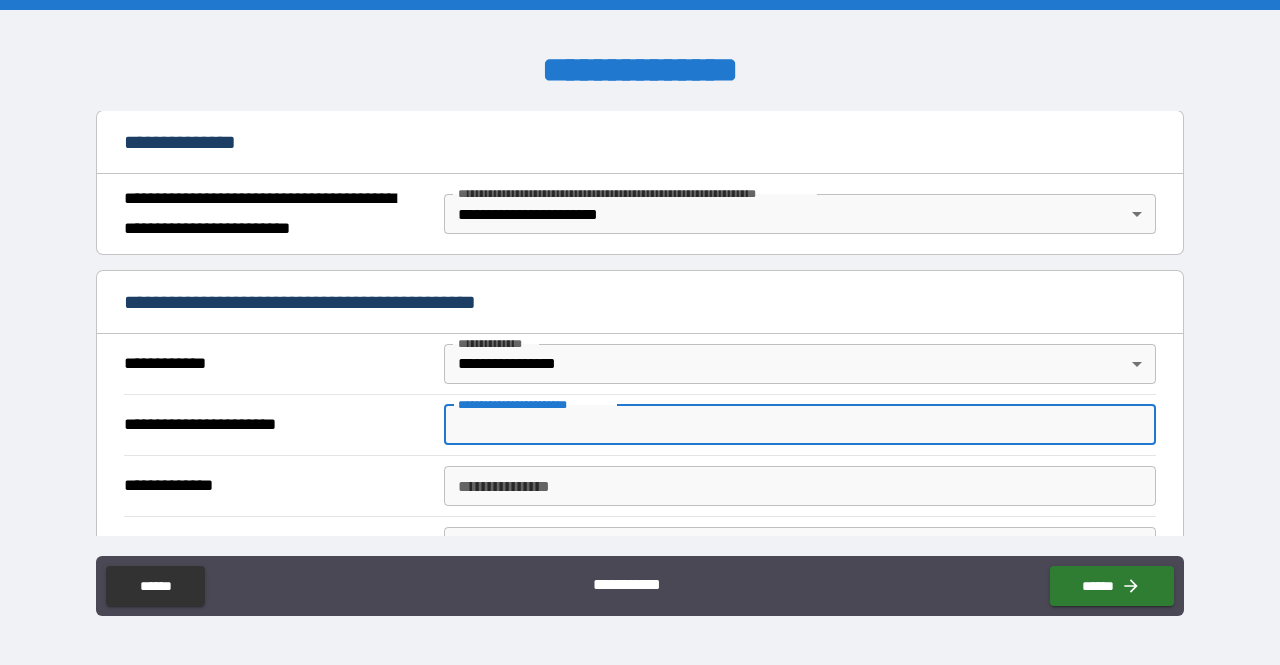 click on "**********" at bounding box center [800, 425] 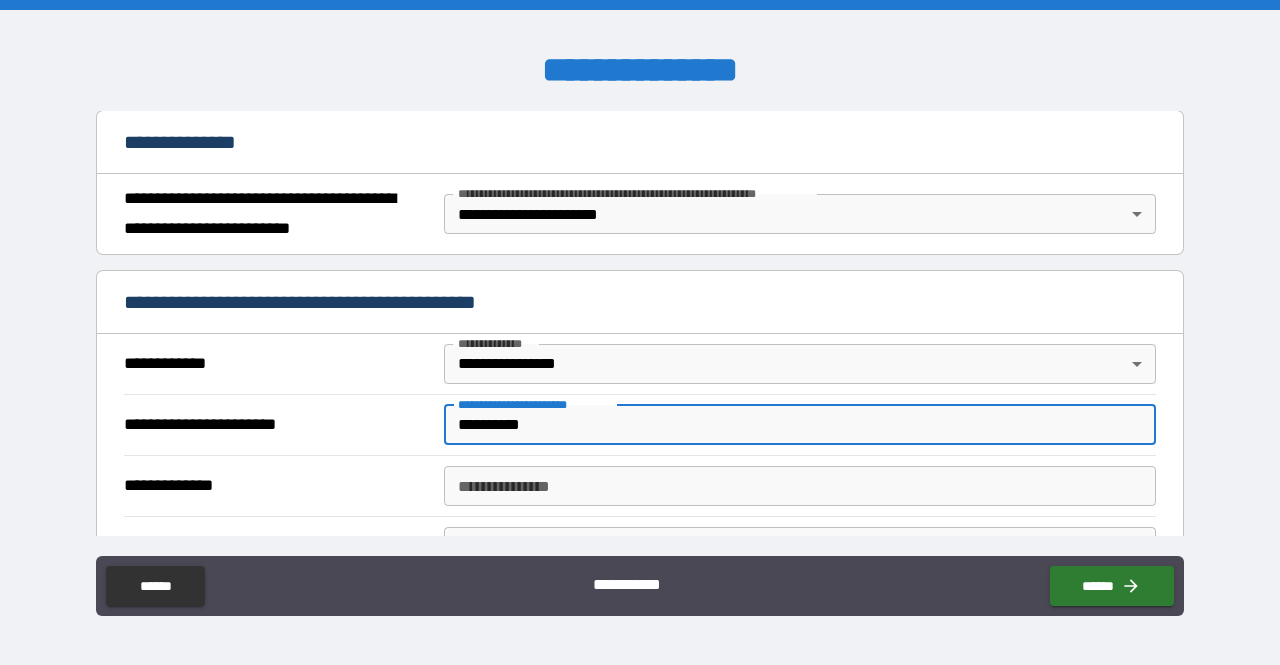 type on "**********" 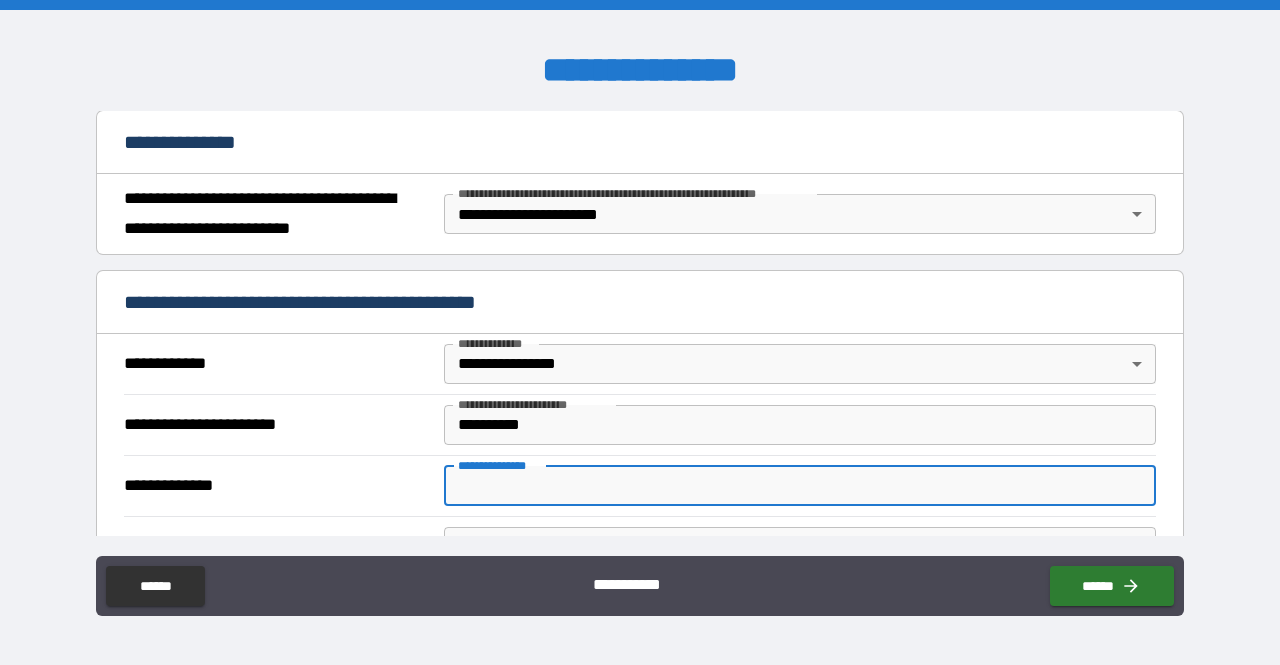 click on "**********" at bounding box center (800, 486) 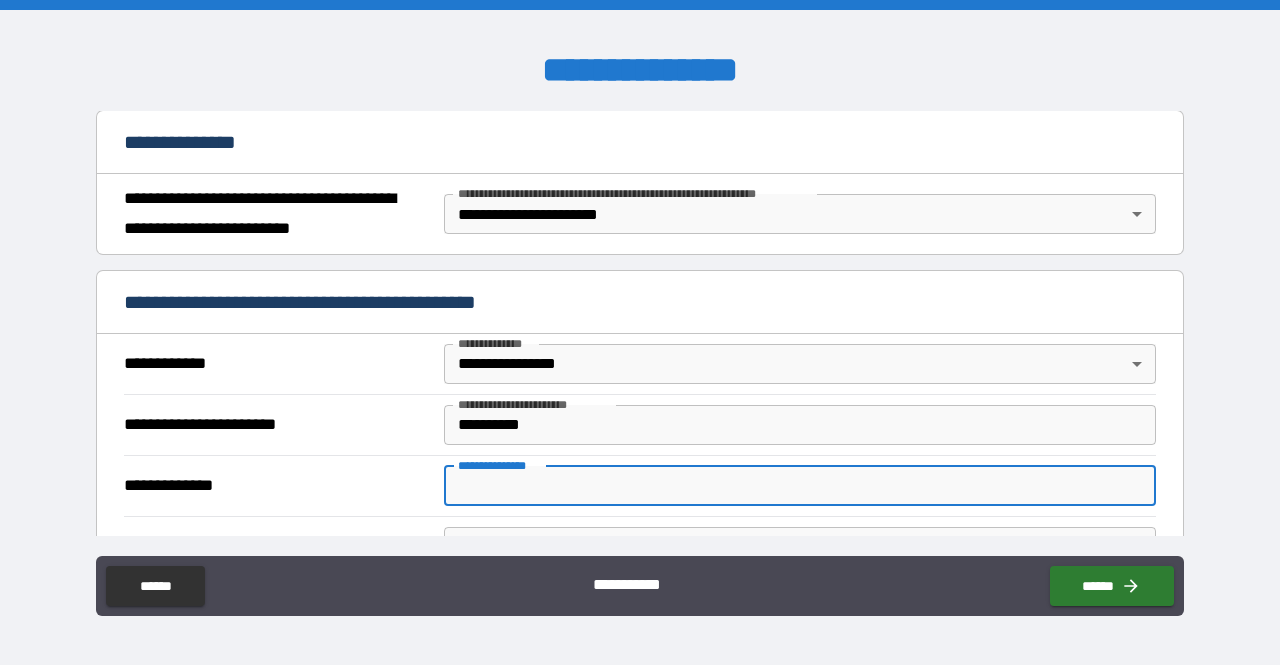 type on "**********" 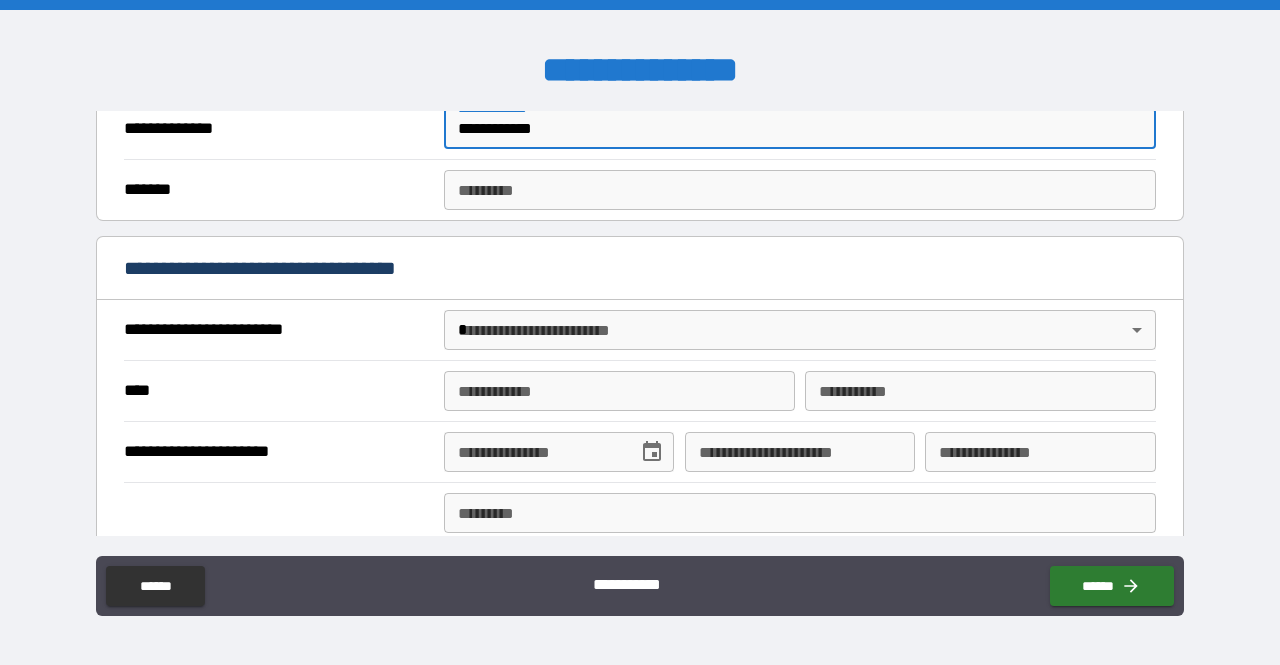scroll, scrollTop: 604, scrollLeft: 0, axis: vertical 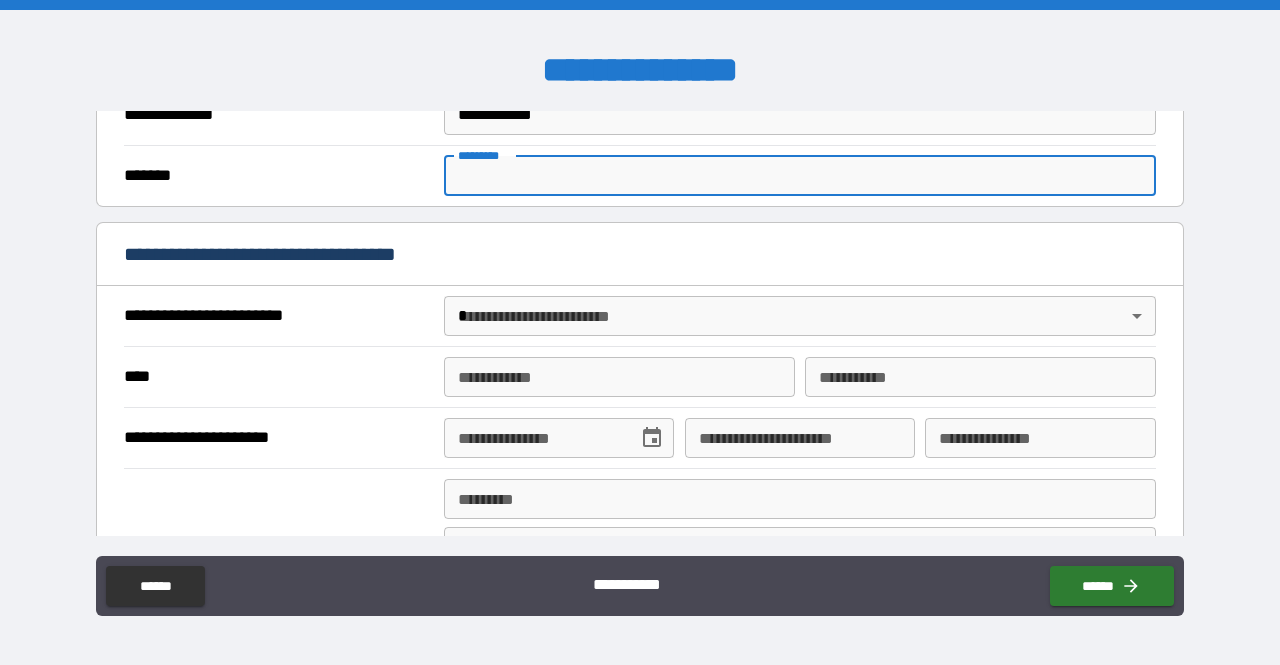 click on "*******   *" at bounding box center [800, 176] 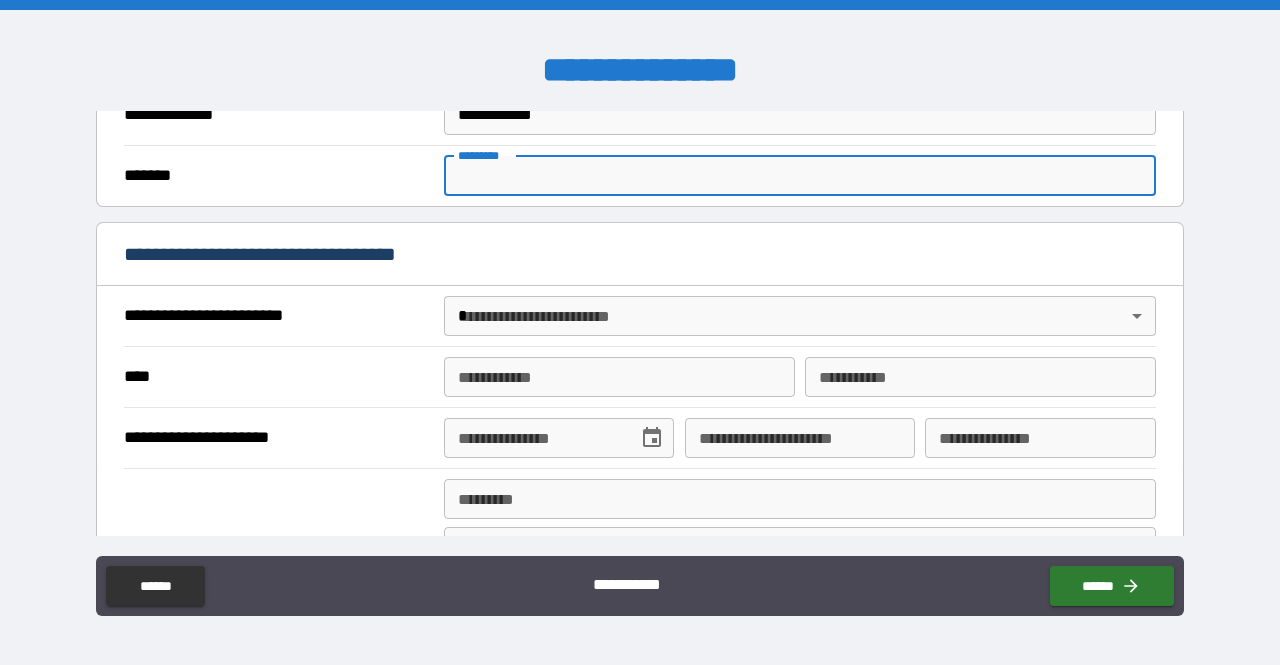 type on "********" 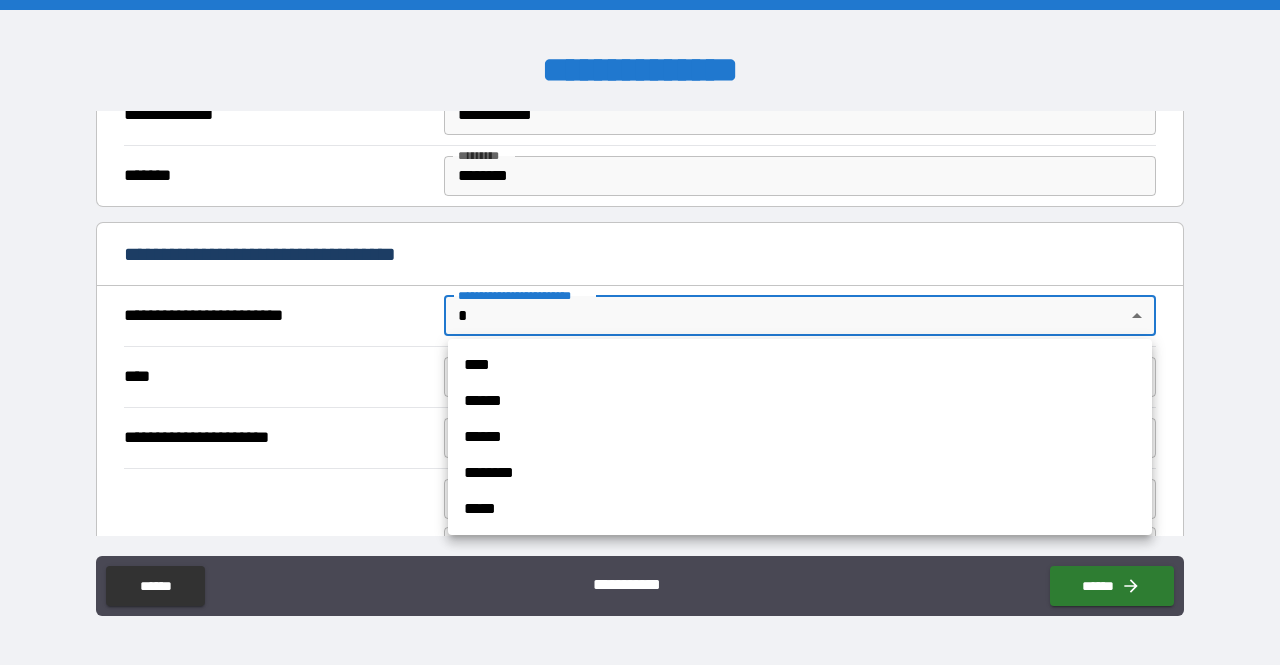 click on "**********" at bounding box center [640, 332] 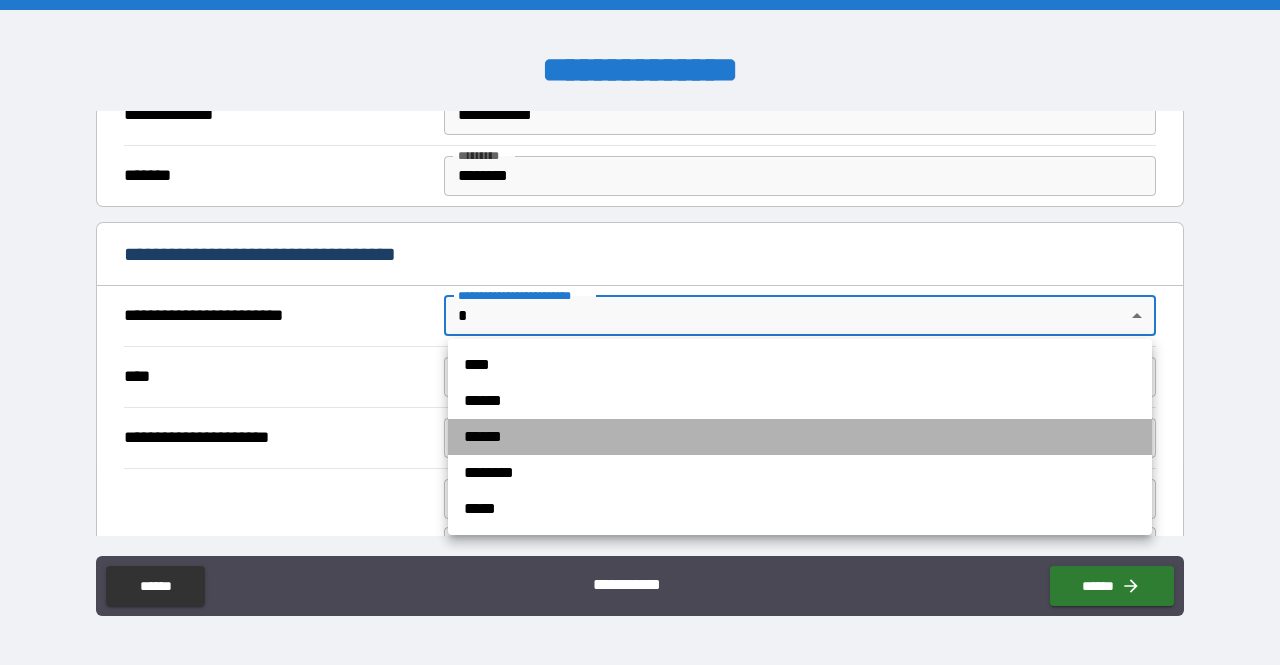 click on "******" at bounding box center (800, 437) 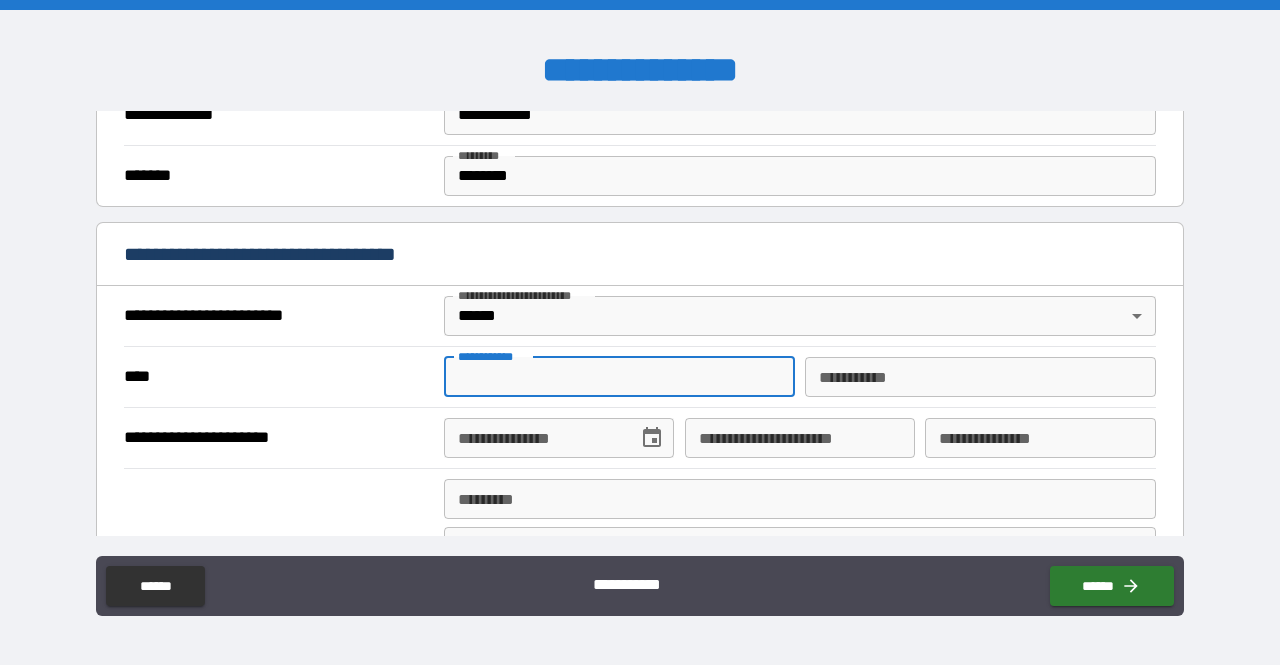 click on "**********" at bounding box center [619, 377] 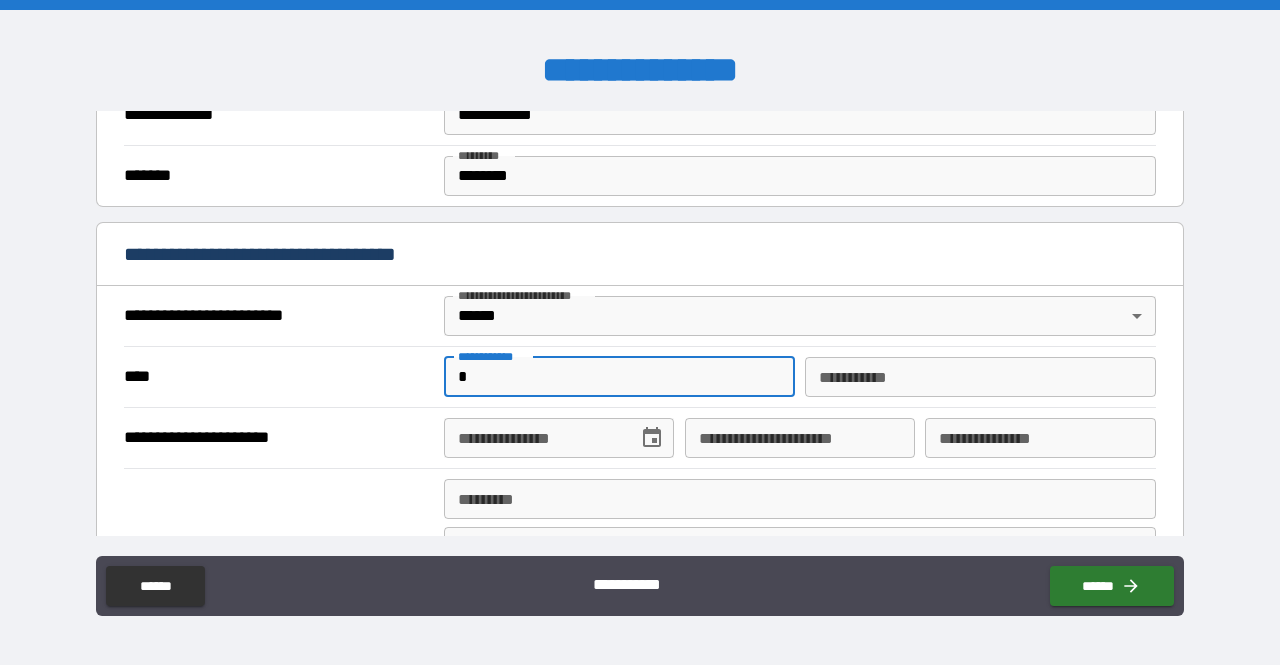 type on "*******" 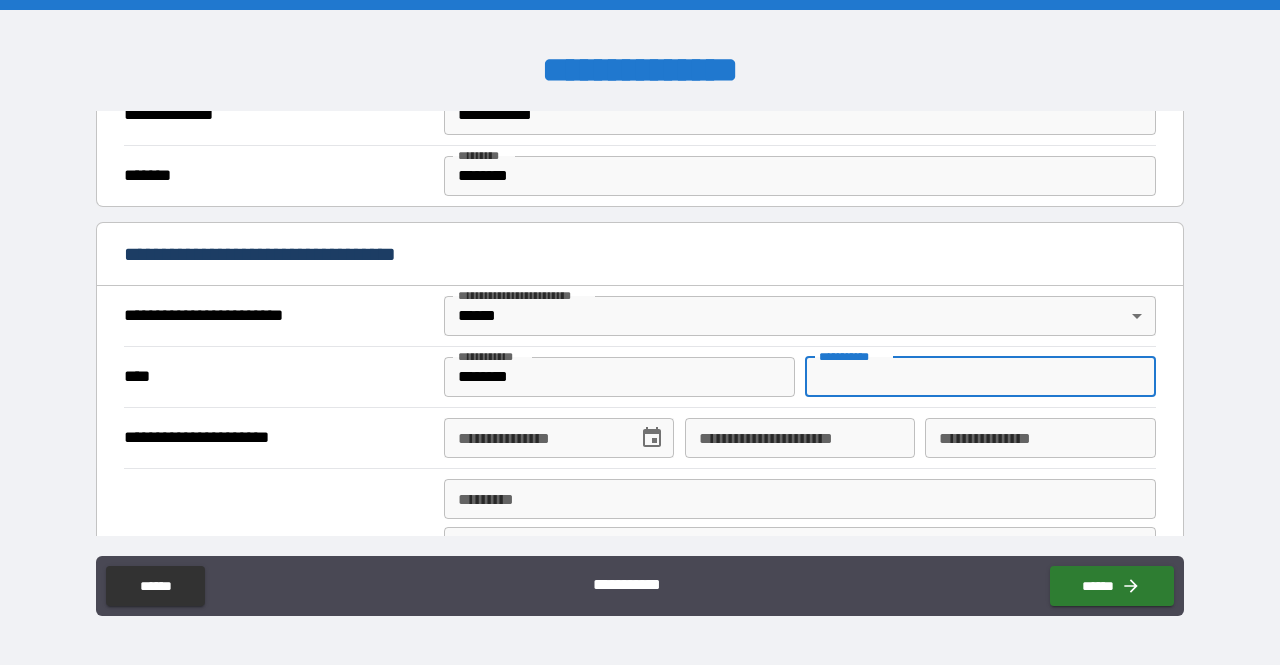 click on "*********   *" at bounding box center [980, 377] 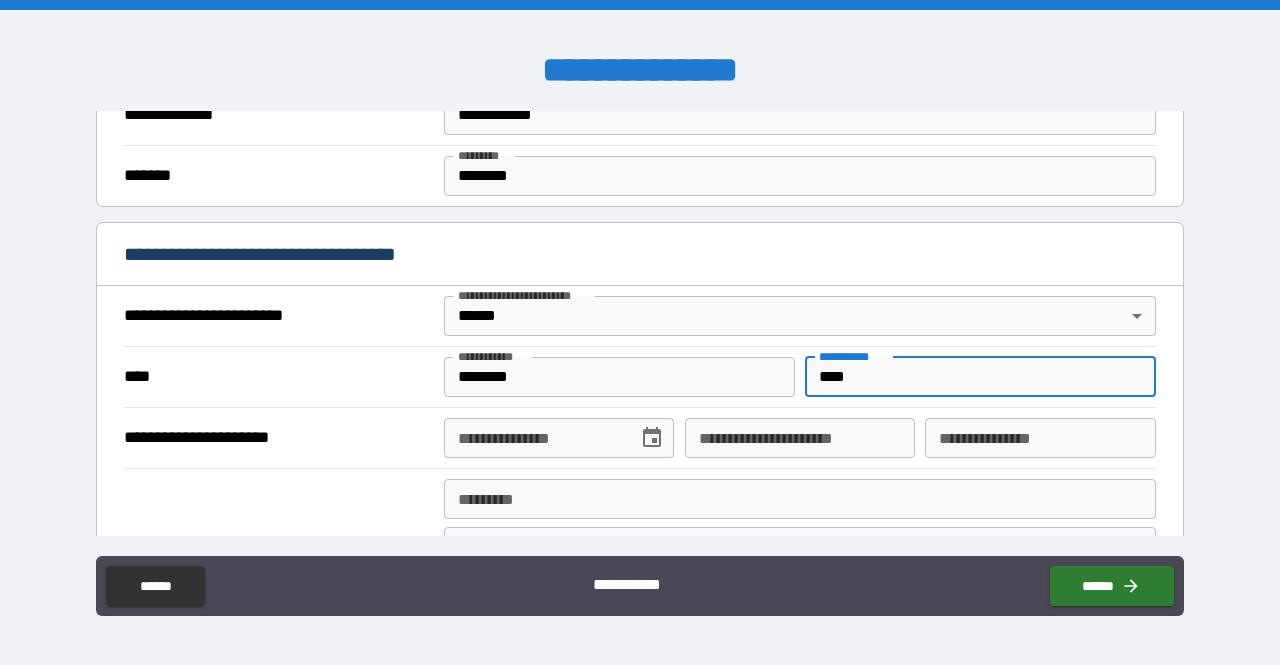type on "****" 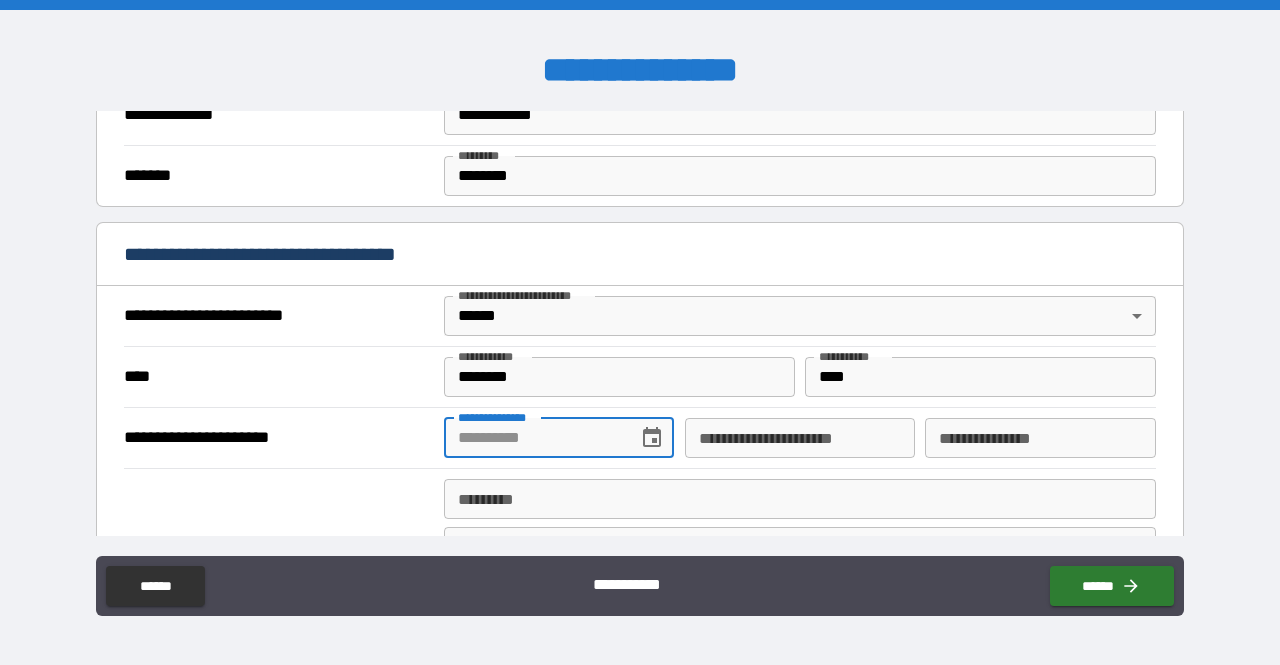 click on "**********" at bounding box center [534, 438] 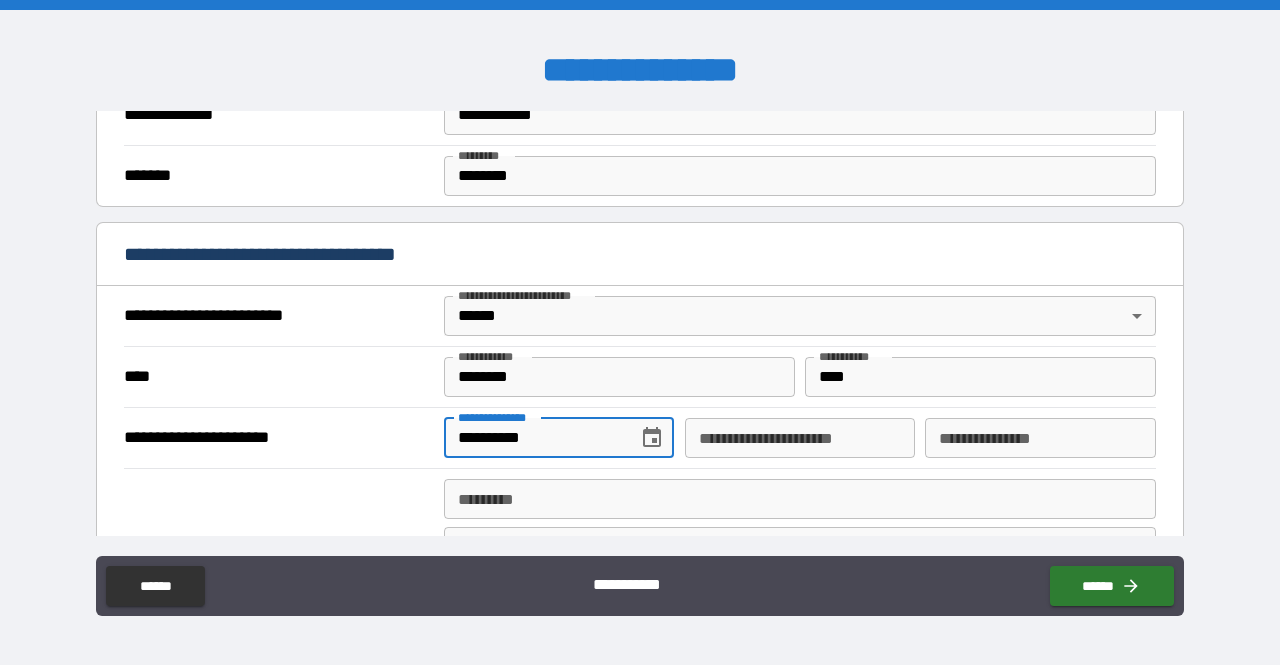 type on "**********" 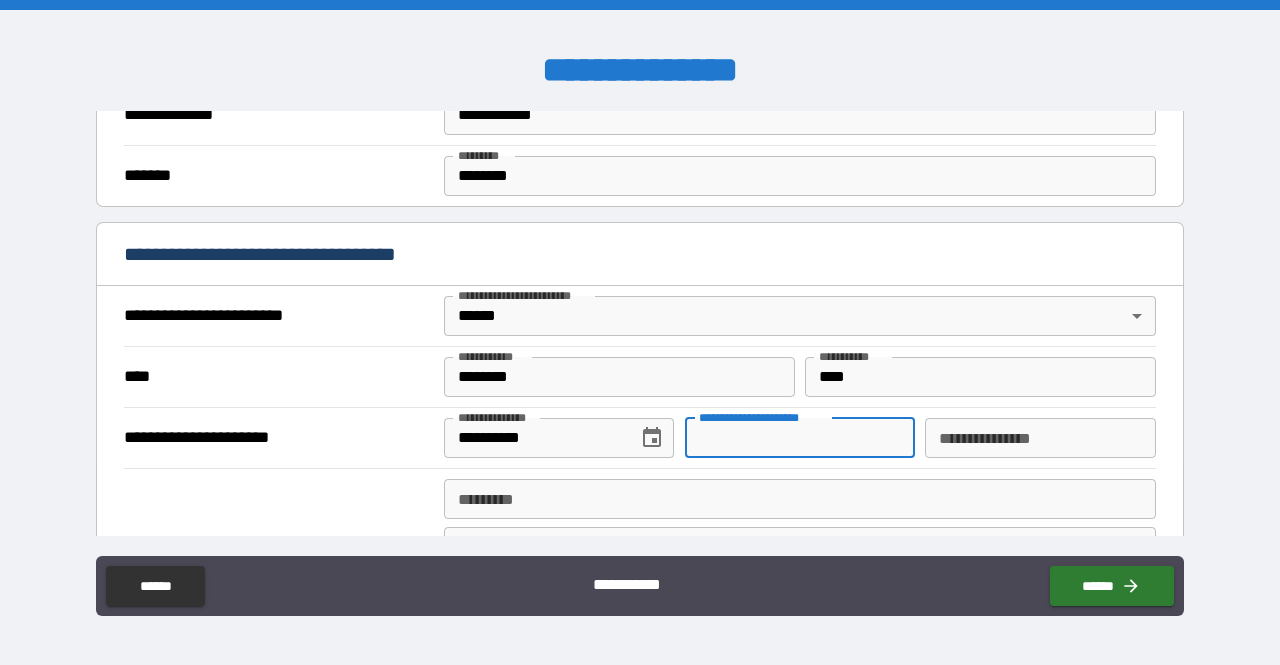 click on "**********" at bounding box center [800, 438] 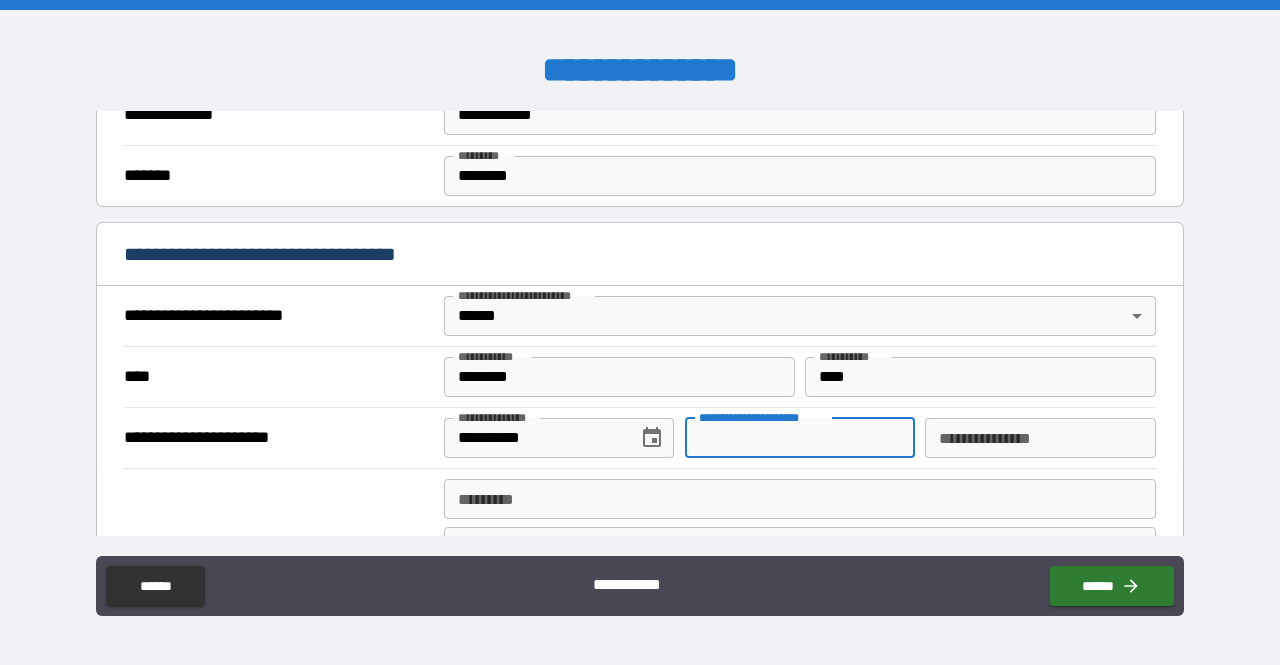 paste on "**********" 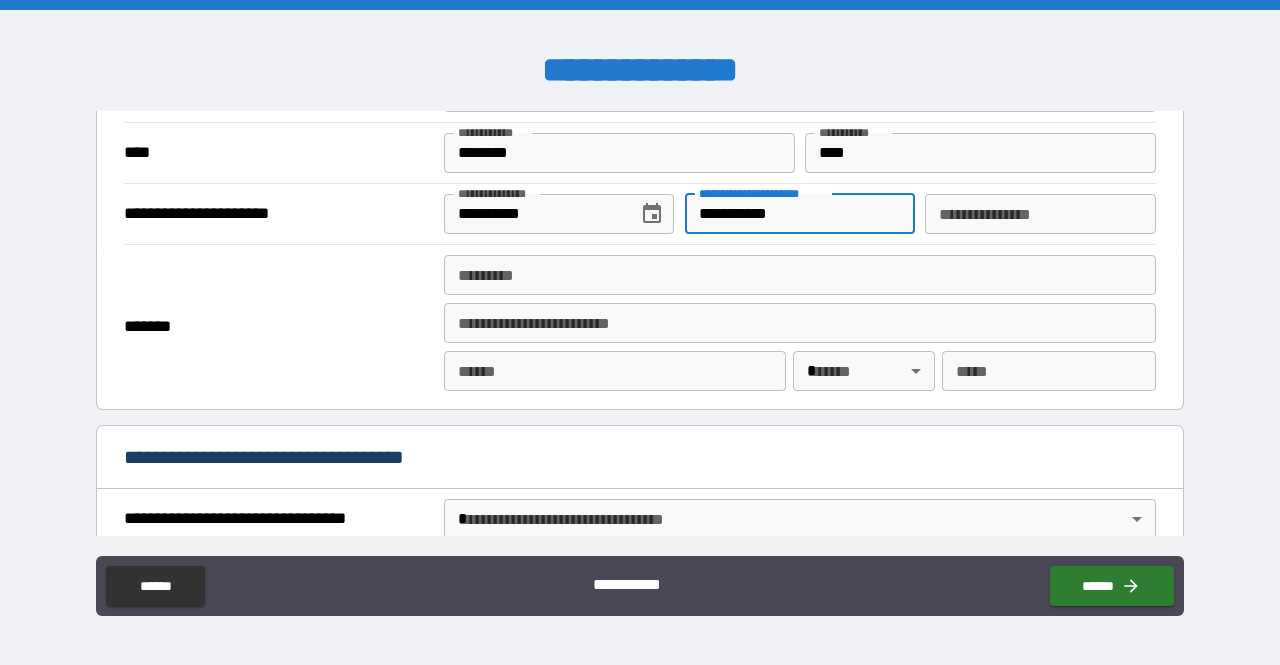 scroll, scrollTop: 846, scrollLeft: 0, axis: vertical 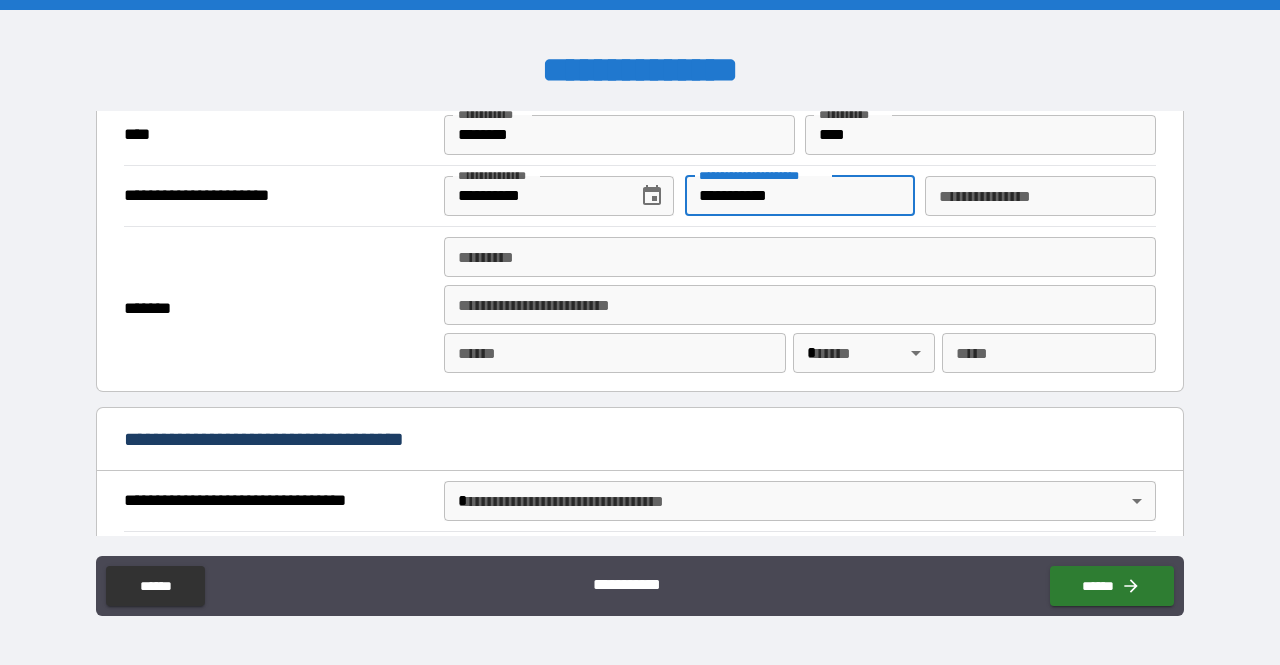 type on "**********" 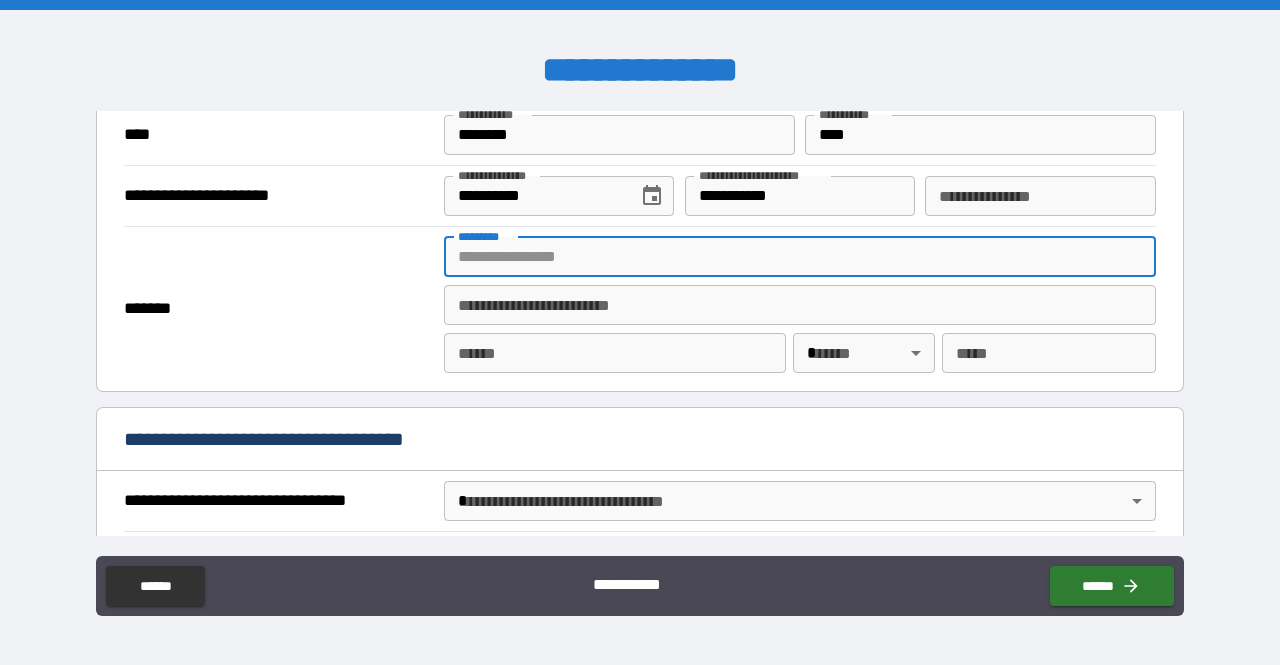 click on "*******   *" at bounding box center [800, 257] 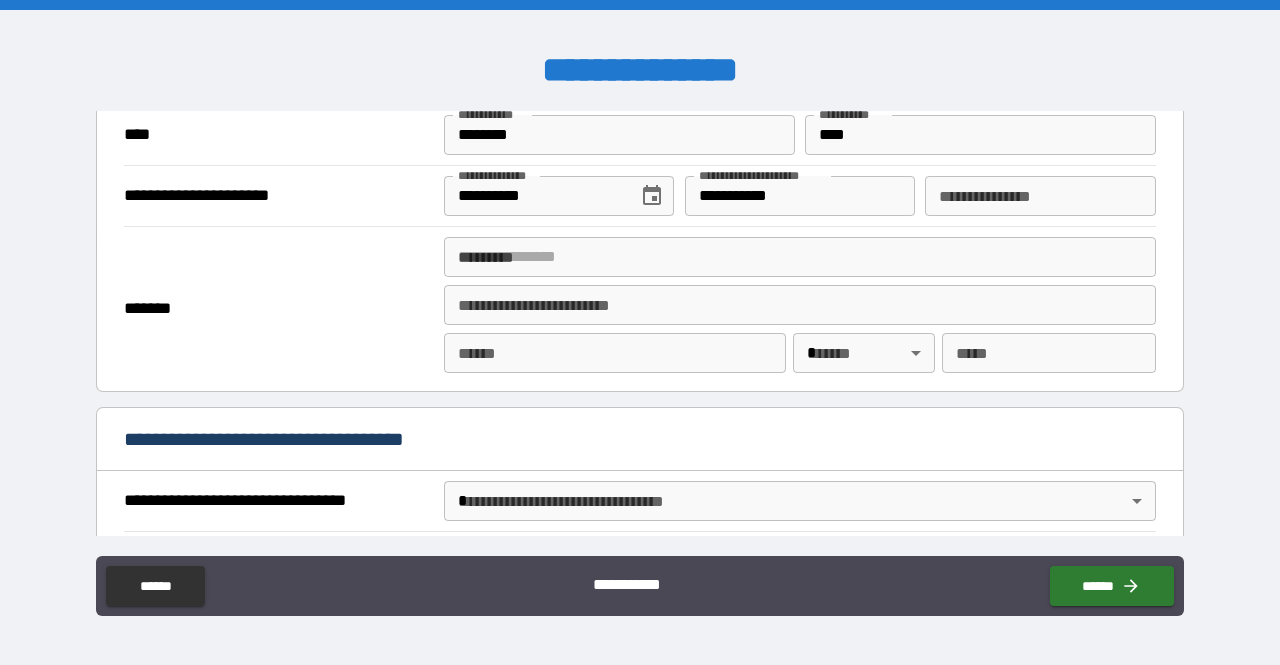 drag, startPoint x: 1184, startPoint y: 261, endPoint x: 1184, endPoint y: 228, distance: 33 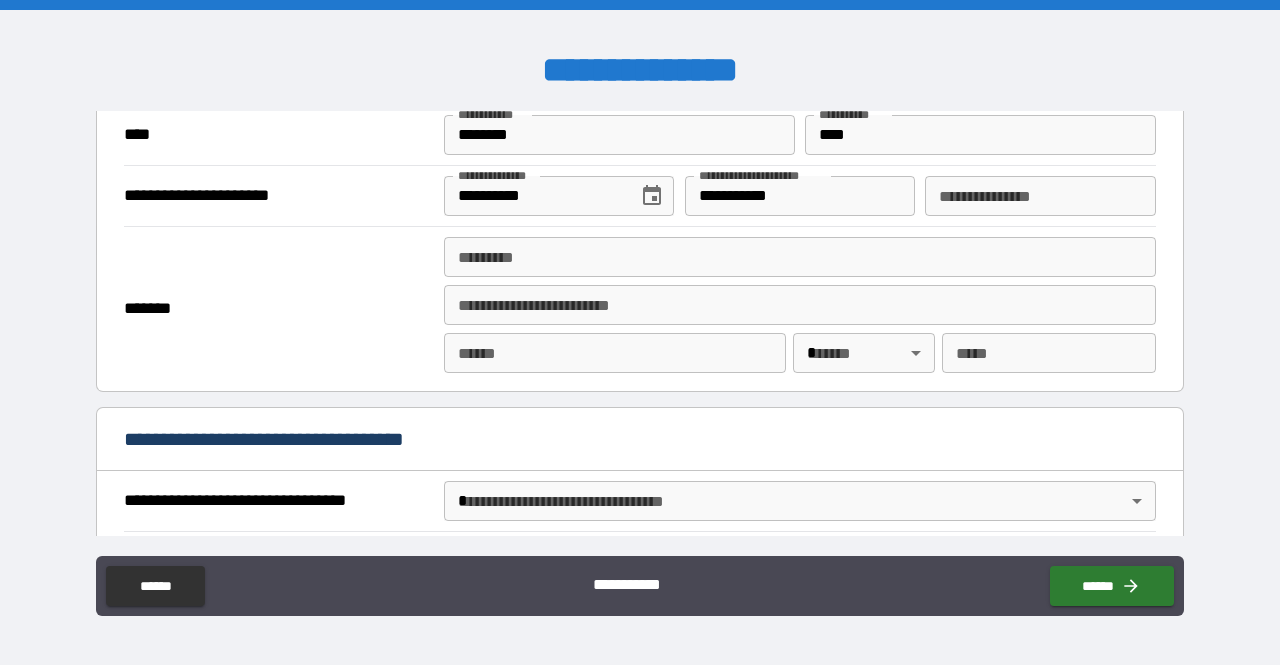 click on "**********" at bounding box center (640, 335) 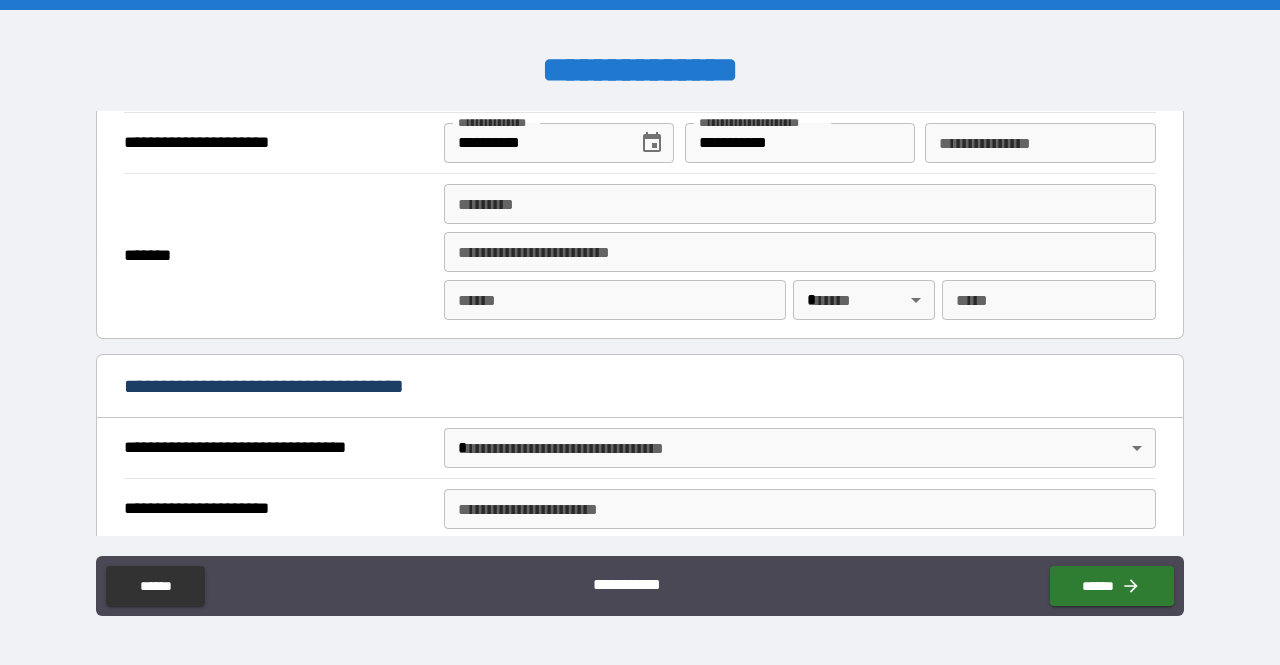 scroll, scrollTop: 932, scrollLeft: 0, axis: vertical 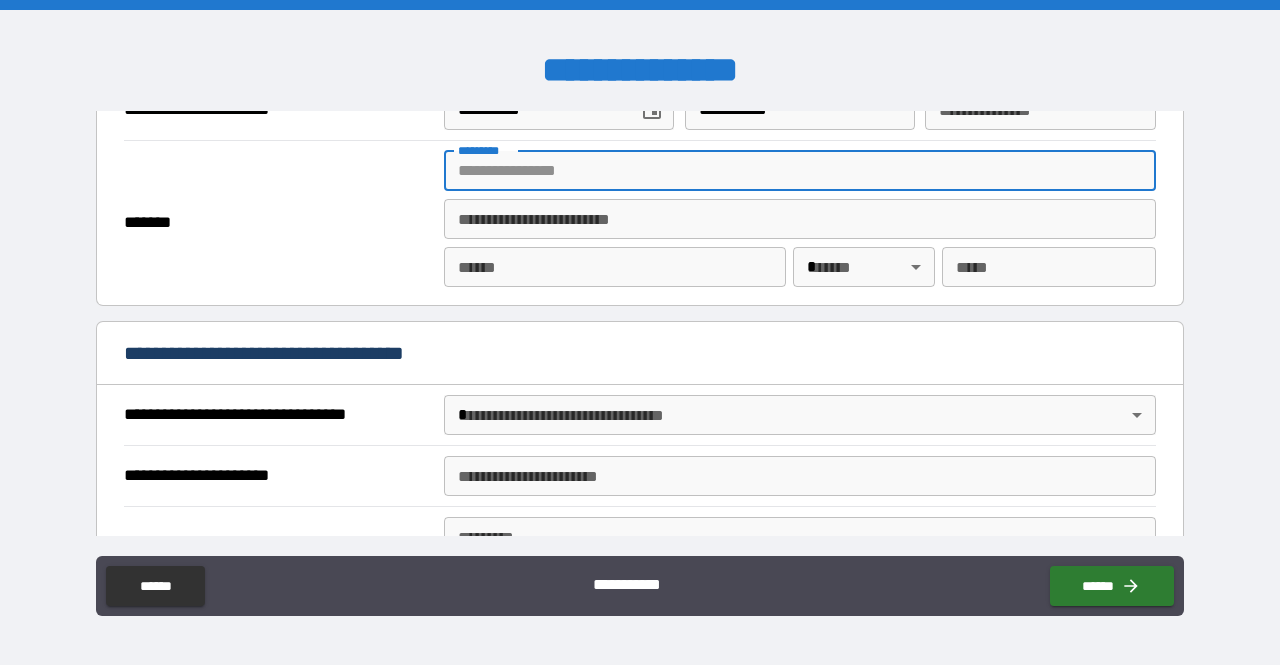 click on "*******   *" at bounding box center (800, 171) 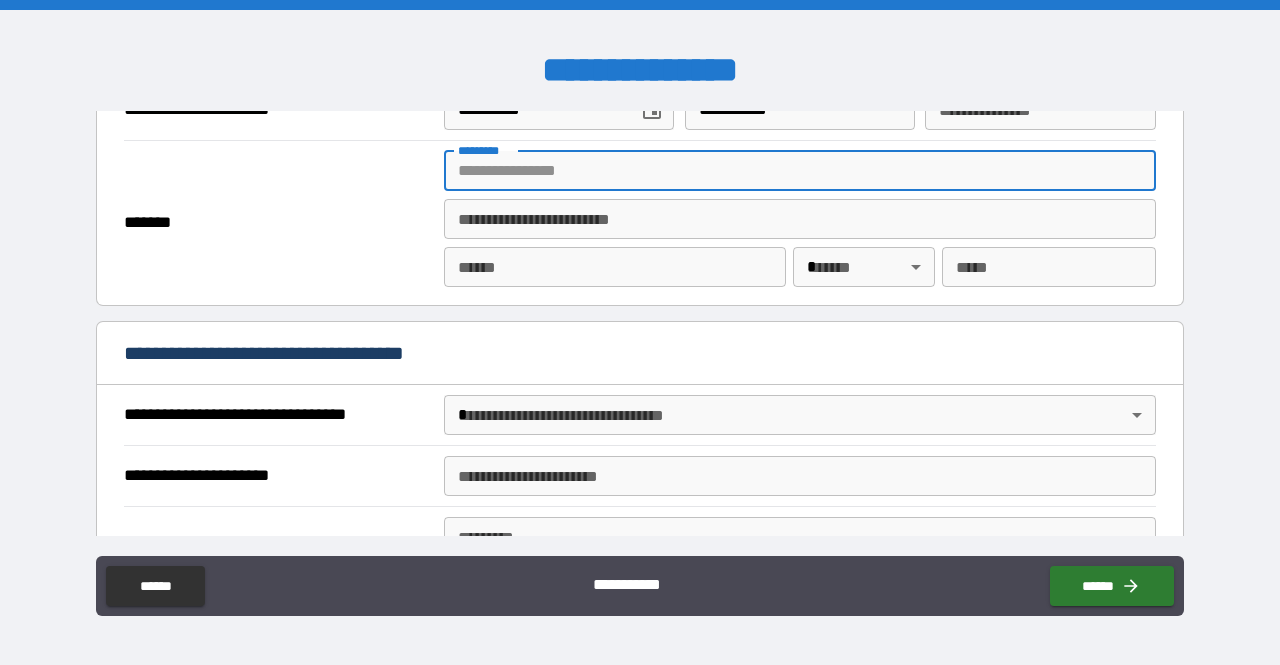 type on "**********" 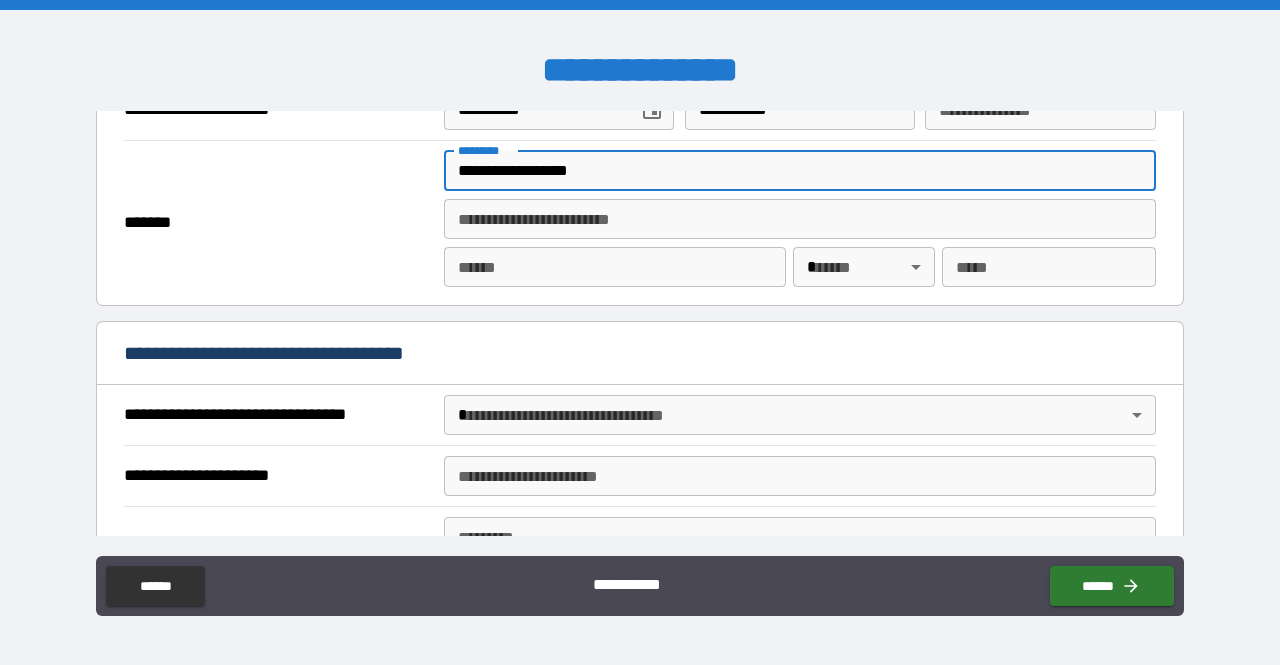 type on "**********" 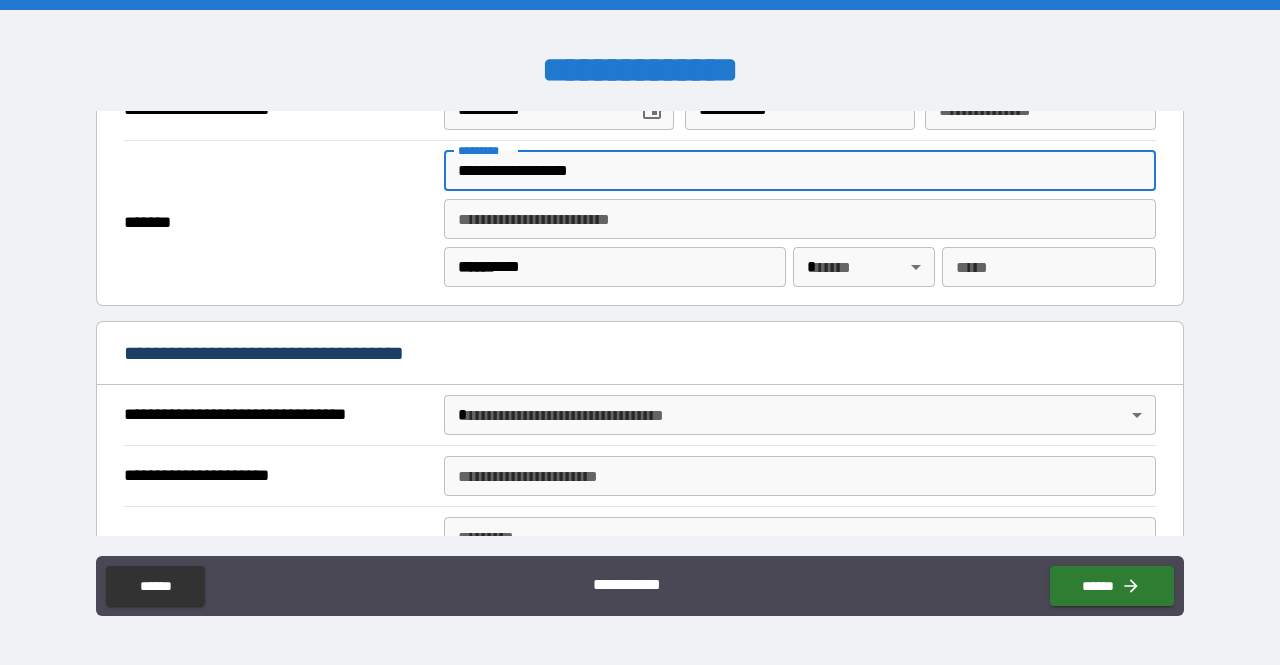 type on "**" 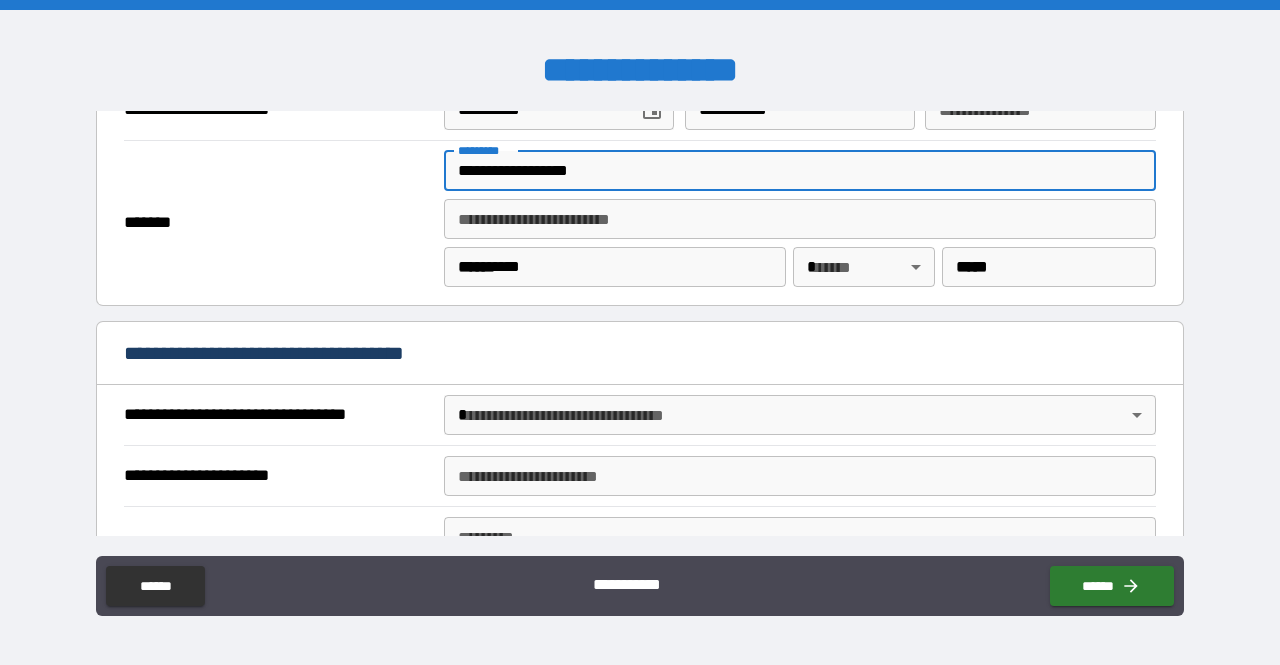 type on "*******" 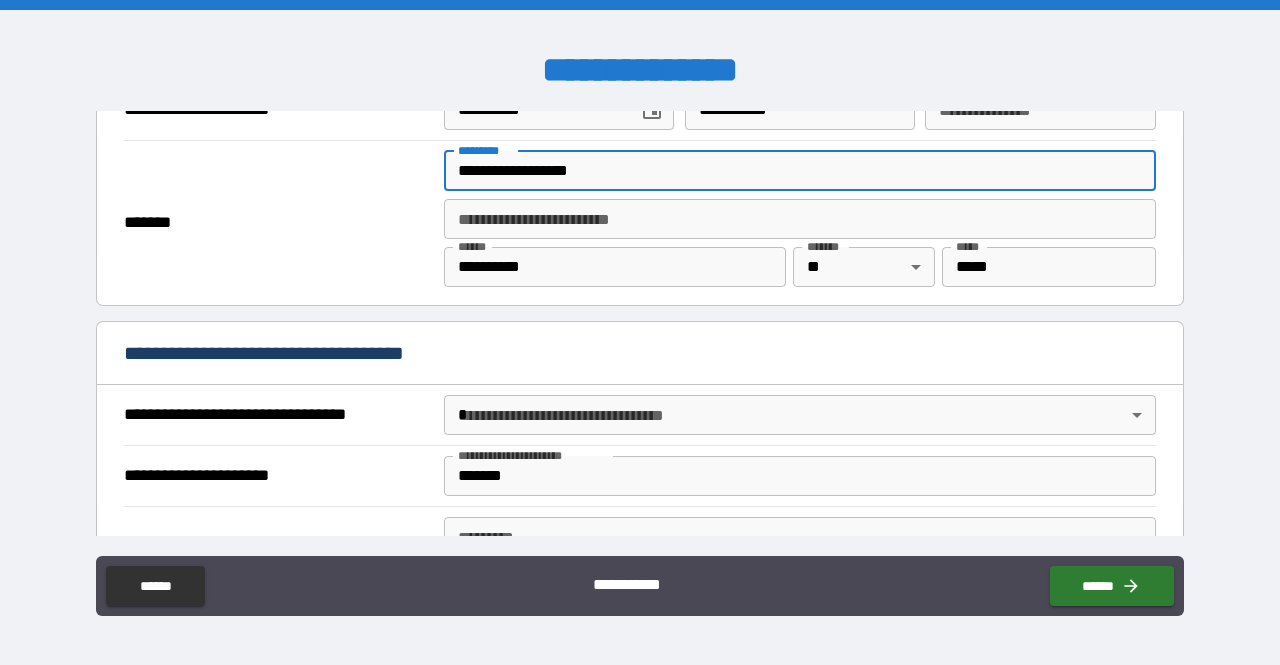 click on "**********" at bounding box center [640, 332] 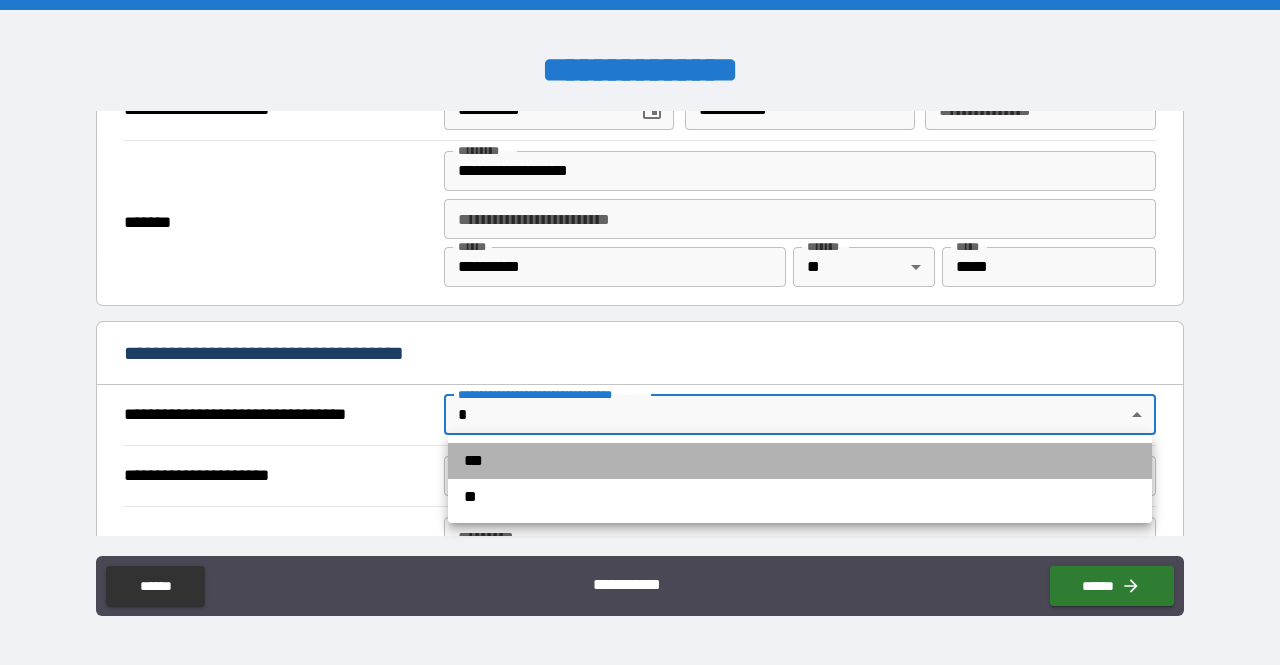 click on "***" at bounding box center [800, 461] 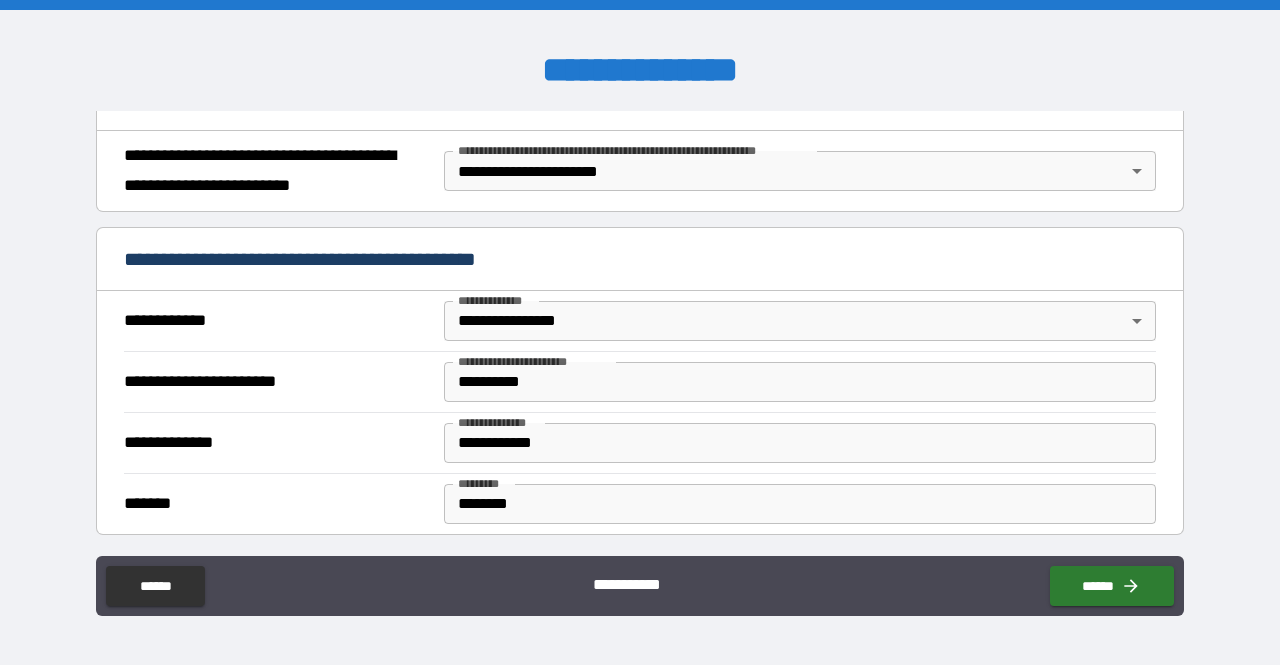 scroll, scrollTop: 270, scrollLeft: 0, axis: vertical 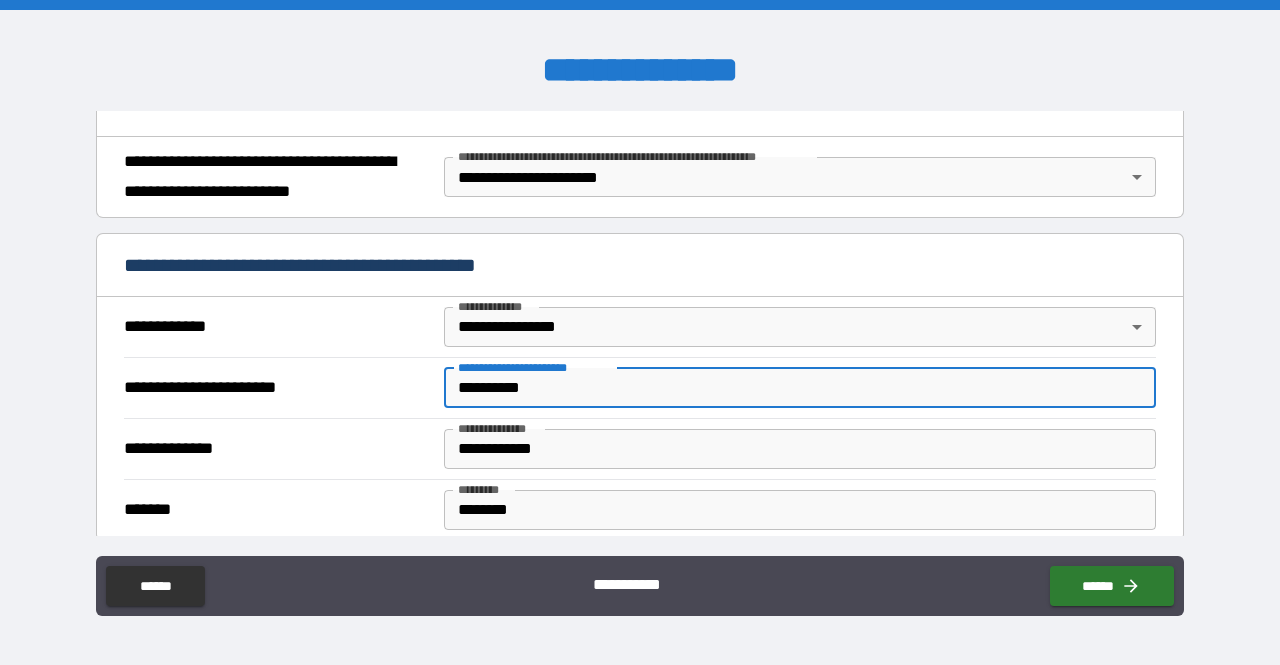 drag, startPoint x: 572, startPoint y: 377, endPoint x: 398, endPoint y: 378, distance: 174.00287 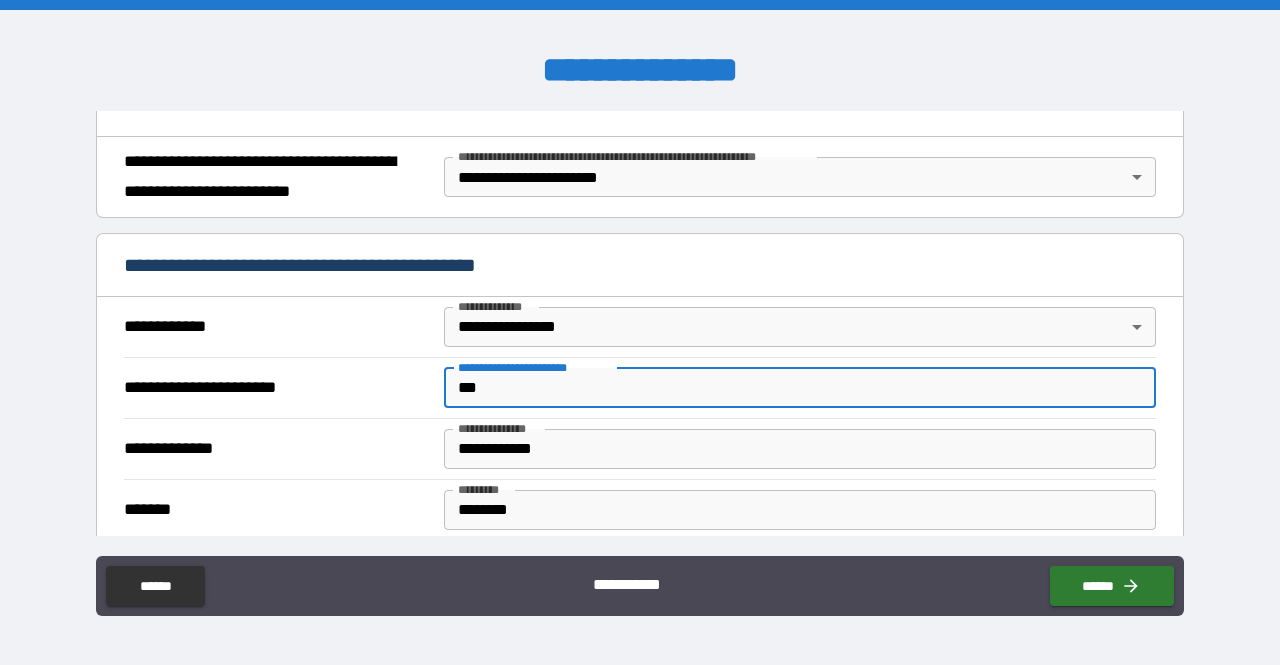 type on "*******" 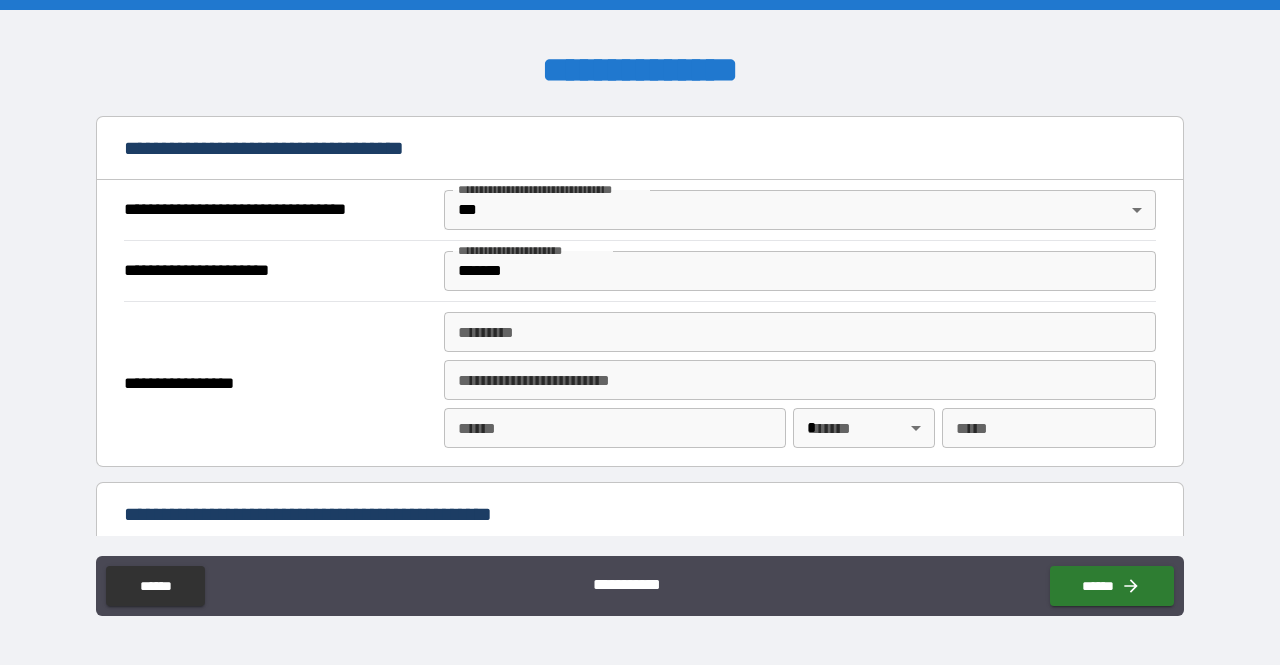 scroll, scrollTop: 1146, scrollLeft: 0, axis: vertical 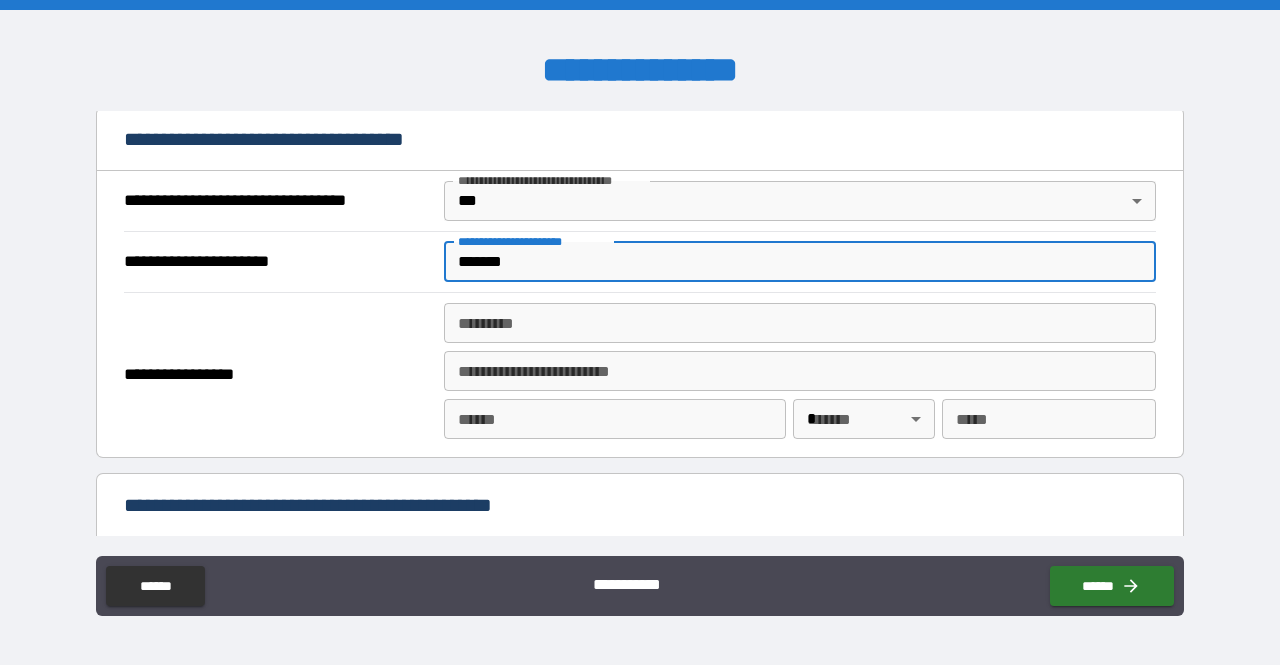 drag, startPoint x: 536, startPoint y: 249, endPoint x: 436, endPoint y: 254, distance: 100.12492 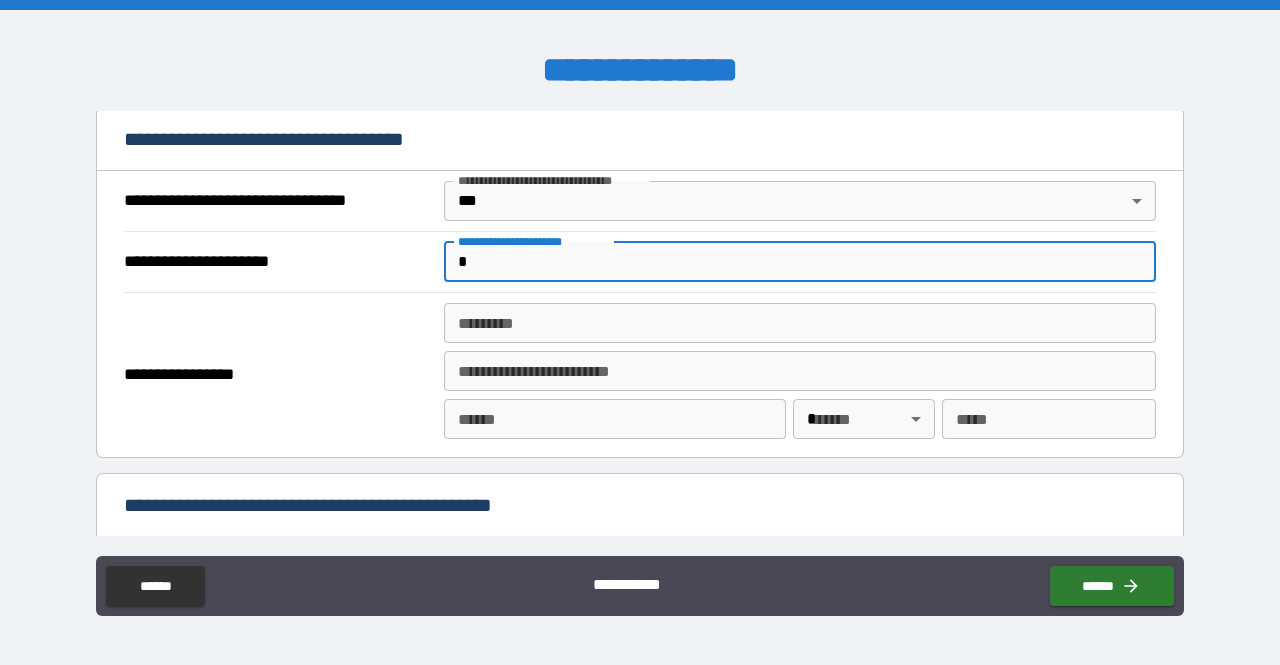 type on "**********" 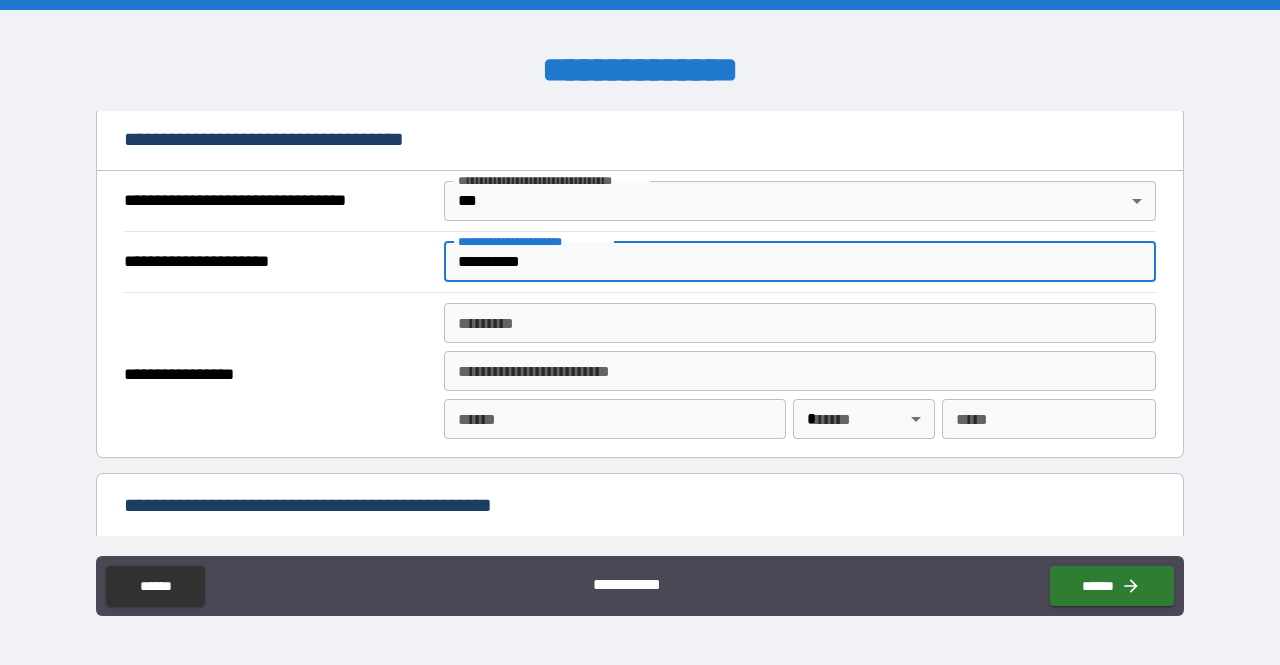 click on "*******   *" at bounding box center [800, 323] 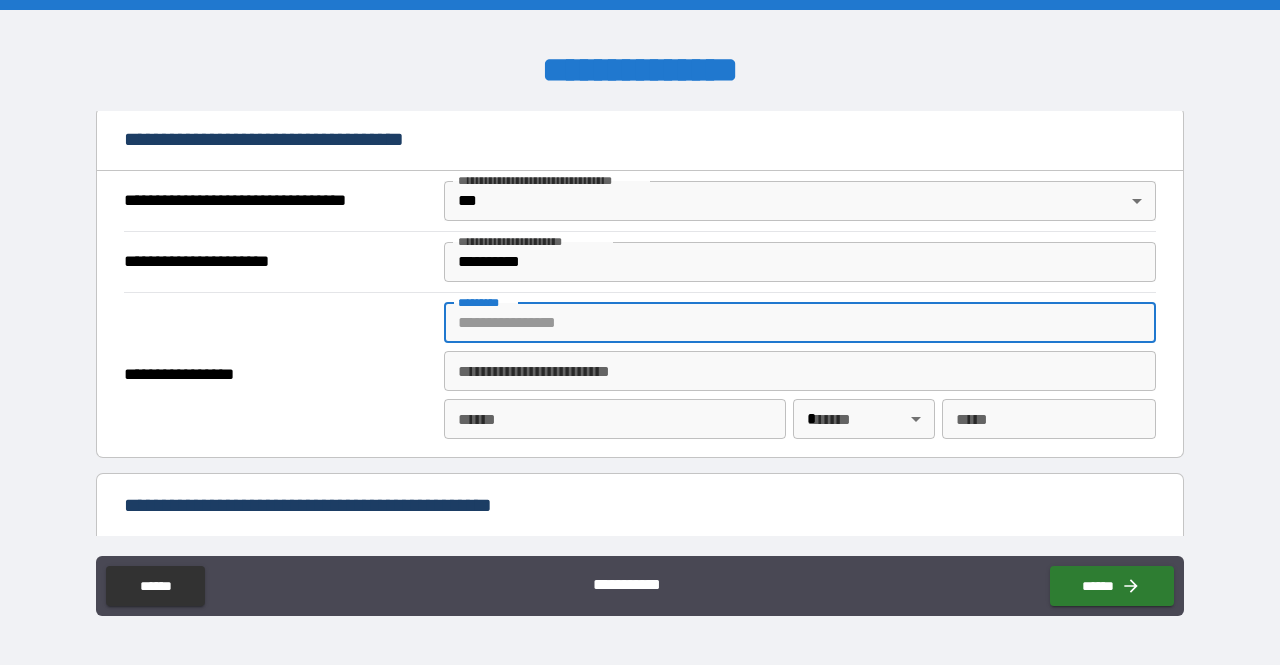 paste on "**********" 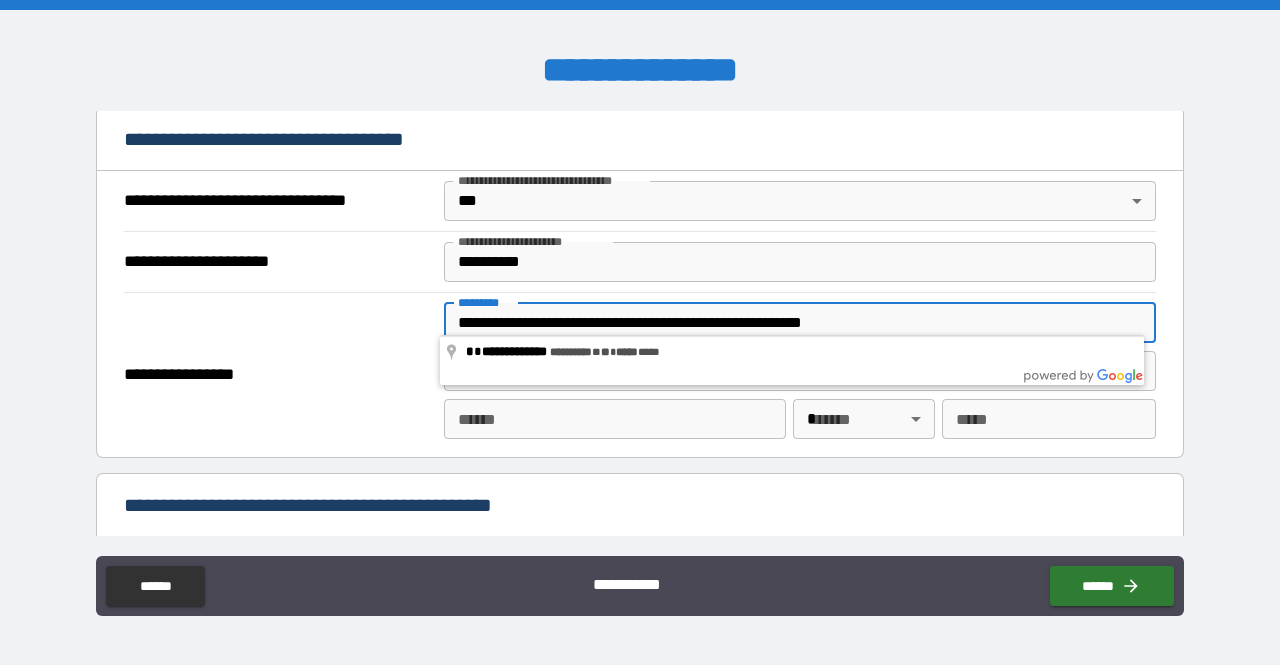 type on "**********" 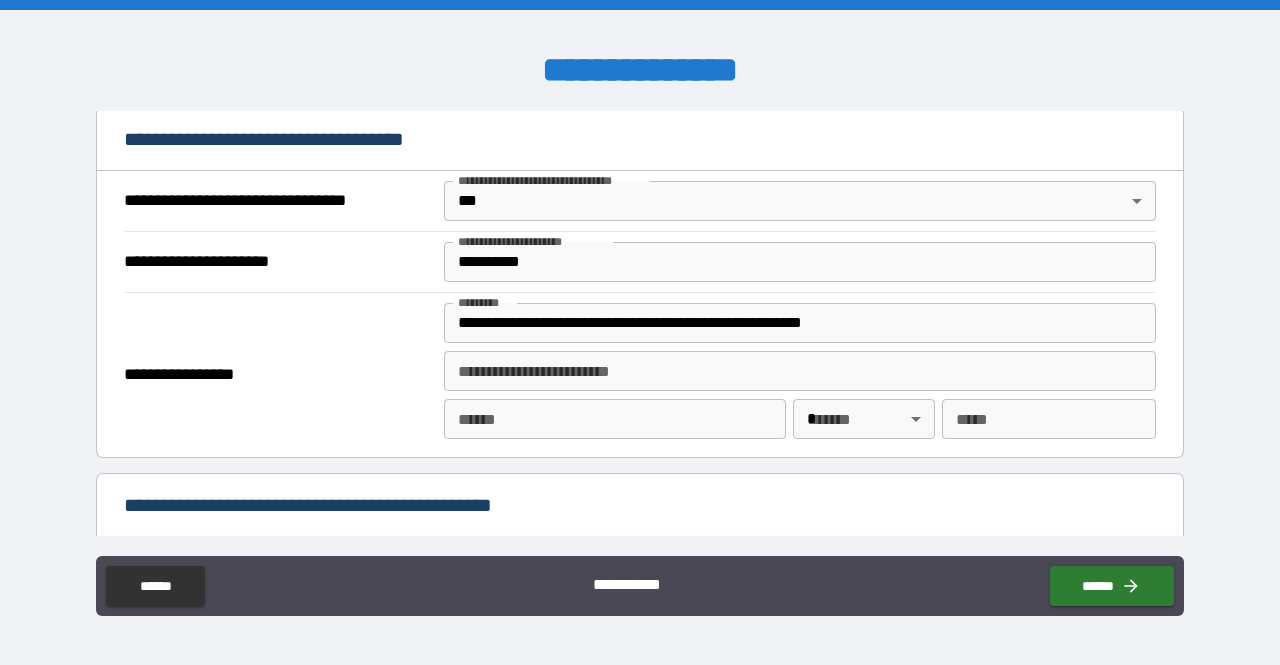 click on "**********" at bounding box center [640, 335] 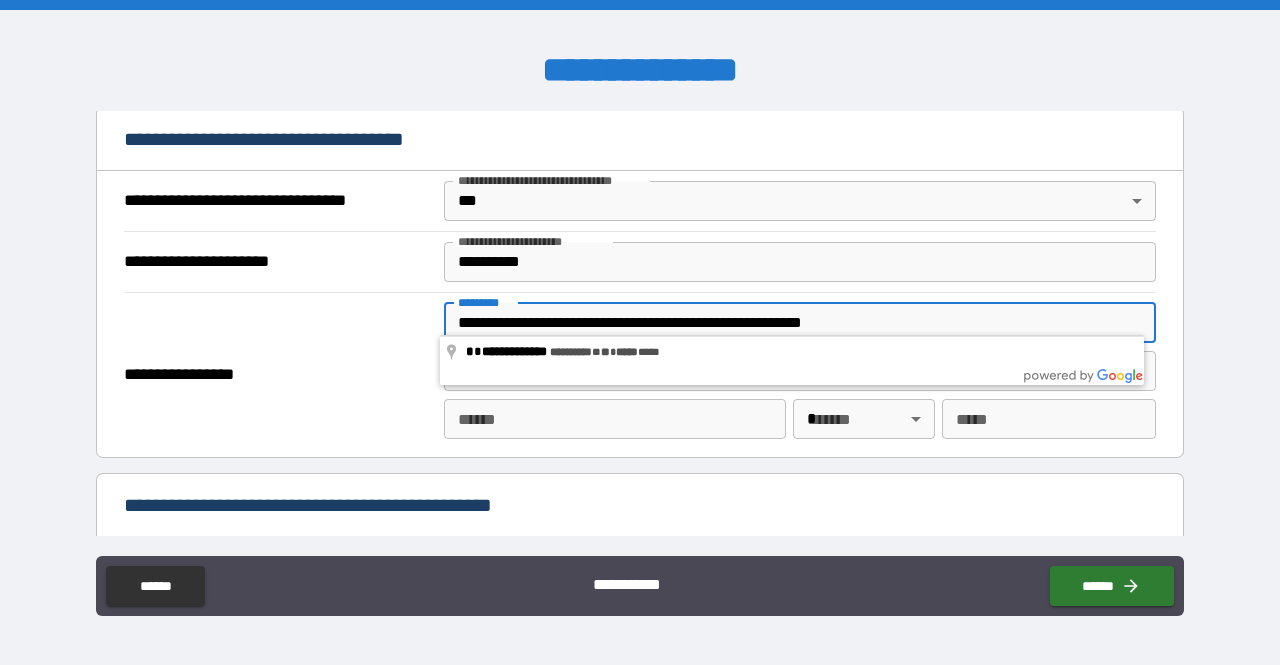 drag, startPoint x: 709, startPoint y: 313, endPoint x: 786, endPoint y: 307, distance: 77.23341 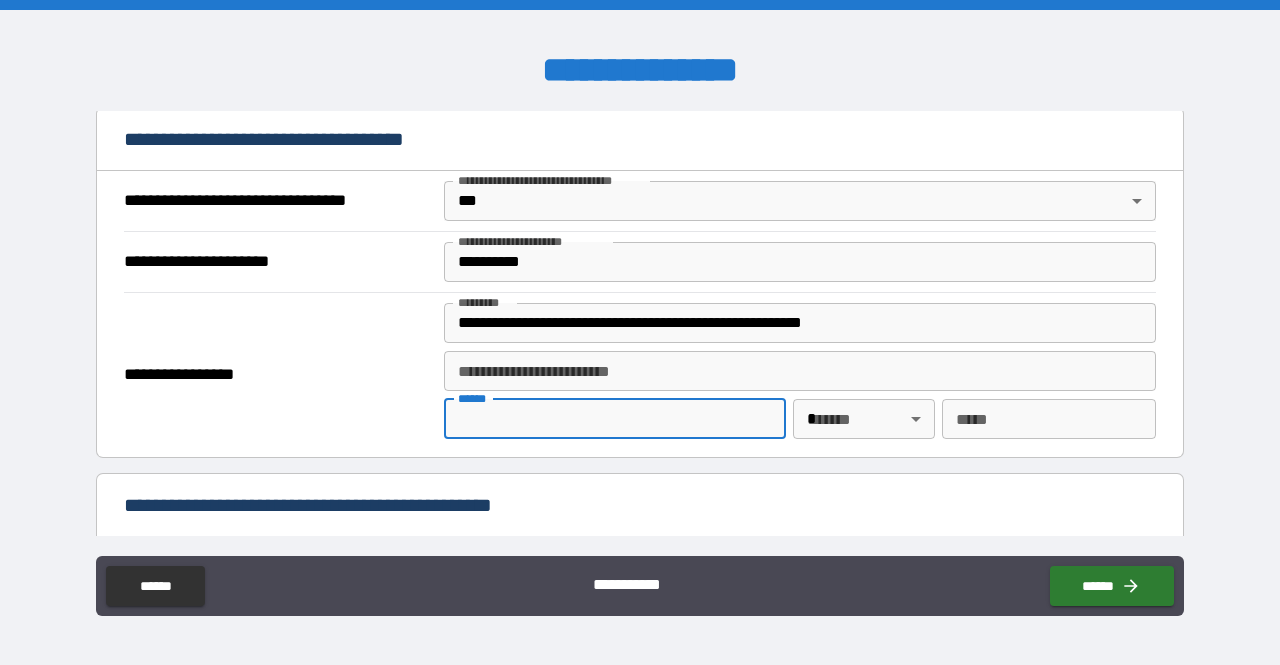 click on "****   *" at bounding box center [615, 419] 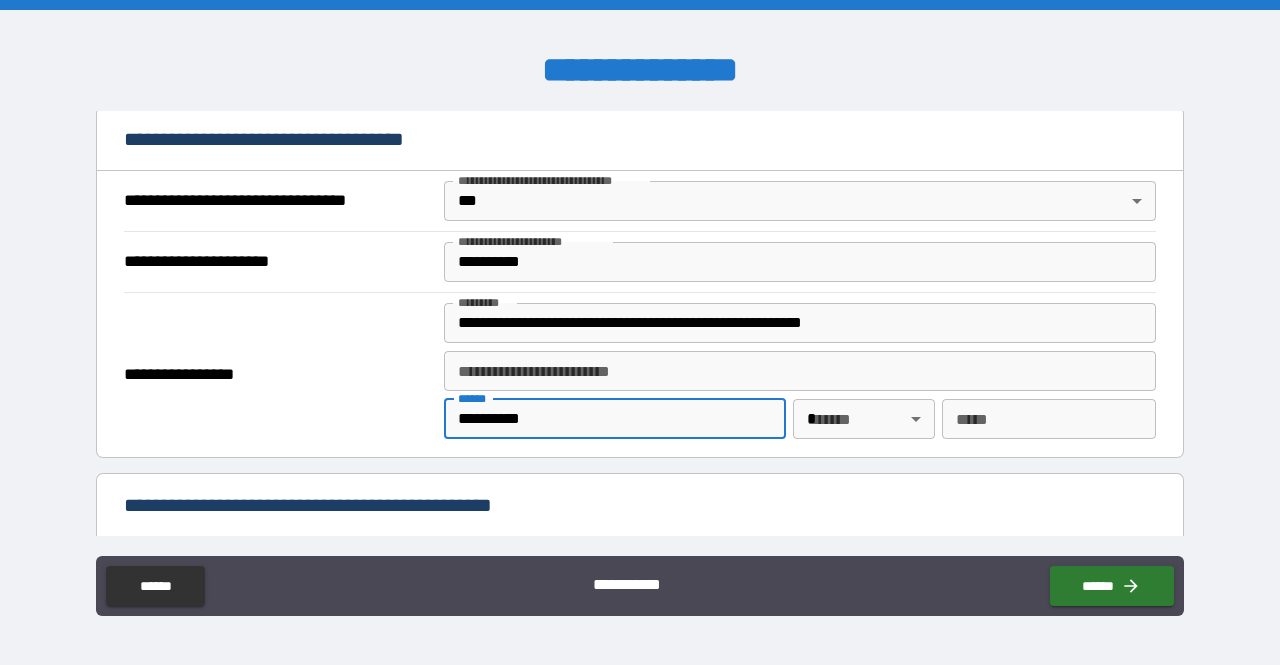 type on "**********" 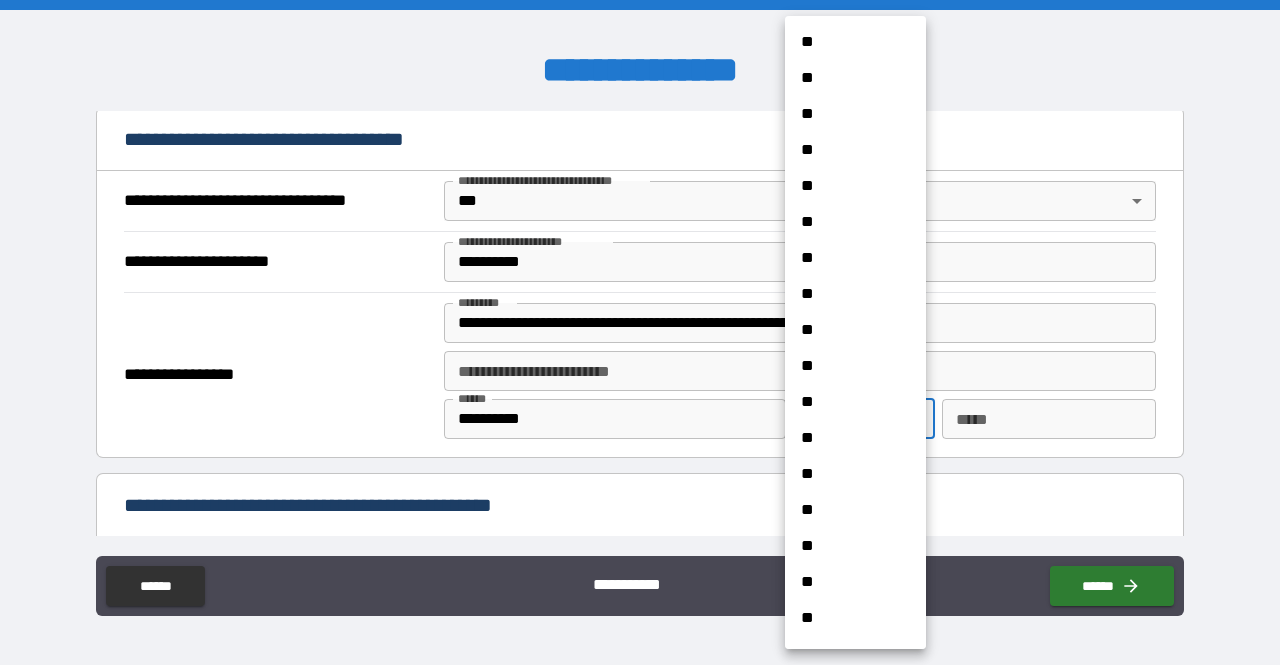 click on "**********" at bounding box center (640, 332) 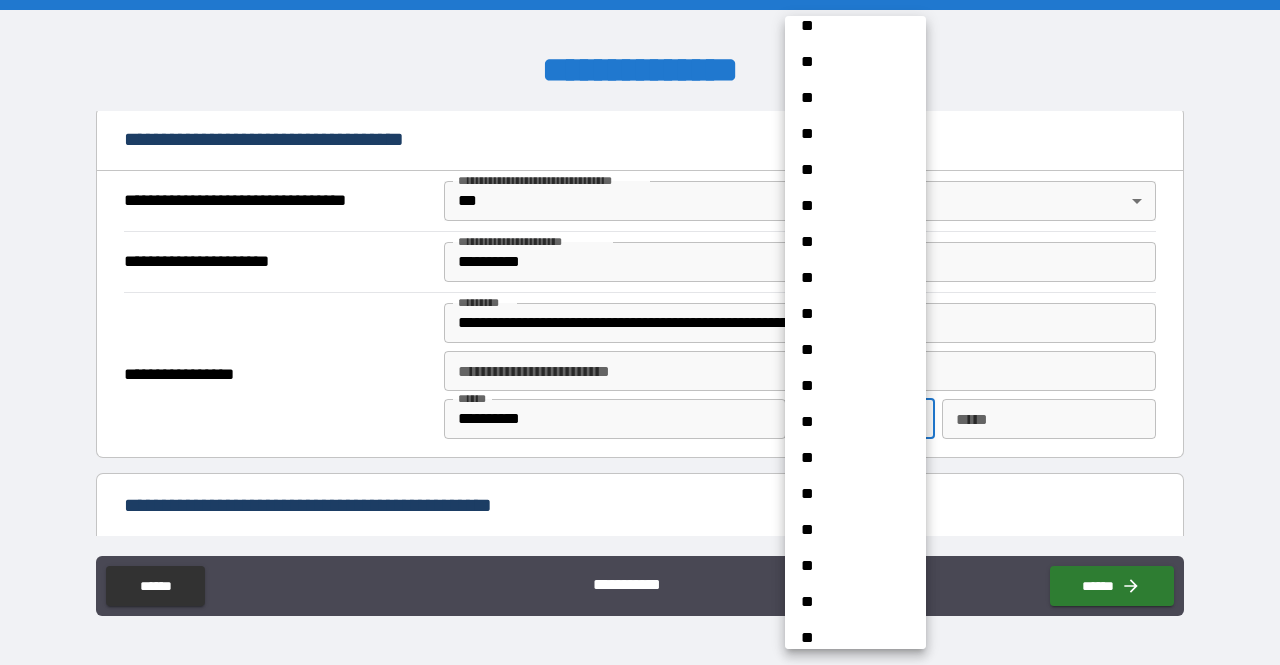 scroll, scrollTop: 736, scrollLeft: 0, axis: vertical 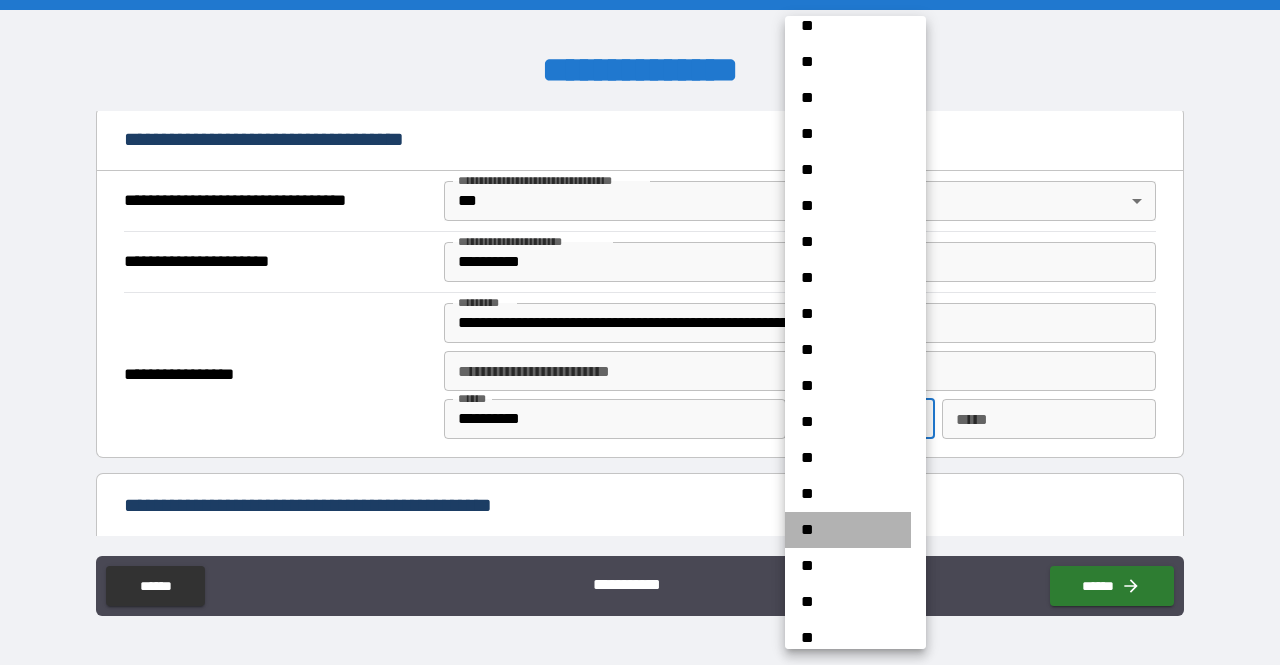 click on "**" at bounding box center (848, 530) 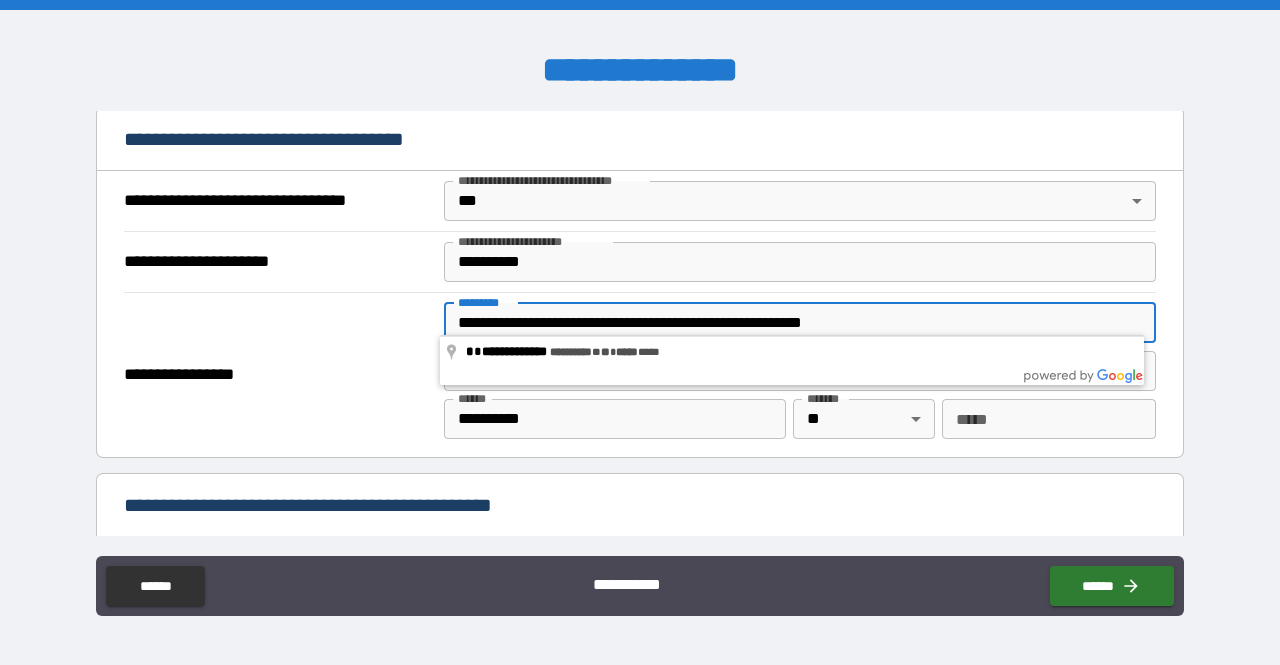 drag, startPoint x: 871, startPoint y: 313, endPoint x: 819, endPoint y: 317, distance: 52.153618 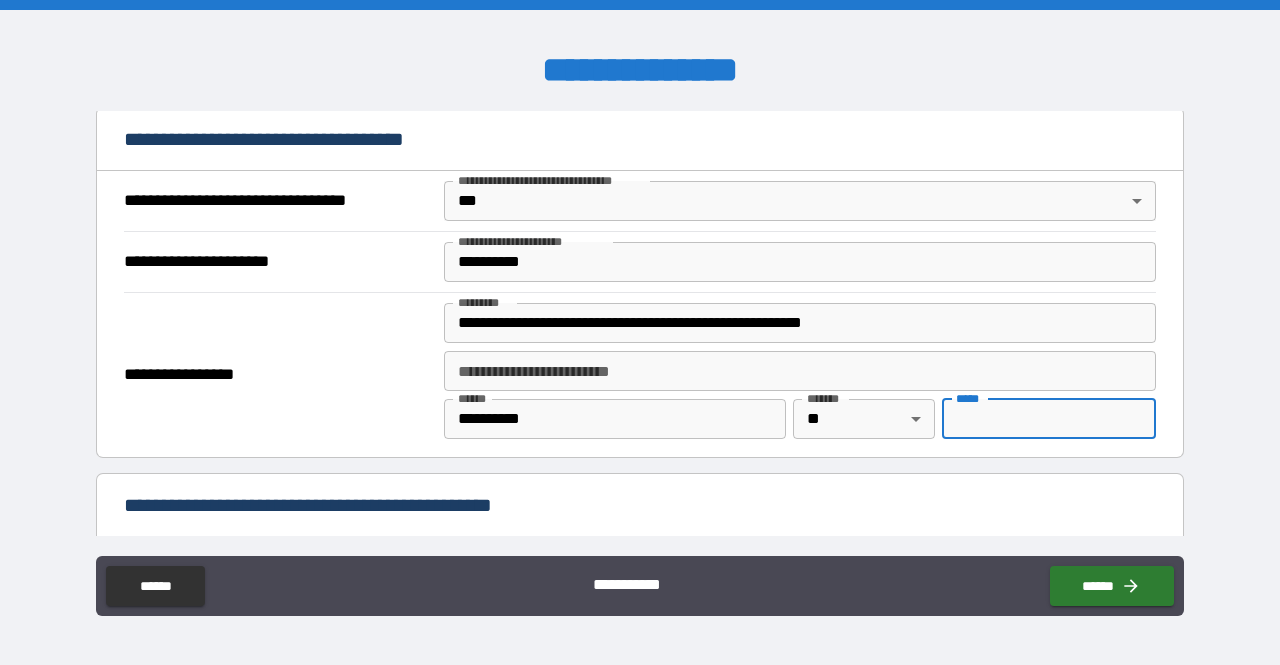 click on "***   *" at bounding box center [1049, 419] 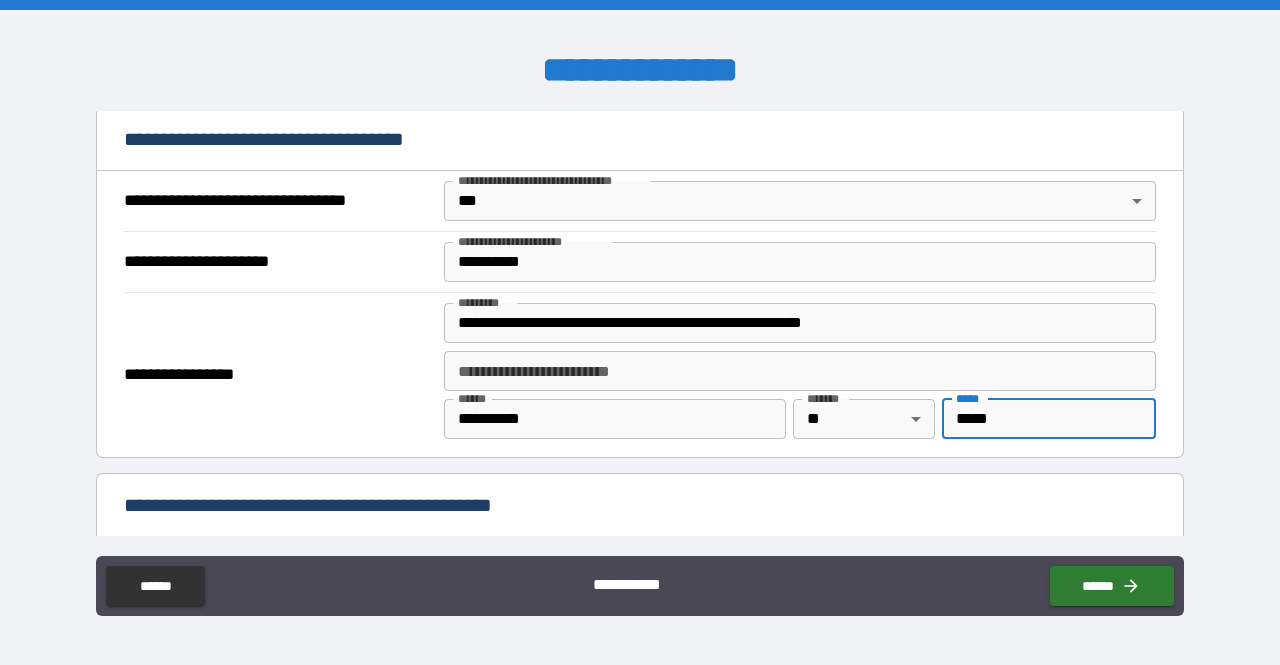 type on "*****" 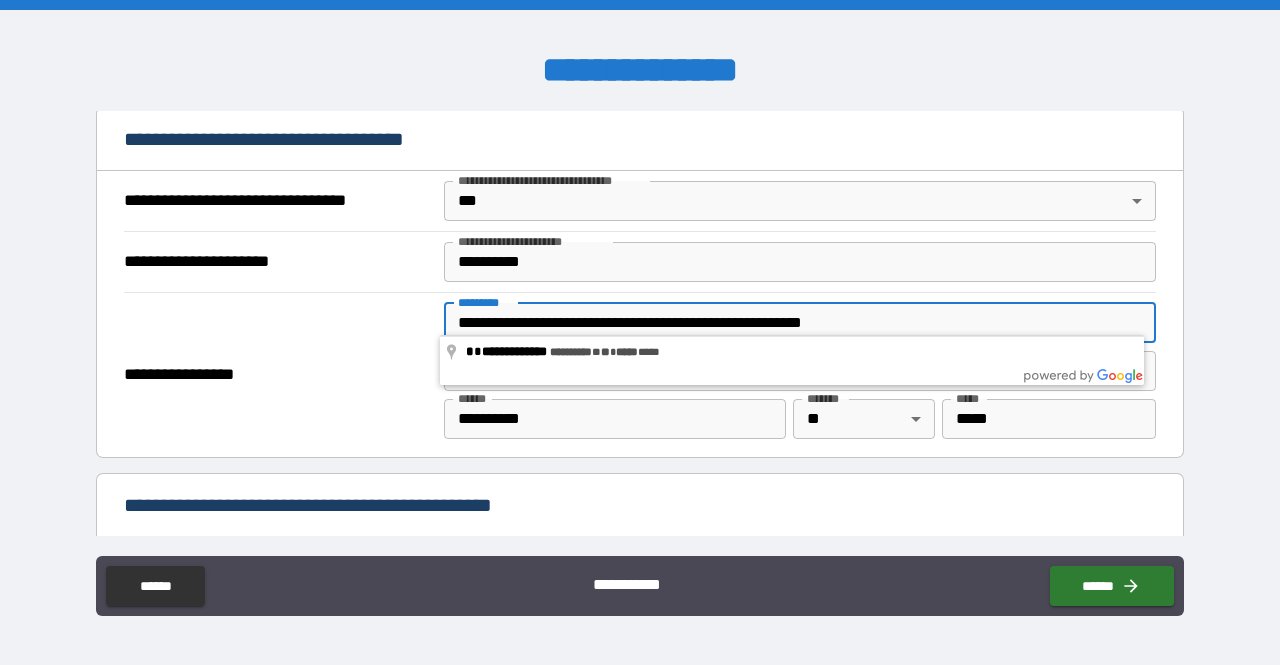 drag, startPoint x: 918, startPoint y: 321, endPoint x: 705, endPoint y: 320, distance: 213.00235 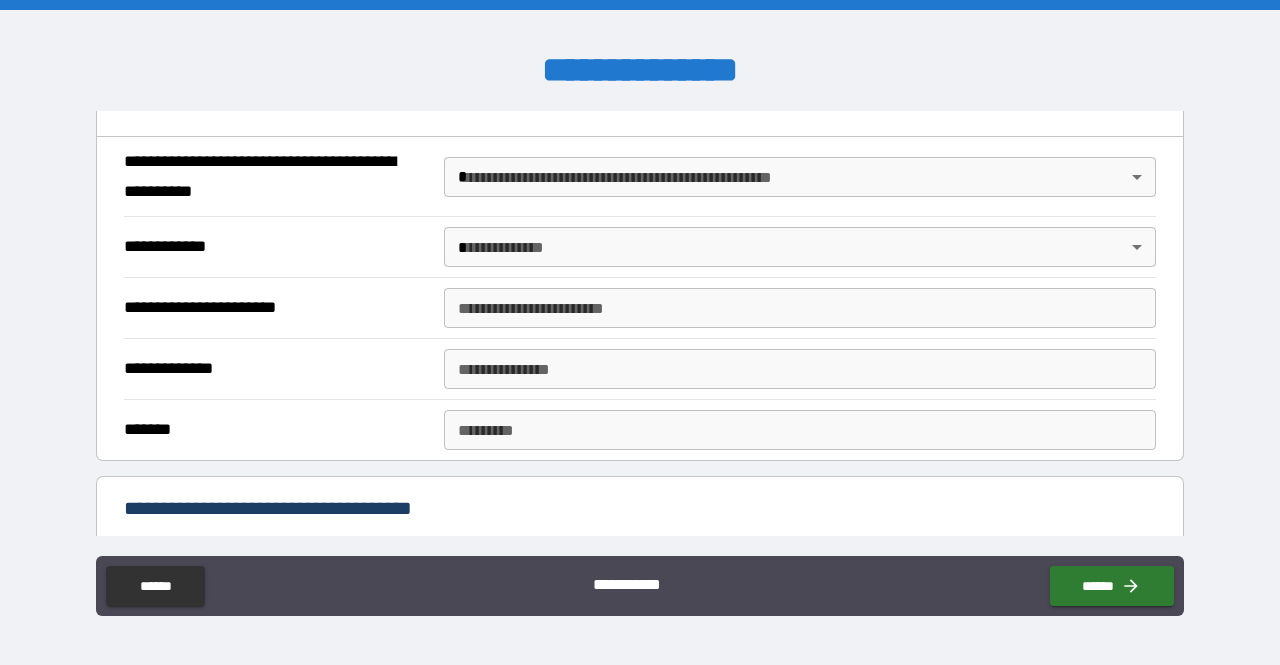 scroll, scrollTop: 1546, scrollLeft: 0, axis: vertical 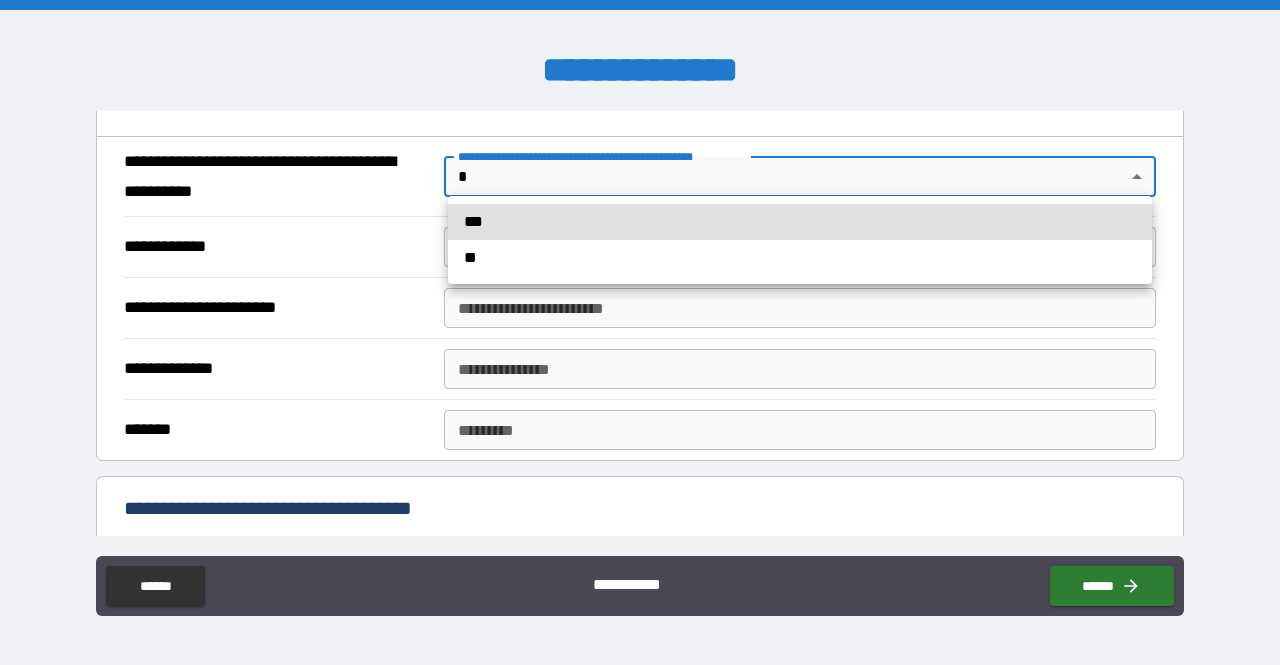 click on "**********" at bounding box center [640, 332] 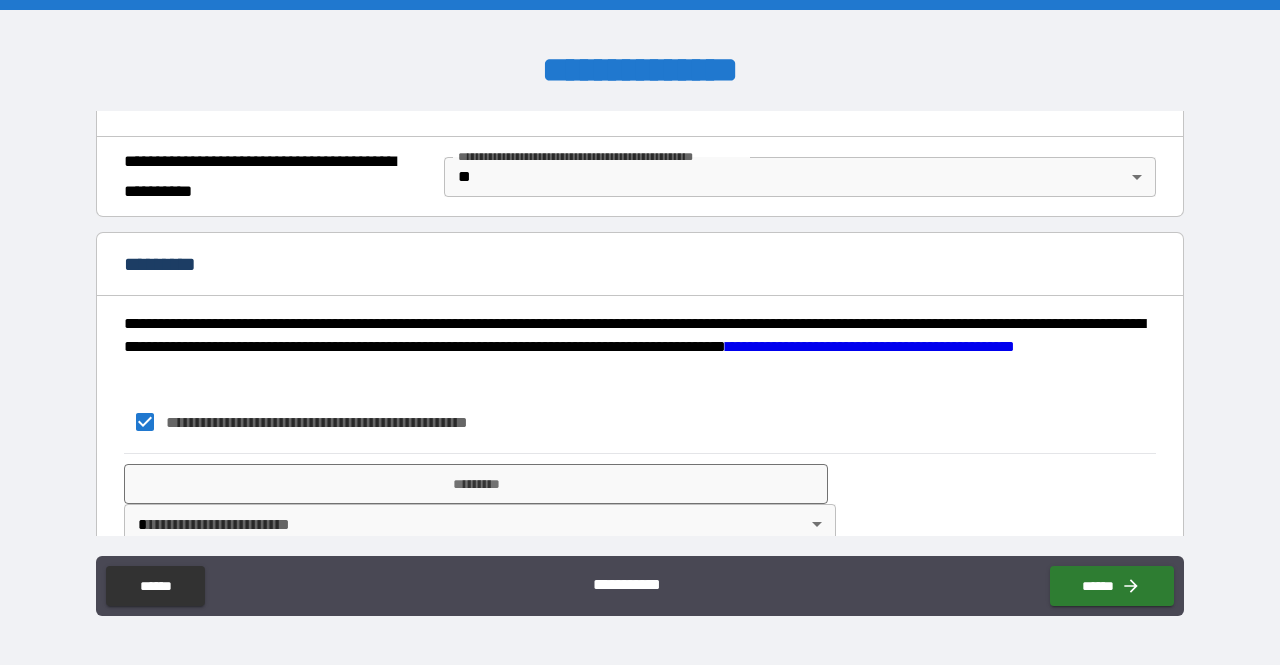 scroll, scrollTop: 1556, scrollLeft: 0, axis: vertical 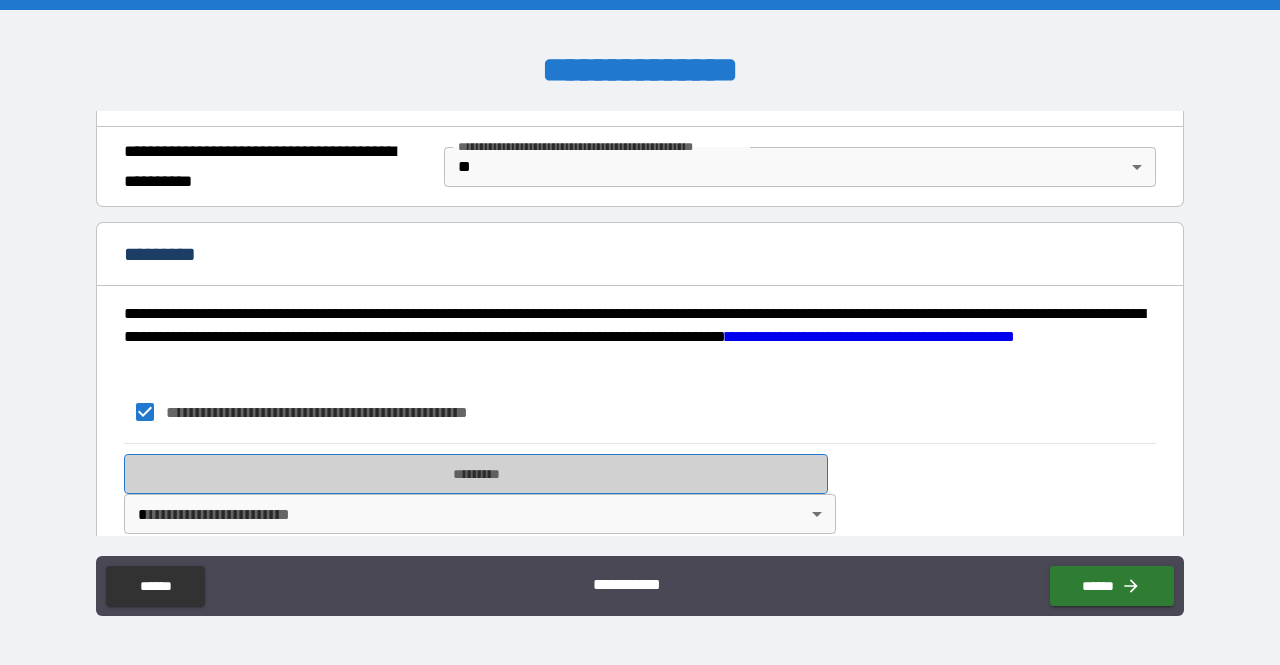 click on "*********" at bounding box center (476, 474) 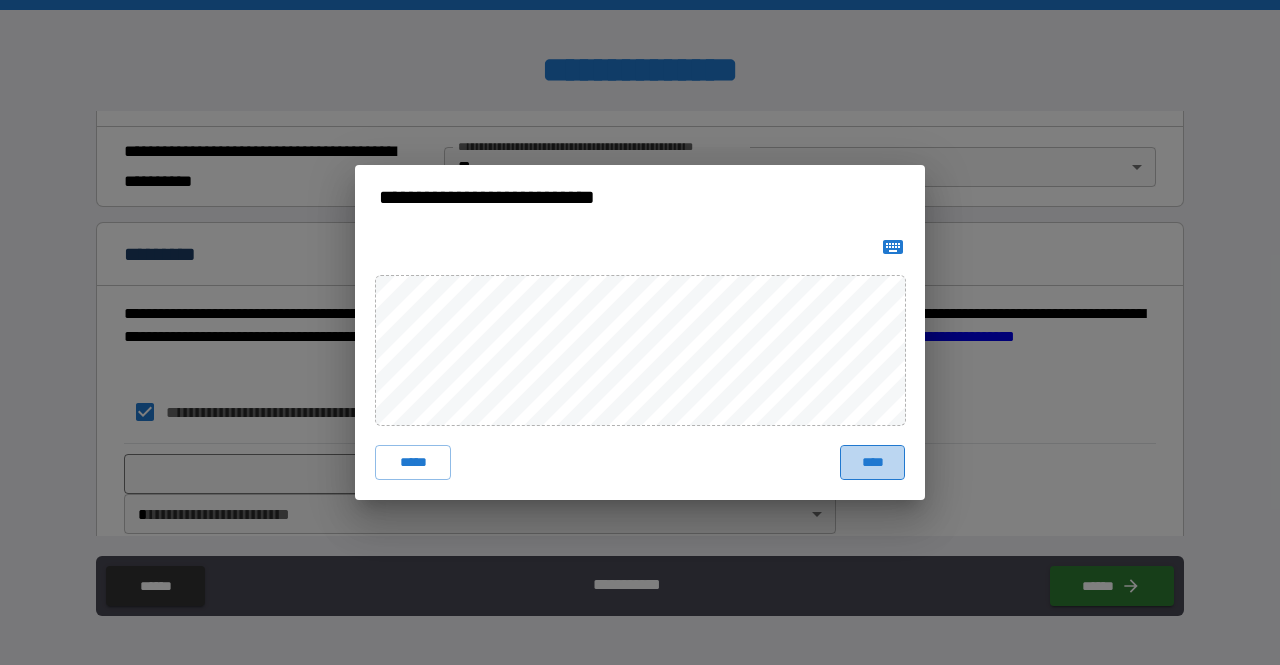 click on "****" at bounding box center [872, 463] 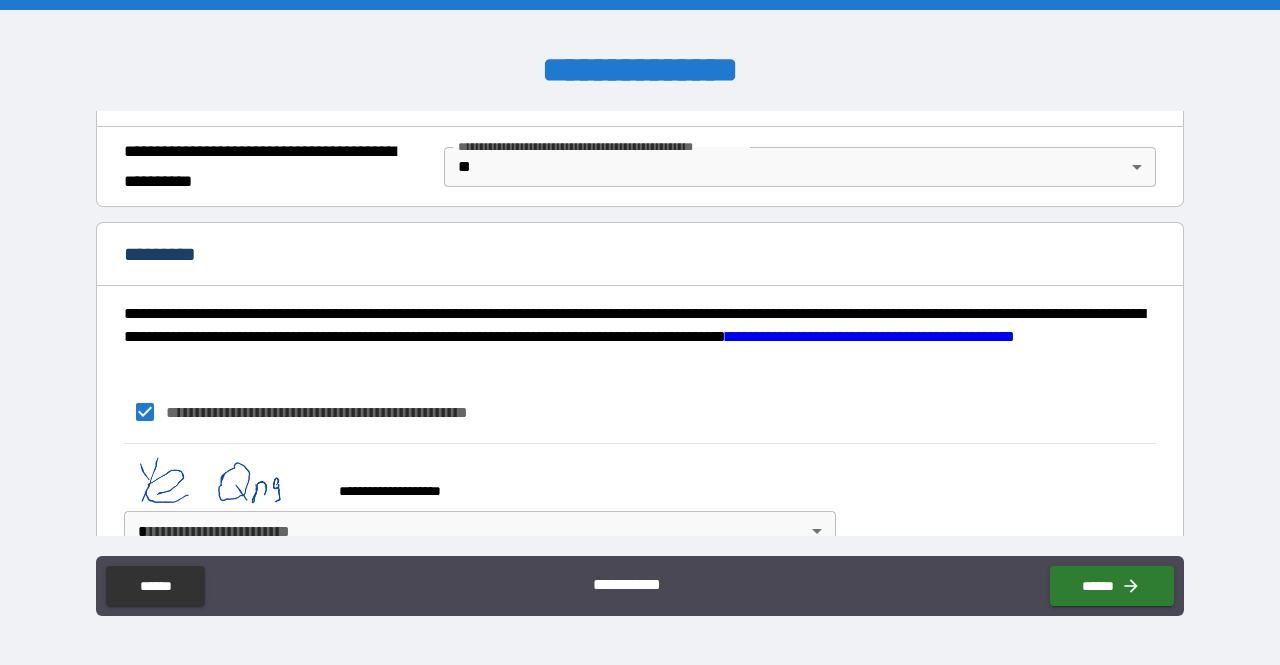 scroll, scrollTop: 1562, scrollLeft: 0, axis: vertical 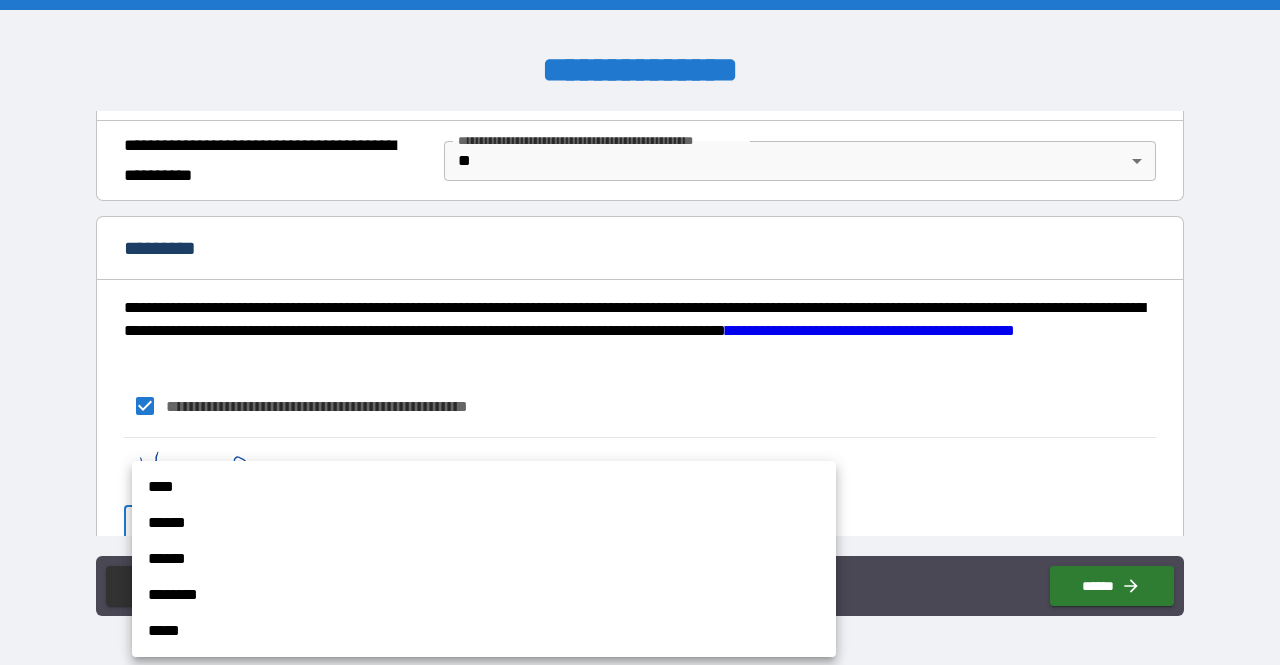 click on "**********" at bounding box center (640, 332) 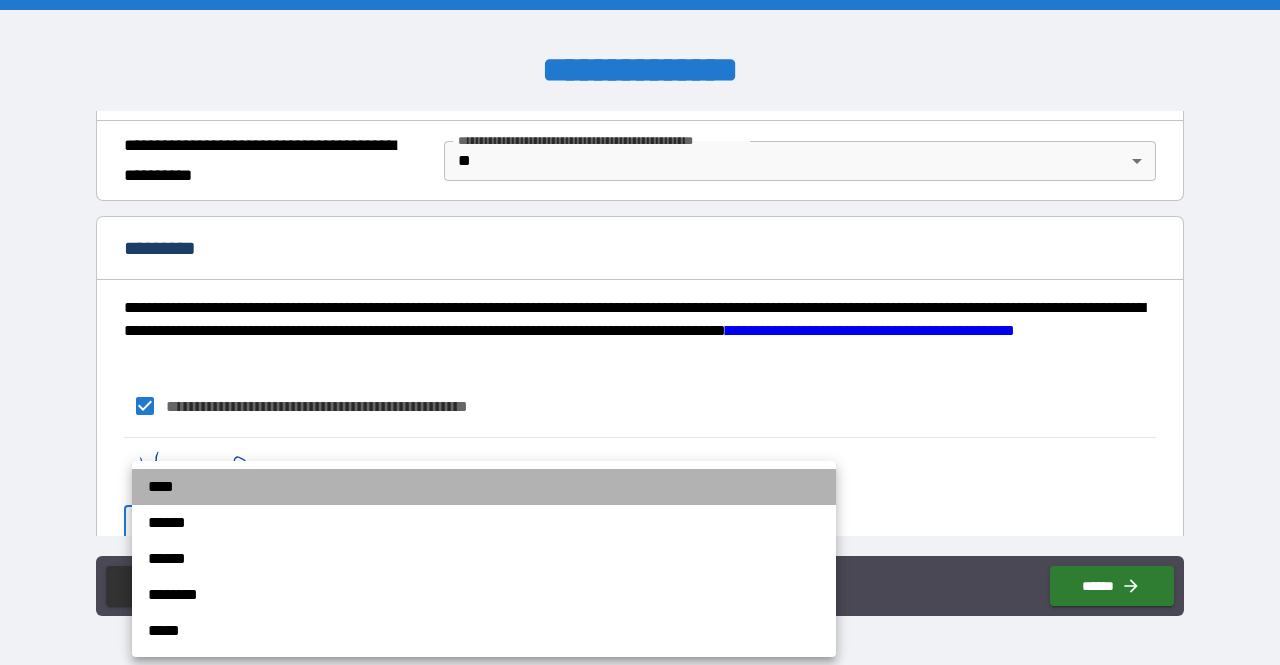 click on "****" at bounding box center [484, 487] 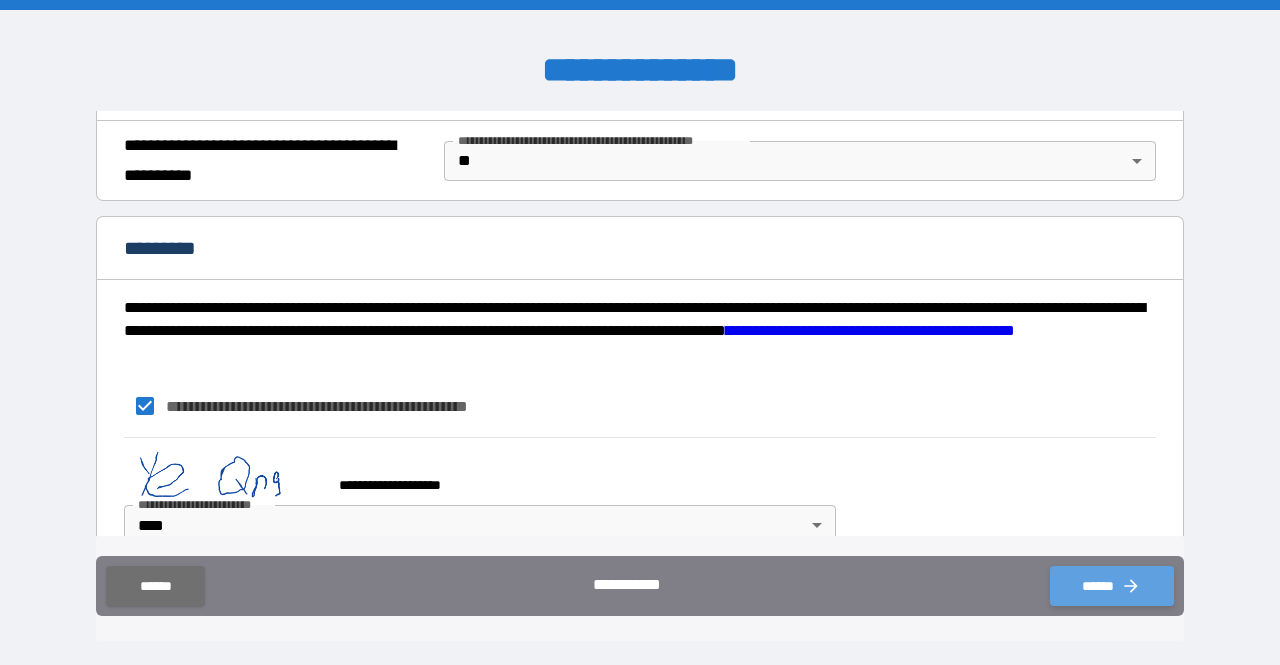 click on "******" at bounding box center [1112, 586] 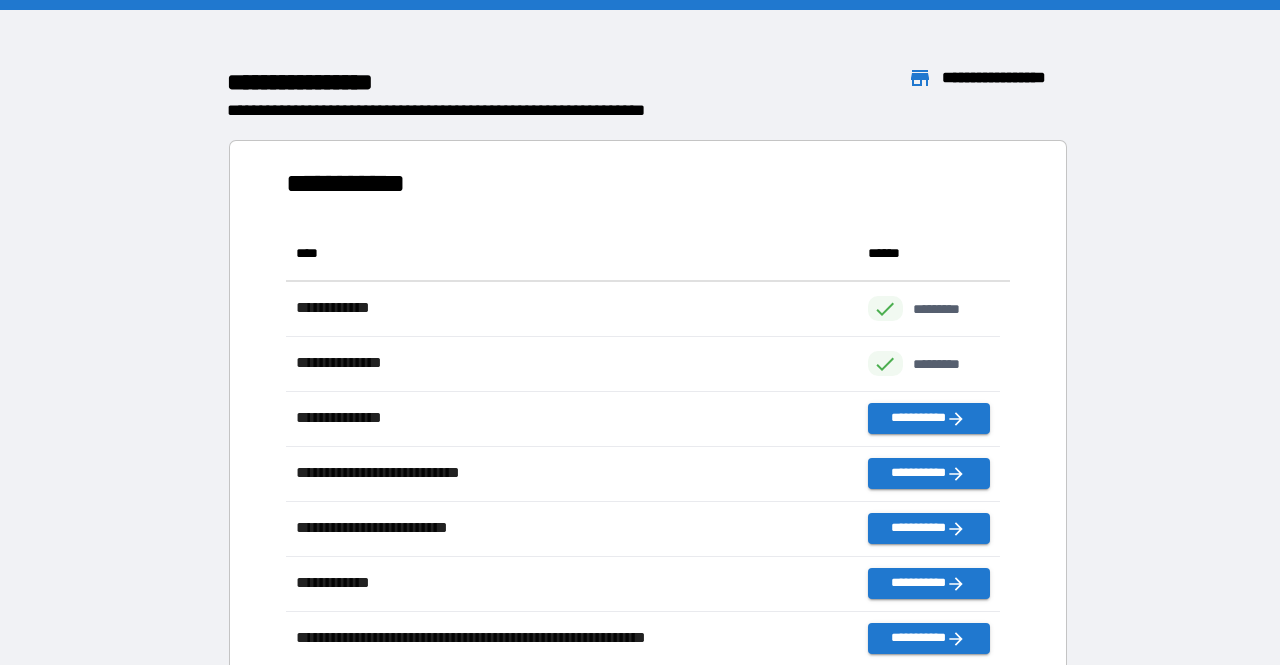 scroll, scrollTop: 16, scrollLeft: 16, axis: both 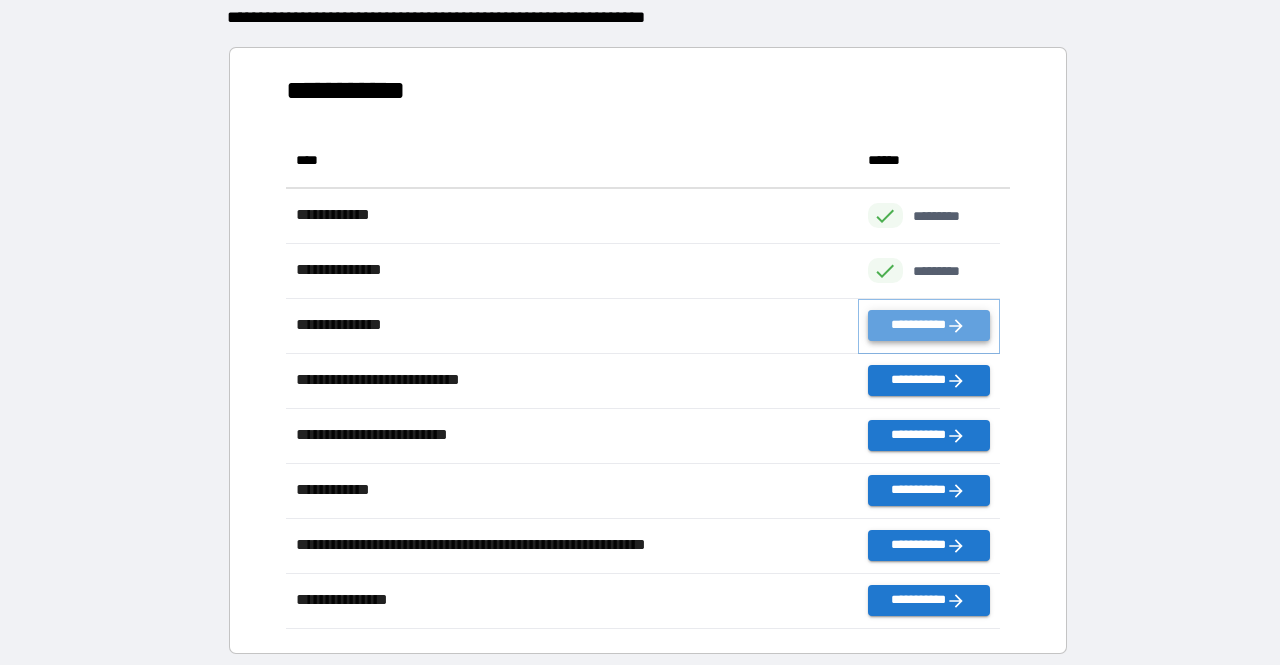 click on "**********" at bounding box center [929, 325] 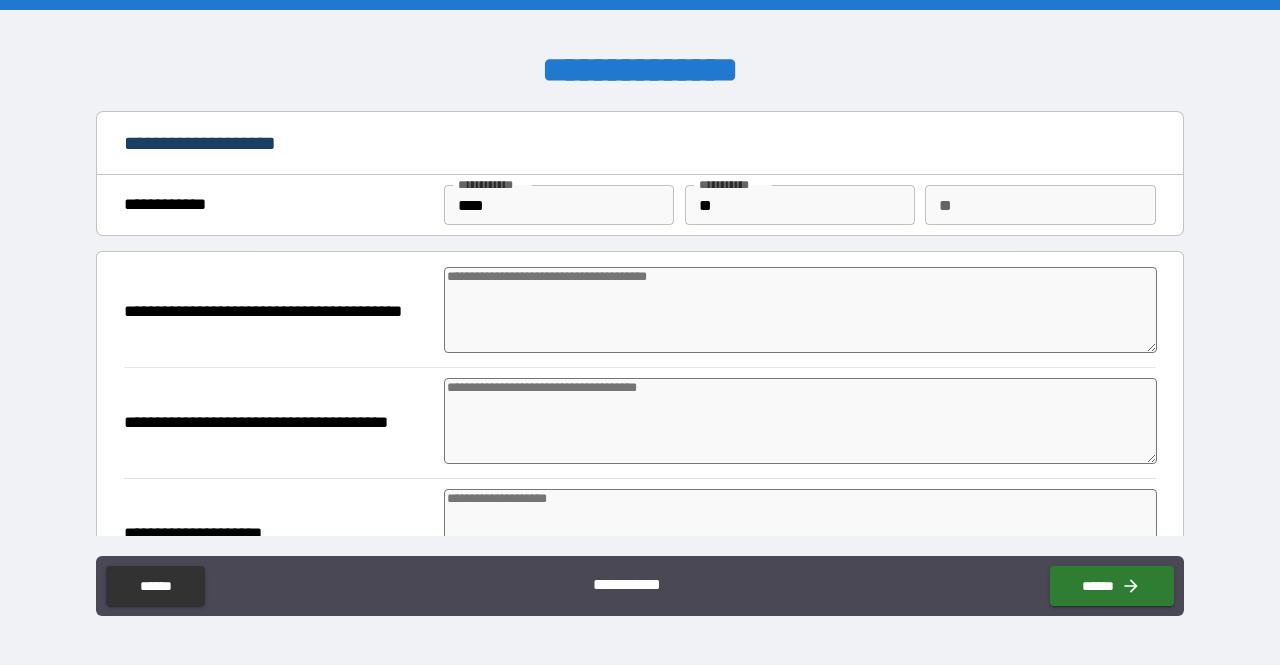 type on "*" 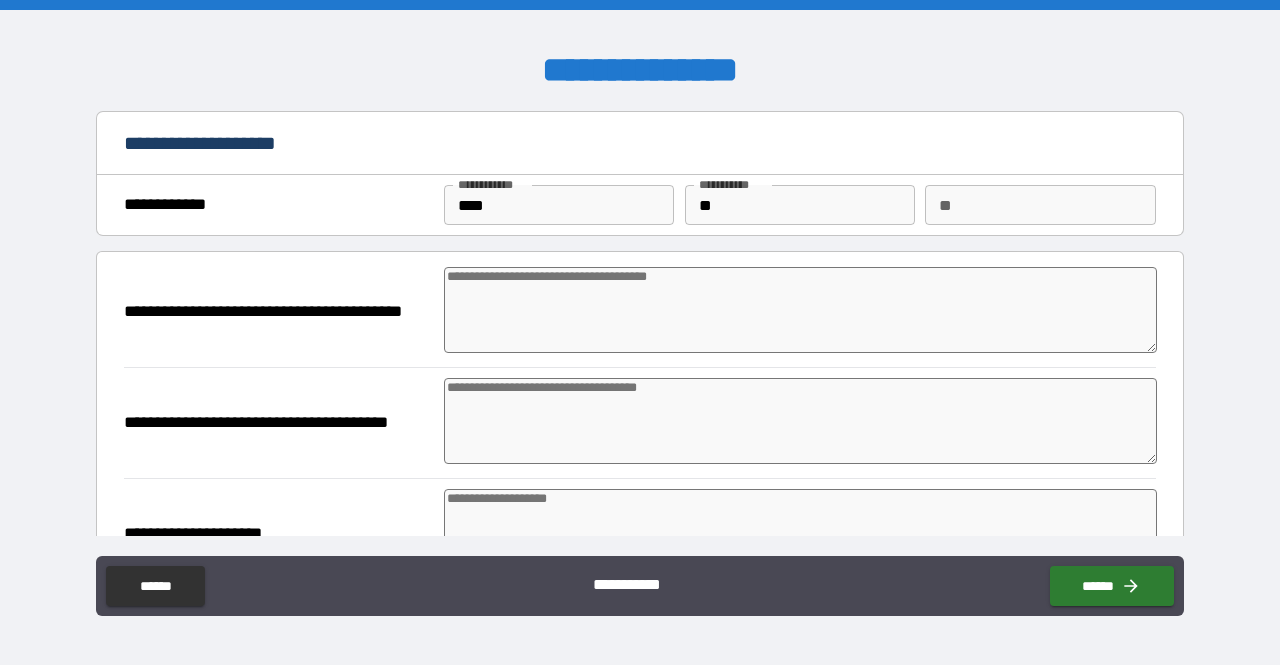 type on "*" 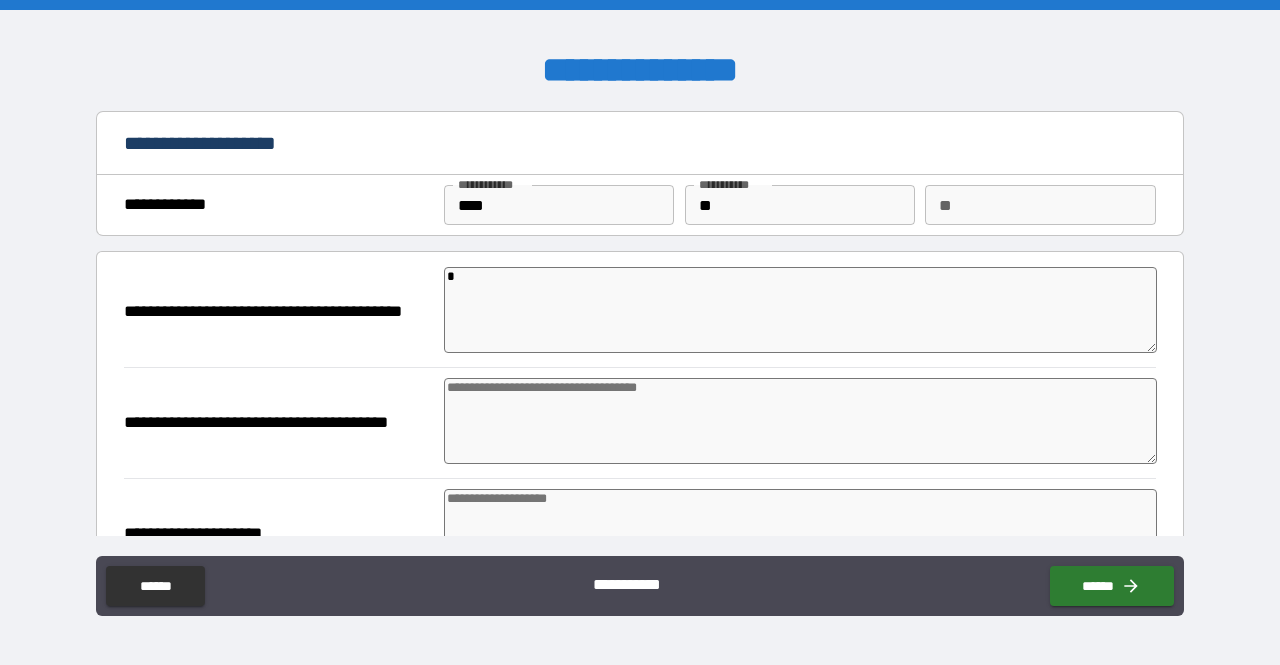 type on "*" 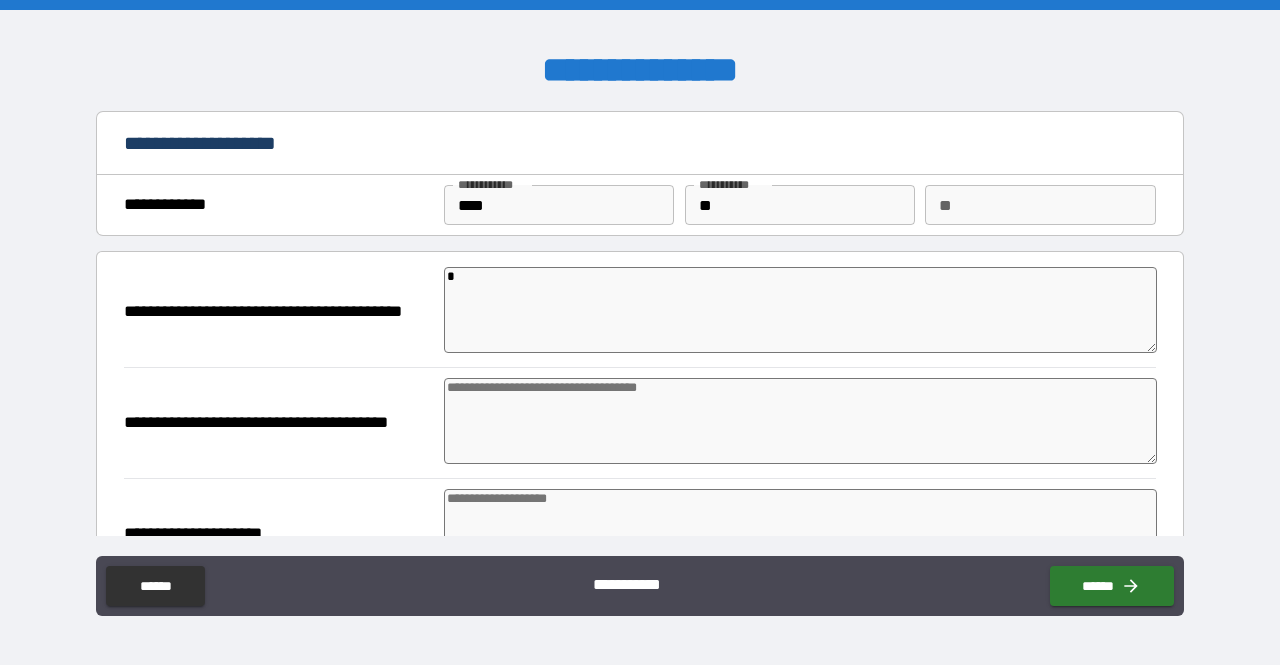 type on "*" 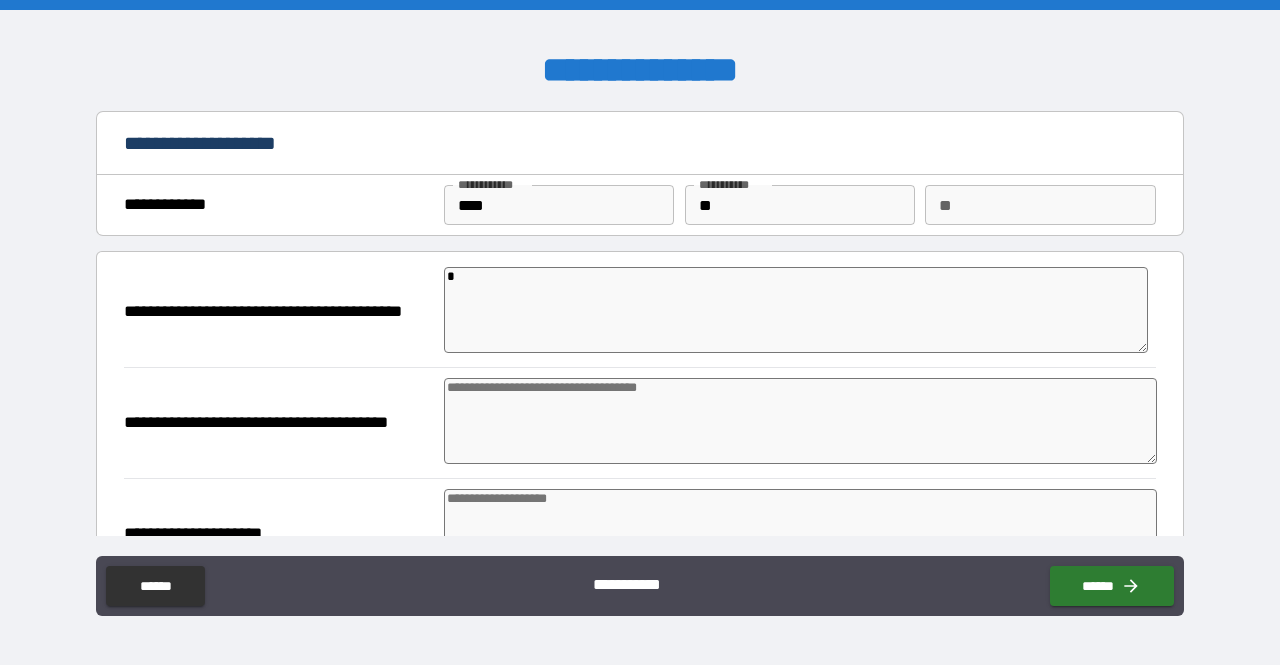 type on "**" 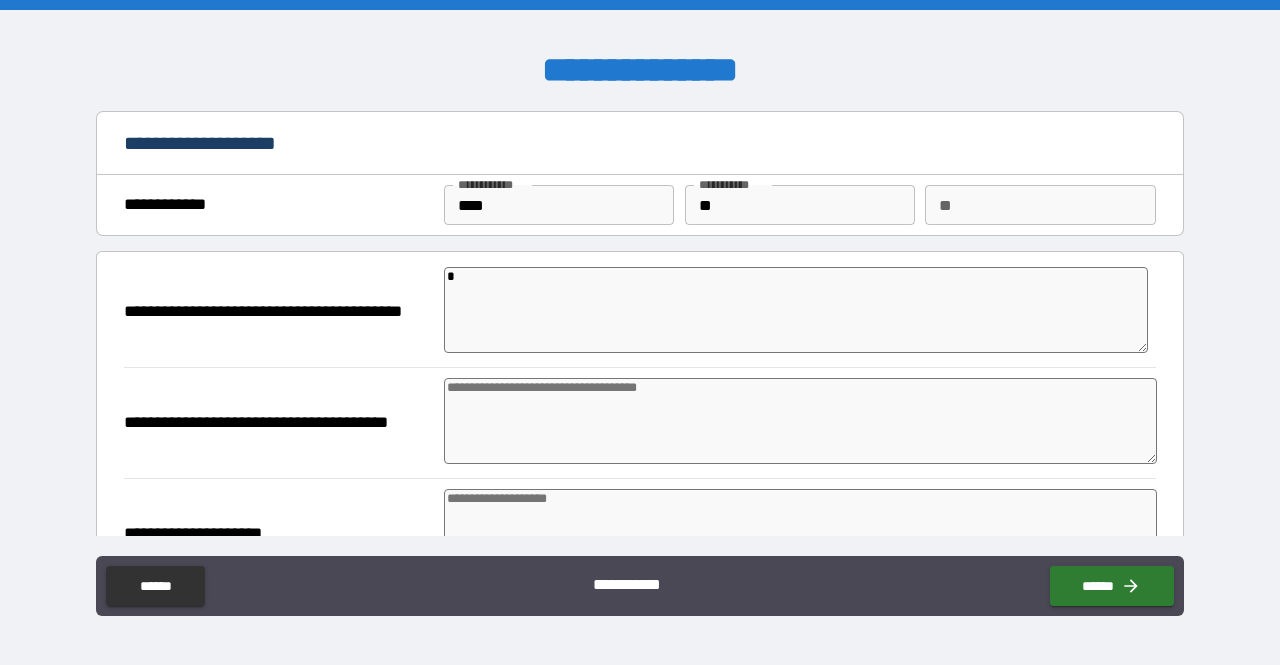 type on "*" 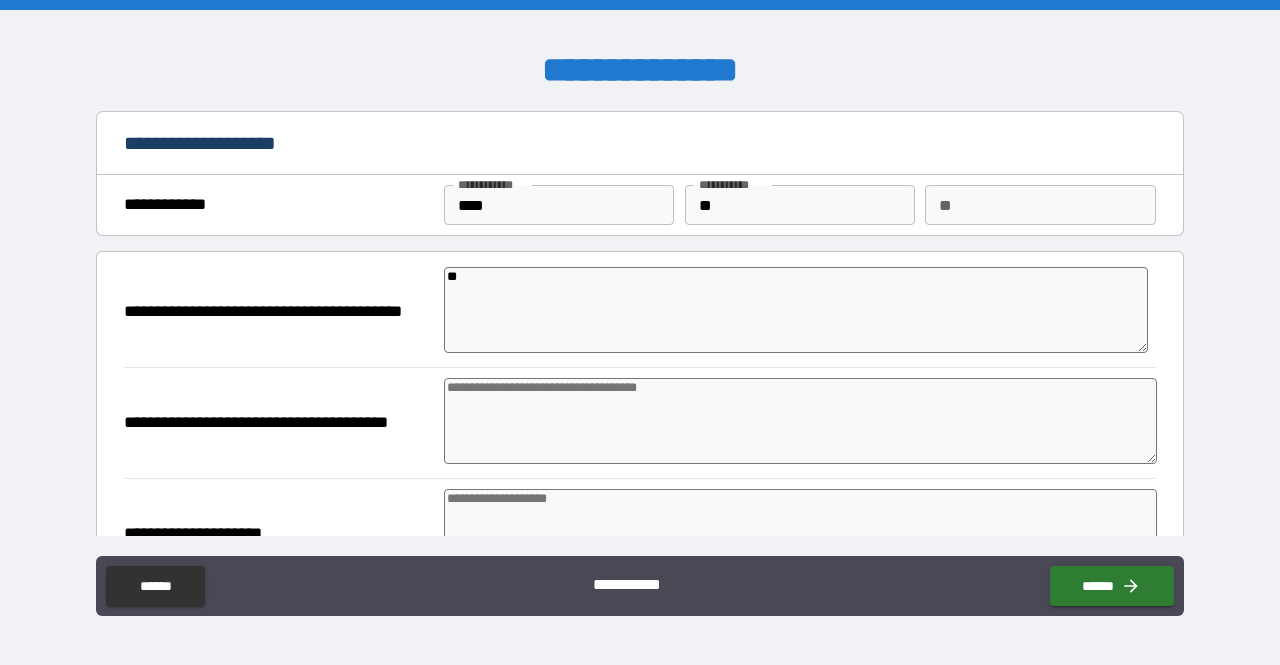 type on "*" 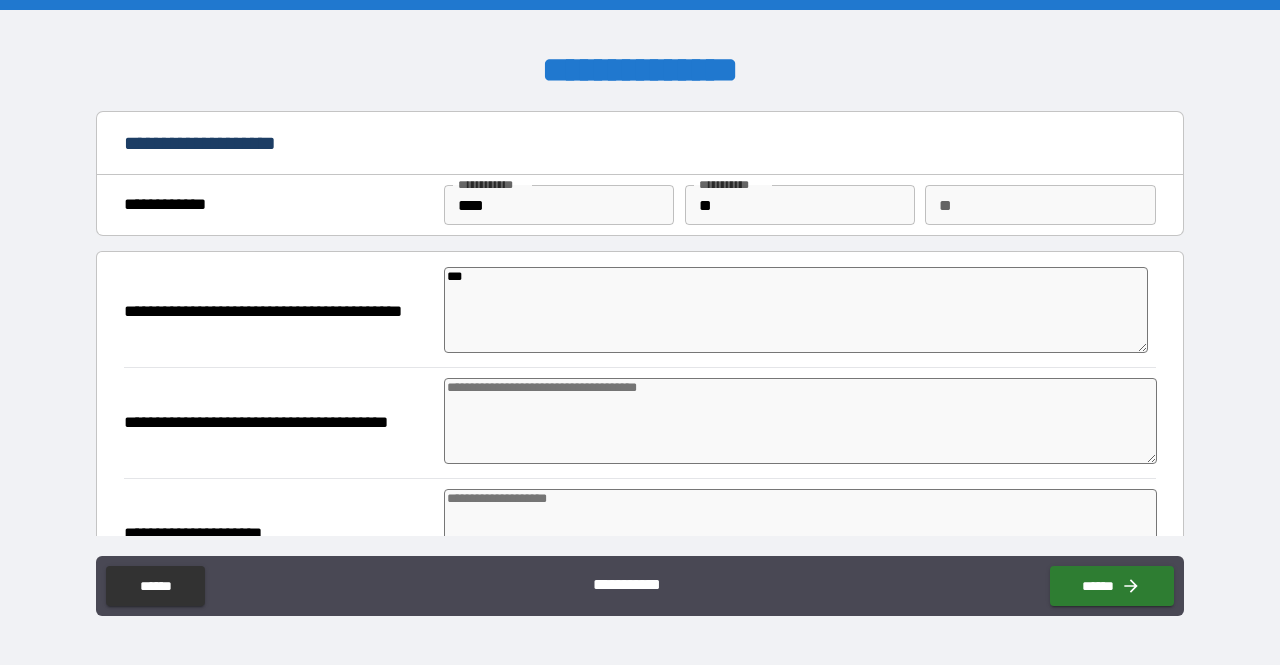 type on "*" 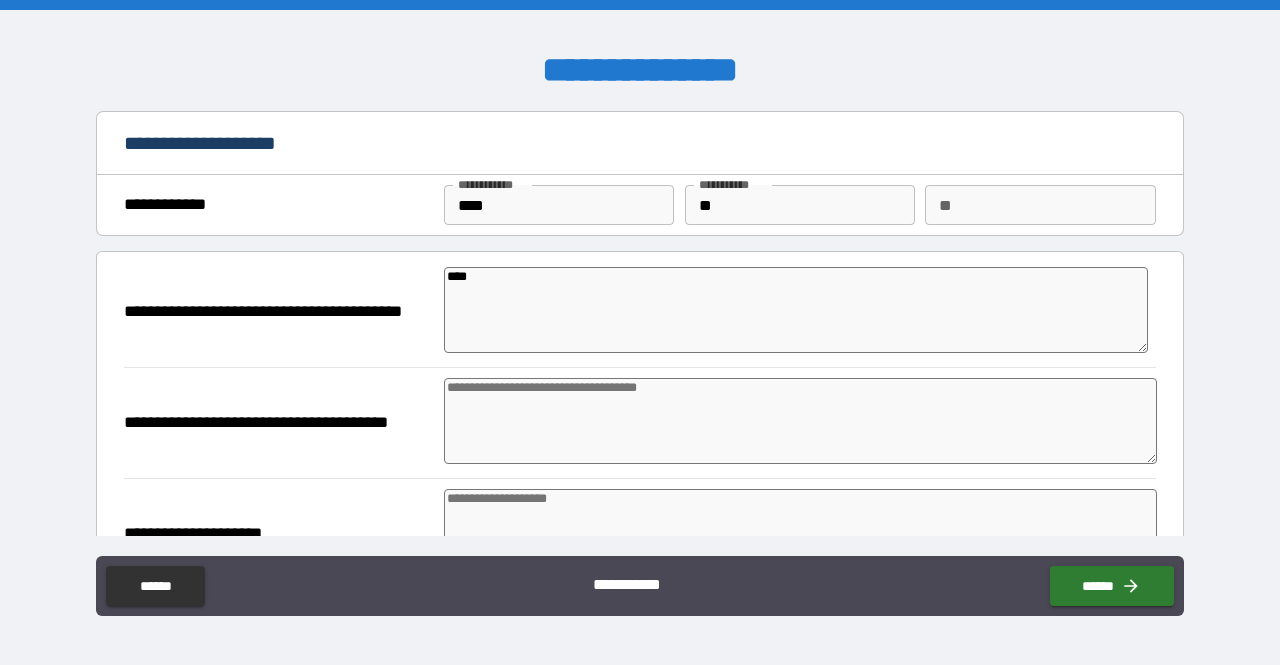 type on "*" 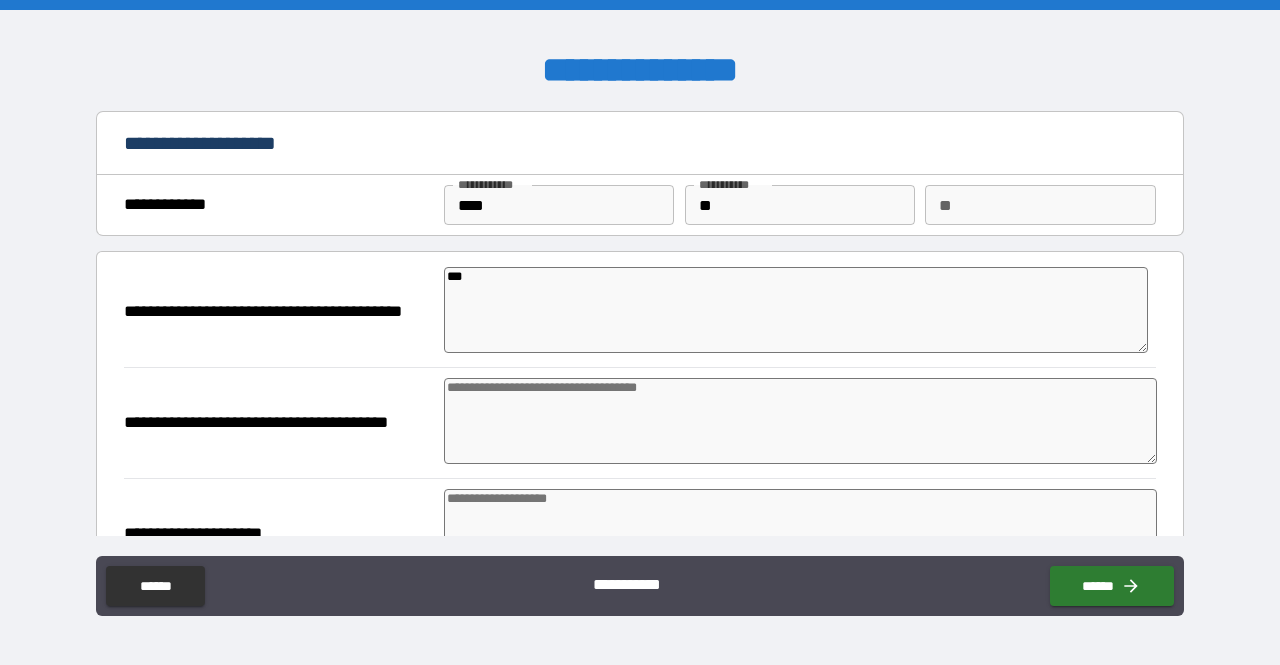 type on "**" 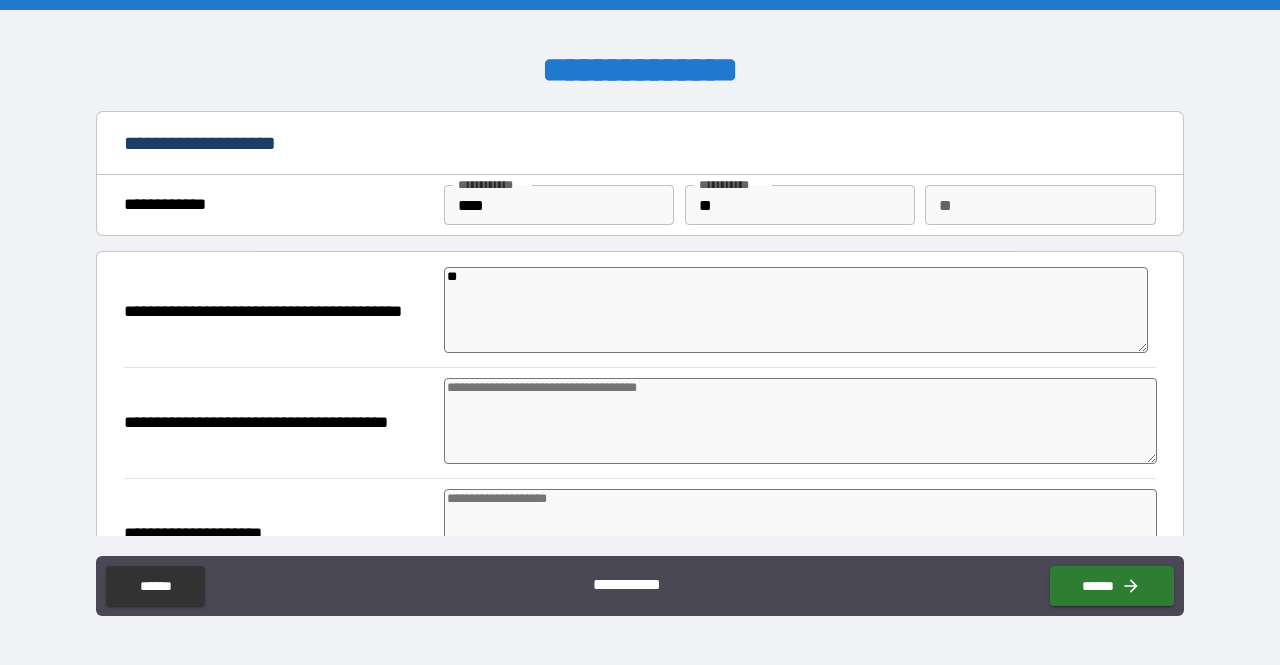 type on "*" 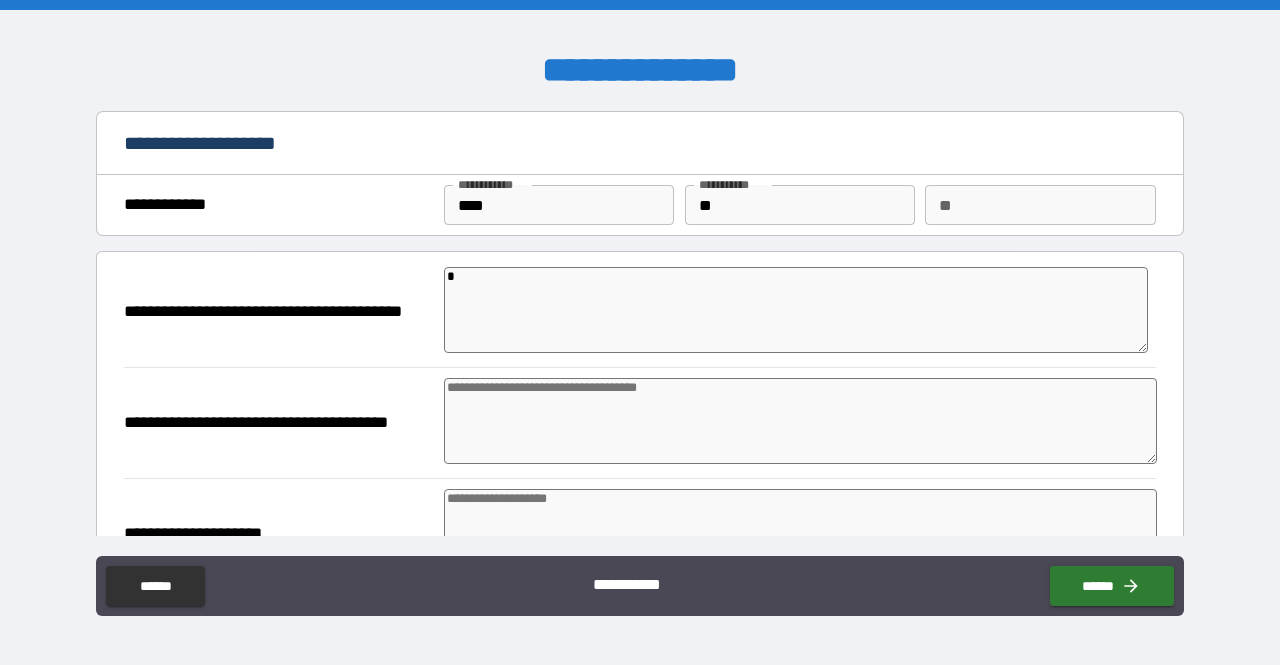 type on "**" 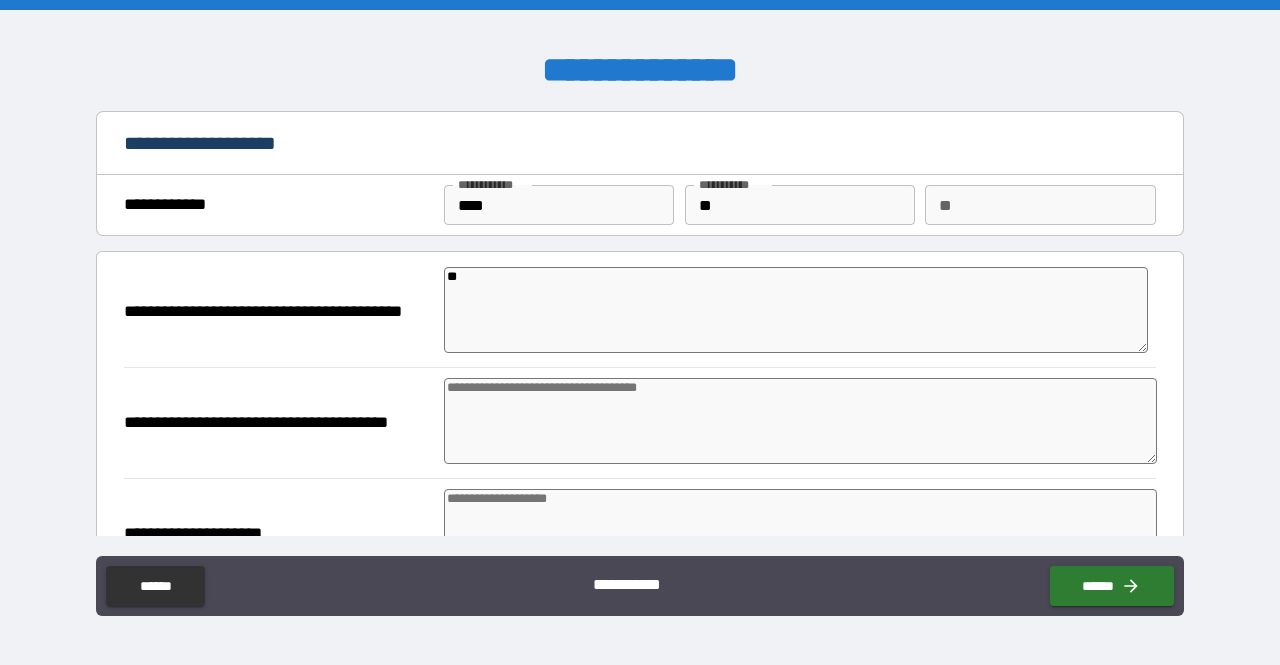 type on "*" 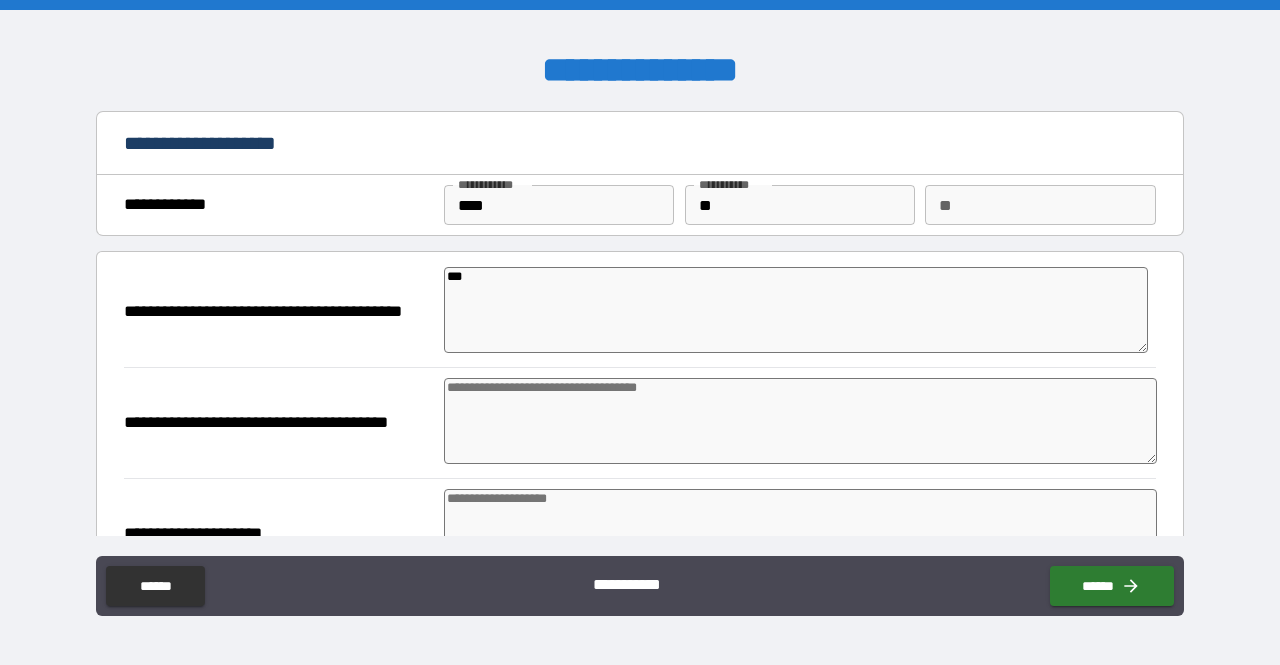 type on "****" 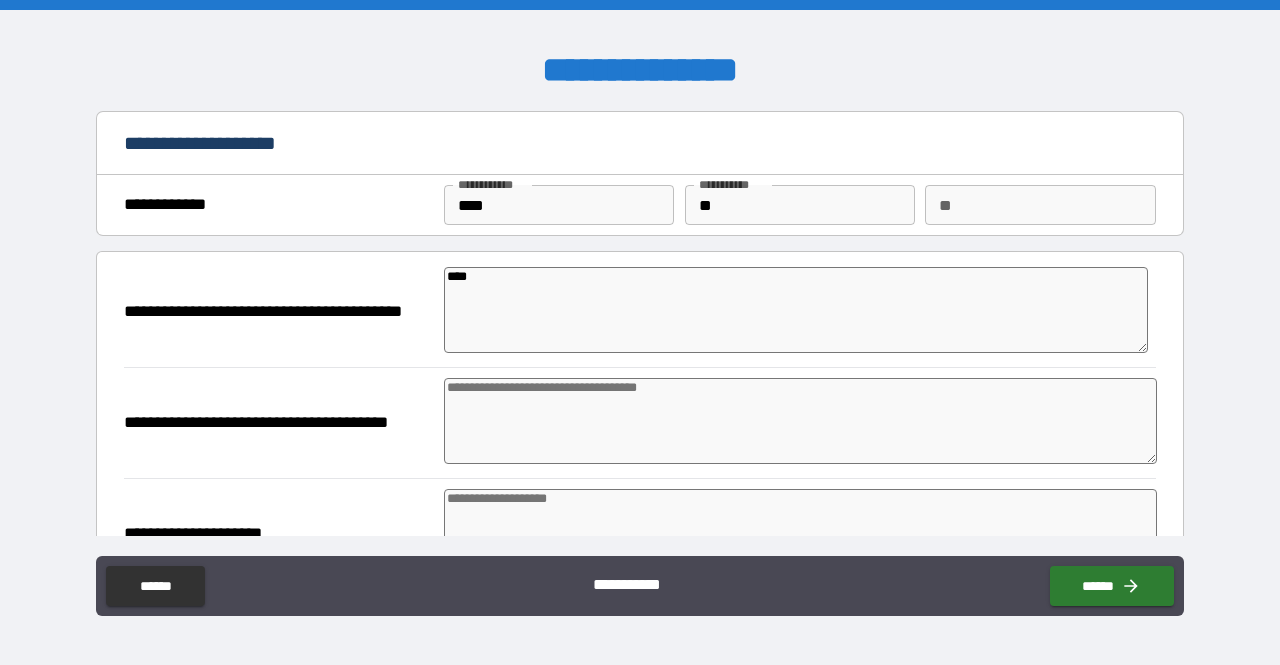 type on "*****" 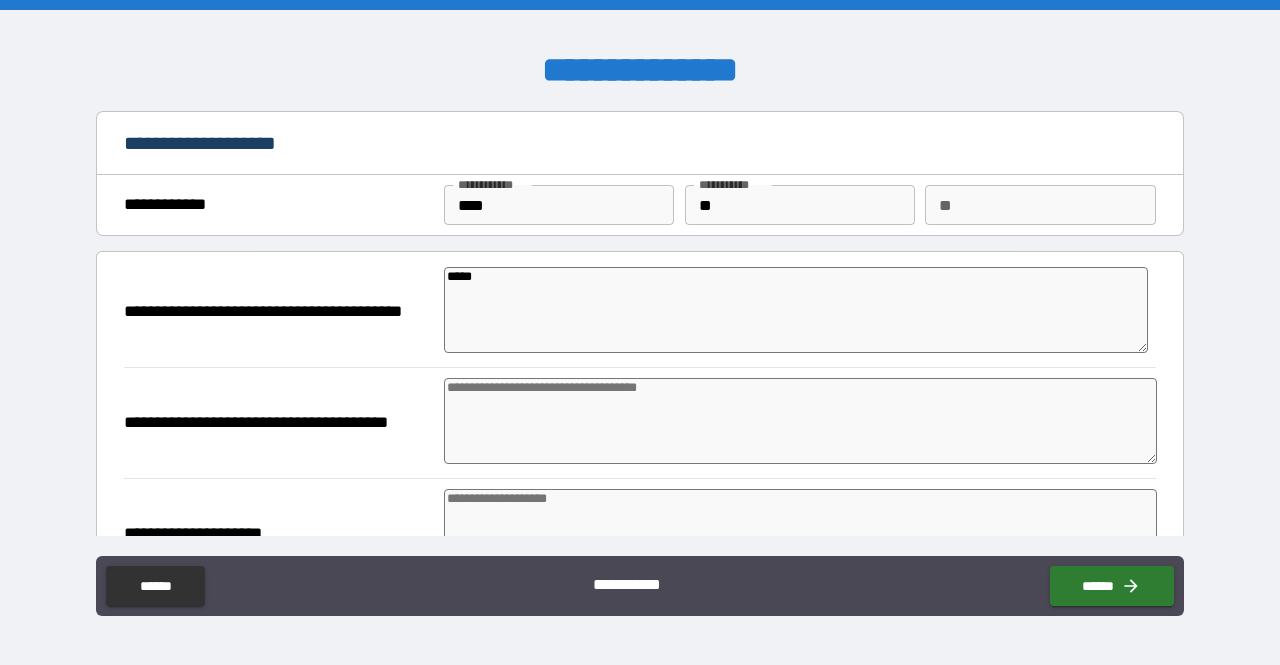 type on "******" 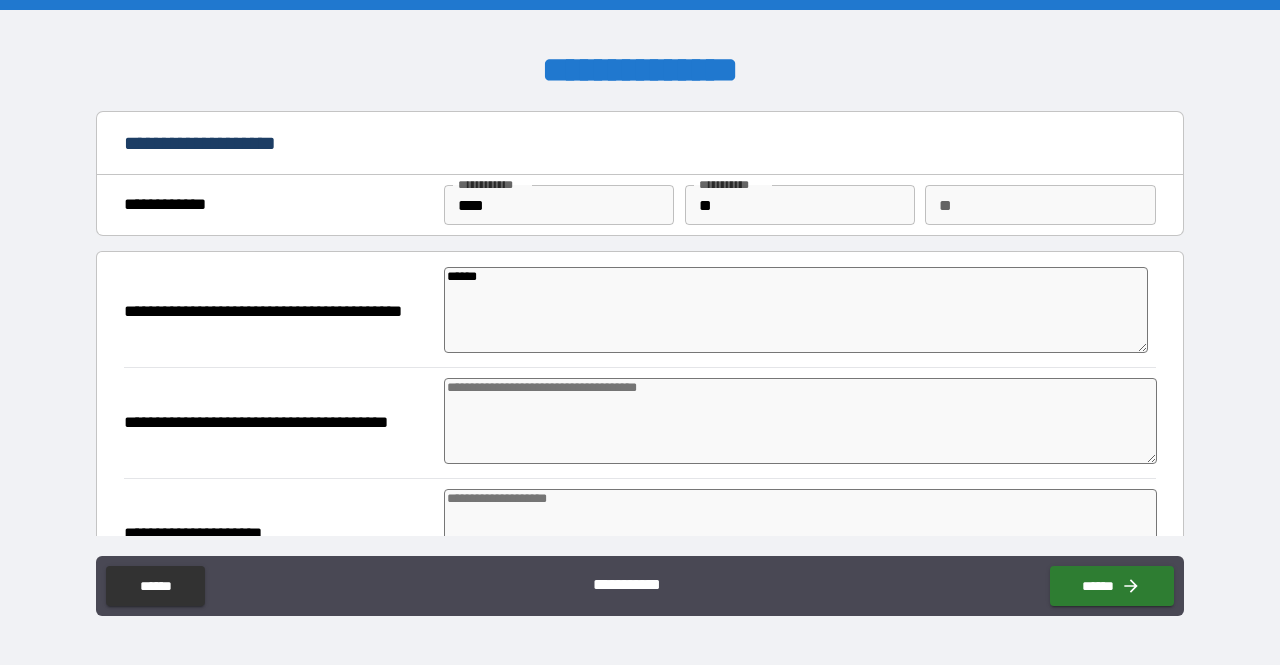 type on "*" 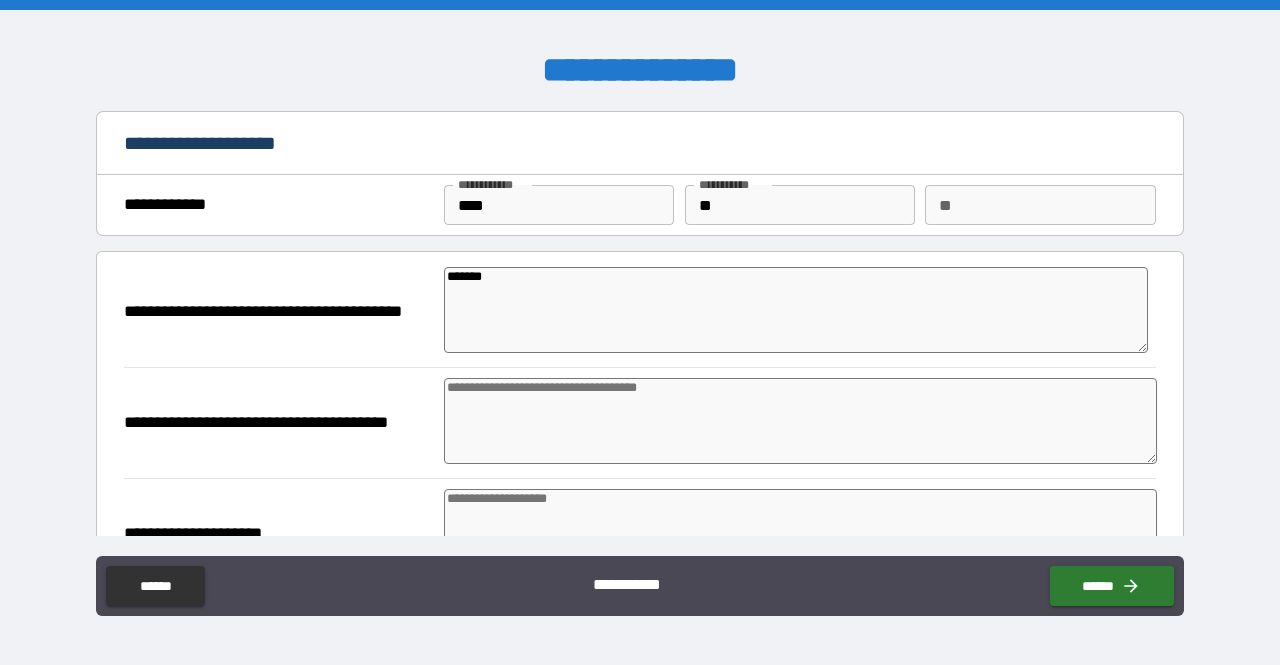 type on "*" 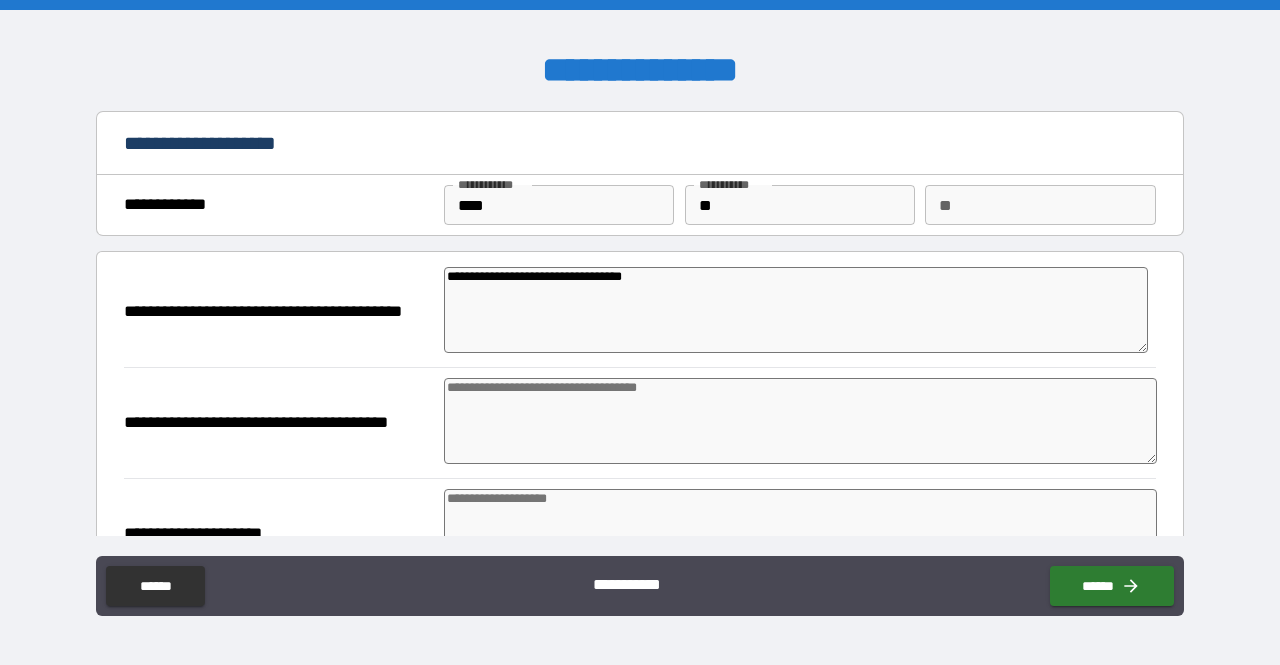 click at bounding box center (800, 421) 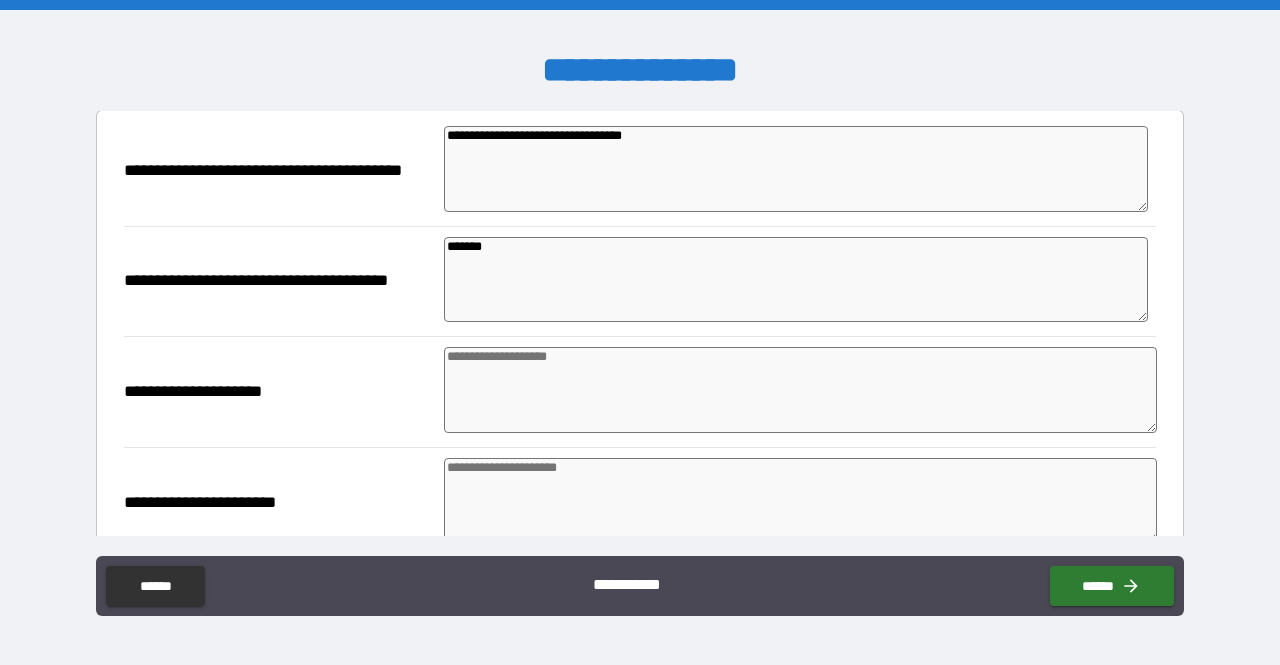 scroll, scrollTop: 162, scrollLeft: 0, axis: vertical 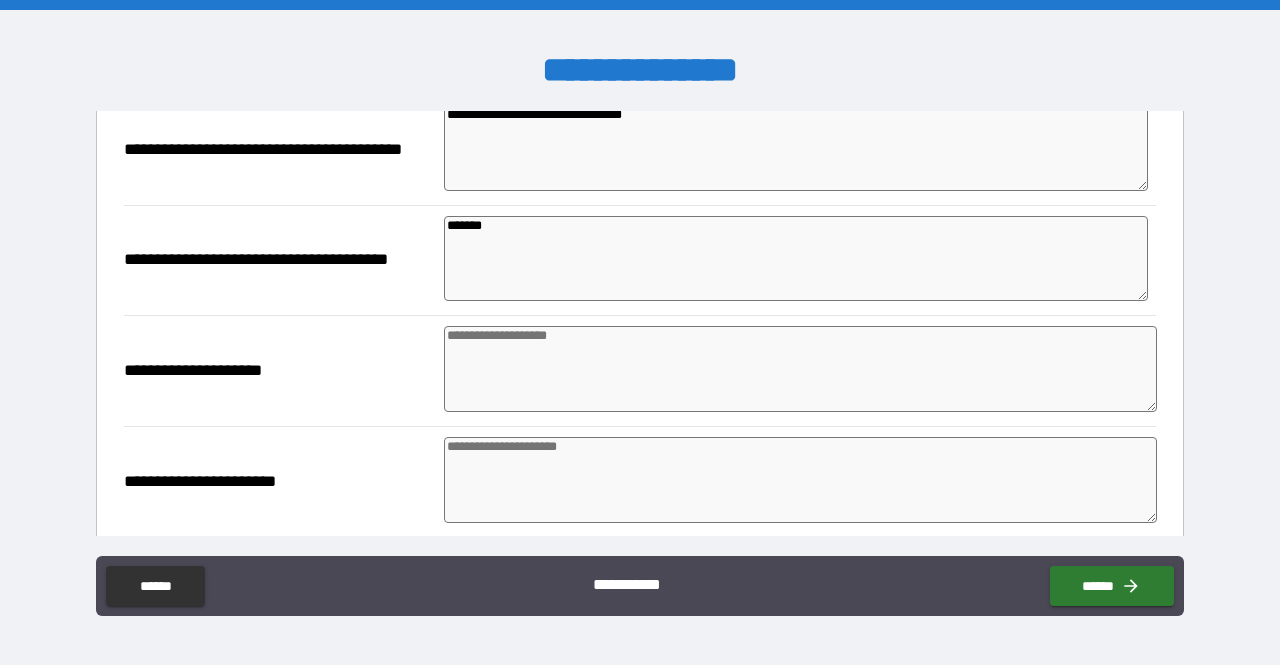 click at bounding box center (800, 369) 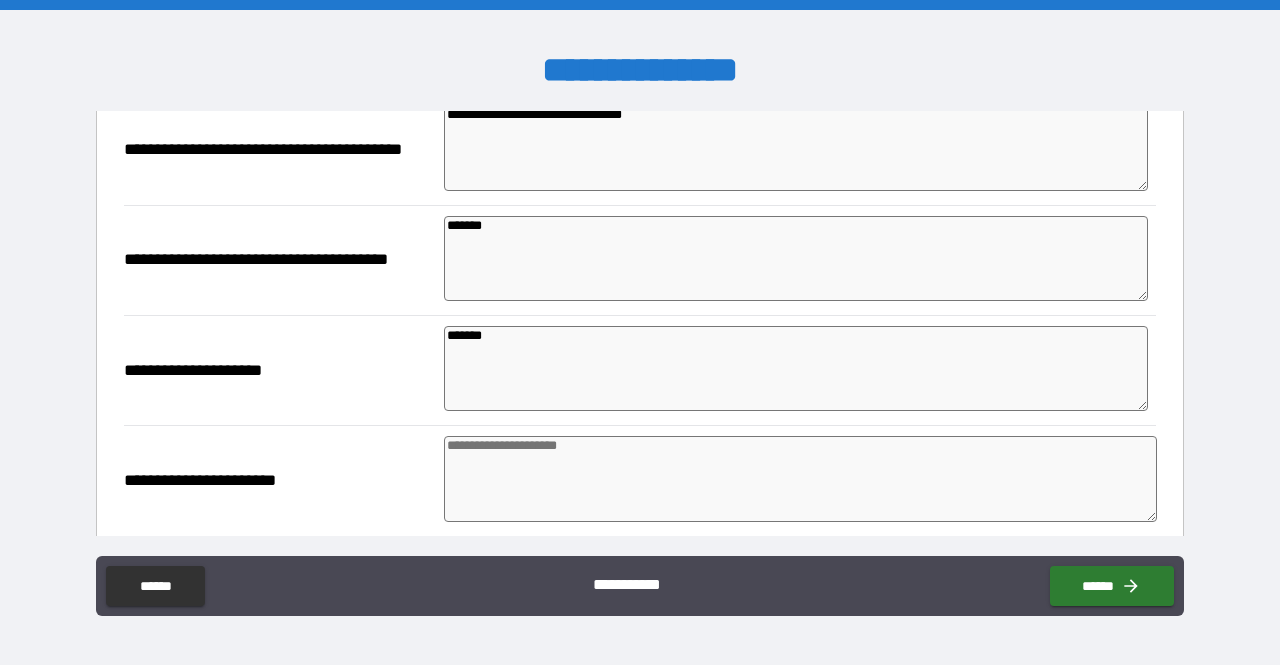 click at bounding box center (800, 479) 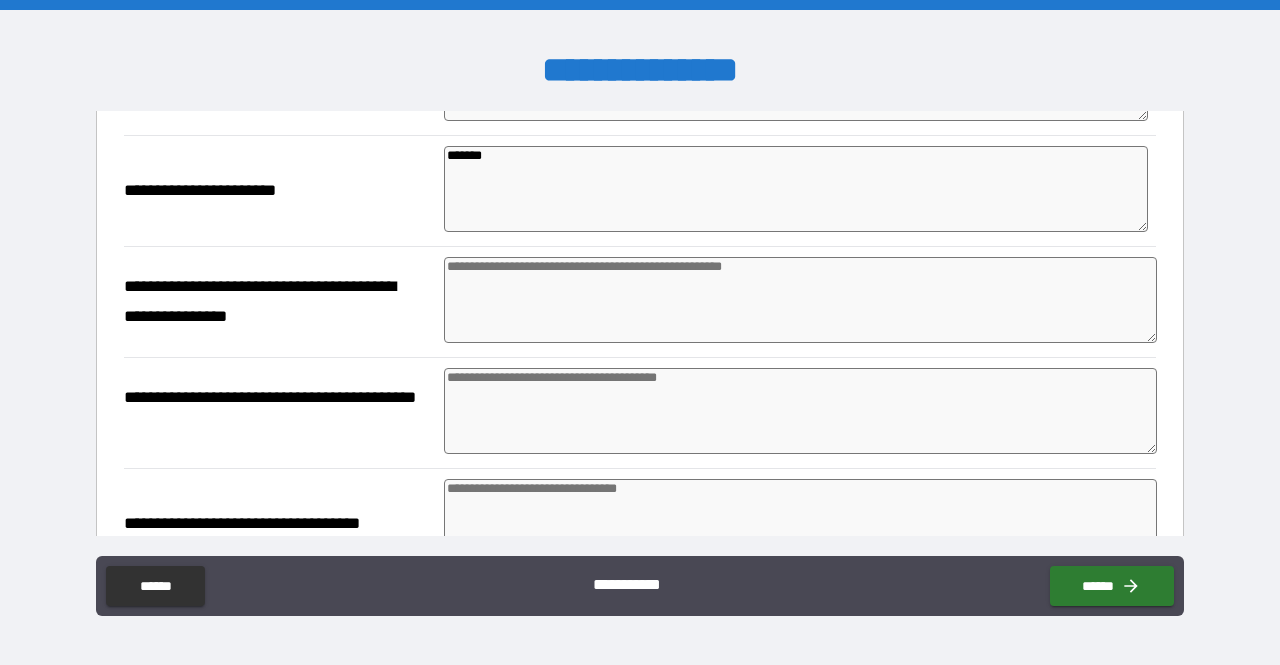 scroll, scrollTop: 460, scrollLeft: 0, axis: vertical 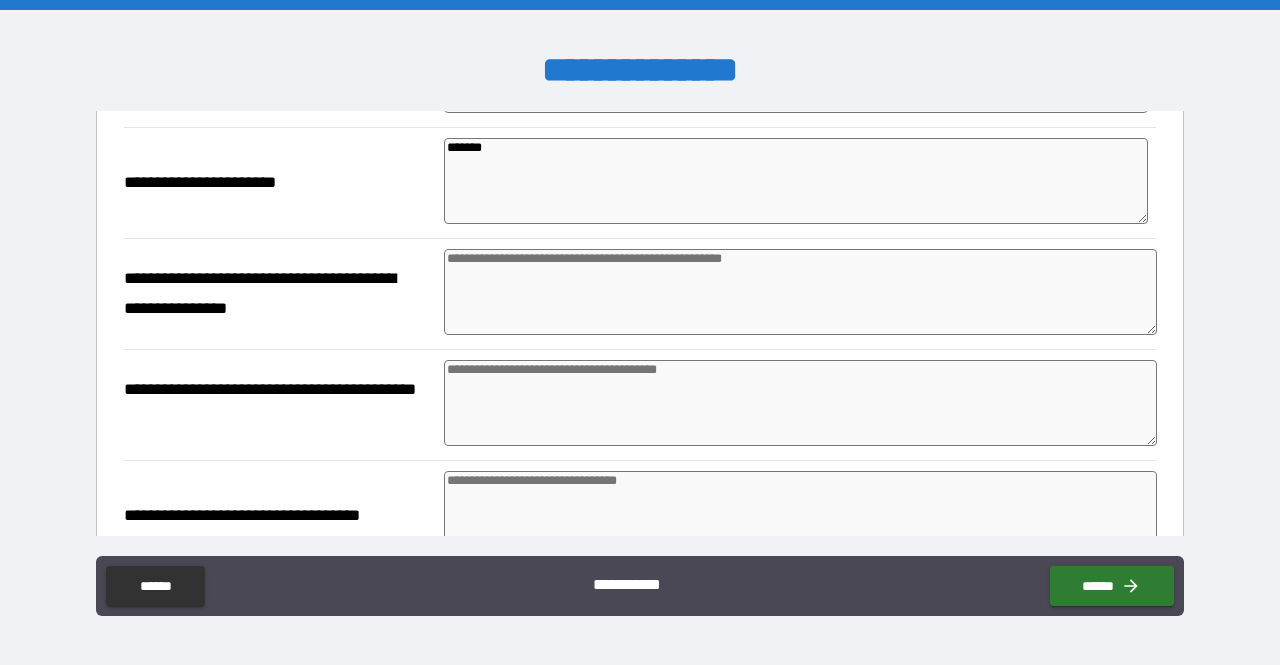 click at bounding box center [800, 292] 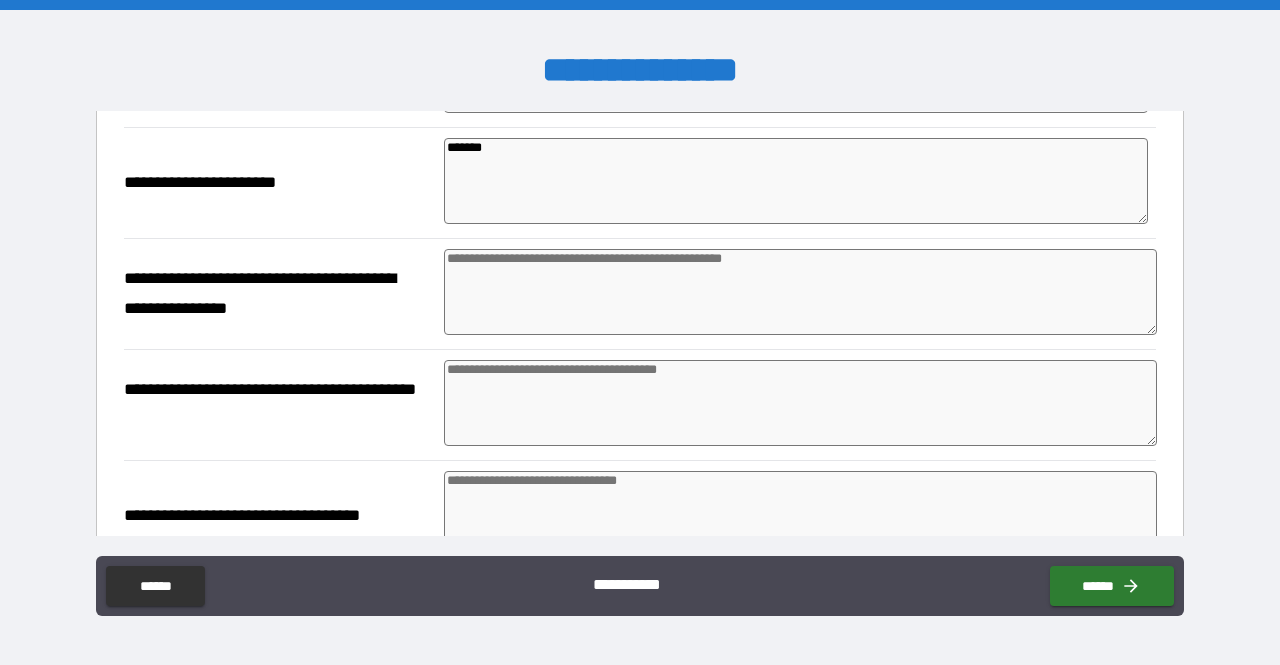paste on "**********" 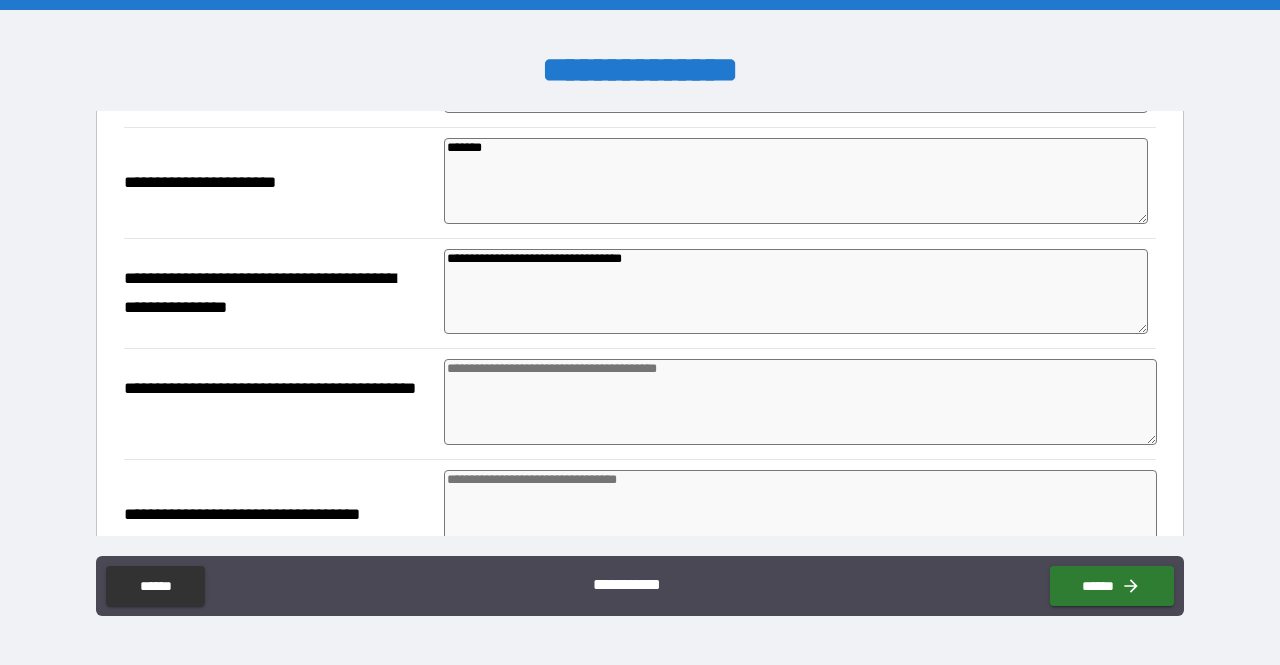 paste on "**********" 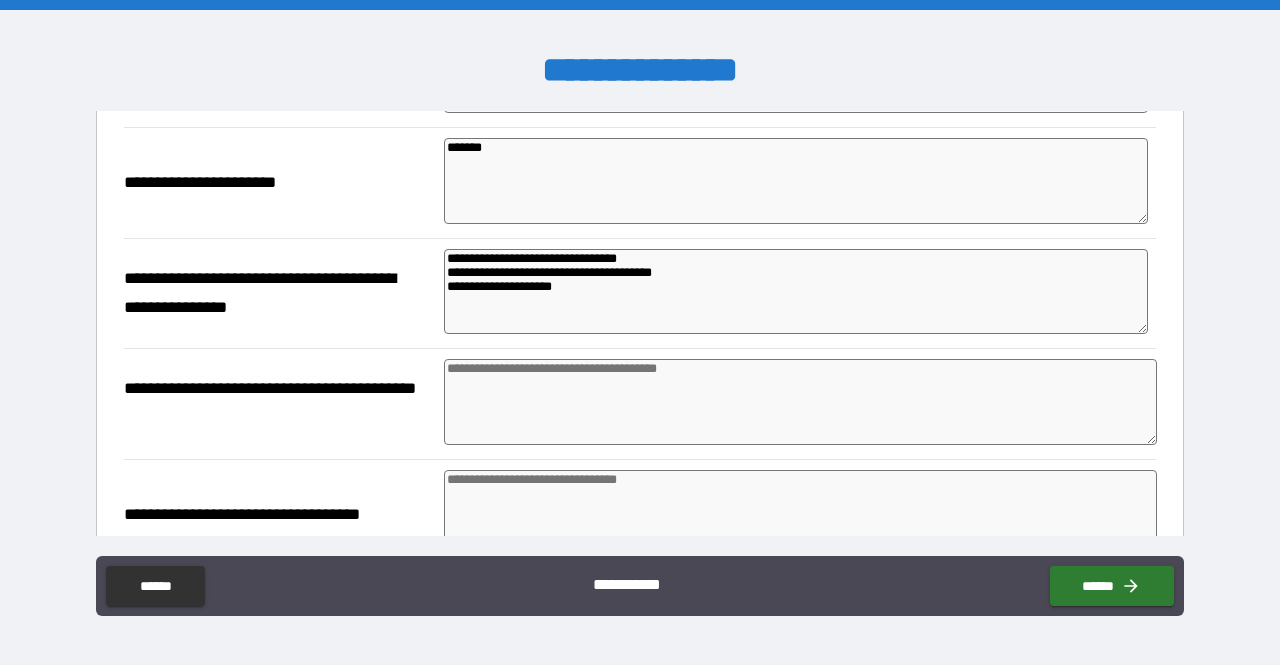 click at bounding box center (800, 402) 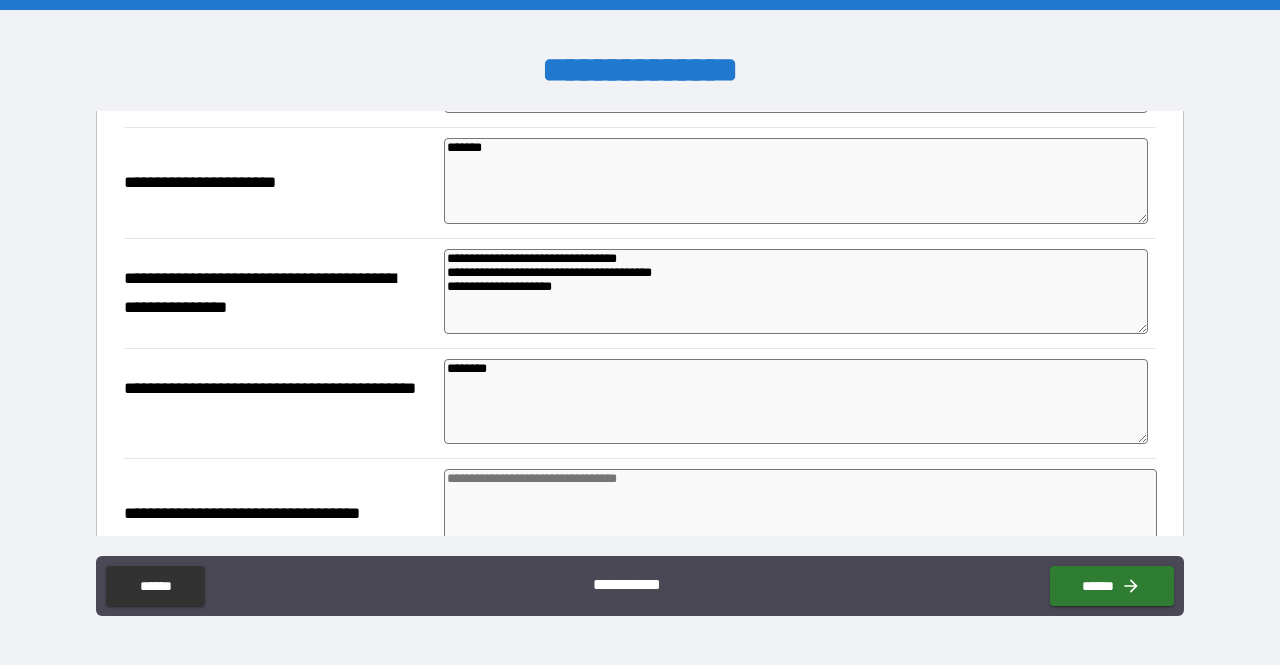 click at bounding box center (800, 512) 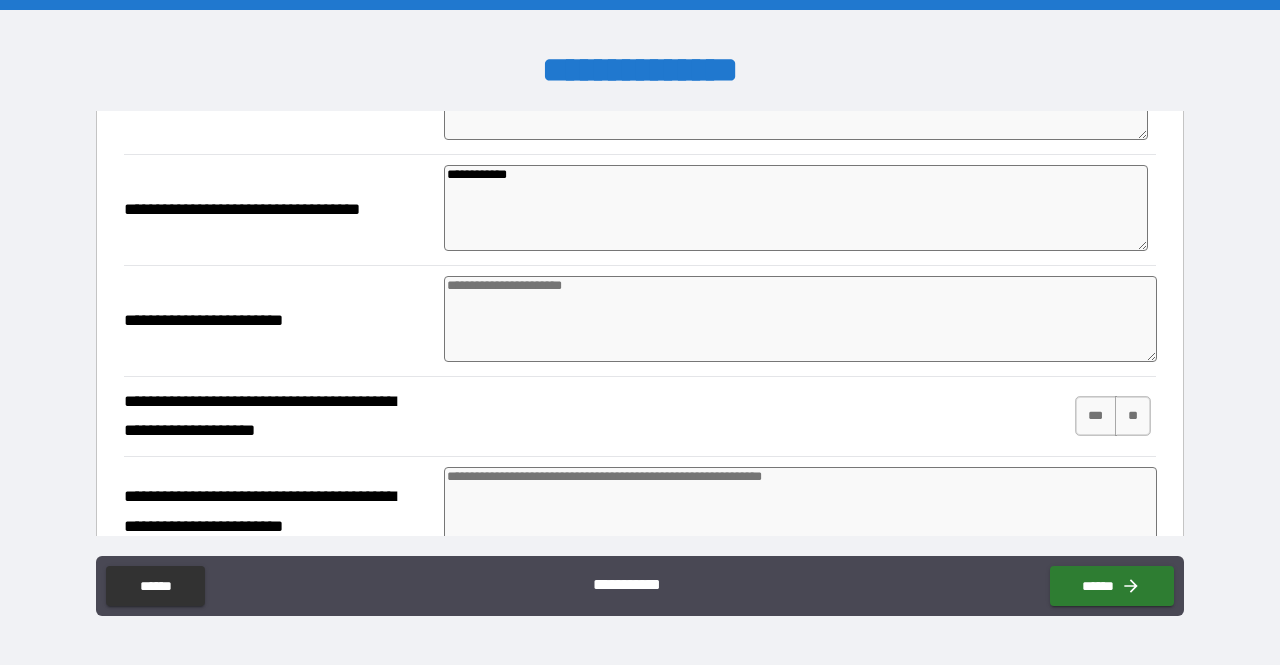 scroll, scrollTop: 785, scrollLeft: 0, axis: vertical 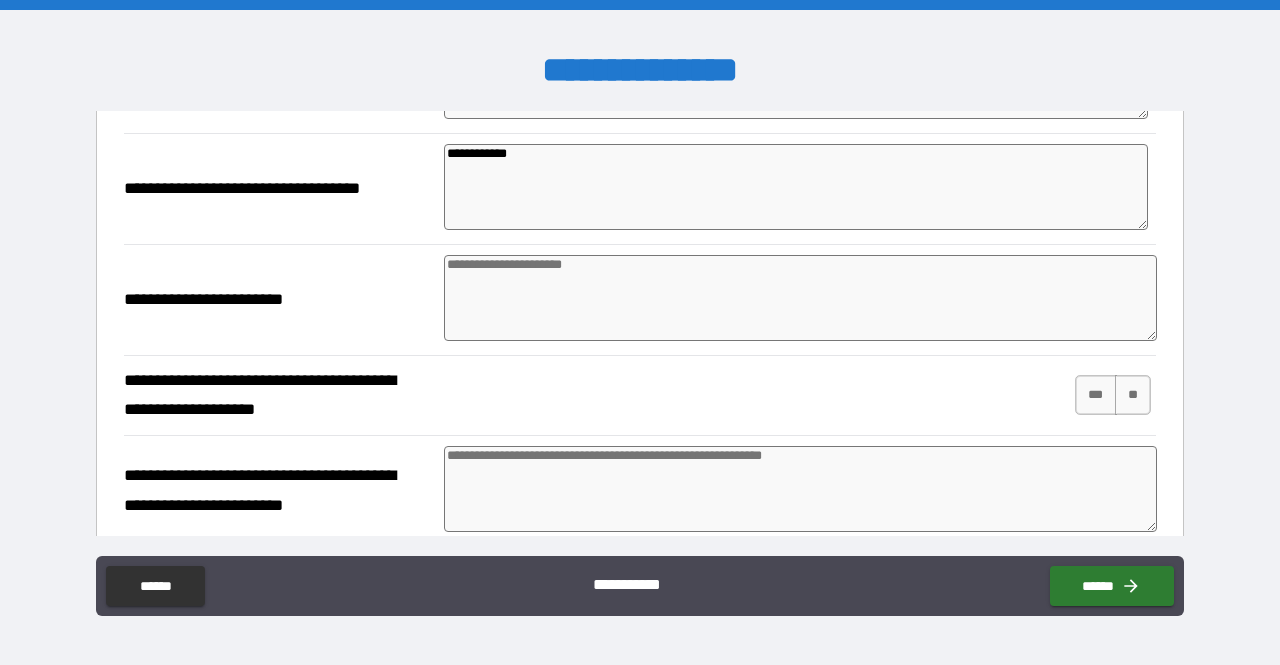 click at bounding box center (800, 298) 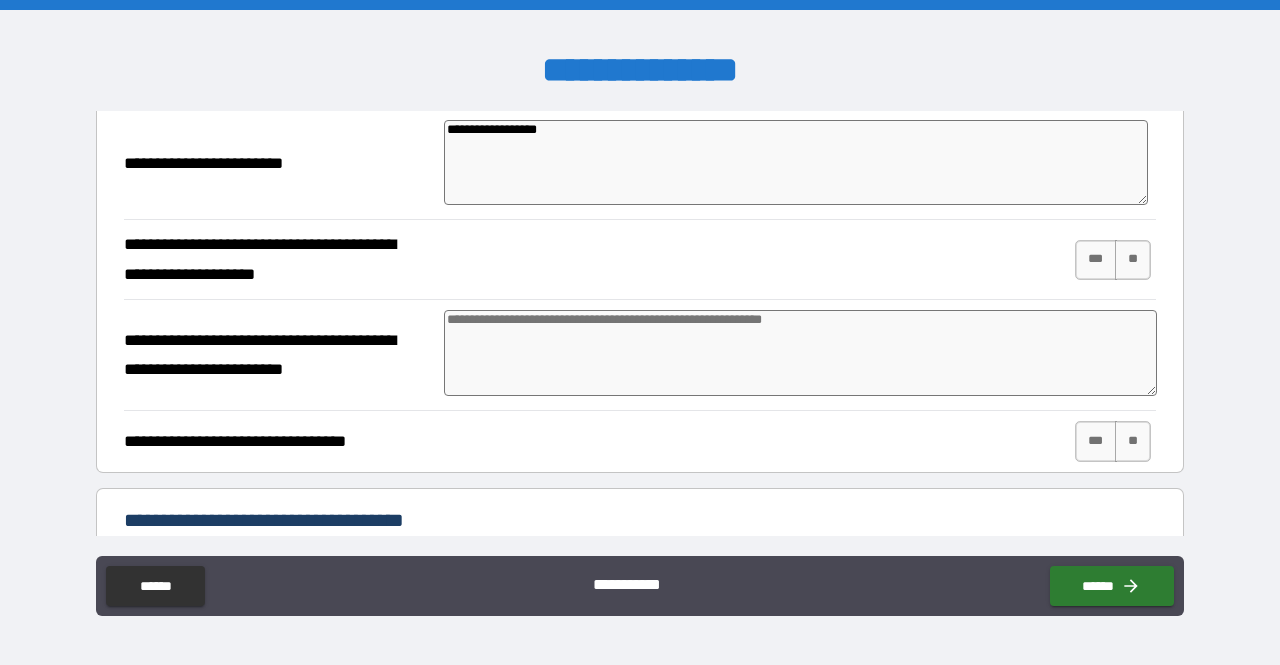 scroll, scrollTop: 968, scrollLeft: 0, axis: vertical 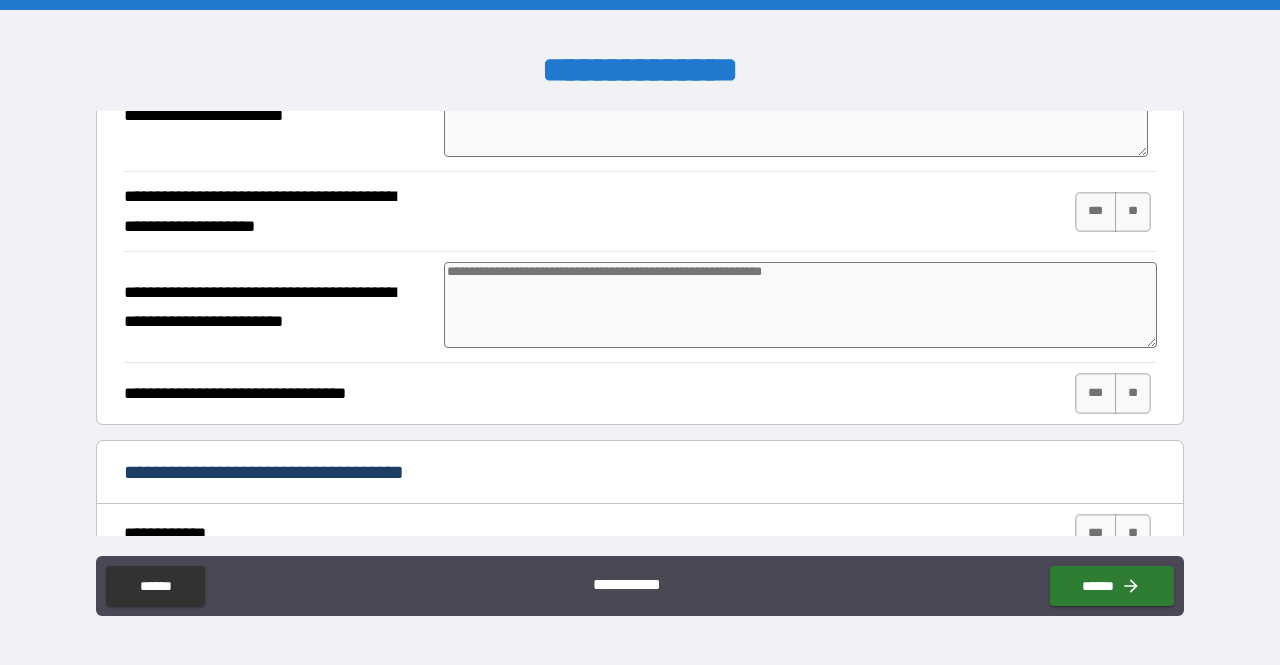 click at bounding box center [800, 305] 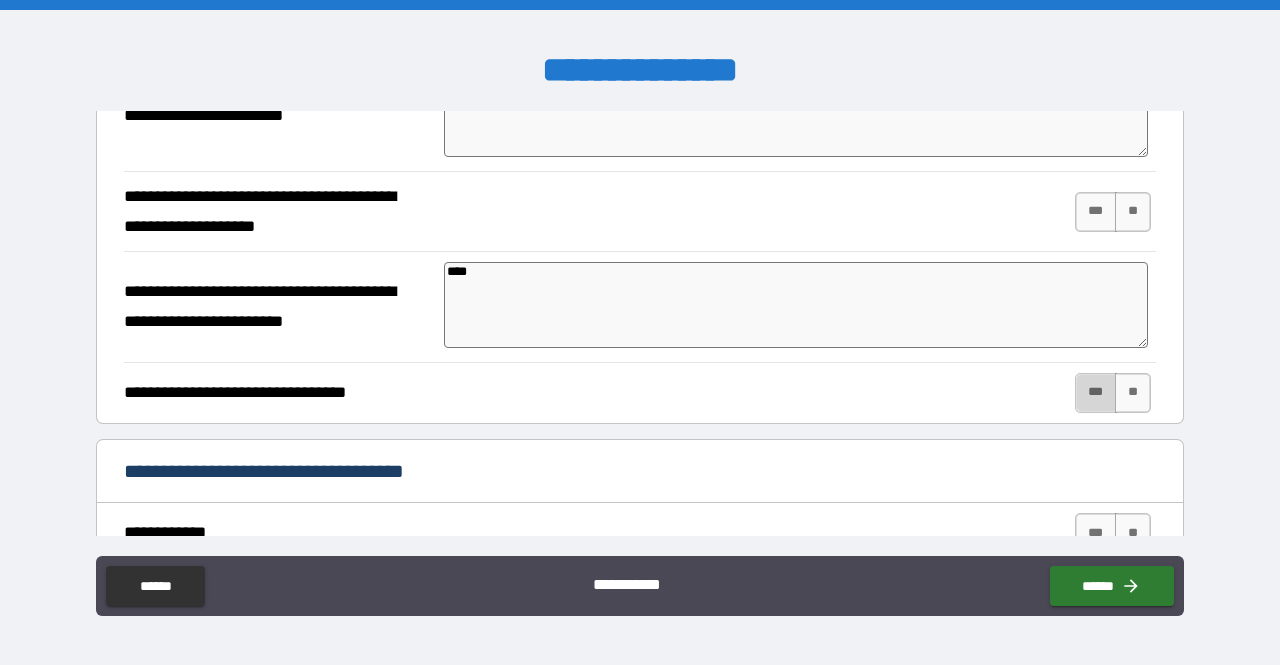 click on "***" at bounding box center [1096, 393] 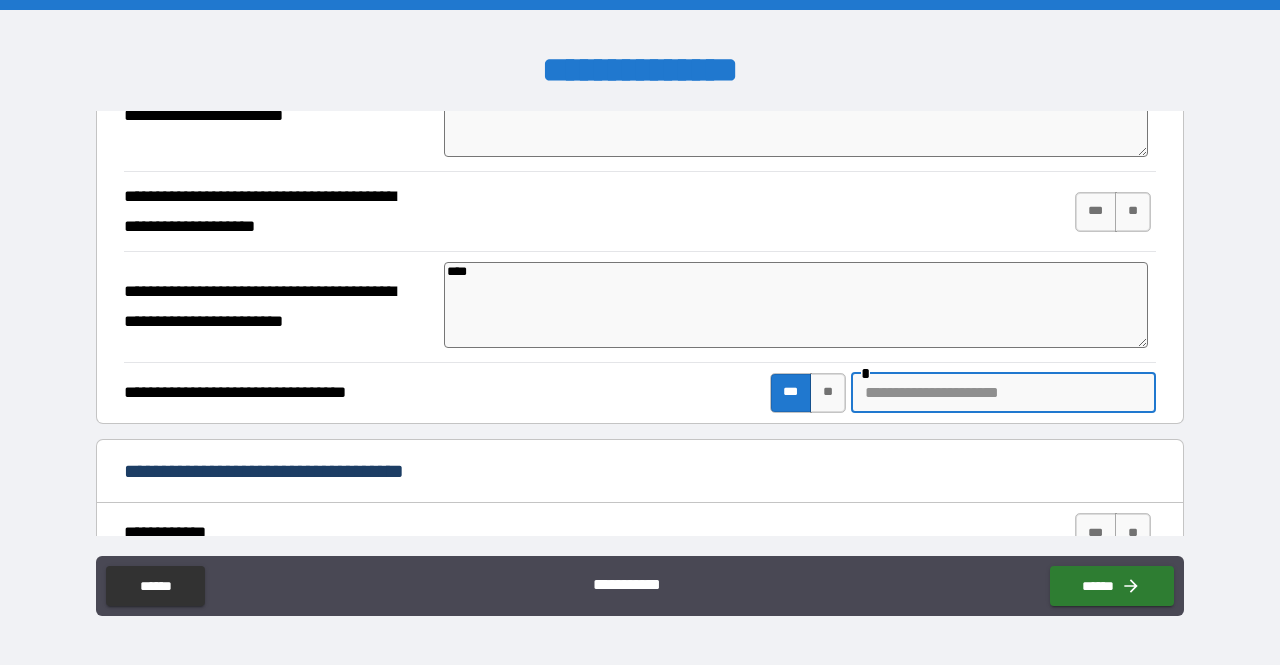 click at bounding box center (1003, 393) 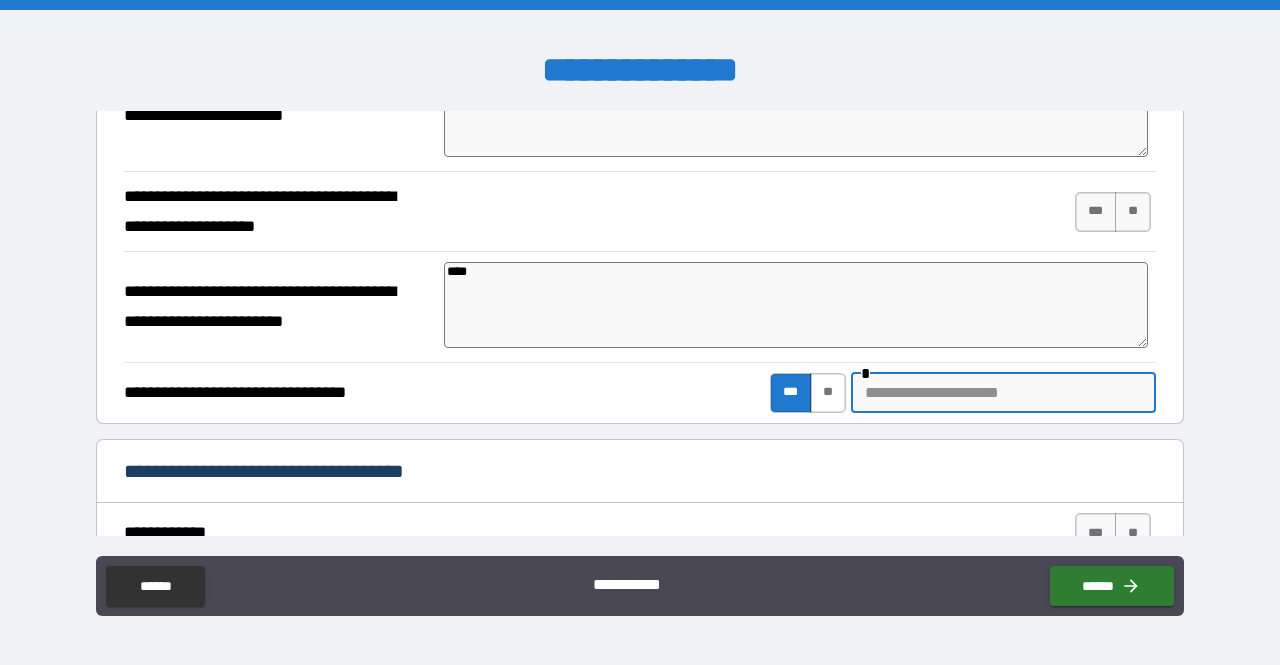 paste on "**********" 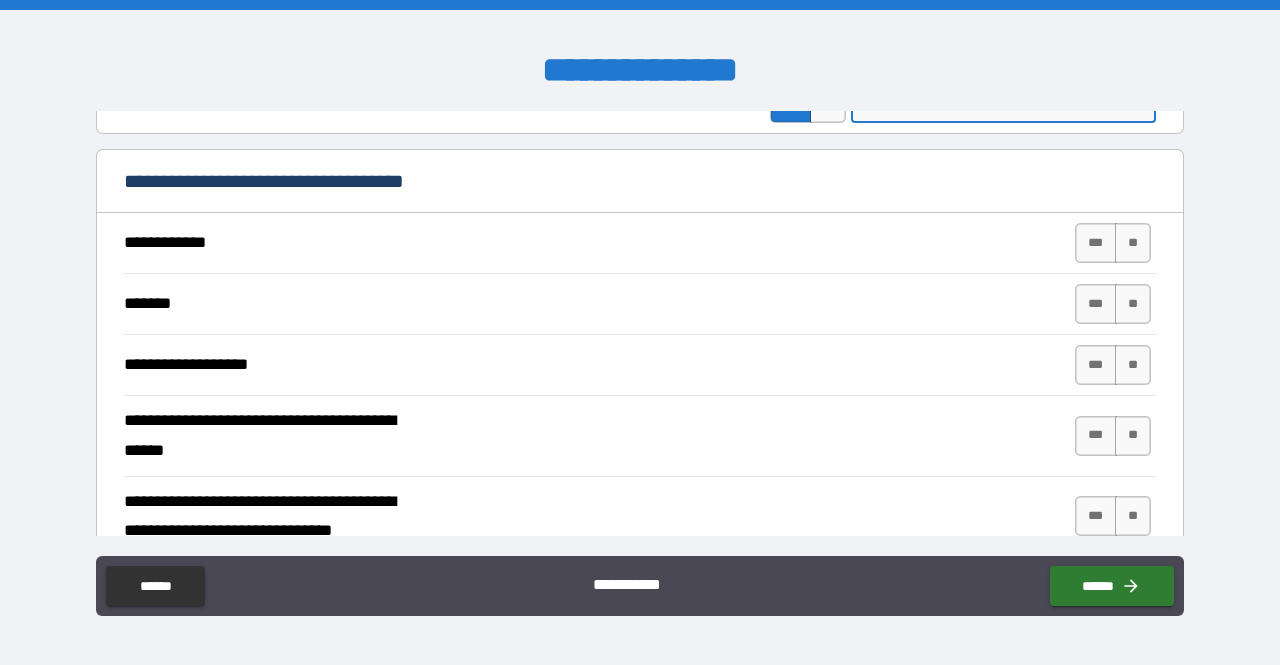 scroll, scrollTop: 1280, scrollLeft: 0, axis: vertical 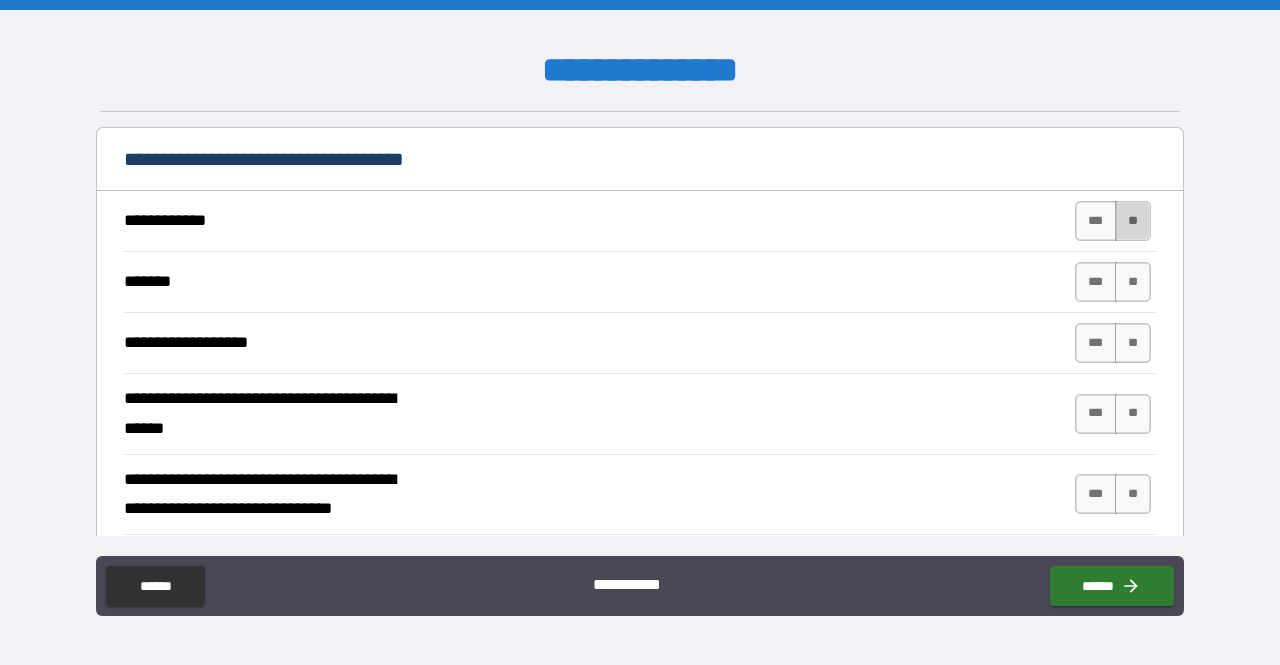 click on "**" at bounding box center [1133, 221] 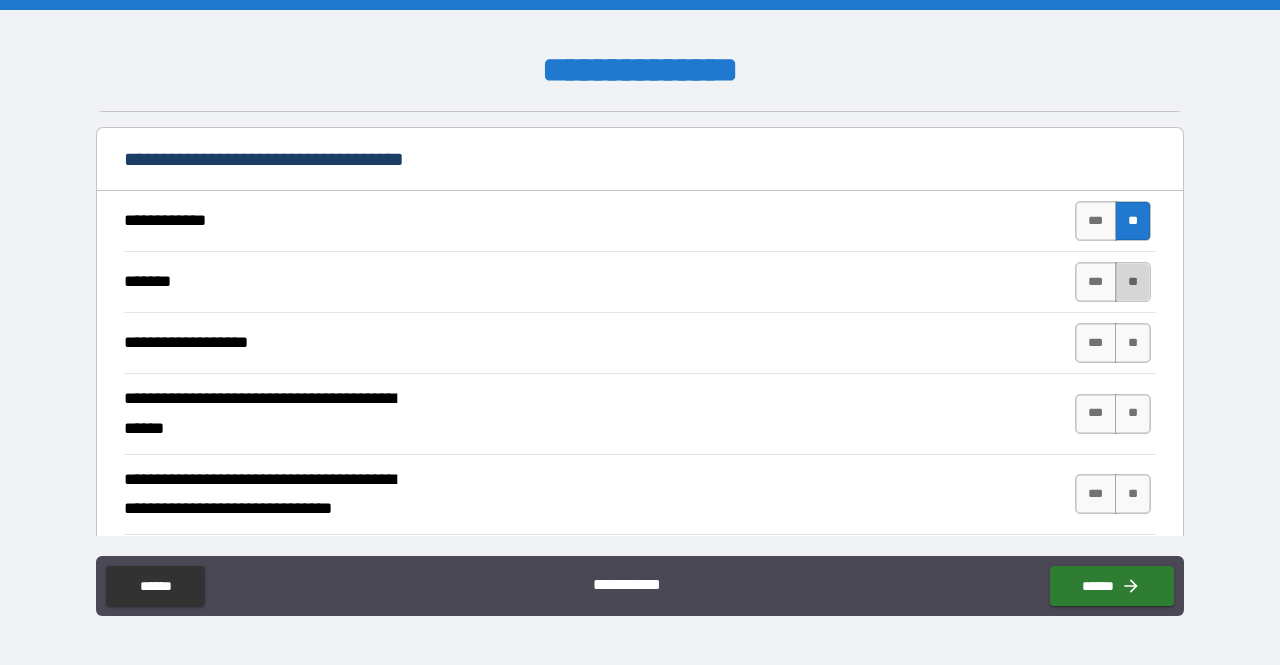click on "**" at bounding box center (1133, 282) 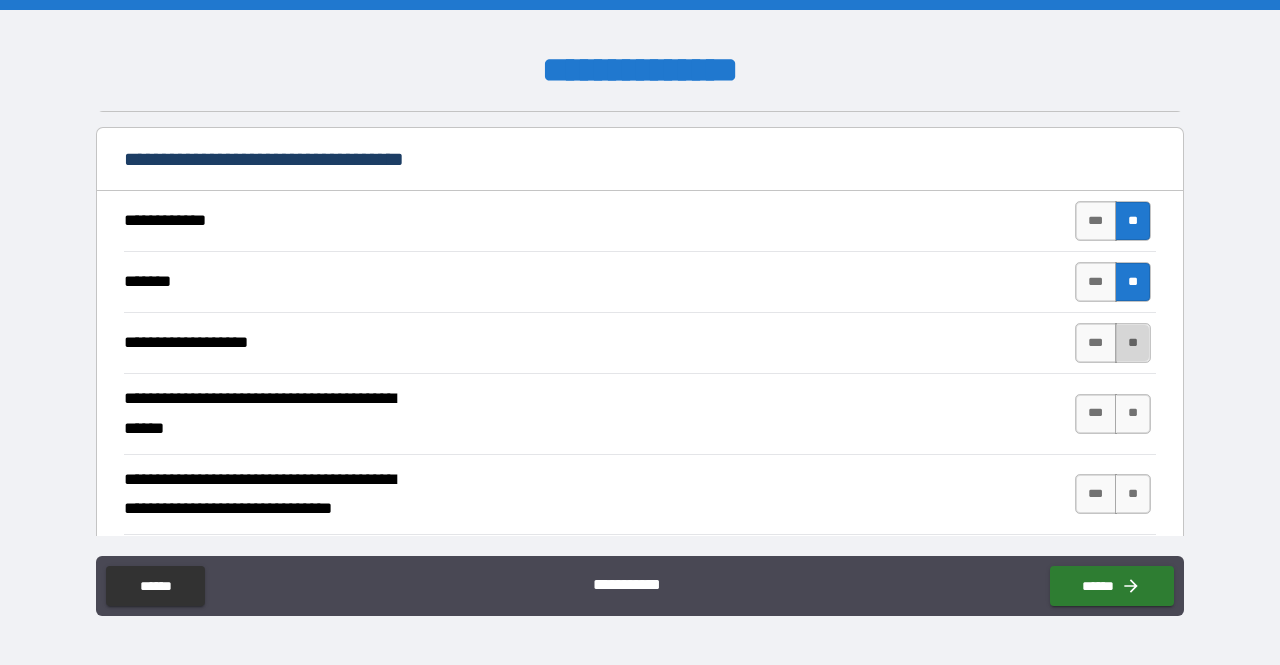 click on "**" at bounding box center (1133, 343) 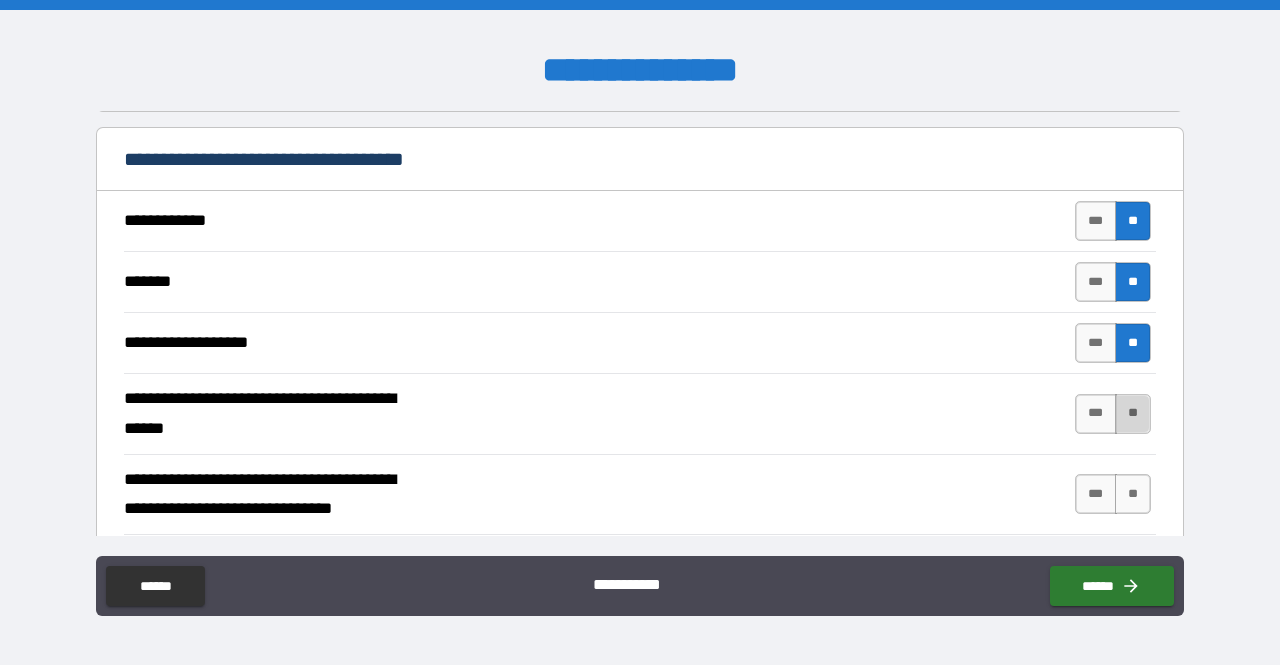 click on "**" at bounding box center (1133, 414) 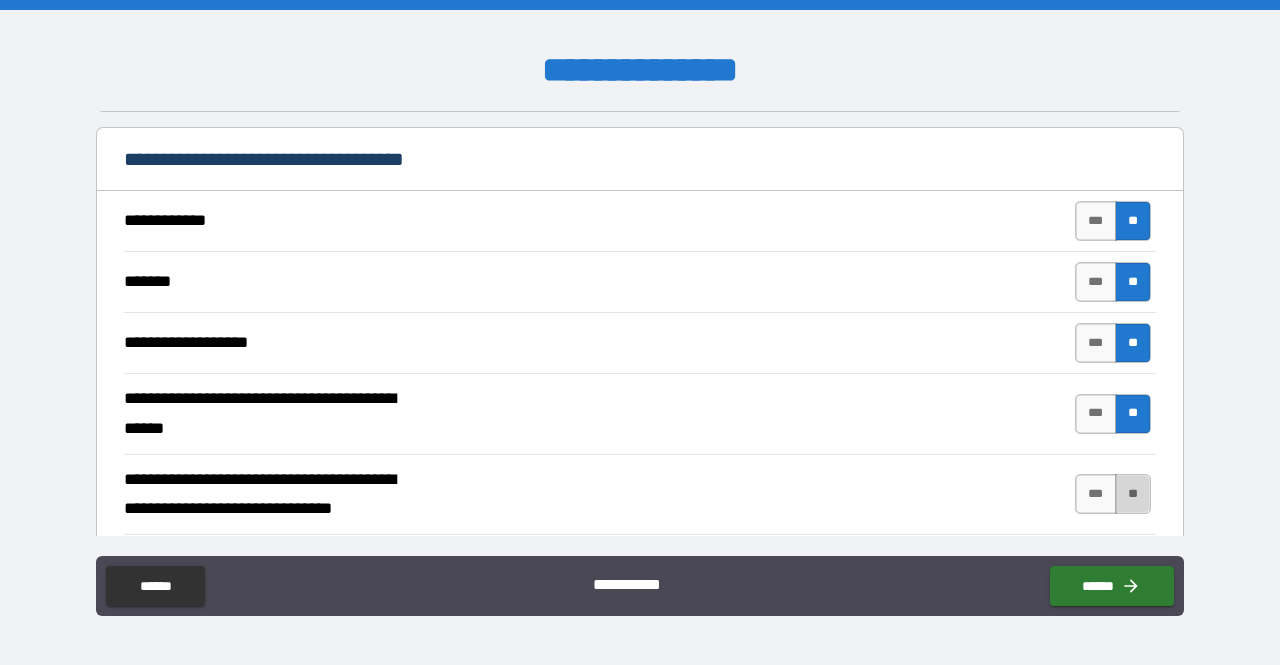 click on "**" at bounding box center [1133, 494] 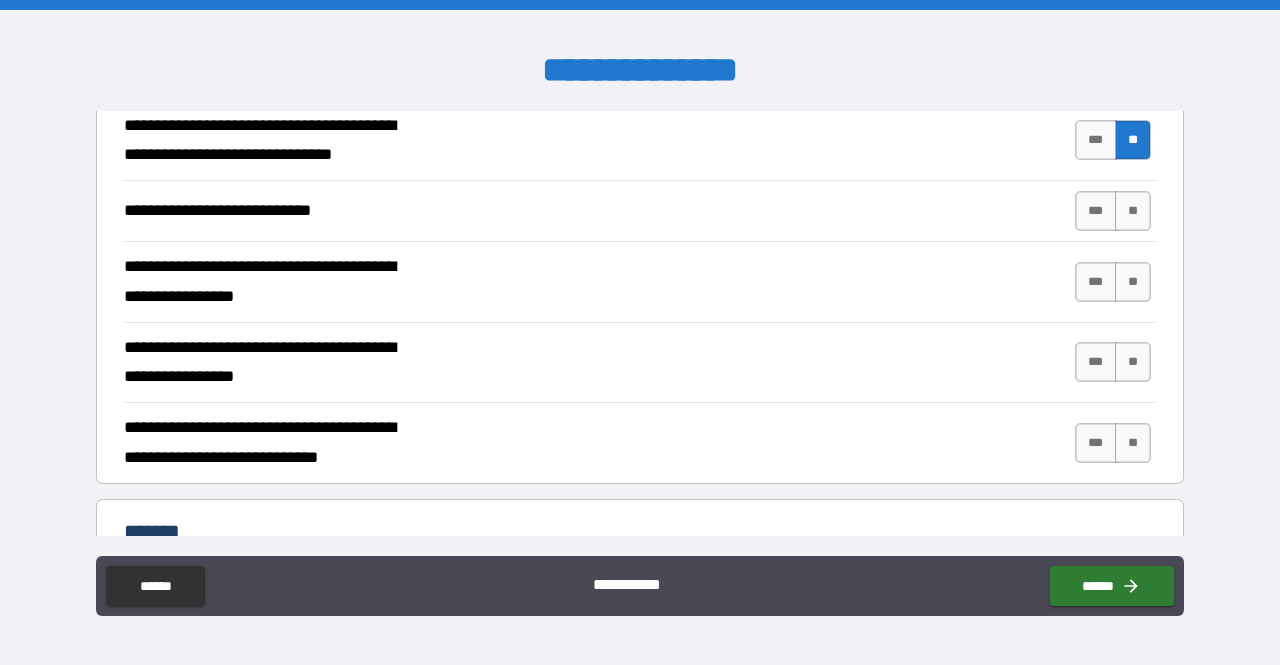 scroll, scrollTop: 1640, scrollLeft: 0, axis: vertical 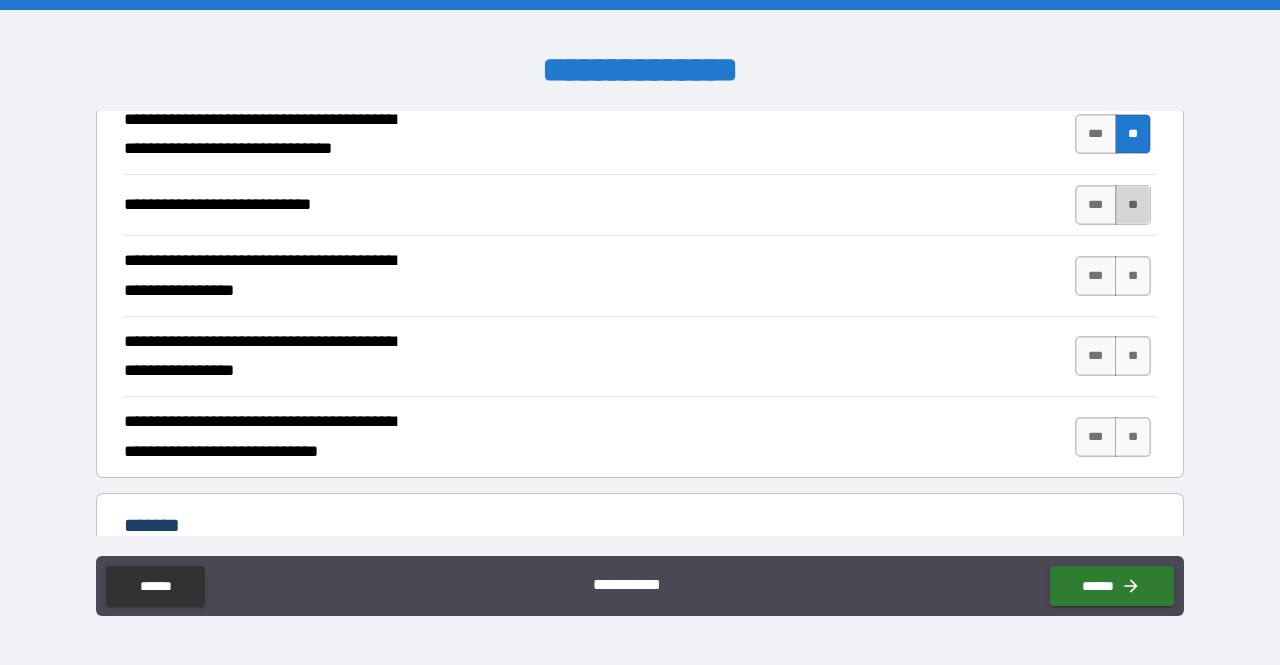 click on "**" at bounding box center (1133, 205) 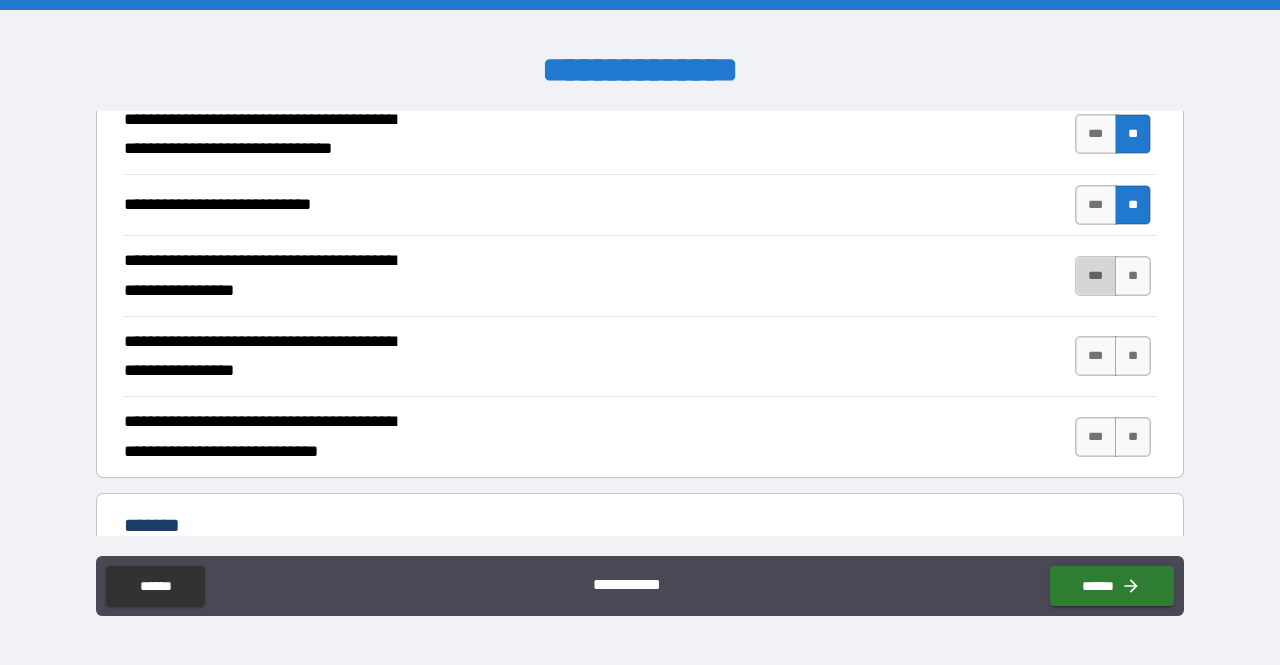 click on "***" at bounding box center (1096, 276) 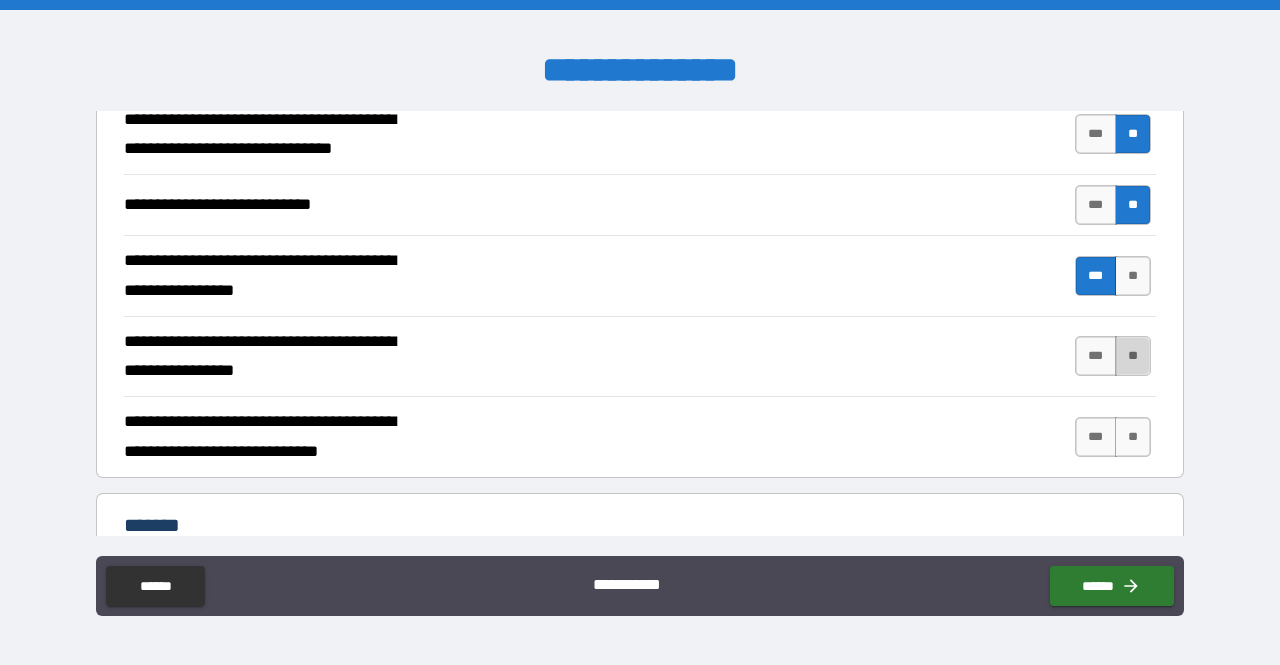 click on "**" at bounding box center (1133, 356) 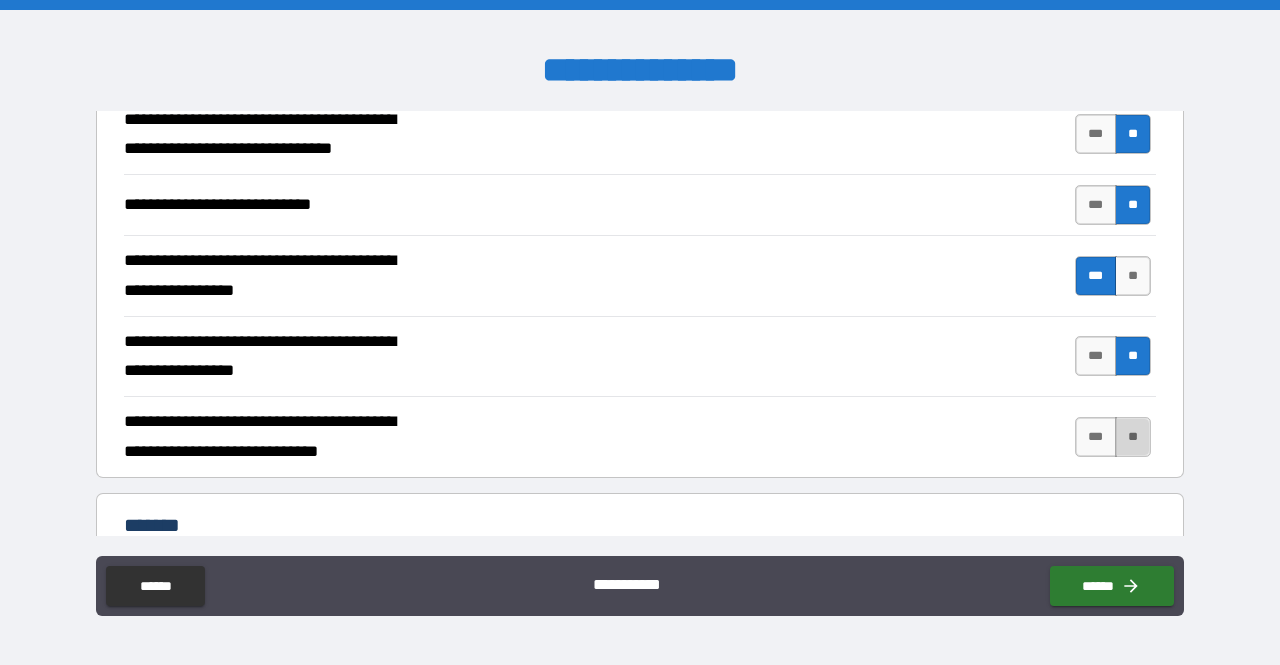 click on "**" at bounding box center (1133, 437) 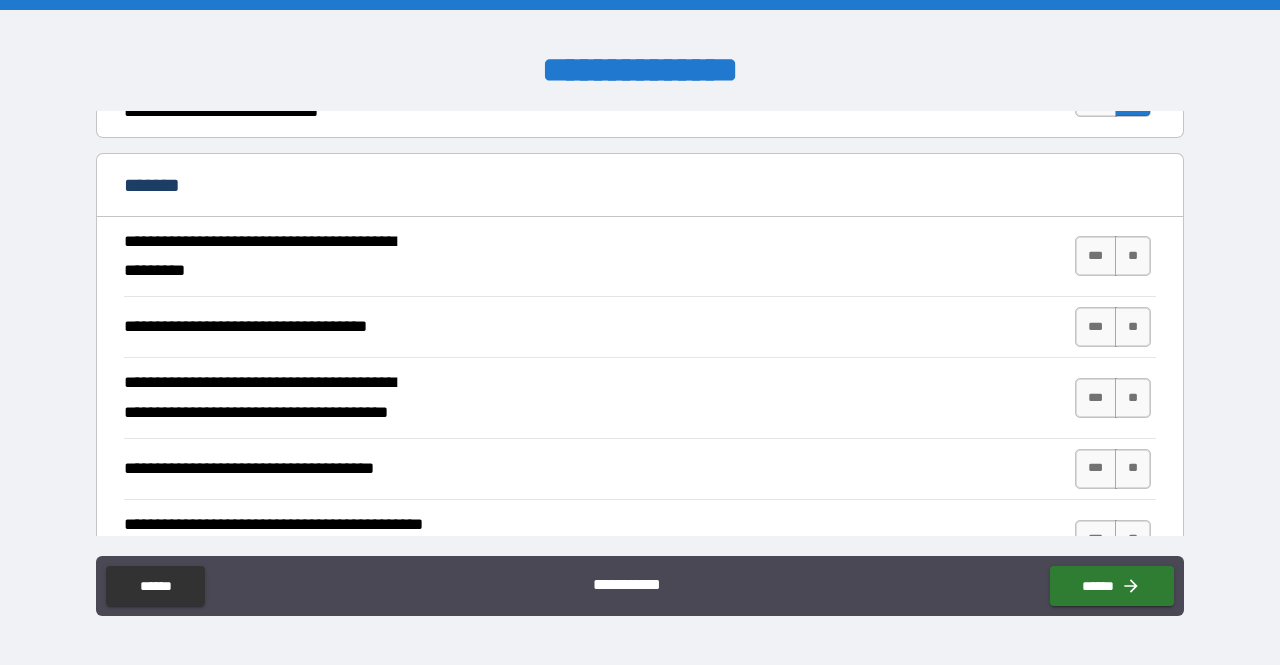scroll, scrollTop: 2016, scrollLeft: 0, axis: vertical 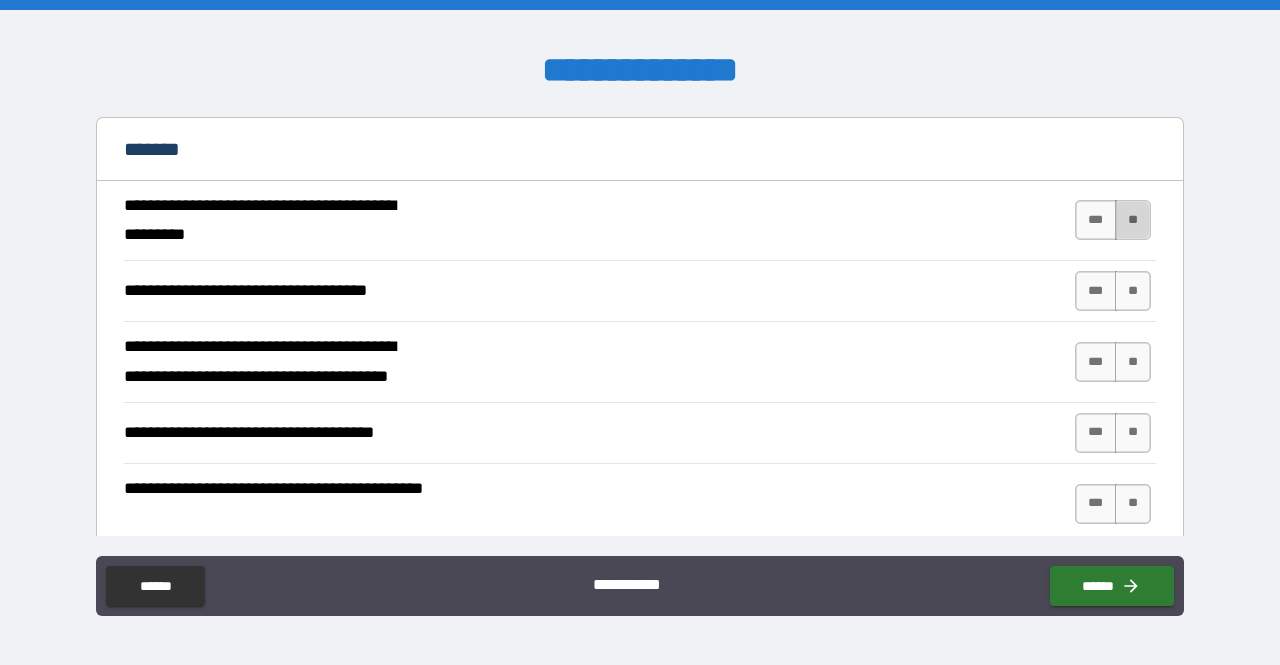 click on "**" at bounding box center [1133, 220] 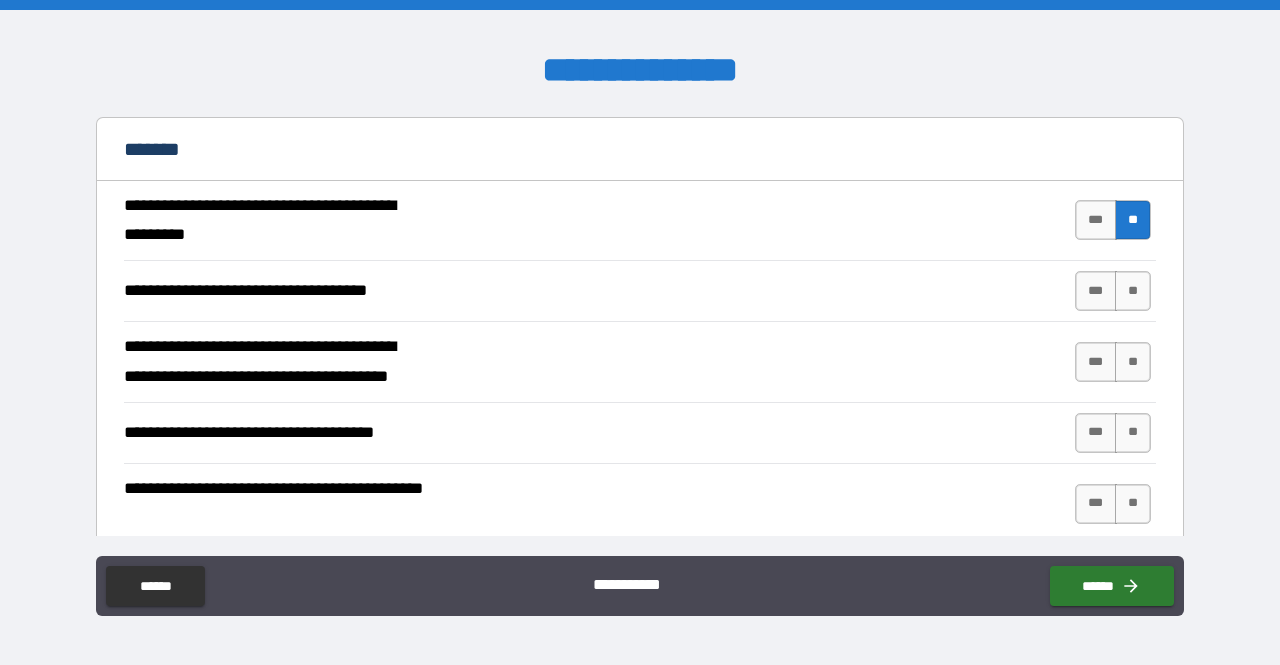 click on "**********" at bounding box center [640, 290] 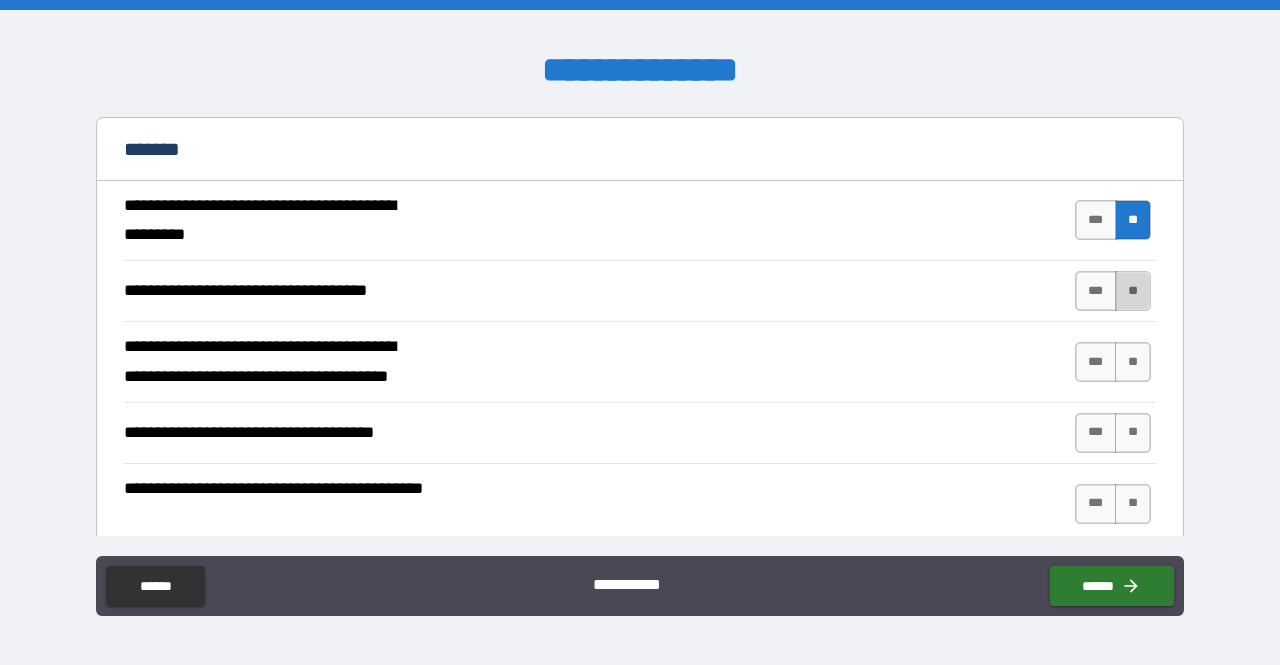click on "**" at bounding box center (1133, 291) 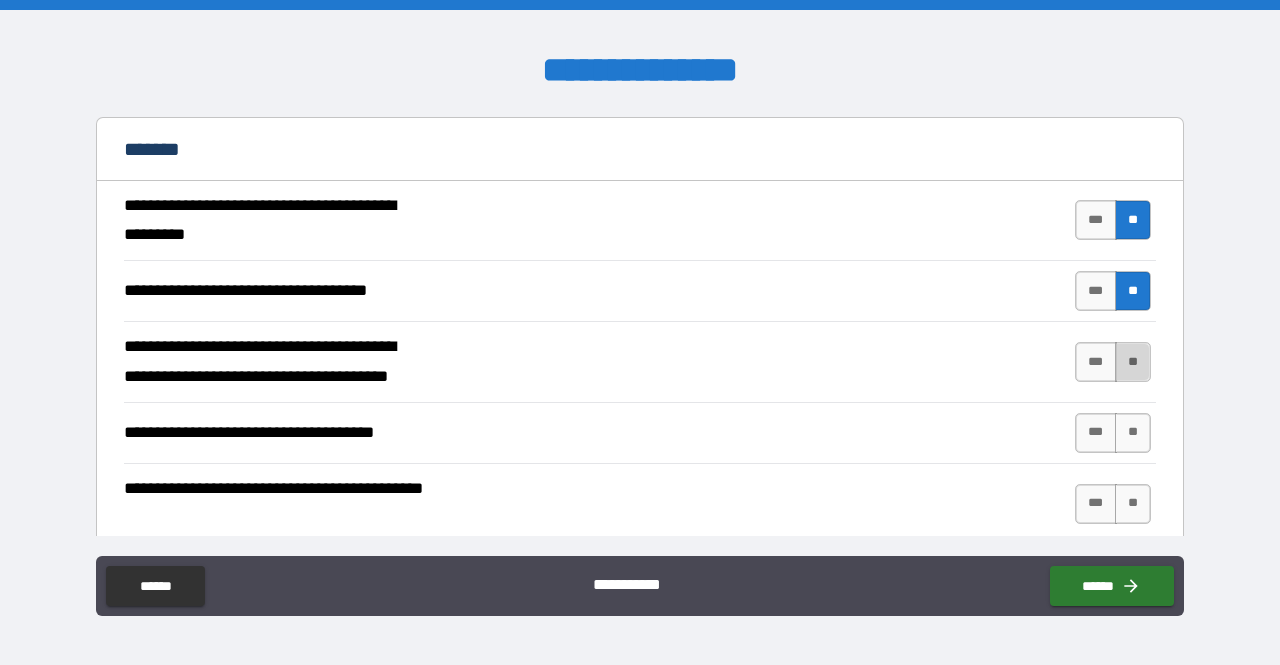 click on "**" at bounding box center (1133, 362) 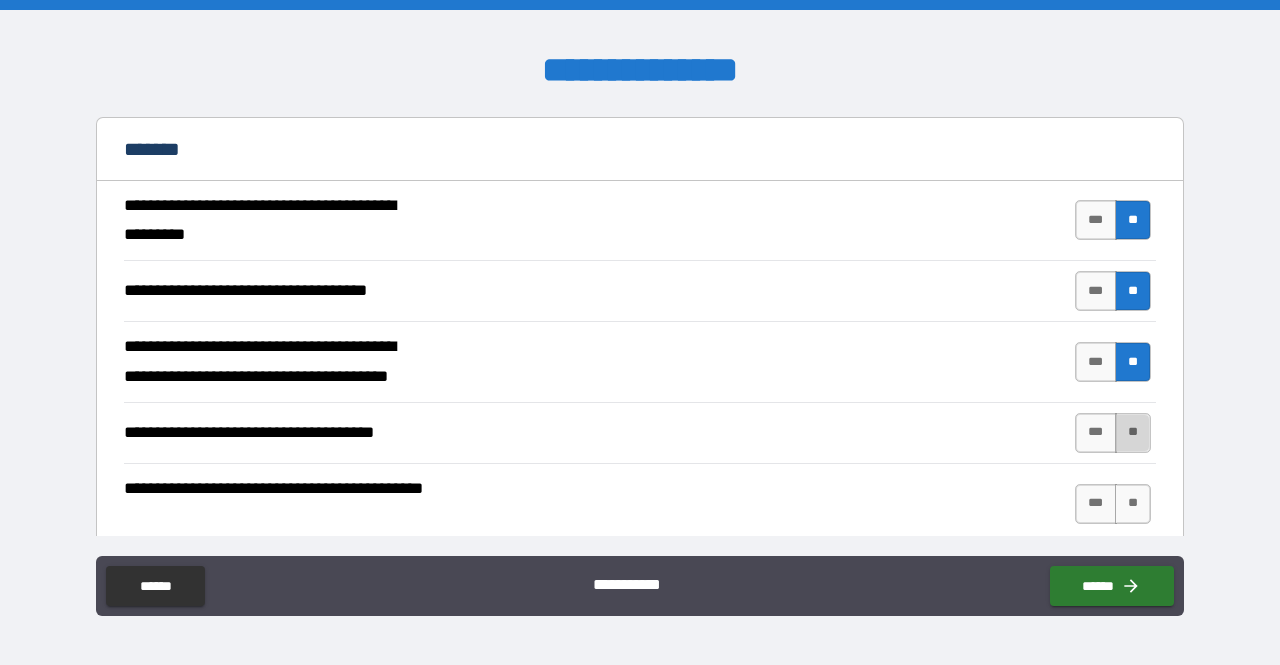 click on "**" at bounding box center [1133, 433] 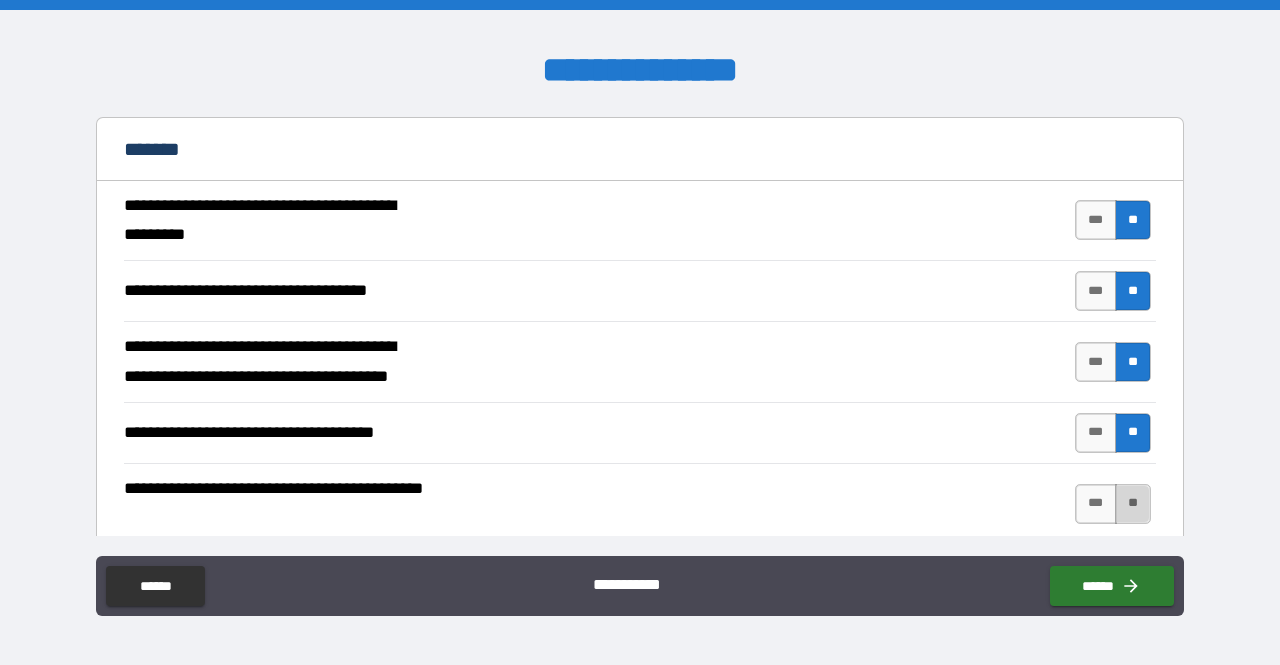 click on "**" at bounding box center (1133, 504) 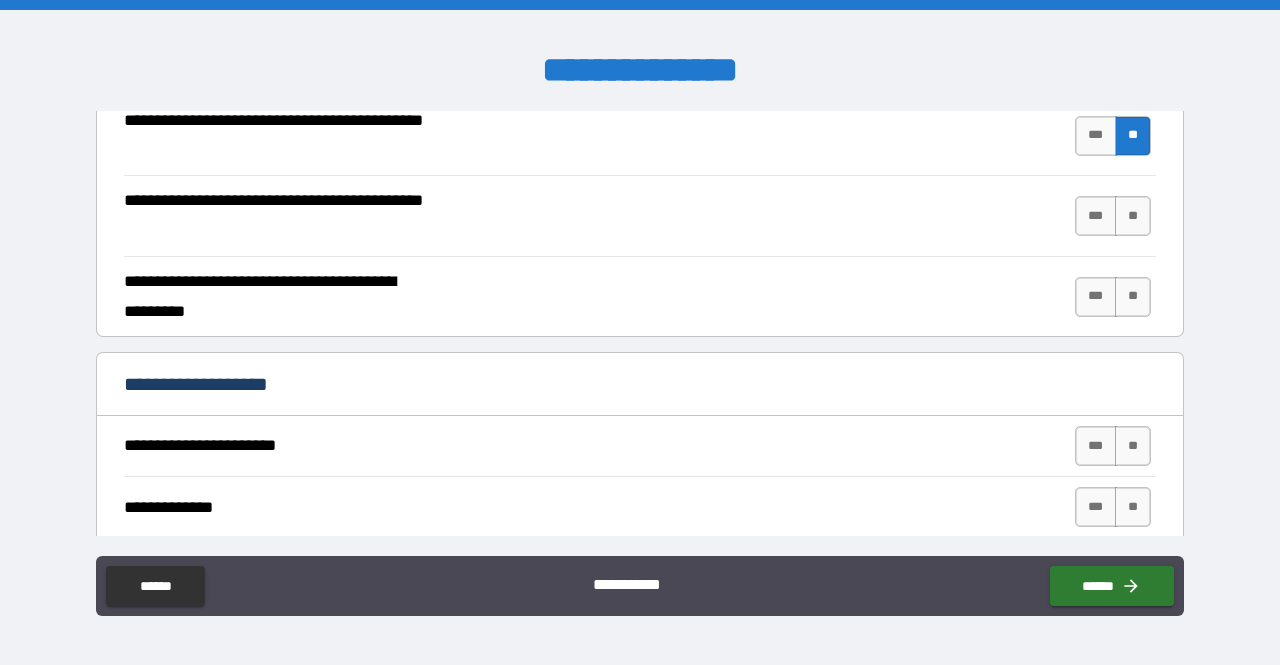 scroll, scrollTop: 2404, scrollLeft: 0, axis: vertical 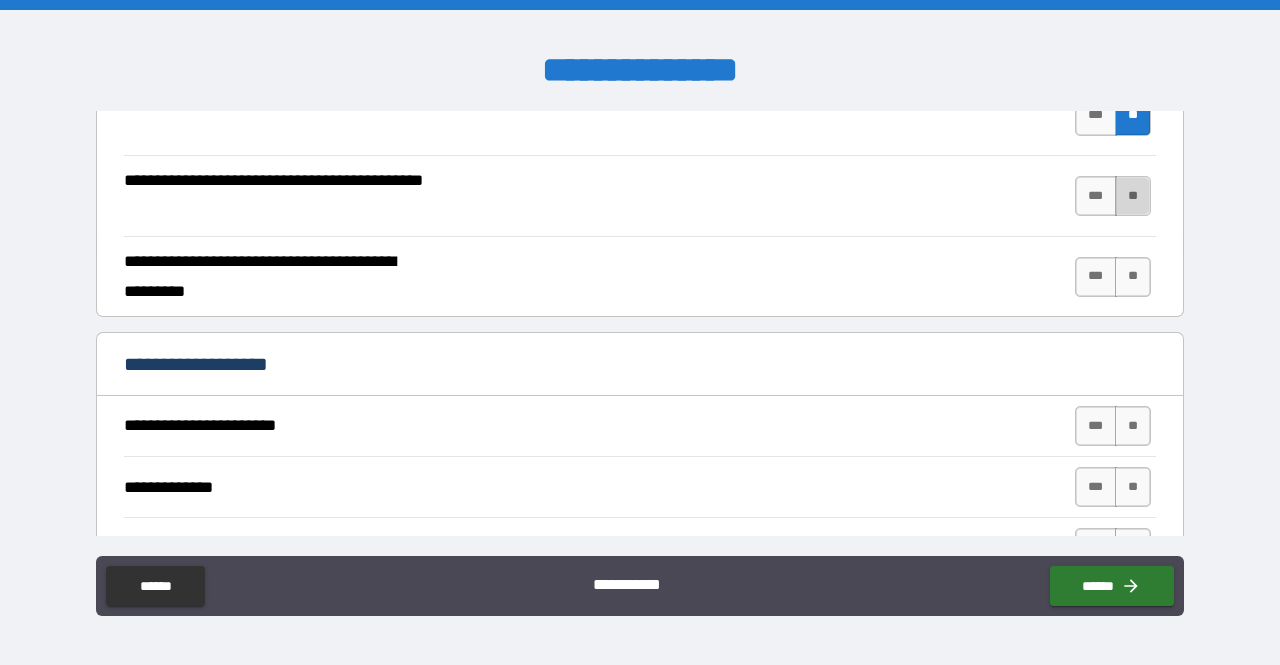 click on "**" at bounding box center [1133, 196] 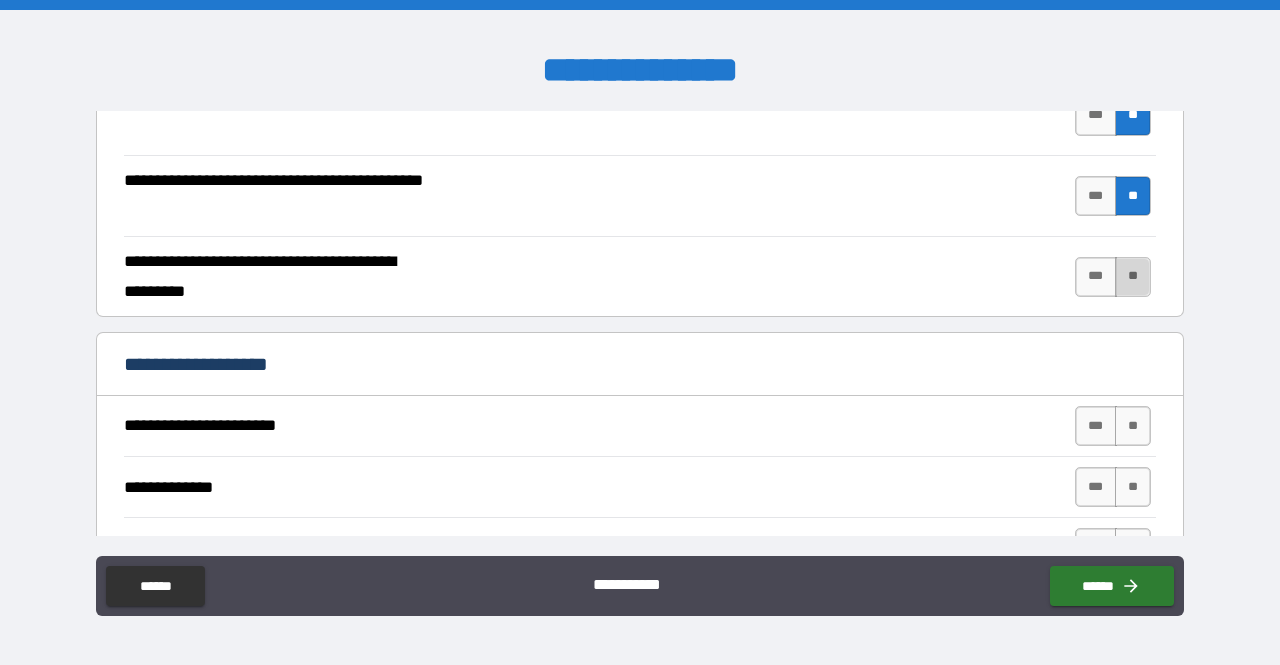 click on "**" at bounding box center [1133, 277] 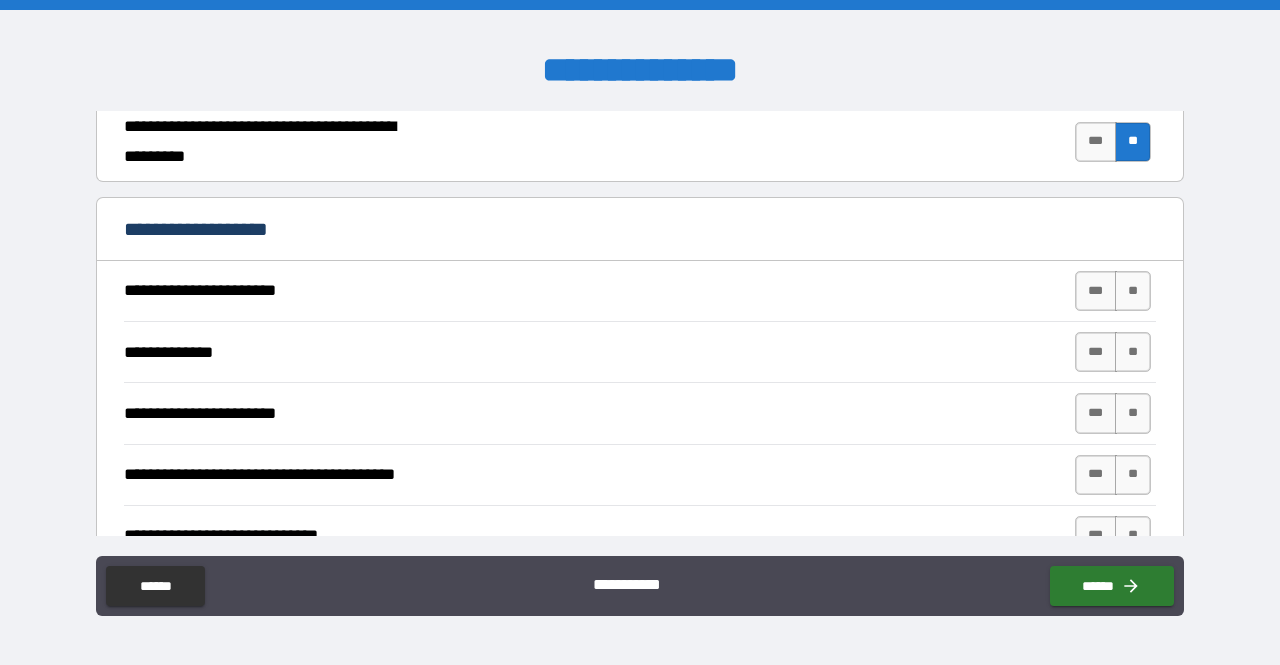 scroll, scrollTop: 2596, scrollLeft: 0, axis: vertical 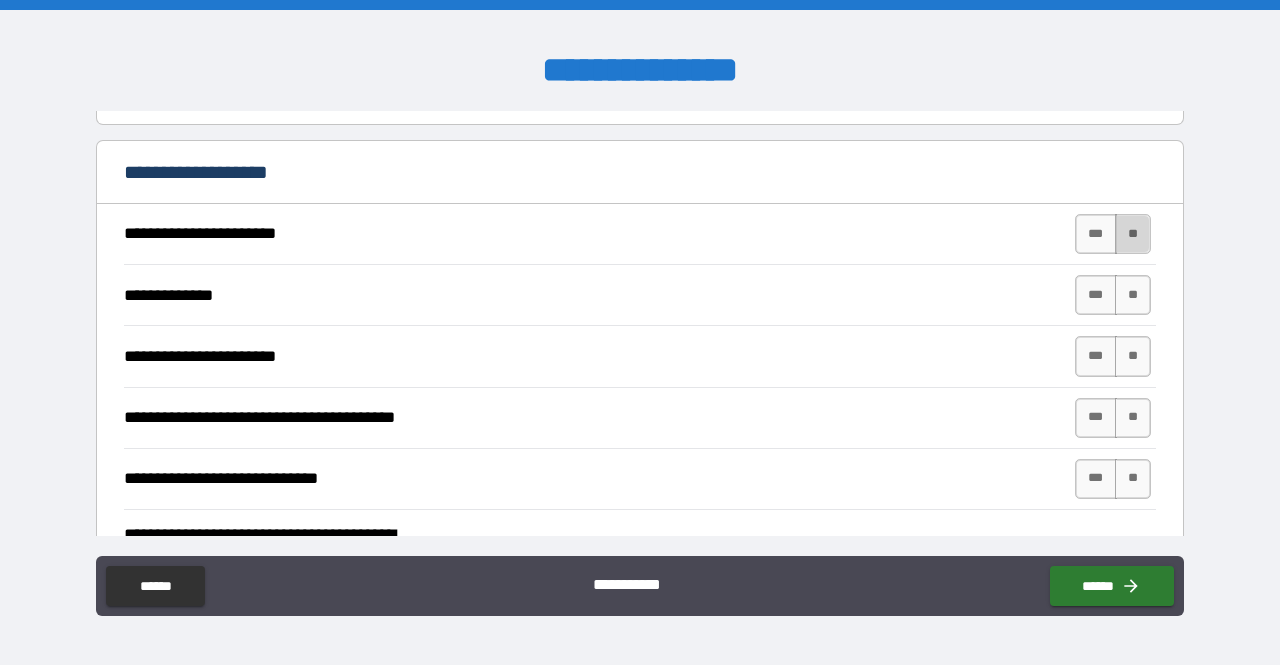 click on "**" at bounding box center (1133, 234) 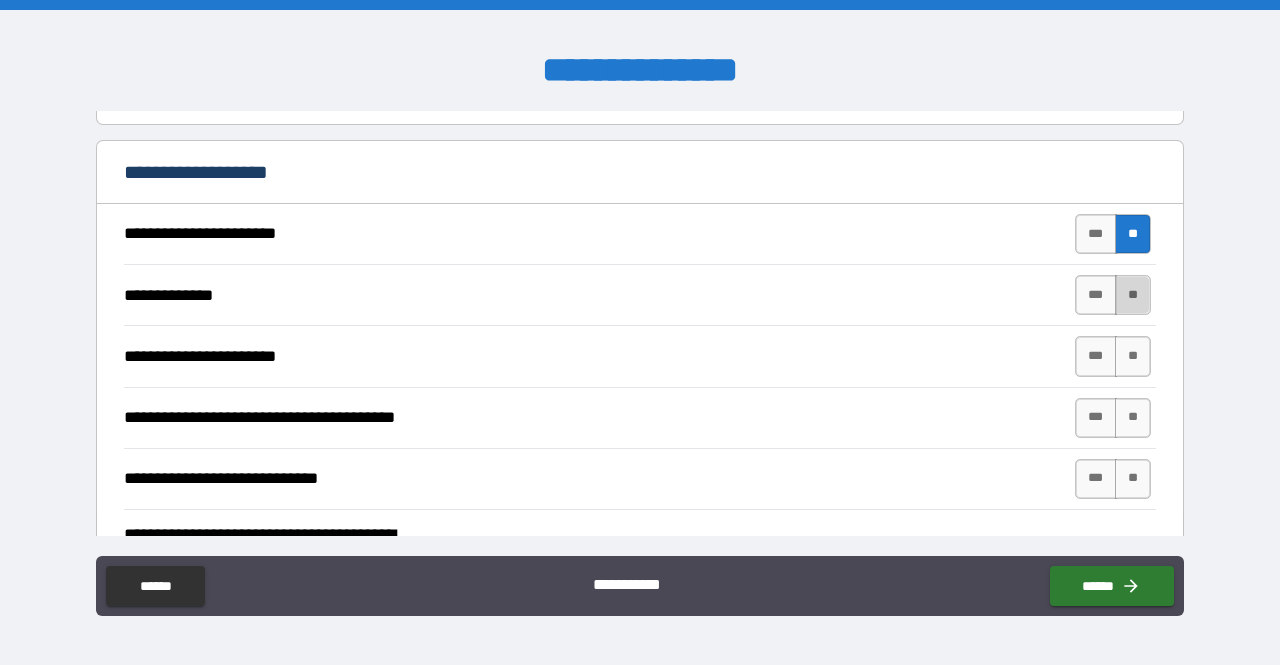 click on "**" at bounding box center (1133, 295) 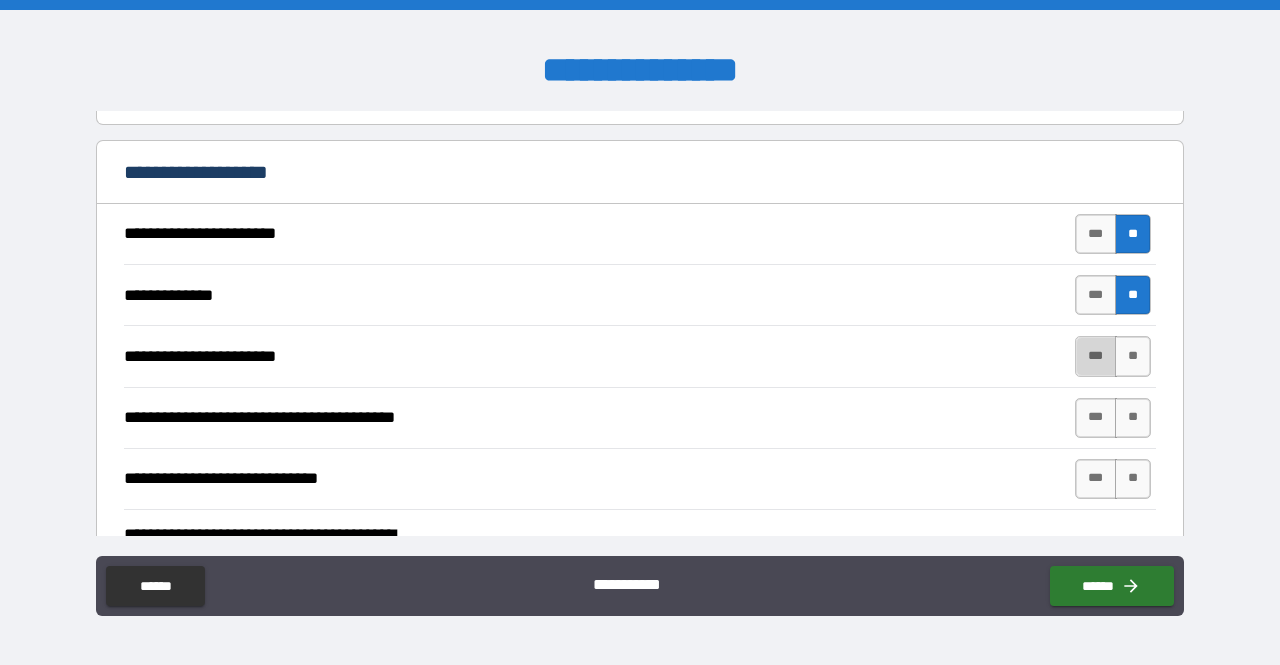 click on "***" at bounding box center [1096, 356] 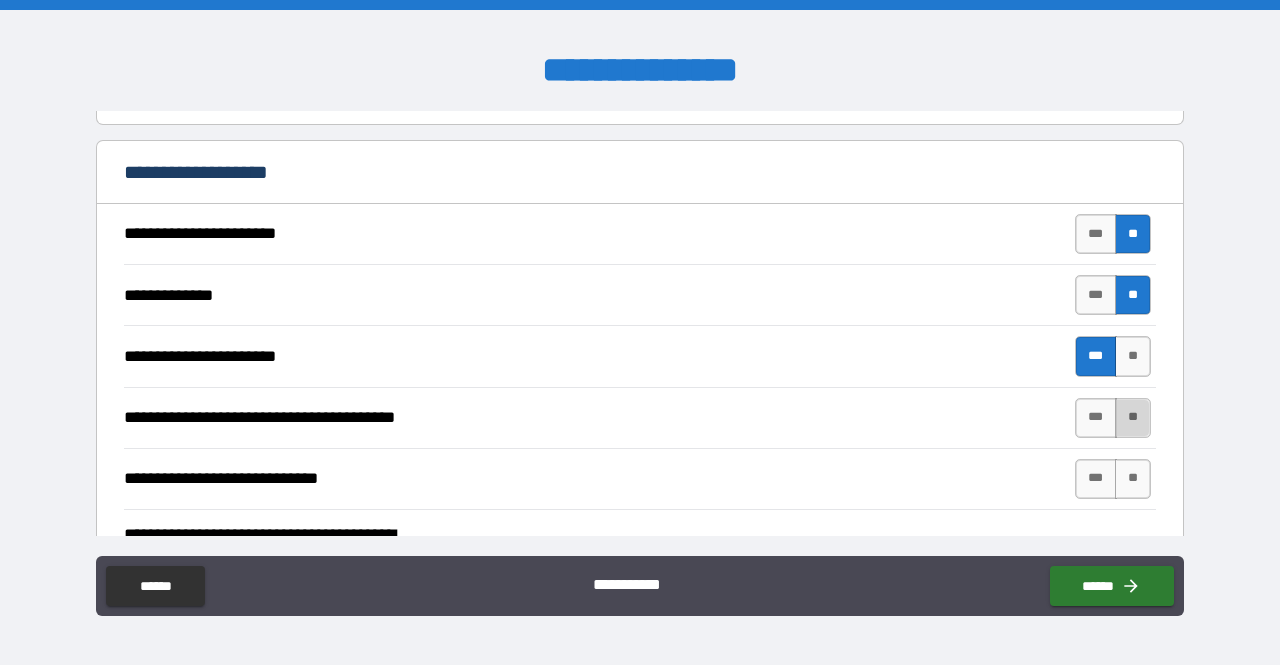 click on "**" at bounding box center (1133, 418) 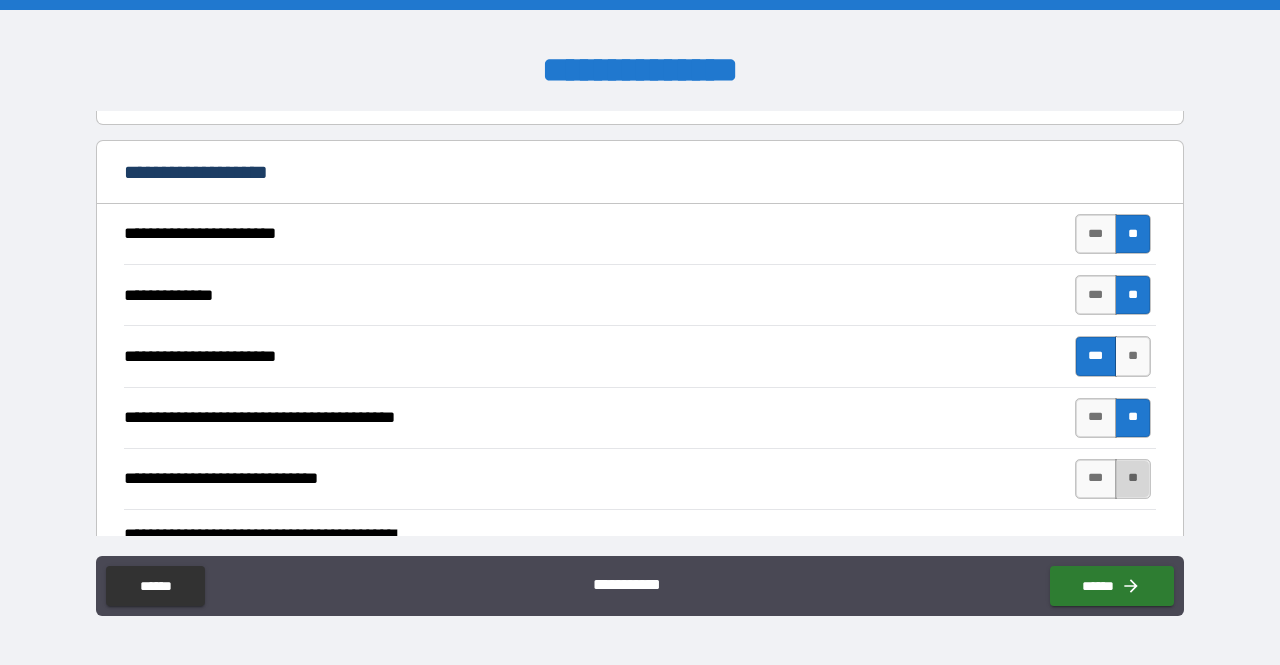 click on "**" at bounding box center [1133, 479] 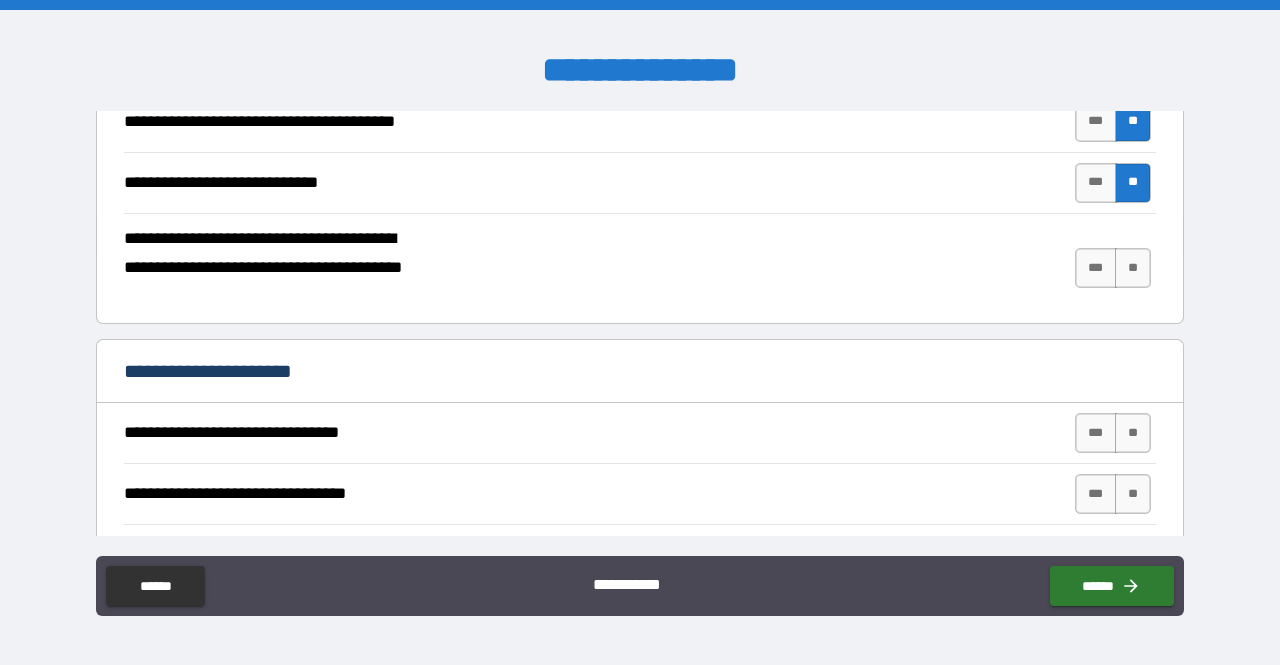 scroll, scrollTop: 2900, scrollLeft: 0, axis: vertical 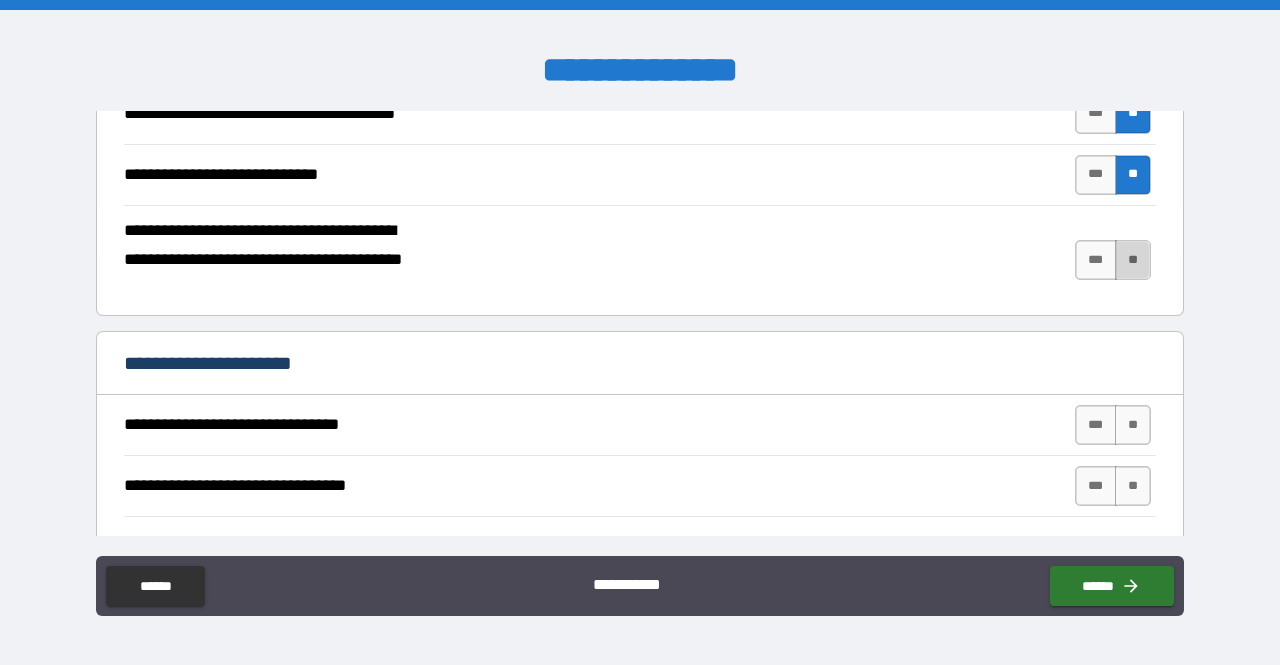 click on "**" at bounding box center [1133, 260] 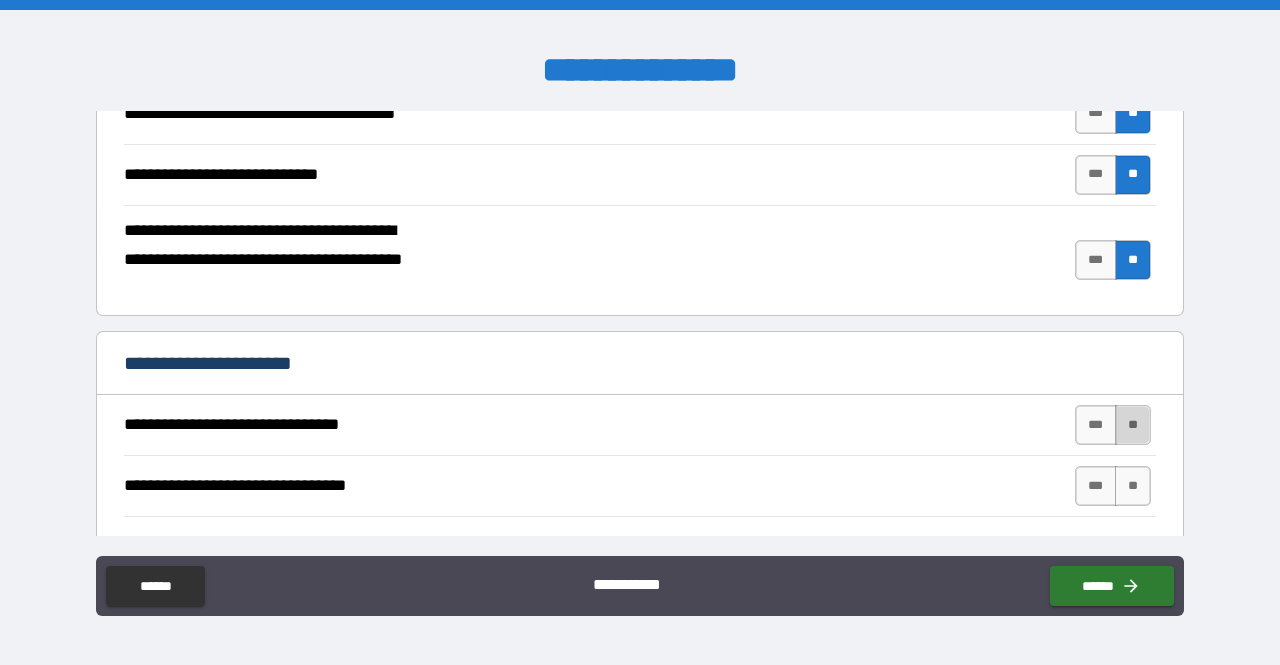 click on "**" at bounding box center [1133, 425] 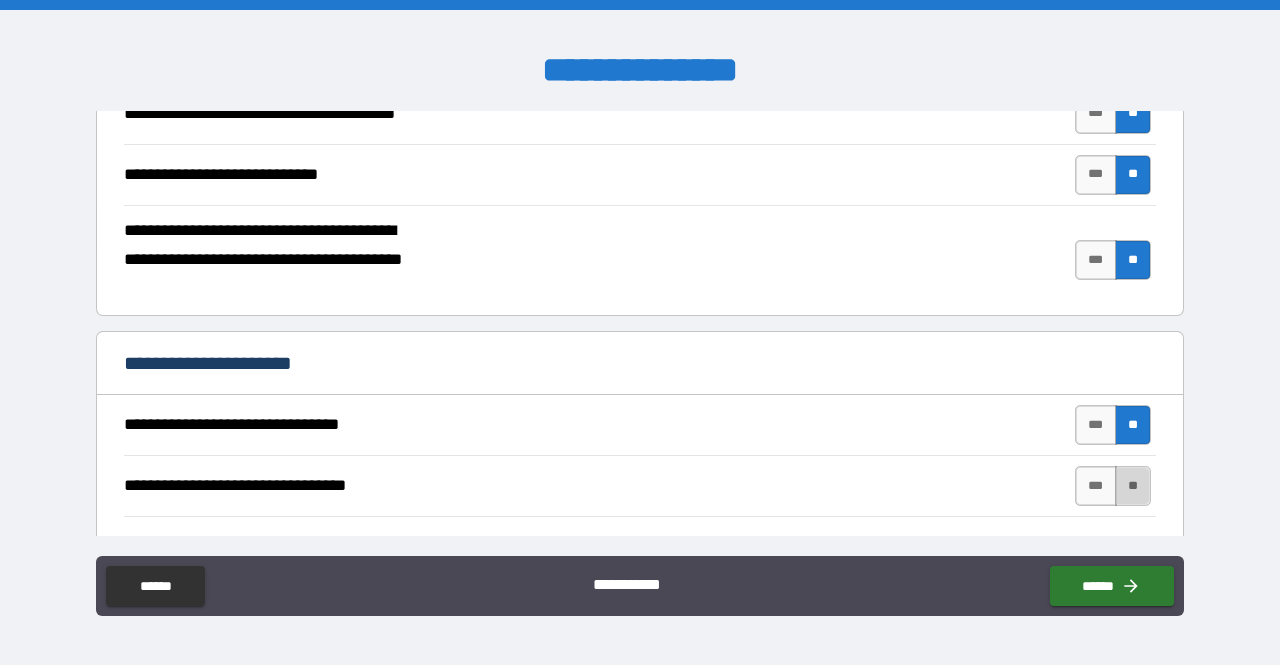 click on "**" at bounding box center [1133, 486] 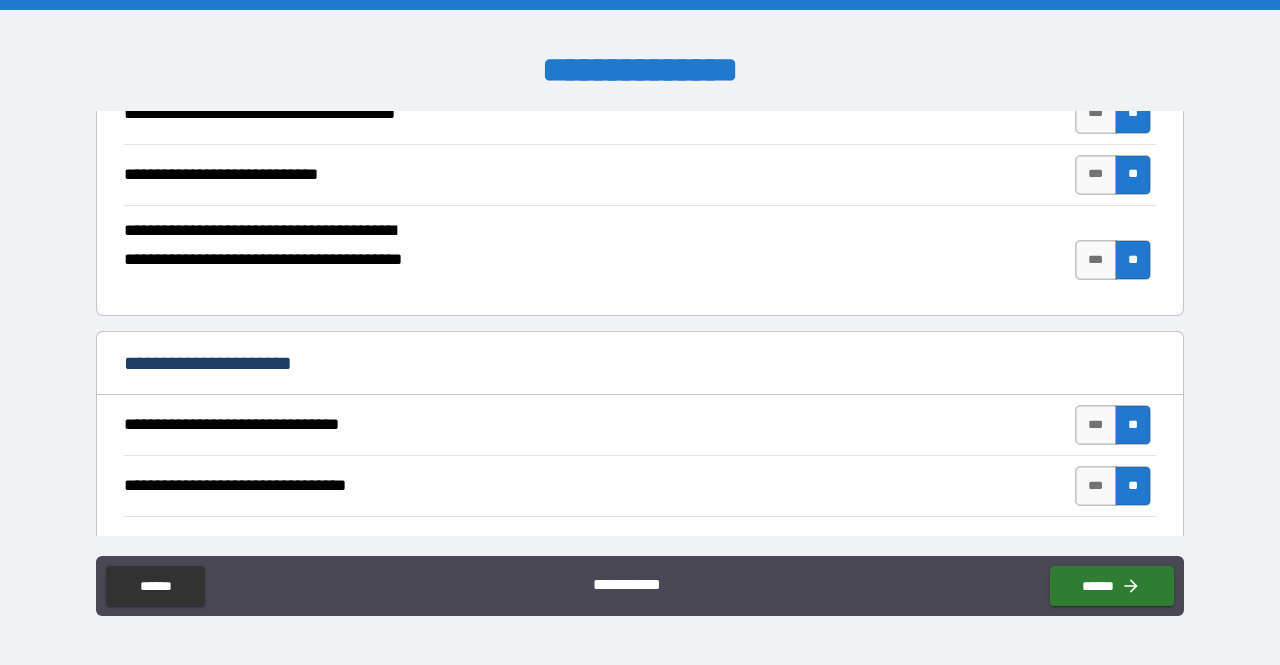 drag, startPoint x: 1184, startPoint y: 406, endPoint x: 1189, endPoint y: 430, distance: 24.5153 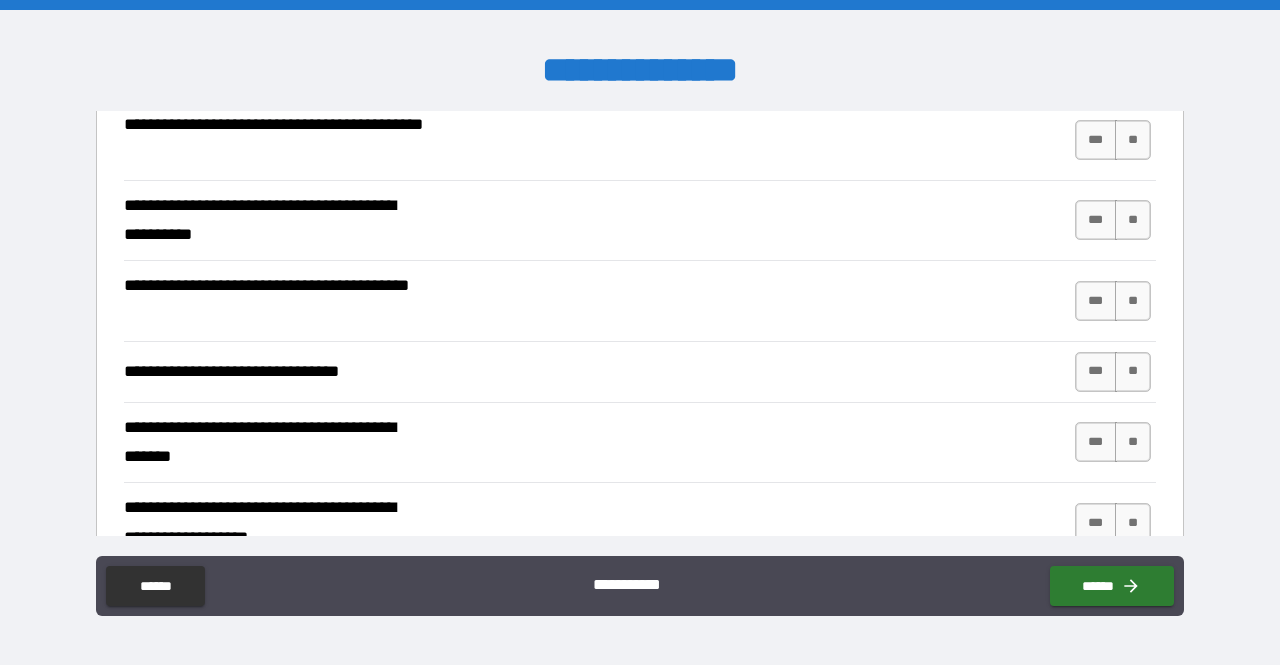 scroll, scrollTop: 3140, scrollLeft: 0, axis: vertical 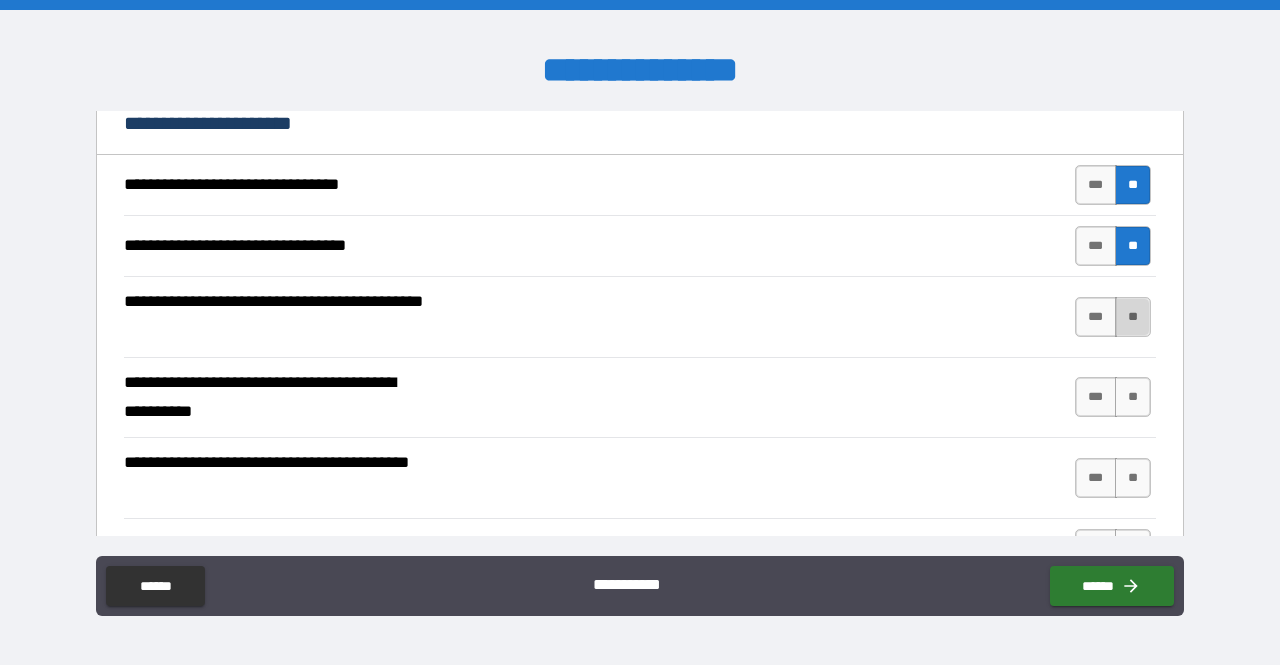 click on "**" at bounding box center (1133, 317) 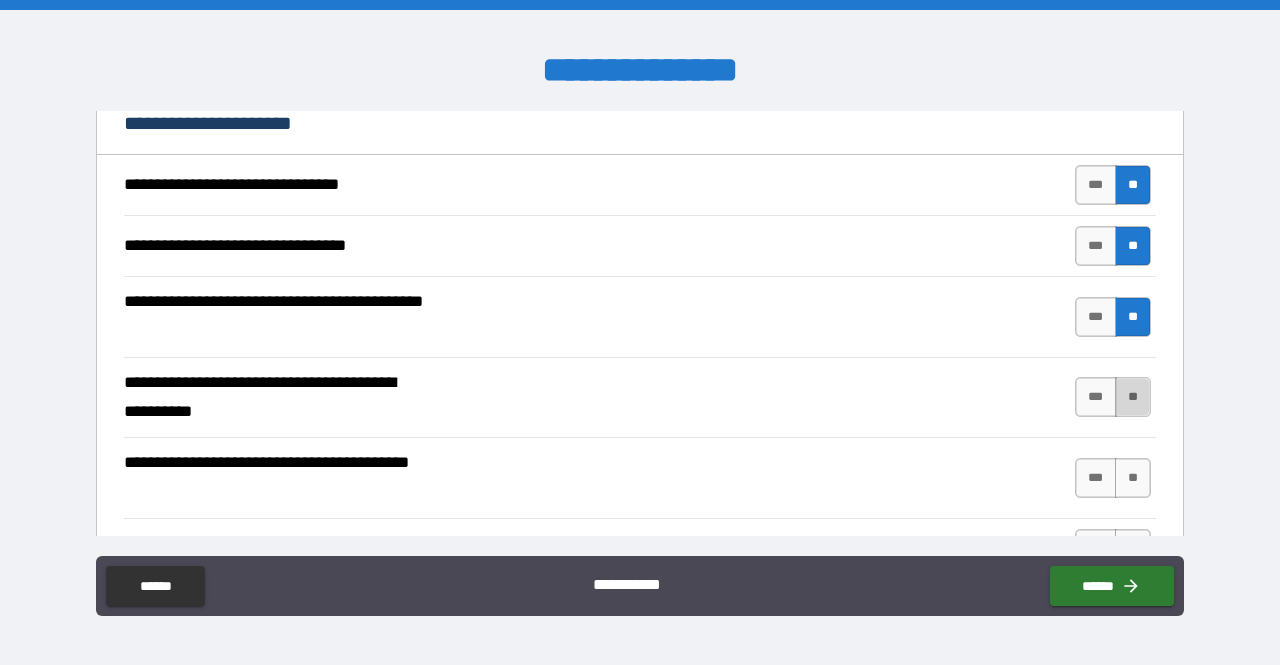 click on "**" at bounding box center (1133, 397) 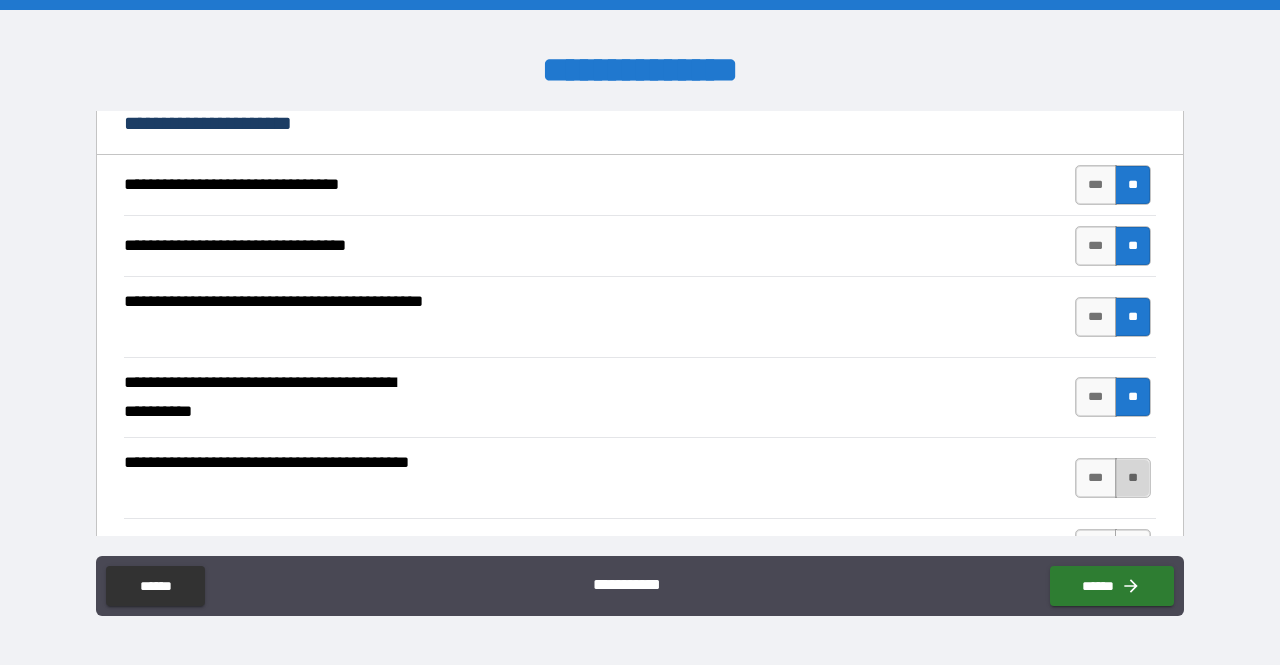 click on "**" at bounding box center (1133, 478) 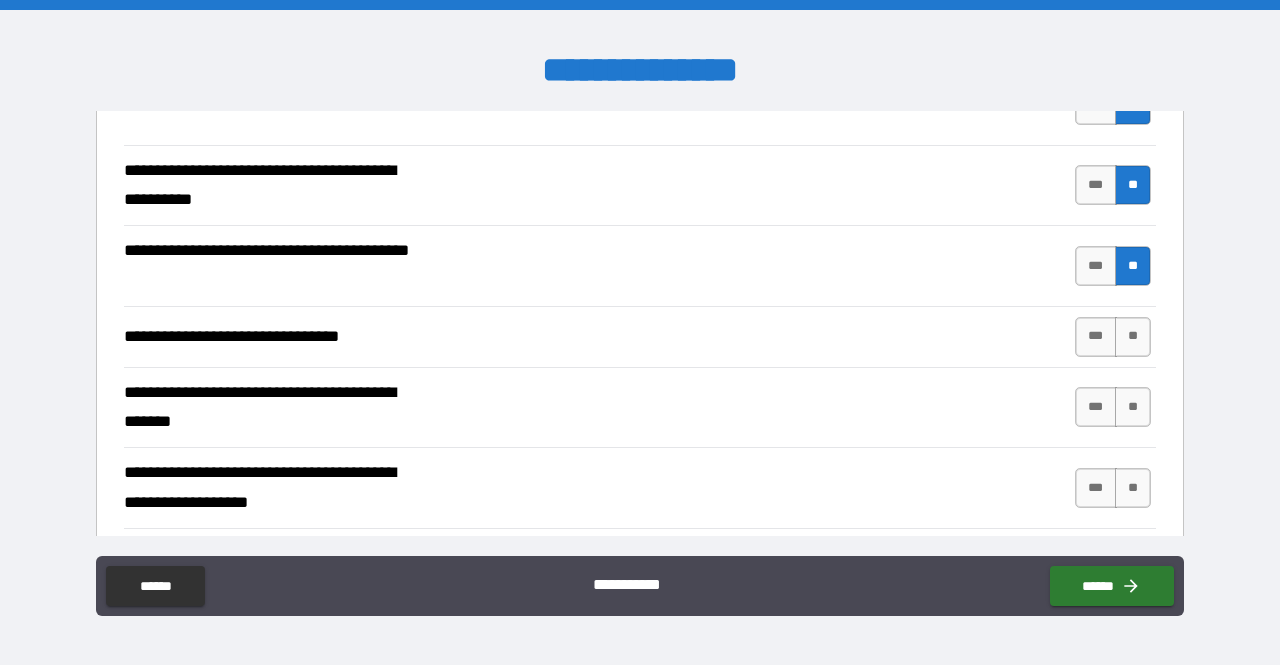 scroll, scrollTop: 3395, scrollLeft: 0, axis: vertical 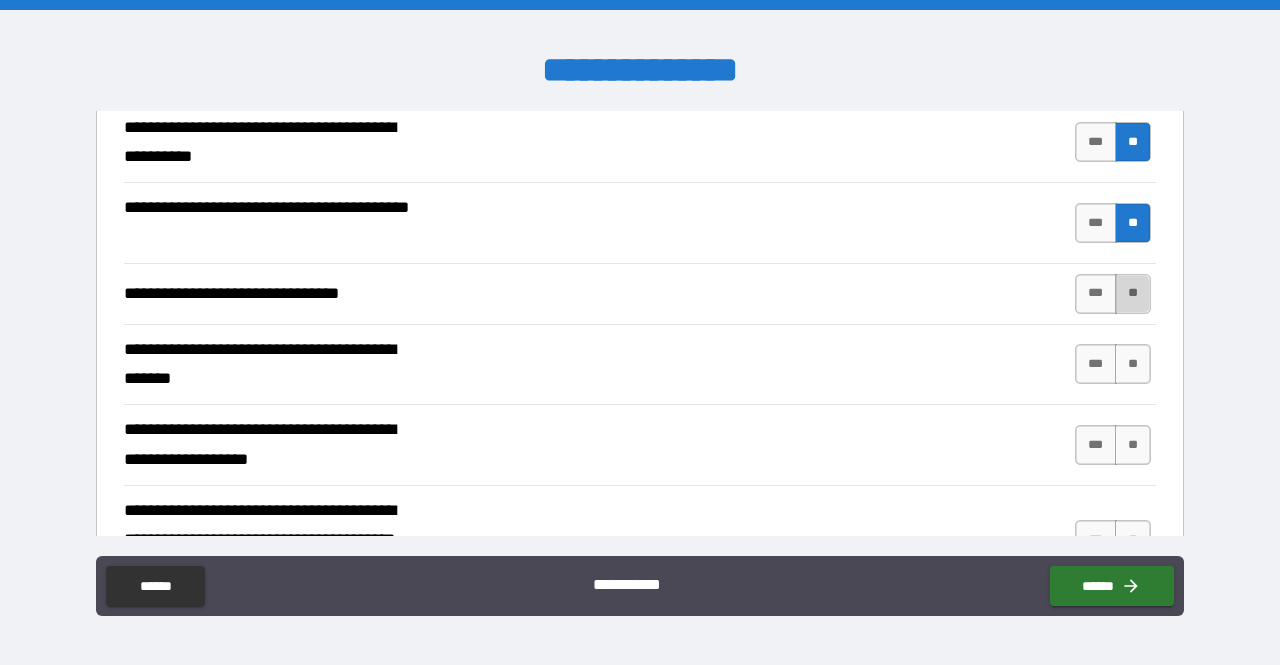 click on "**" at bounding box center (1133, 294) 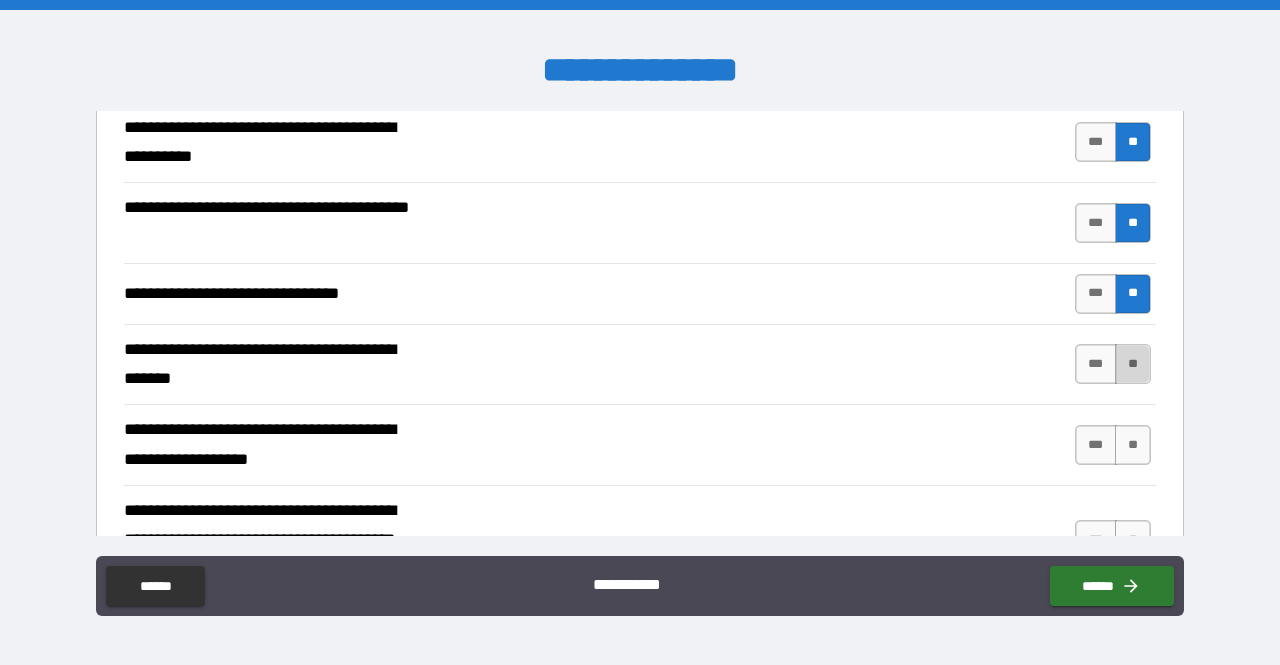 click on "**" at bounding box center (1133, 364) 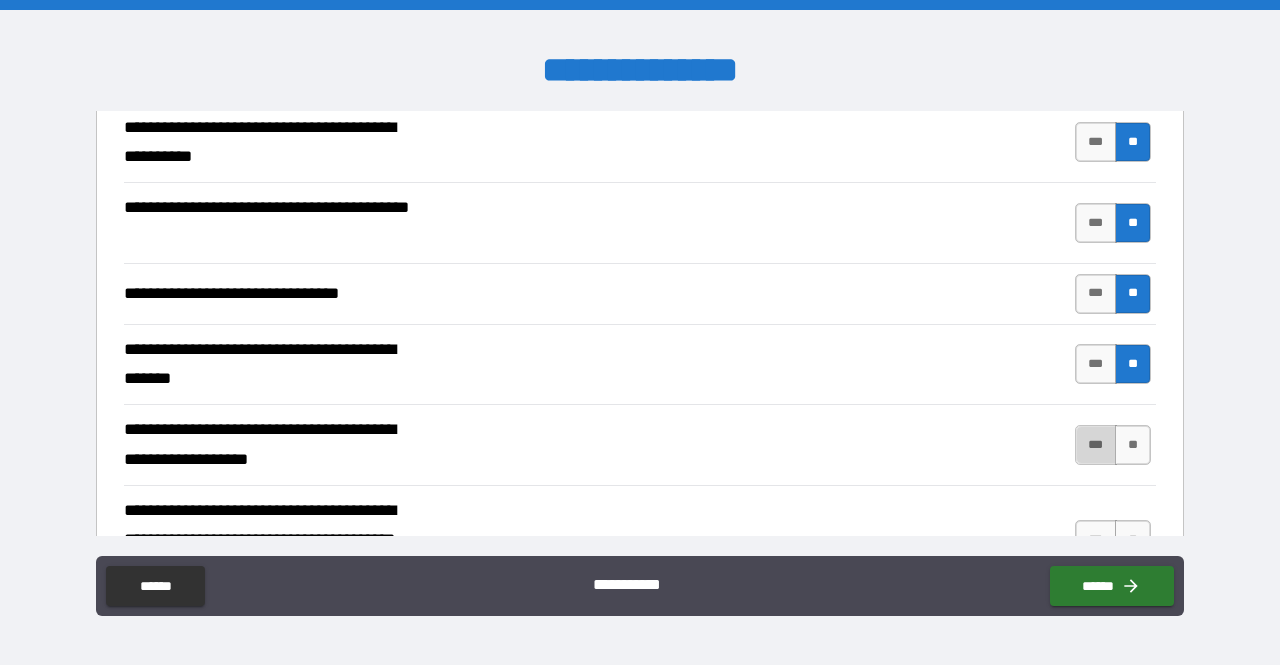 click on "***" at bounding box center [1096, 445] 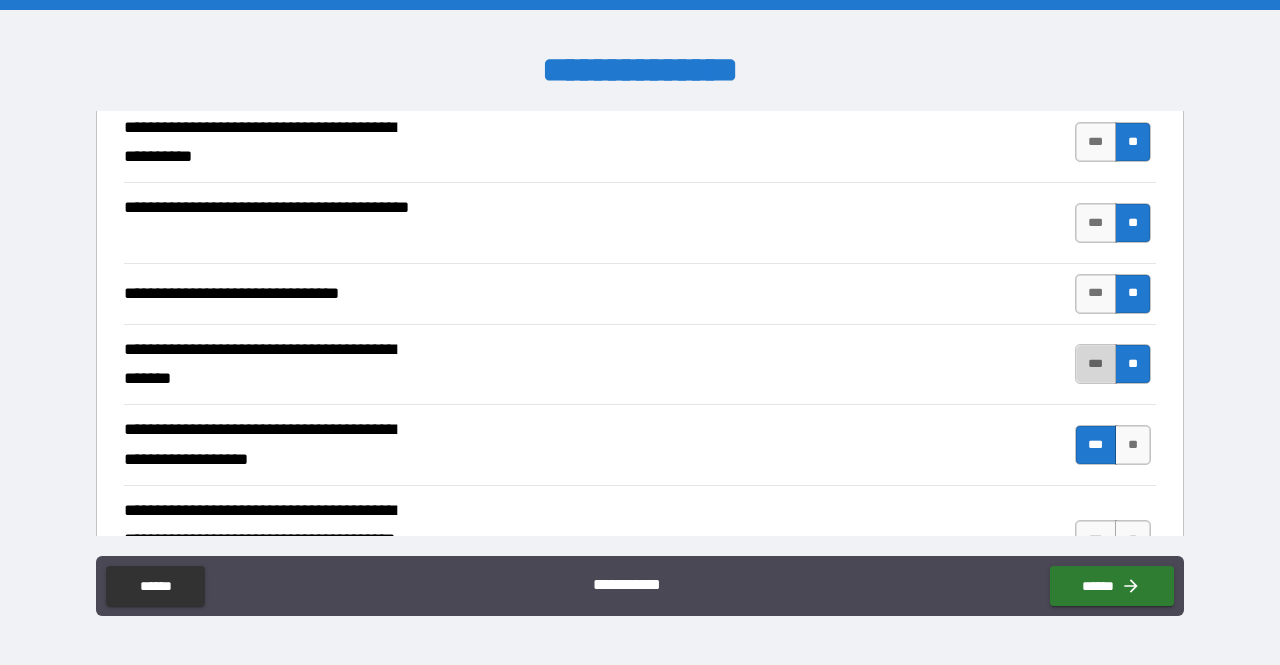 click on "***" at bounding box center (1096, 364) 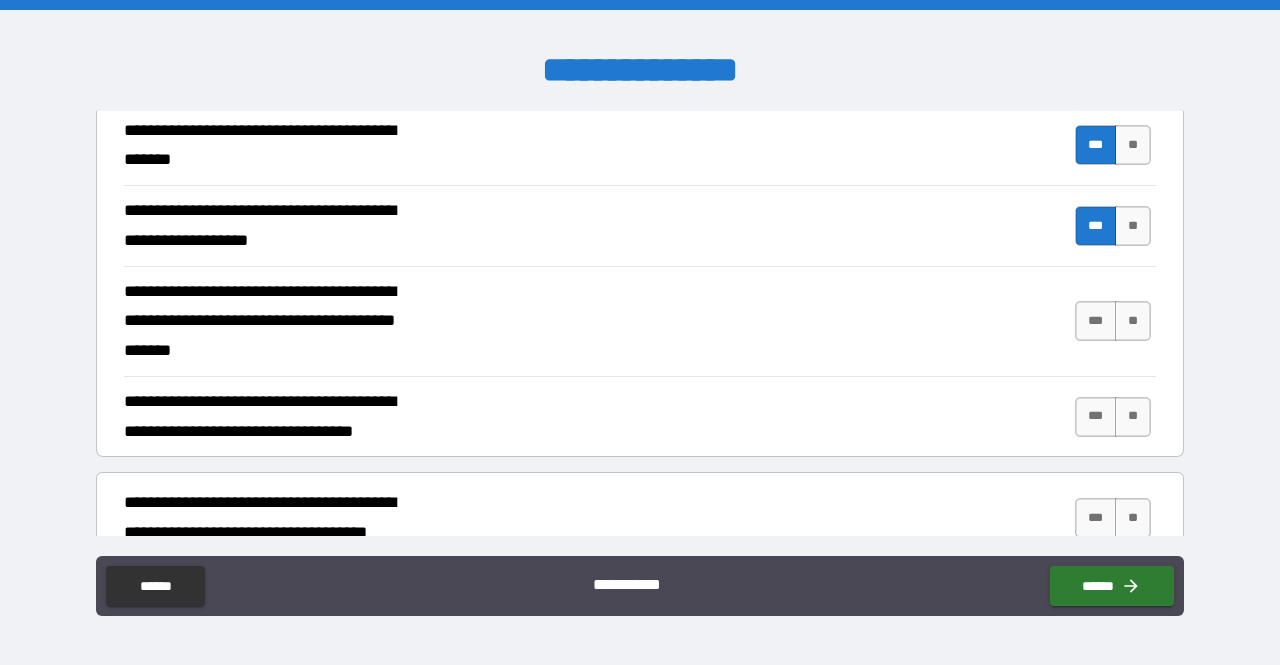 scroll, scrollTop: 3628, scrollLeft: 0, axis: vertical 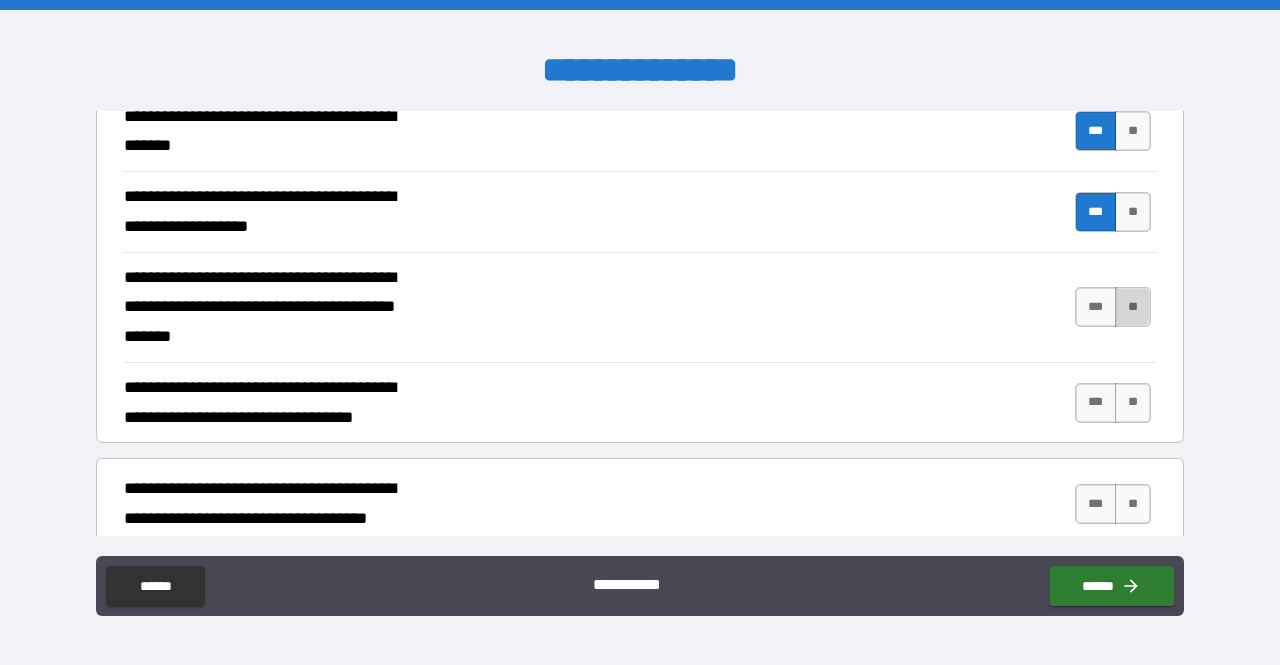 click on "**" at bounding box center (1133, 307) 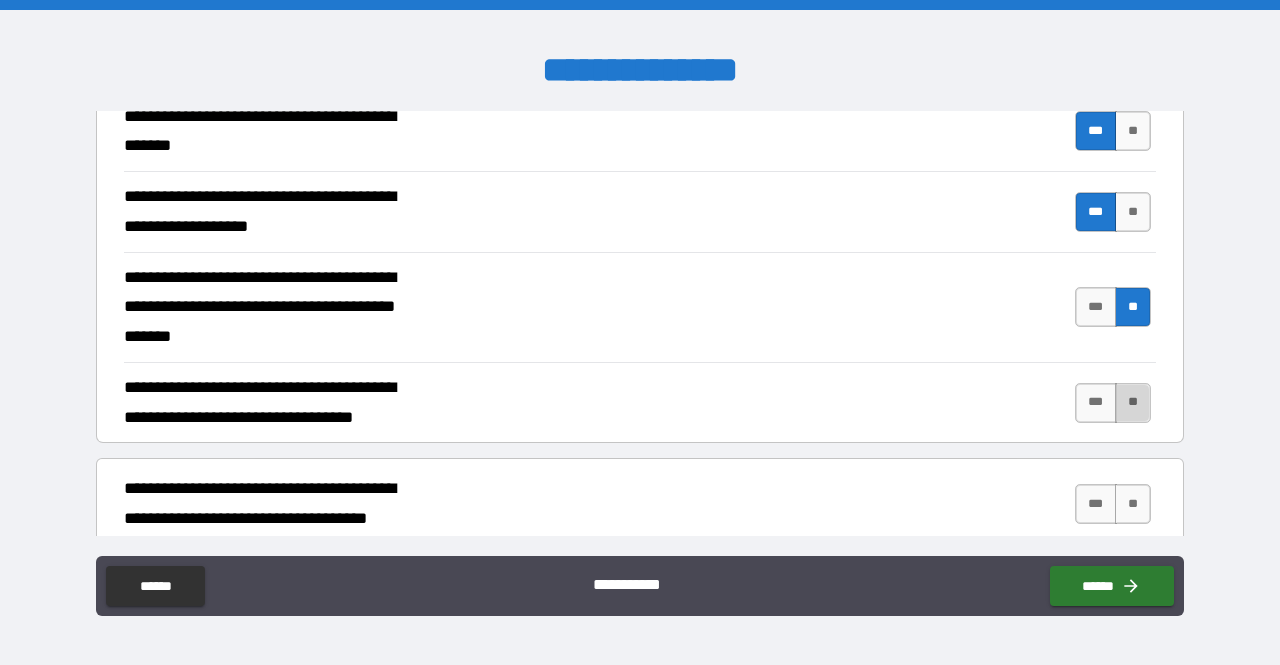 click on "**" at bounding box center (1133, 403) 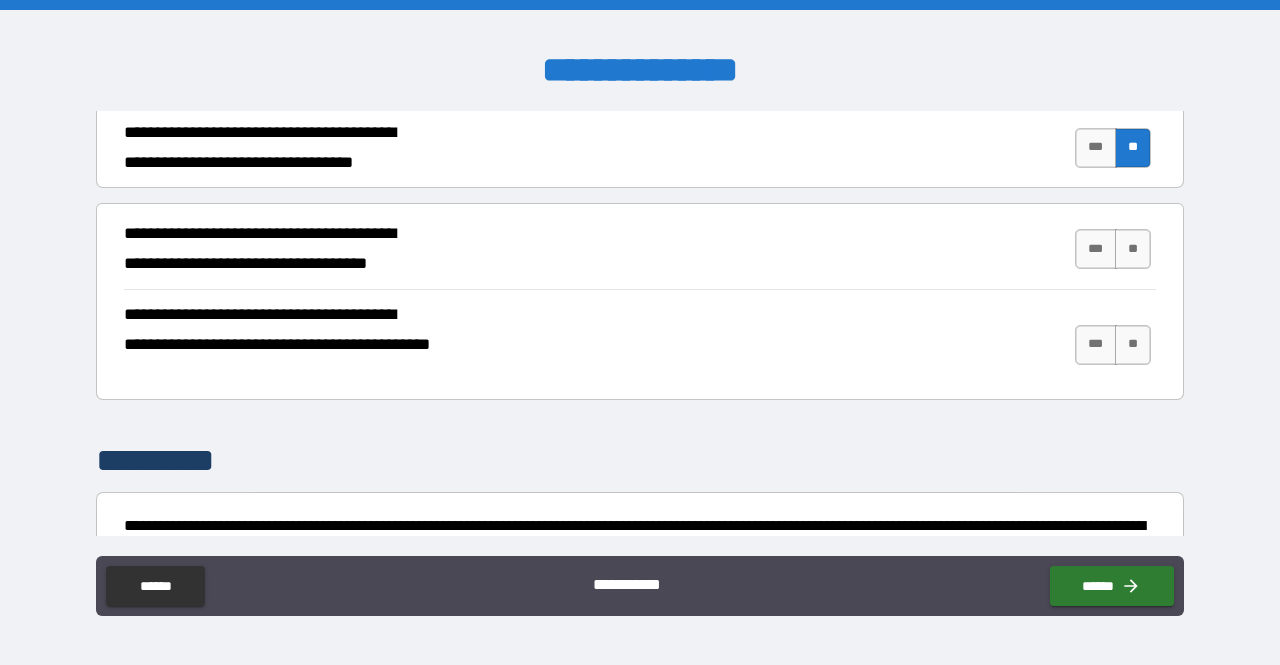 scroll, scrollTop: 3904, scrollLeft: 0, axis: vertical 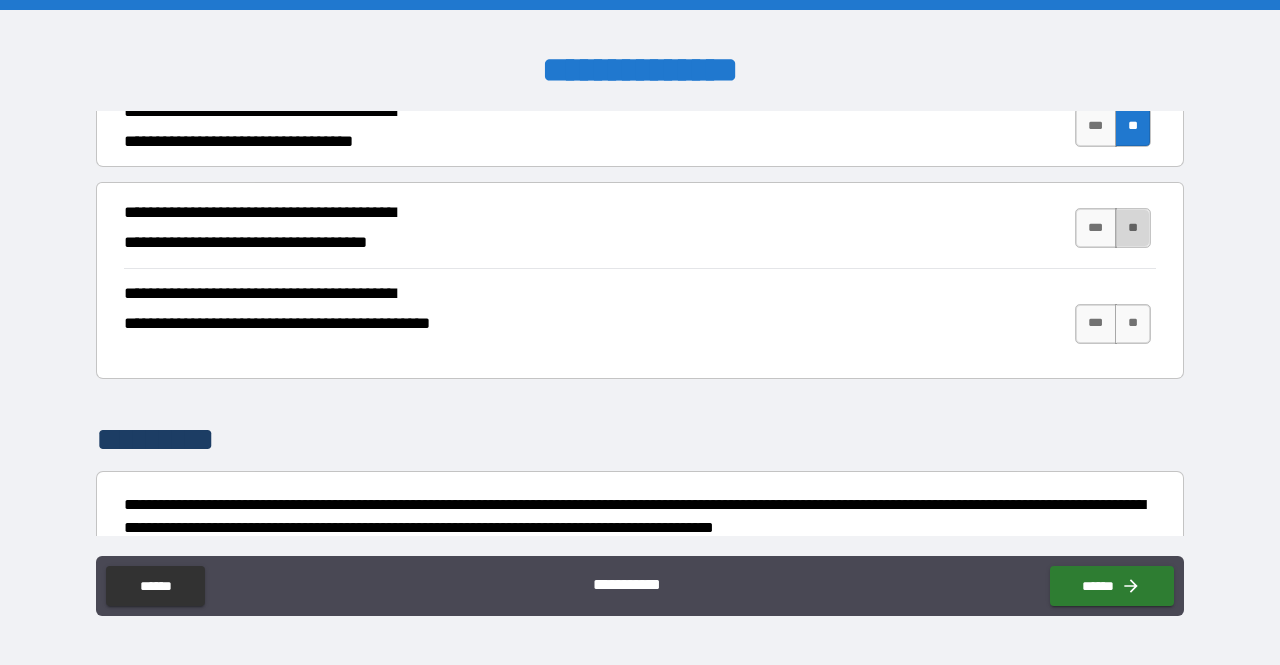 click on "**" at bounding box center [1133, 228] 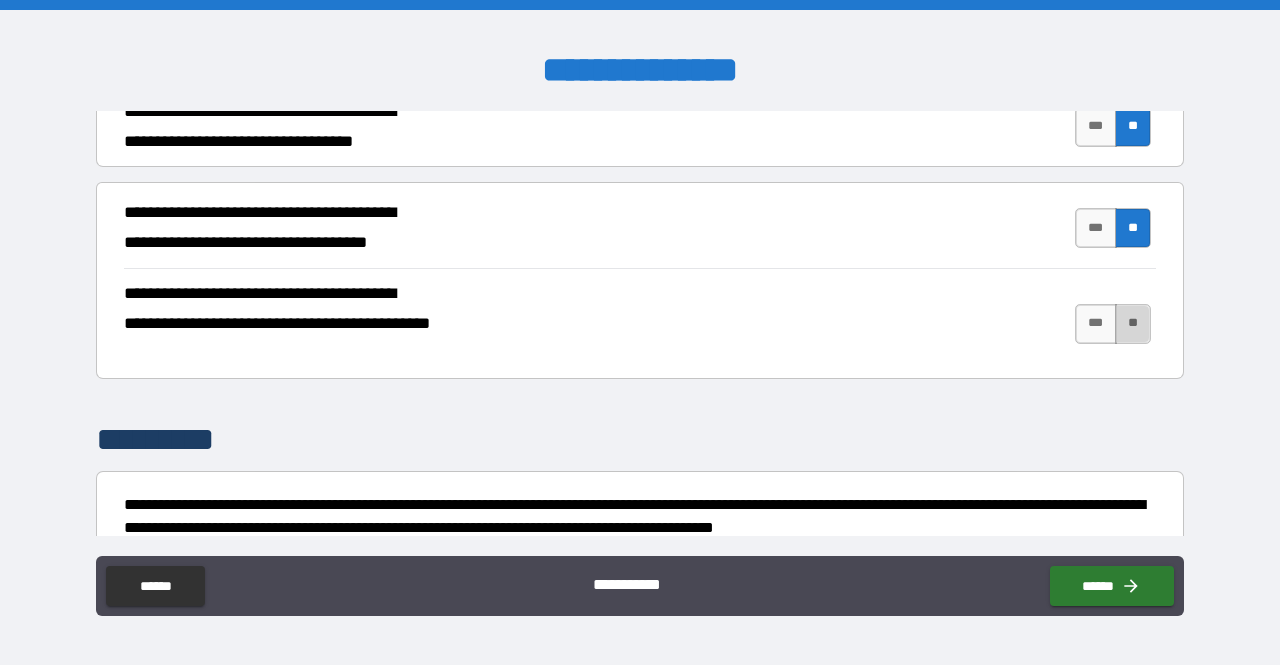 click on "**" at bounding box center [1133, 324] 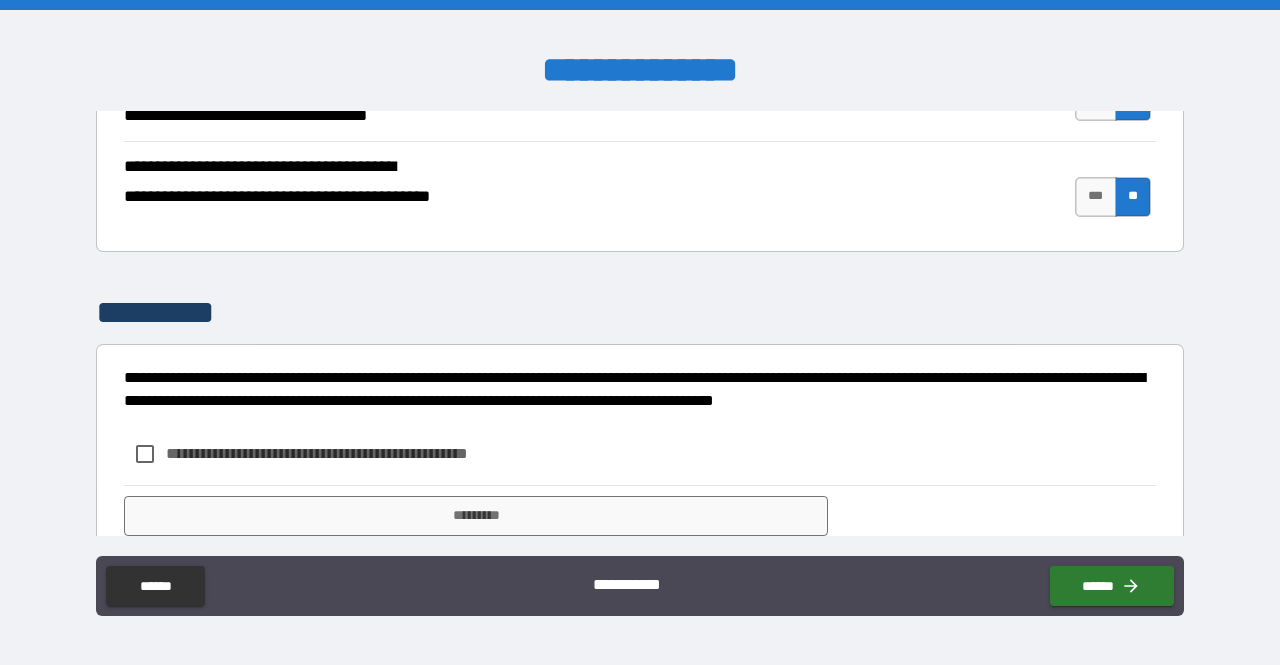 scroll, scrollTop: 4060, scrollLeft: 0, axis: vertical 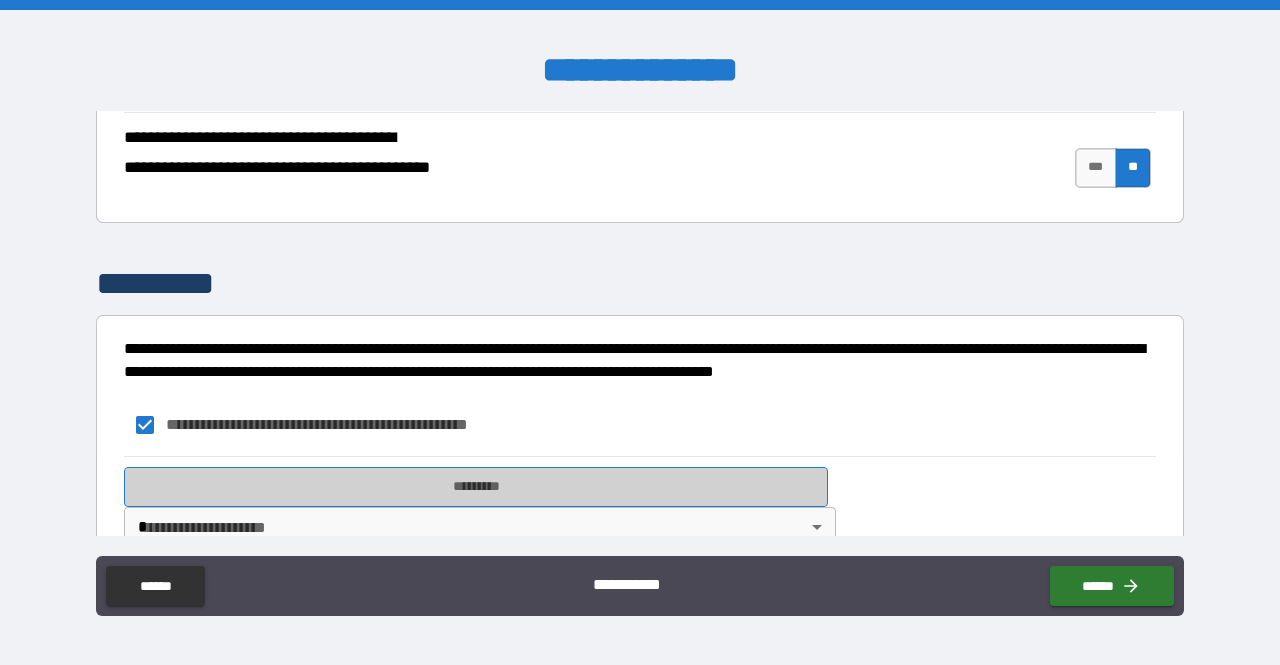 click on "*********" at bounding box center [476, 487] 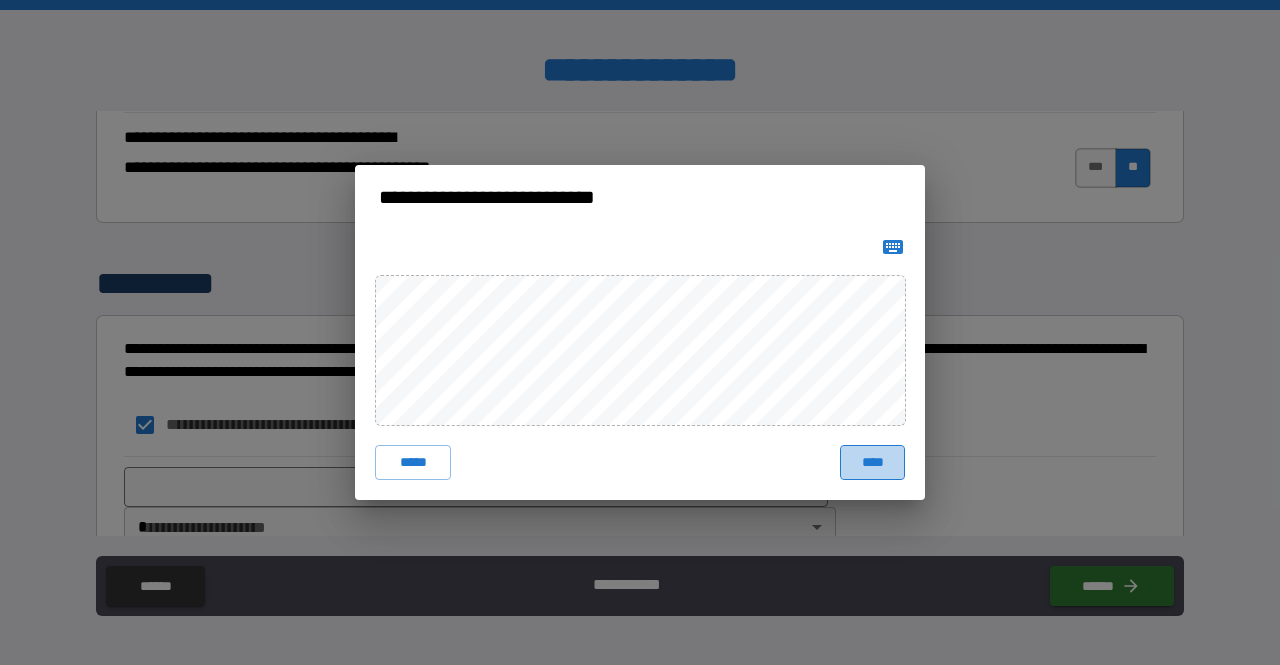 click on "****" at bounding box center (872, 463) 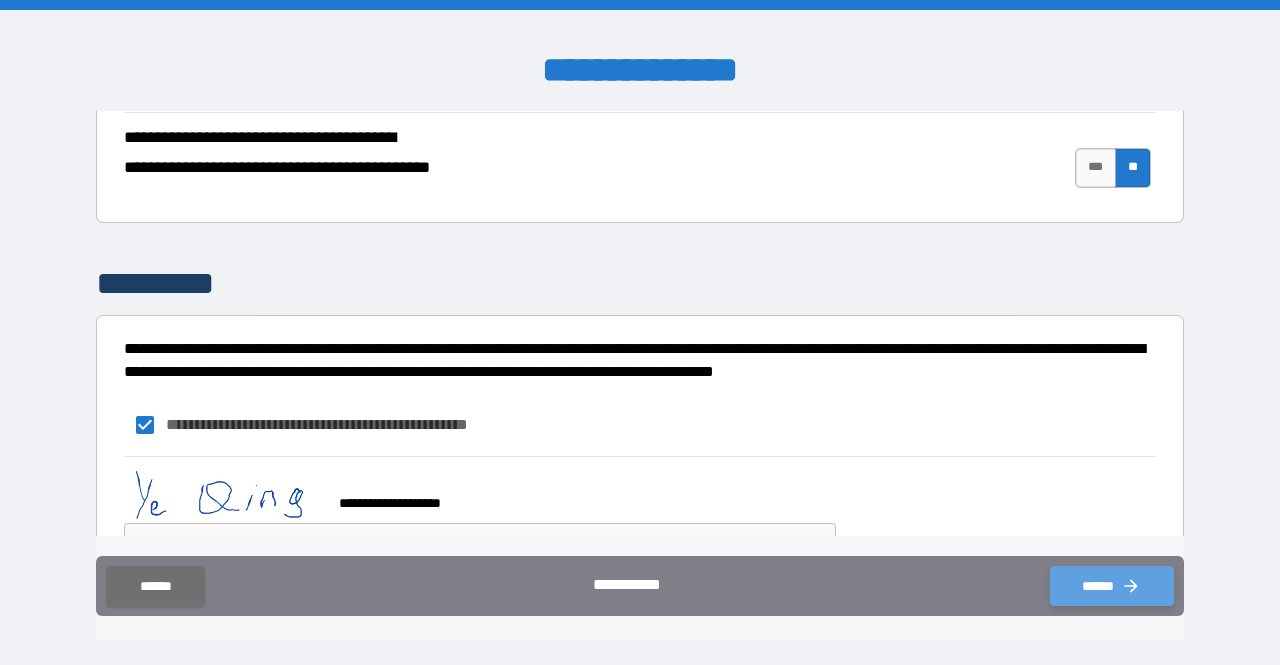 click on "******" at bounding box center (1112, 586) 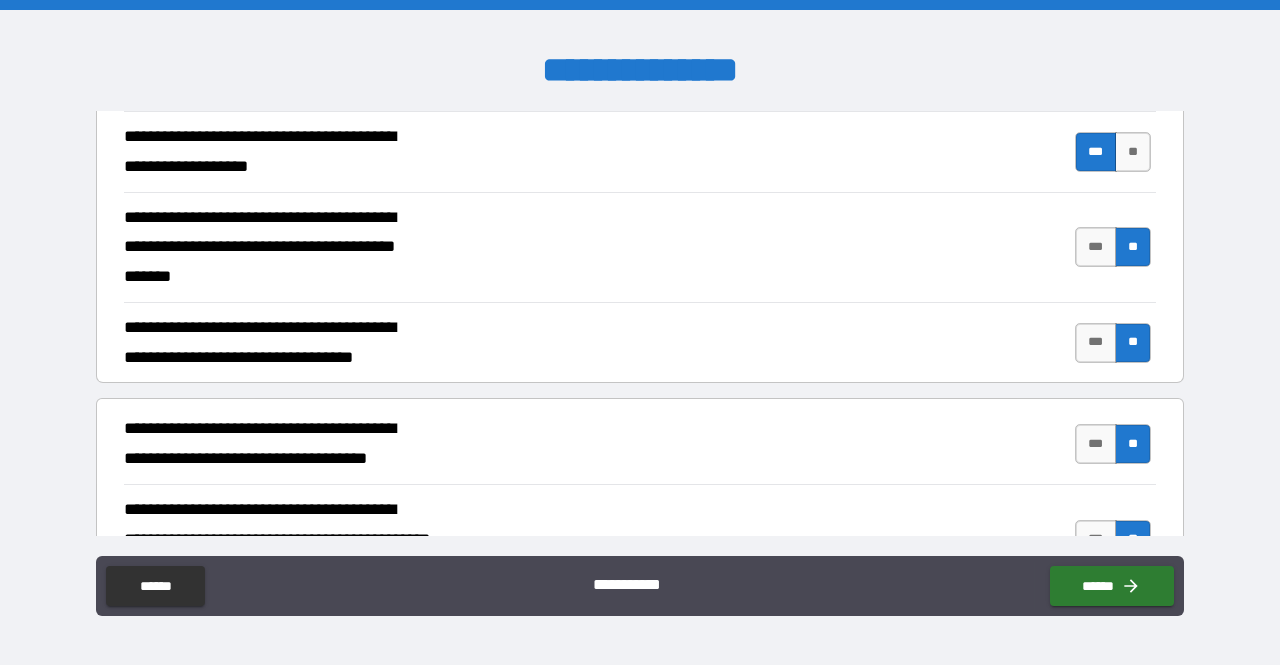 scroll, scrollTop: 4098, scrollLeft: 0, axis: vertical 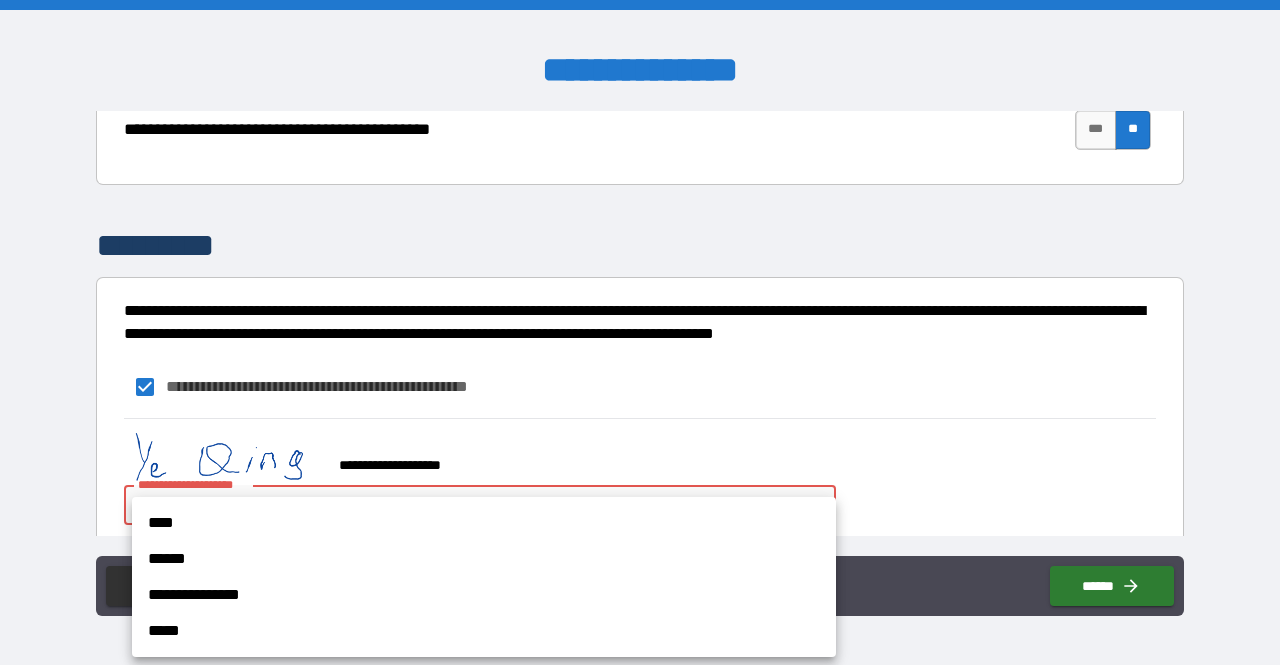 click on "**********" at bounding box center (640, 332) 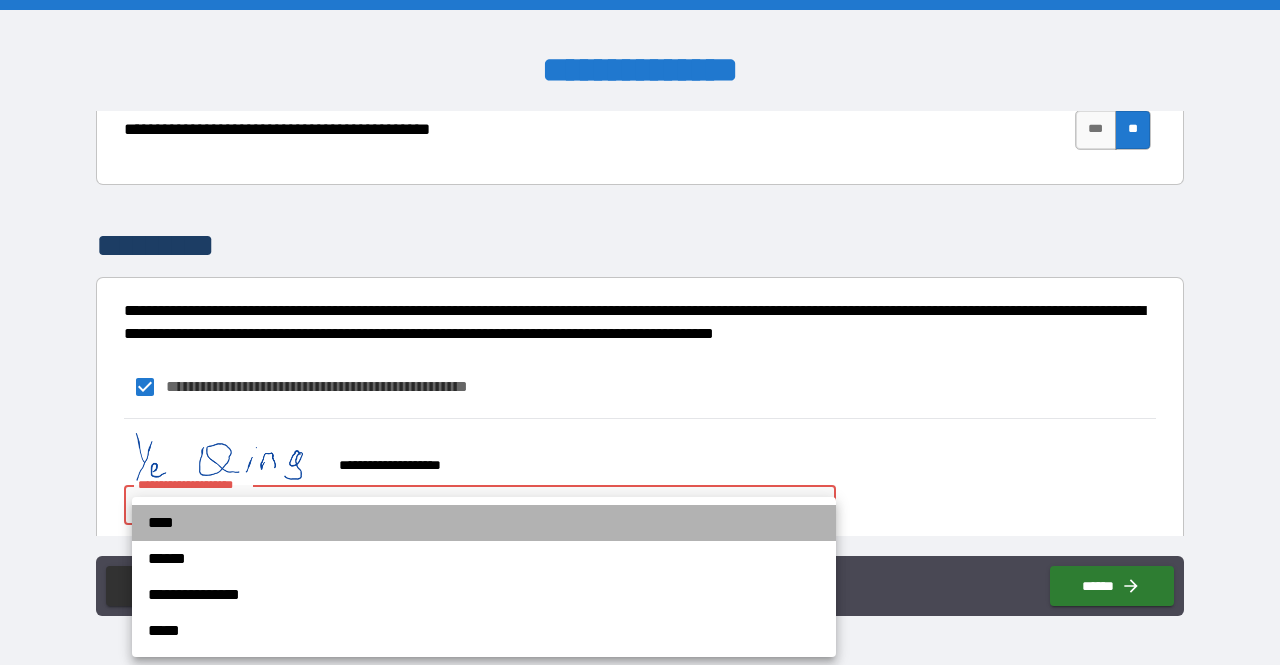 click on "****" at bounding box center (484, 523) 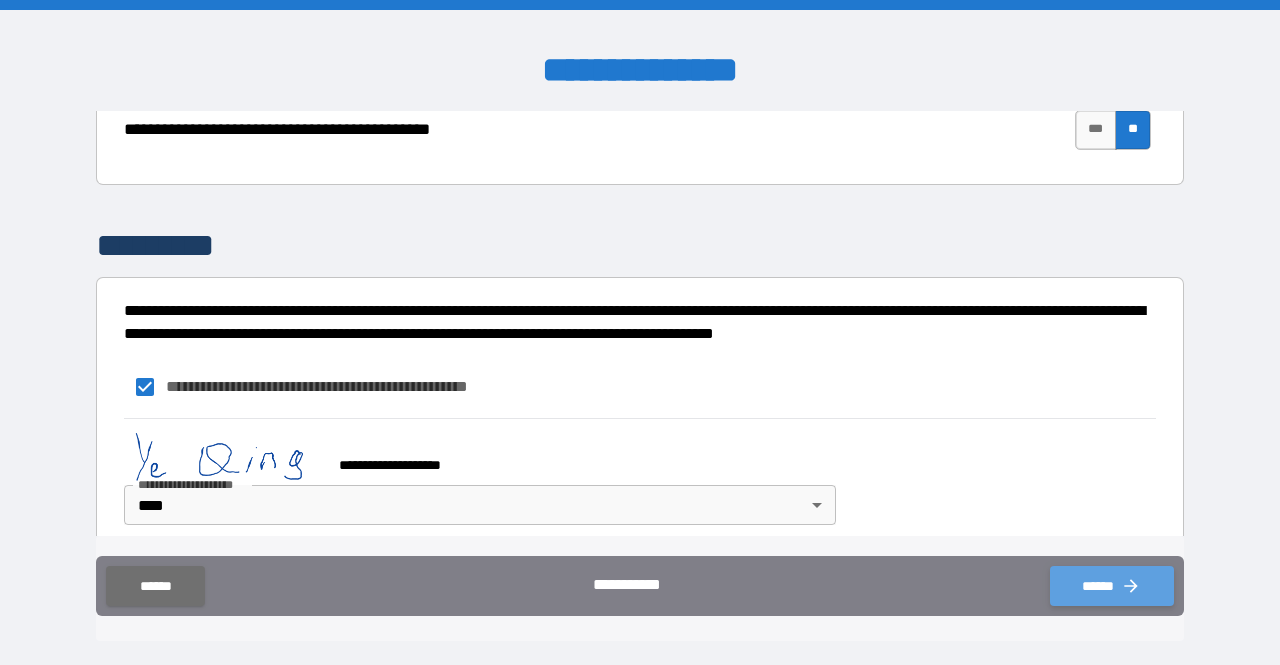 click on "******" at bounding box center [1112, 586] 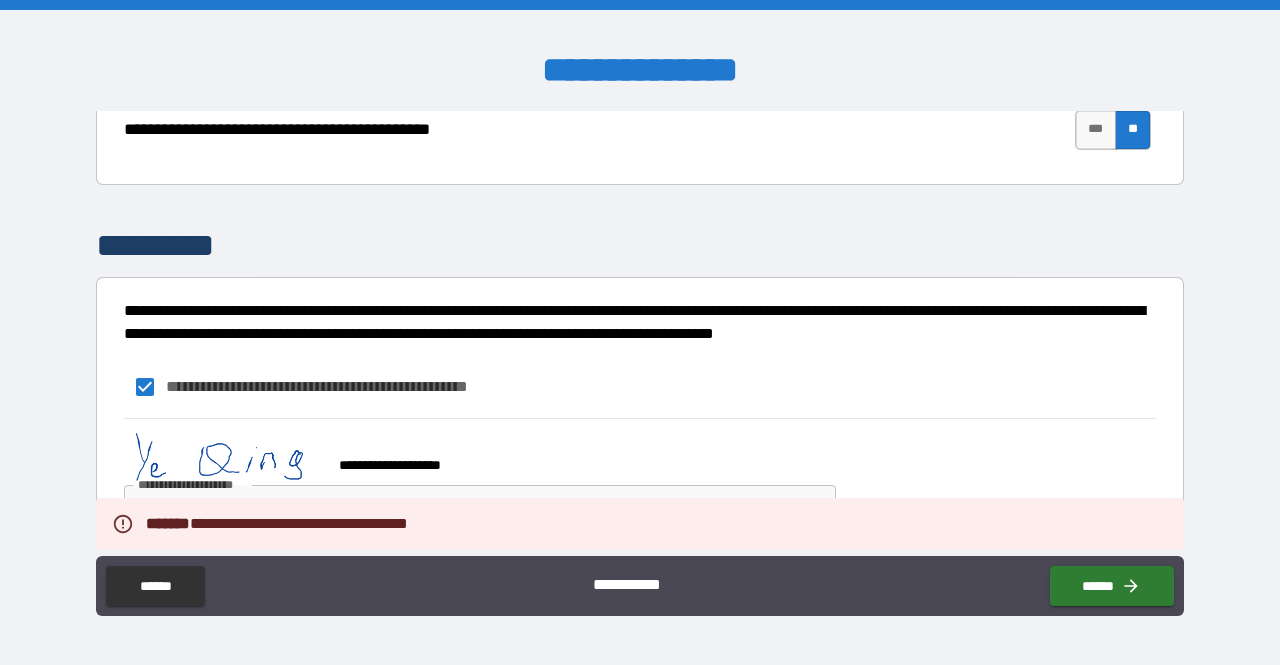 drag, startPoint x: 1186, startPoint y: 458, endPoint x: 1180, endPoint y: 441, distance: 18.027756 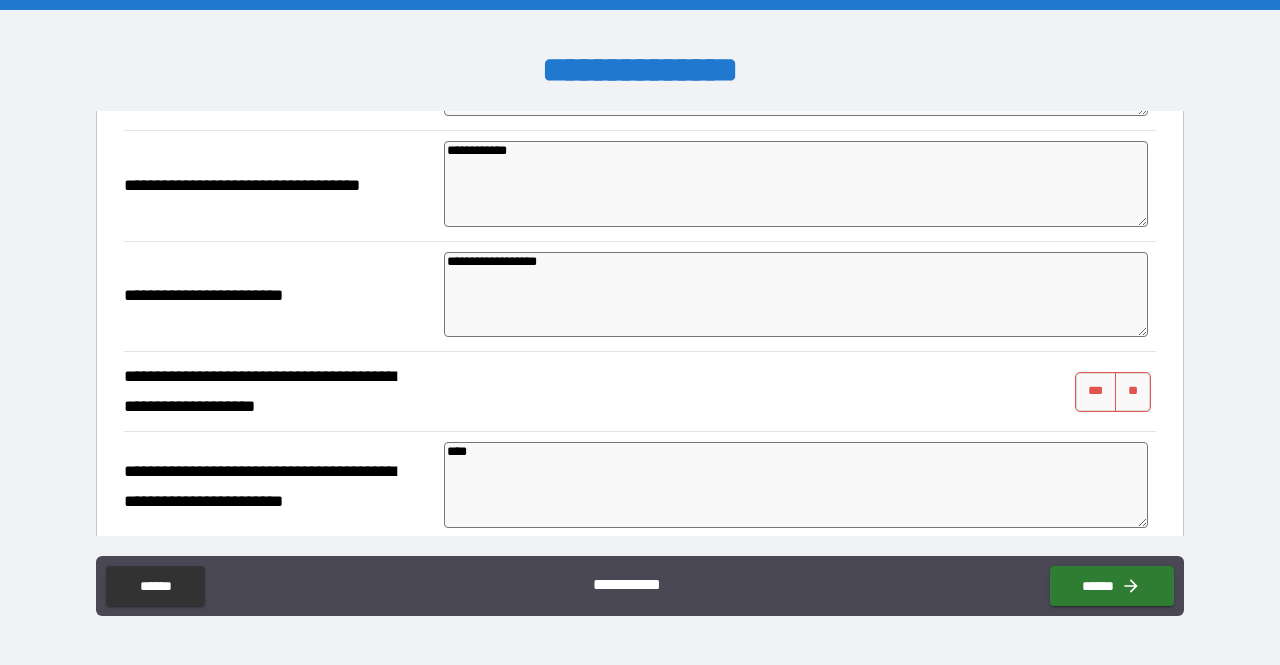 scroll, scrollTop: 880, scrollLeft: 0, axis: vertical 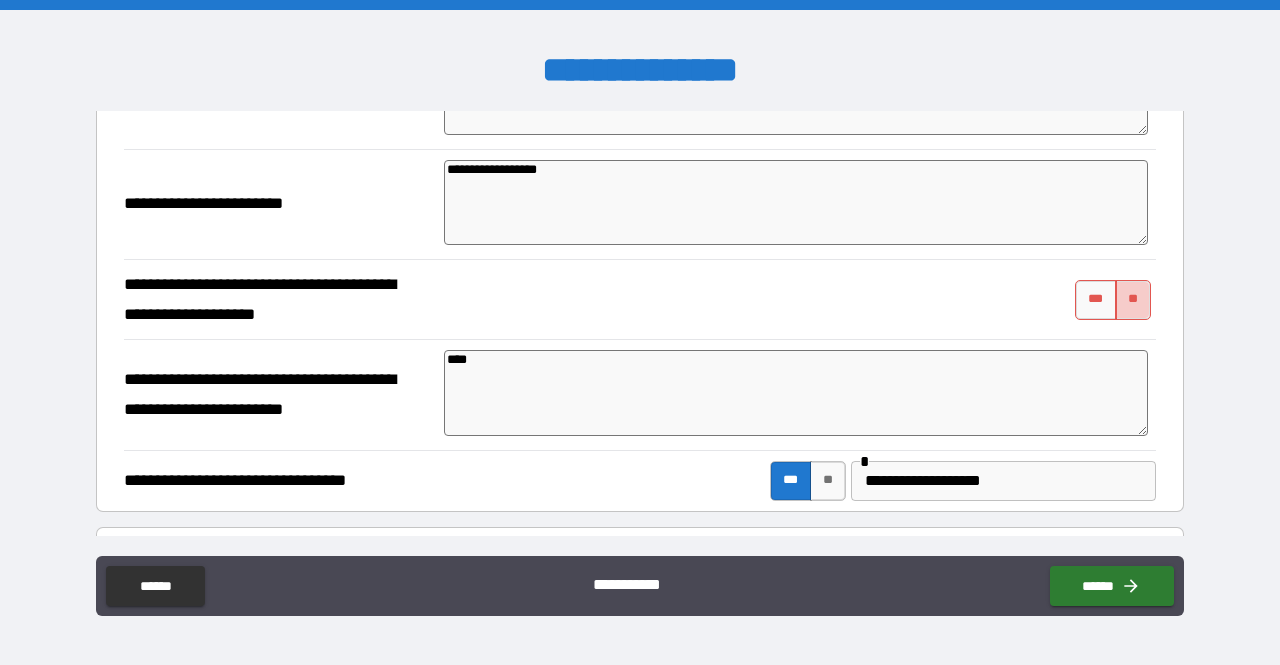 click on "**" at bounding box center (1133, 300) 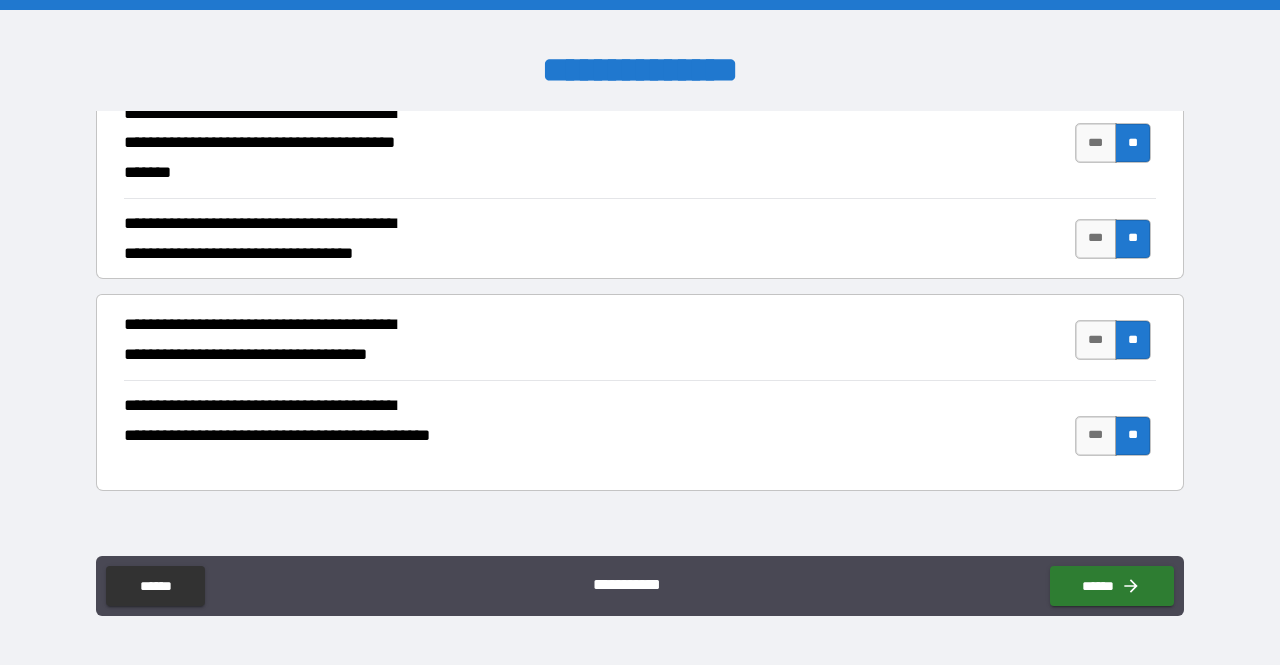 scroll, scrollTop: 4098, scrollLeft: 0, axis: vertical 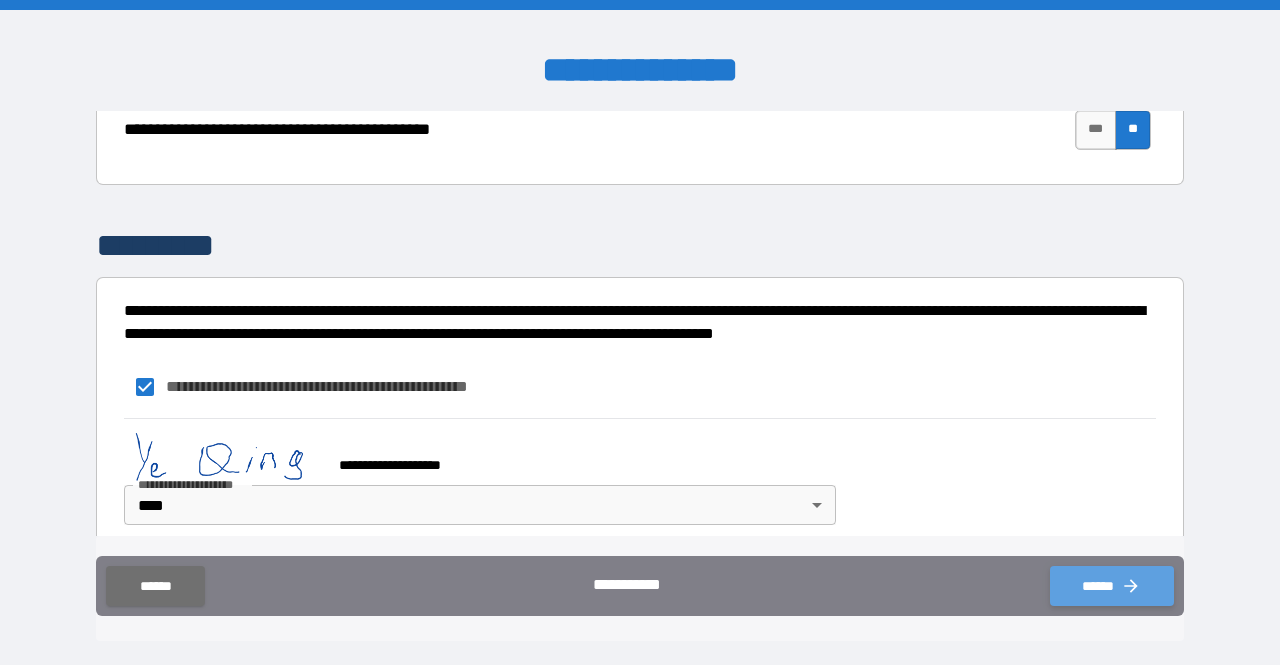 click on "******" at bounding box center (1112, 586) 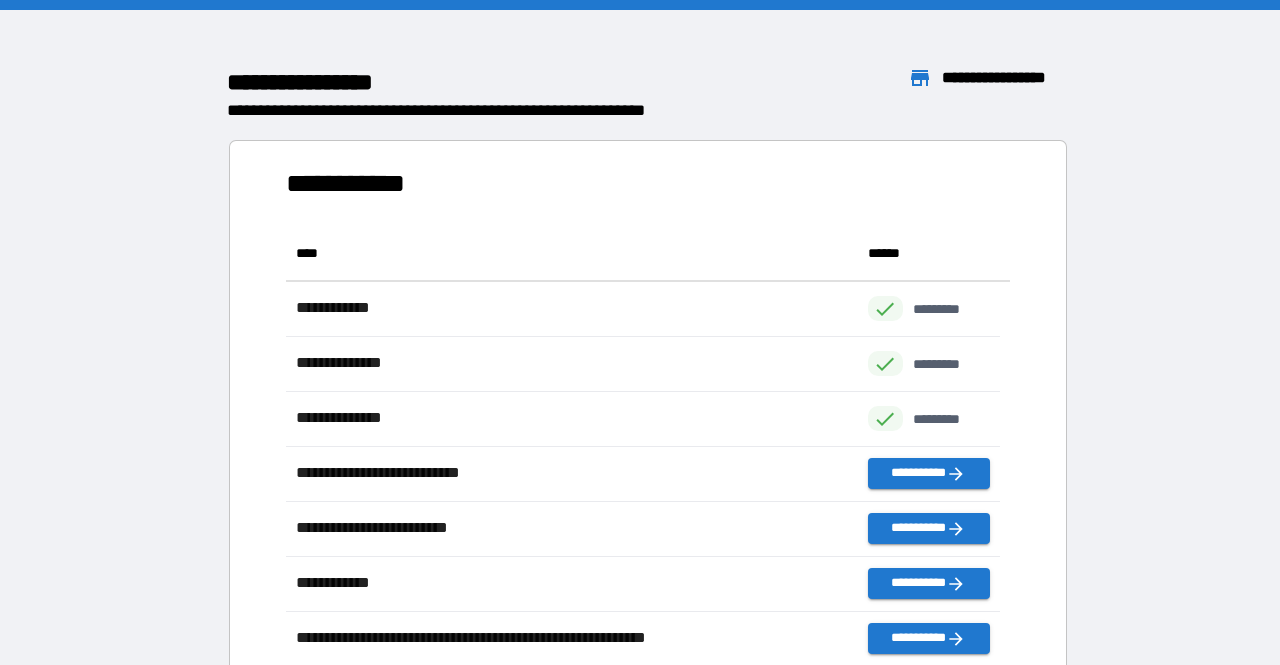 scroll, scrollTop: 16, scrollLeft: 16, axis: both 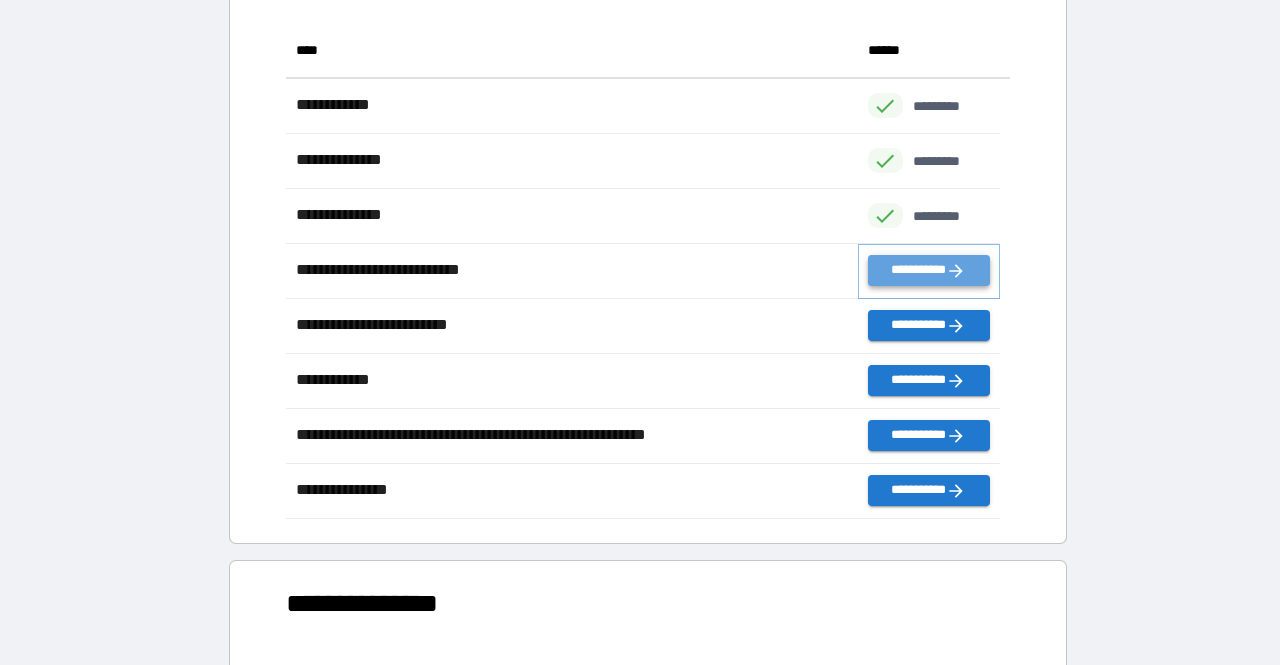 click on "**********" at bounding box center (929, 270) 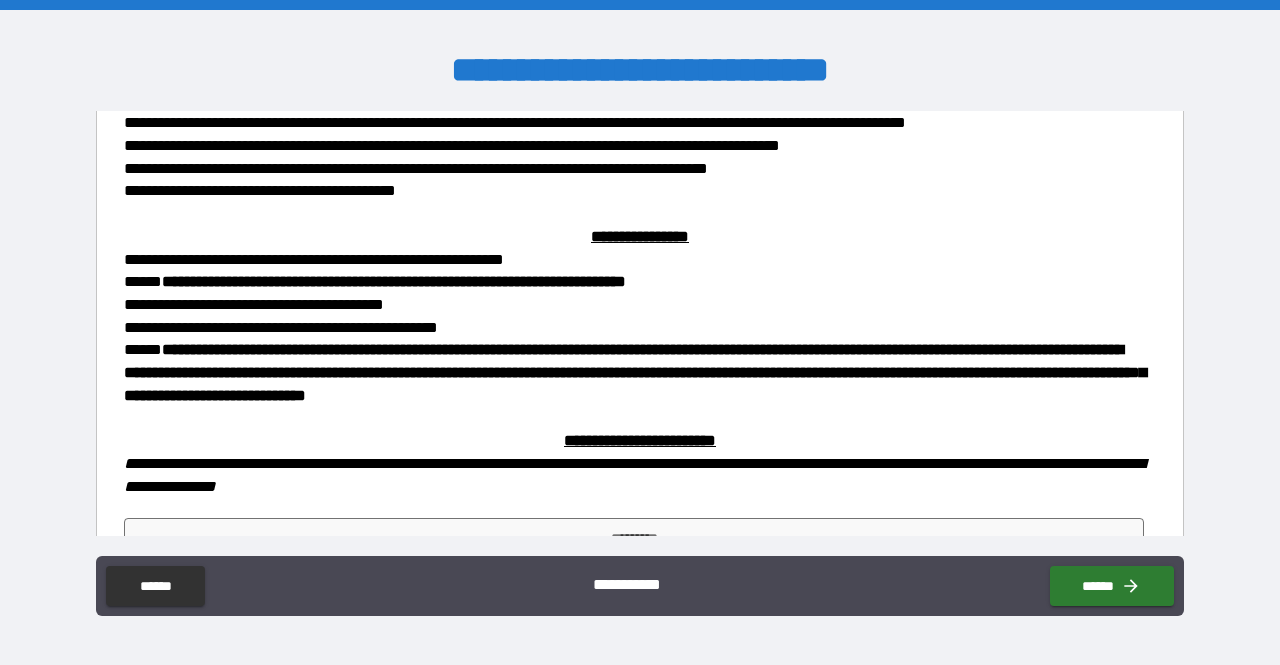 scroll, scrollTop: 394, scrollLeft: 0, axis: vertical 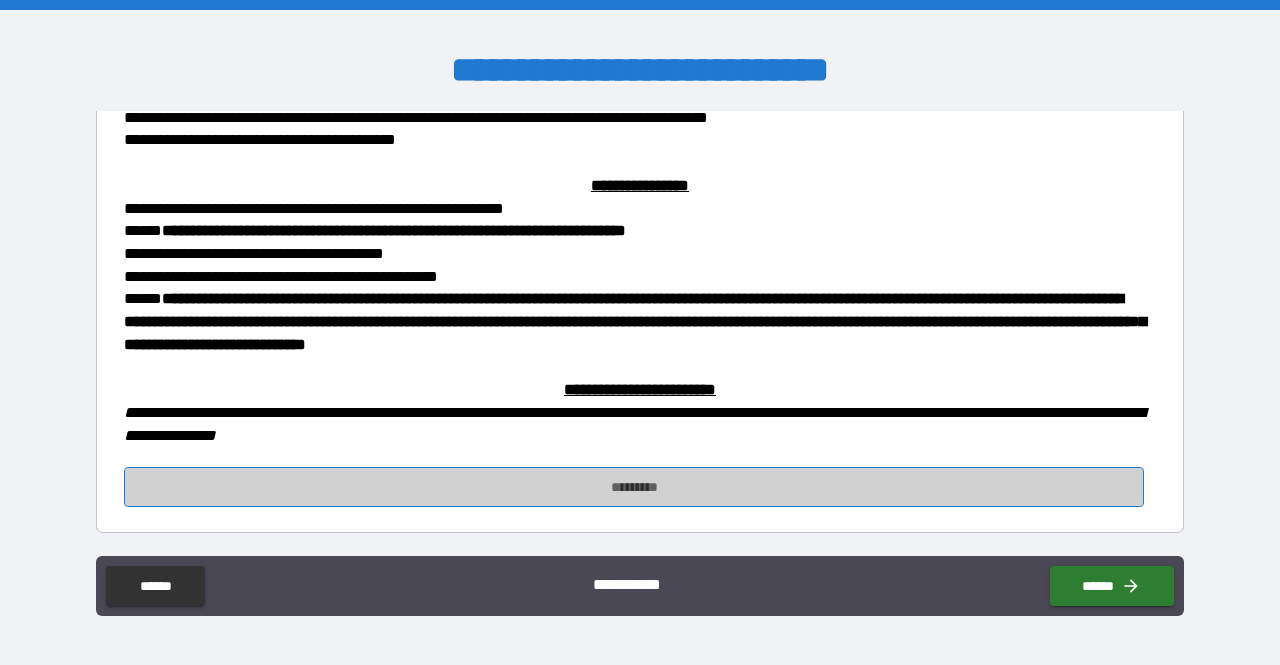 click on "*********" at bounding box center [634, 487] 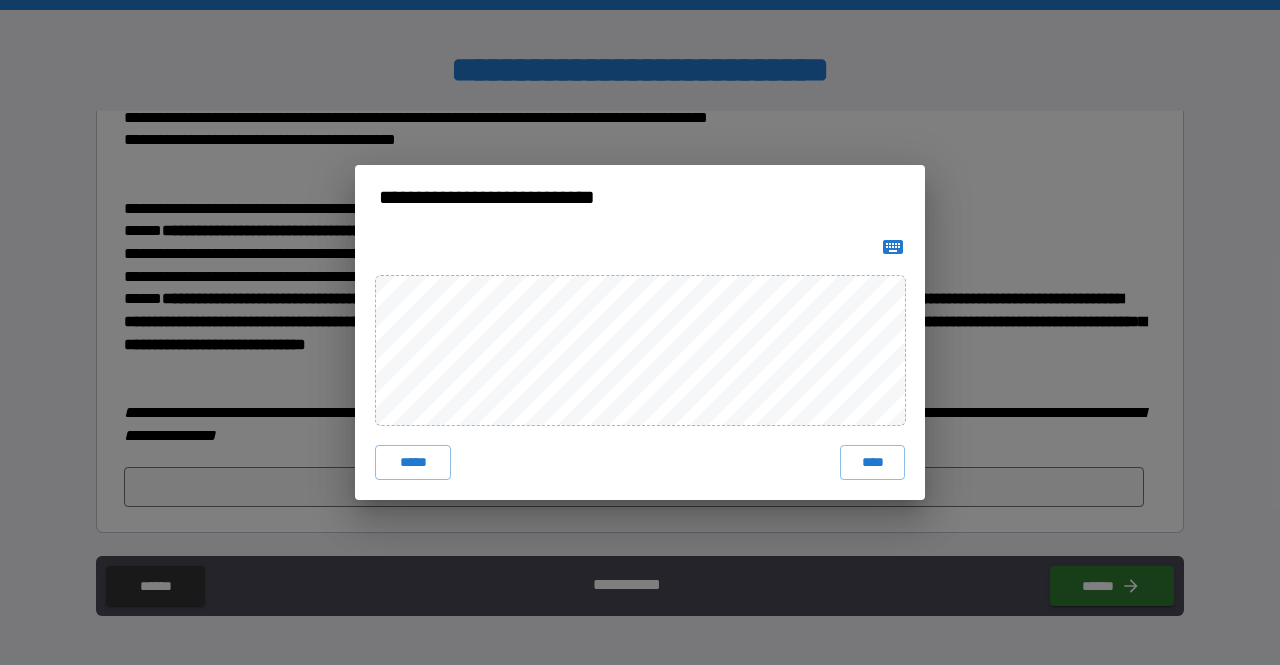 click at bounding box center (640, 247) 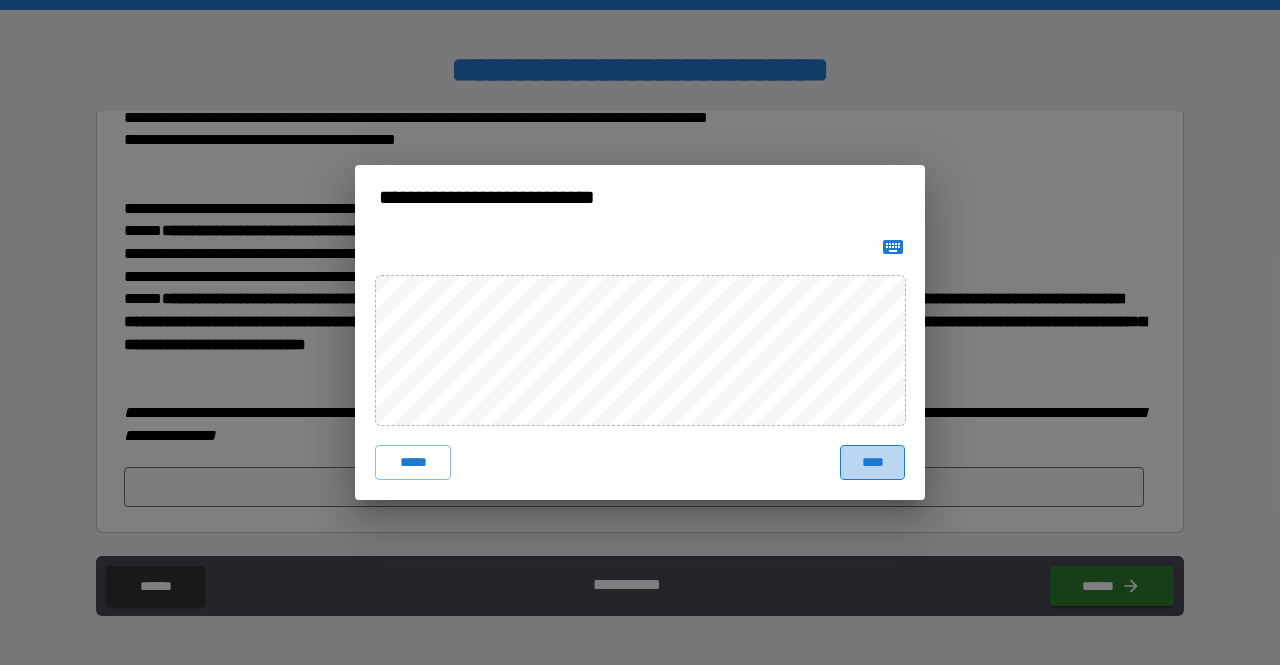click on "****" at bounding box center (872, 463) 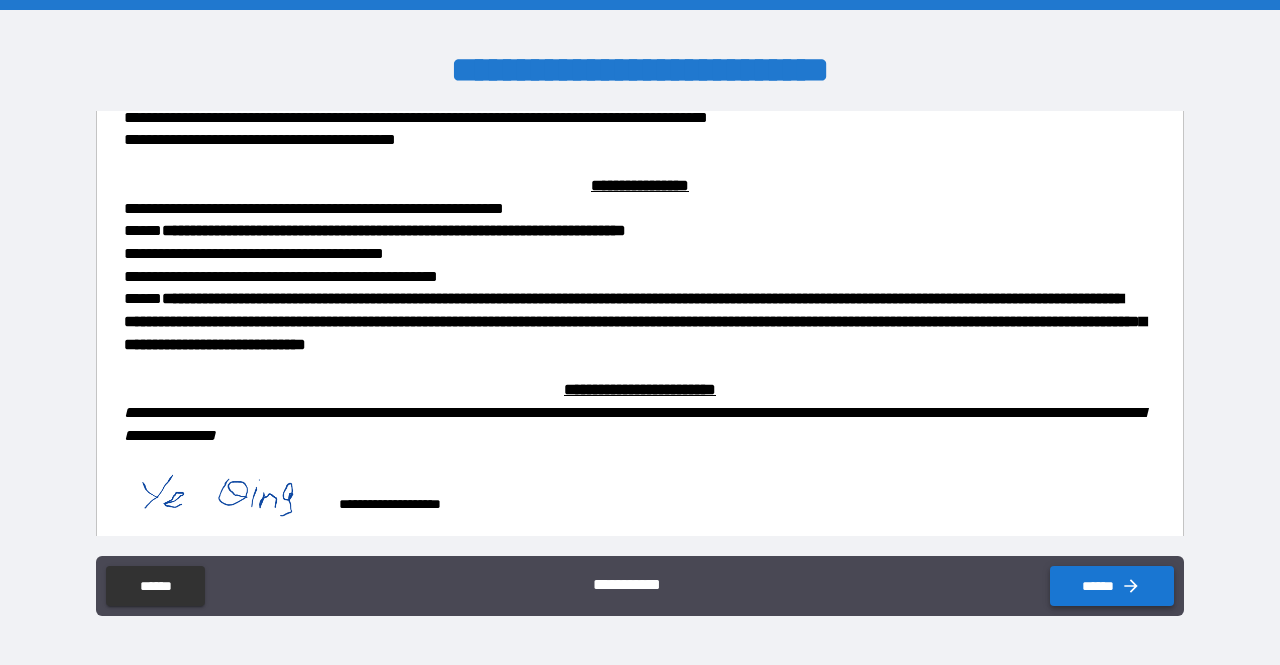 click on "******" at bounding box center [1112, 586] 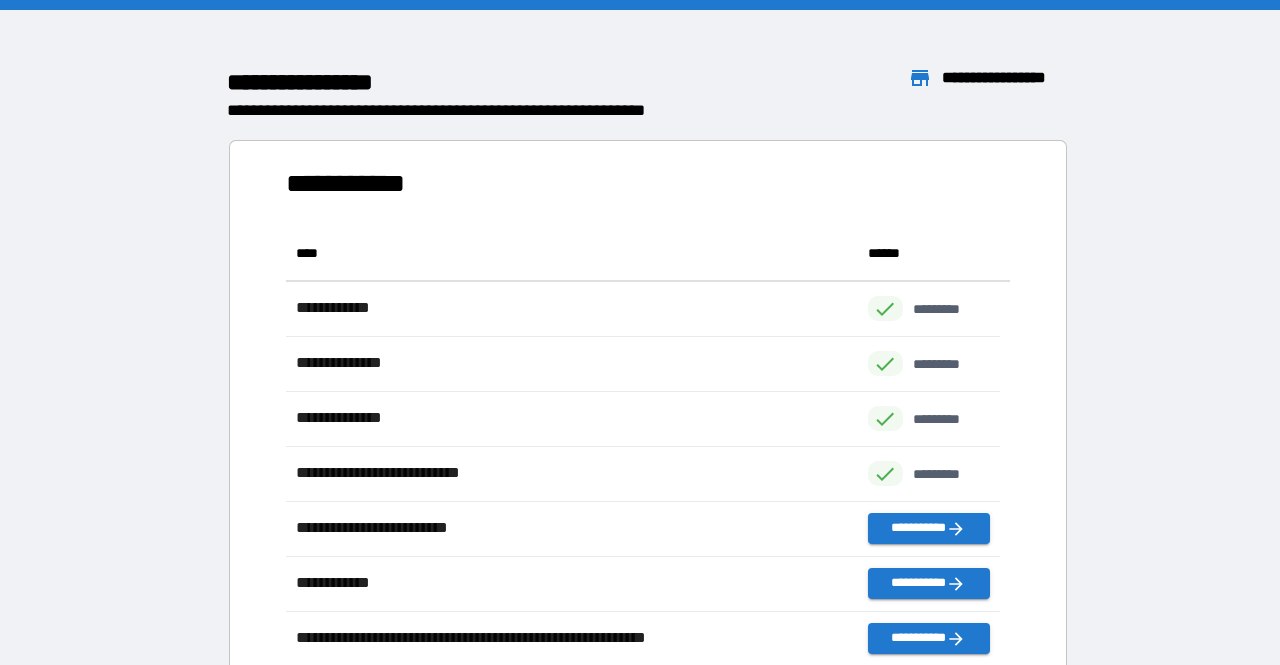 scroll, scrollTop: 16, scrollLeft: 16, axis: both 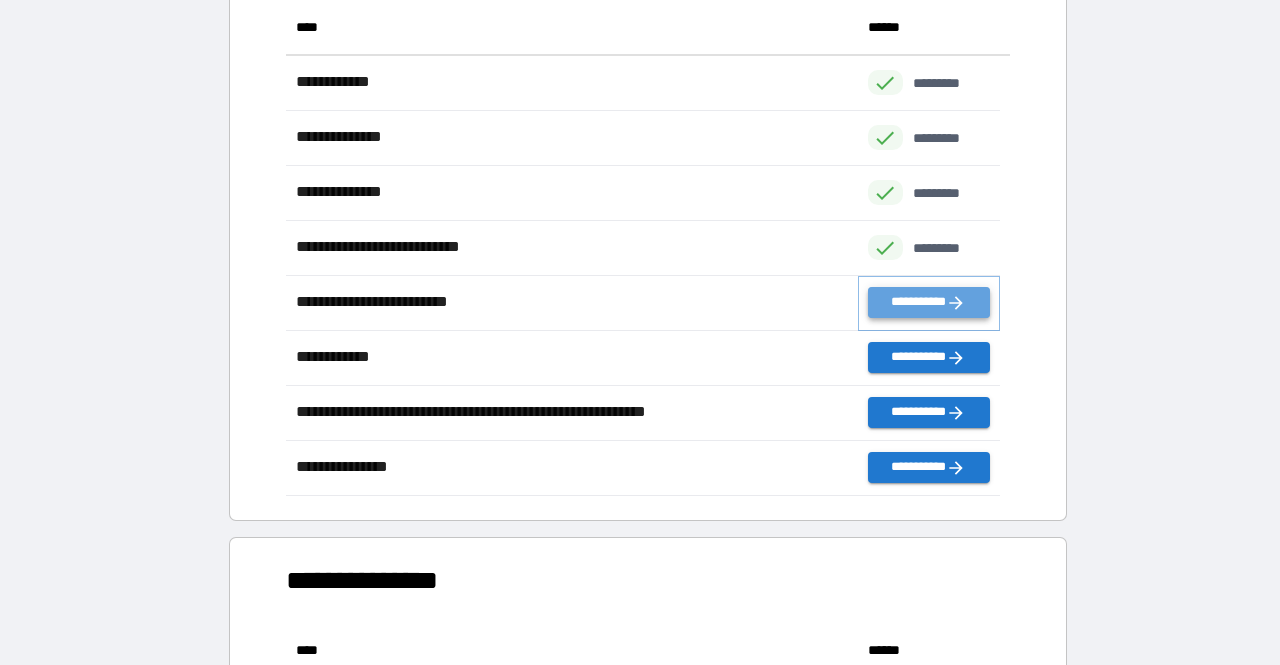 click on "**********" at bounding box center (929, 302) 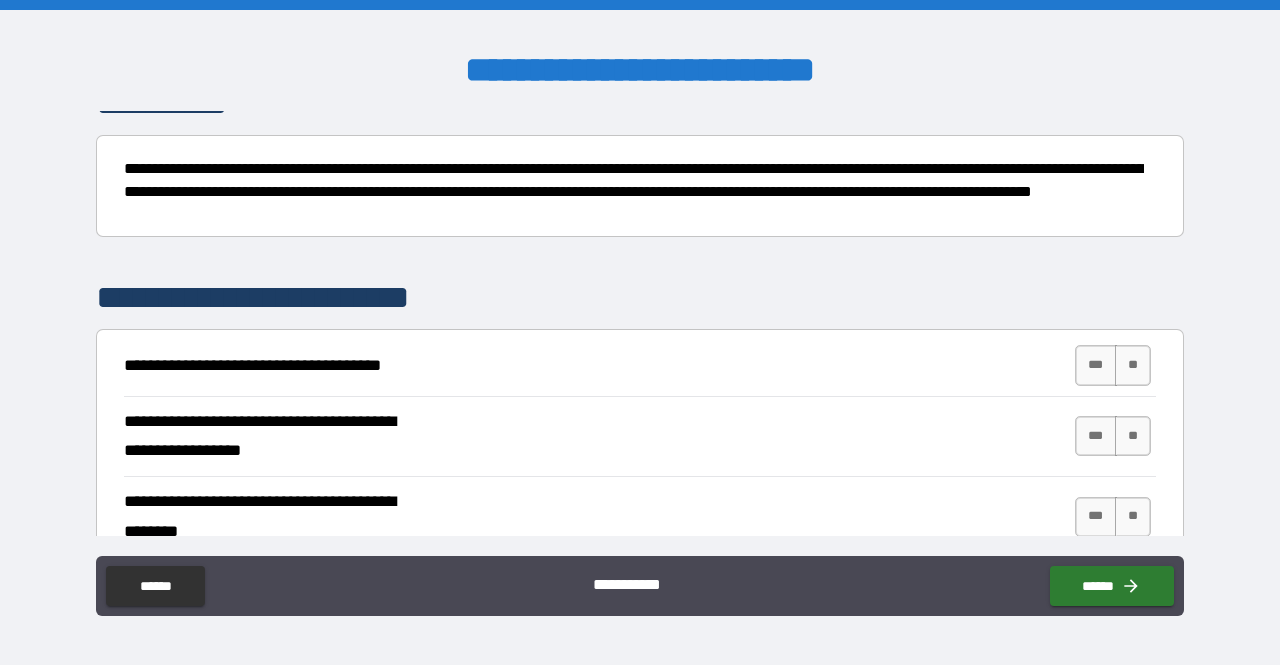 scroll, scrollTop: 344, scrollLeft: 0, axis: vertical 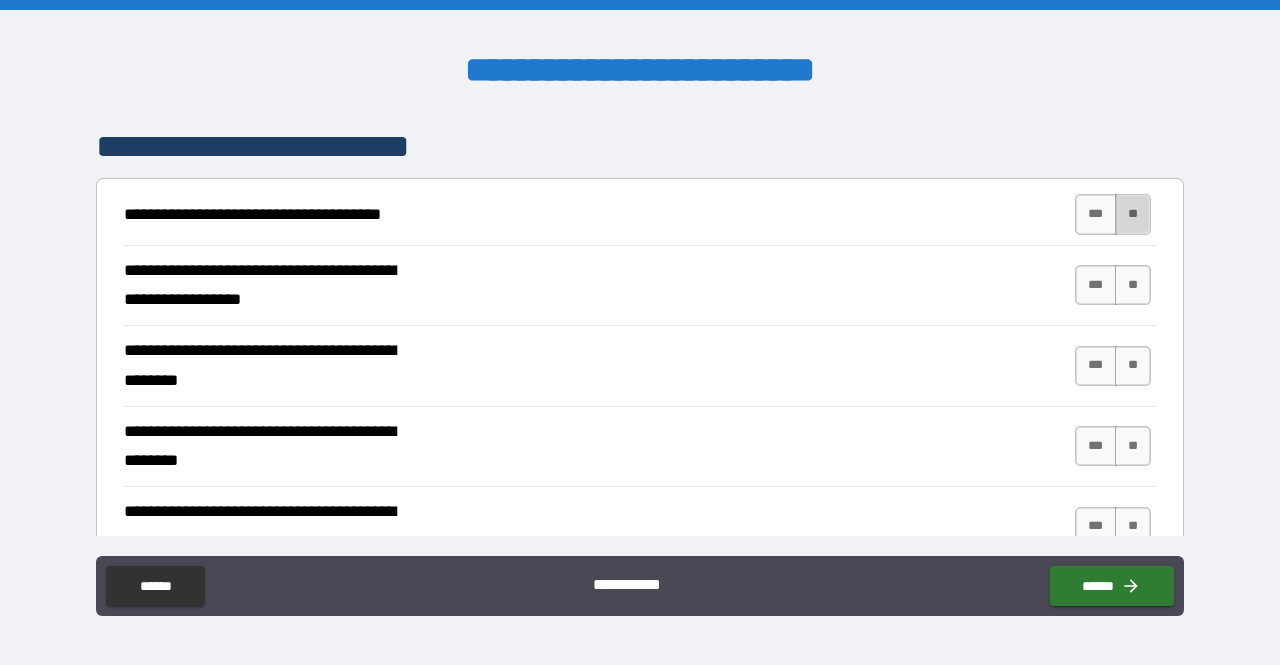 click on "**" at bounding box center [1133, 214] 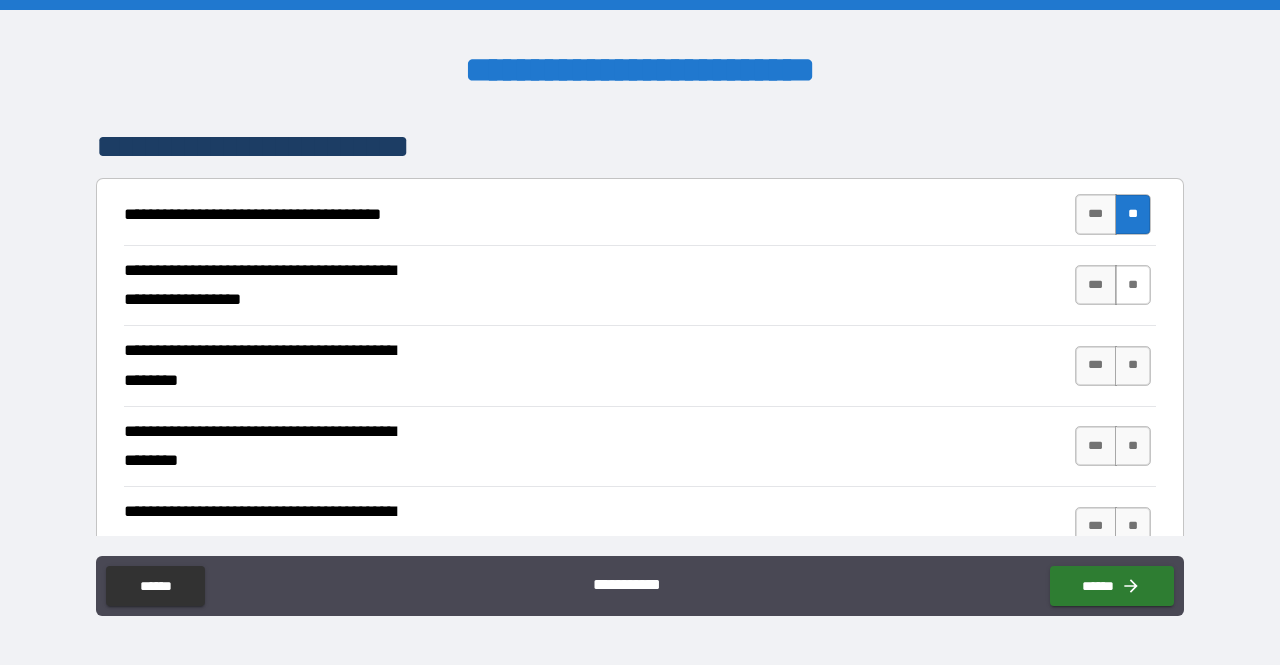 click on "**" at bounding box center [1133, 285] 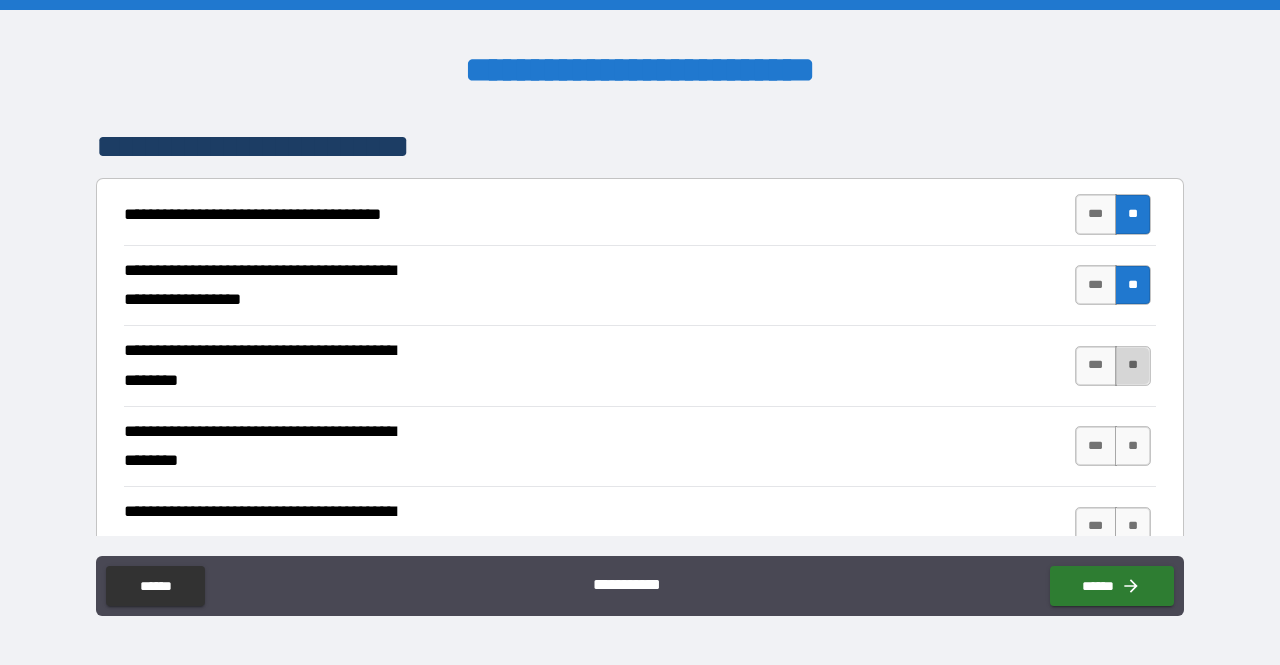 click on "**" at bounding box center [1133, 366] 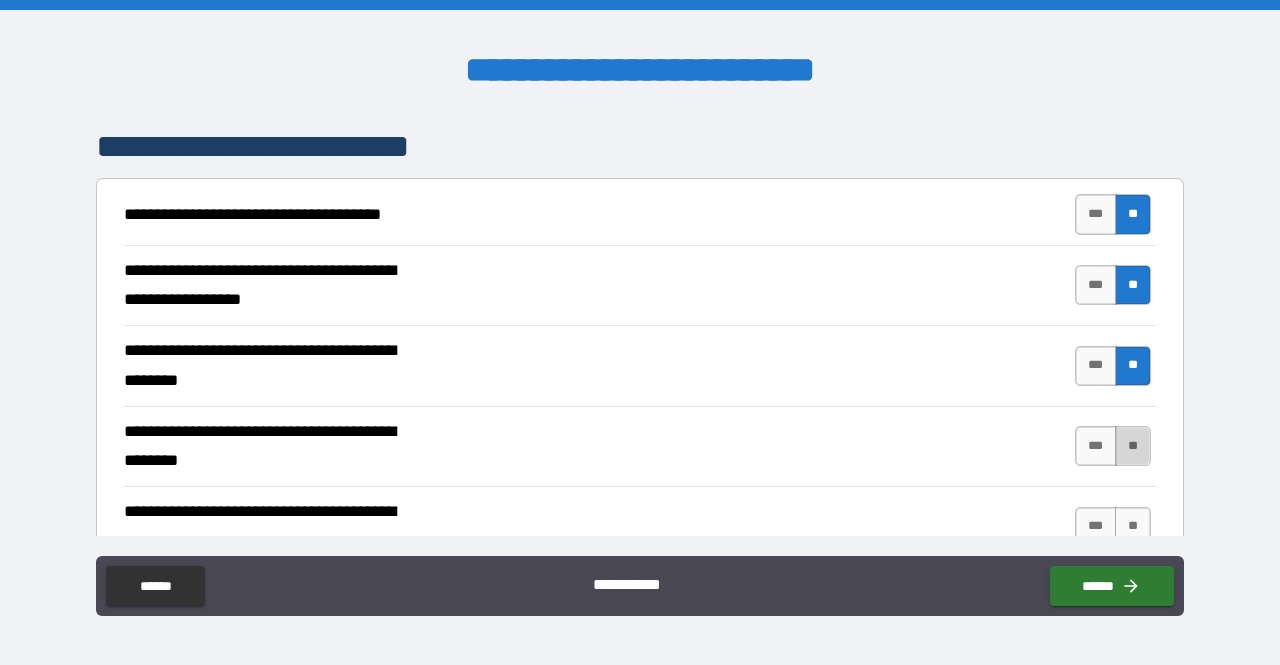 click on "**" at bounding box center (1133, 446) 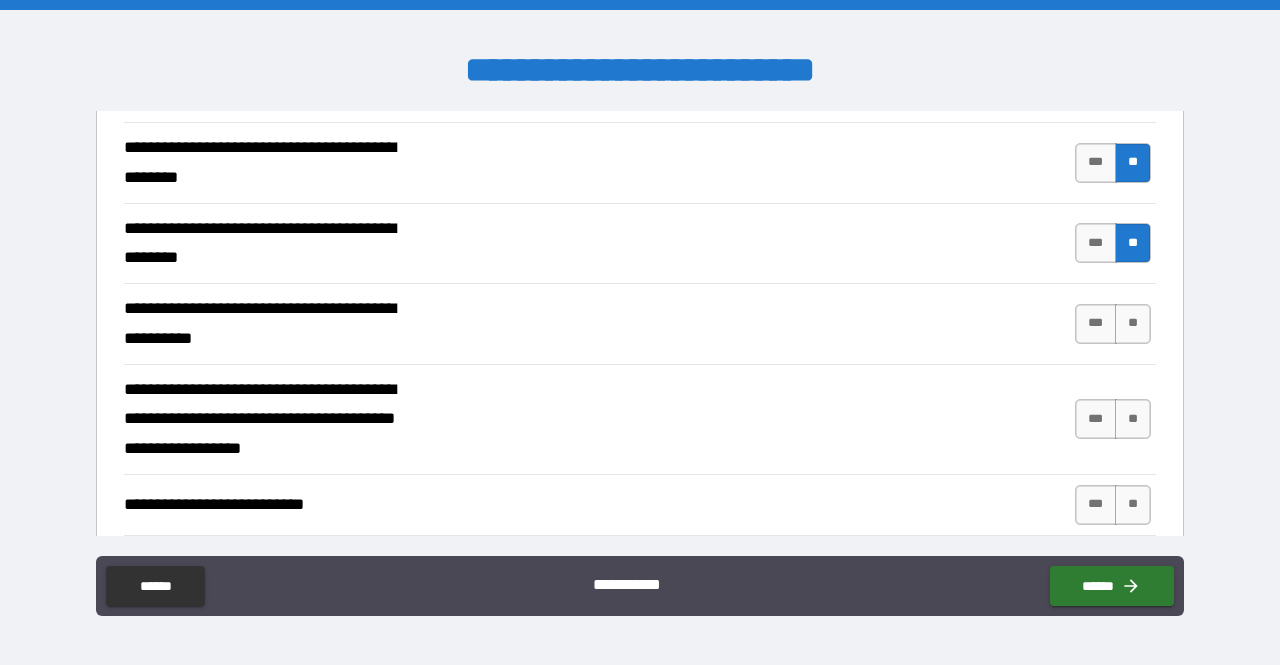 scroll, scrollTop: 572, scrollLeft: 0, axis: vertical 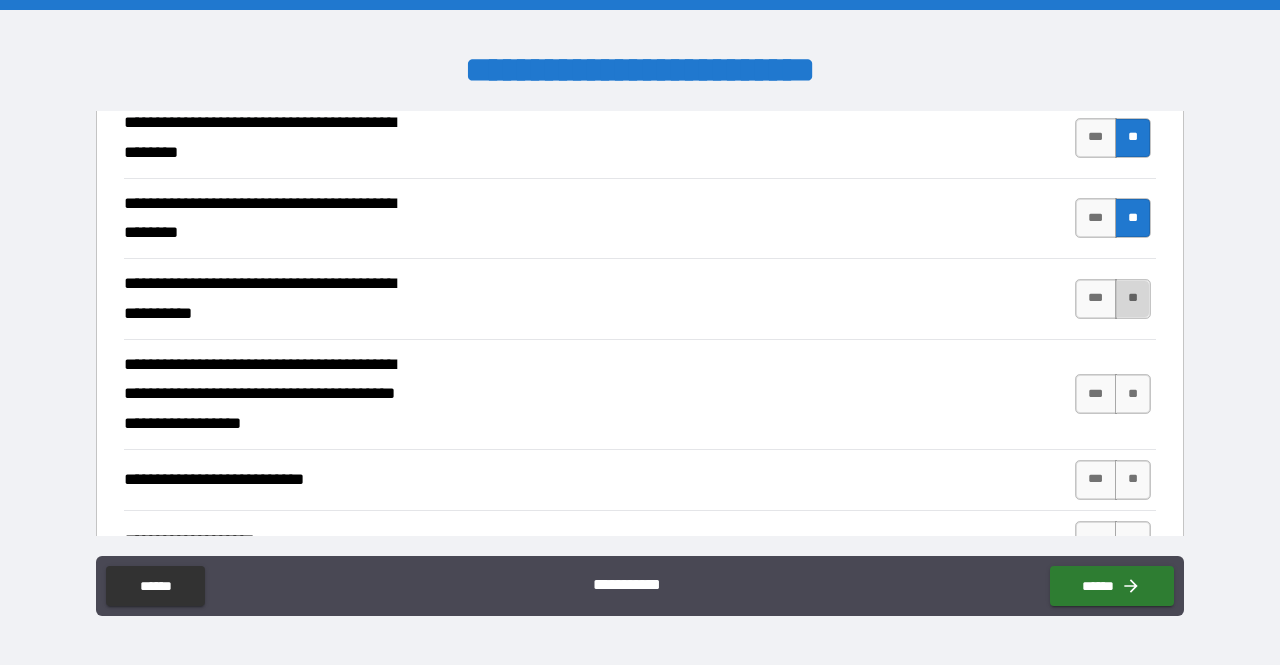 click on "**" at bounding box center [1133, 299] 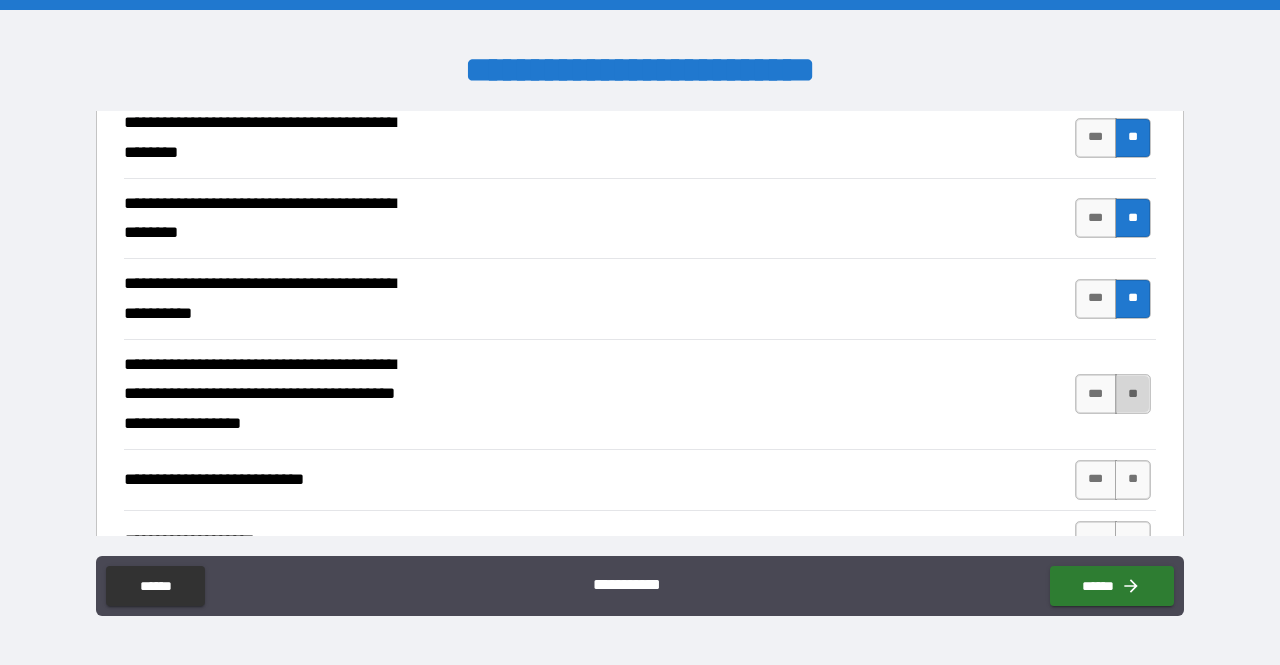 click on "**" at bounding box center [1133, 394] 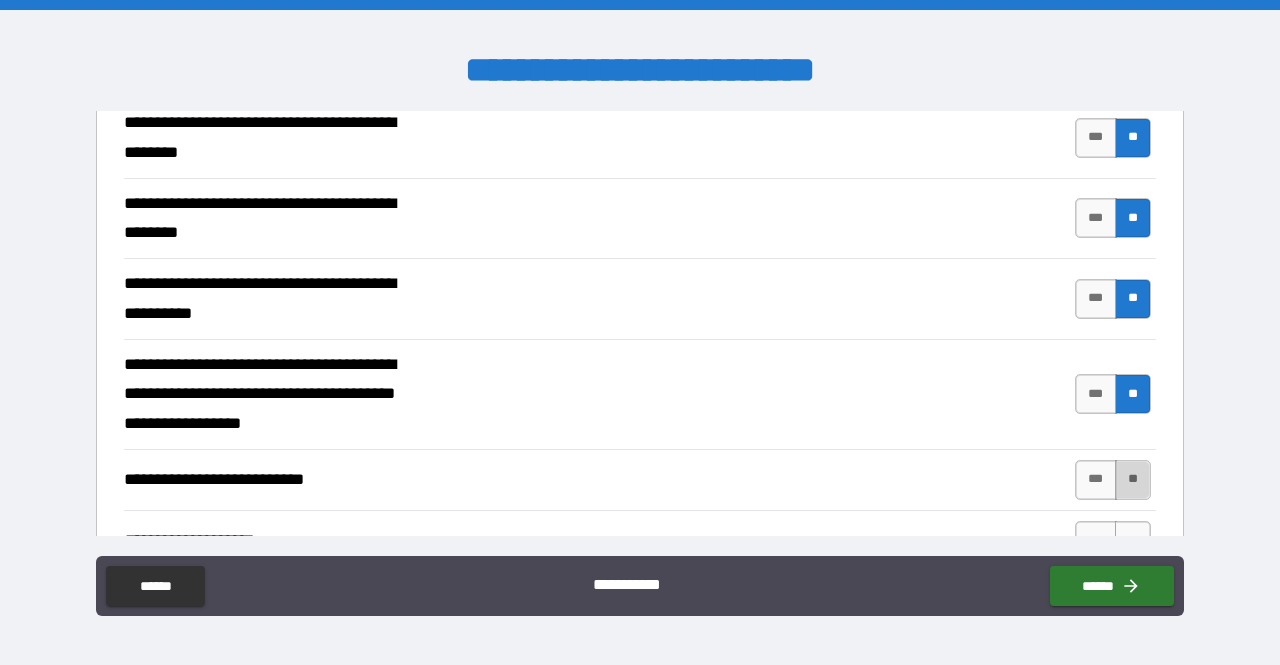 click on "**" at bounding box center [1133, 480] 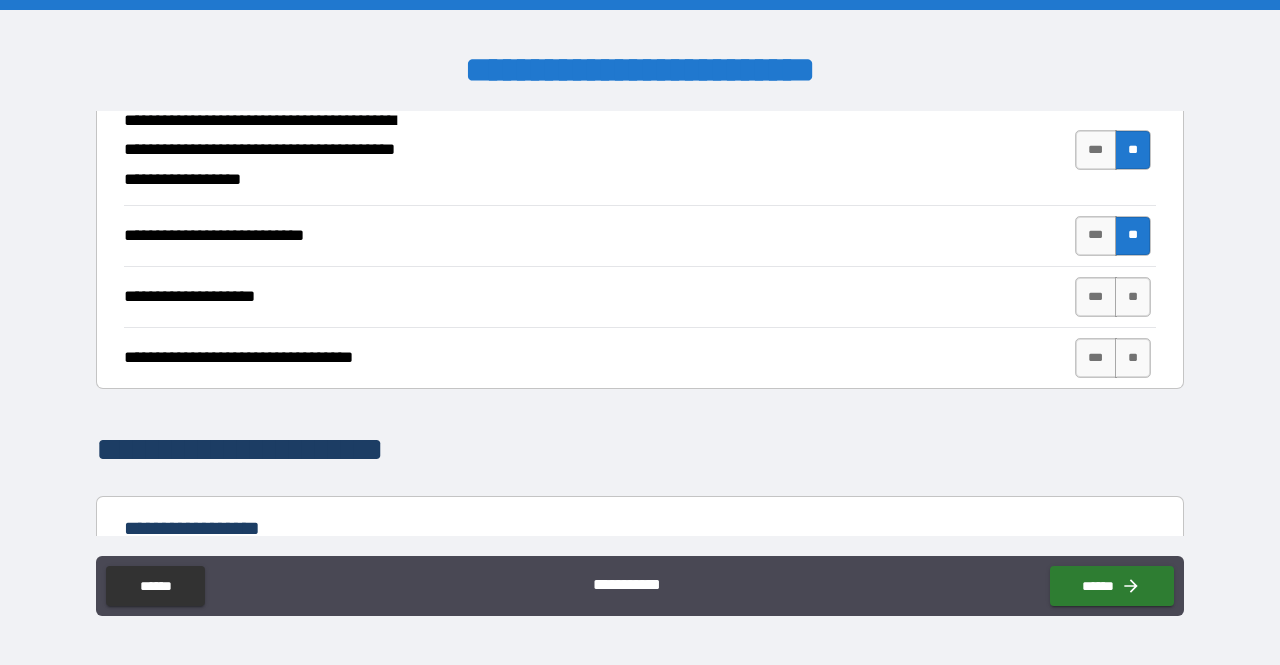 scroll, scrollTop: 842, scrollLeft: 0, axis: vertical 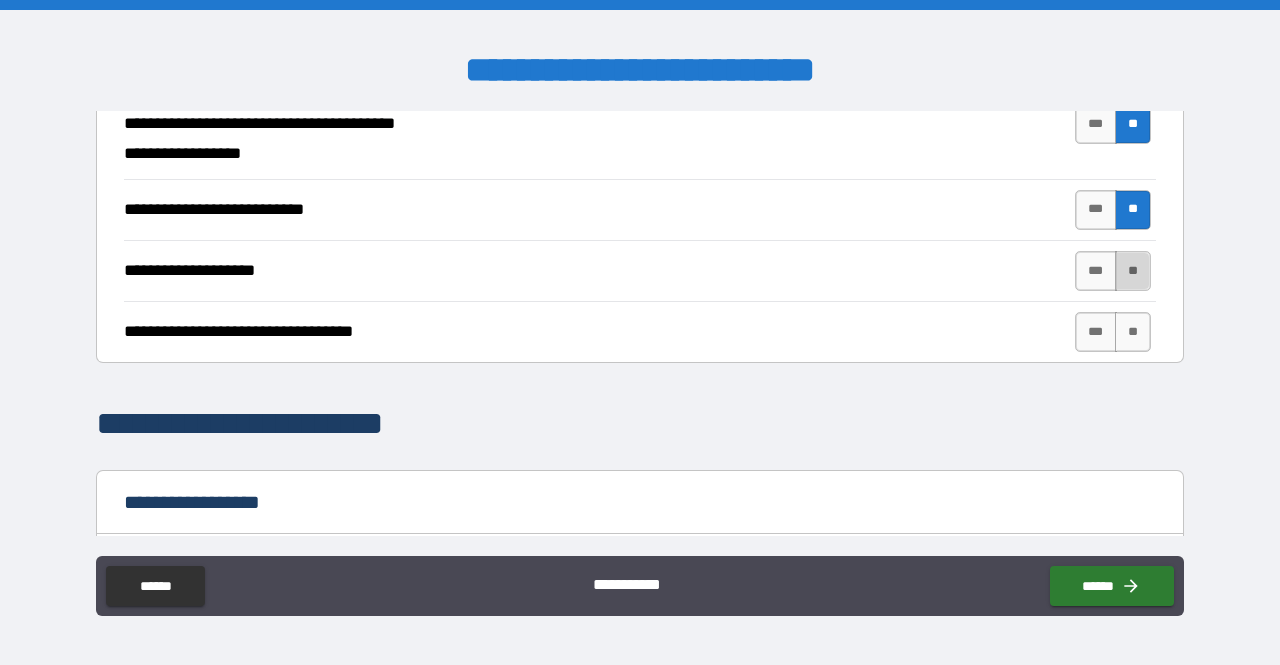 click on "**" at bounding box center (1133, 271) 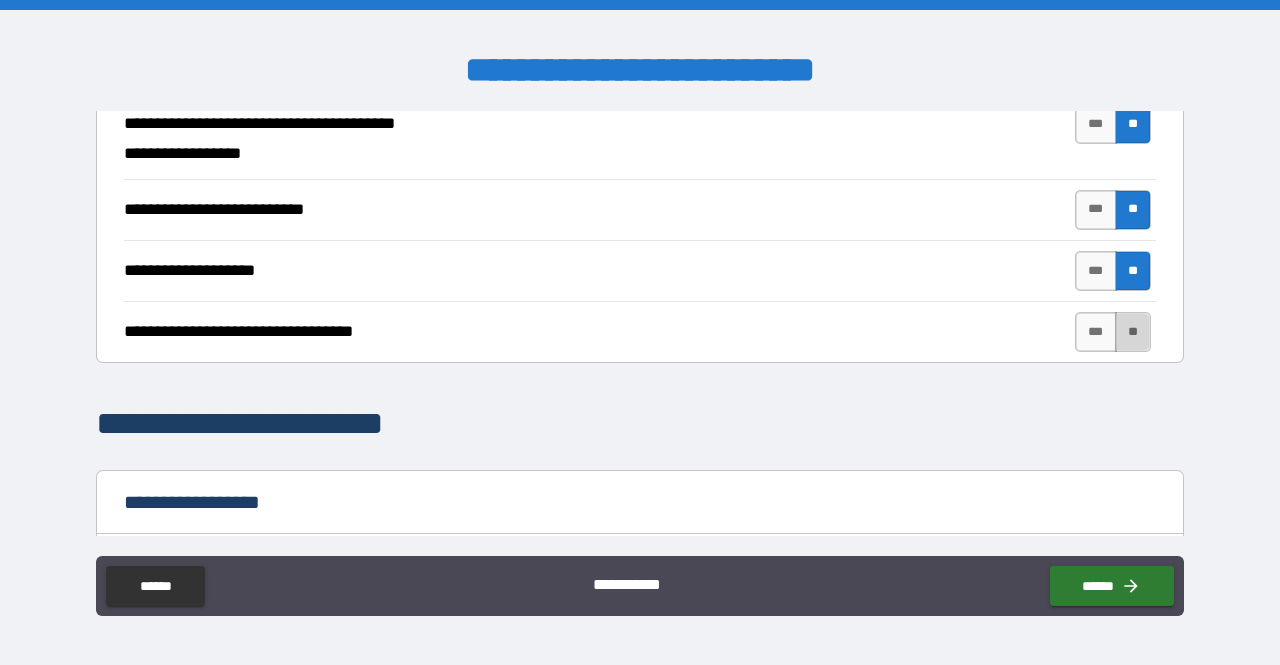 click on "**" at bounding box center [1133, 332] 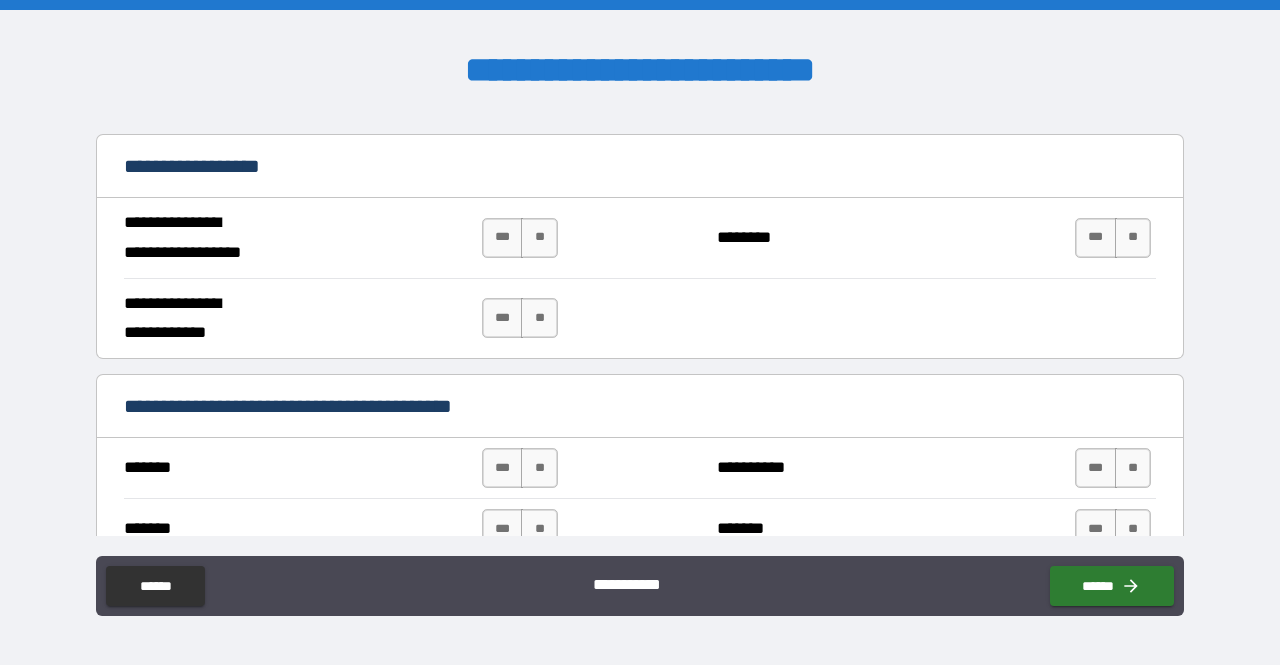 scroll, scrollTop: 1195, scrollLeft: 0, axis: vertical 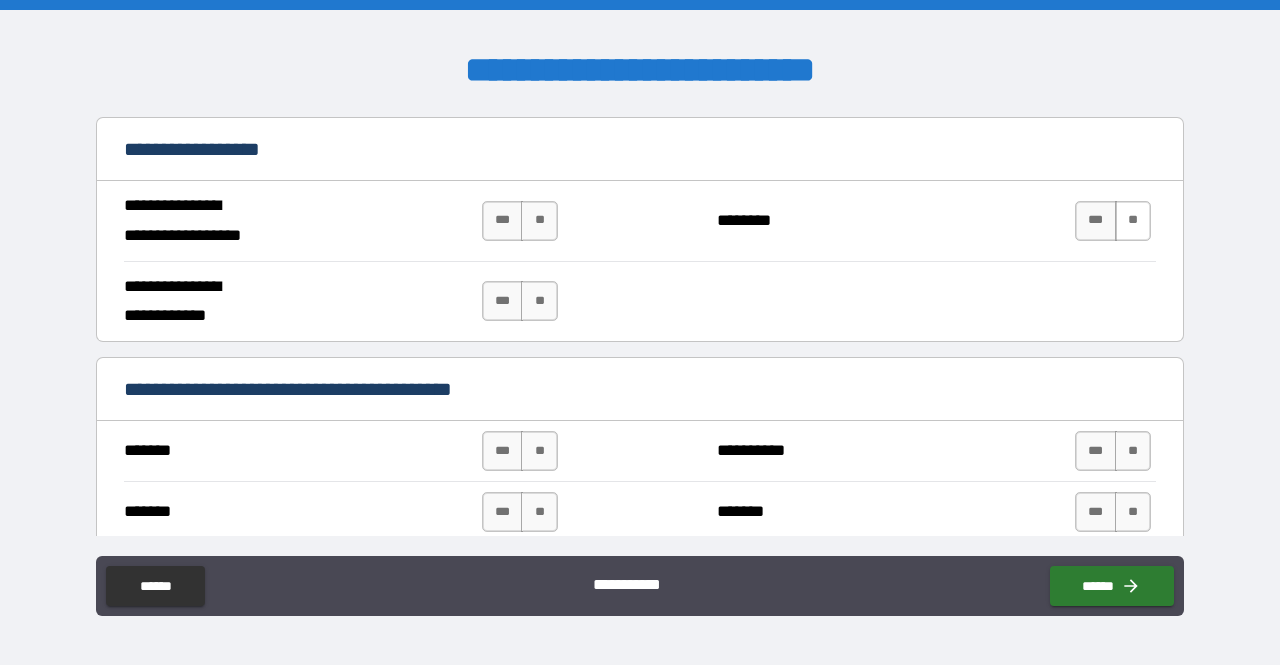 click on "**" at bounding box center (1133, 221) 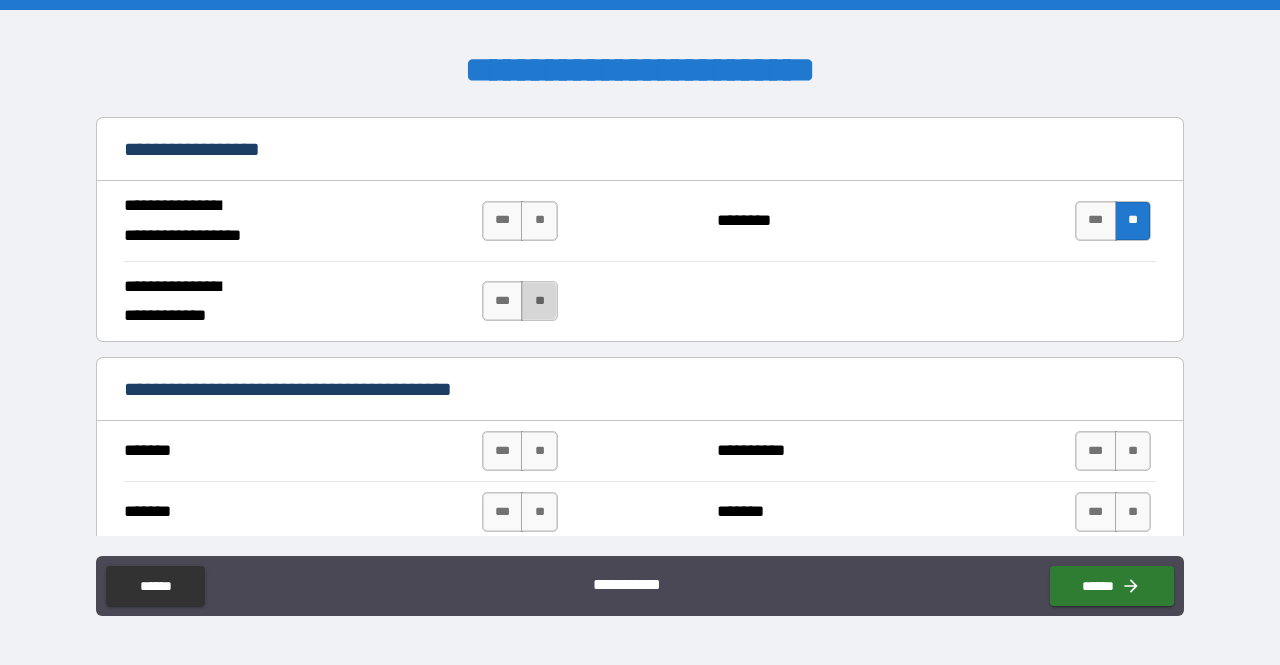 click on "**" at bounding box center [539, 301] 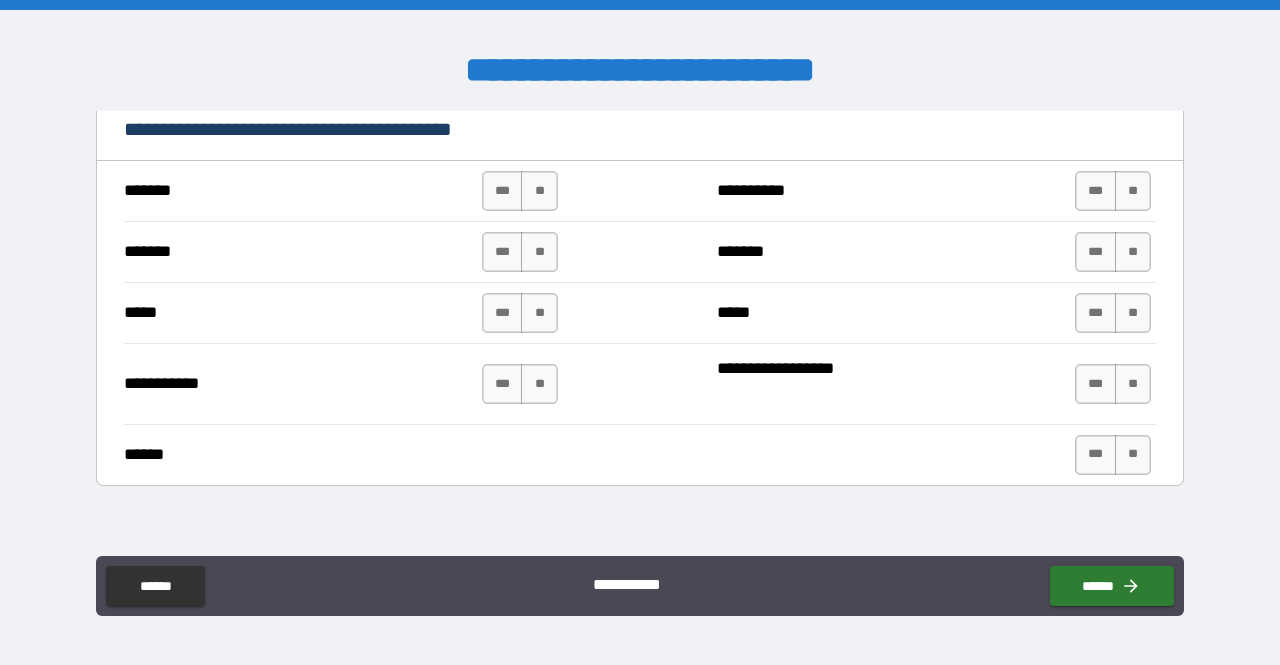 scroll, scrollTop: 1422, scrollLeft: 0, axis: vertical 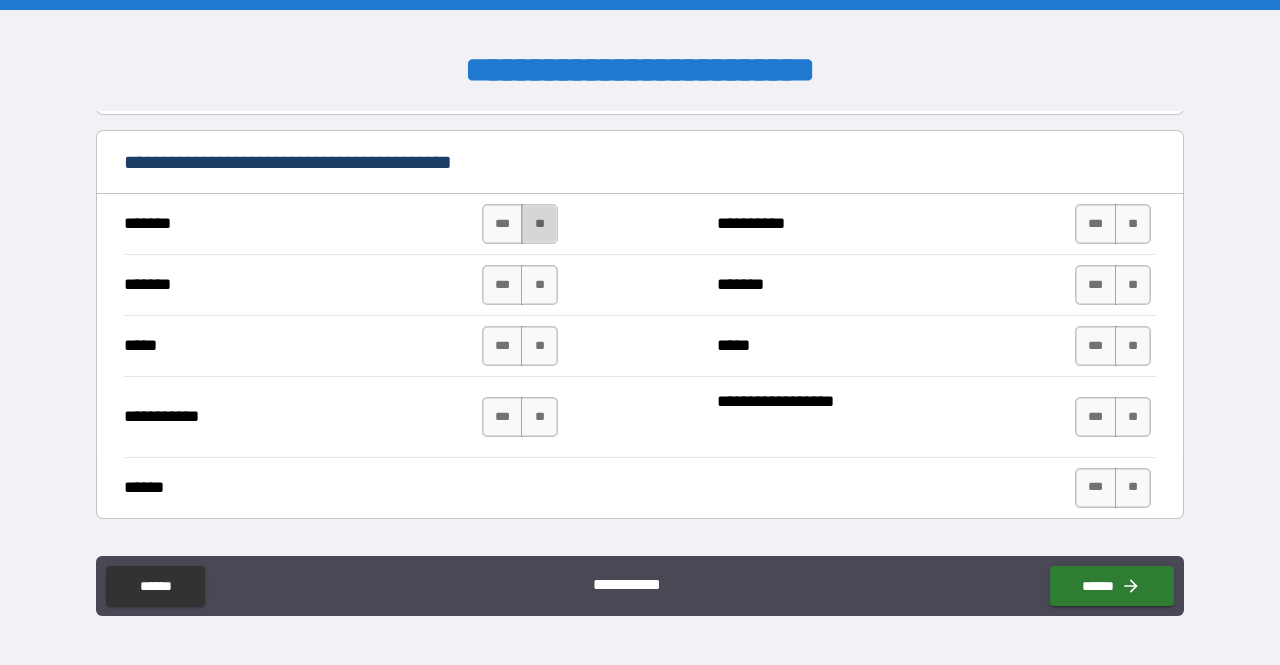 click on "**" at bounding box center (539, 224) 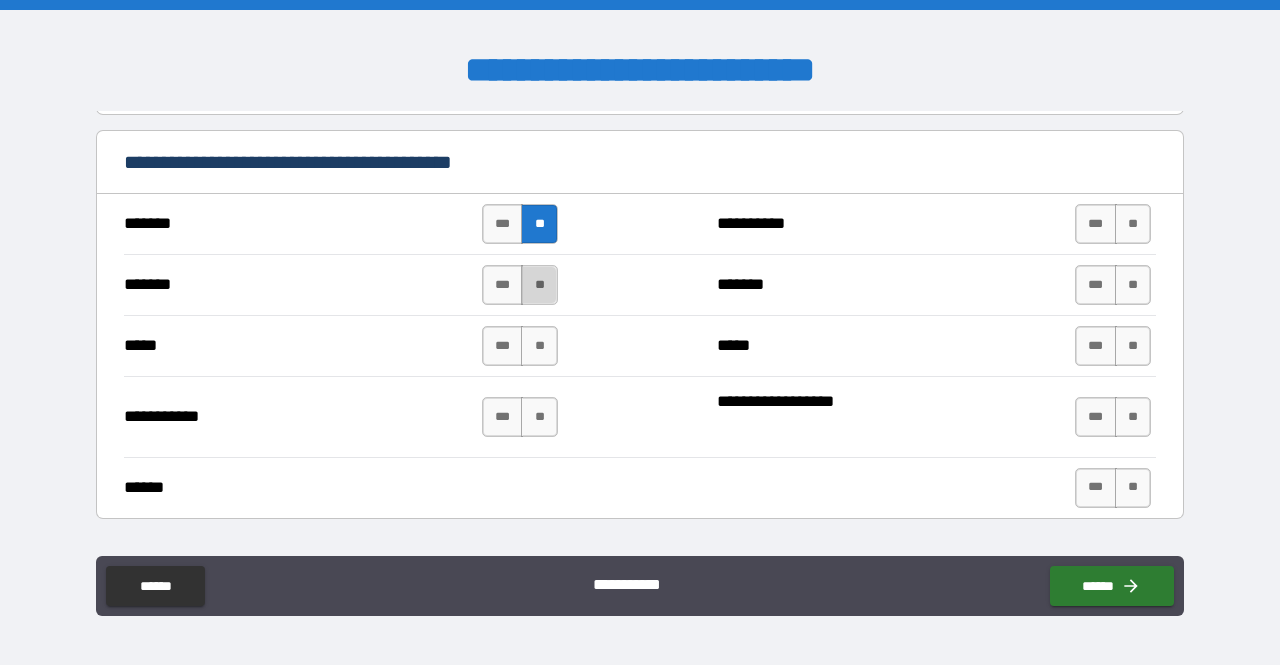 click on "**" at bounding box center (539, 285) 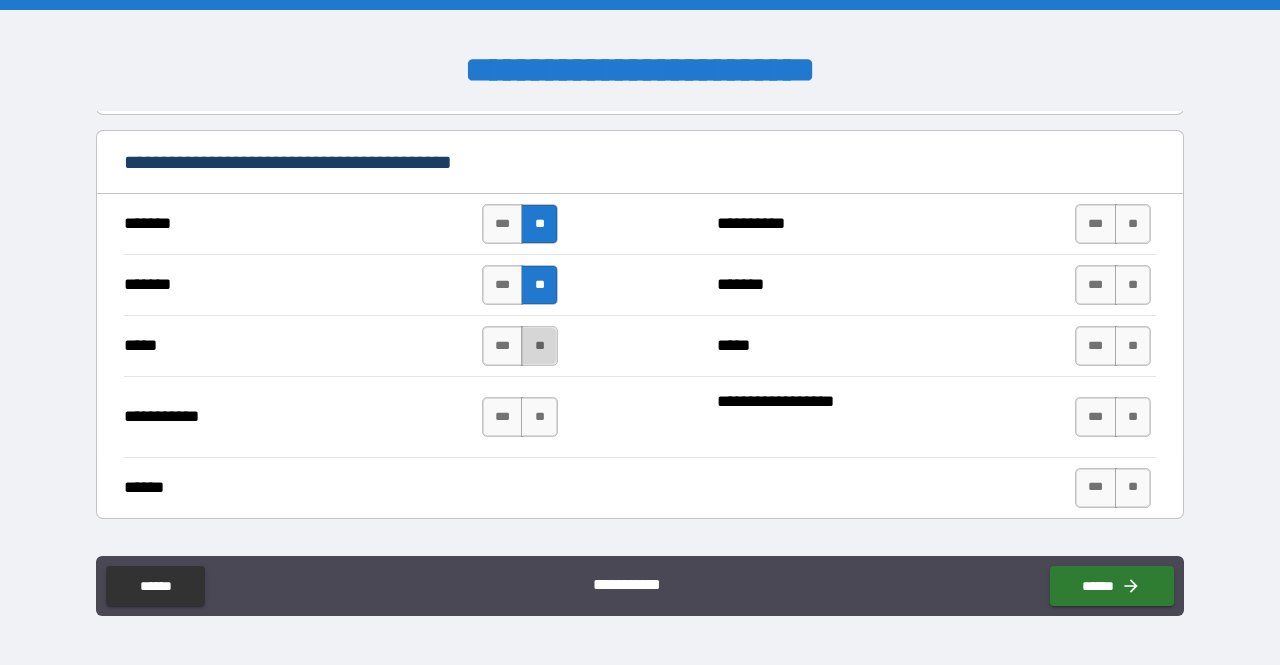 click on "**" at bounding box center [539, 346] 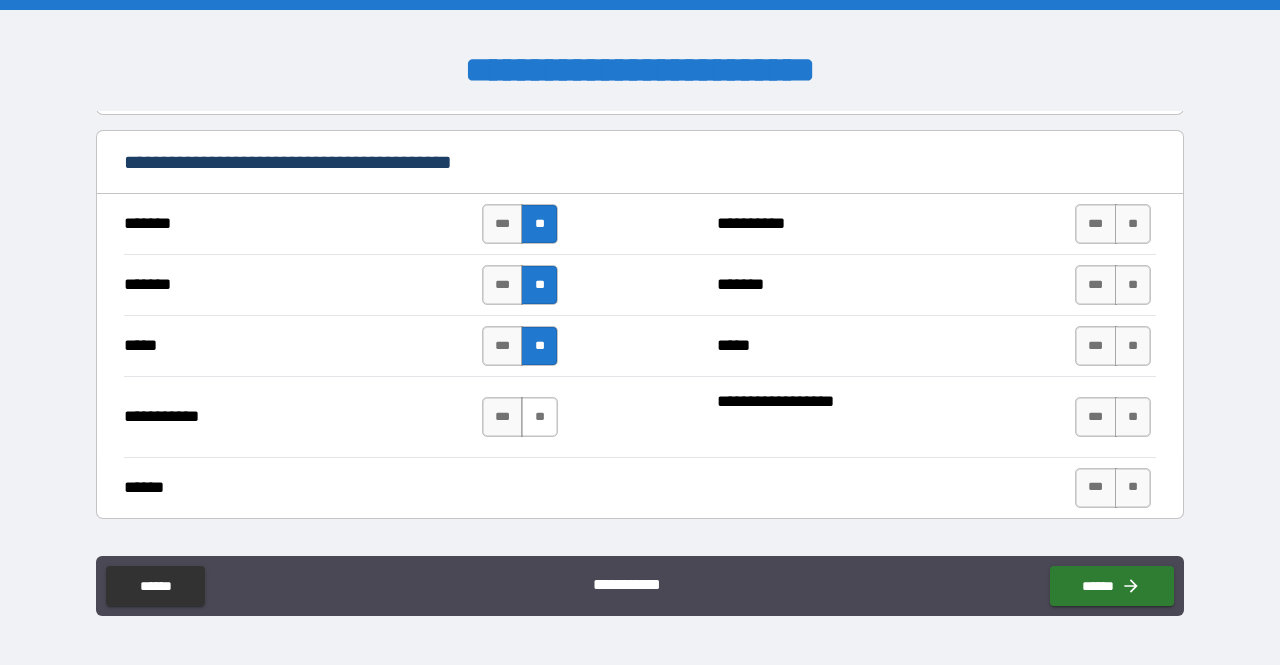click on "**" at bounding box center [539, 417] 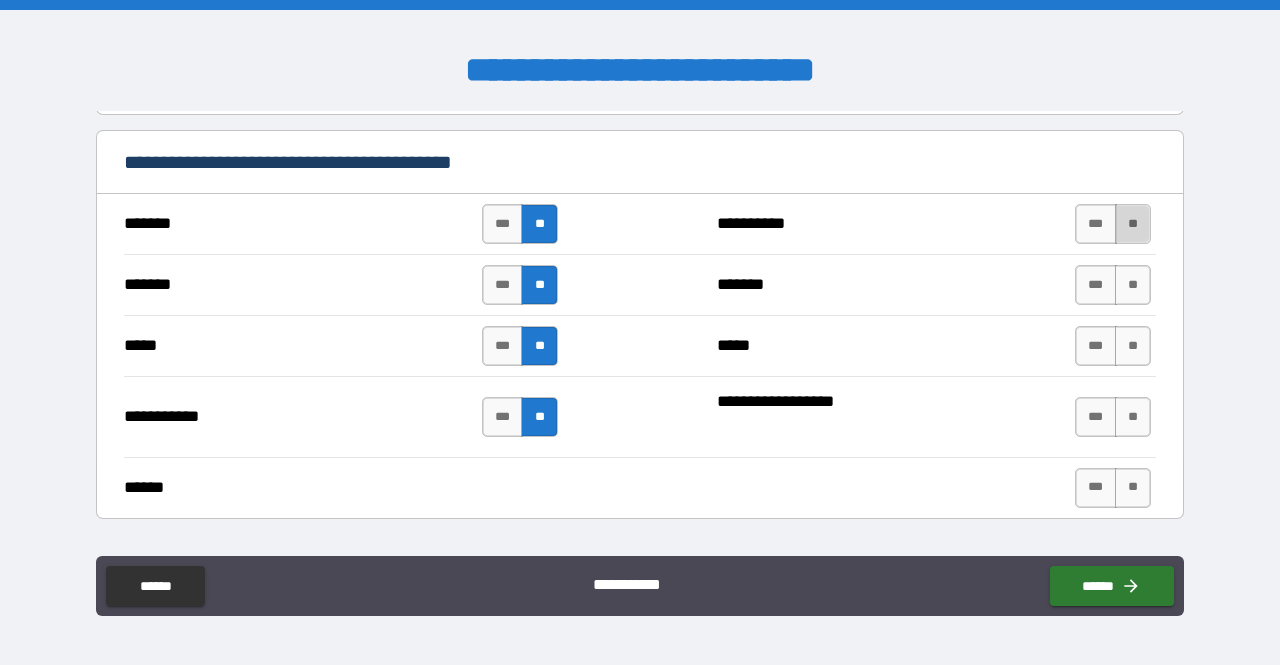 click on "**" at bounding box center (1133, 224) 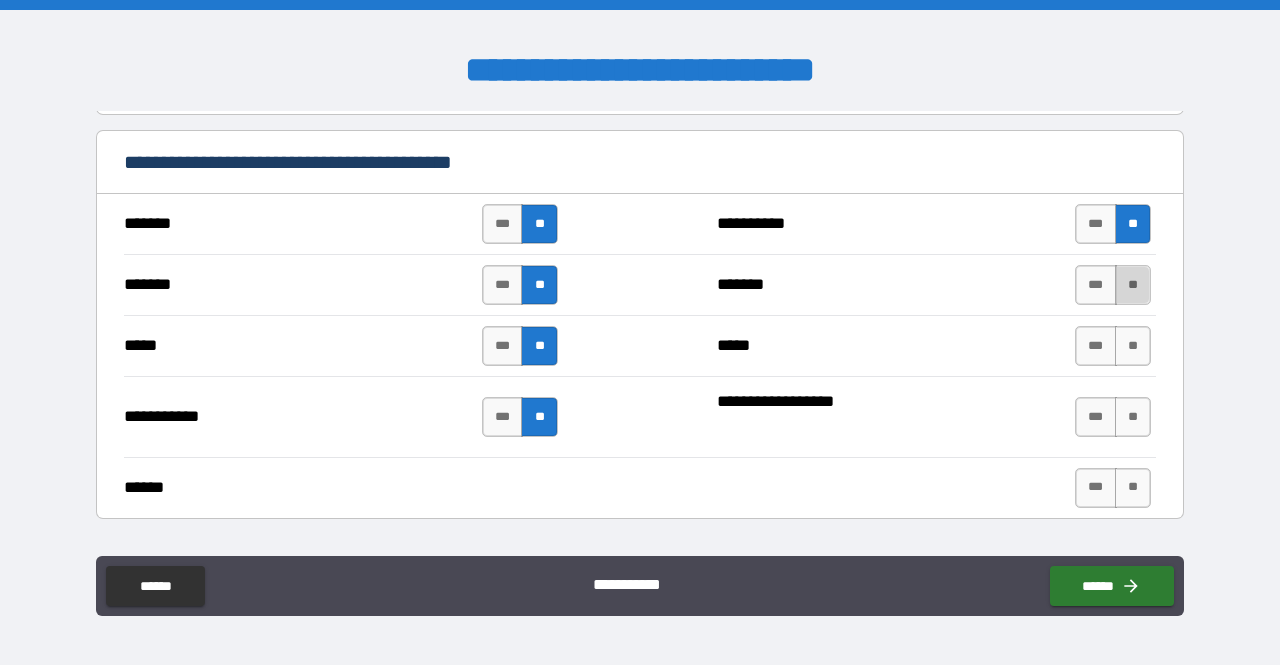 click on "**" at bounding box center [1133, 285] 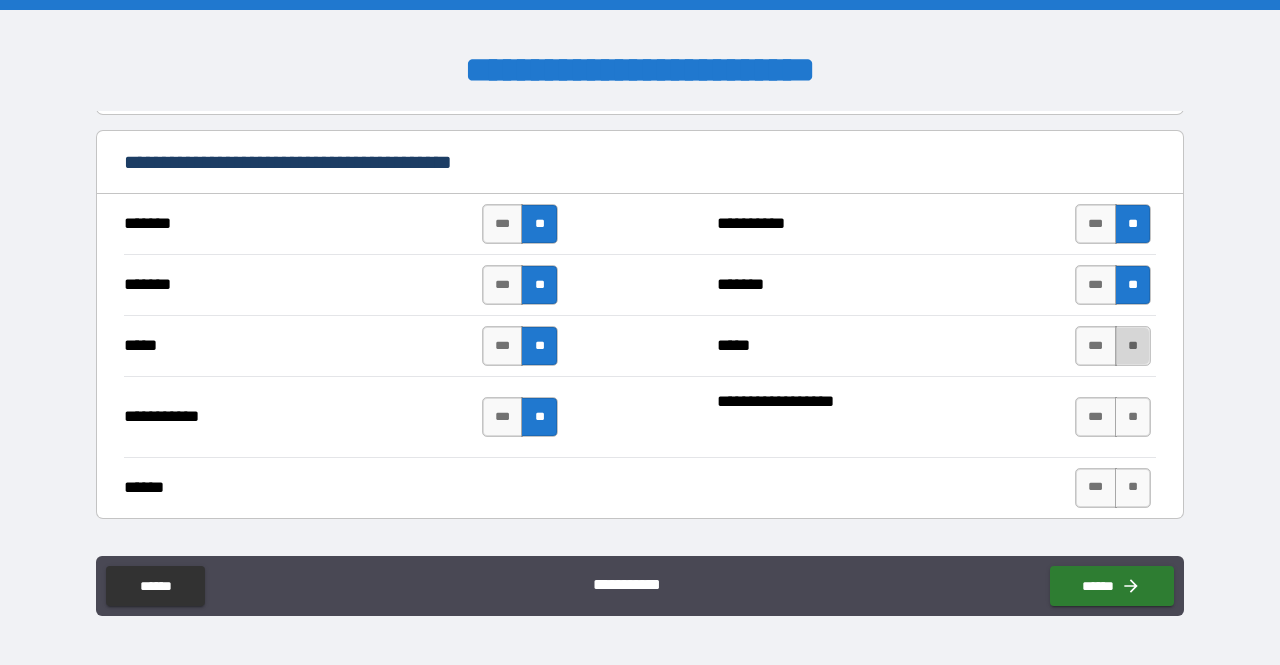 click on "**" at bounding box center [1133, 346] 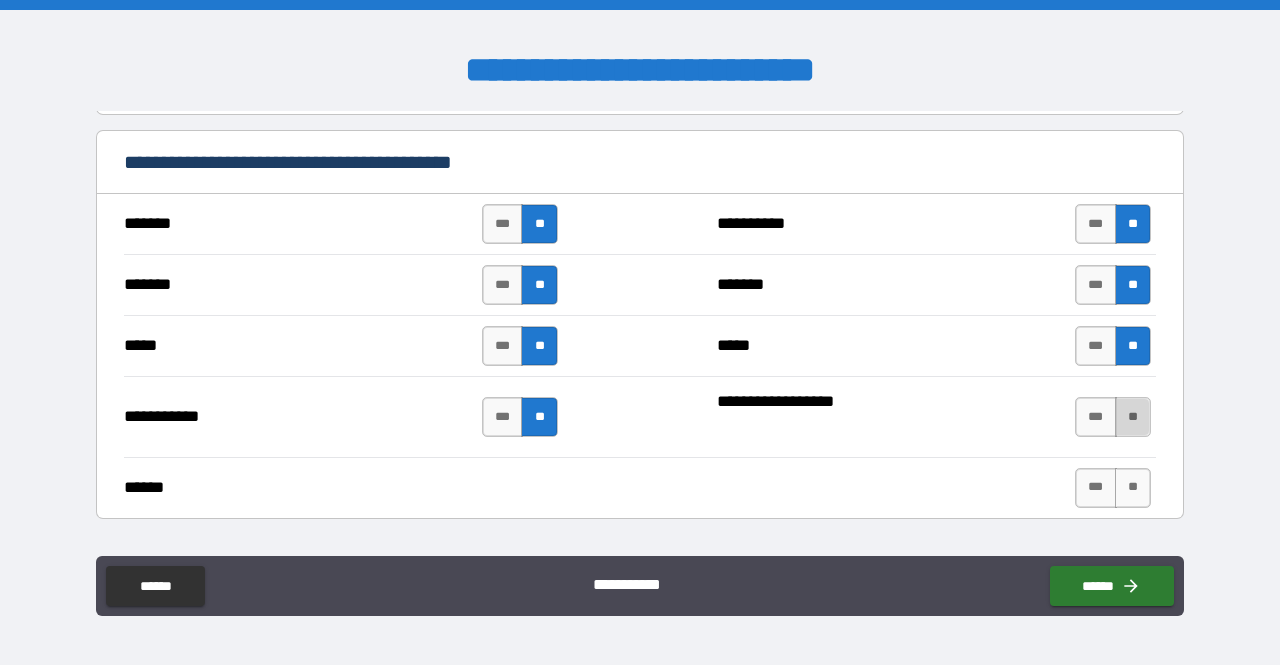 click on "**" at bounding box center (1133, 417) 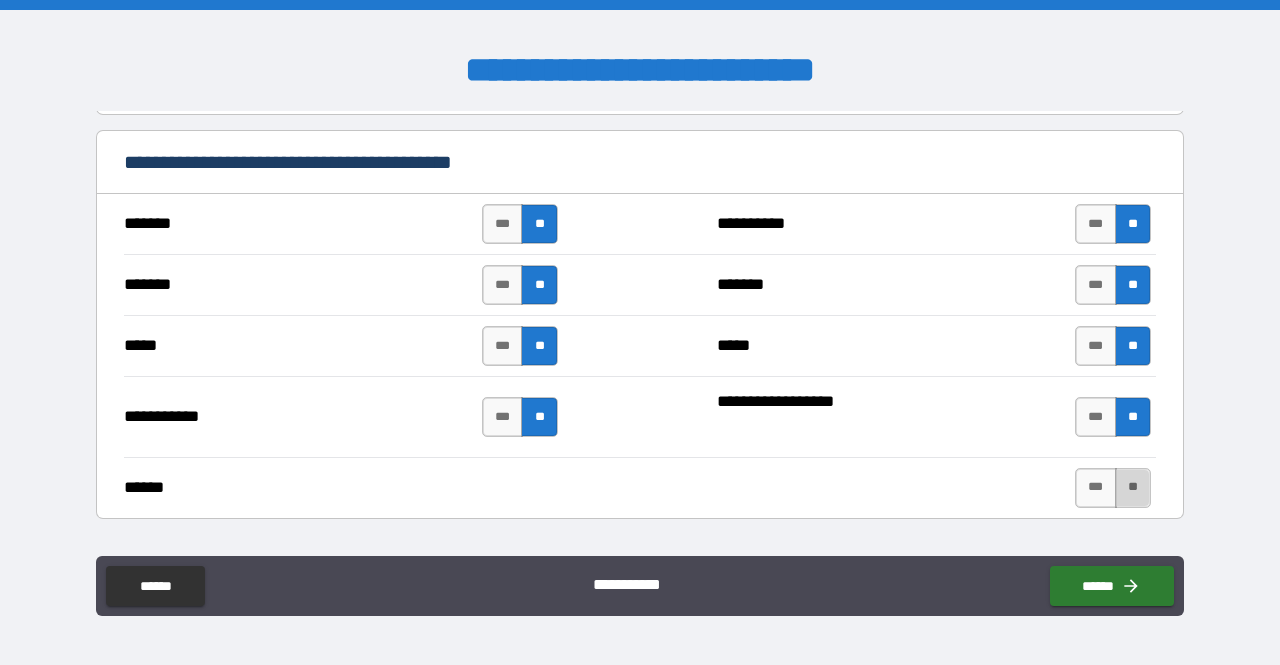 click on "**" at bounding box center (1133, 488) 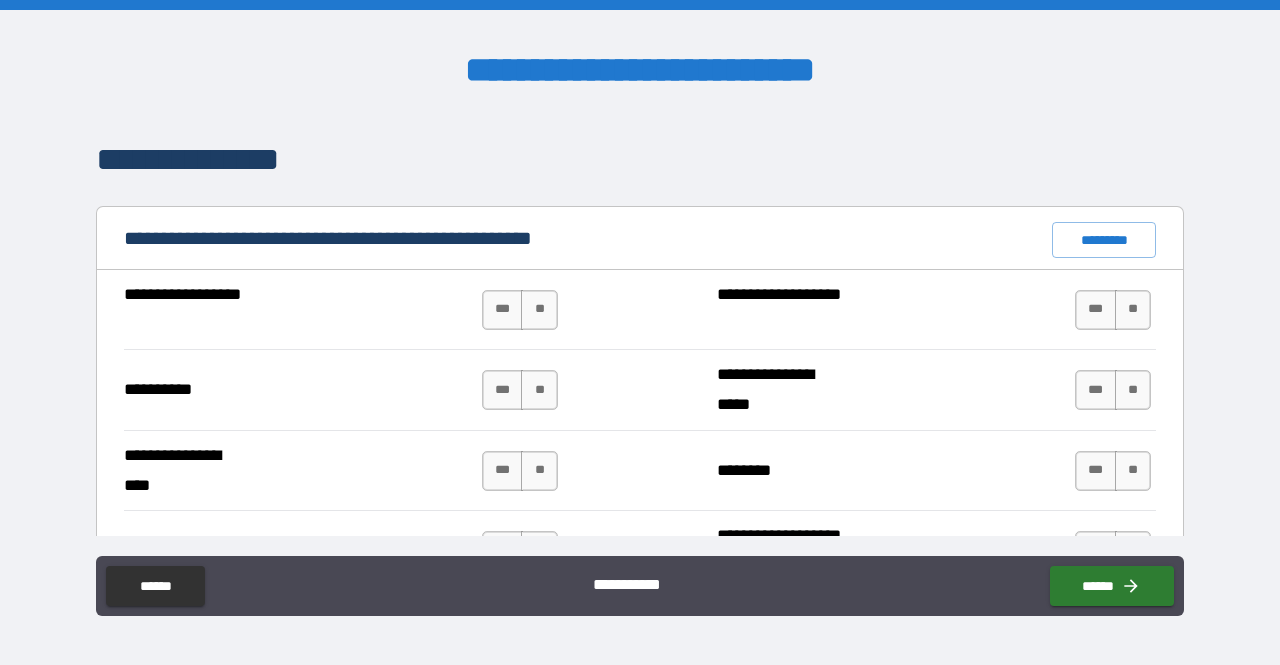 scroll, scrollTop: 1884, scrollLeft: 0, axis: vertical 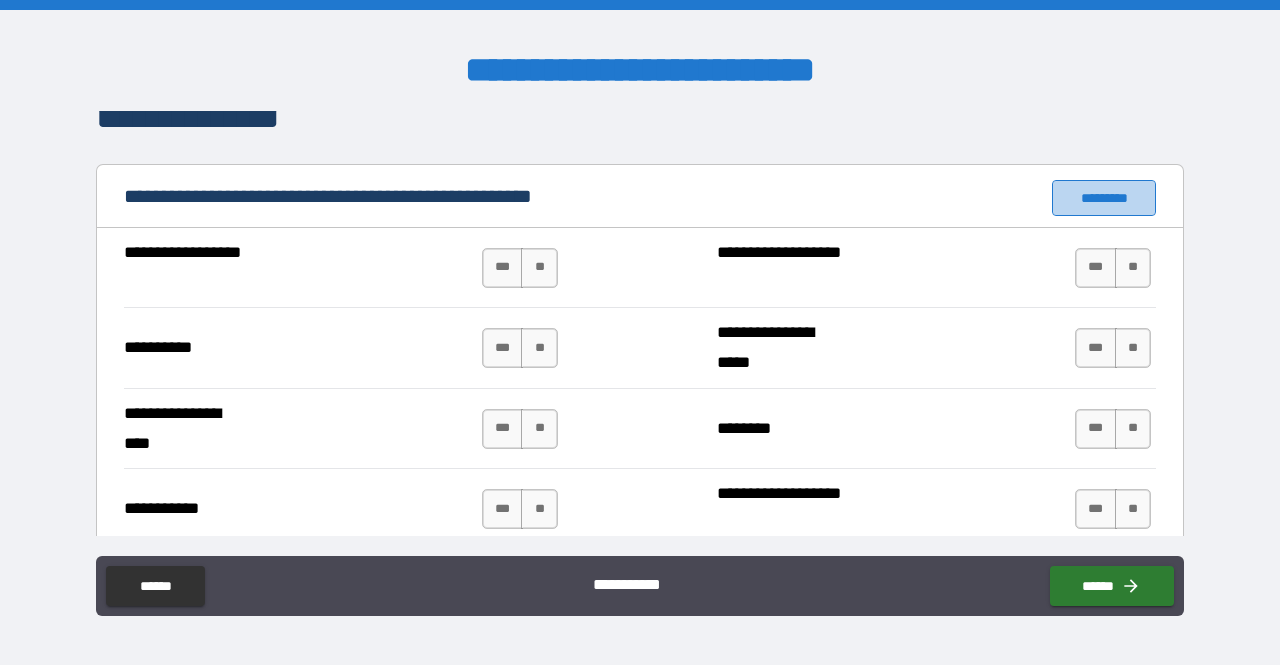 click on "*********" at bounding box center [1104, 198] 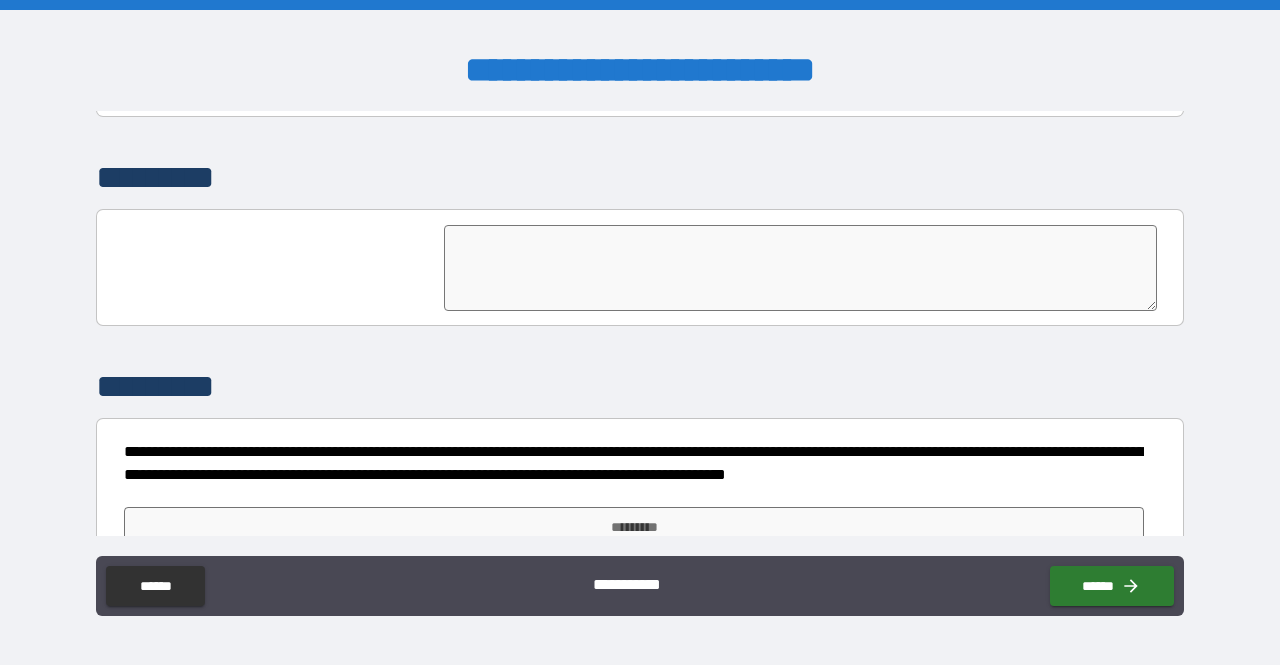 scroll, scrollTop: 4931, scrollLeft: 0, axis: vertical 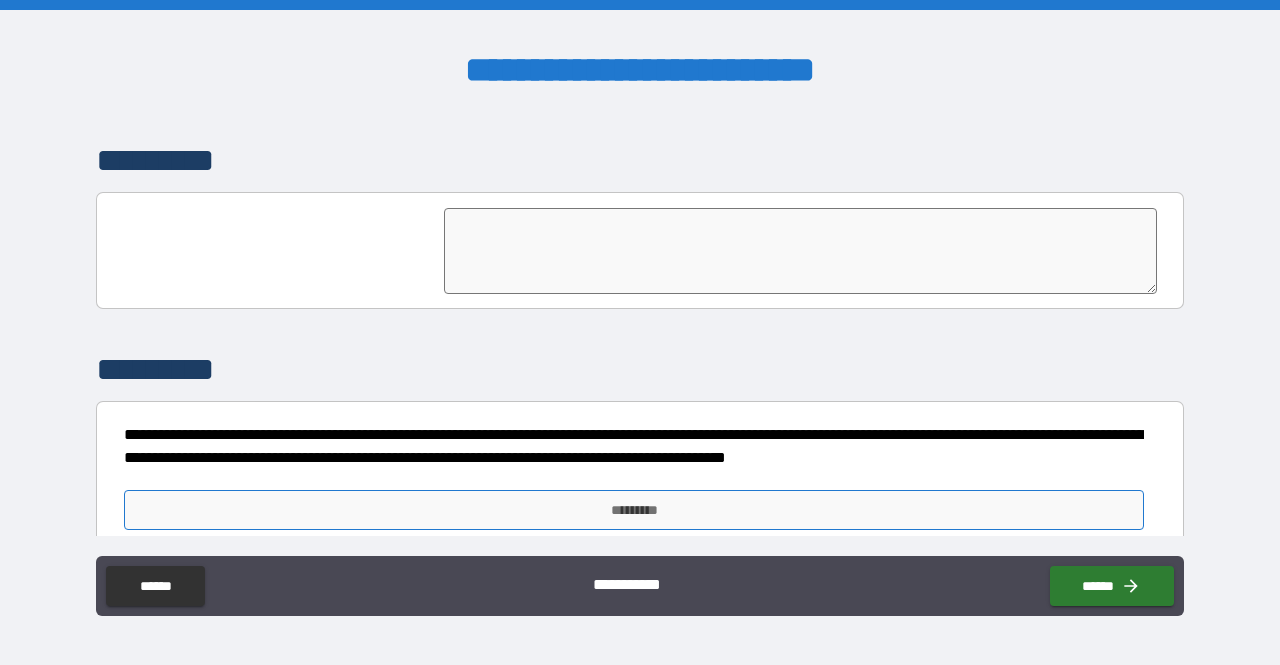 click on "*********" at bounding box center (634, 510) 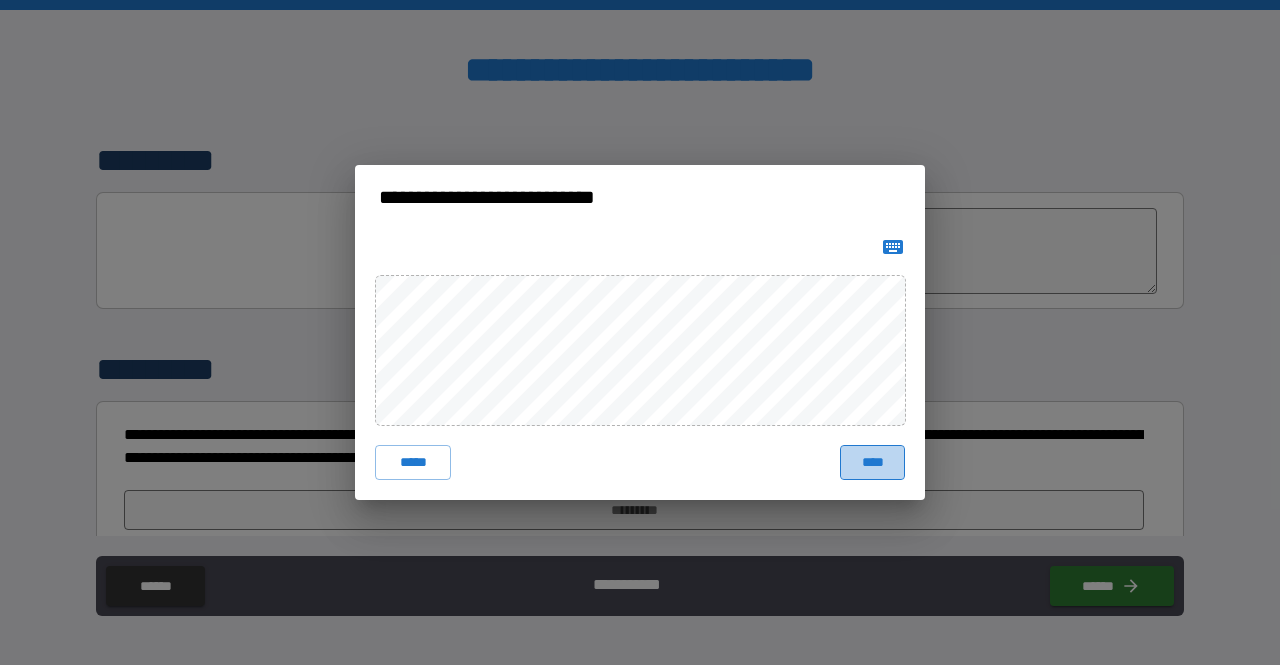 click on "****" at bounding box center (872, 463) 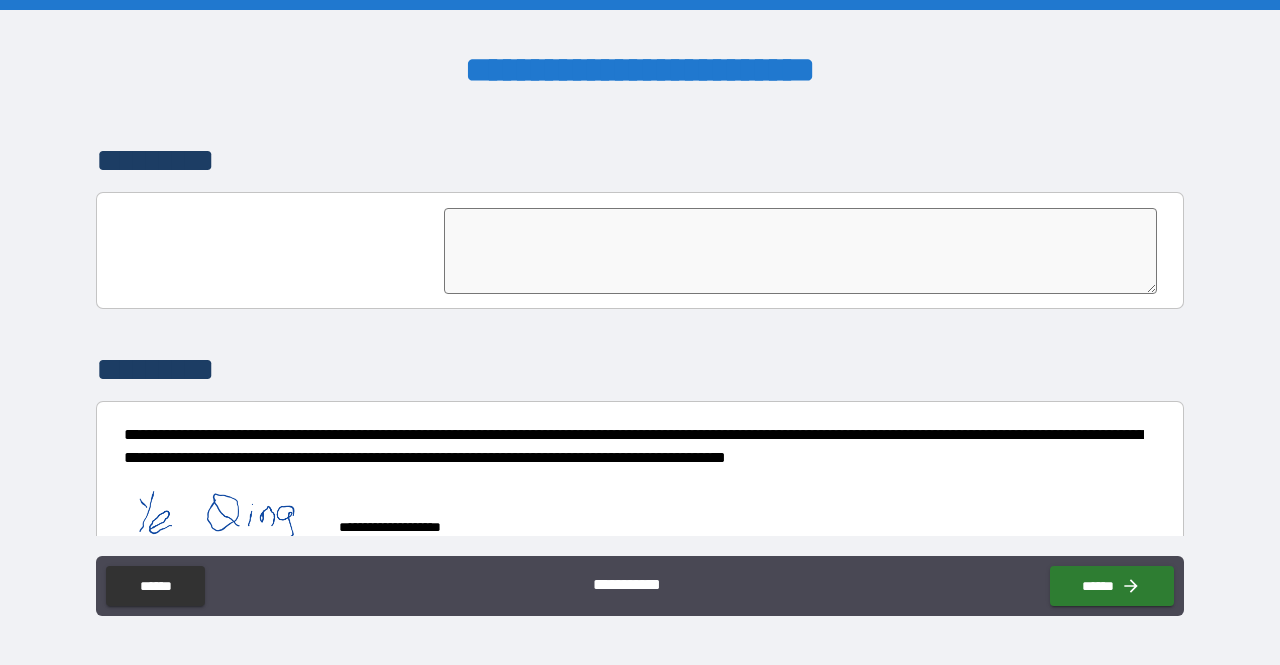 scroll, scrollTop: 4948, scrollLeft: 0, axis: vertical 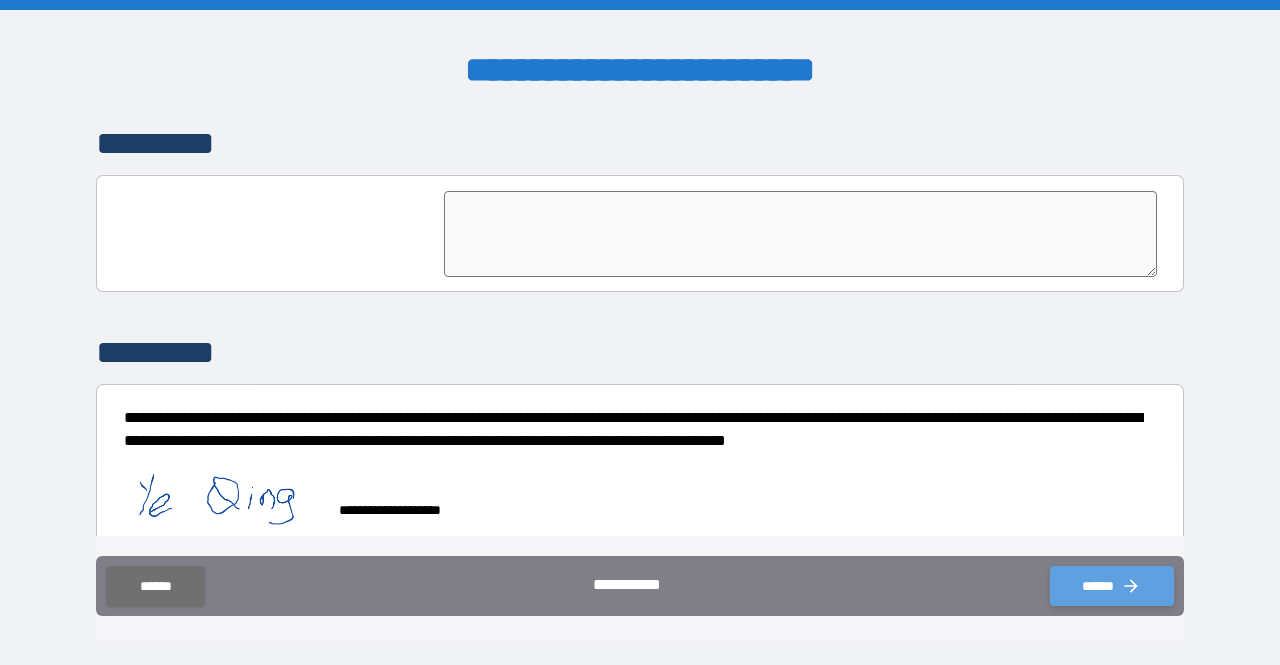 click on "******" at bounding box center [1112, 586] 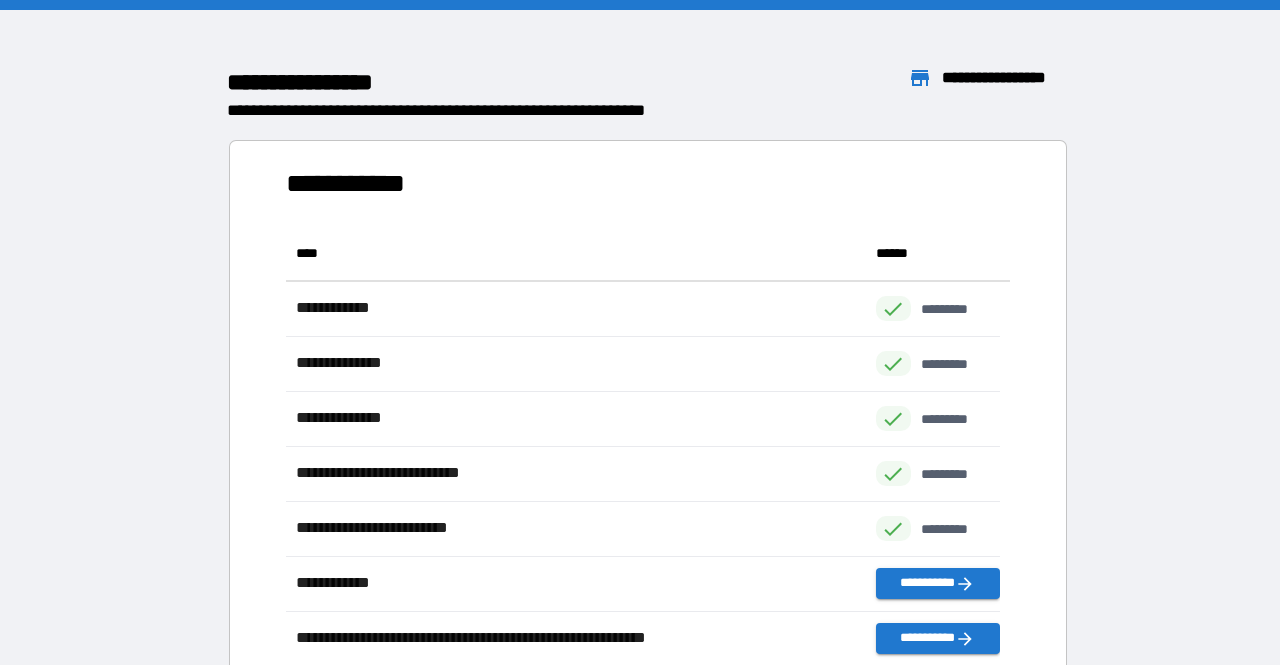 scroll, scrollTop: 16, scrollLeft: 16, axis: both 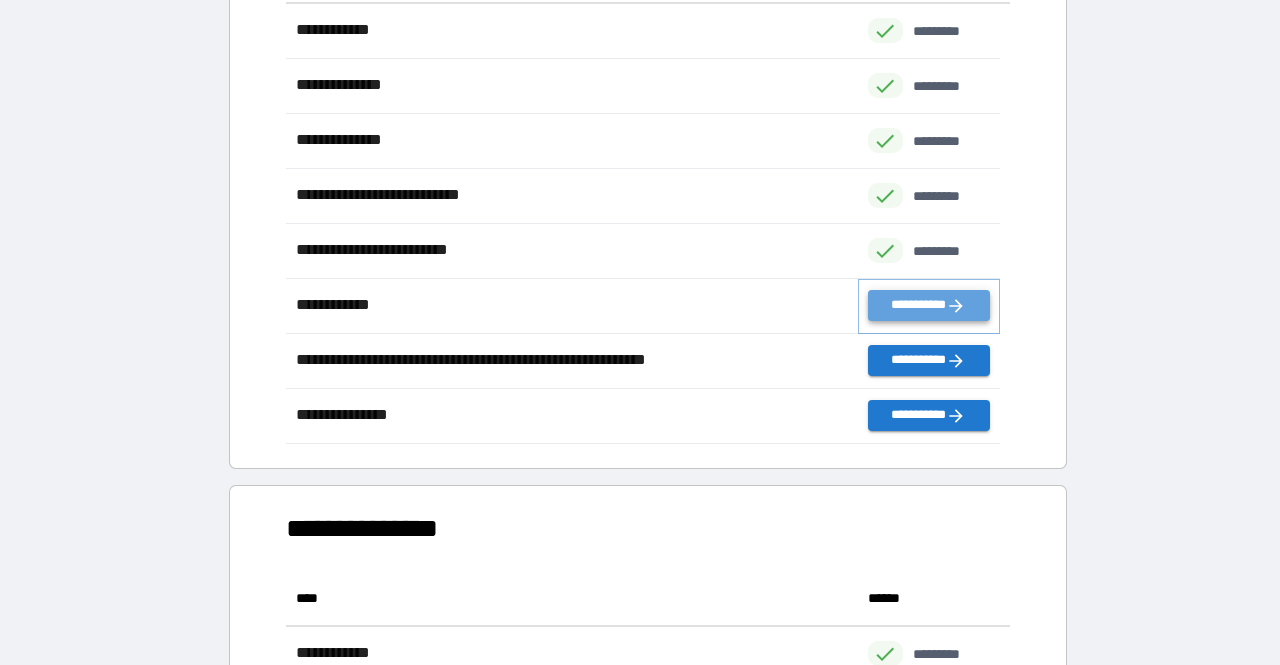 click on "**********" at bounding box center [929, 305] 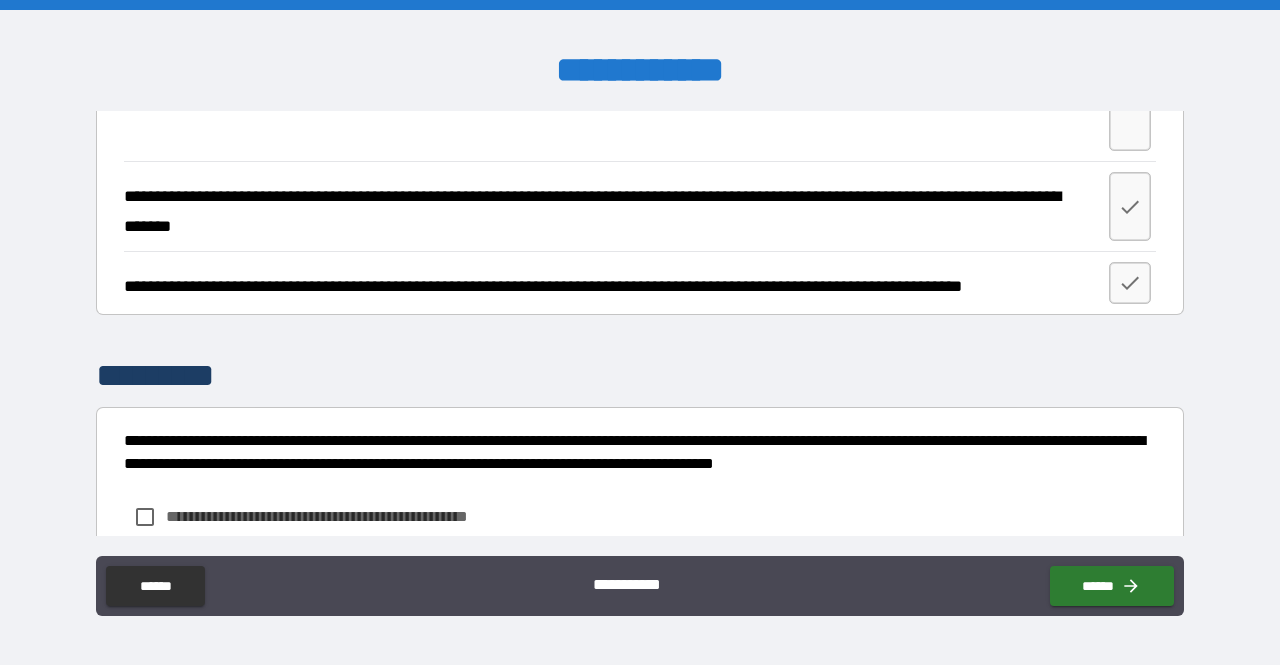 scroll, scrollTop: 3883, scrollLeft: 0, axis: vertical 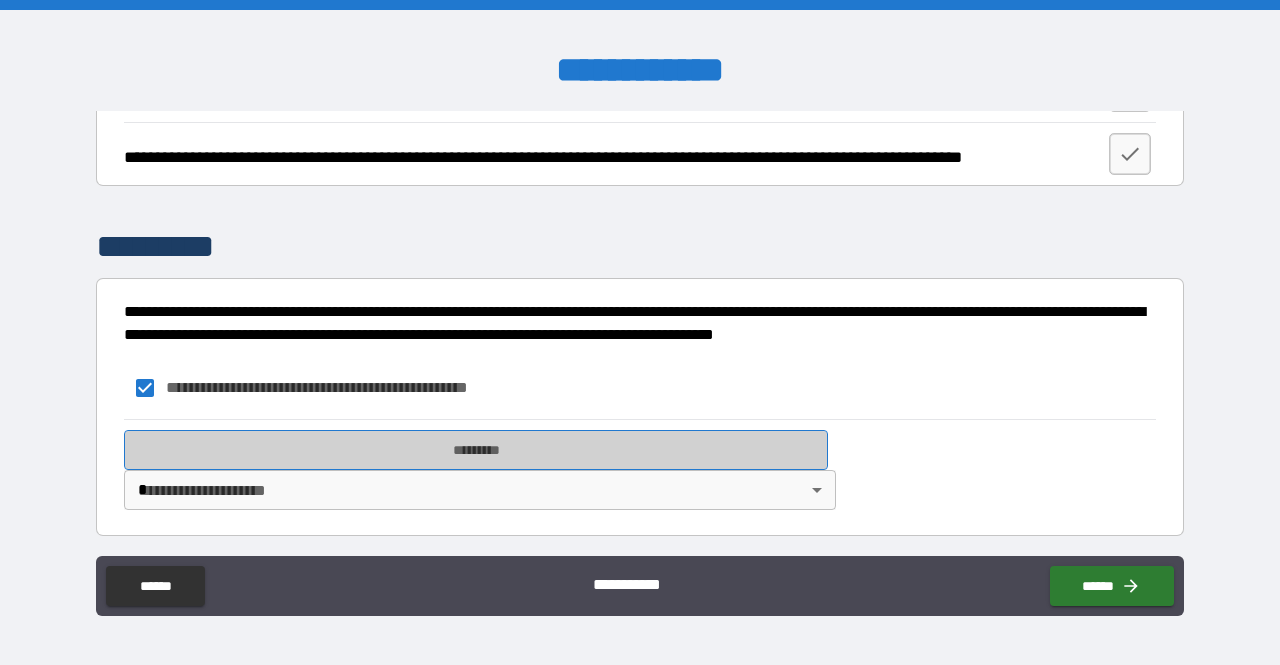 click on "*********" at bounding box center (476, 450) 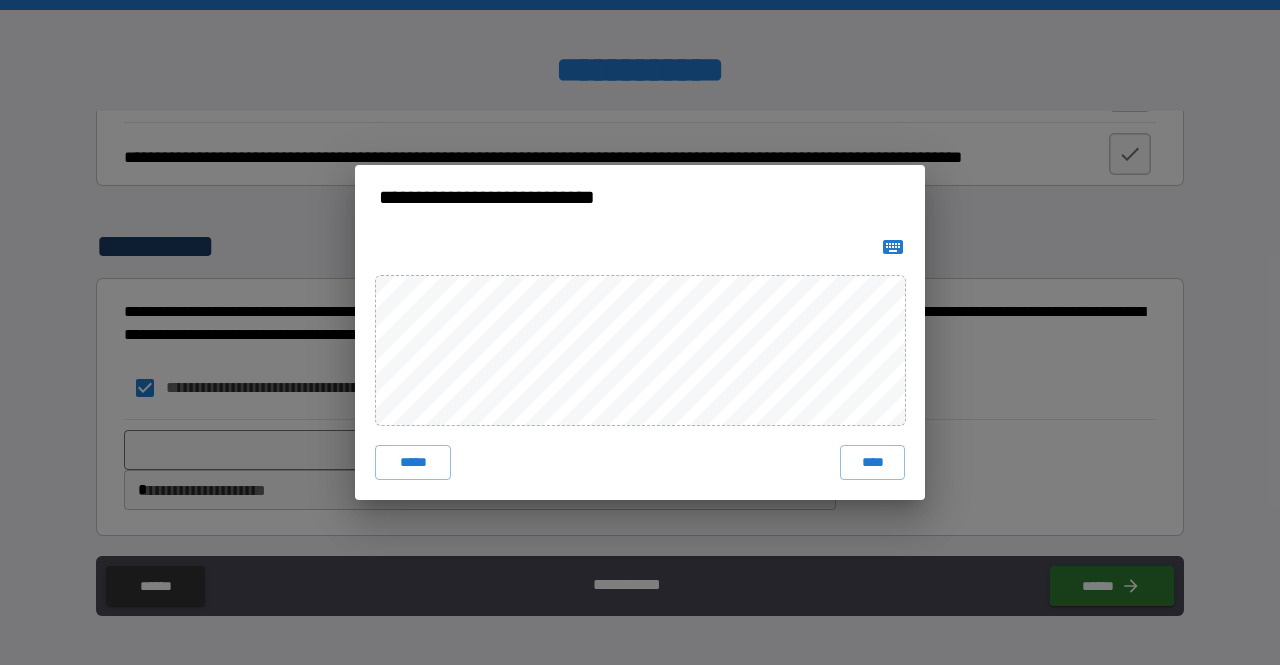 click on "***** ****" at bounding box center (640, 365) 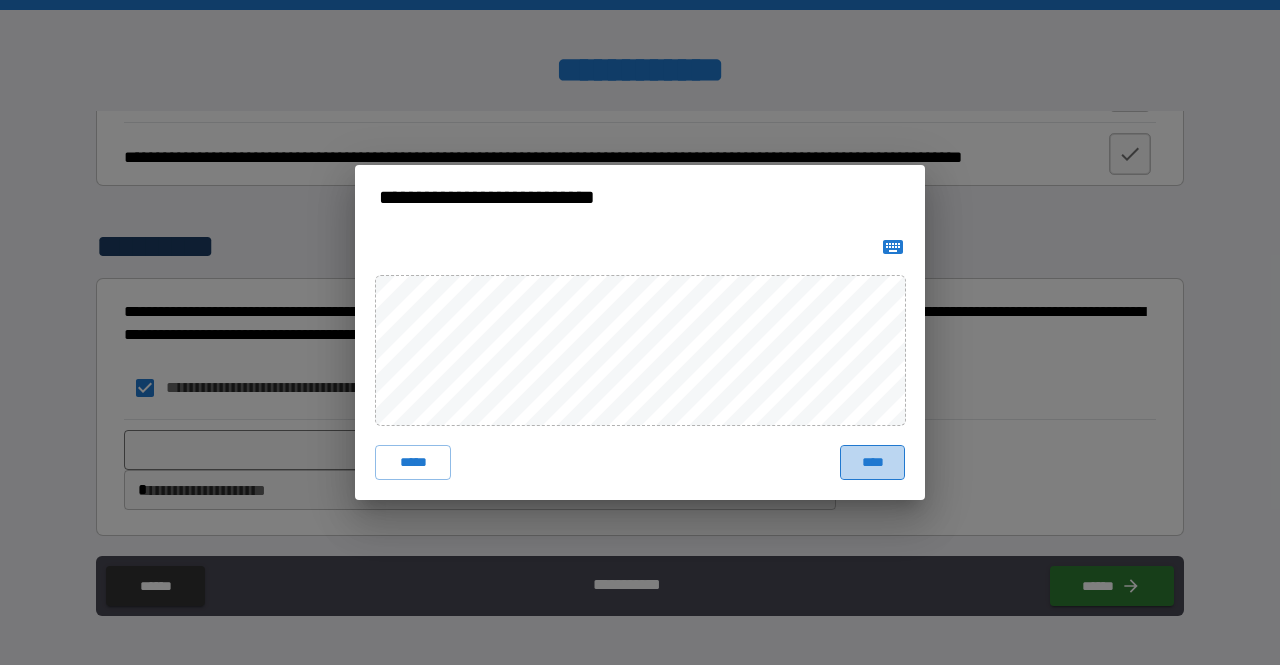 click on "****" at bounding box center (872, 463) 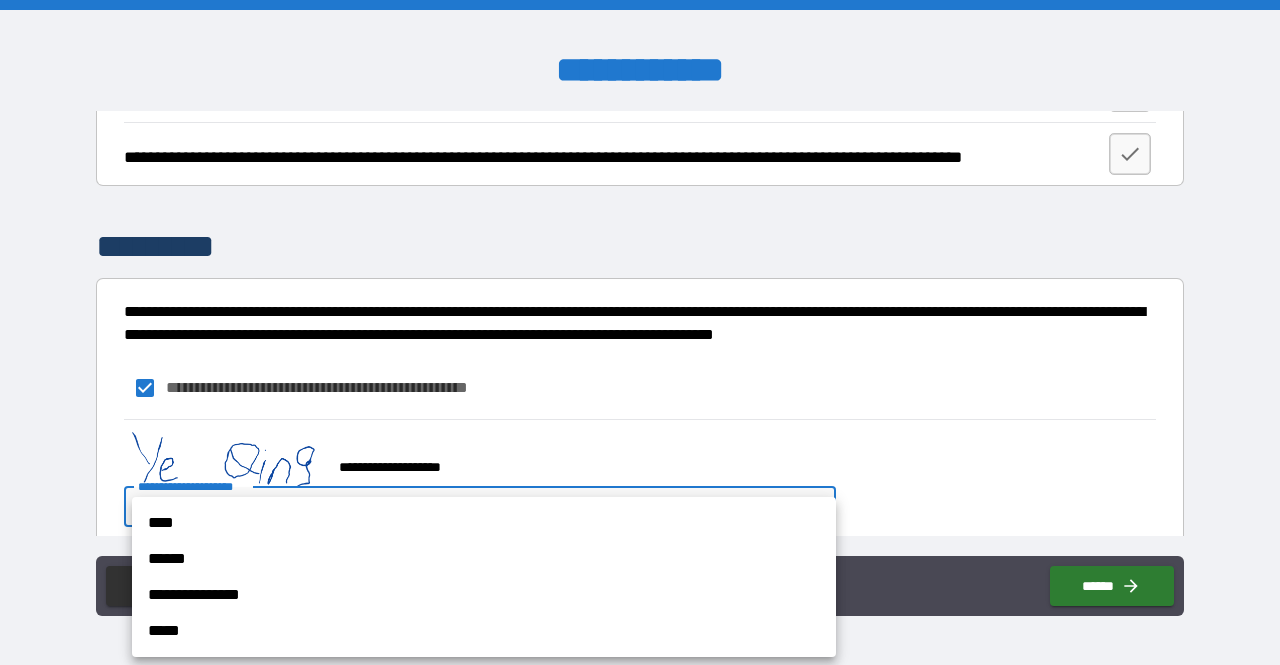 click on "**********" at bounding box center [640, 332] 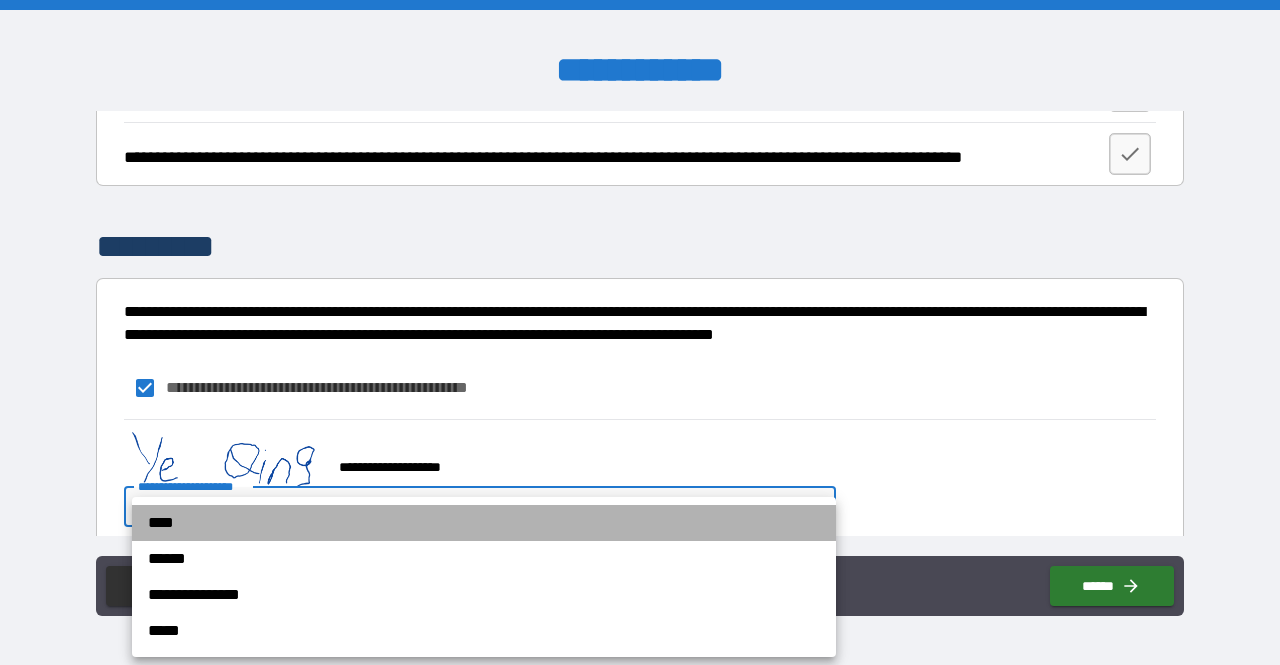 click on "****" at bounding box center [484, 523] 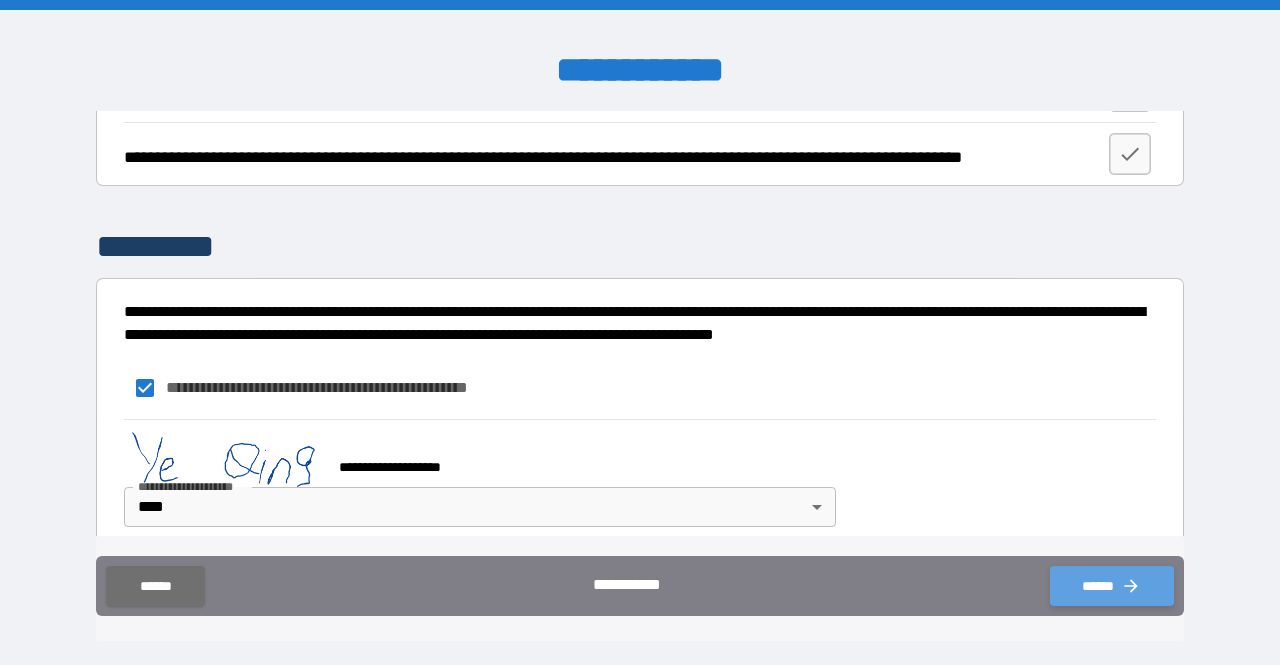 click on "******" at bounding box center [1112, 586] 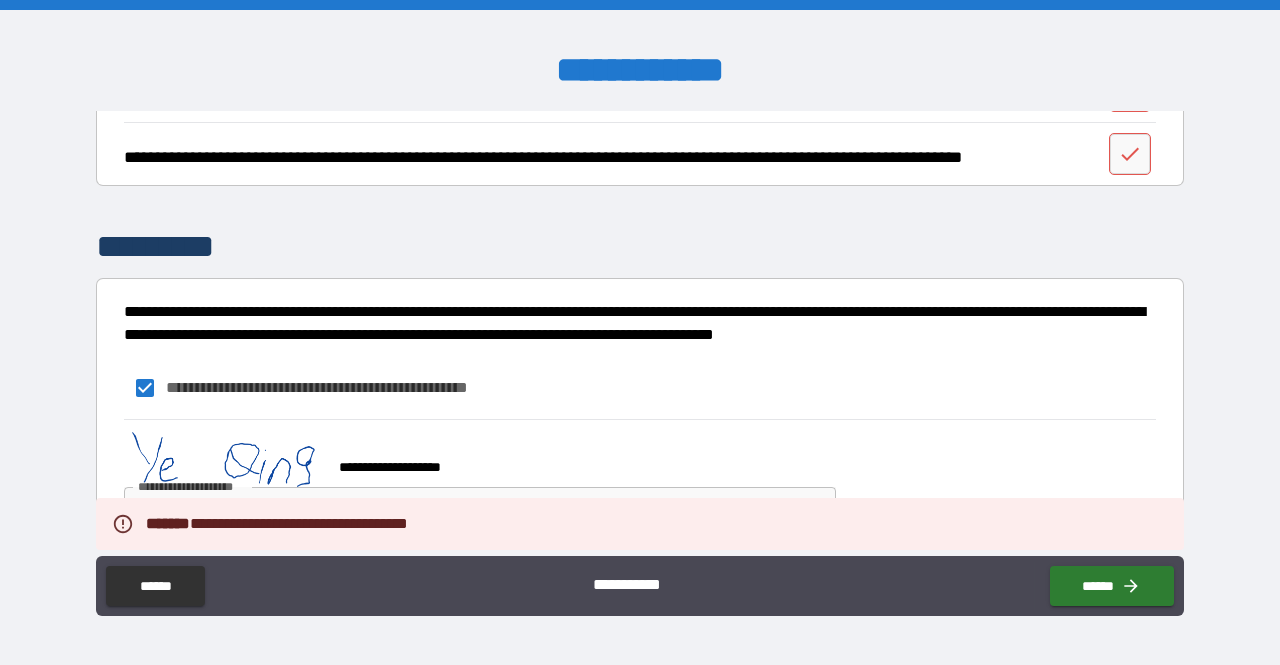 scroll, scrollTop: 3511, scrollLeft: 0, axis: vertical 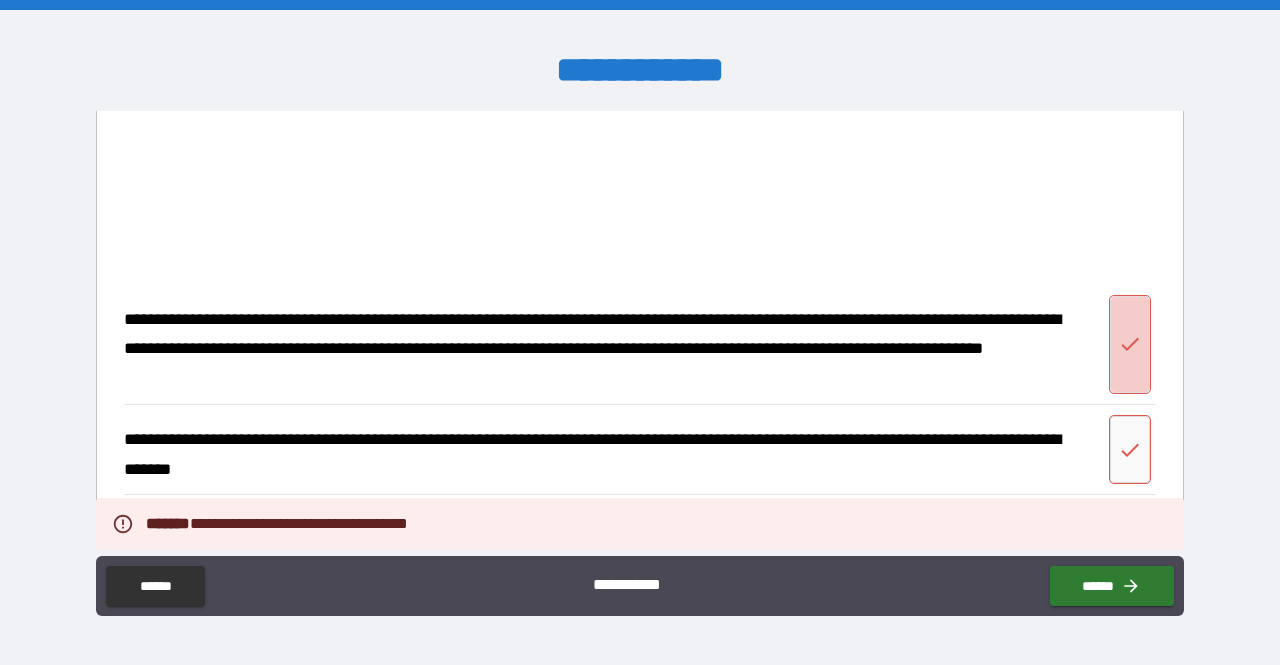 click at bounding box center (1130, 344) 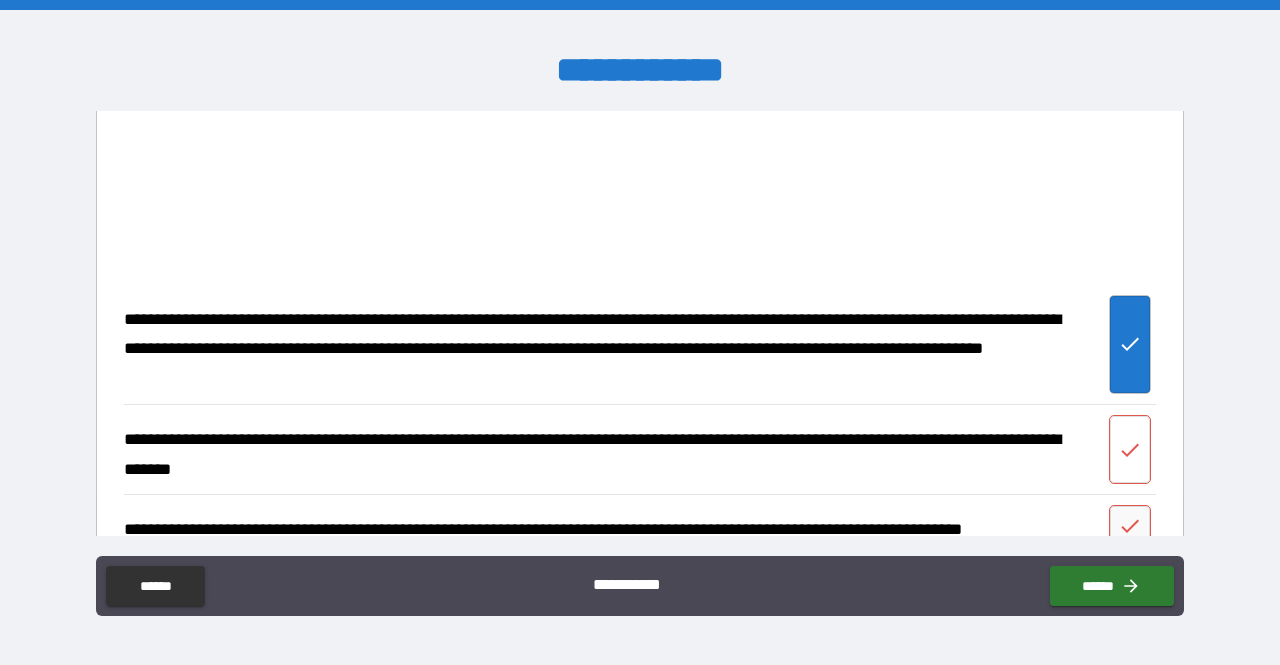 click 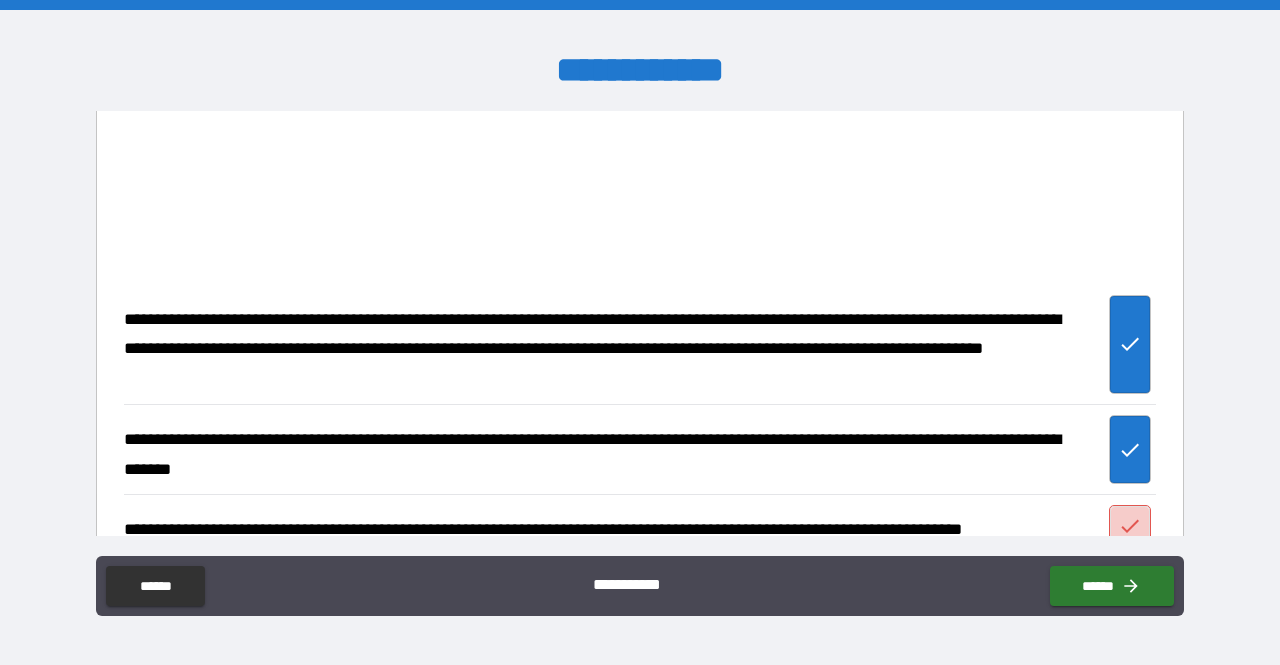 click 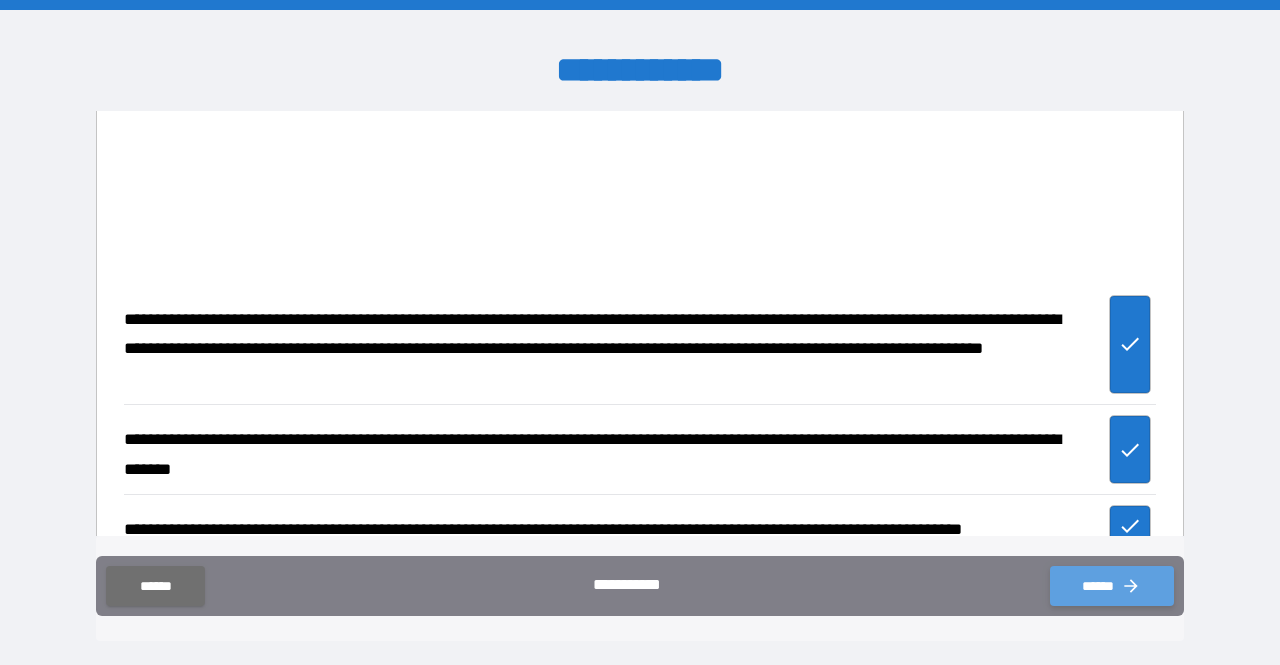 click on "******" at bounding box center [1112, 586] 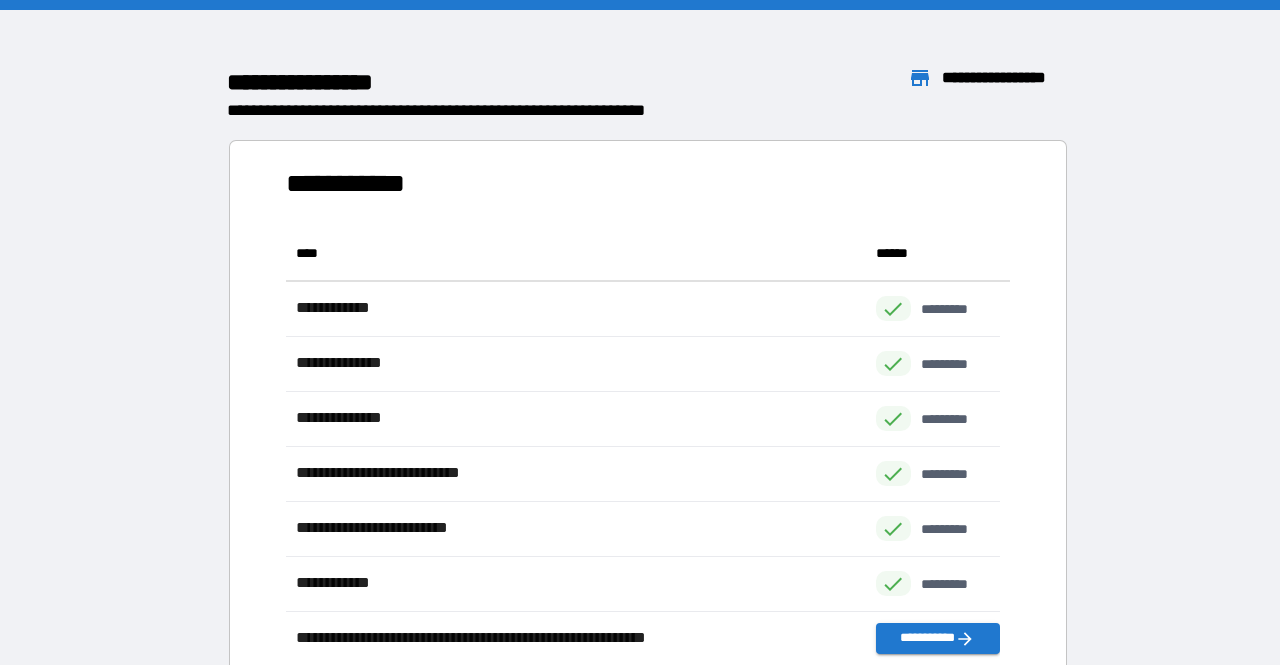 scroll, scrollTop: 480, scrollLeft: 698, axis: both 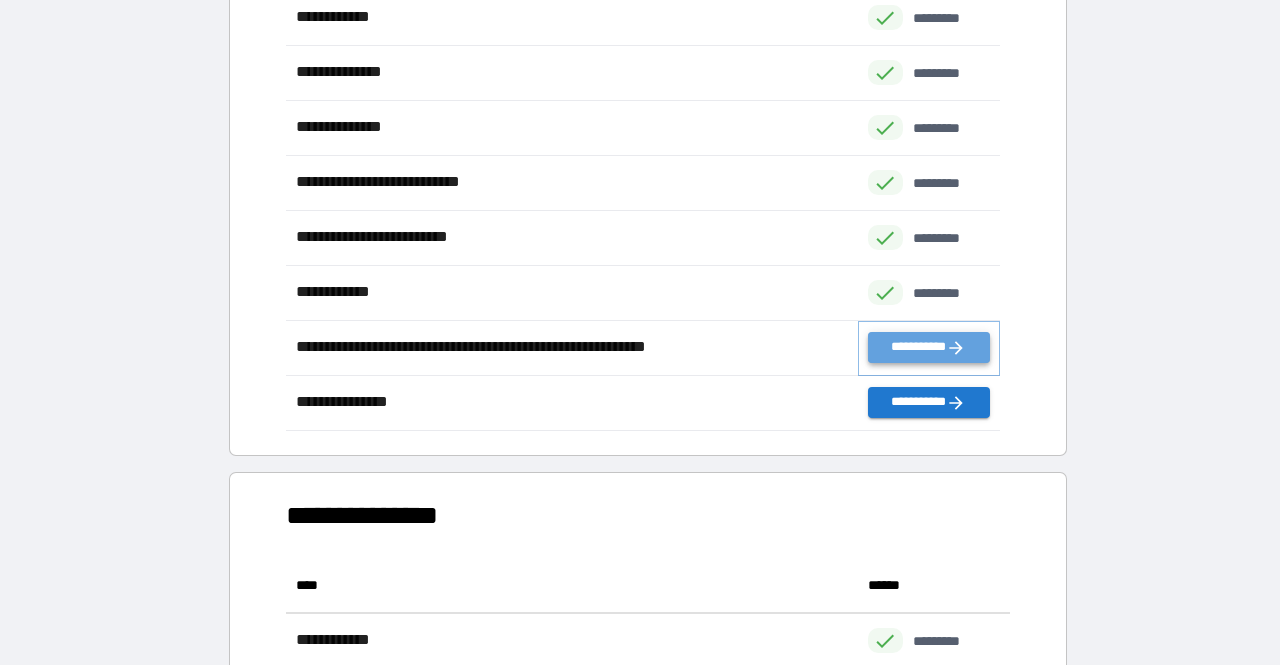 click on "**********" at bounding box center [929, 347] 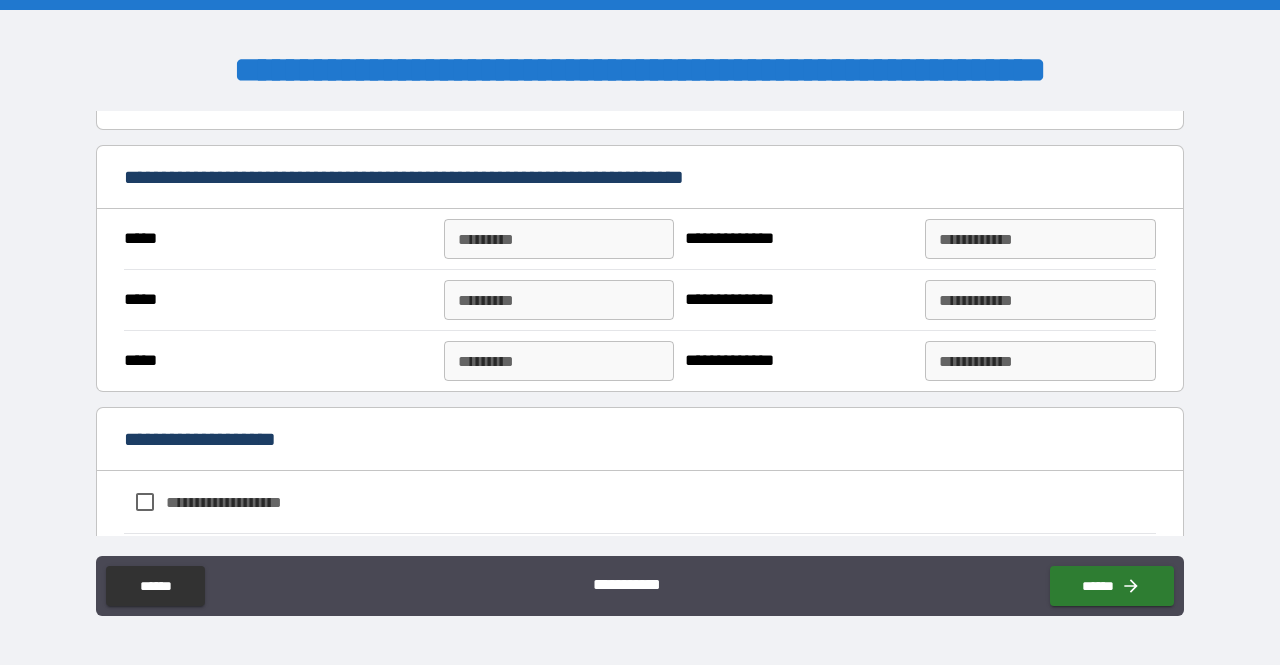 scroll, scrollTop: 448, scrollLeft: 0, axis: vertical 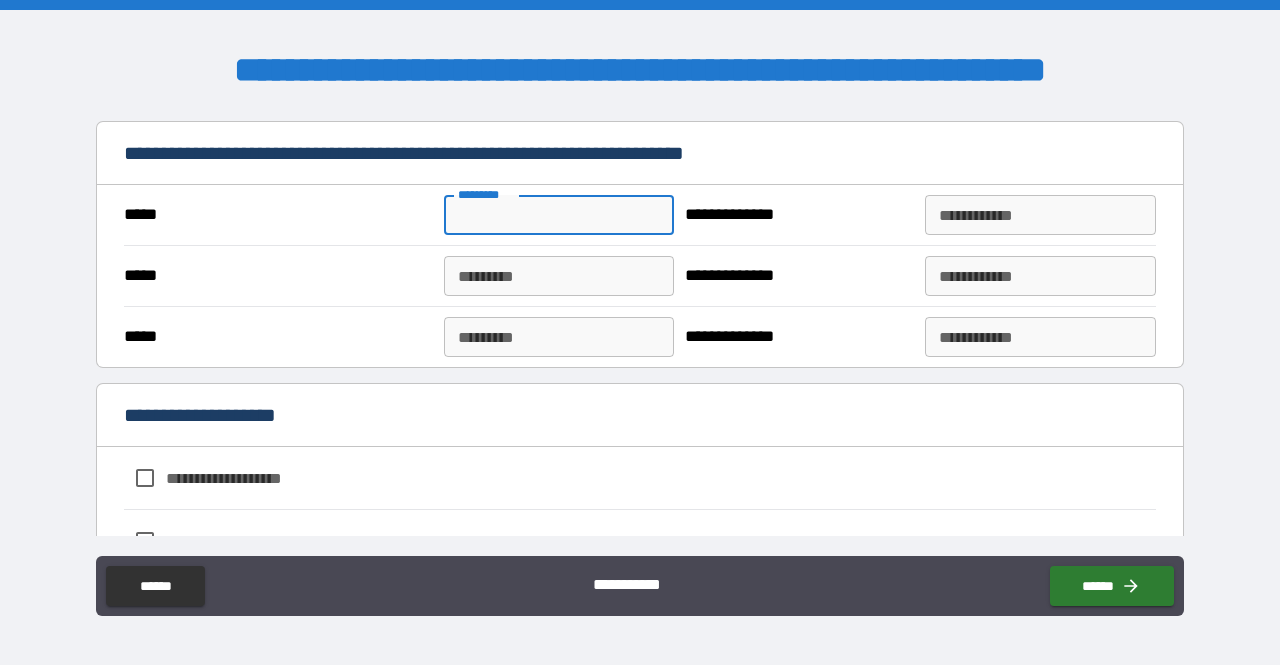 click on "*********" at bounding box center (559, 215) 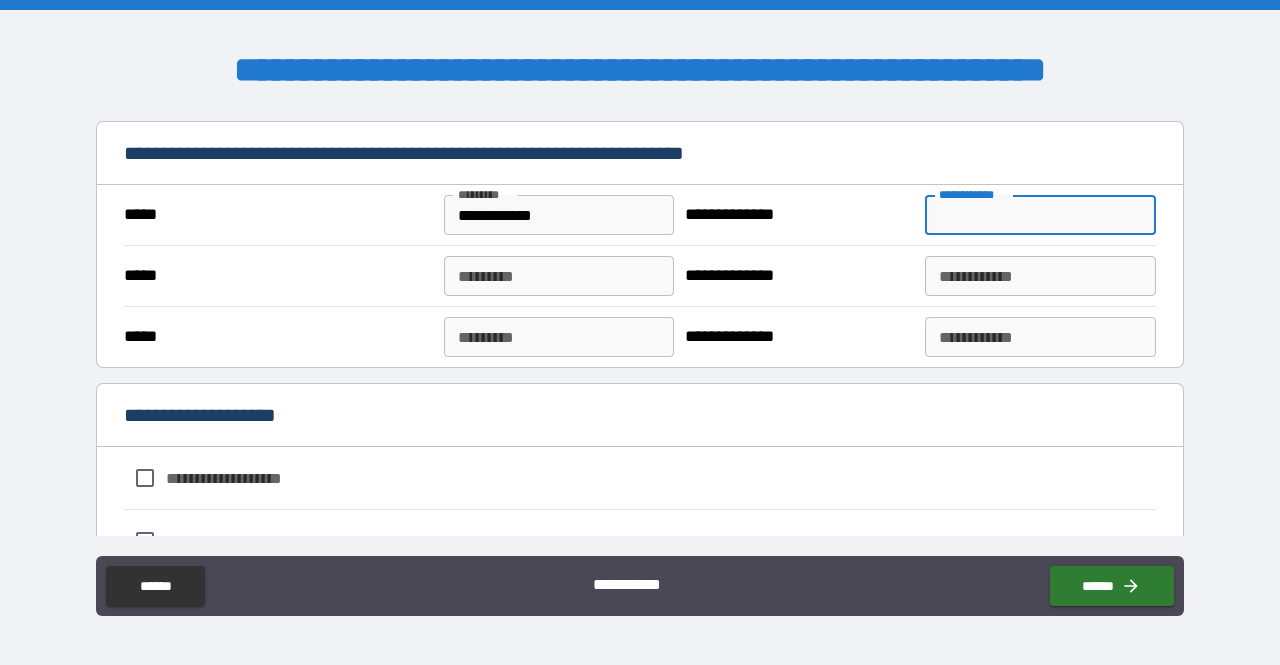 click on "**********" at bounding box center (1040, 215) 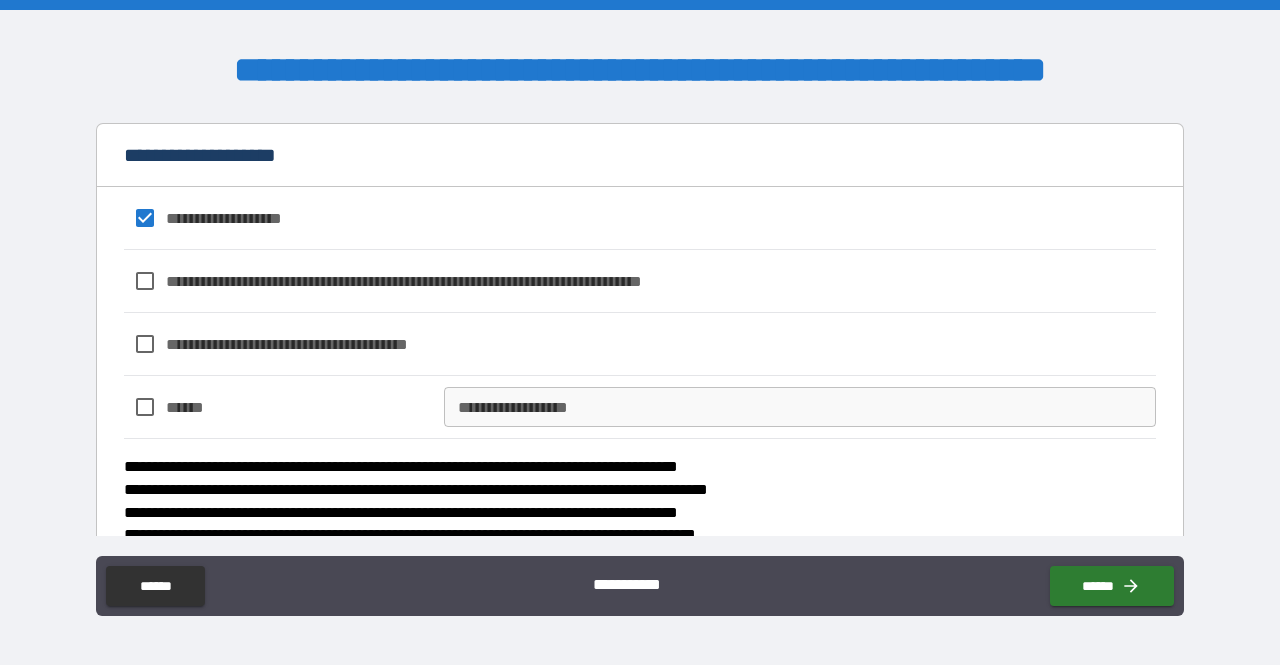 scroll, scrollTop: 710, scrollLeft: 0, axis: vertical 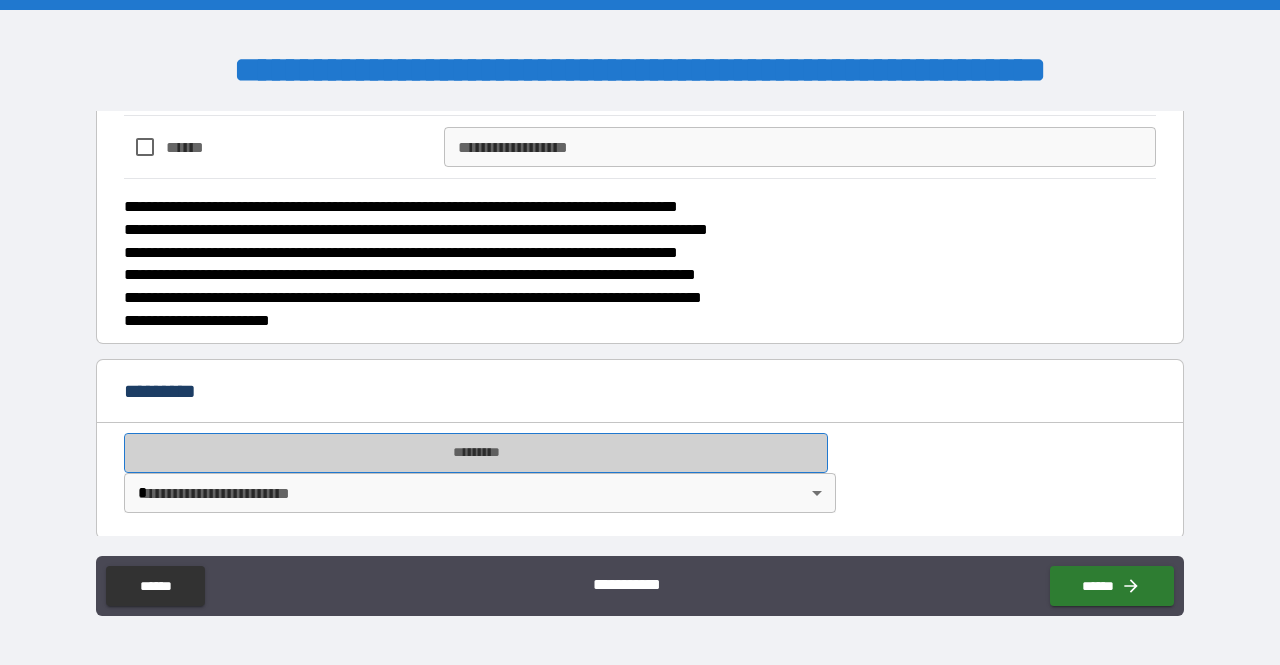 click on "*********" at bounding box center [476, 453] 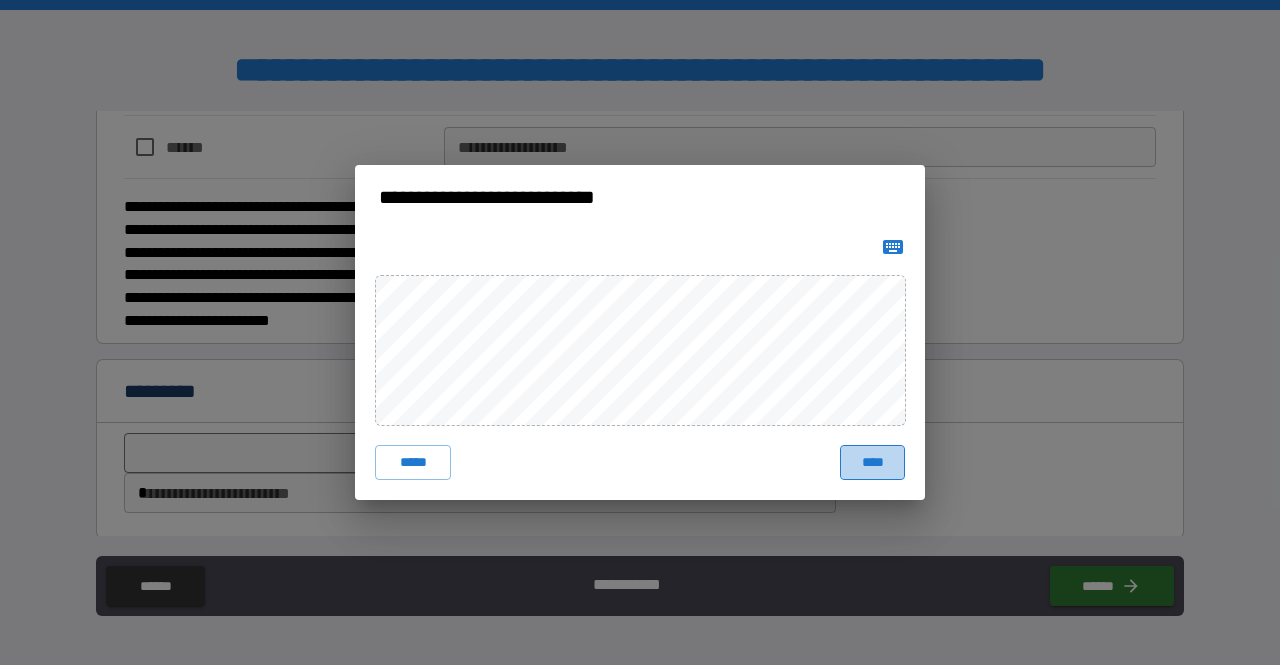 click on "****" at bounding box center (872, 463) 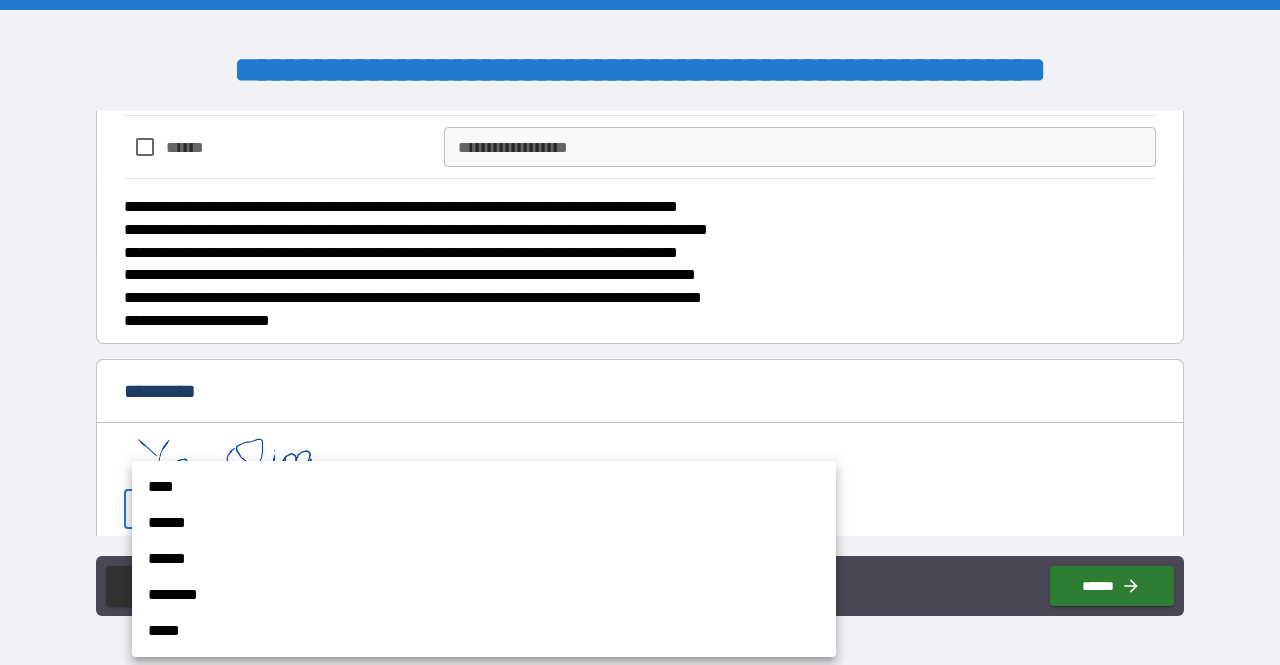 click on "**********" at bounding box center (640, 332) 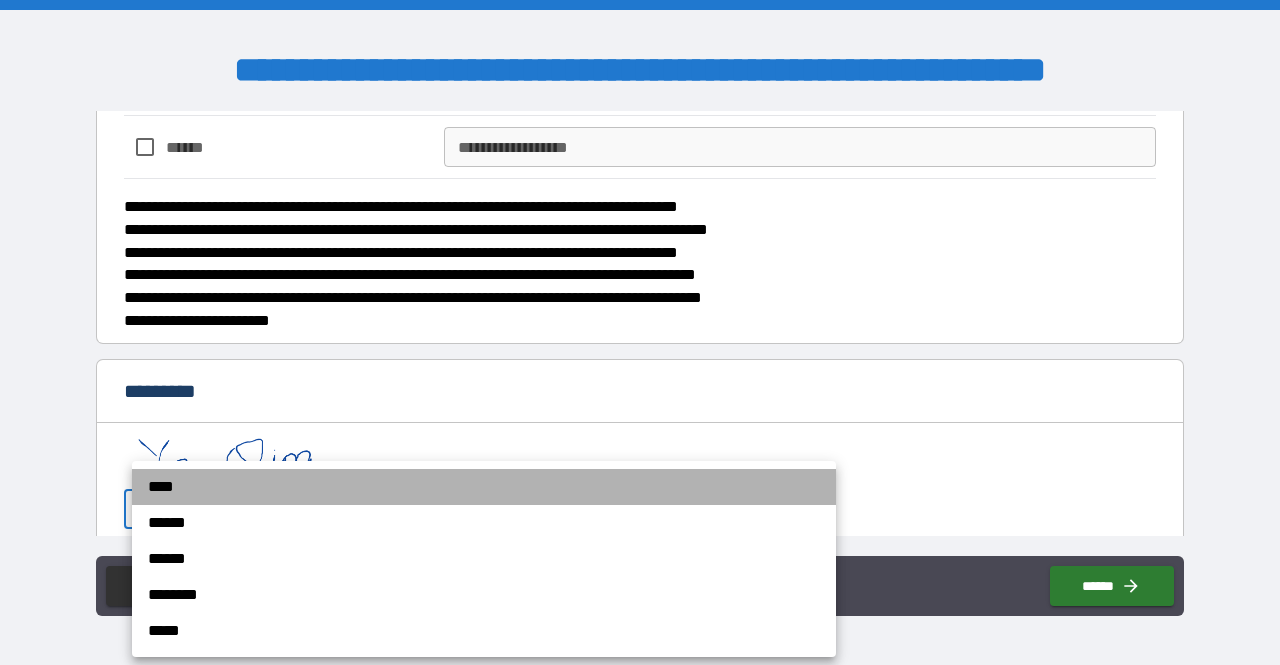 click on "****" at bounding box center (484, 487) 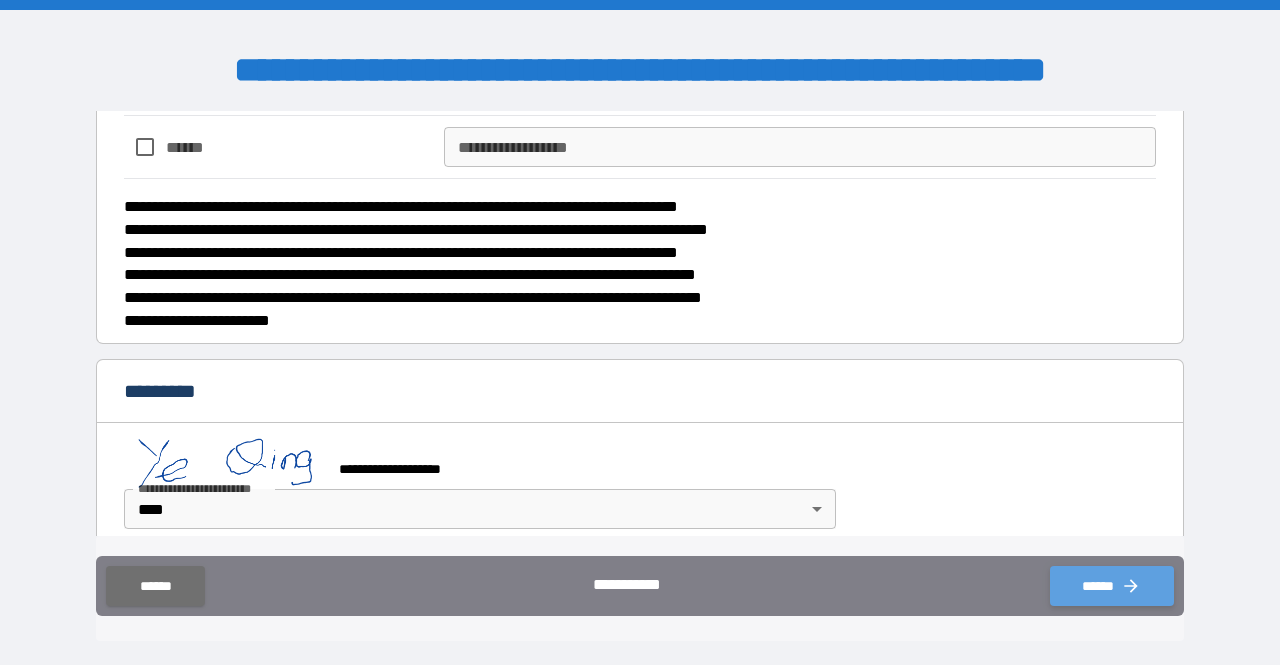 click on "******" at bounding box center [1112, 586] 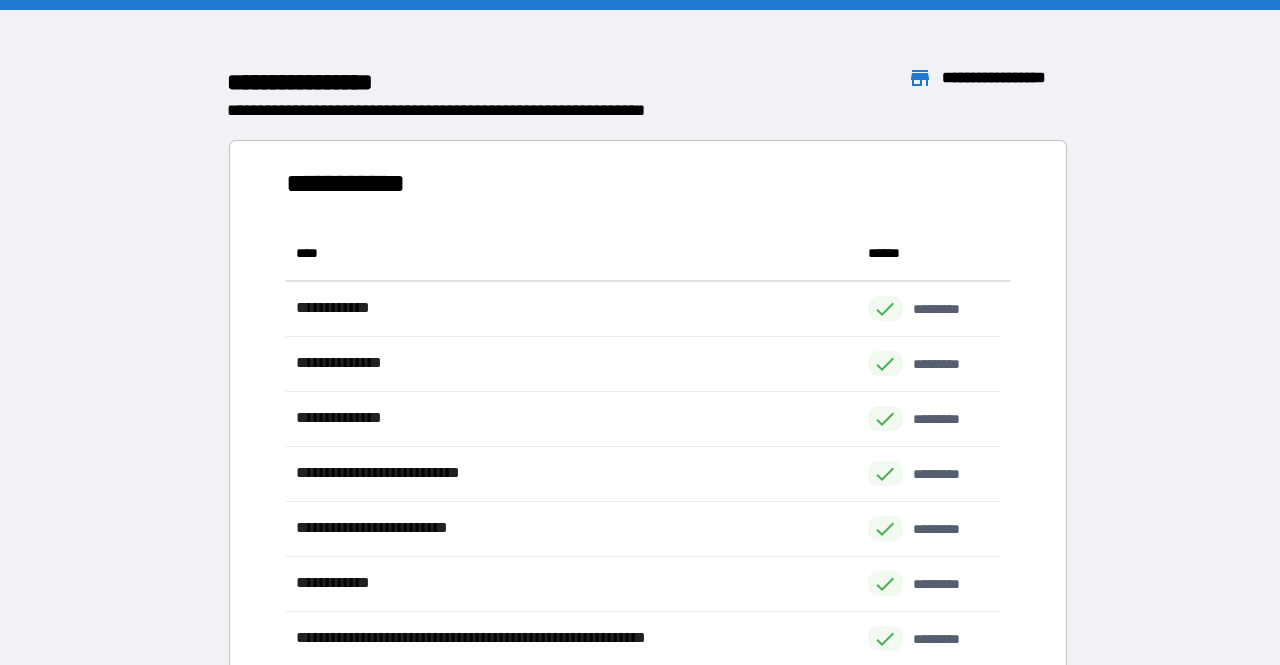 scroll, scrollTop: 16, scrollLeft: 16, axis: both 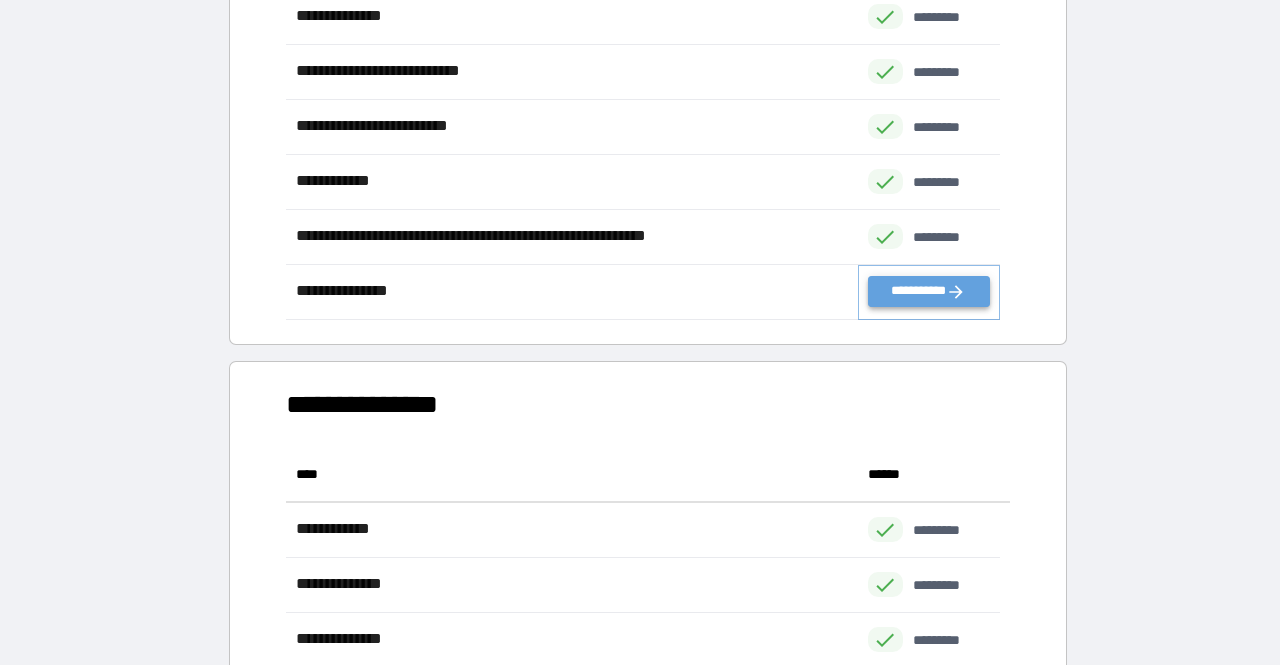 click on "**********" at bounding box center (929, 291) 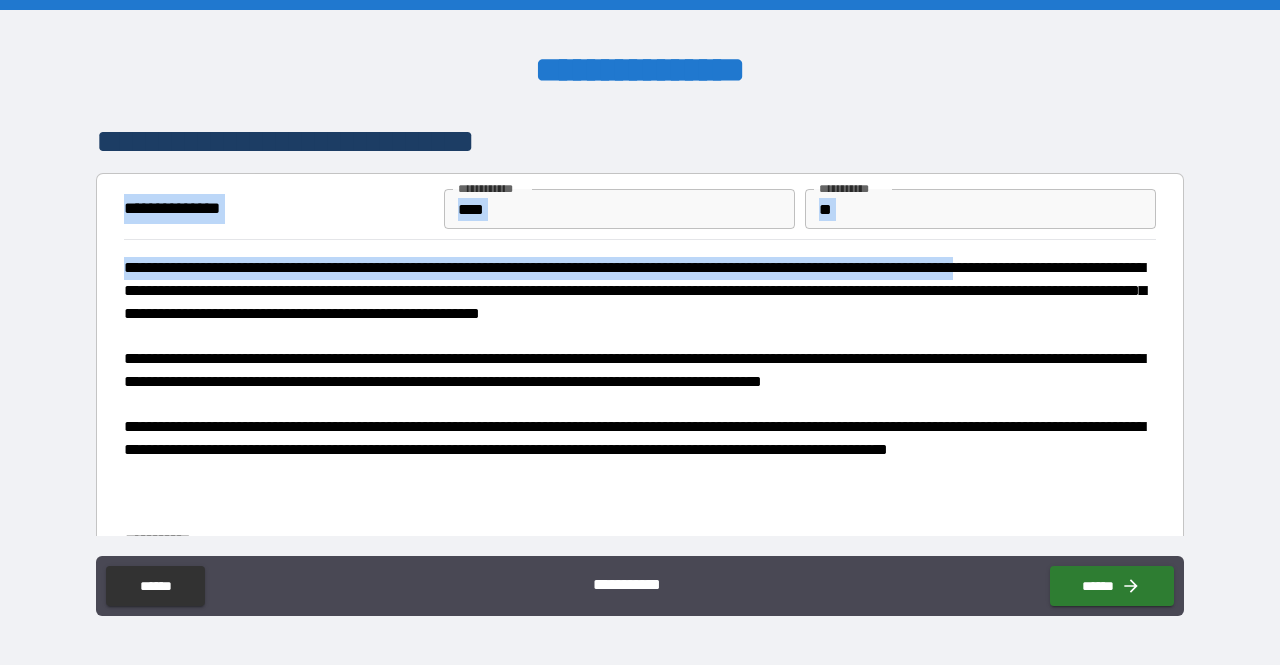 drag, startPoint x: 1184, startPoint y: 168, endPoint x: 1175, endPoint y: 244, distance: 76.53104 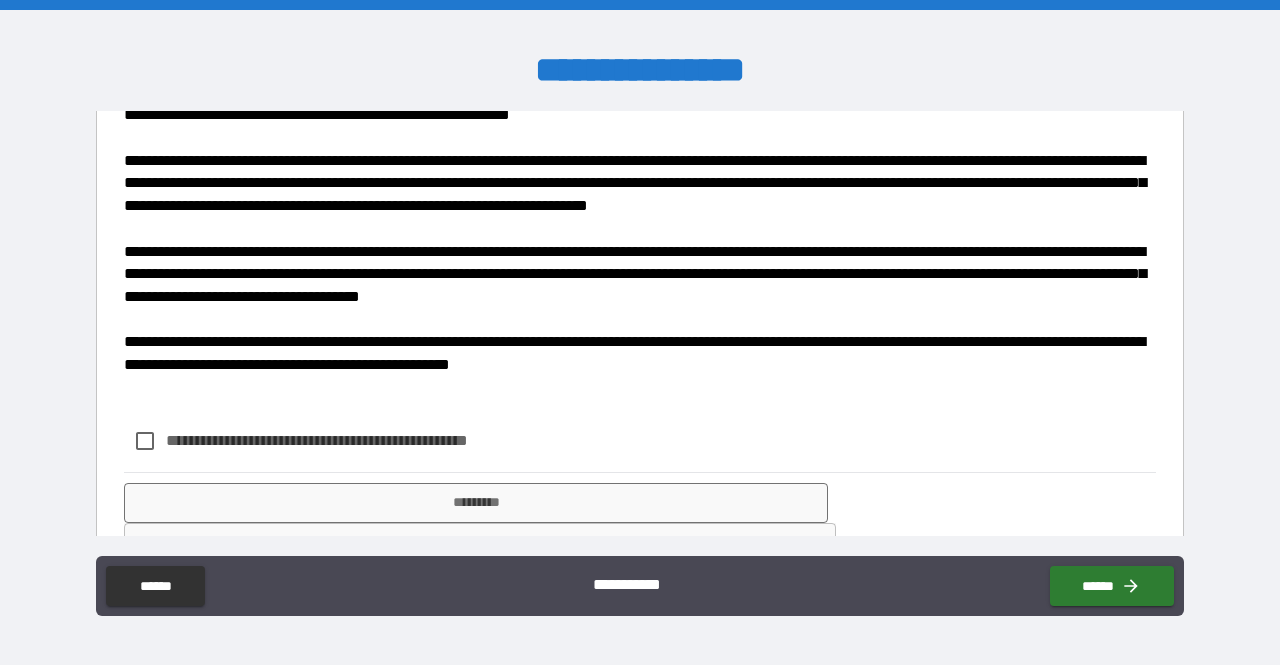 scroll, scrollTop: 2072, scrollLeft: 0, axis: vertical 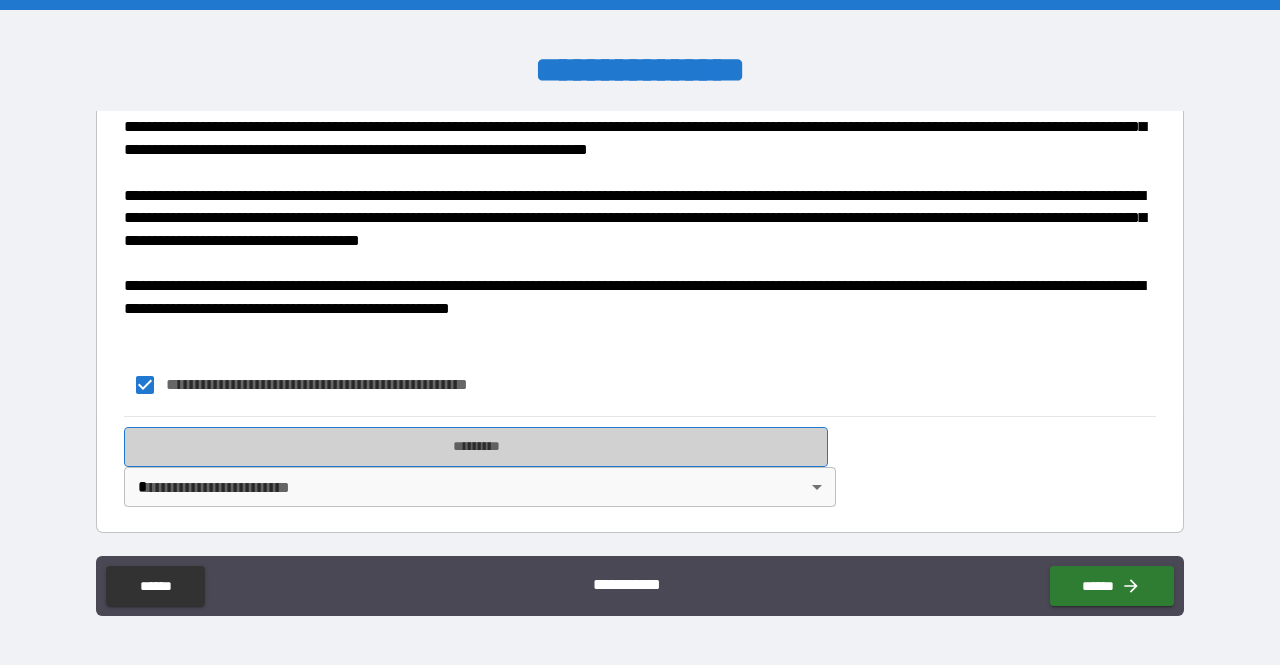 click on "*********" at bounding box center (476, 447) 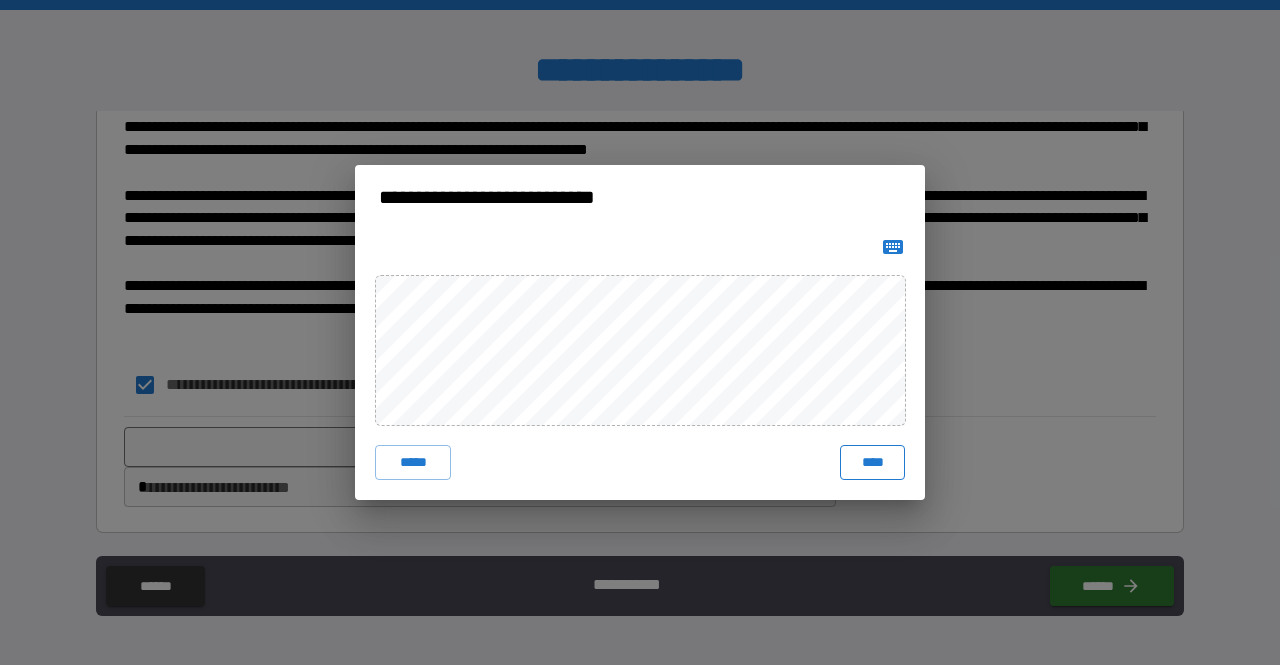 click on "****" at bounding box center (872, 463) 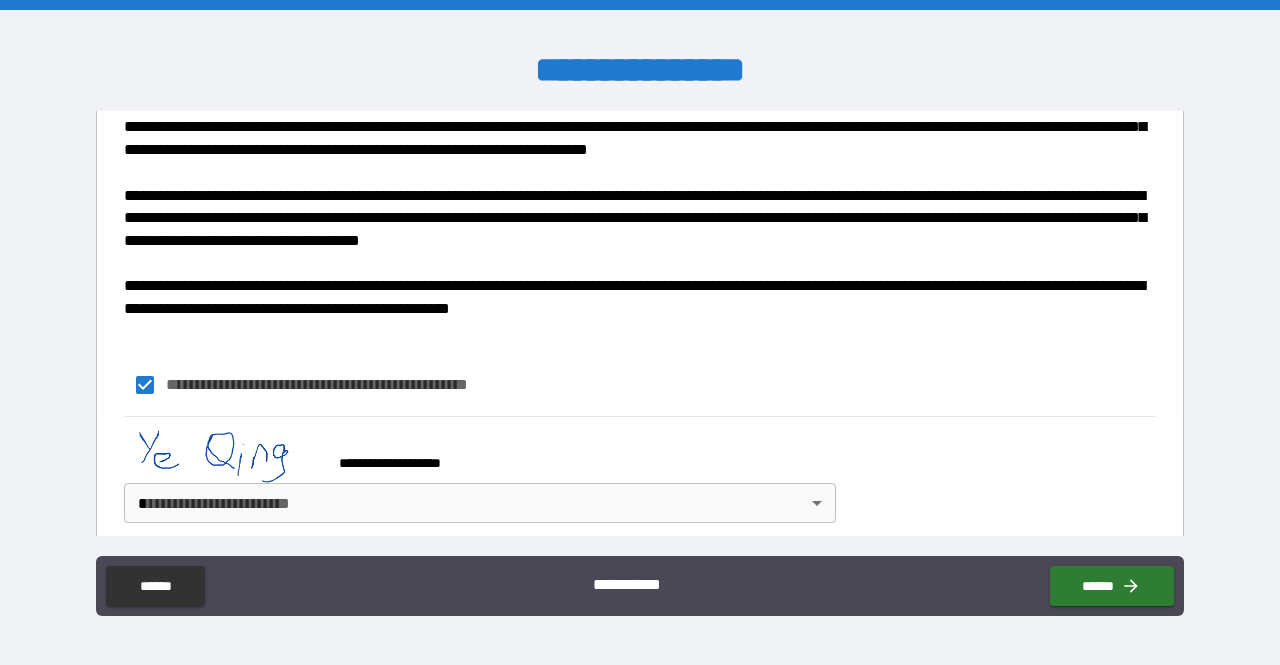 click on "**********" at bounding box center [640, 332] 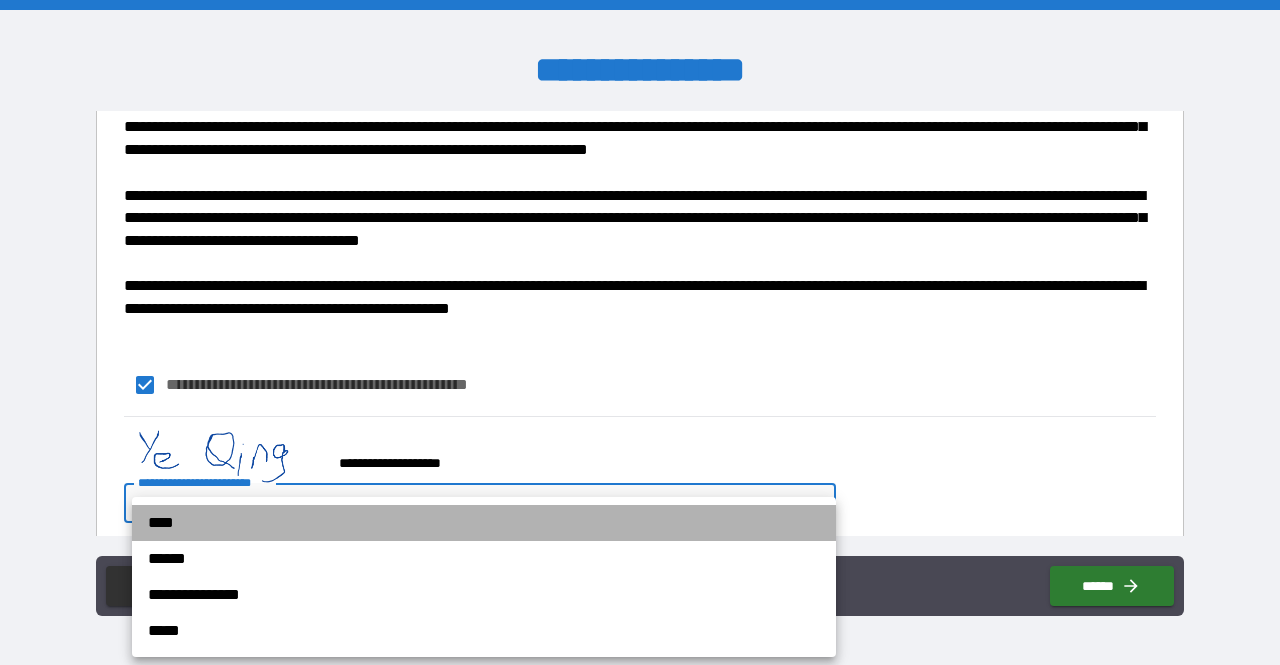 click on "****" at bounding box center (484, 523) 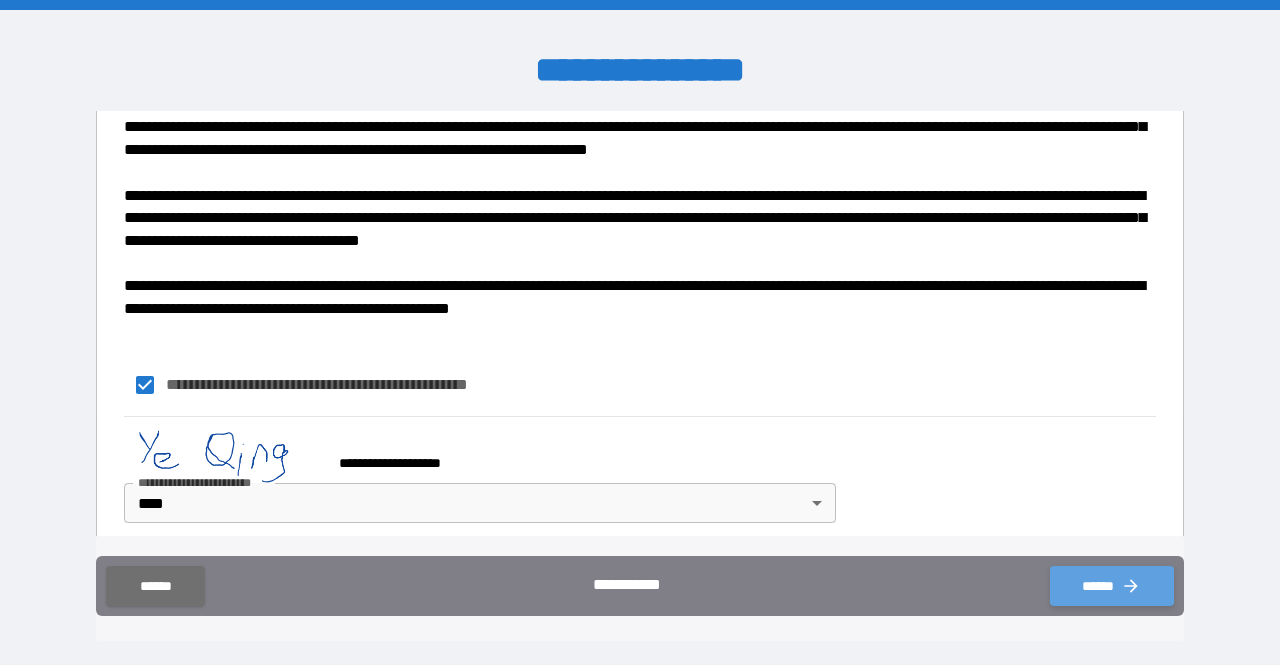 click on "******" at bounding box center [1112, 586] 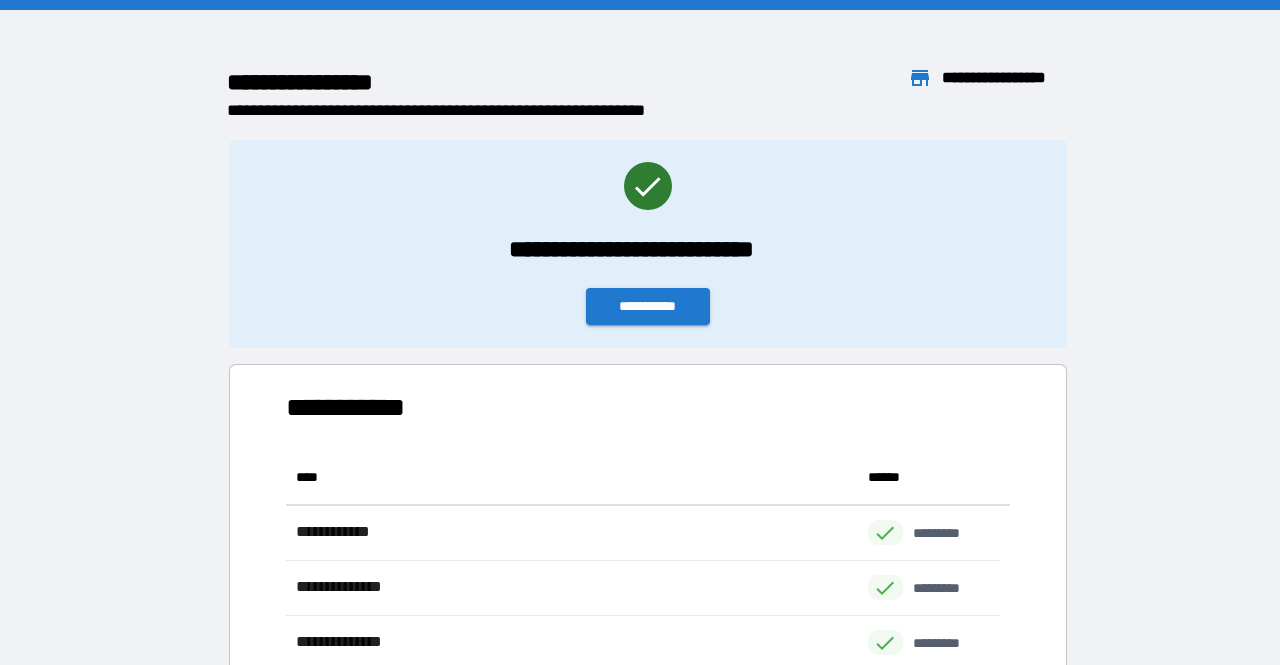 scroll, scrollTop: 16, scrollLeft: 16, axis: both 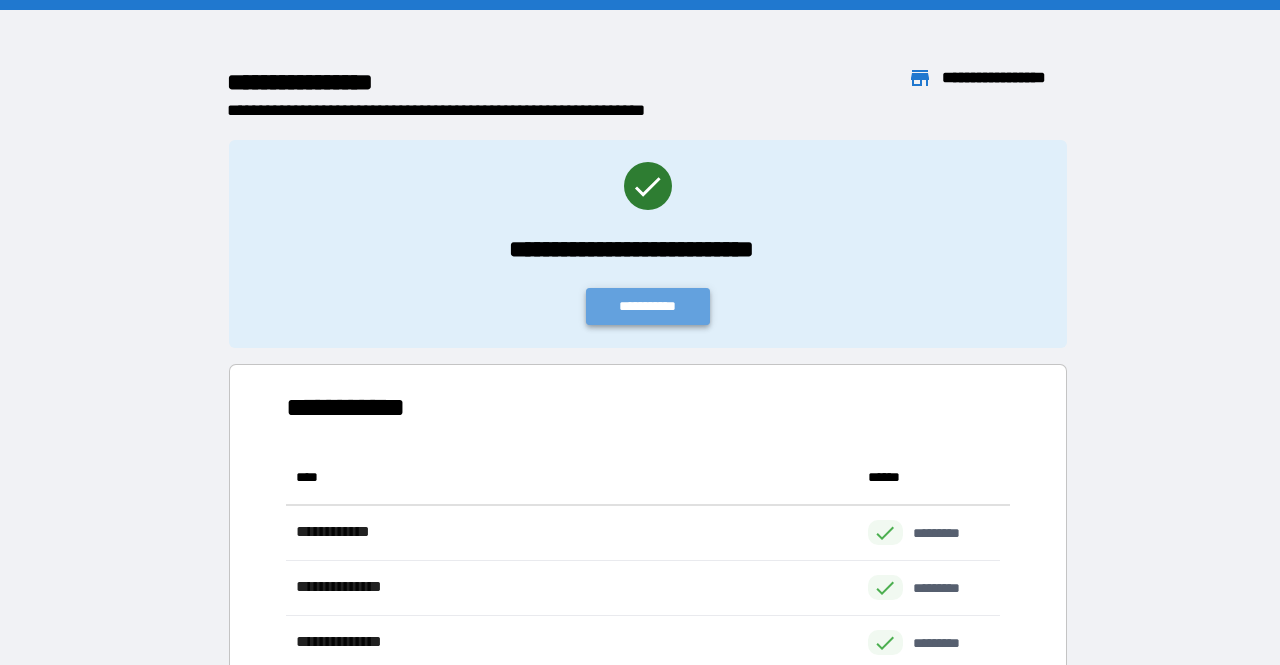 click on "**********" at bounding box center [648, 306] 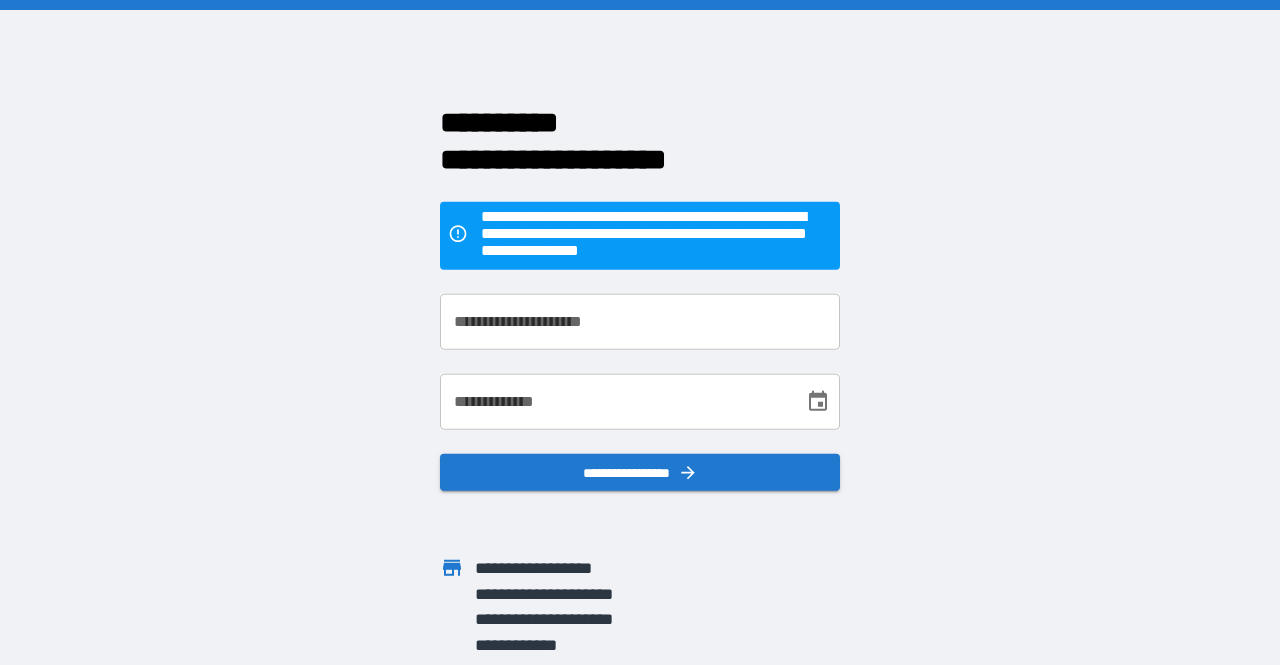scroll, scrollTop: 0, scrollLeft: 0, axis: both 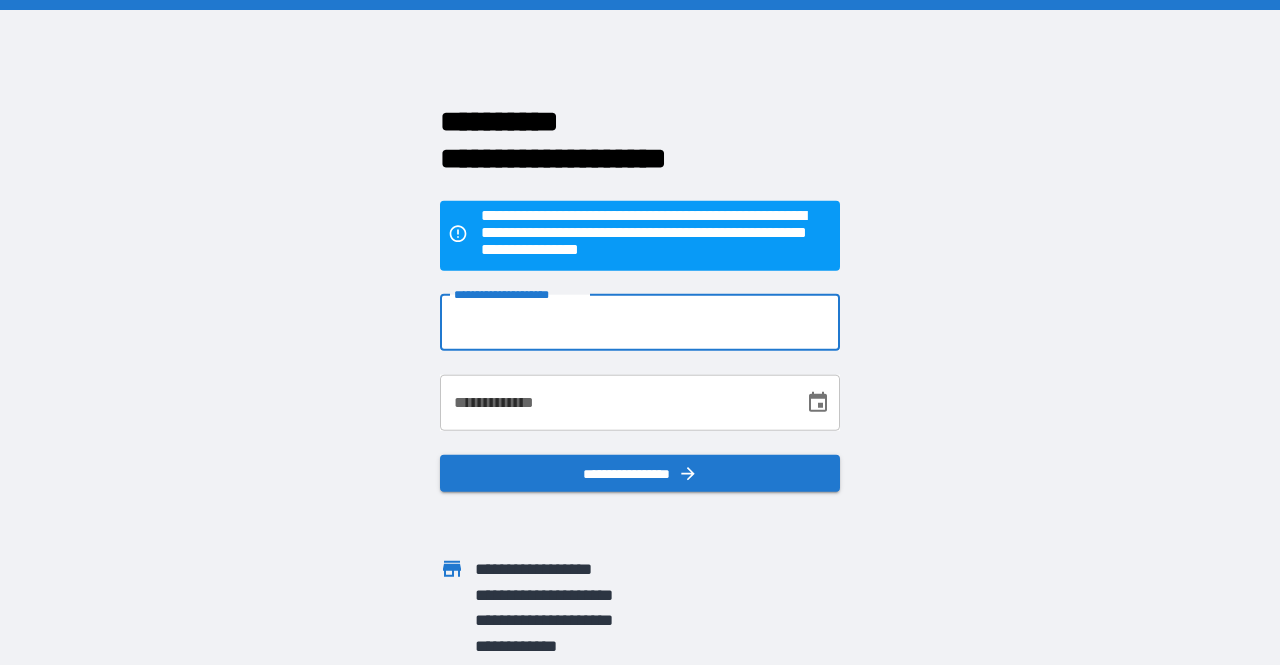 click on "**********" at bounding box center (640, 322) 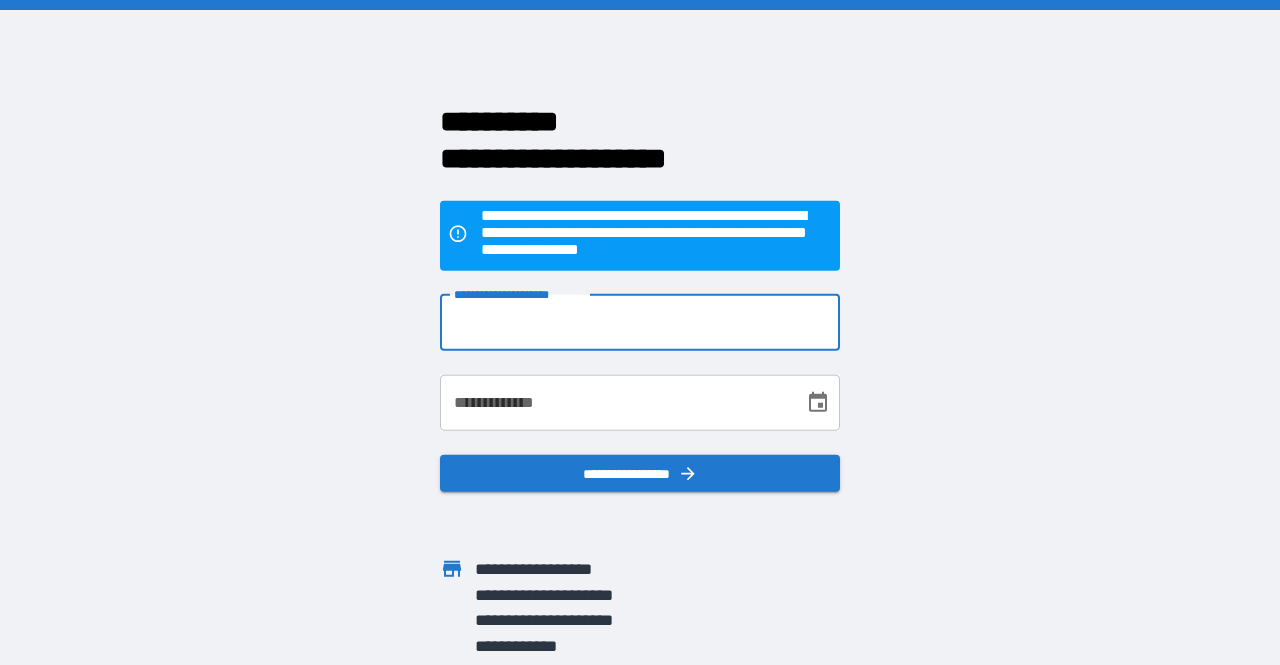 type on "**********" 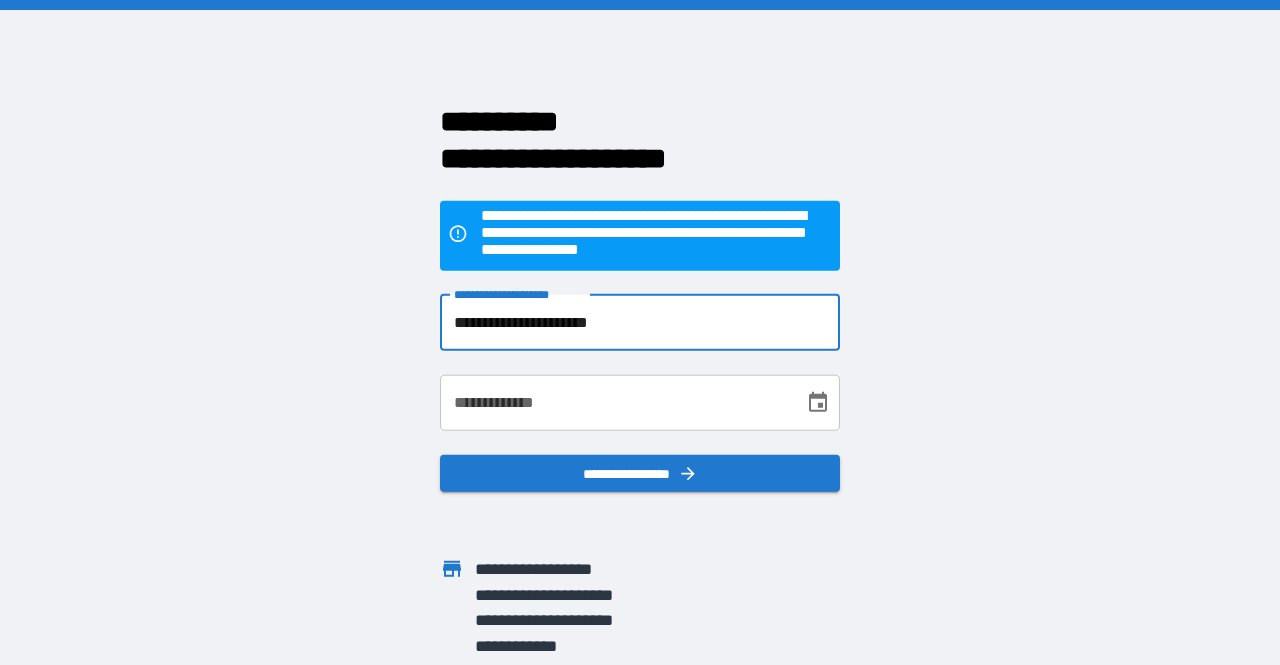 click on "**********" at bounding box center [615, 402] 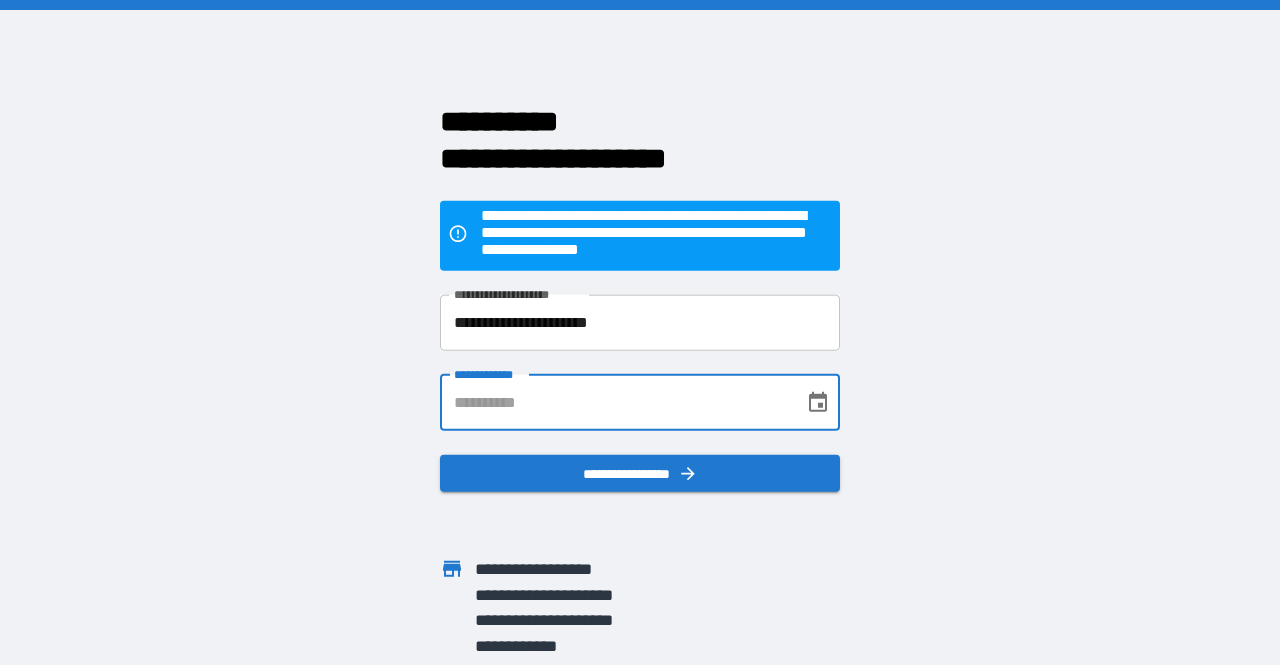 type on "**********" 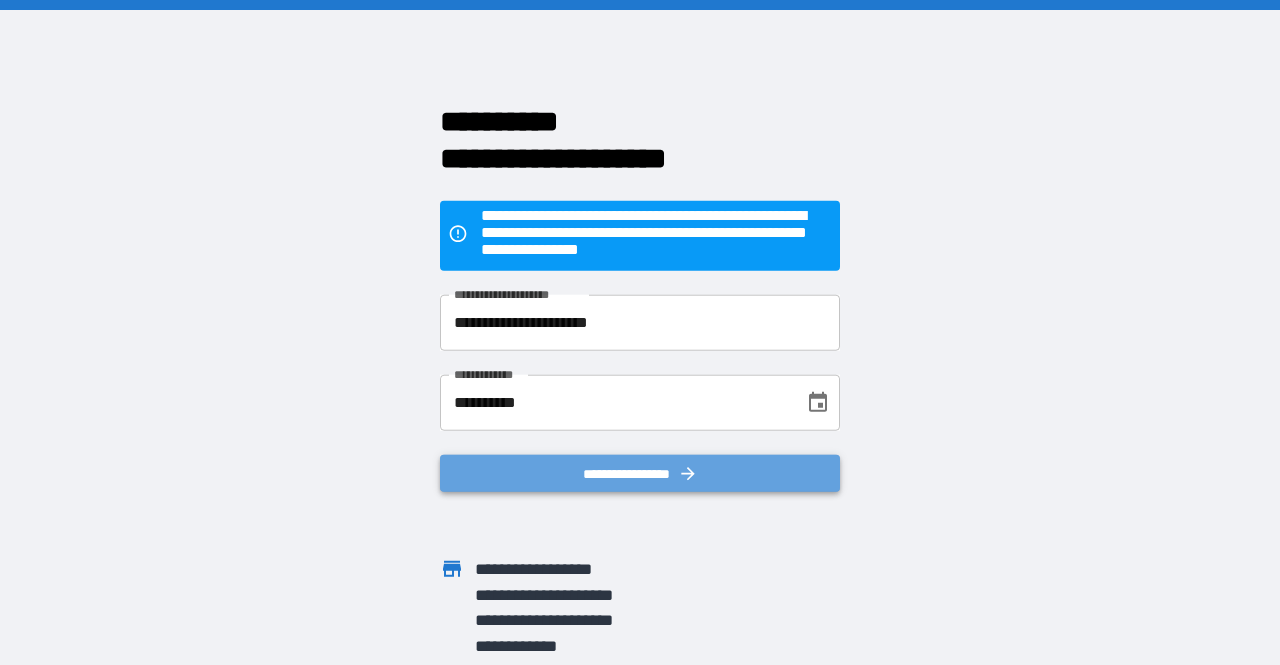 click on "**********" at bounding box center (640, 473) 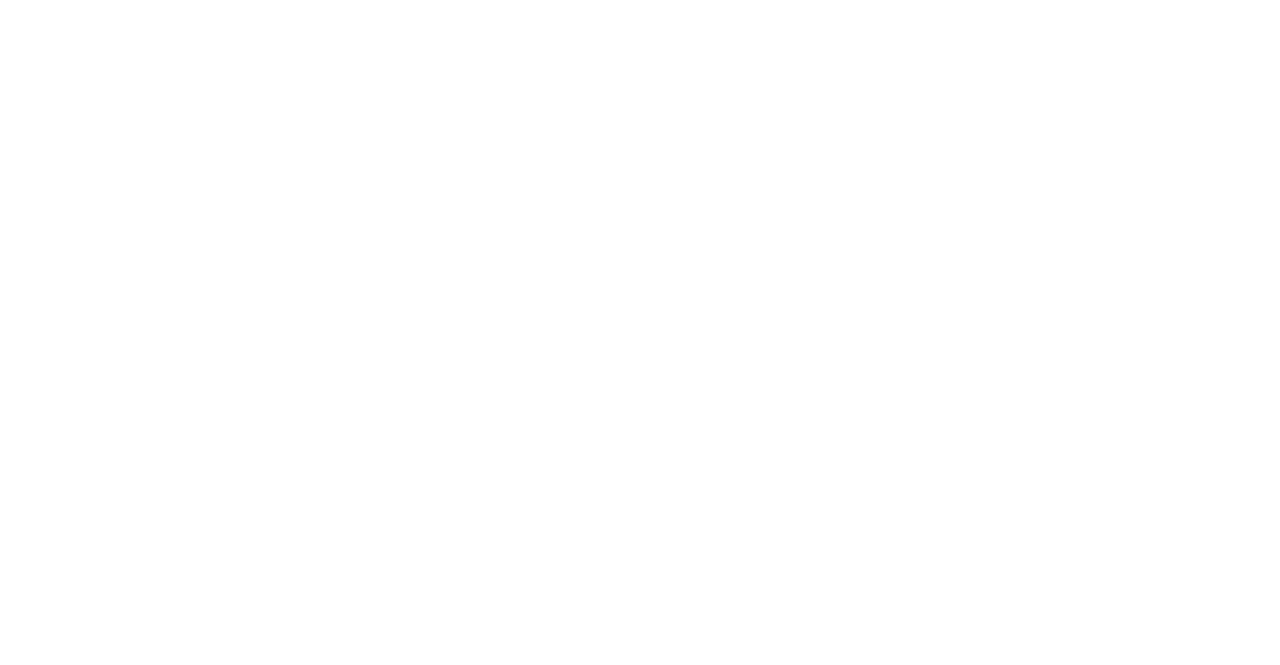 scroll, scrollTop: 0, scrollLeft: 0, axis: both 